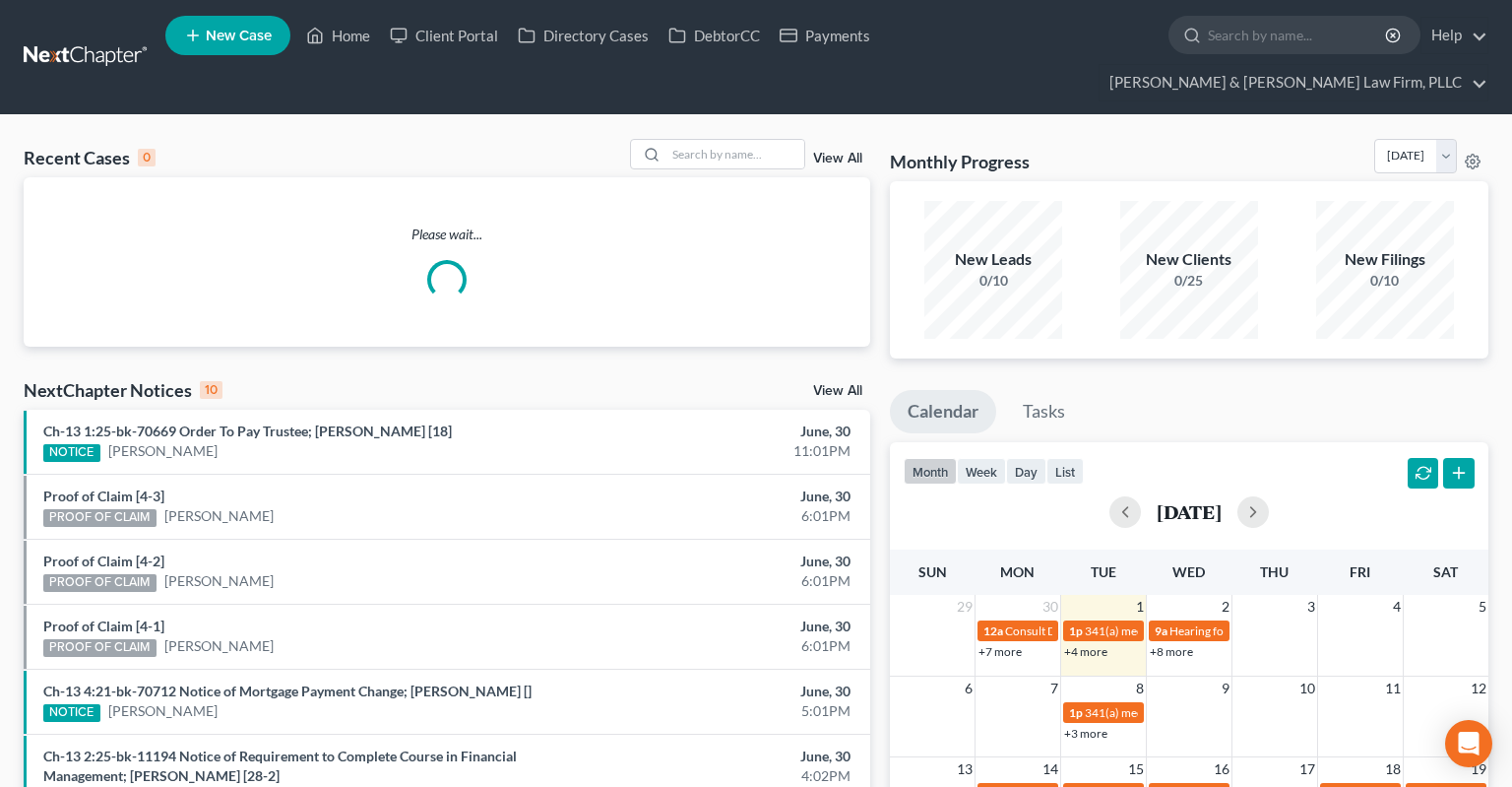 scroll, scrollTop: 0, scrollLeft: 0, axis: both 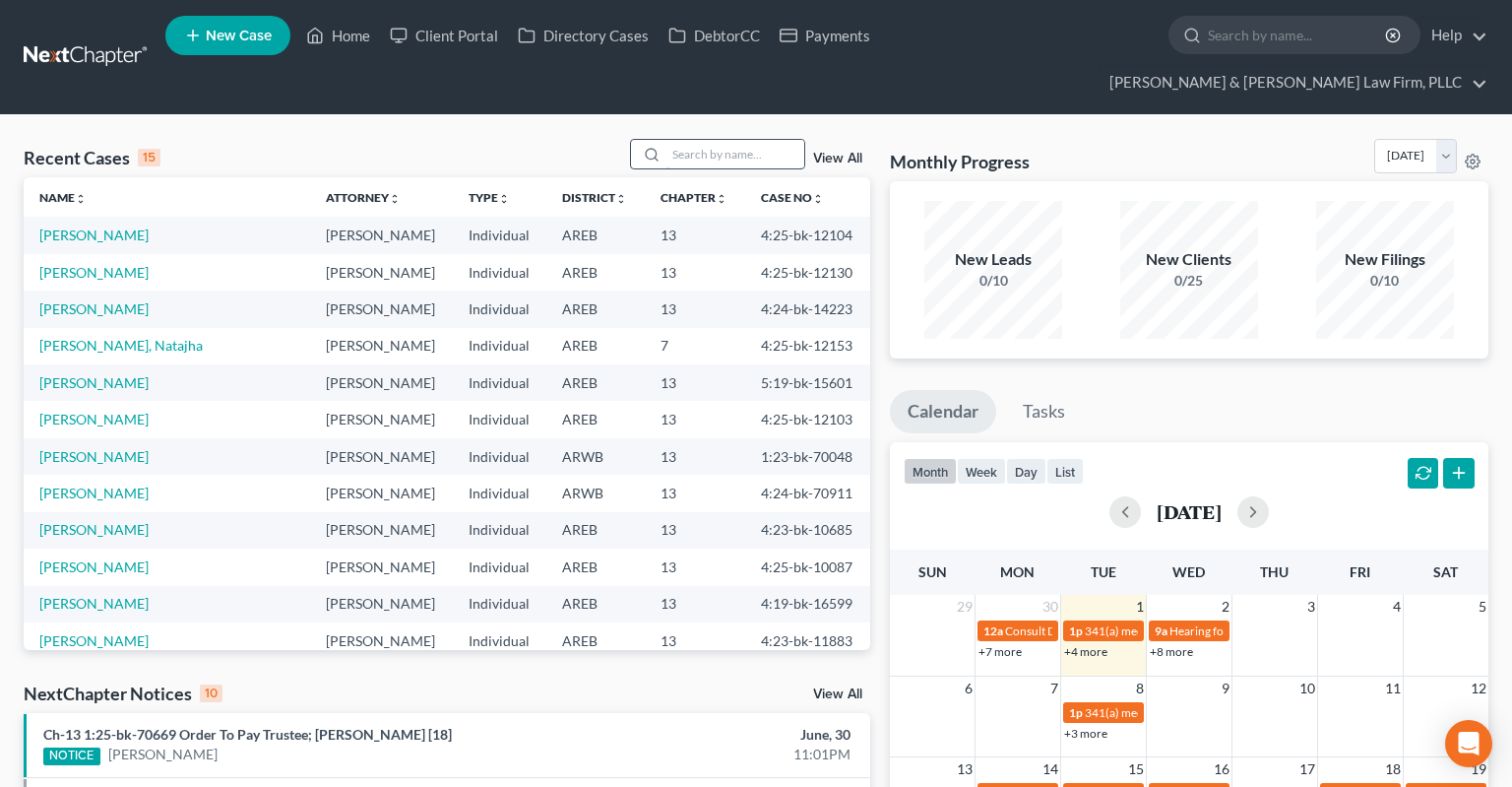 click at bounding box center (735, 154) 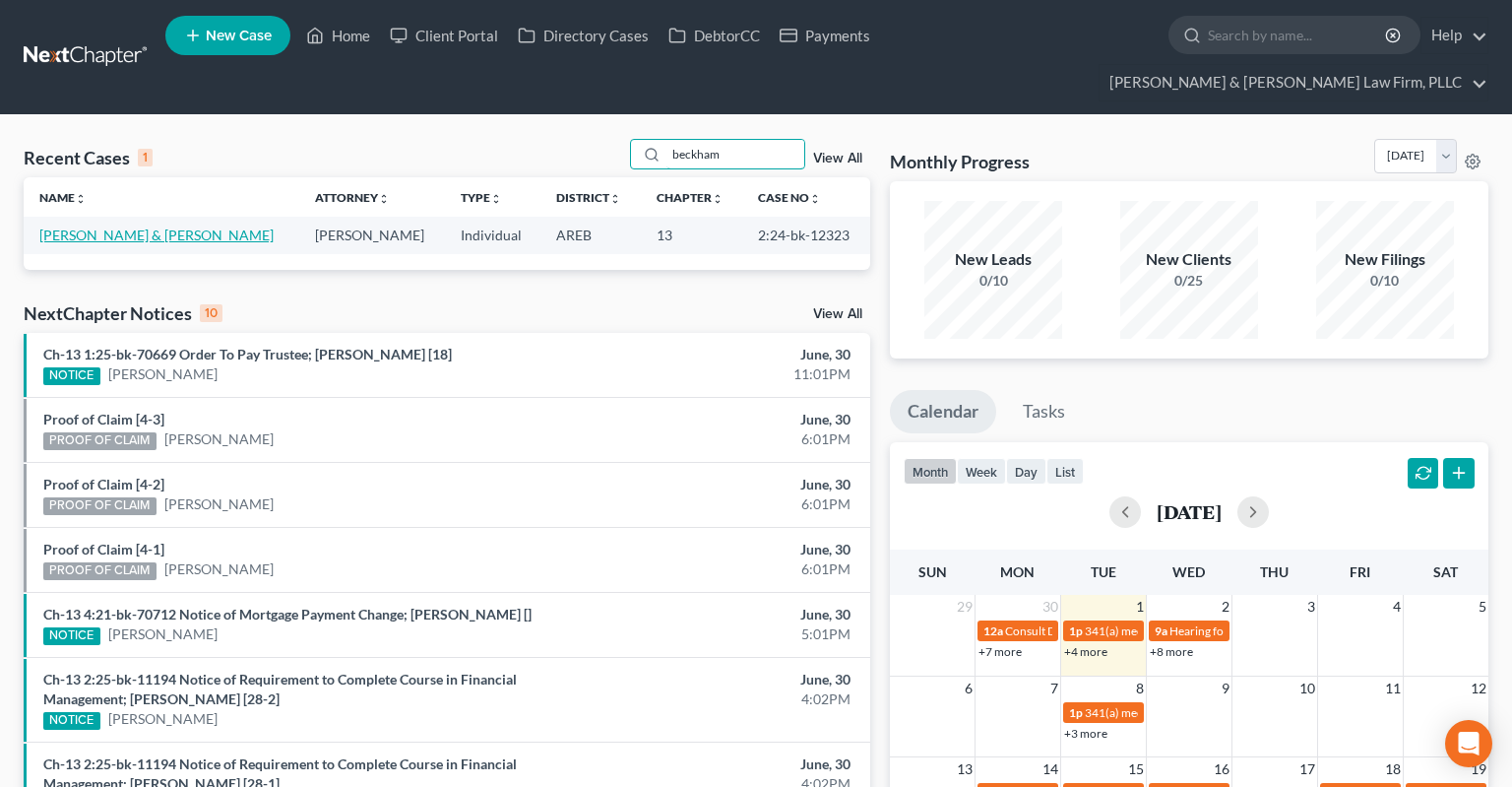 type on "beckham" 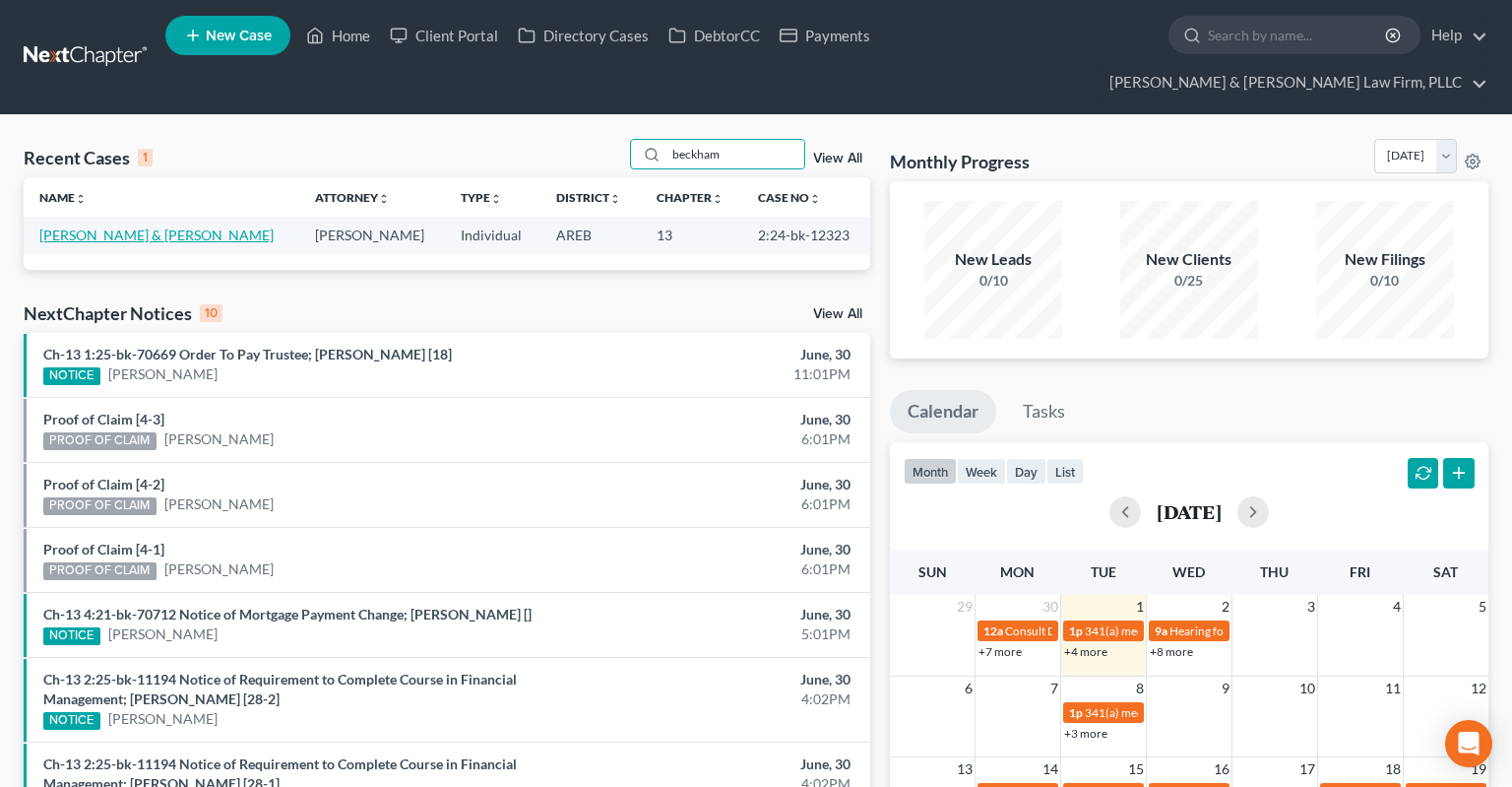 click on "[PERSON_NAME] & [PERSON_NAME]" at bounding box center (157, 234) 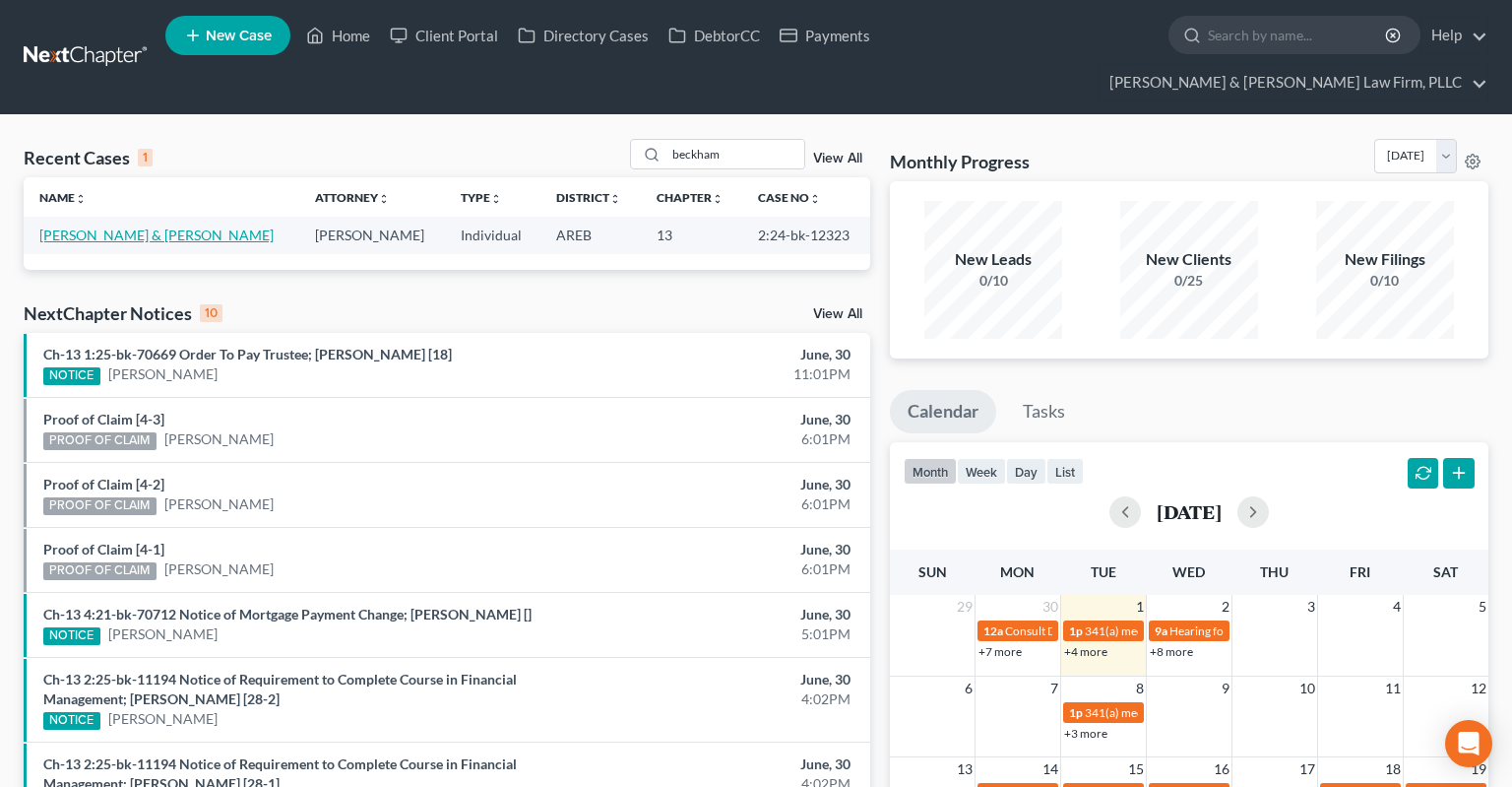 select on "1" 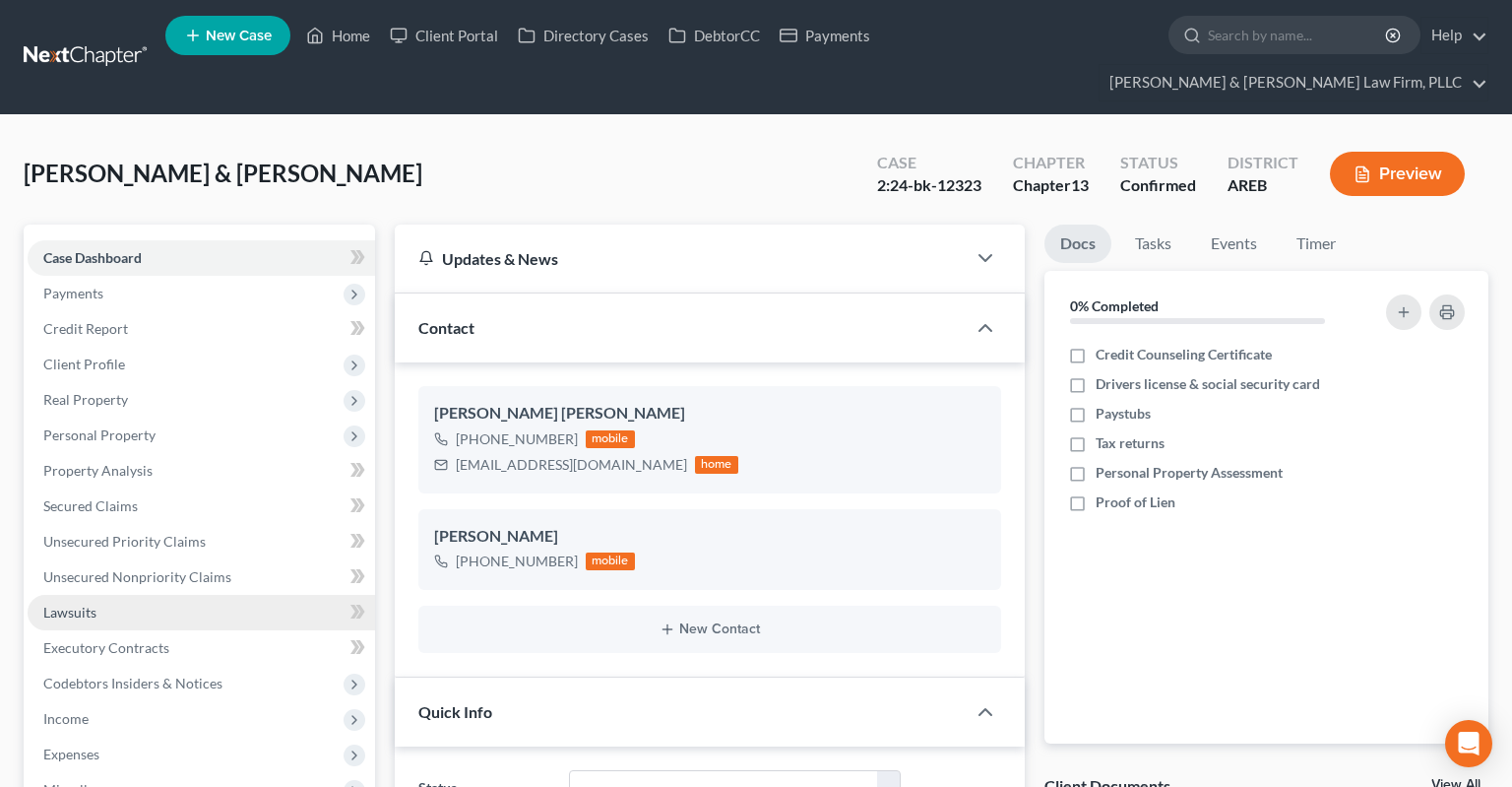 scroll, scrollTop: 311, scrollLeft: 0, axis: vertical 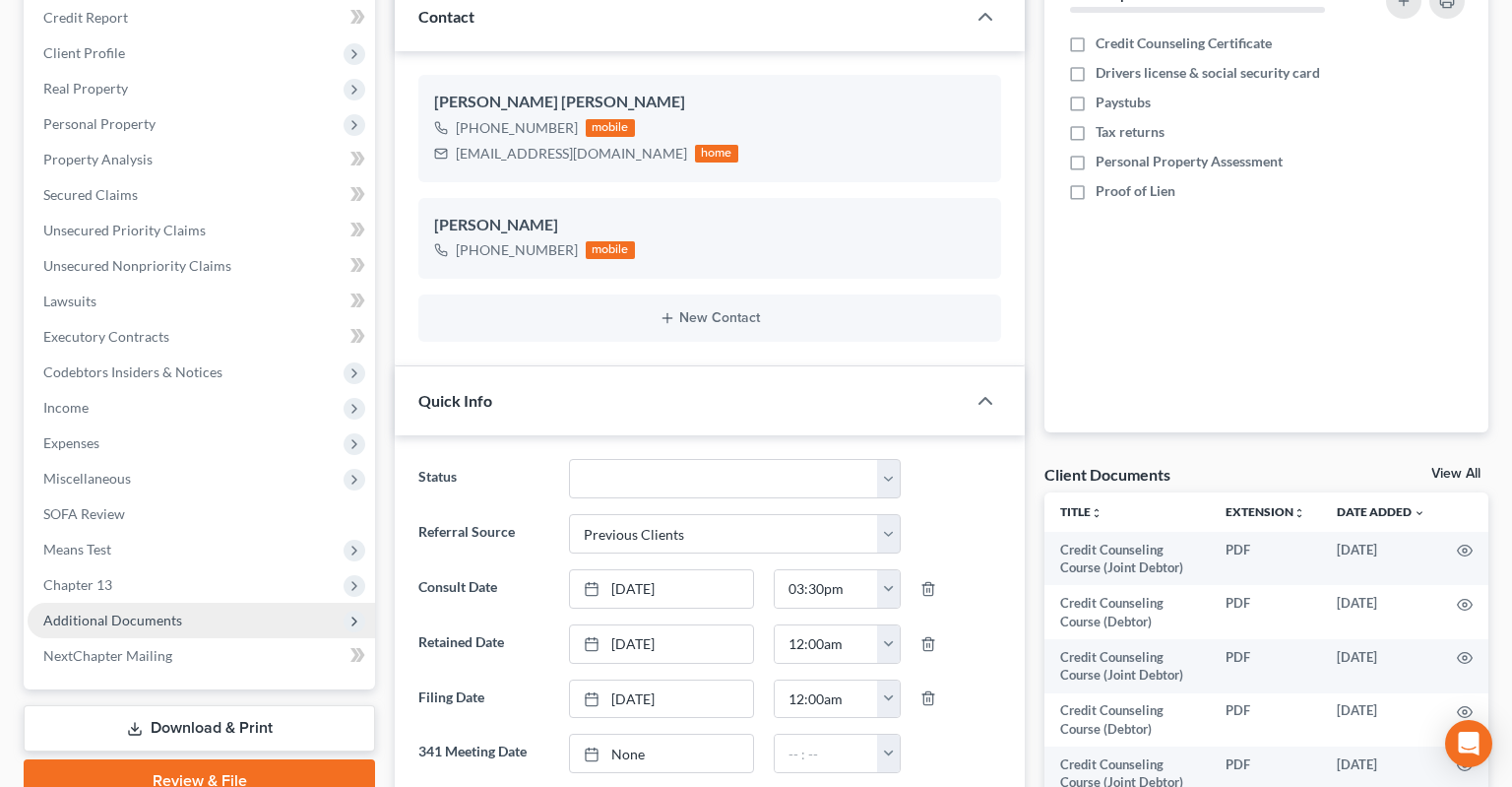 click on "Additional Documents" at bounding box center [201, 621] 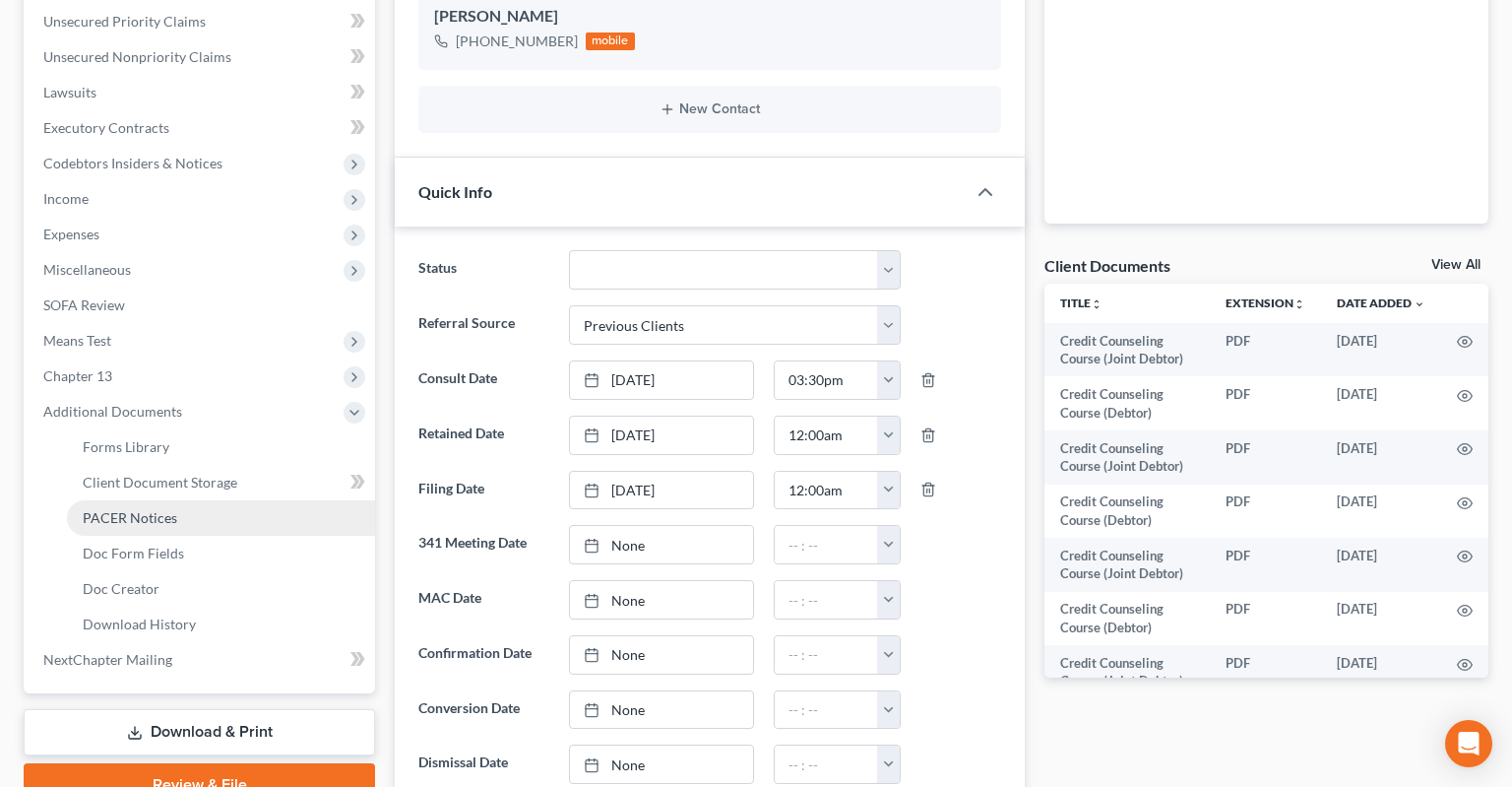 click on "PACER Notices" at bounding box center [220, 518] 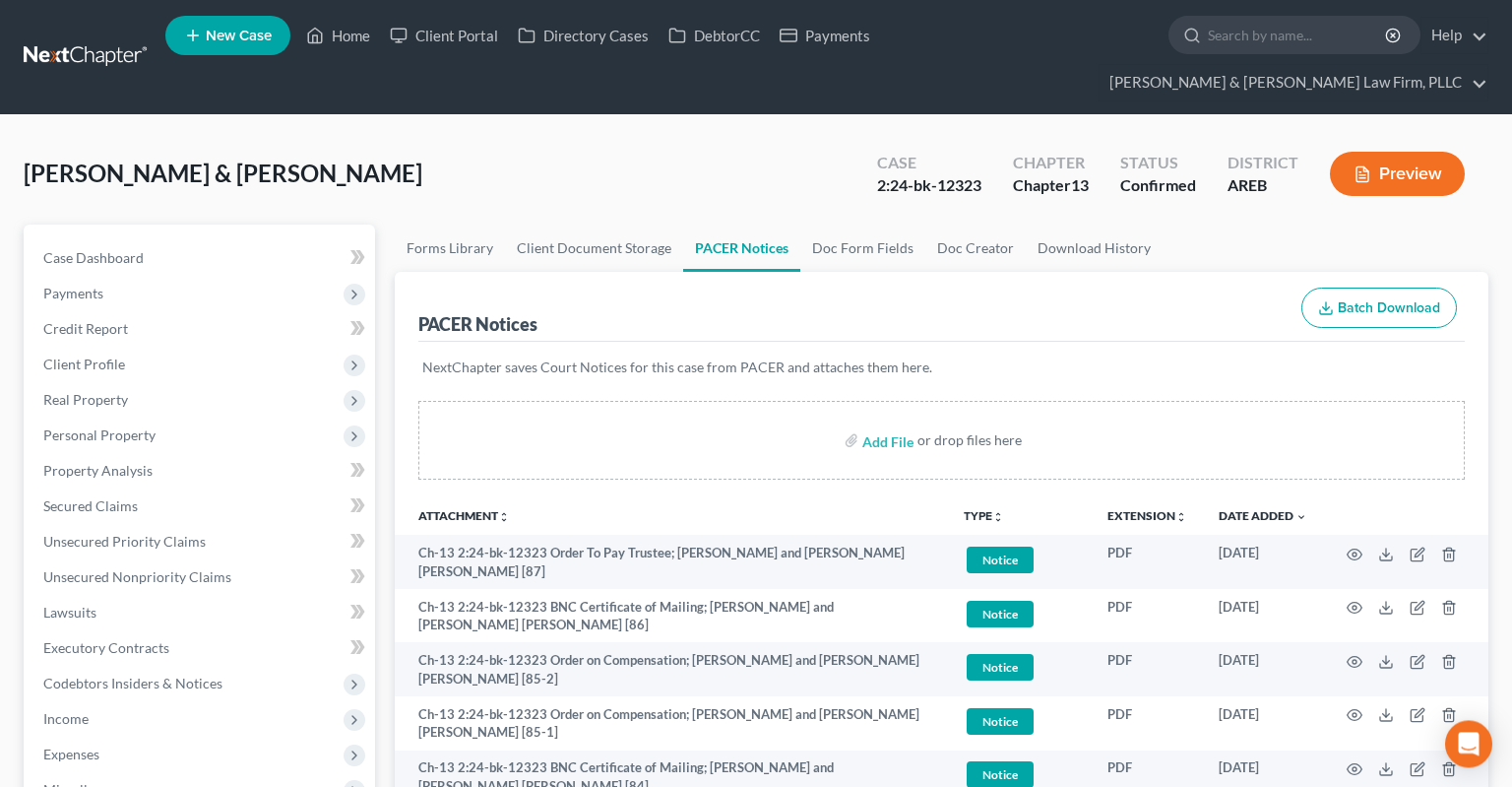 scroll, scrollTop: 0, scrollLeft: 0, axis: both 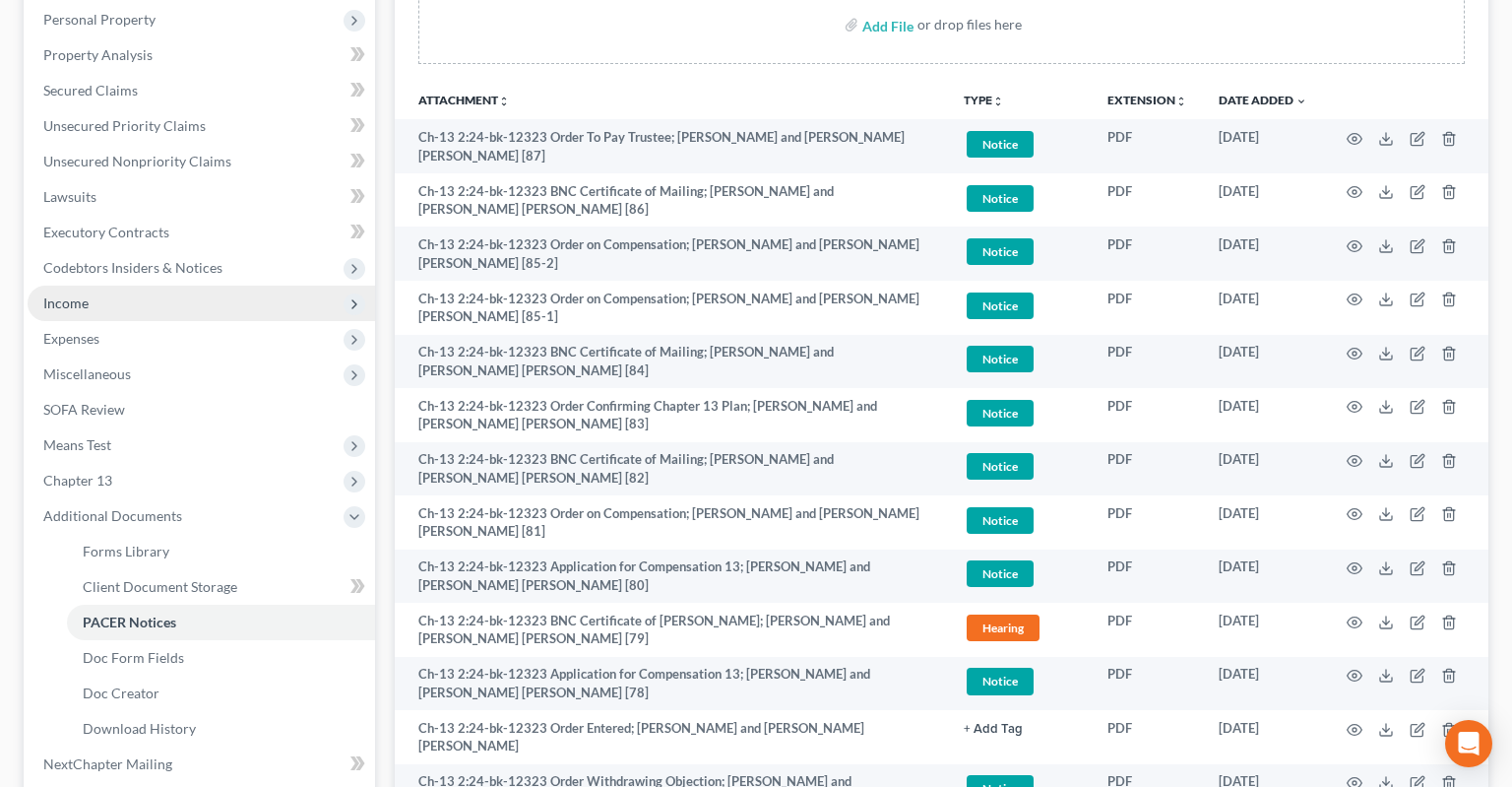click on "Income" at bounding box center (201, 303) 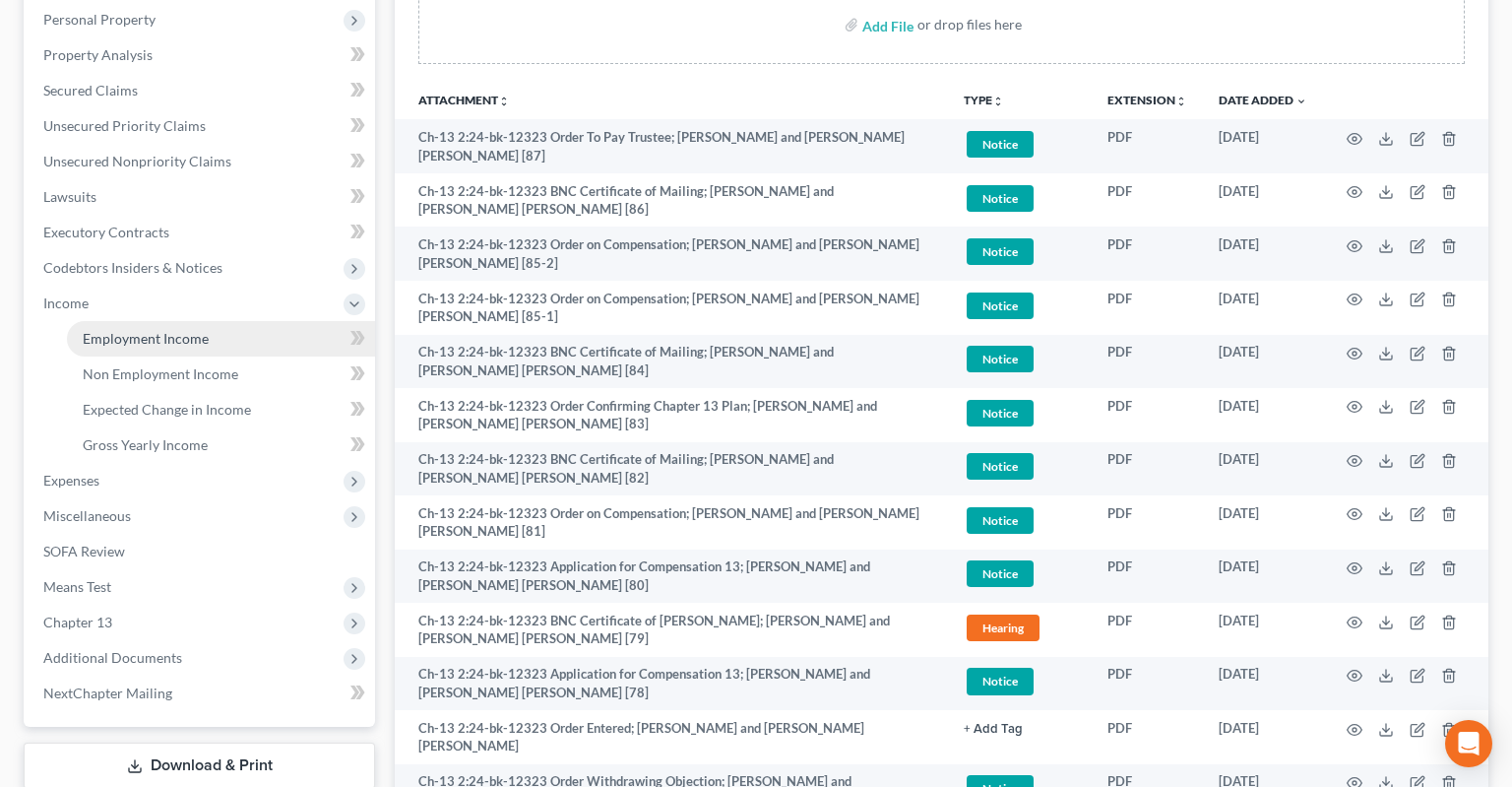 click on "Employment Income" at bounding box center [146, 338] 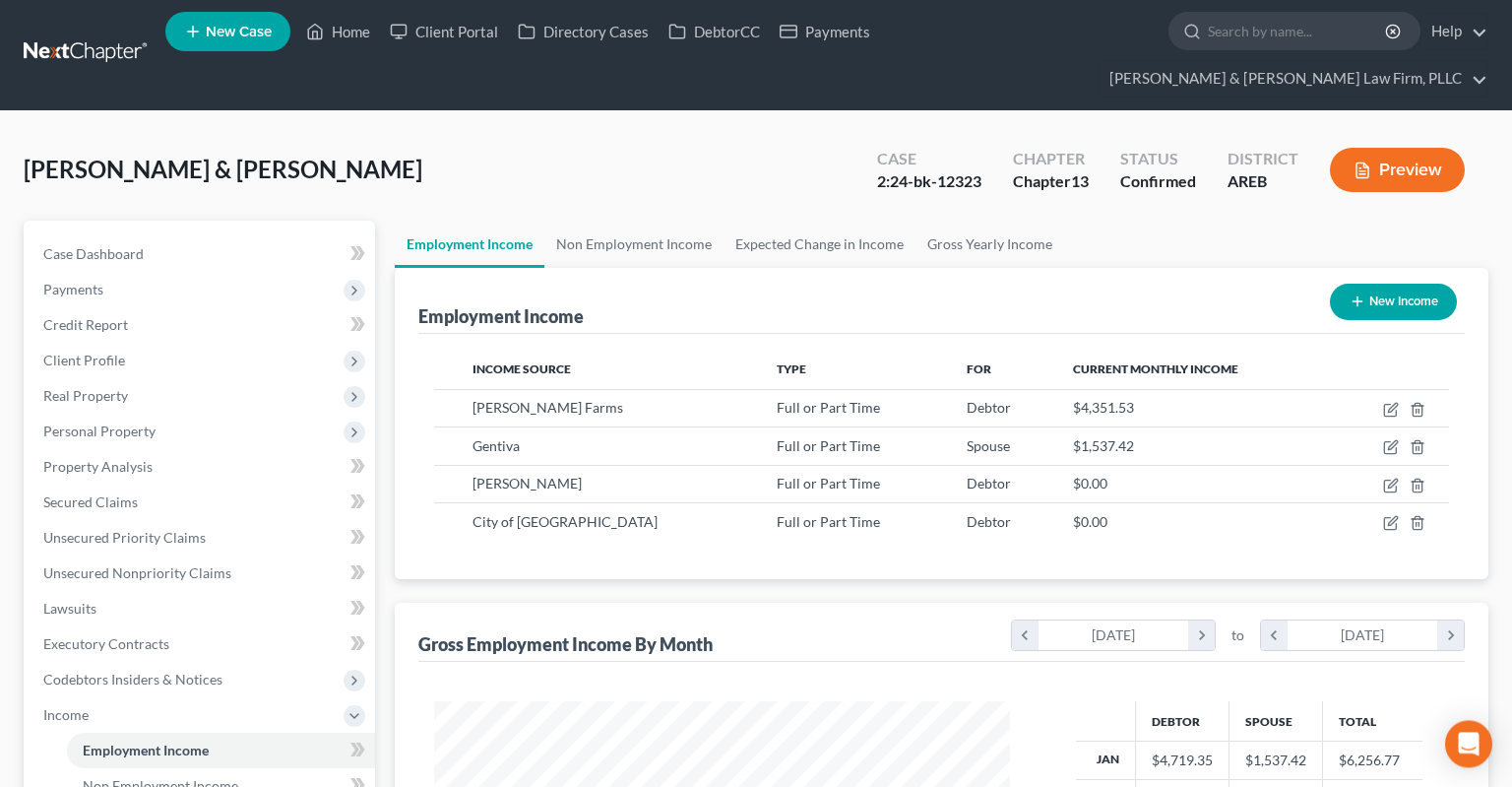 scroll, scrollTop: 0, scrollLeft: 0, axis: both 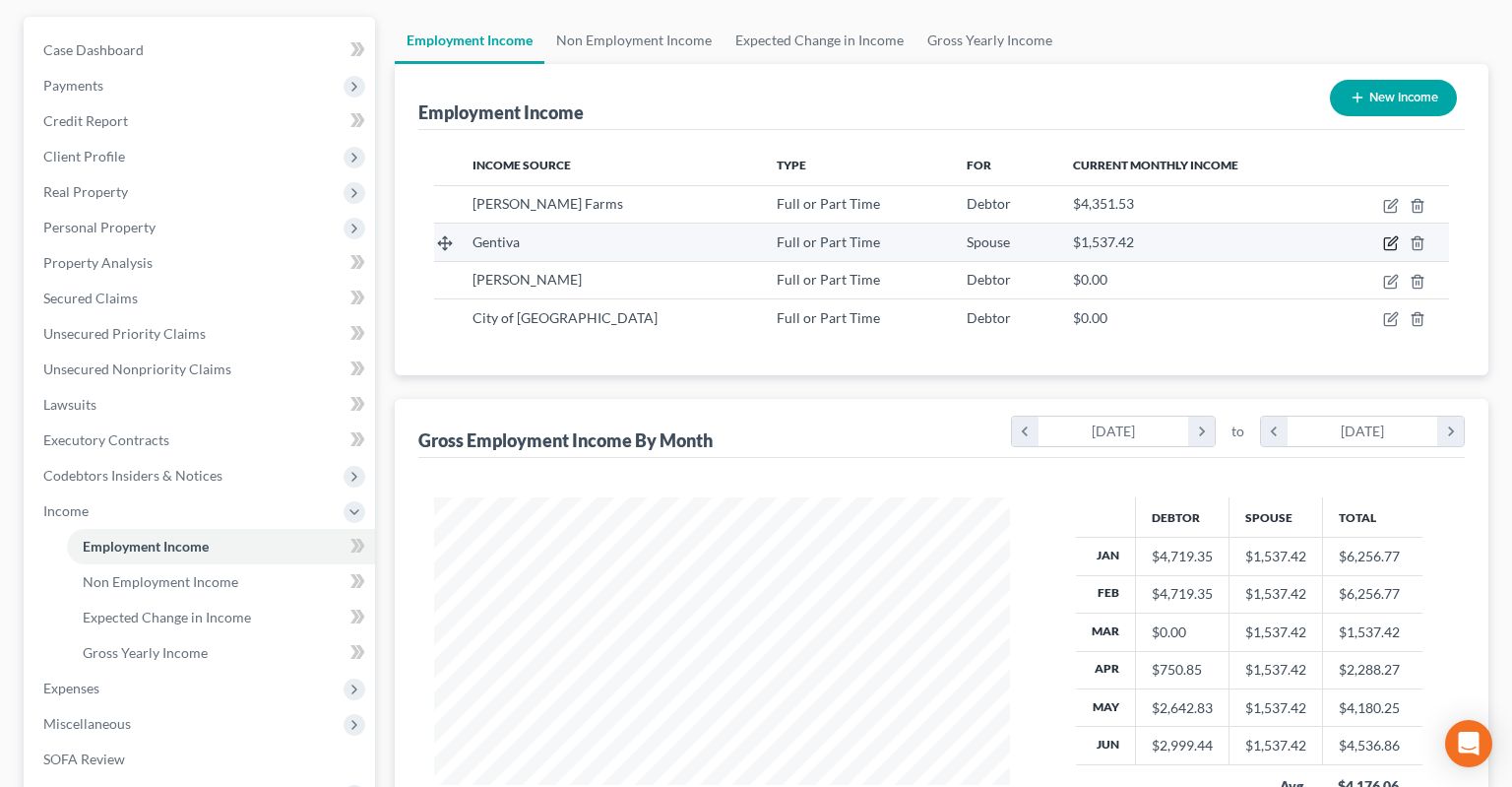 click 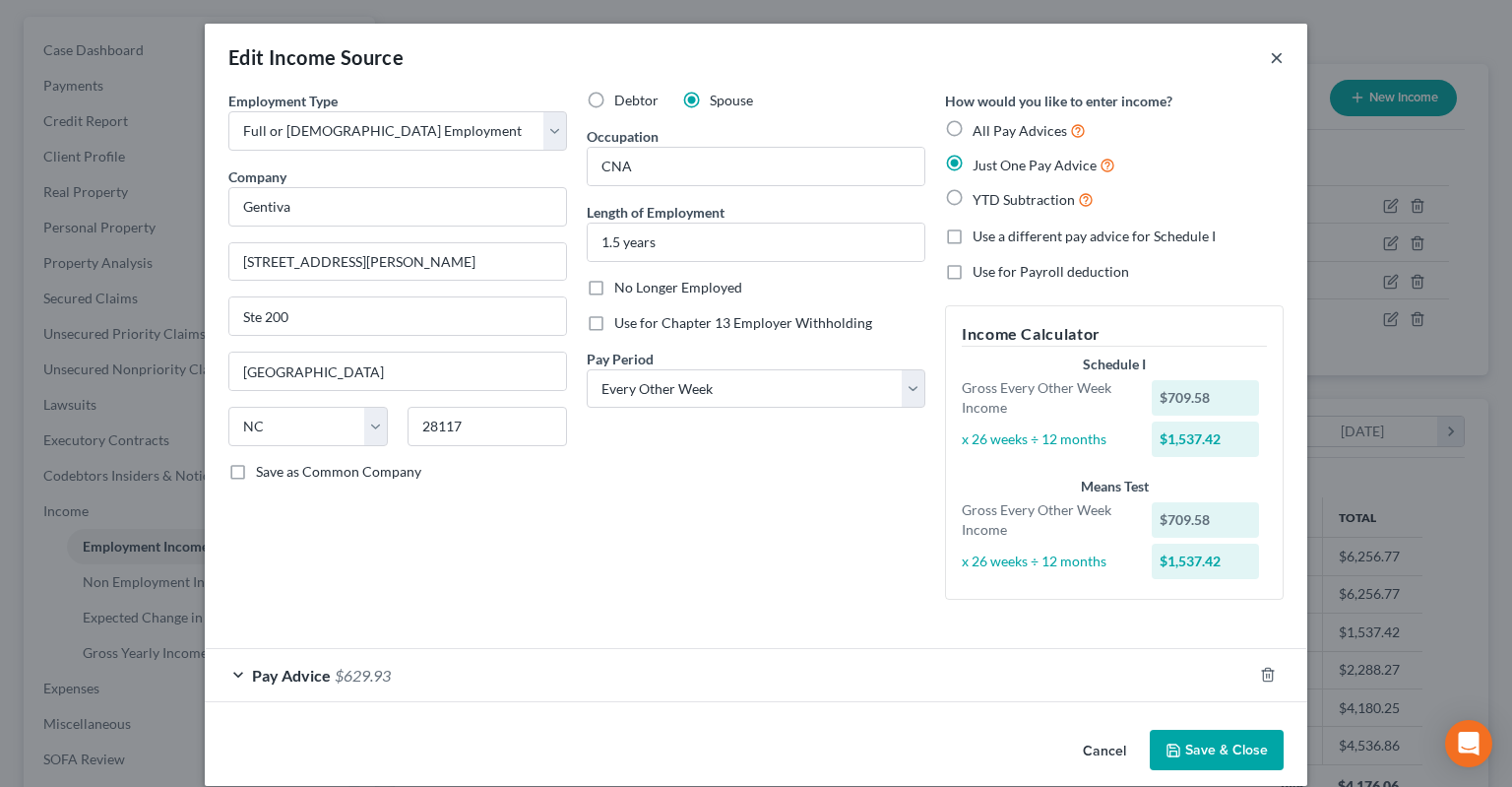 click on "×" at bounding box center [1277, 57] 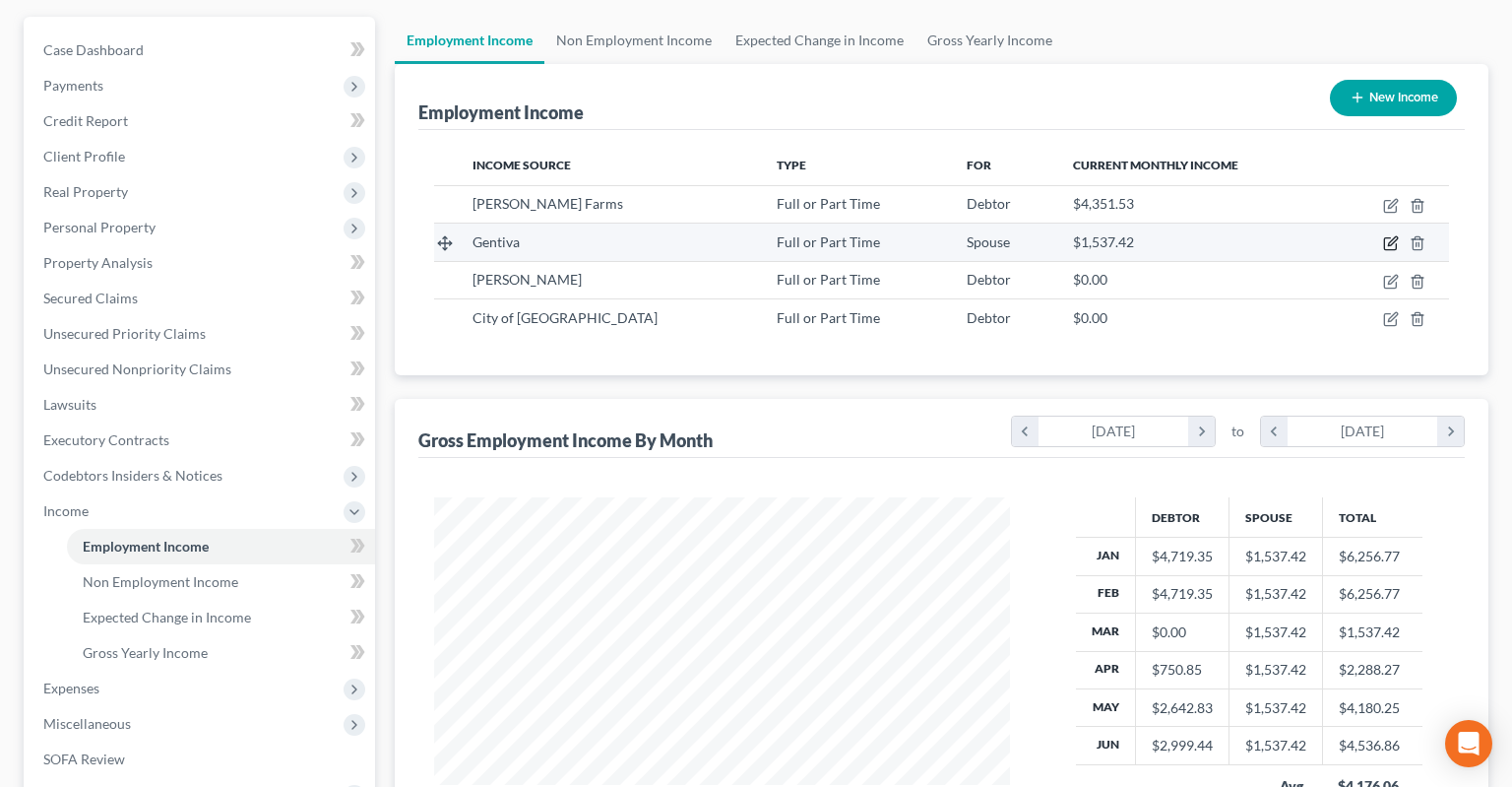 click 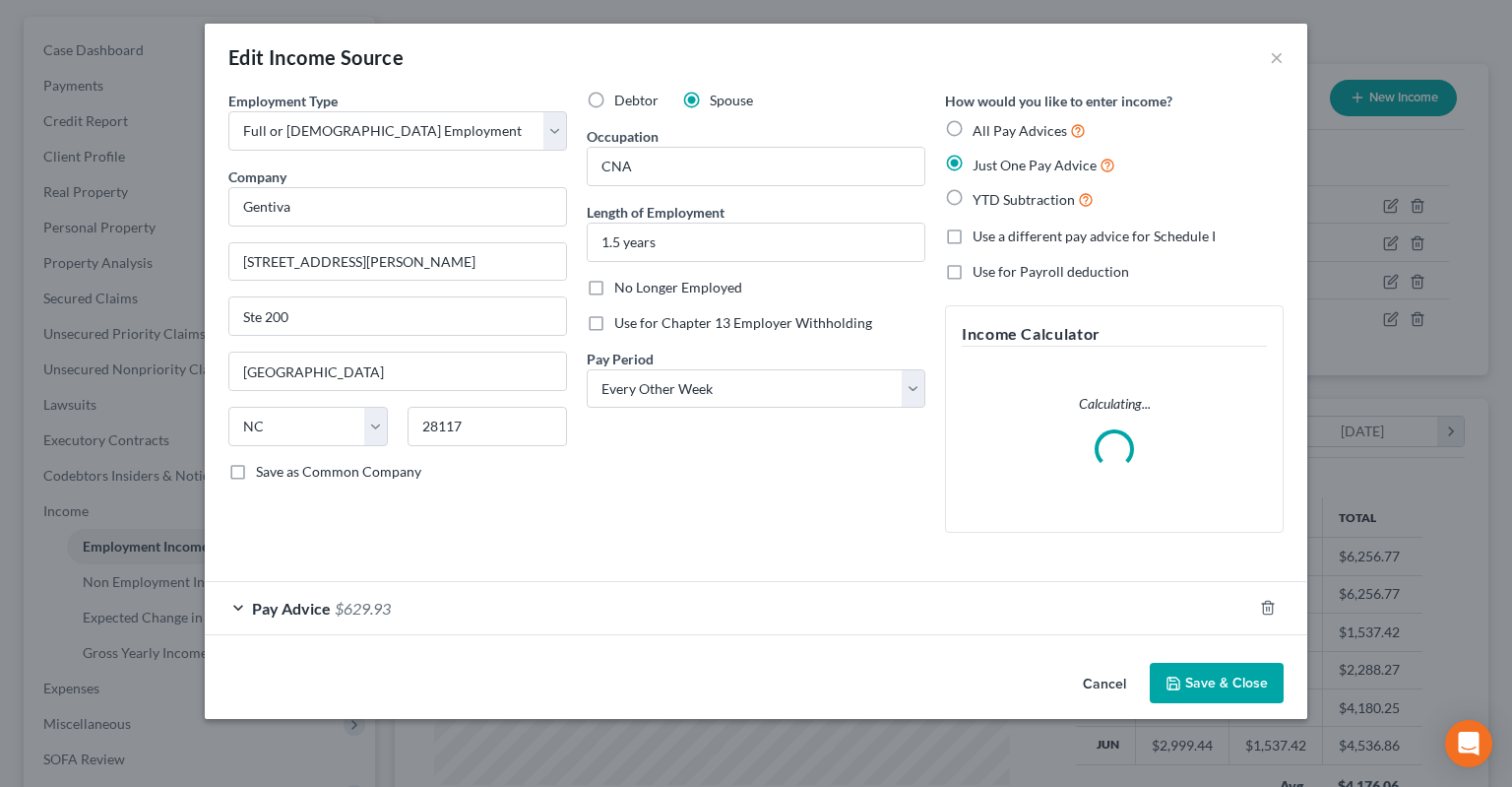 click on "Pay Advice $629.93" at bounding box center [728, 608] 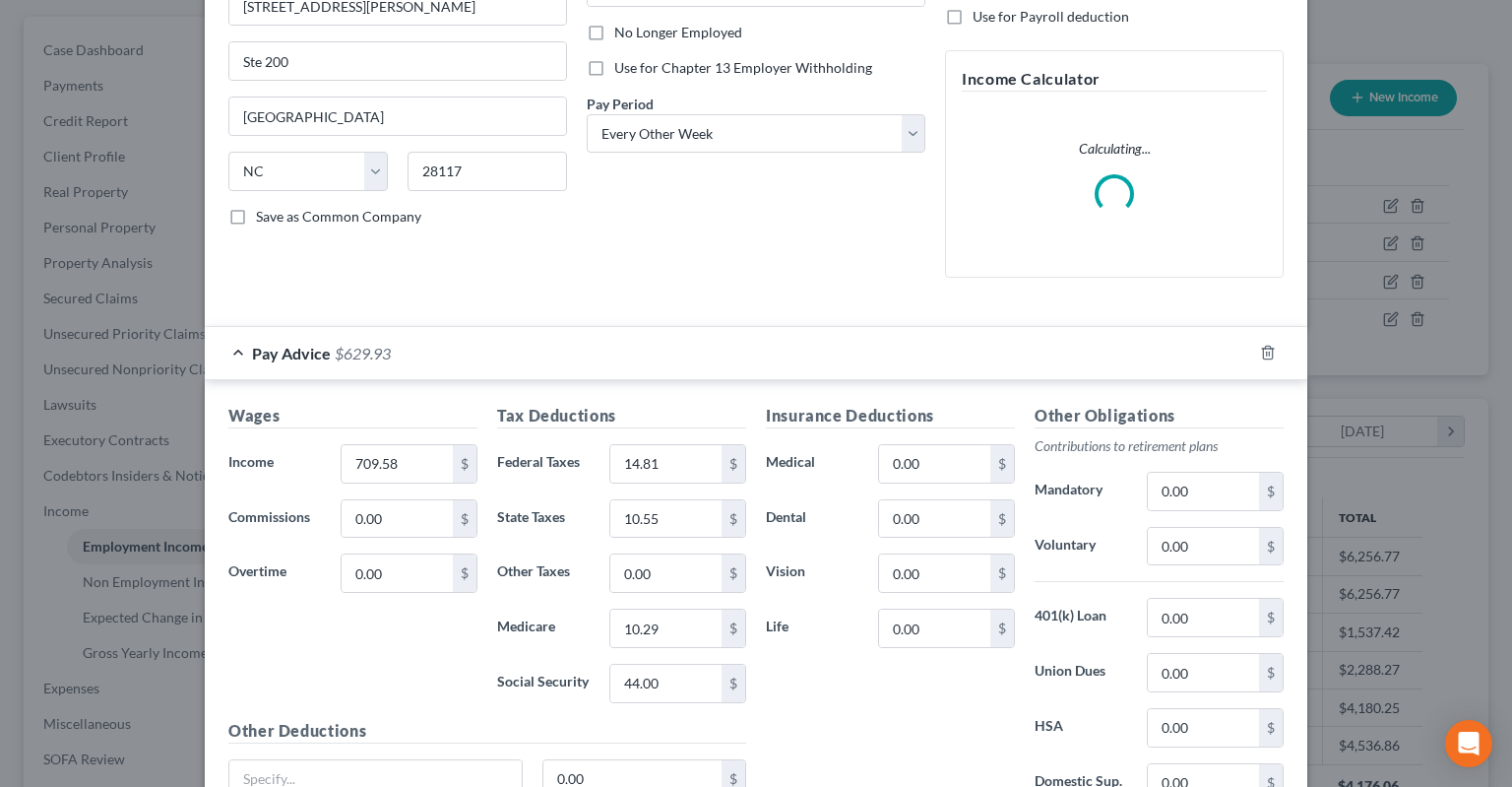 scroll, scrollTop: 397, scrollLeft: 0, axis: vertical 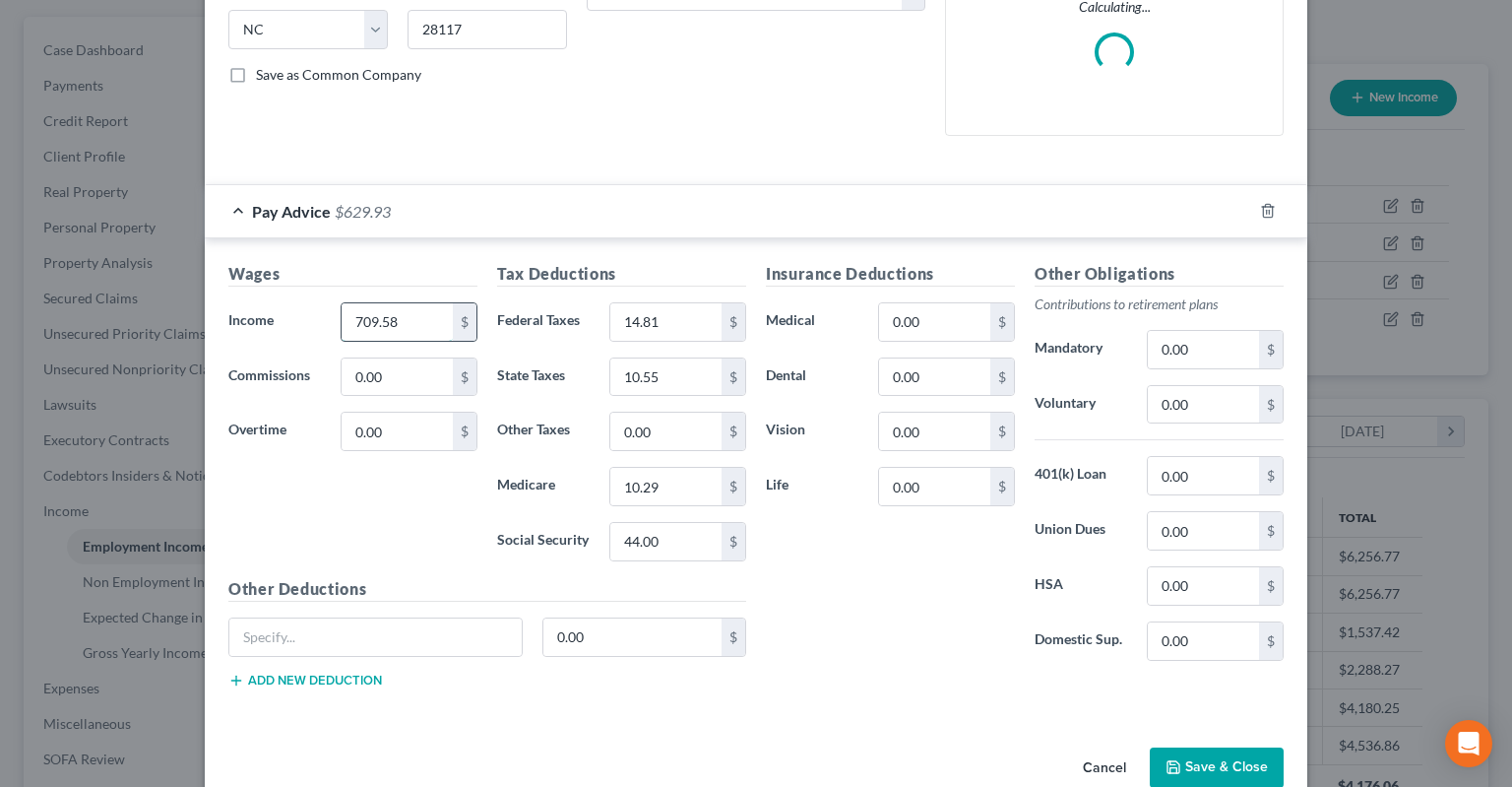 drag, startPoint x: 432, startPoint y: 322, endPoint x: 415, endPoint y: 322, distance: 17 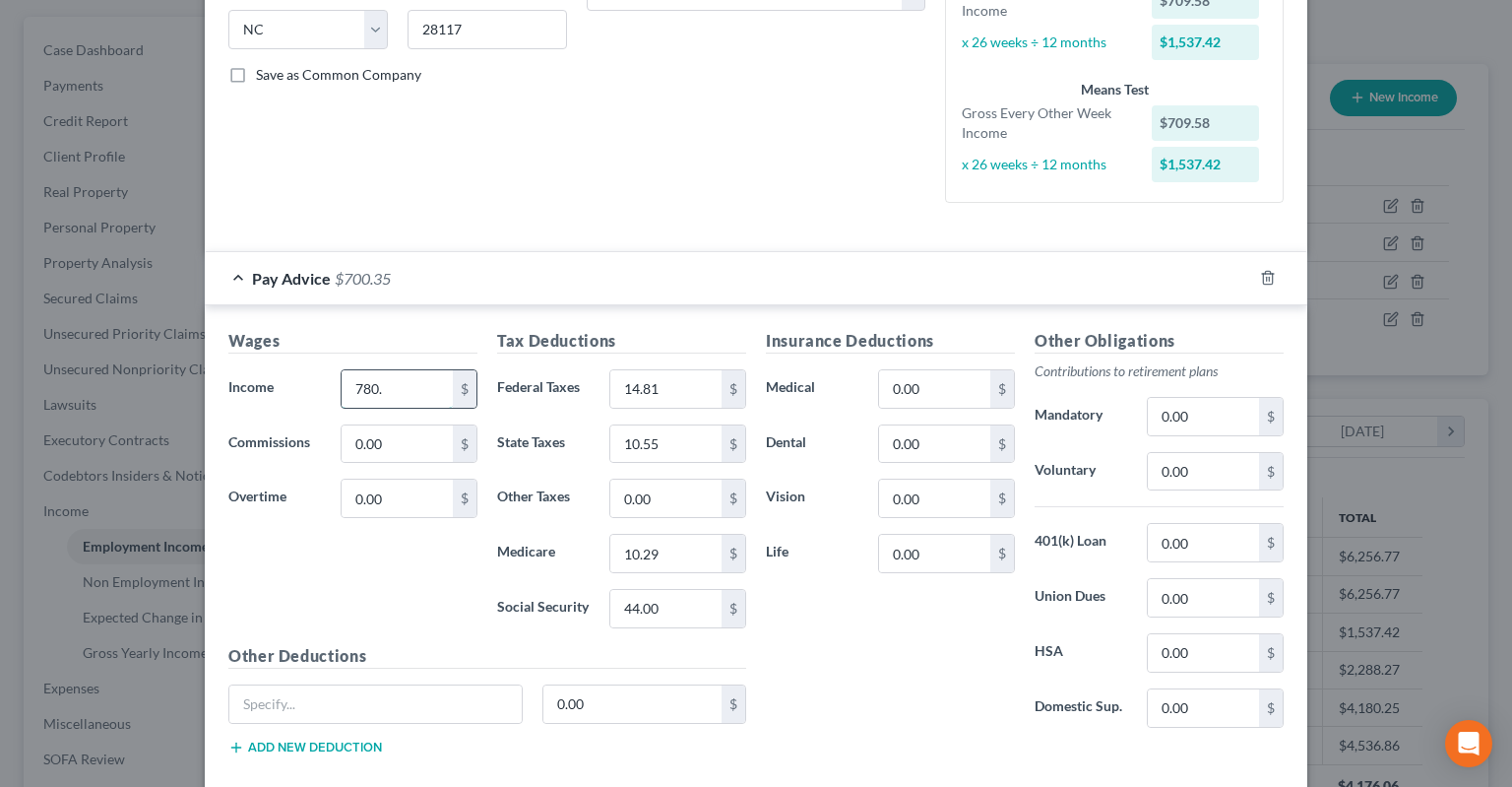 type on "780." 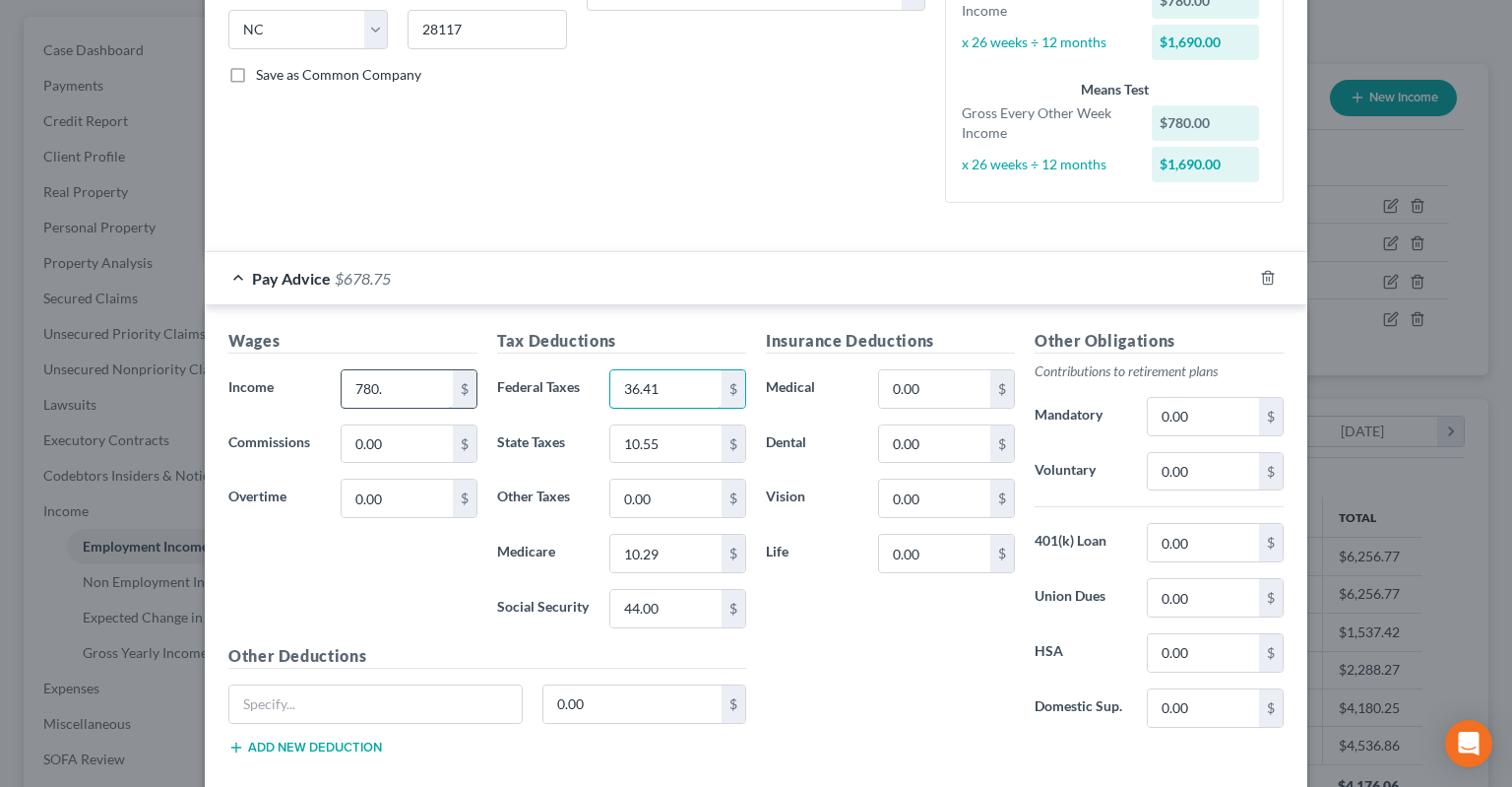 type on "36.41" 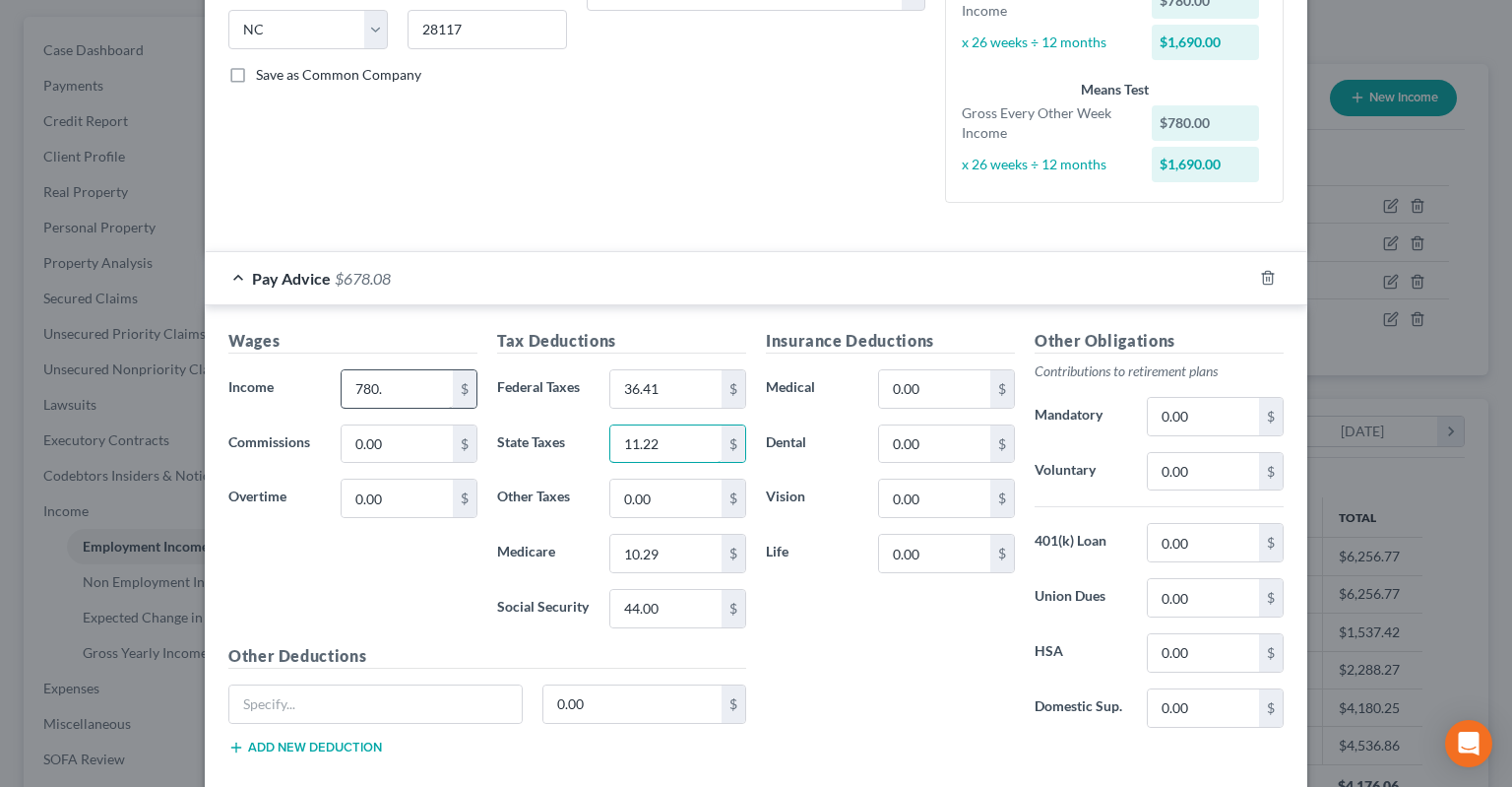 type on "11.22" 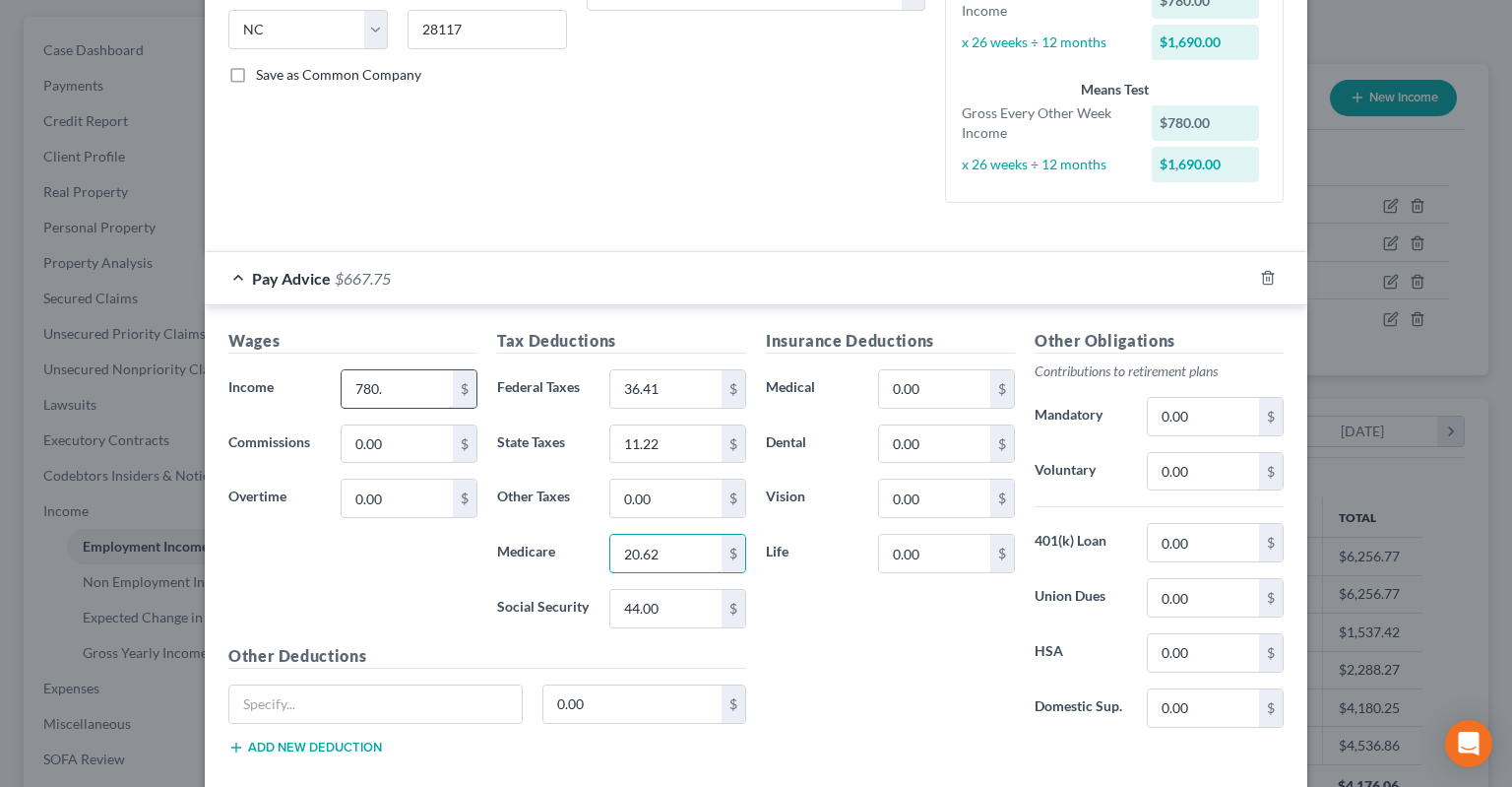type on "20.62" 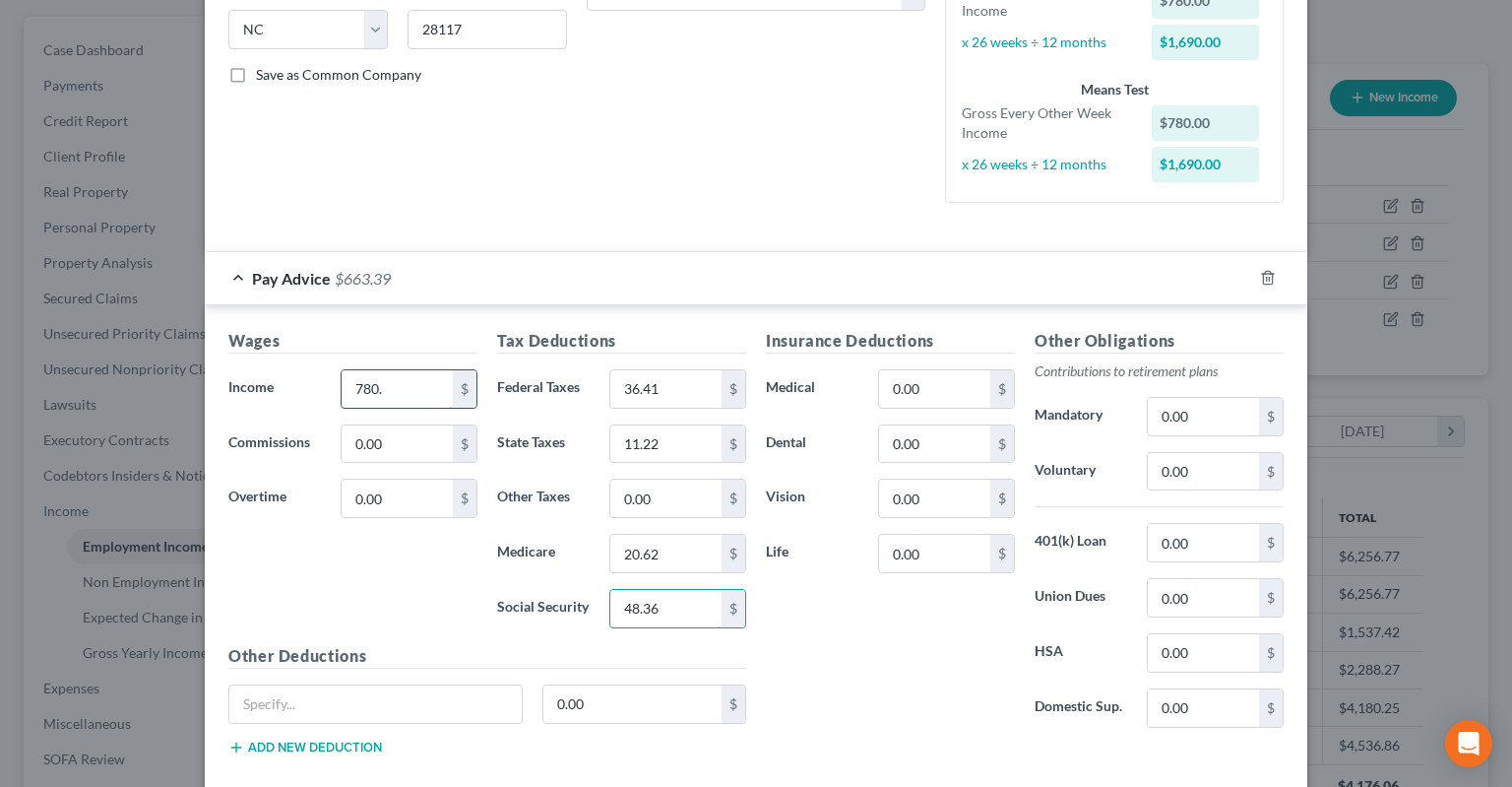 type on "48.36" 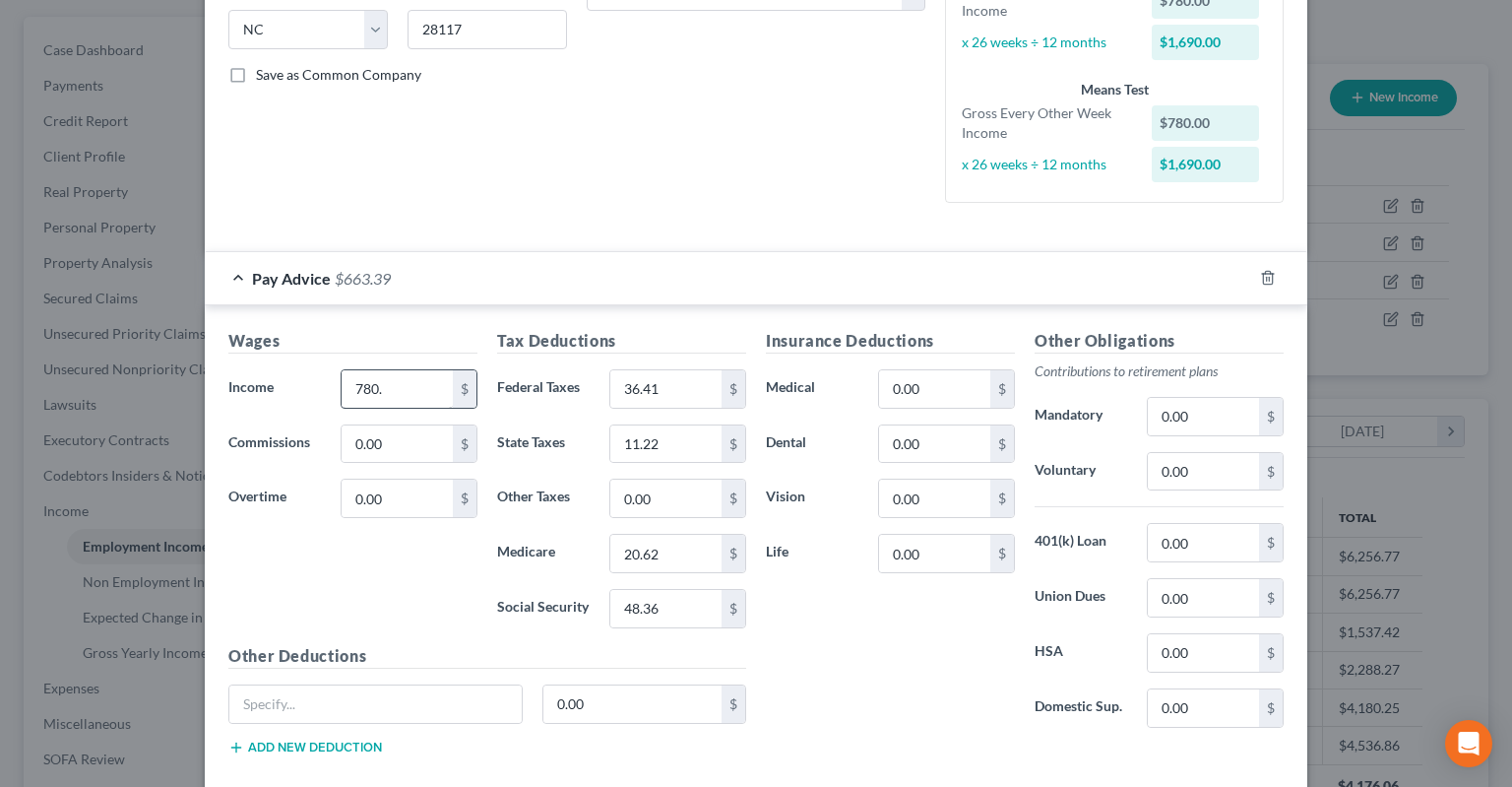 type 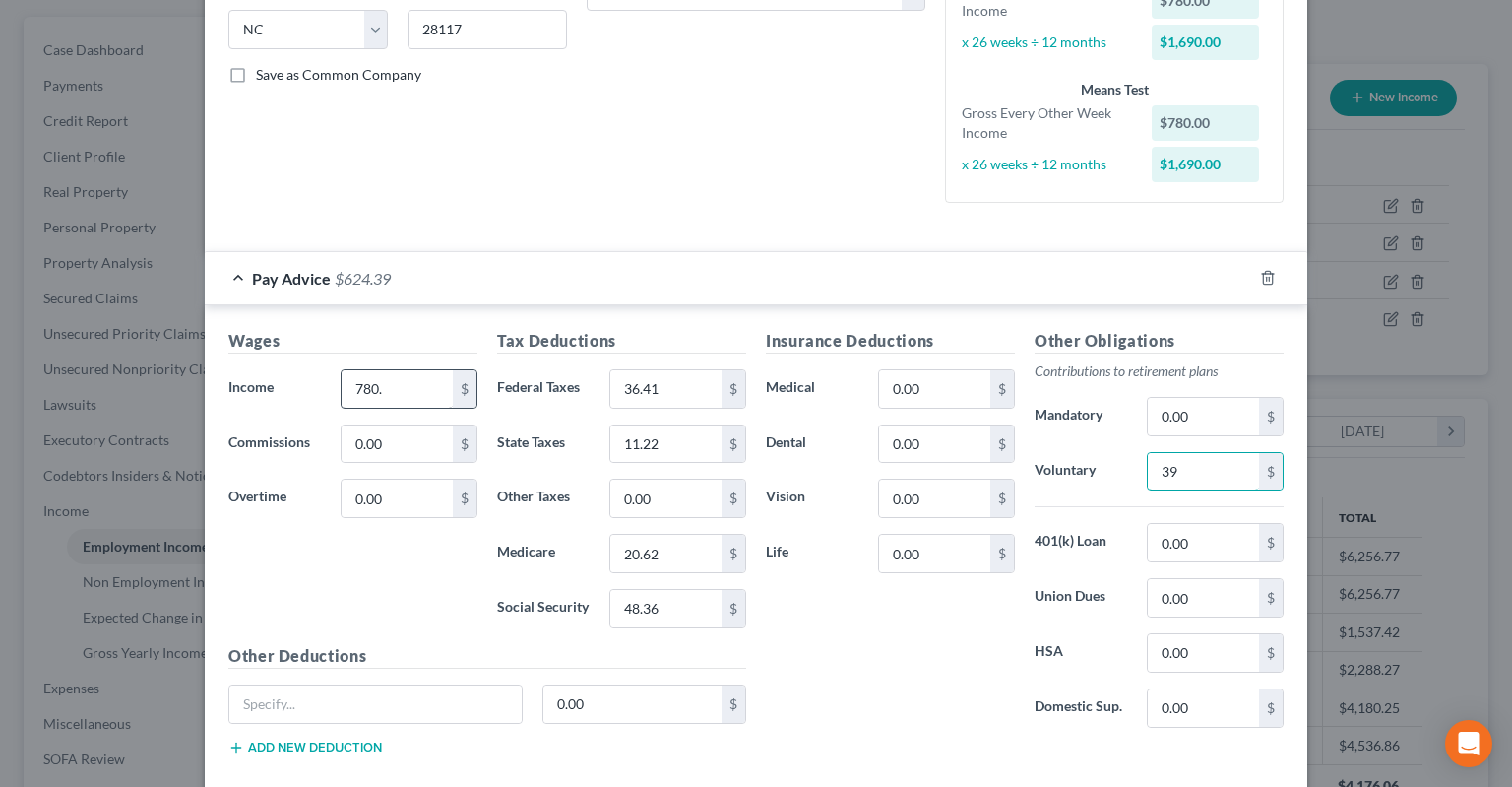 type on "39" 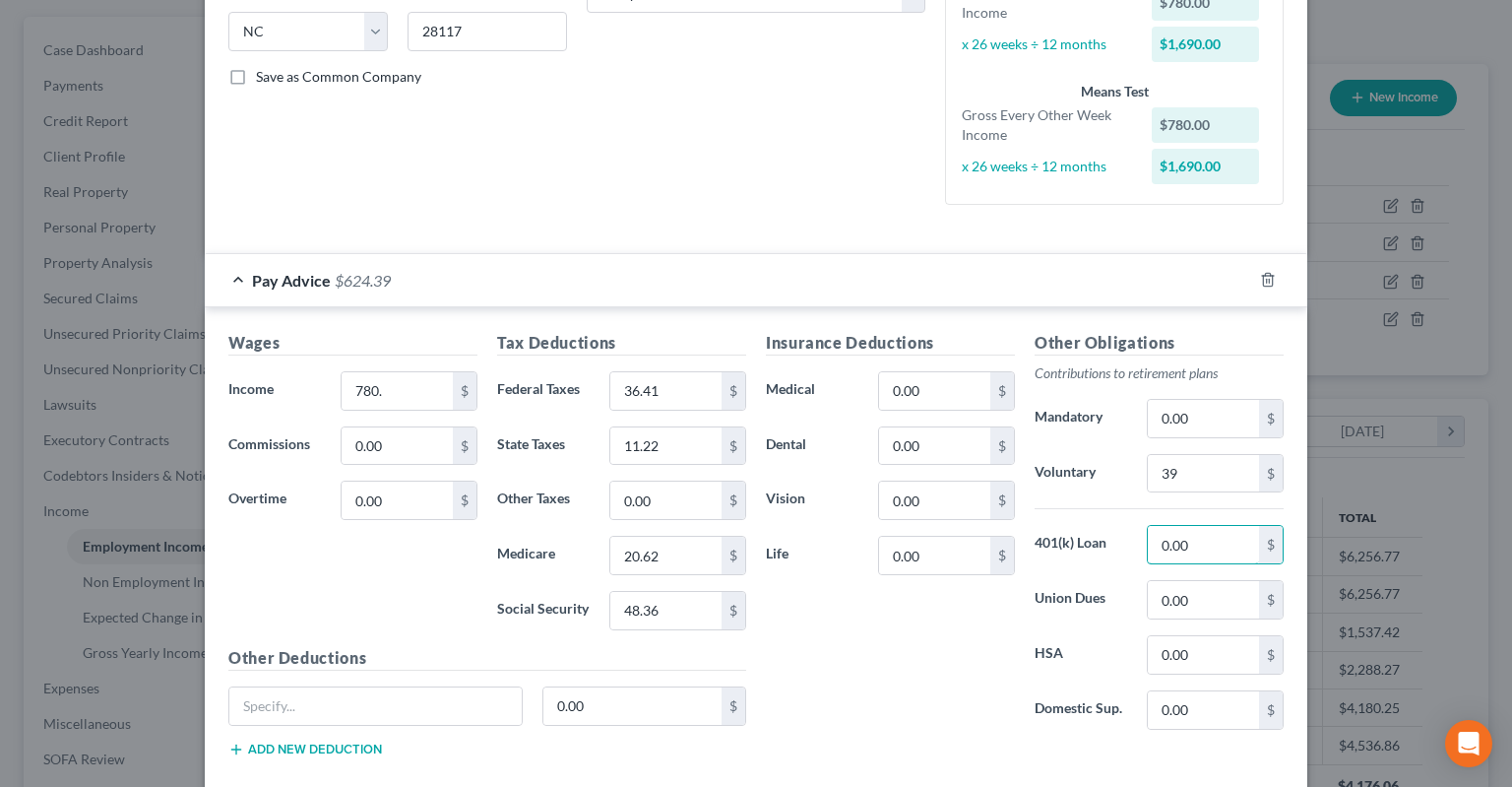 scroll, scrollTop: 500, scrollLeft: 0, axis: vertical 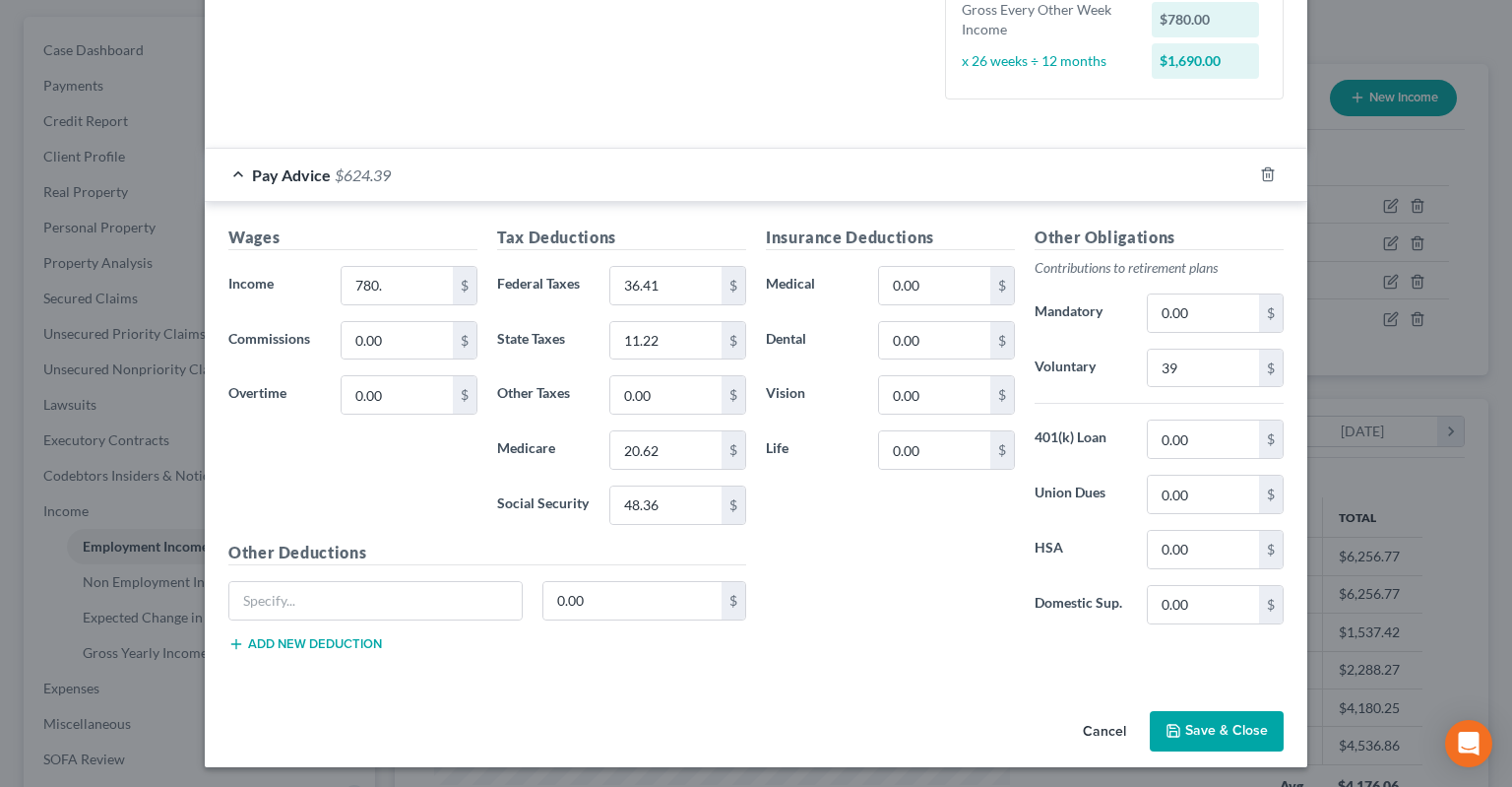 click on "Save & Close" at bounding box center (1217, 732) 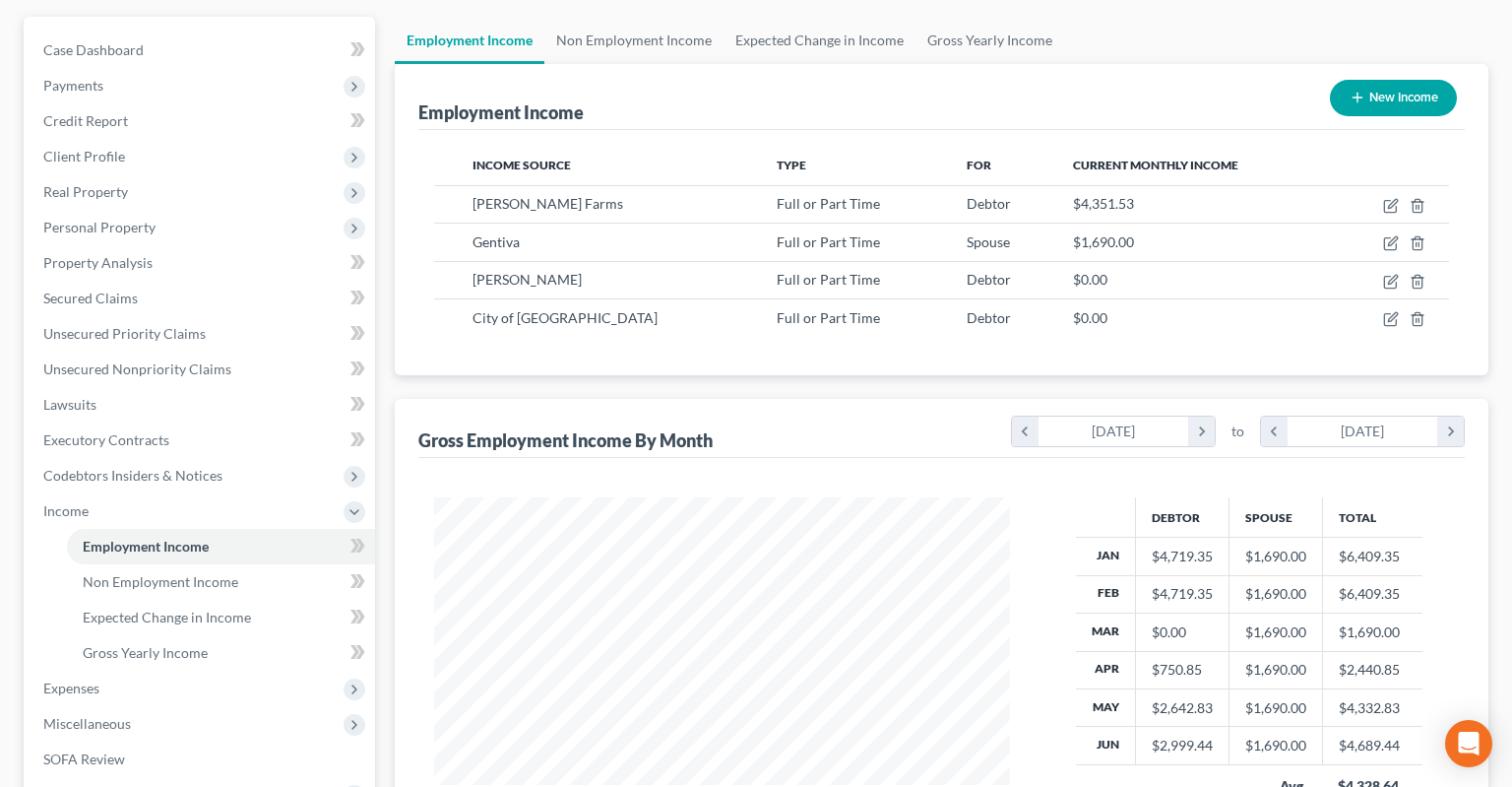 scroll, scrollTop: 0, scrollLeft: 0, axis: both 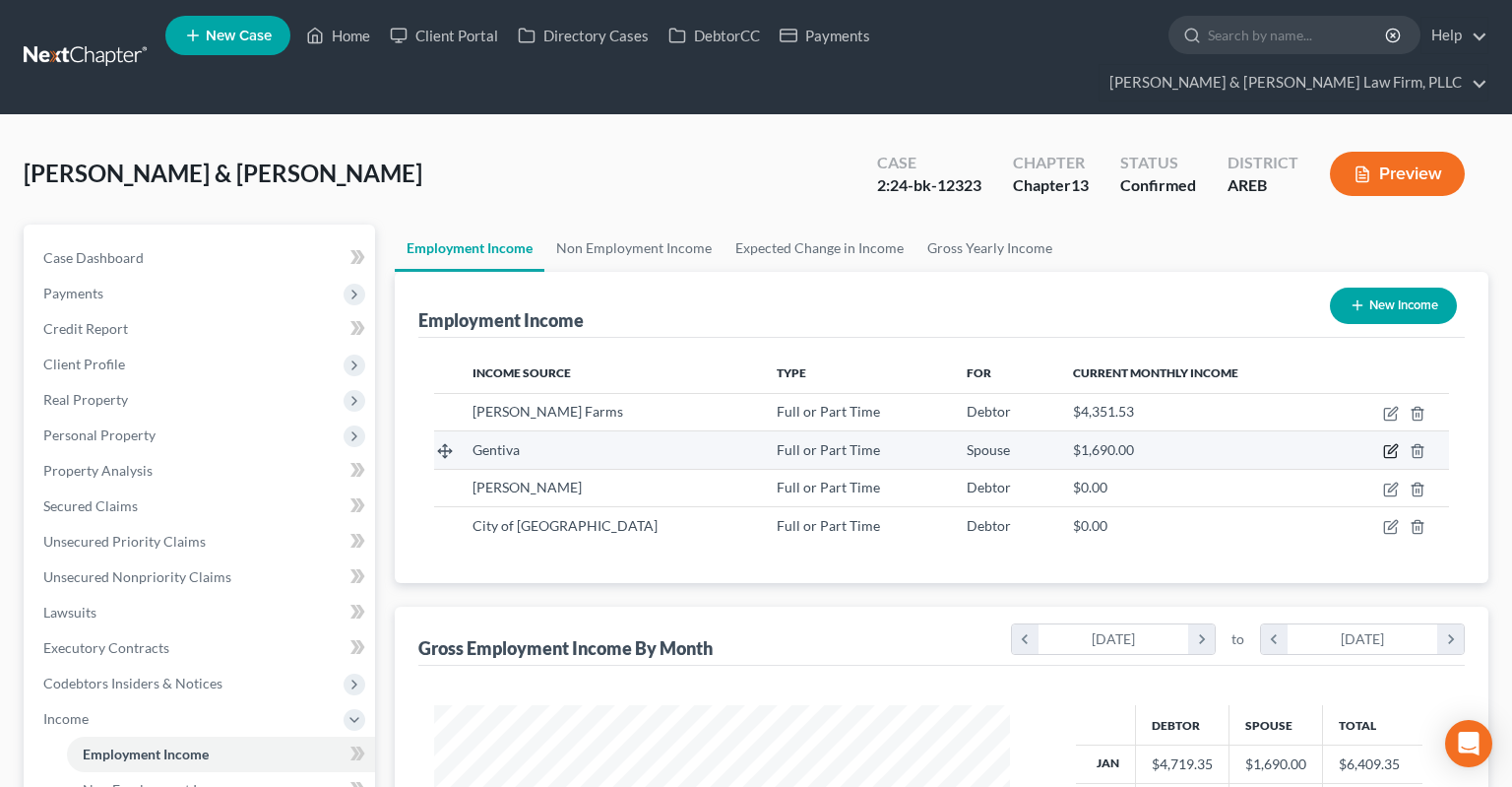 click 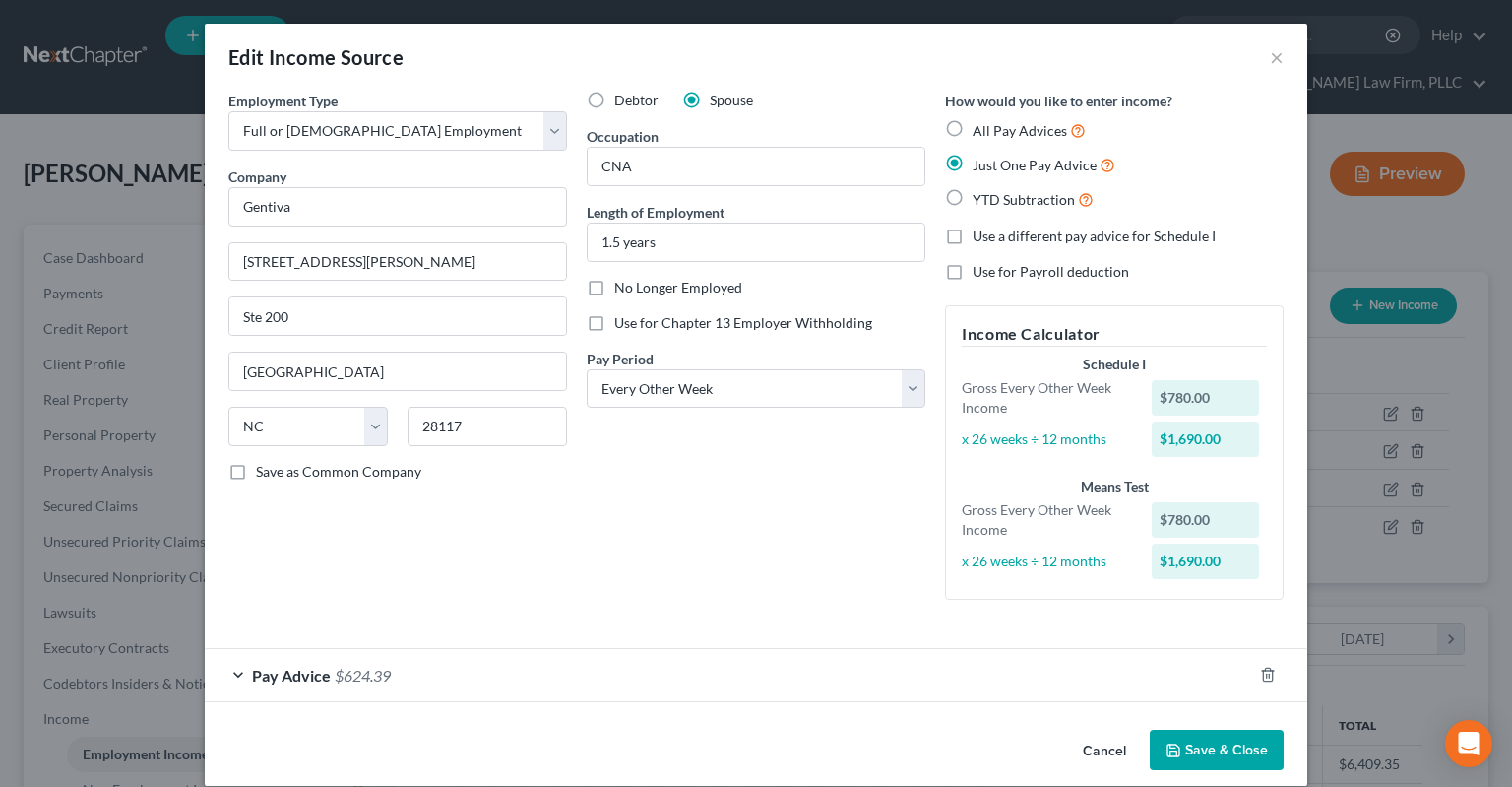 click on "Cancel" at bounding box center [1104, 752] 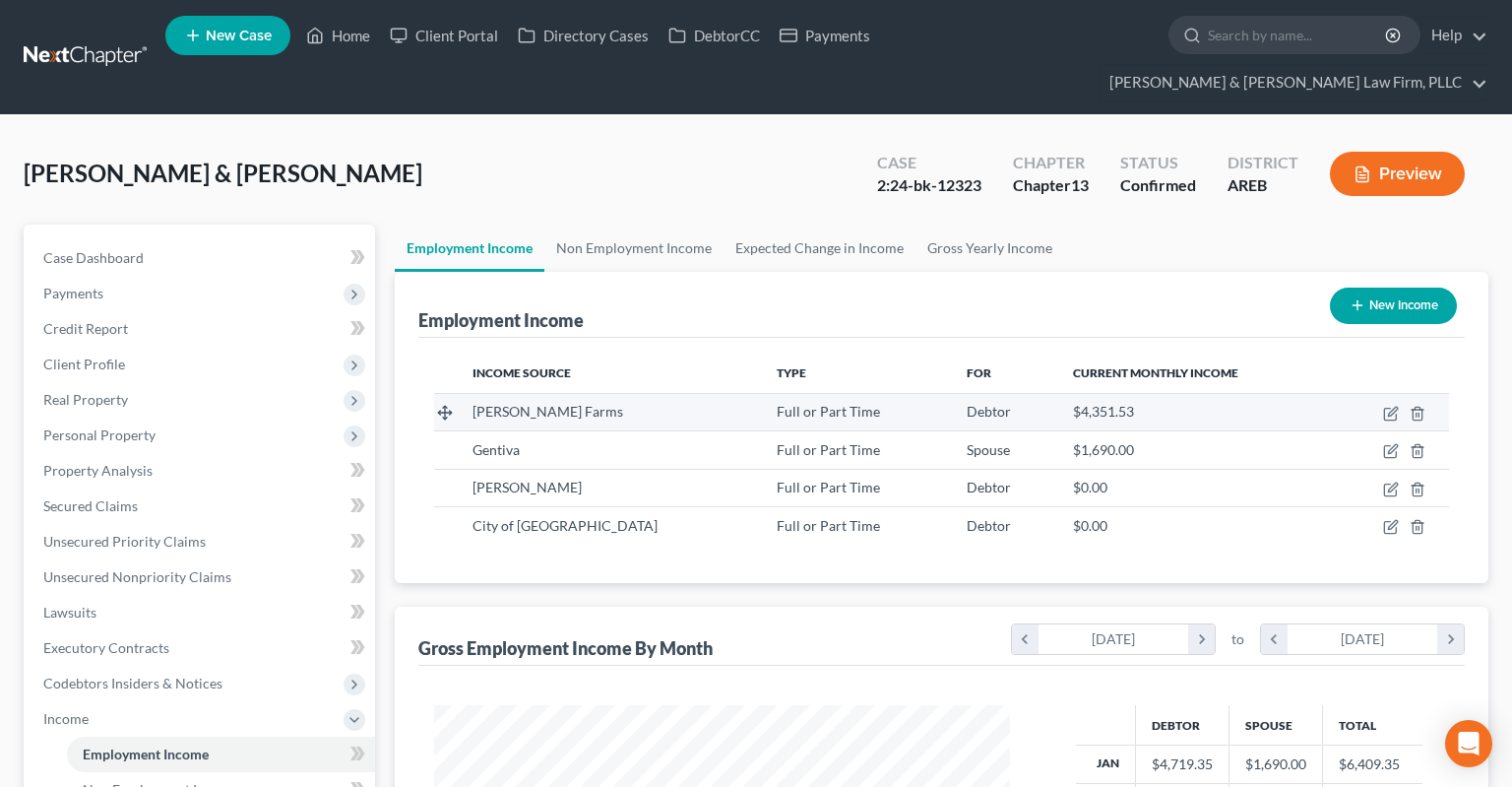 click at bounding box center [1391, 412] 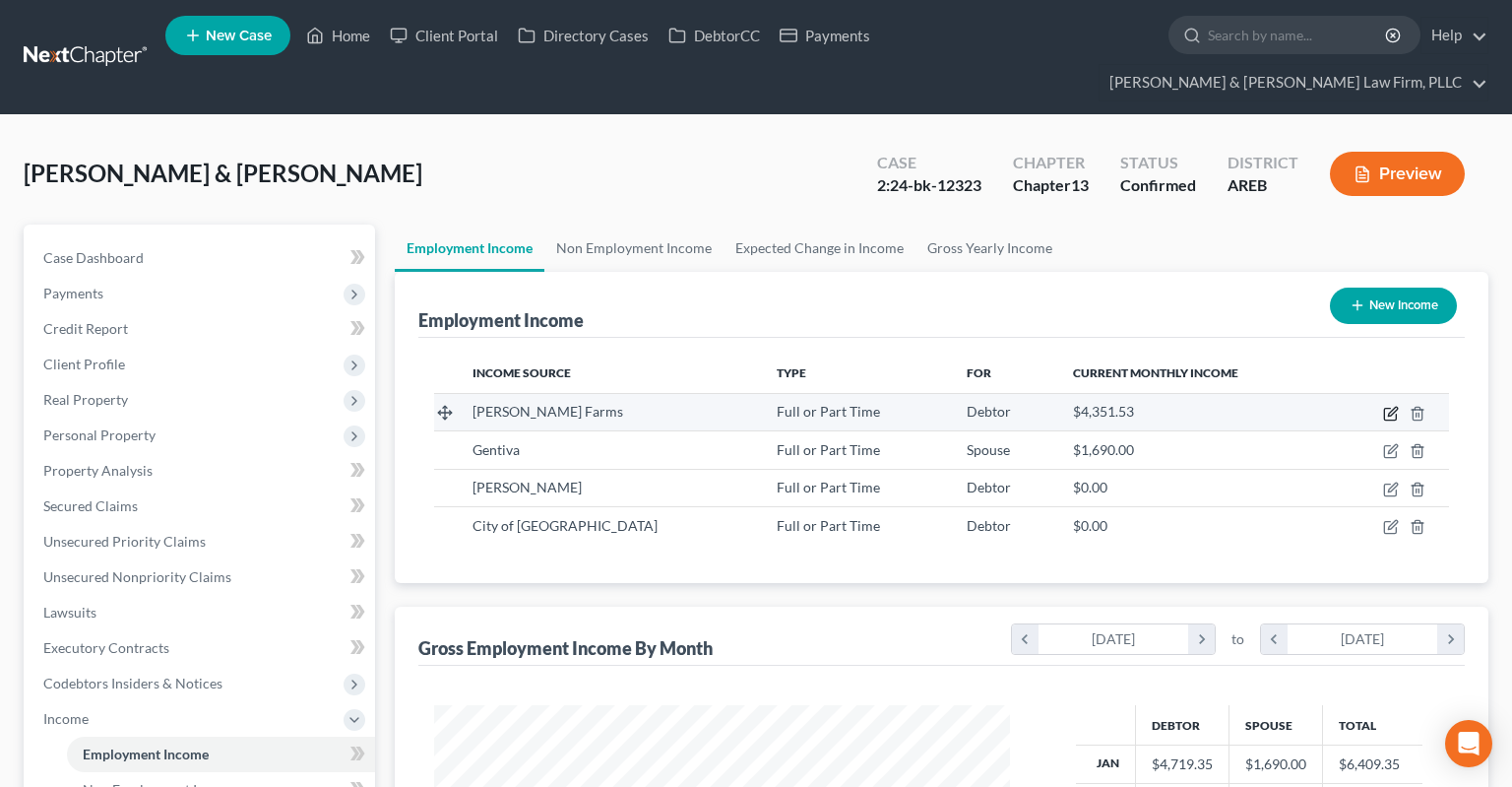 click 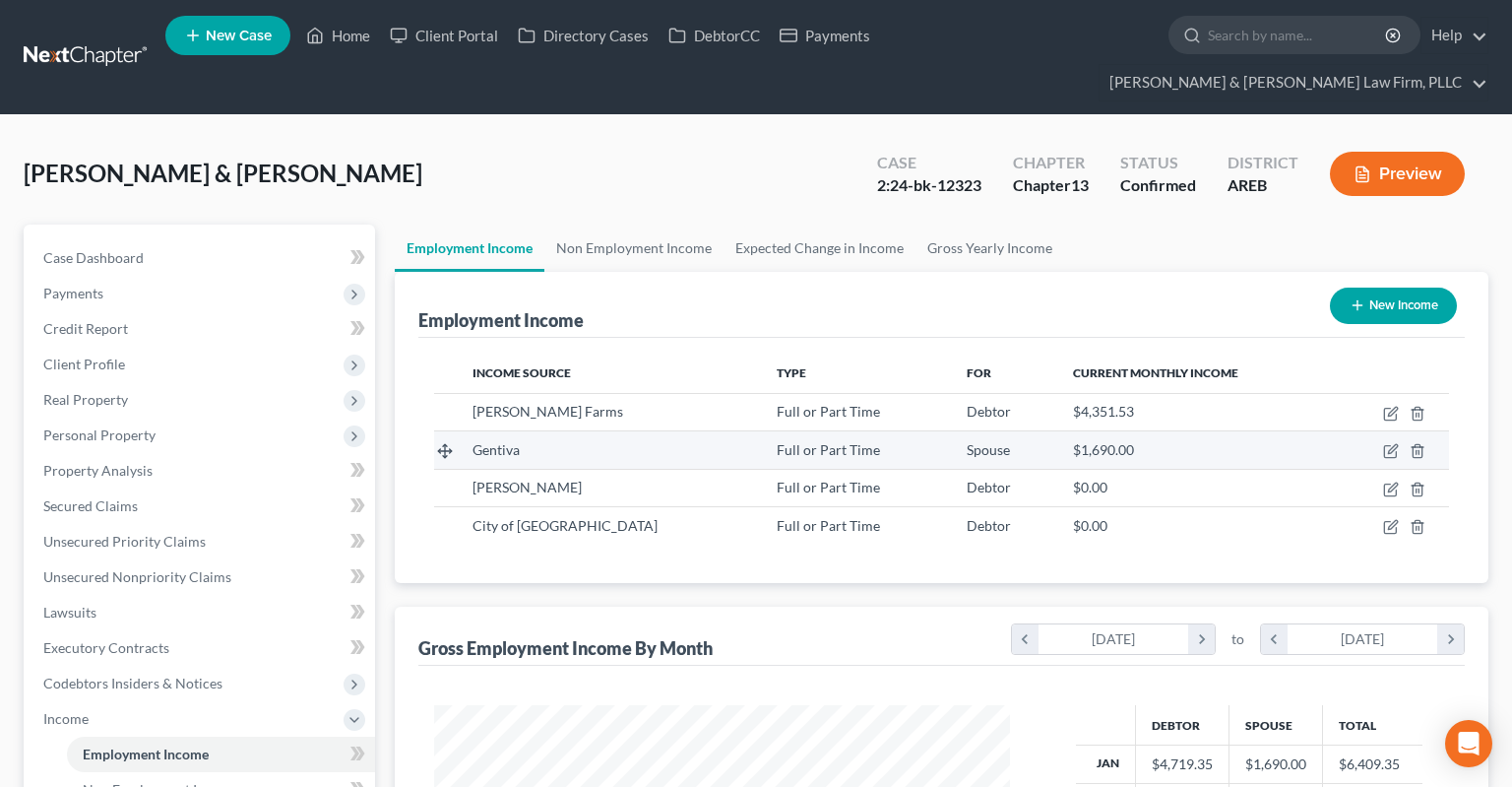select on "0" 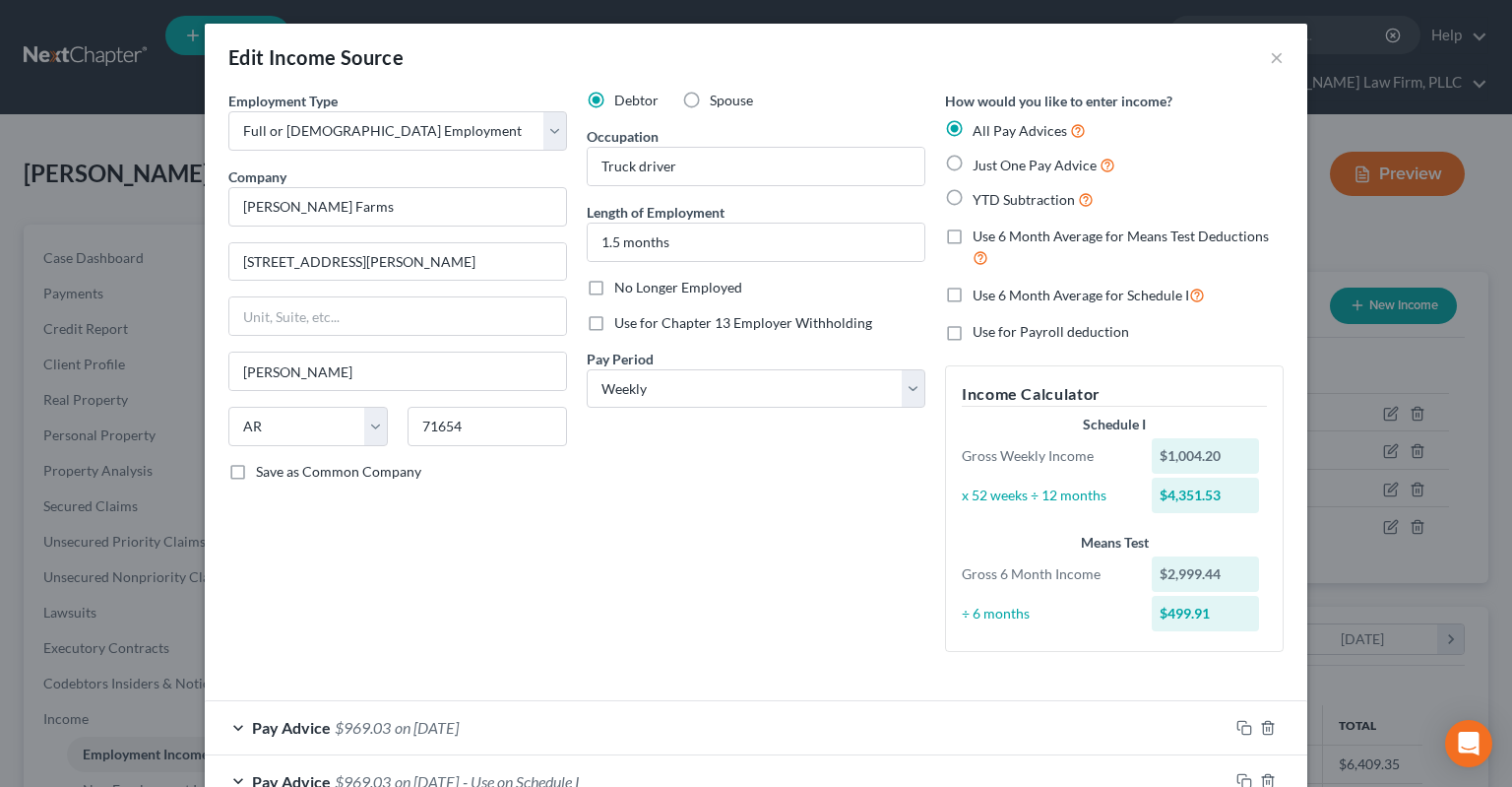 scroll, scrollTop: 181, scrollLeft: 0, axis: vertical 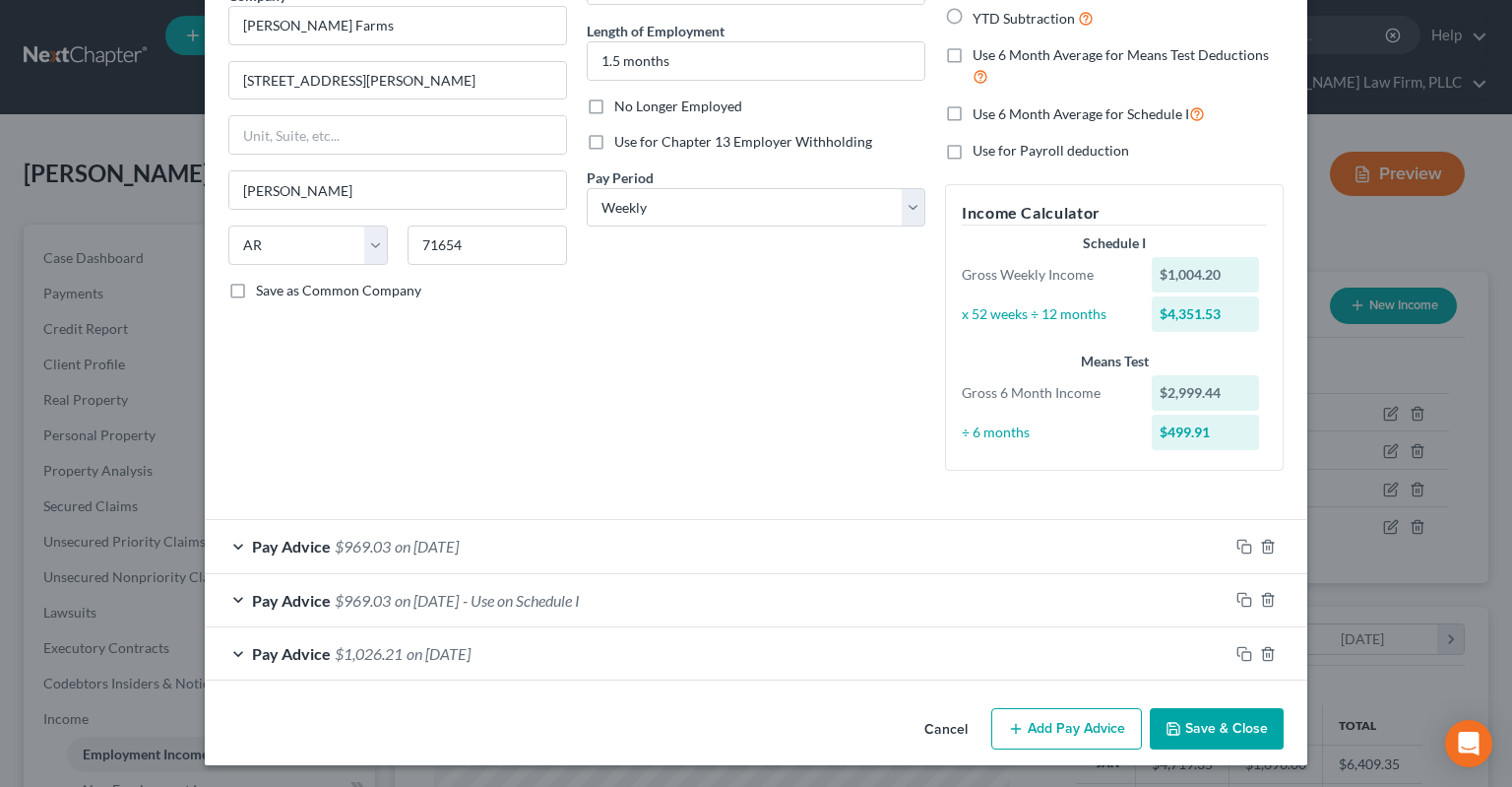 click on "Pay Advice $969.03 on [DATE] - Use on Schedule I" at bounding box center (717, 600) 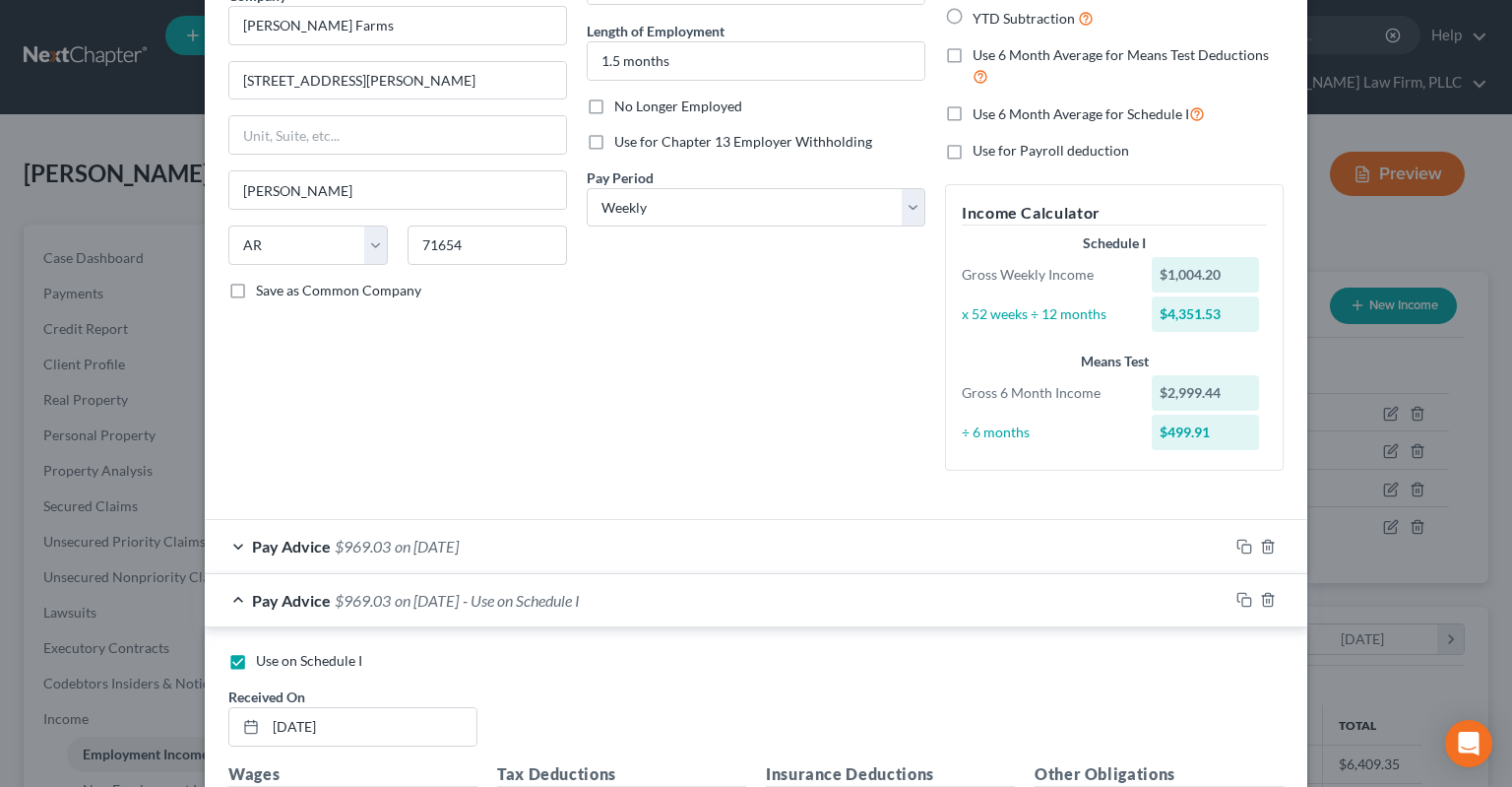 click on "Use on Schedule I" at bounding box center [309, 660] 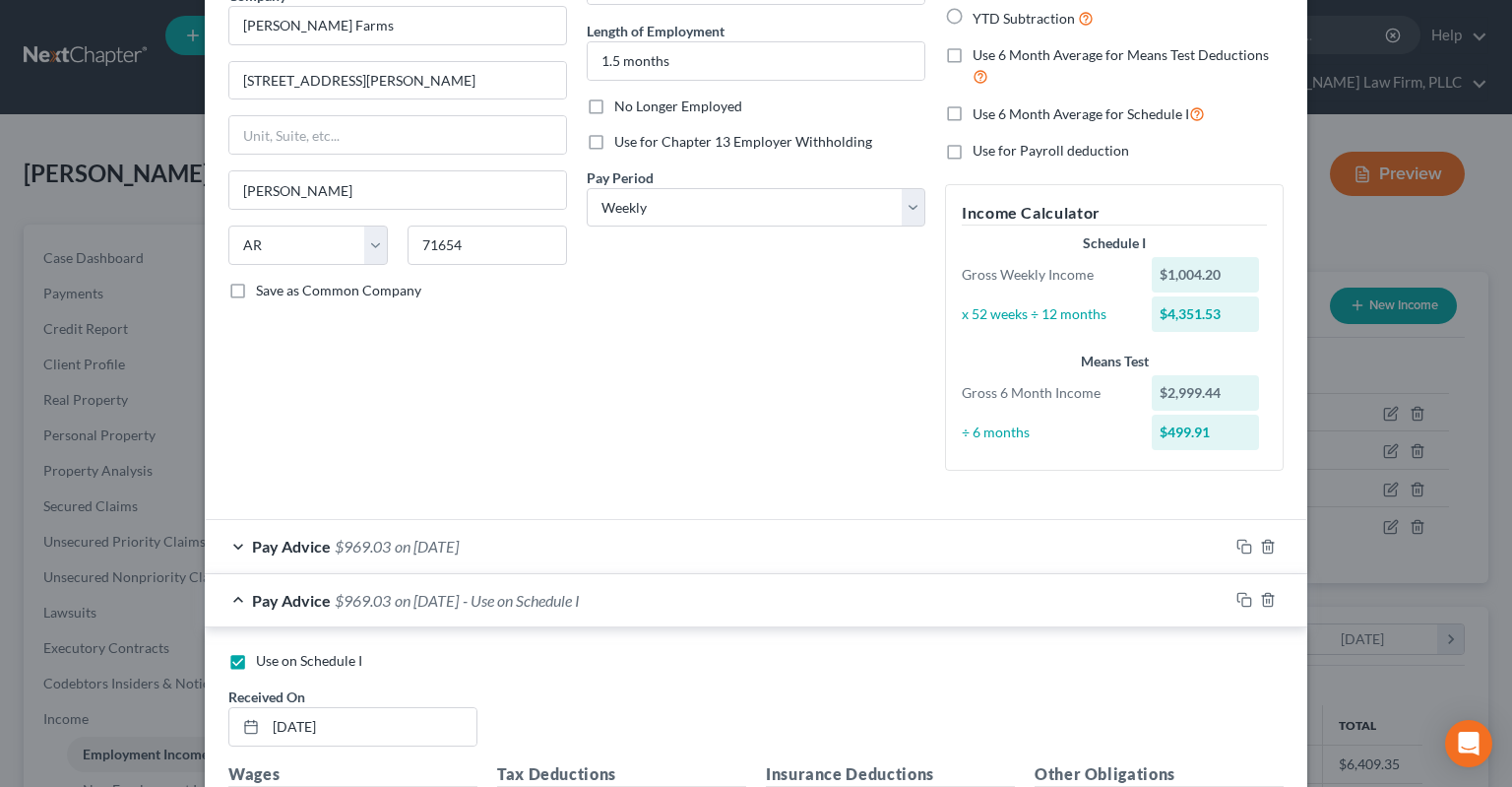 click on "Use on Schedule I" at bounding box center [270, 657] 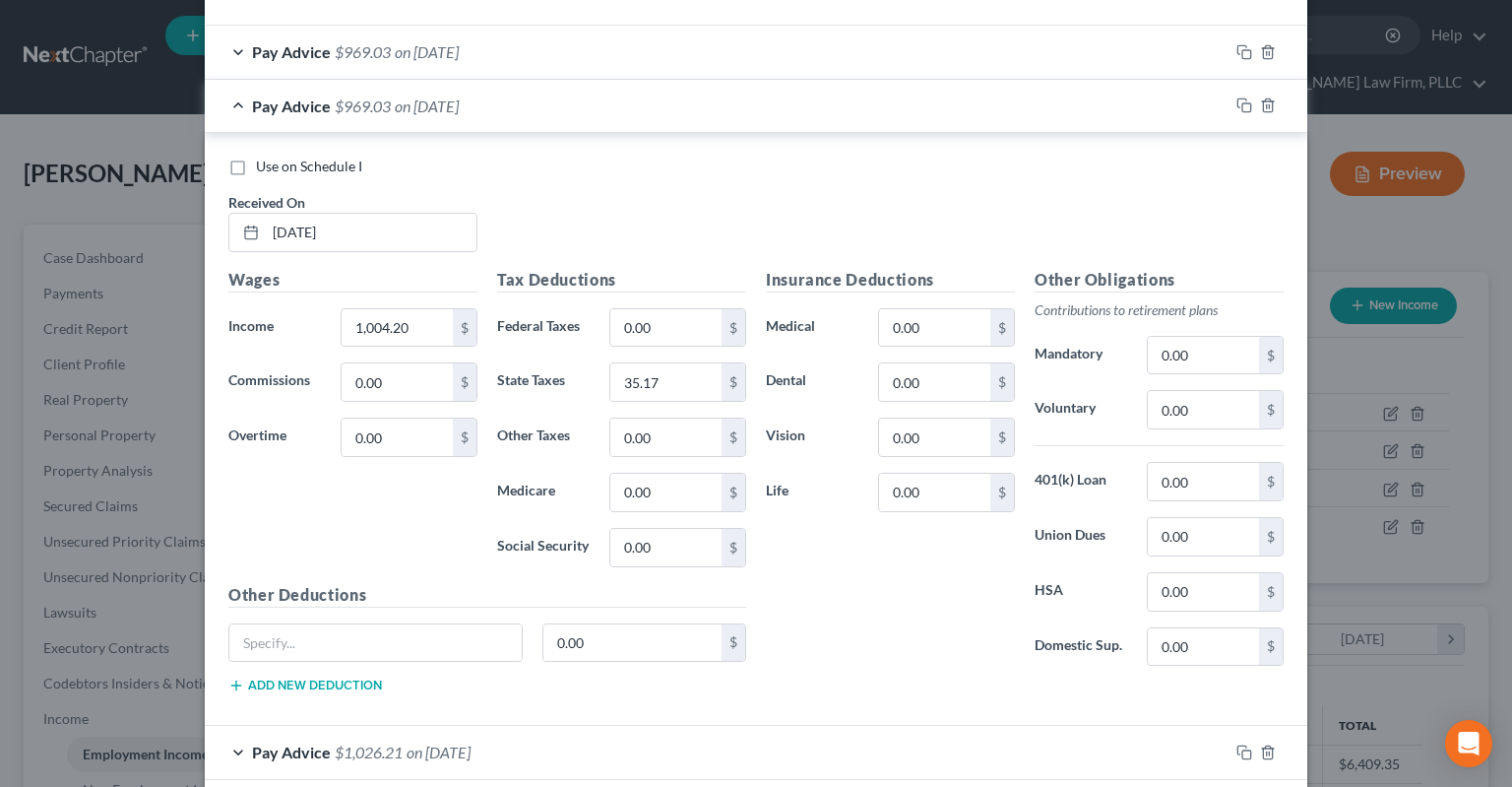 scroll, scrollTop: 771, scrollLeft: 0, axis: vertical 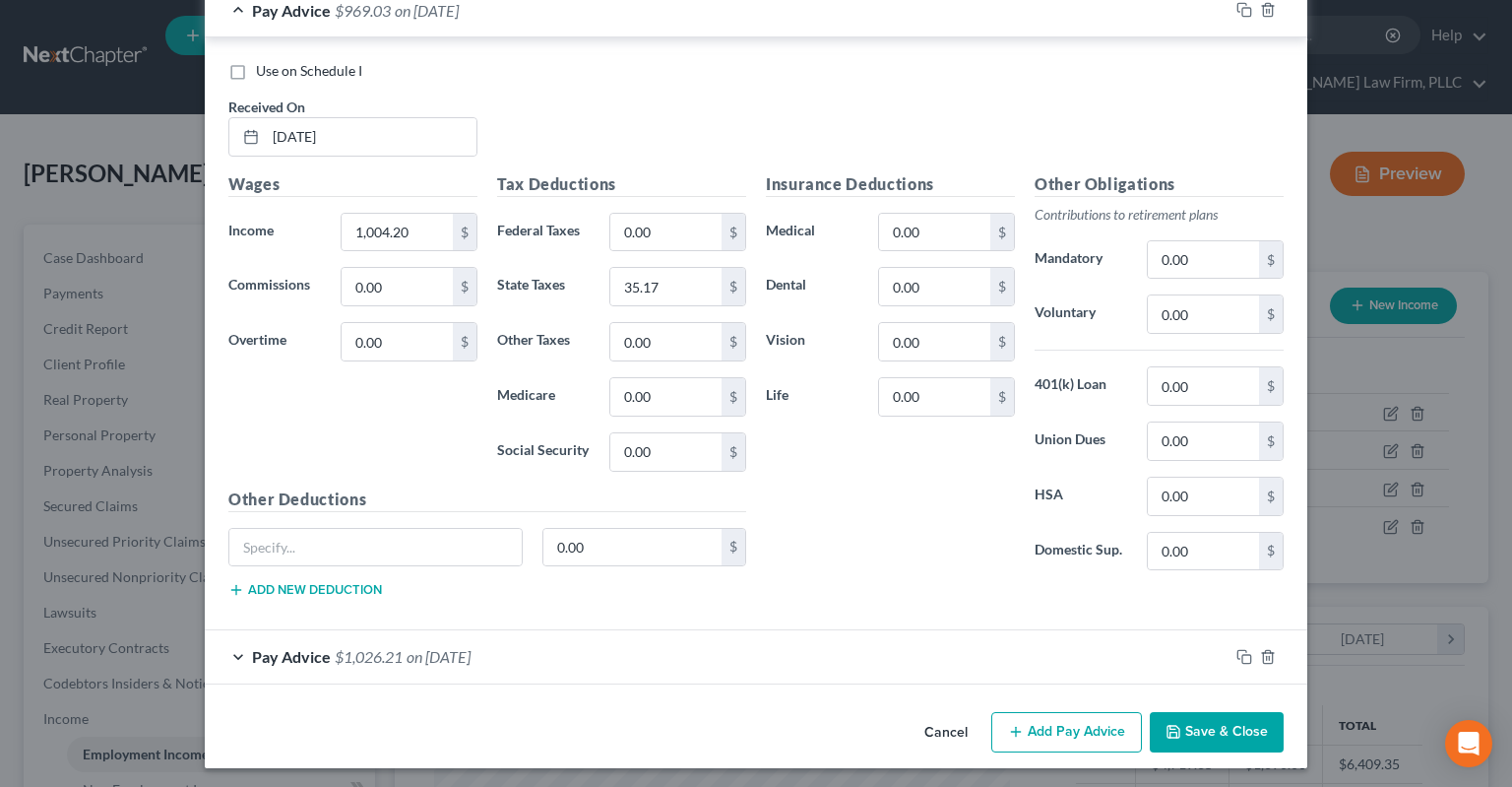 click on "Add Pay Advice" at bounding box center (1066, 733) 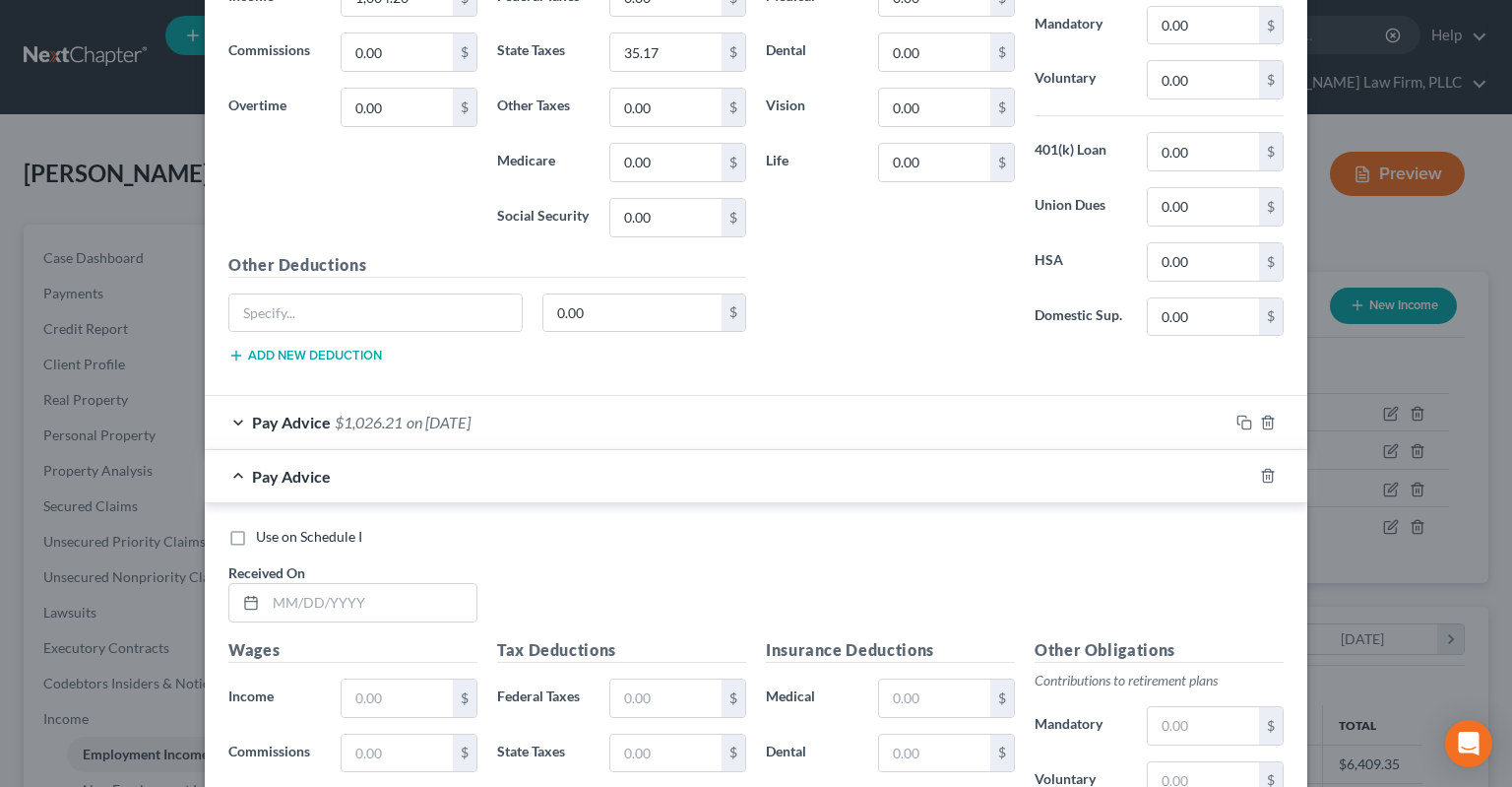 scroll, scrollTop: 1070, scrollLeft: 0, axis: vertical 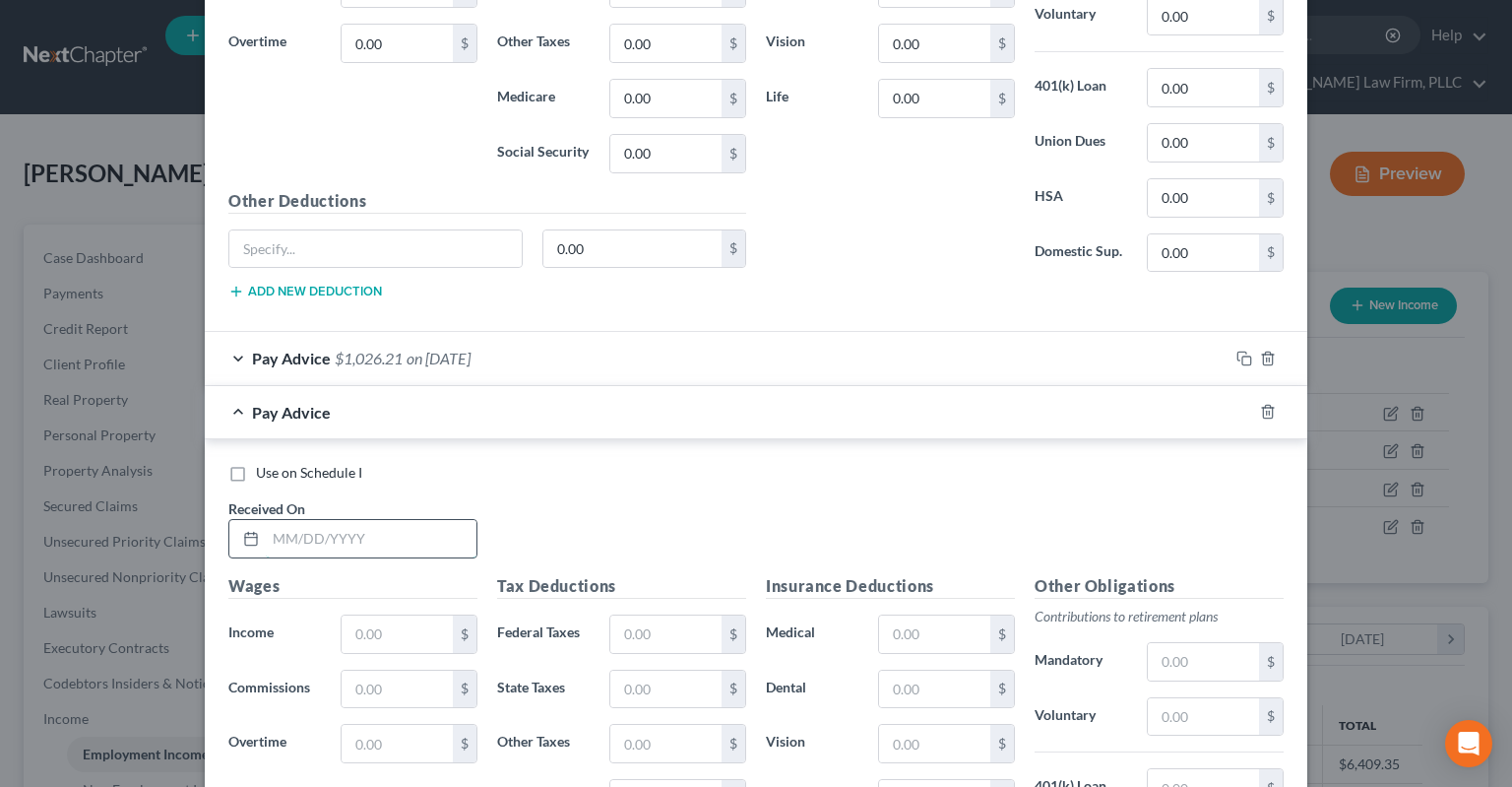 click at bounding box center (371, 539) 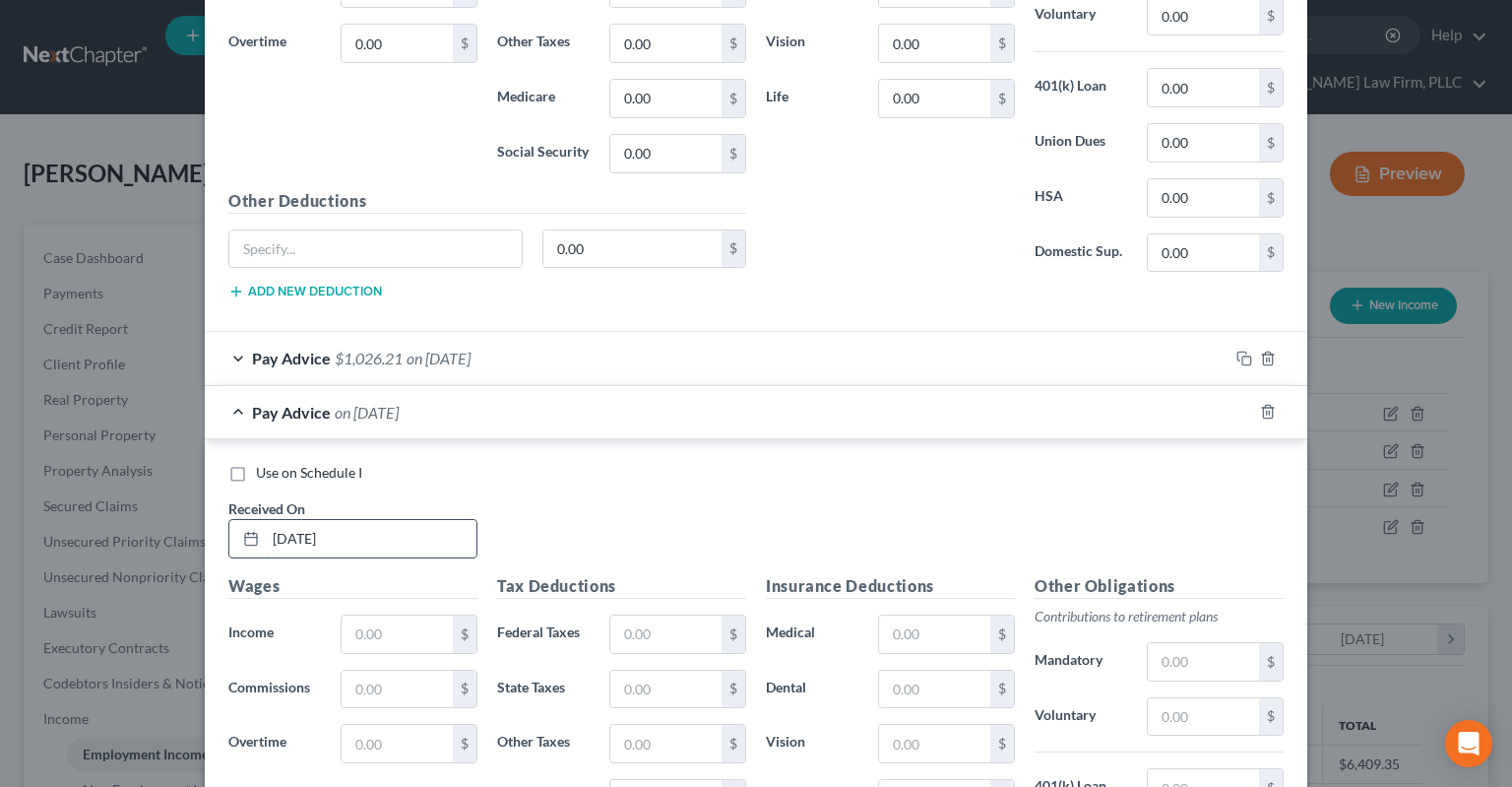type on "[DATE]" 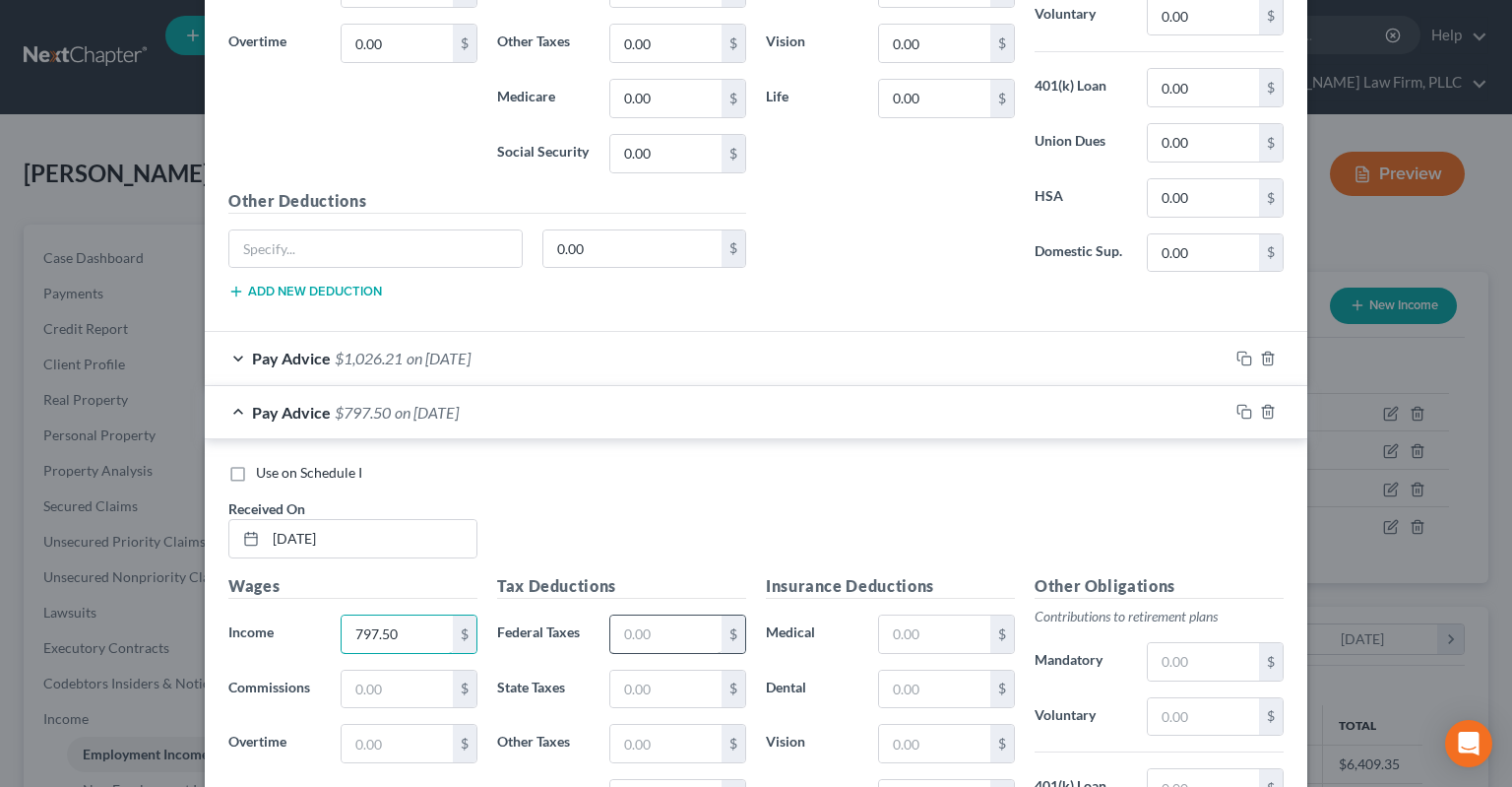 type on "797.50" 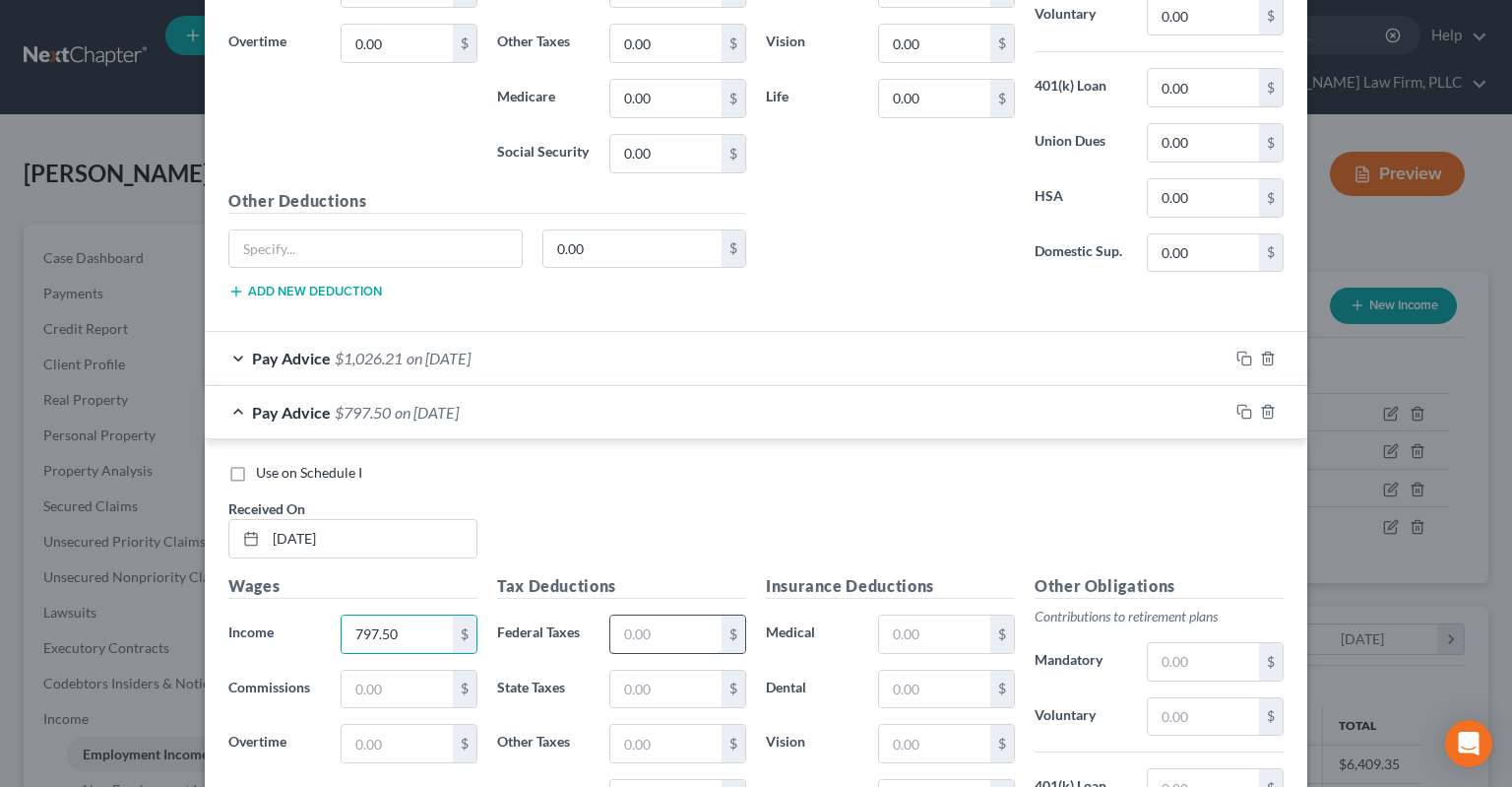 click at bounding box center (665, 634) 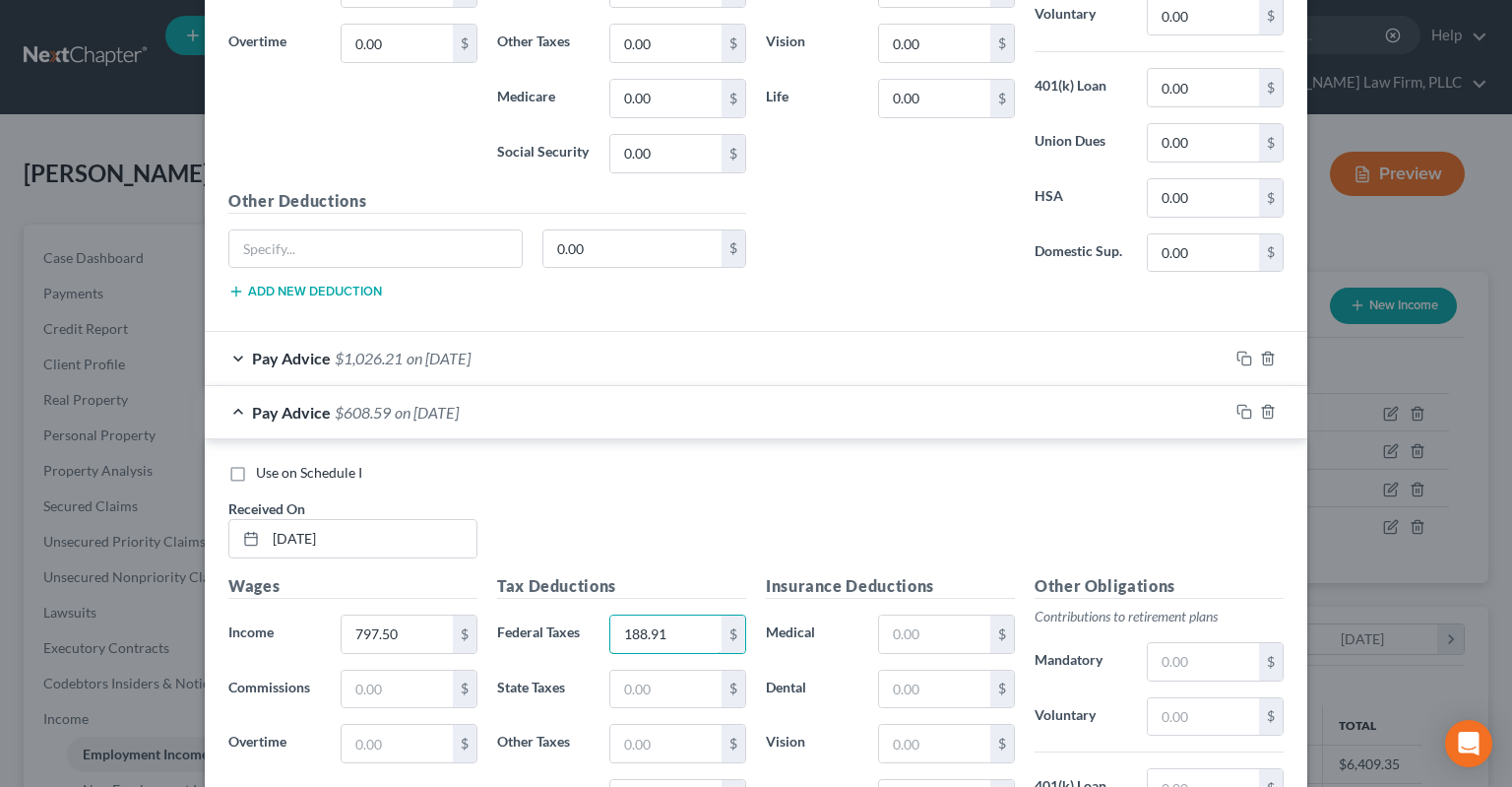 scroll, scrollTop: 1414, scrollLeft: 0, axis: vertical 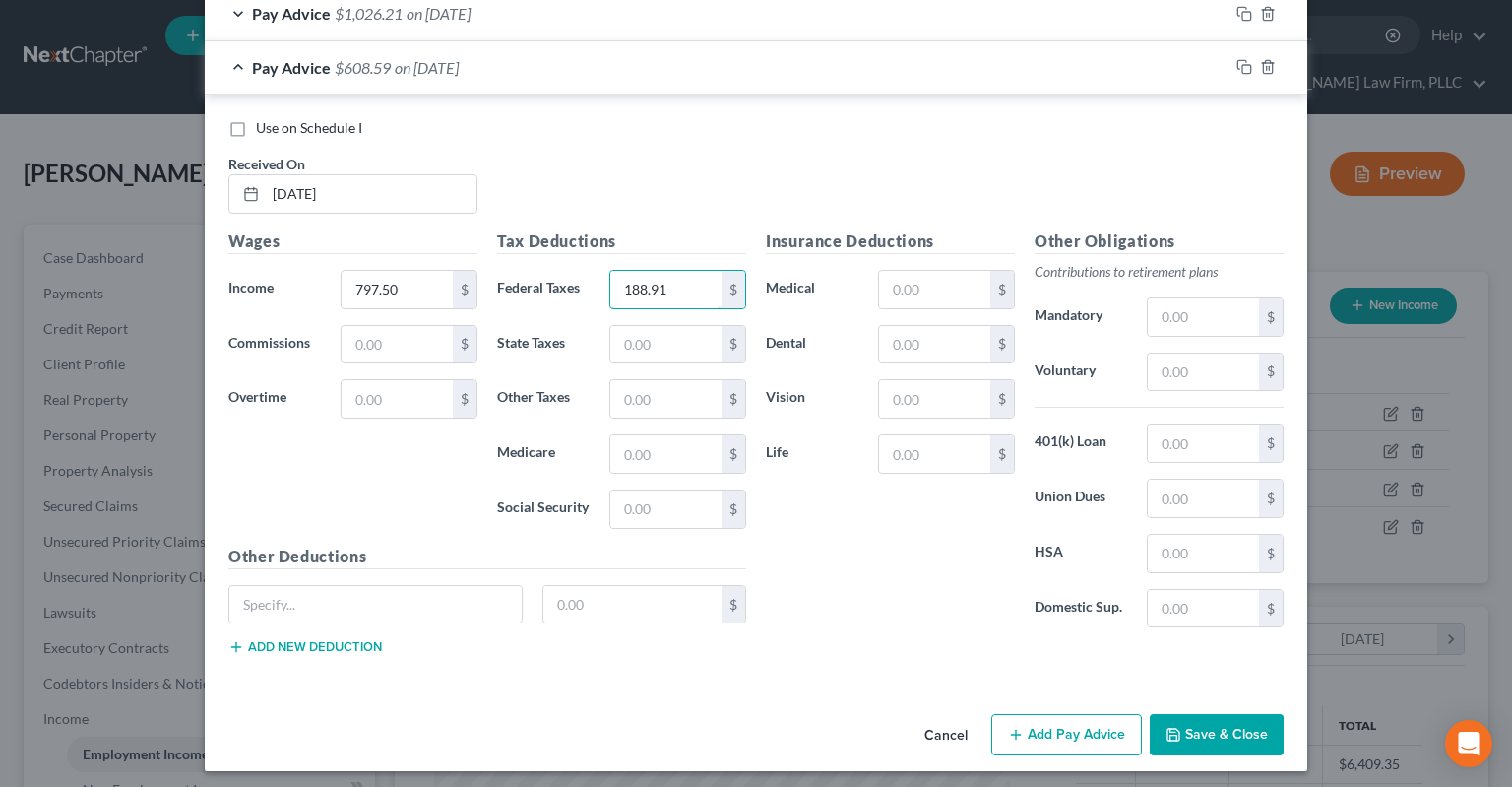 type on "188.91" 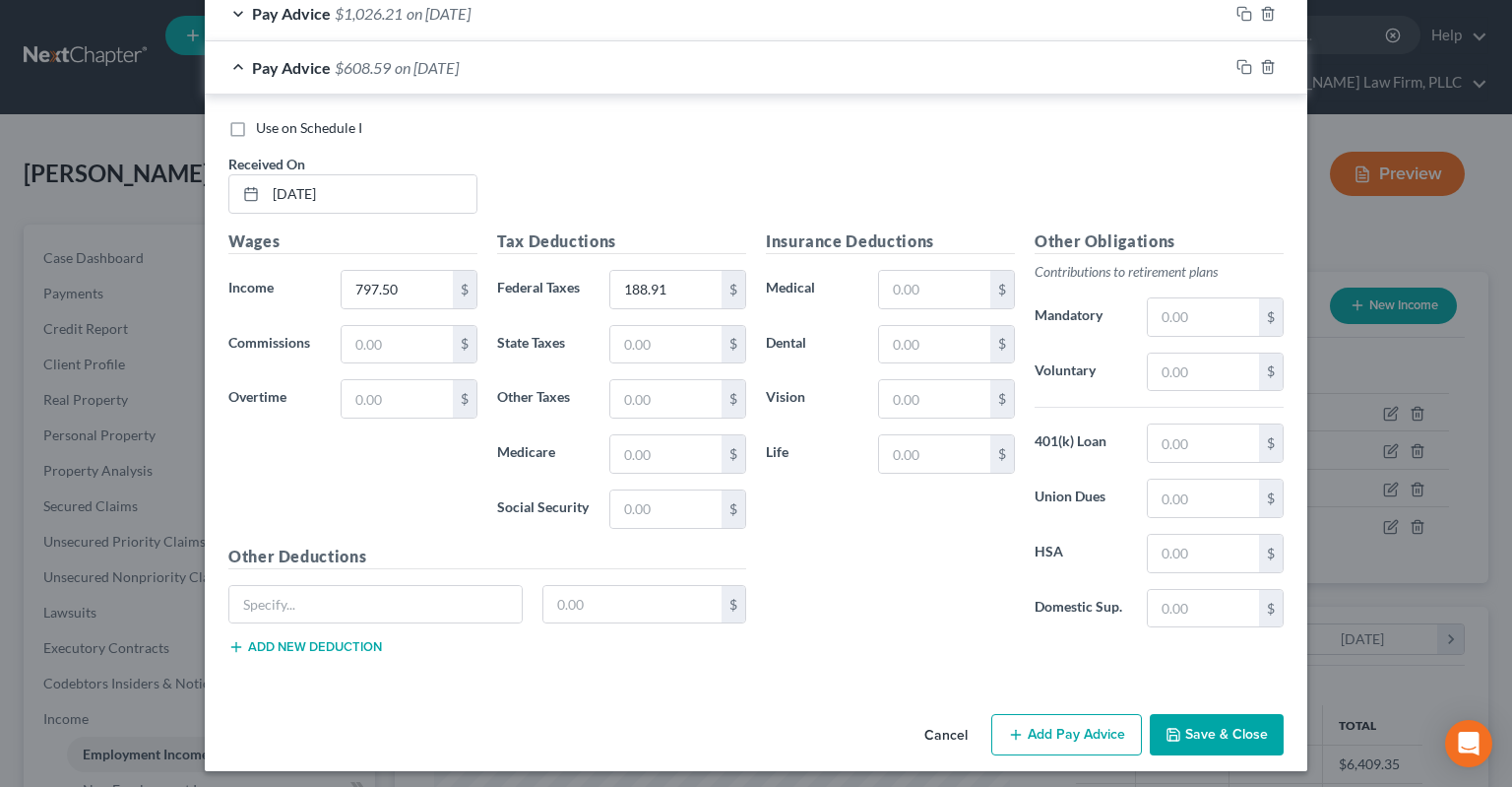 click on "Save & Close" at bounding box center (1217, 735) 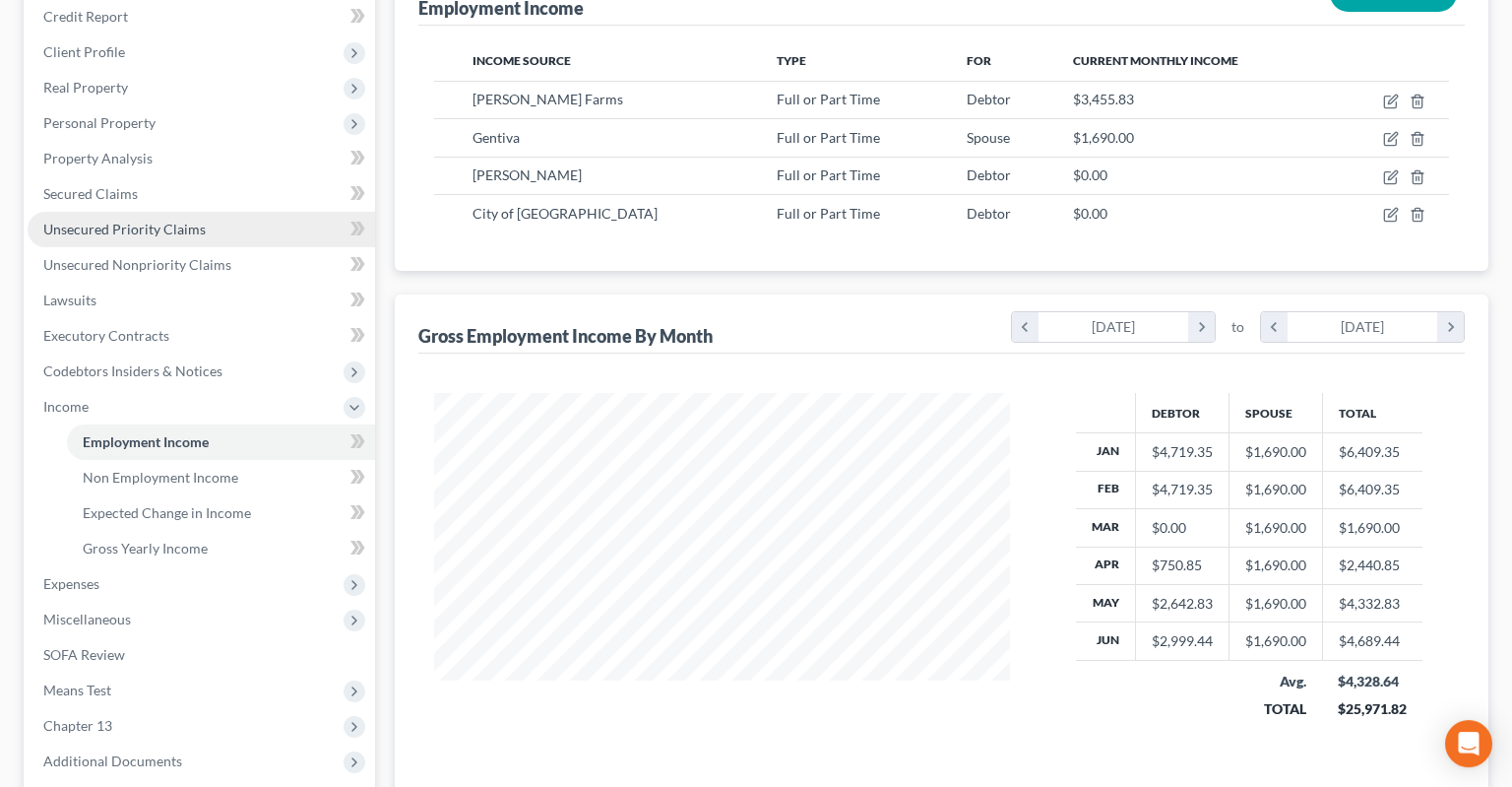 scroll, scrollTop: 208, scrollLeft: 0, axis: vertical 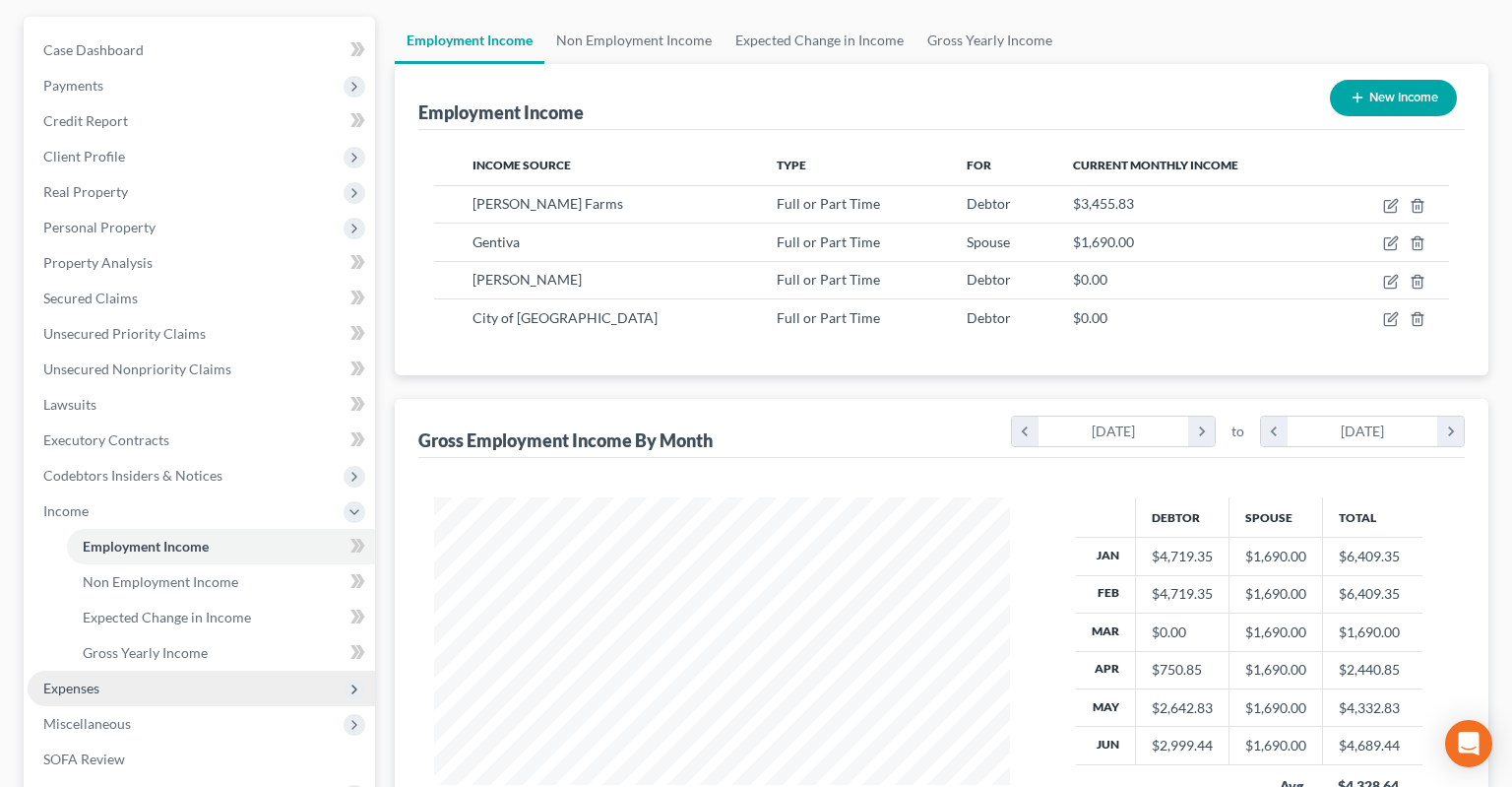 click on "Expenses" at bounding box center [201, 689] 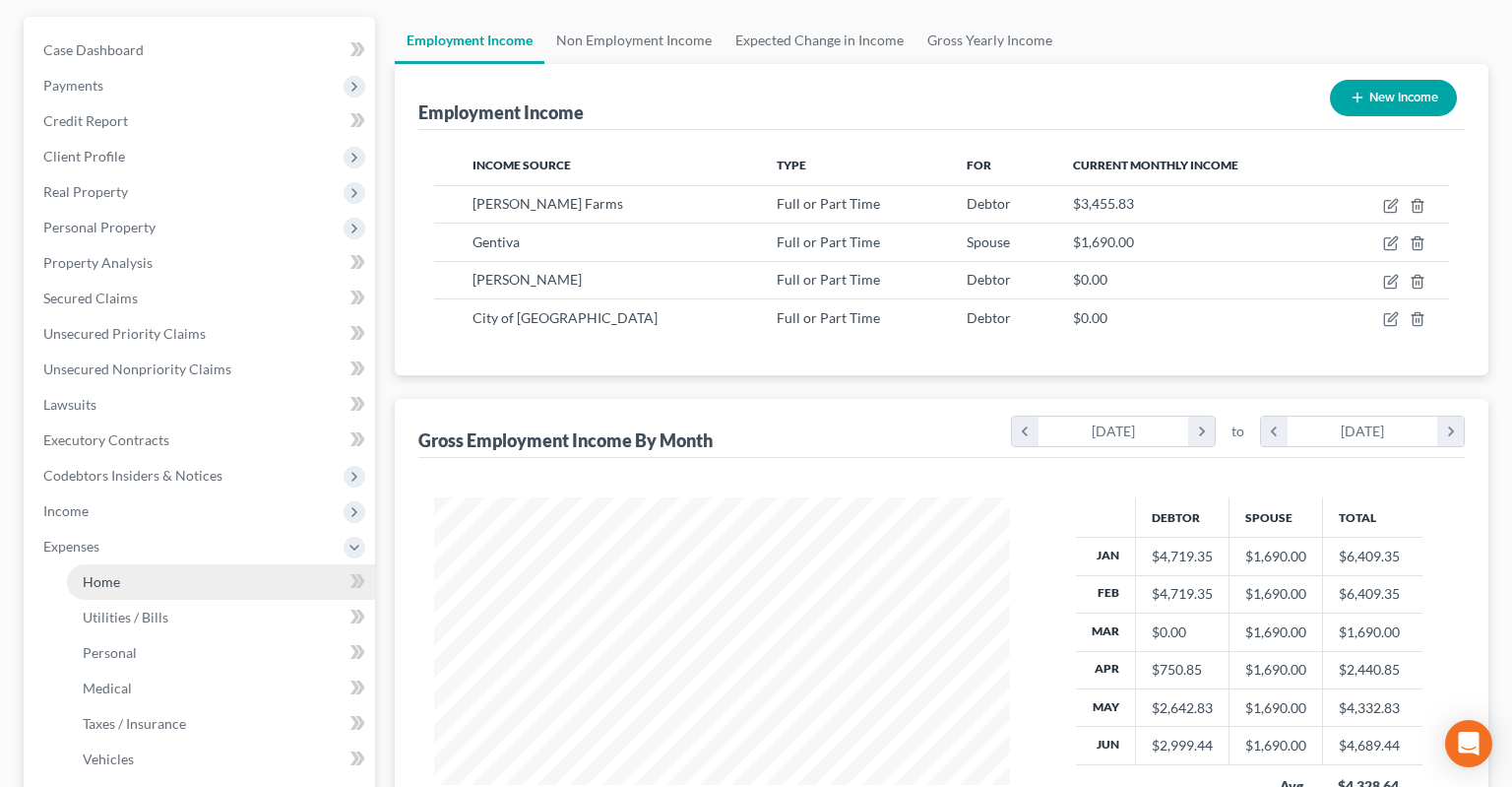 click on "Home" at bounding box center (220, 582) 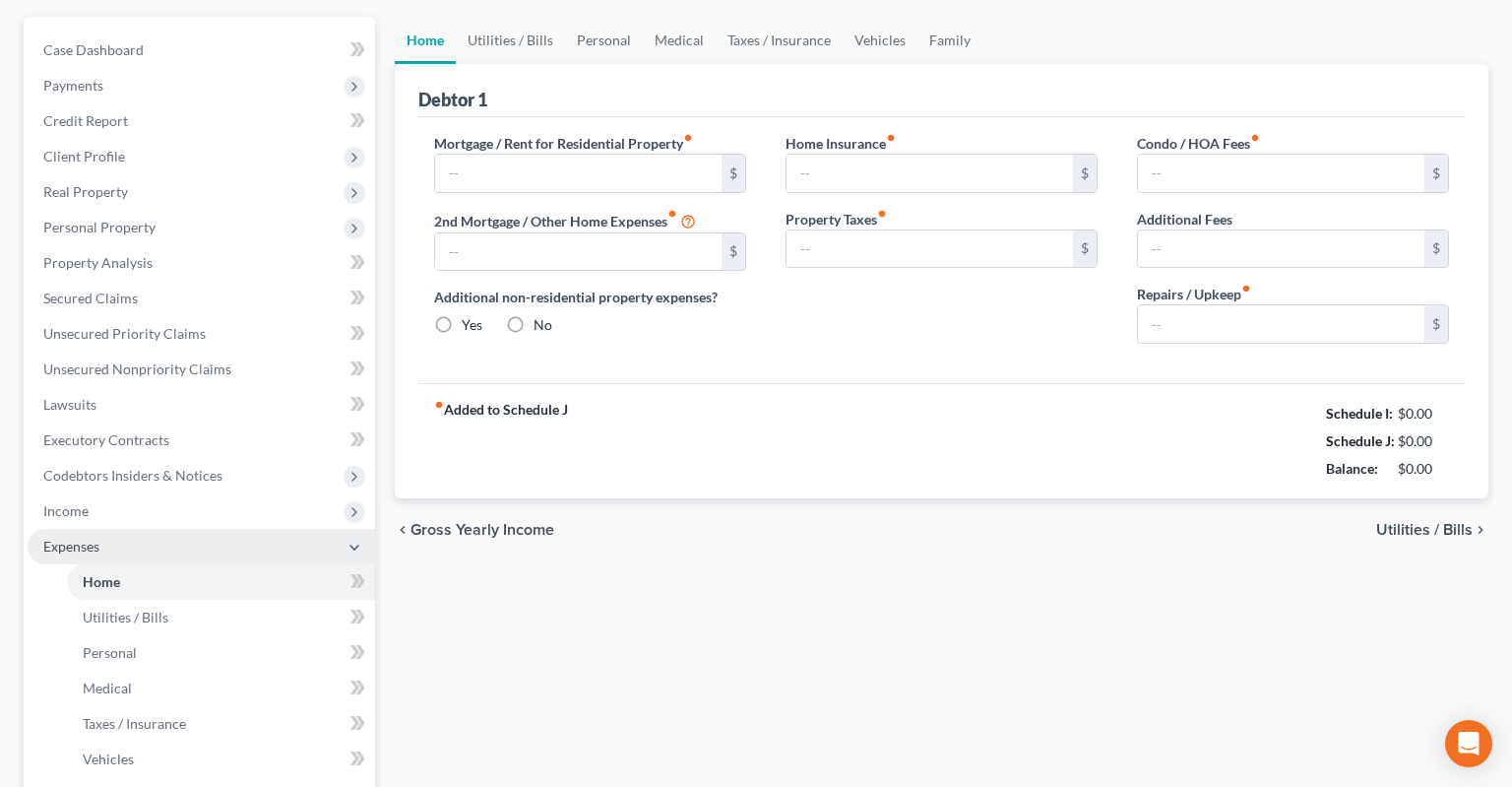 type on "191.90" 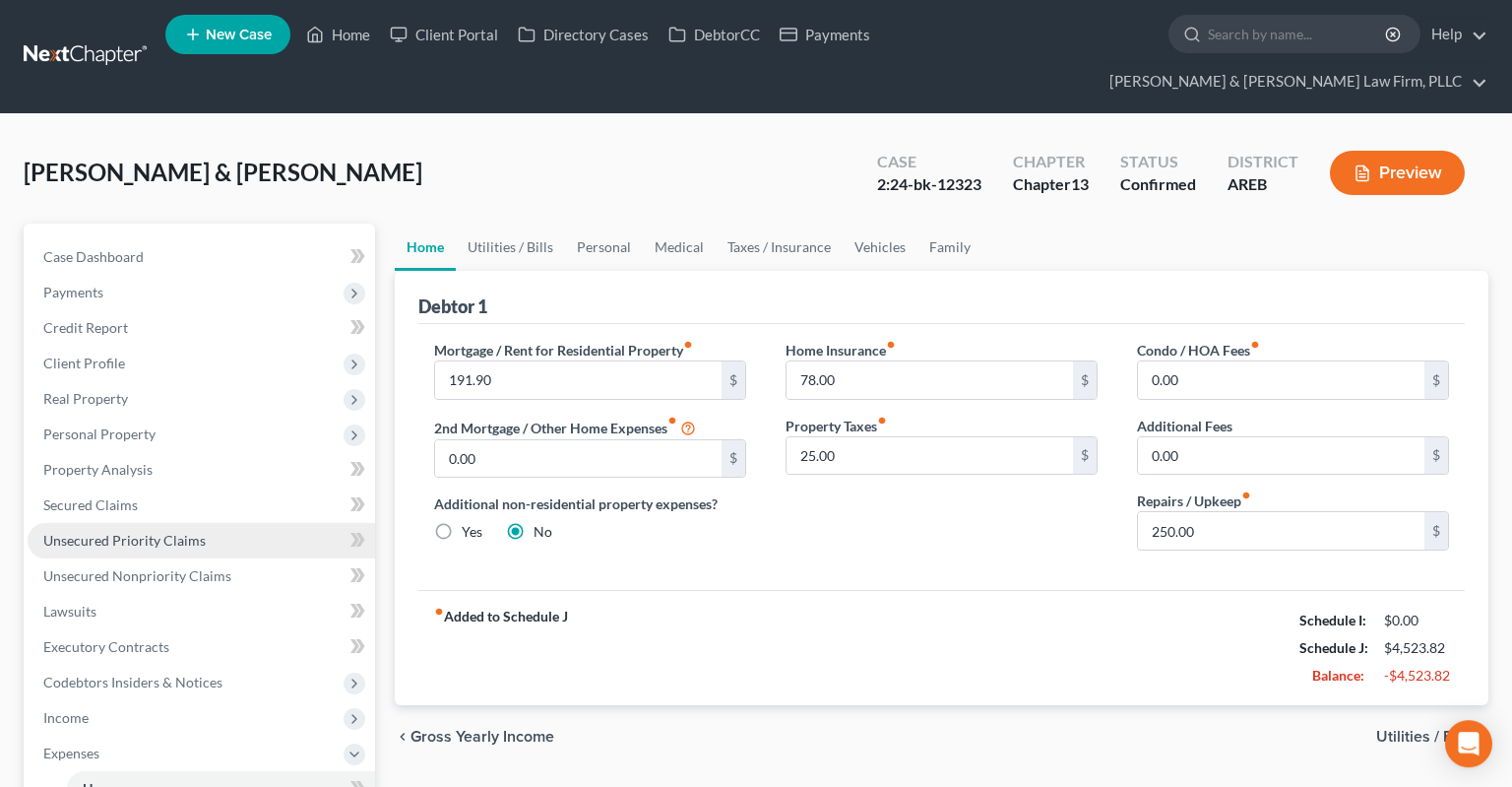scroll, scrollTop: 0, scrollLeft: 0, axis: both 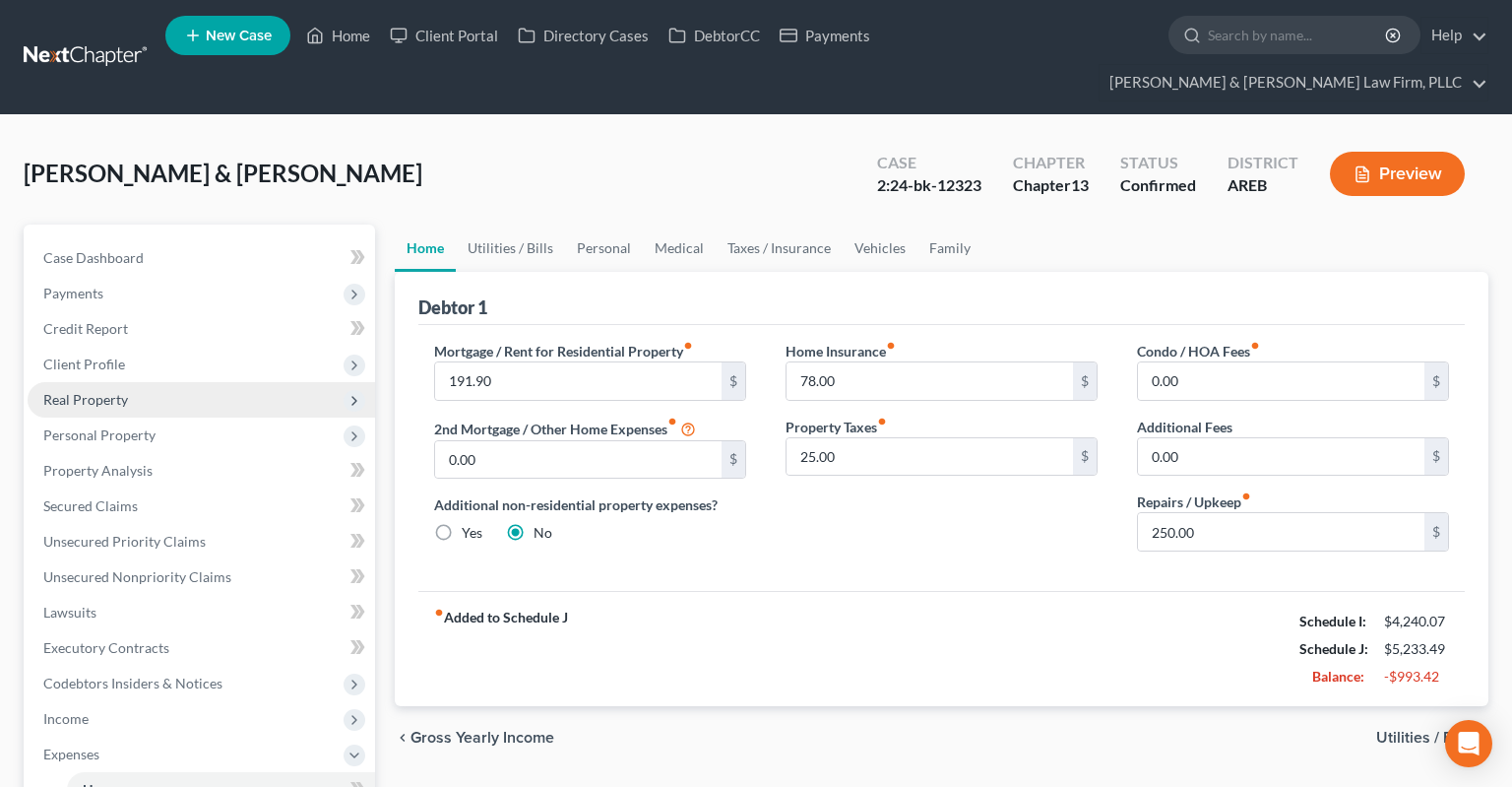 click on "Real Property" at bounding box center [201, 400] 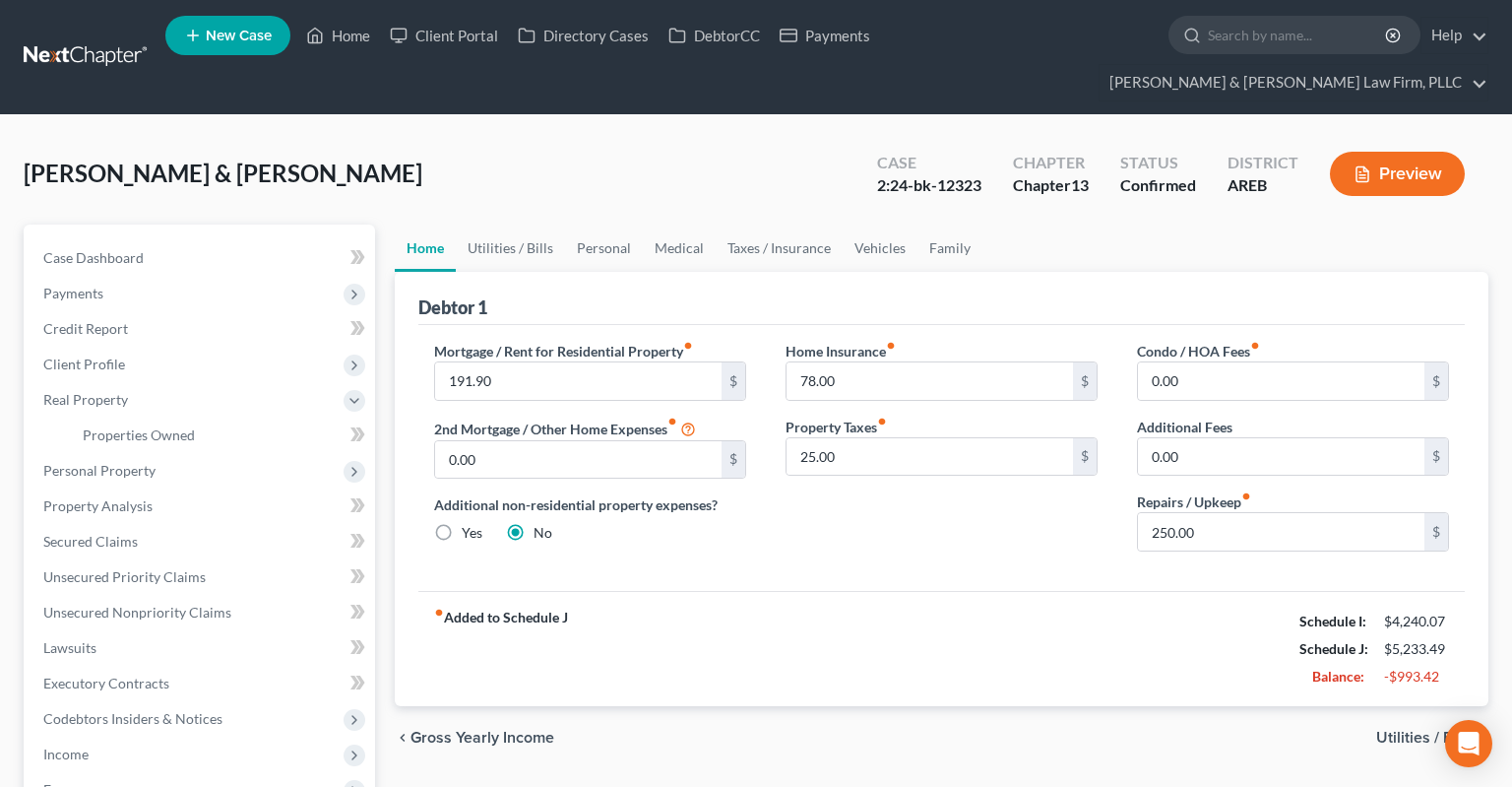 click on "Mortgage / Rent for Residential Property  fiber_manual_record 191.90 $ 2nd Mortgage / Other Home Expenses  fiber_manual_record   0.00 $ Additional non-residential property expenses? Yes No Home Insurance  fiber_manual_record 78.00 $ Property Taxes  fiber_manual_record 25.00 $ Condo / HOA Fees  fiber_manual_record 0.00 $ Additional Fees 0.00 $ Repairs / Upkeep  fiber_manual_record 250.00 $" at bounding box center (941, 458) 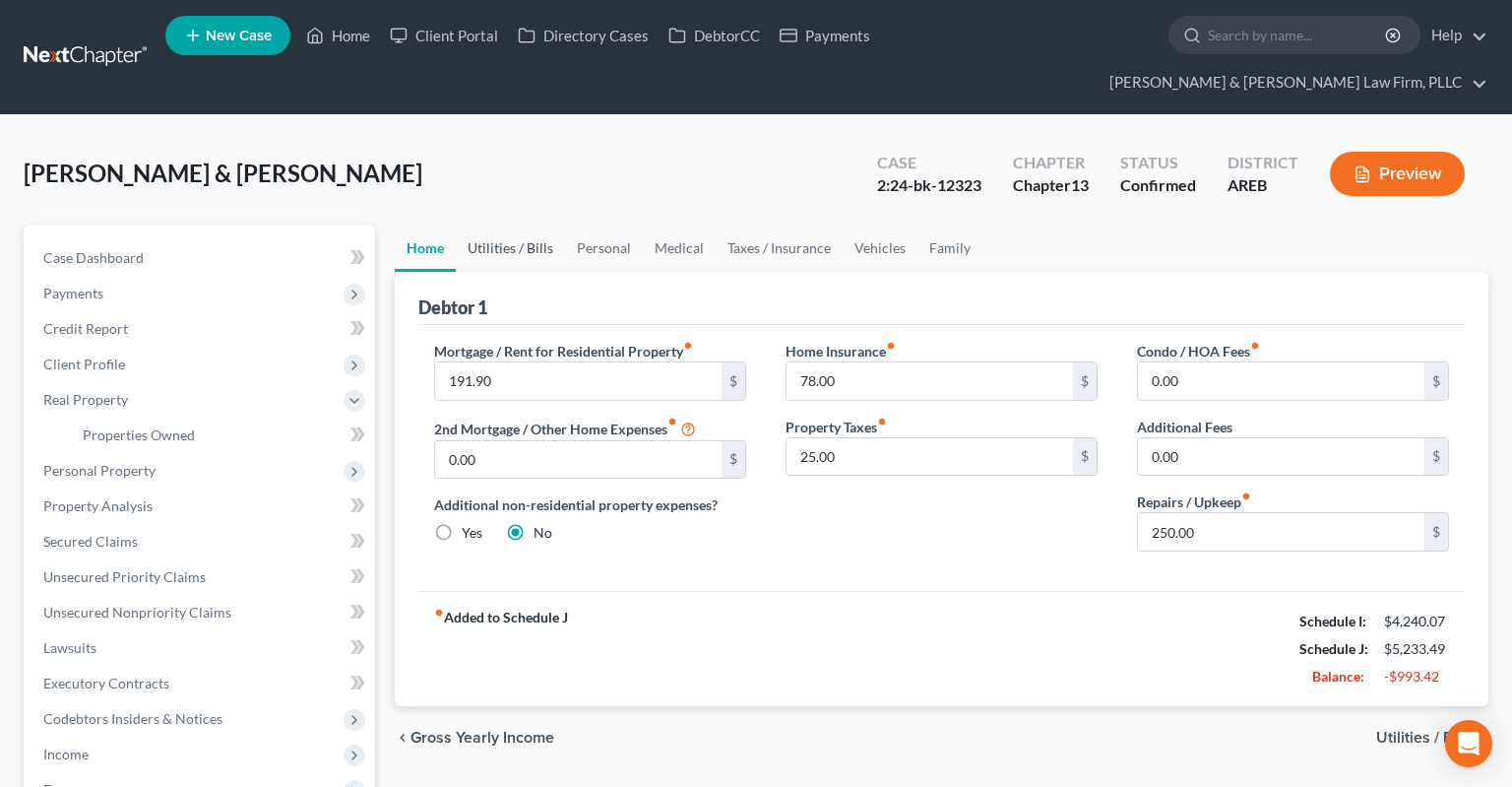 click on "Utilities / Bills" at bounding box center (510, 248) 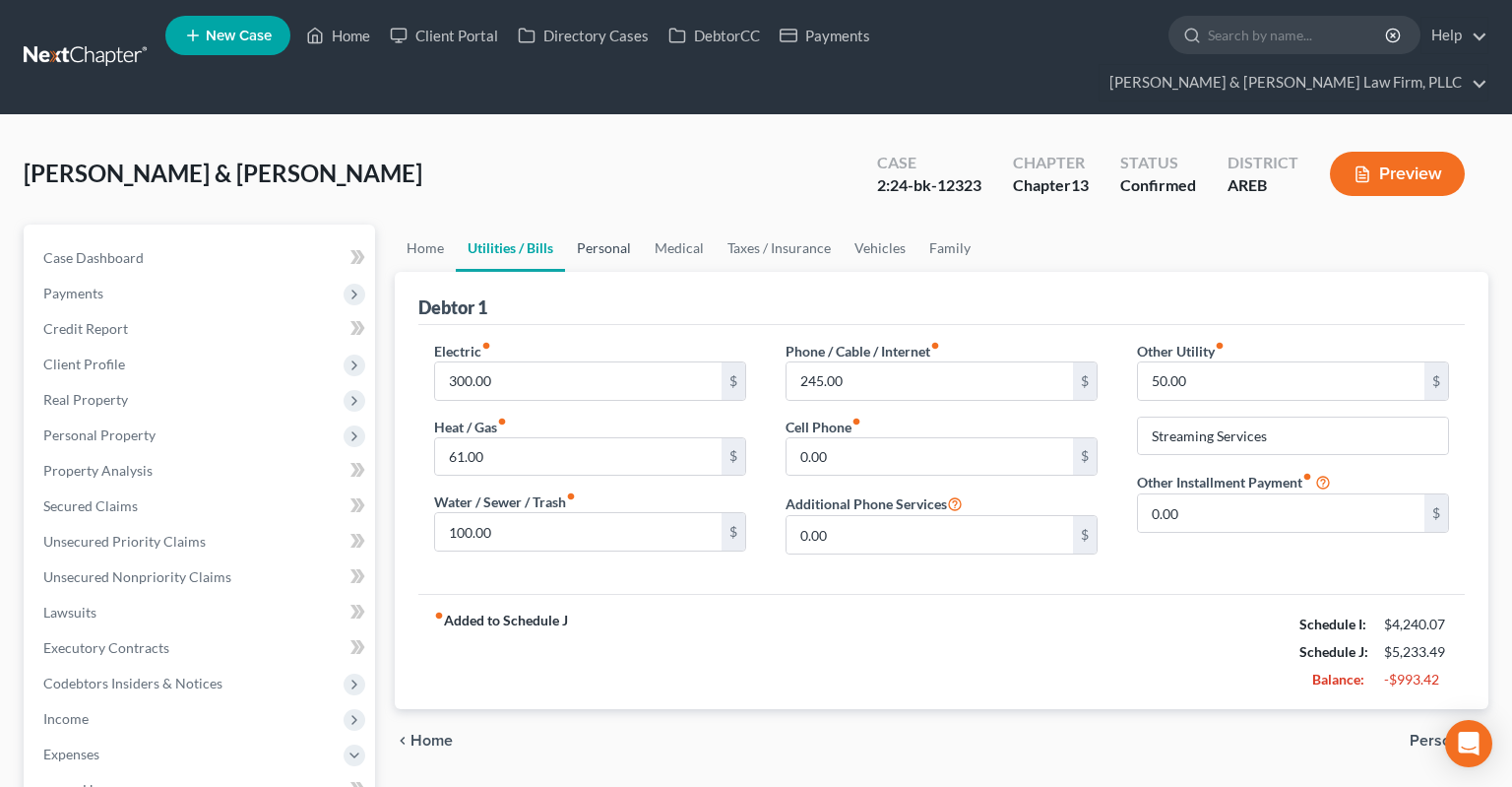 click on "Personal" at bounding box center (603, 248) 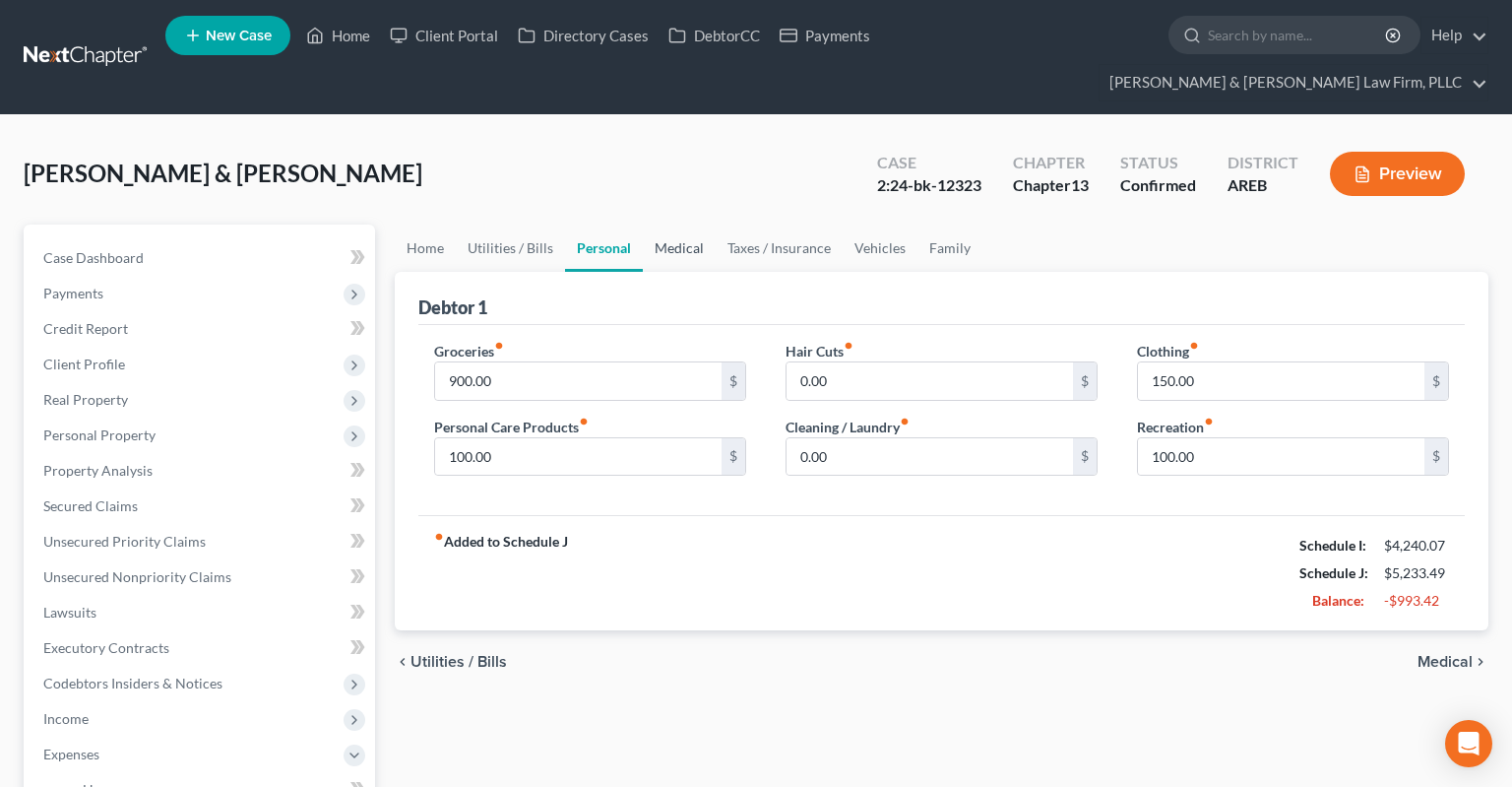 click on "Medical" at bounding box center (679, 248) 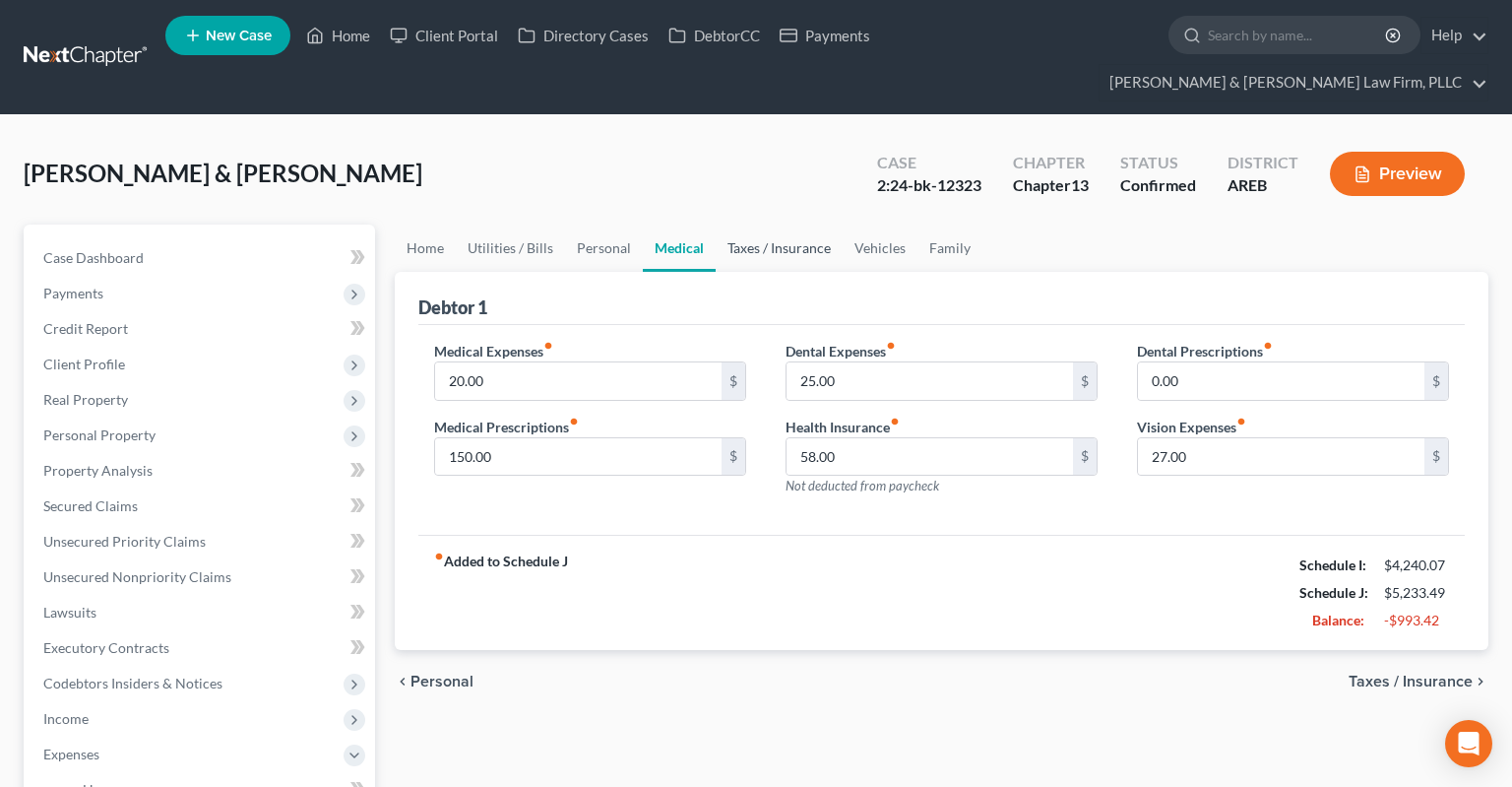 click on "Taxes / Insurance" at bounding box center (779, 248) 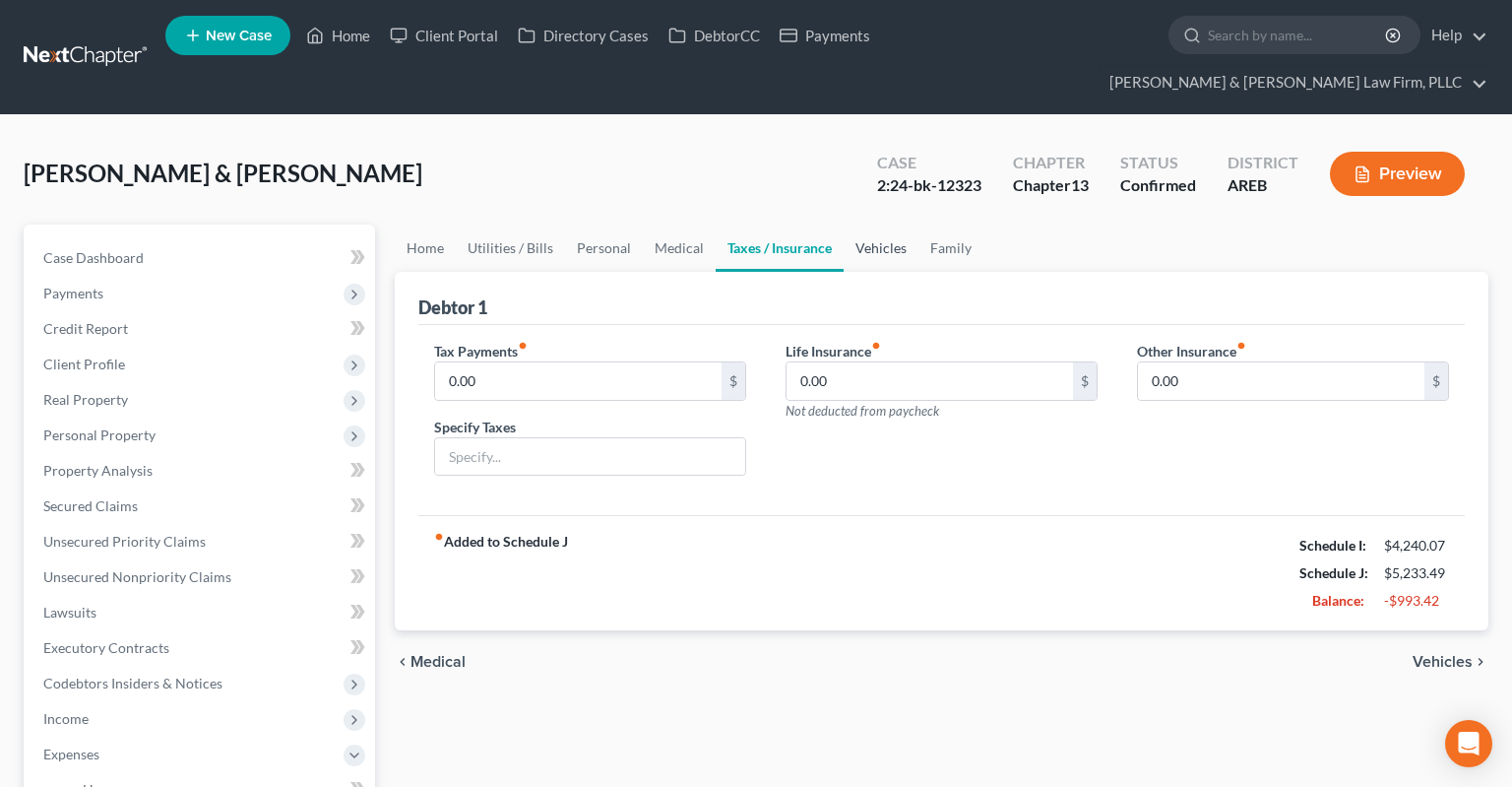 click on "Vehicles" at bounding box center (881, 248) 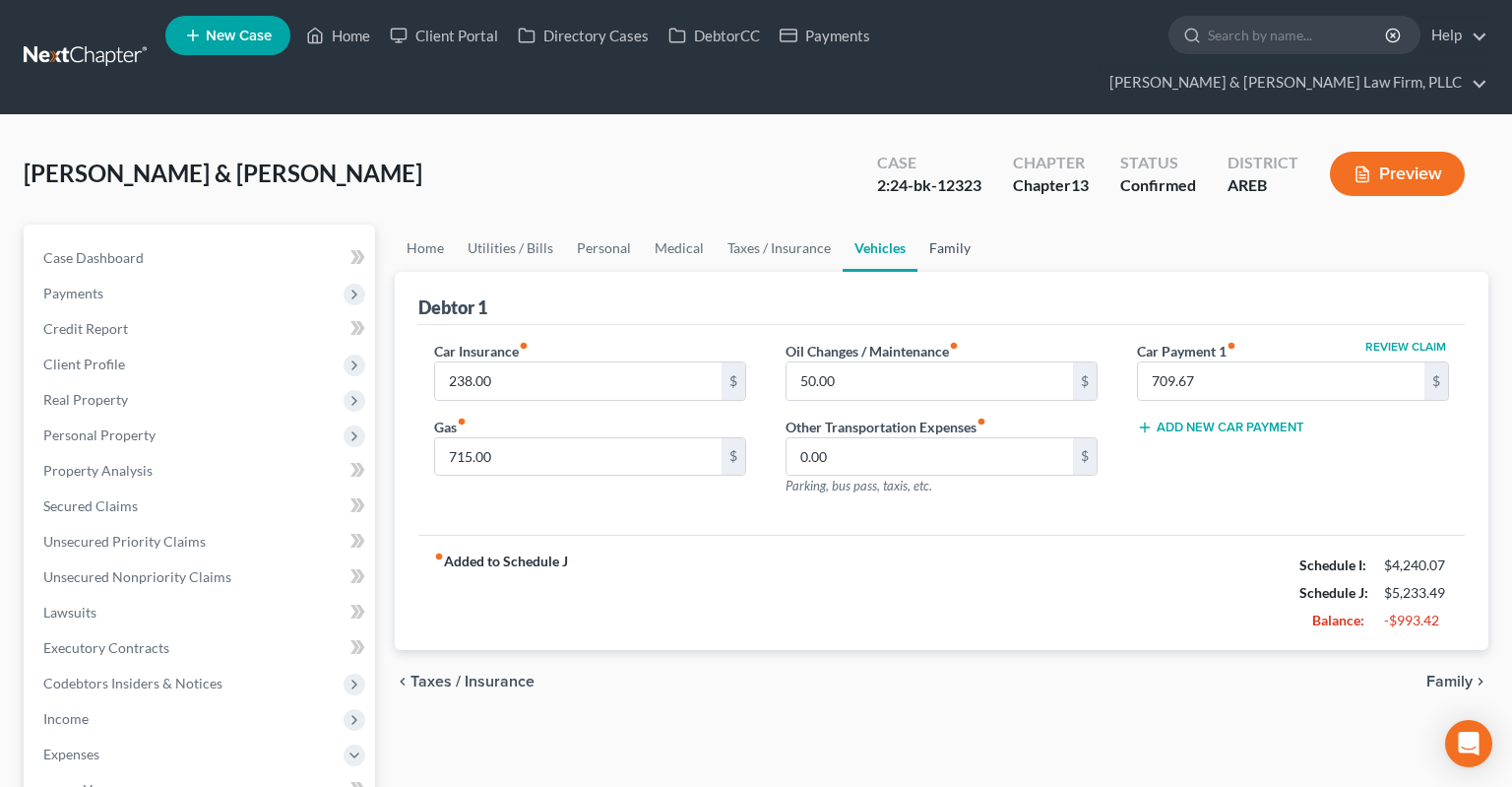 click on "Family" at bounding box center (950, 248) 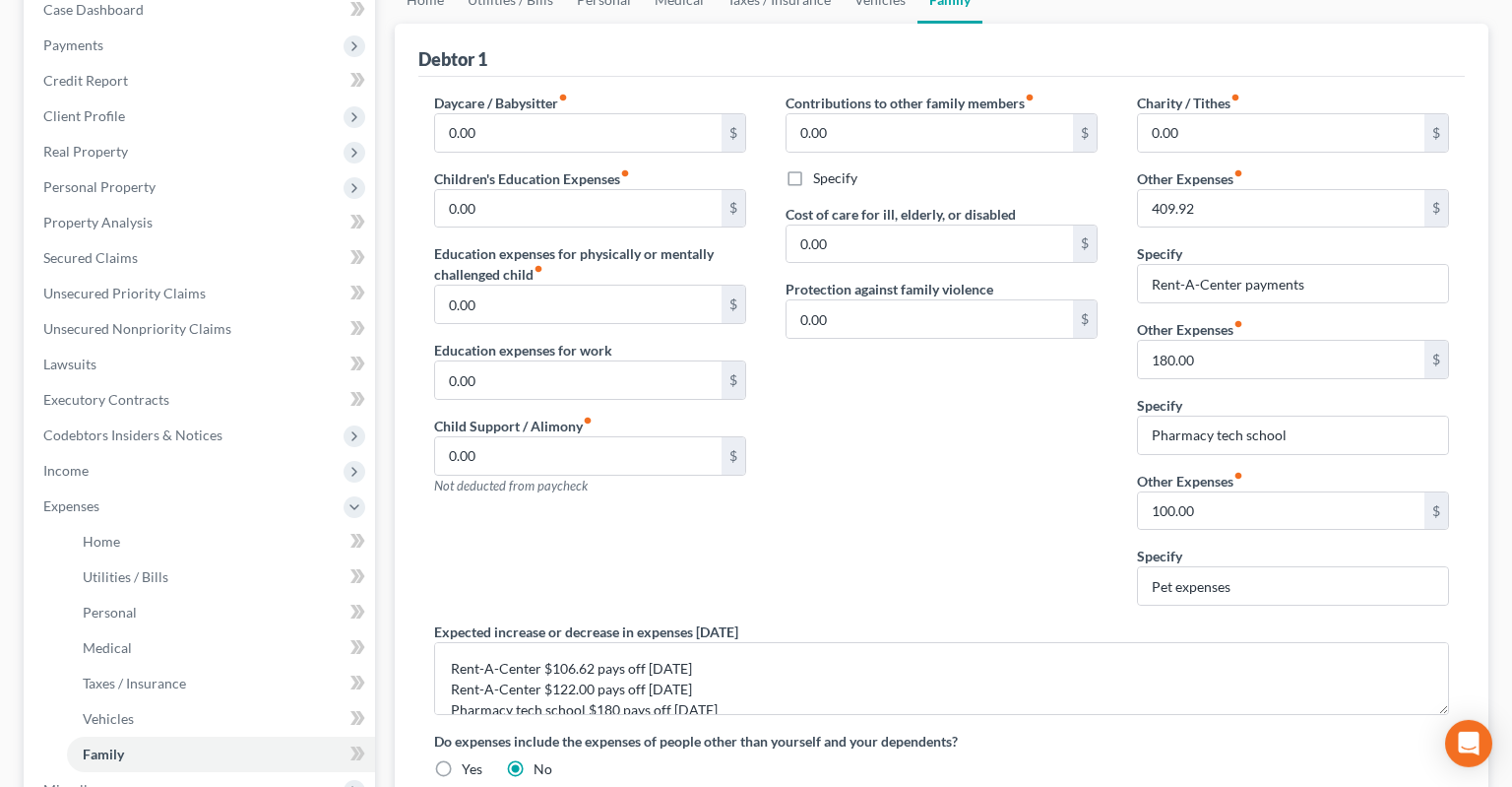 scroll, scrollTop: 208, scrollLeft: 0, axis: vertical 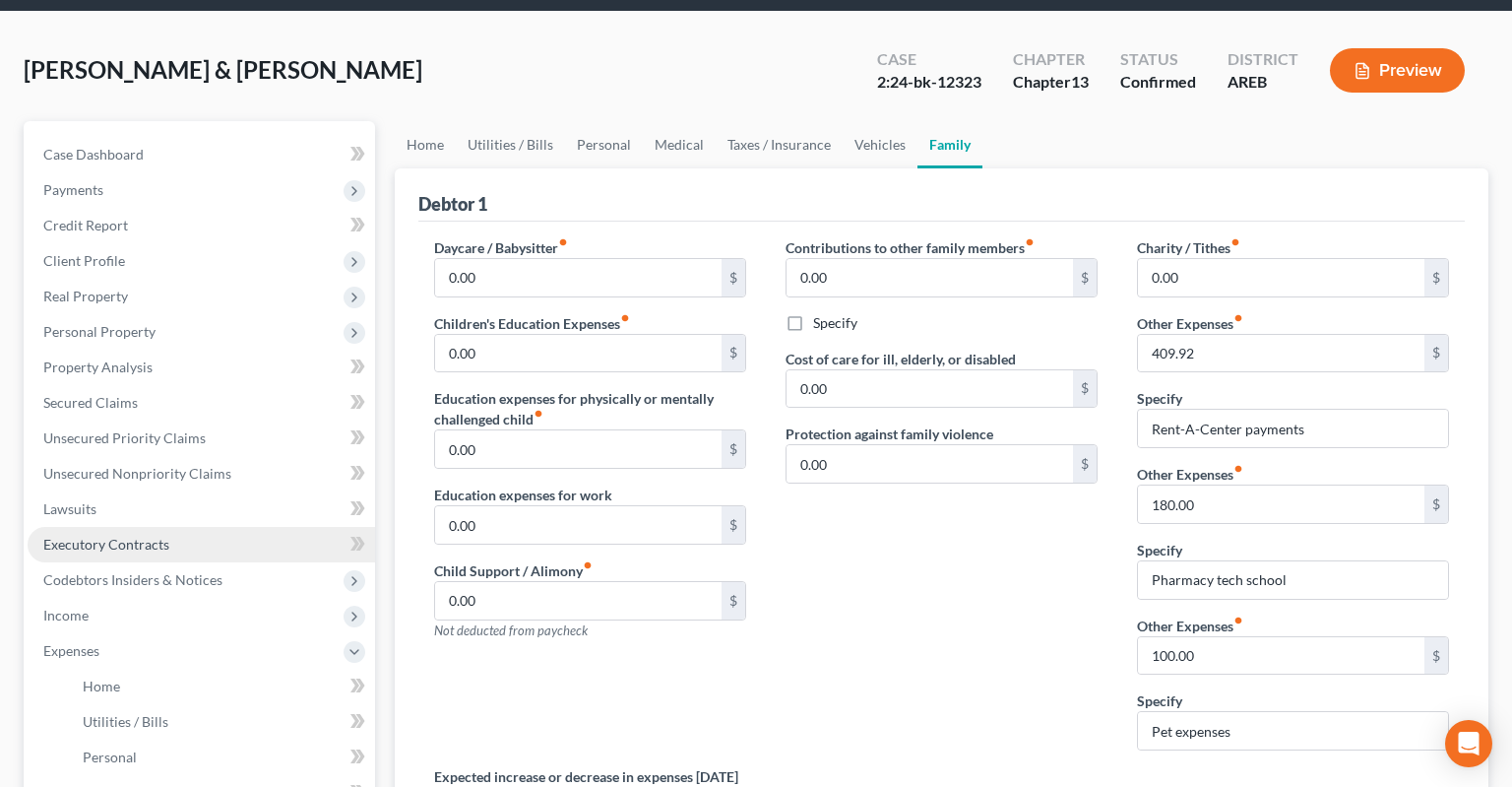 click on "Executory Contracts" at bounding box center (201, 545) 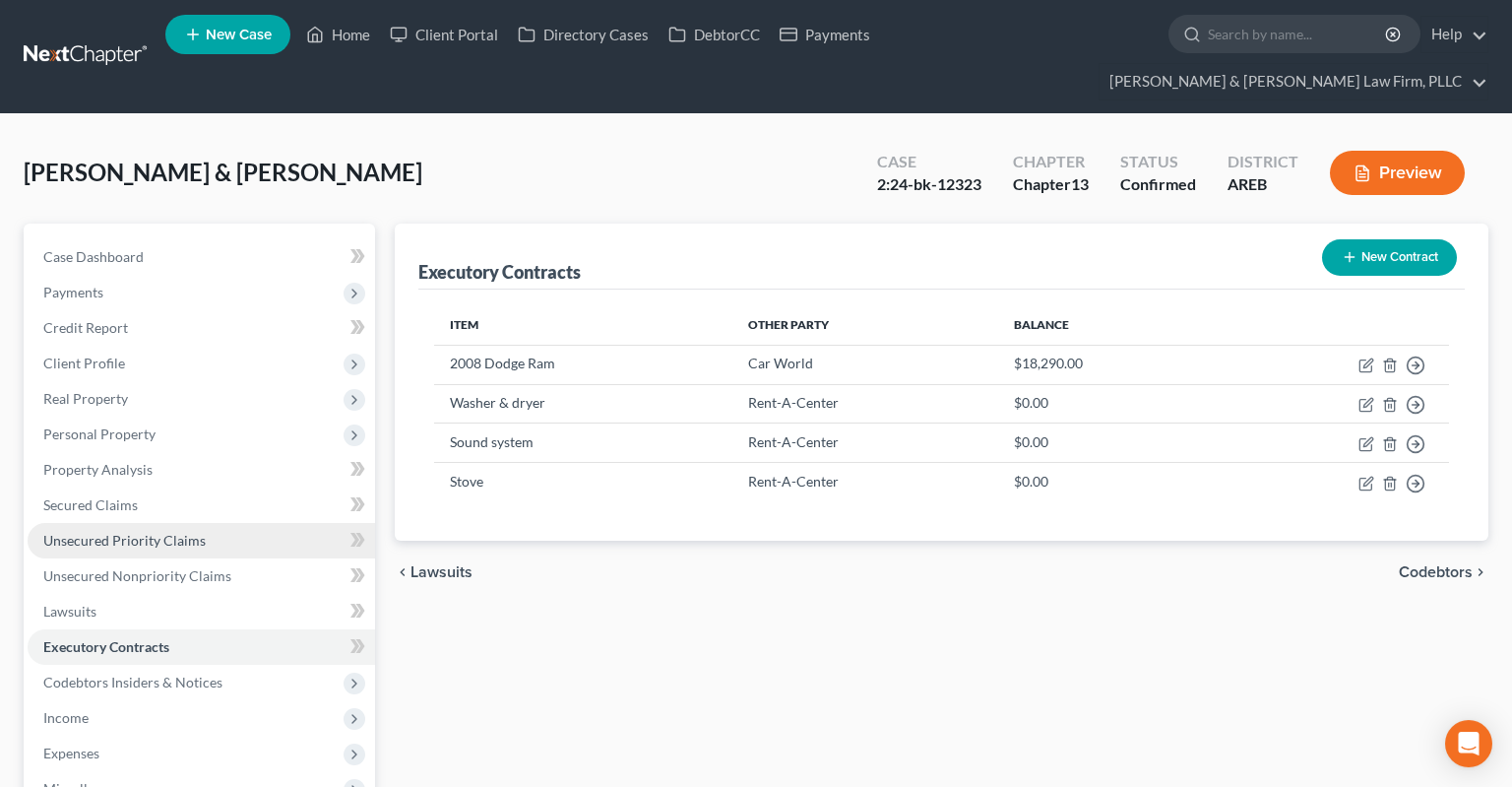 scroll, scrollTop: 0, scrollLeft: 0, axis: both 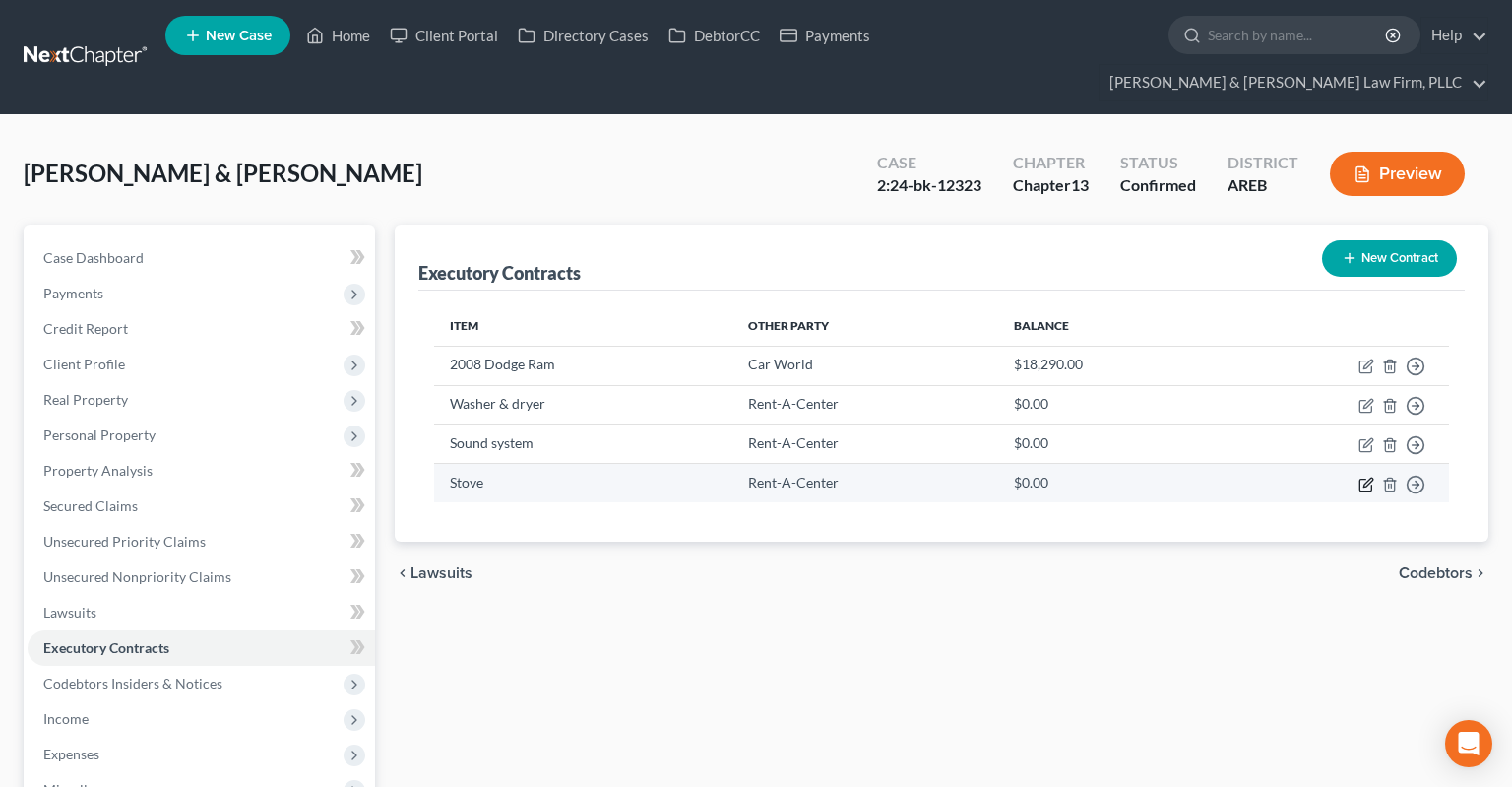 click 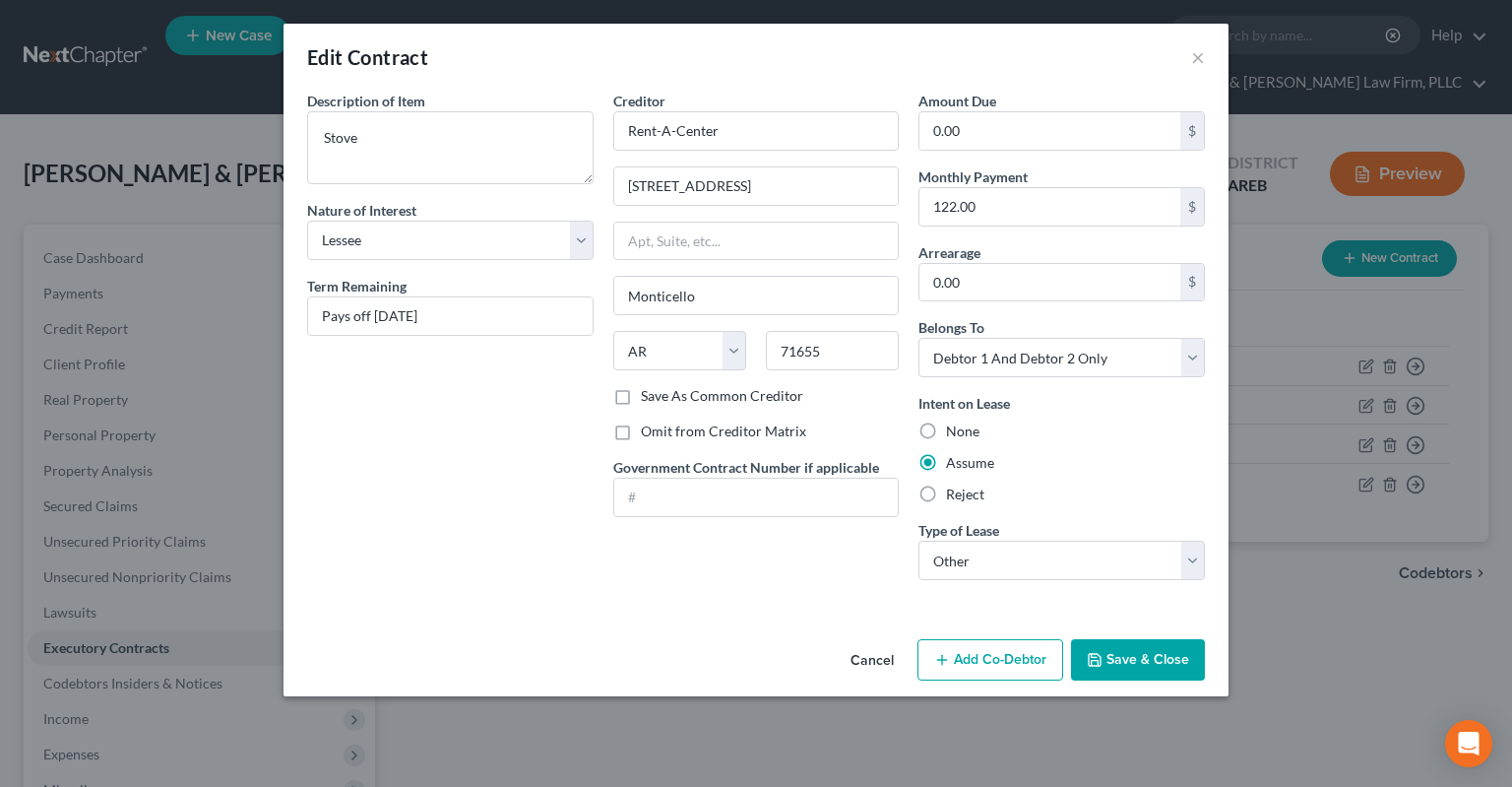 click on "Cancel" at bounding box center [872, 661] 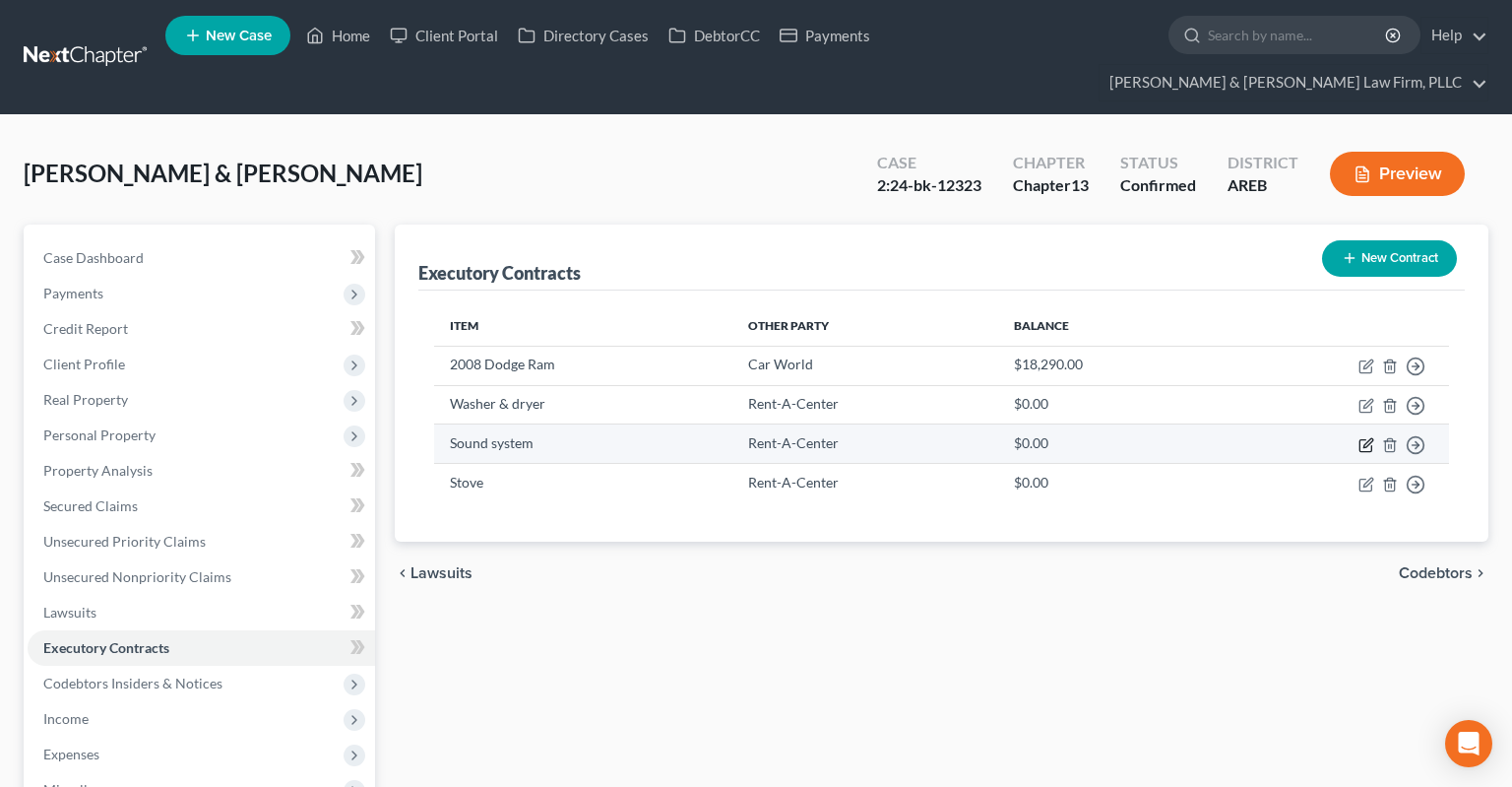 click 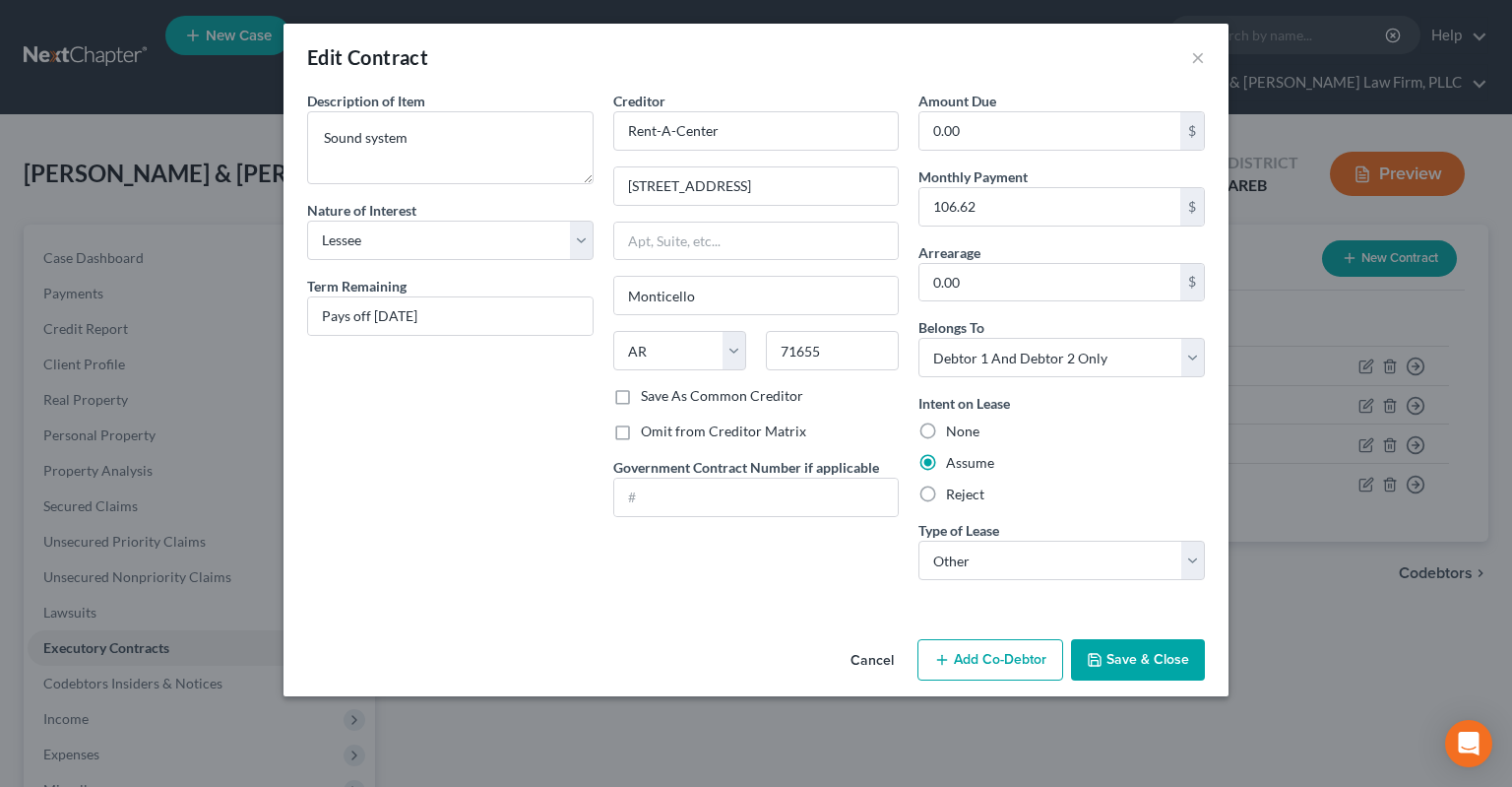 click on "Cancel" at bounding box center (872, 661) 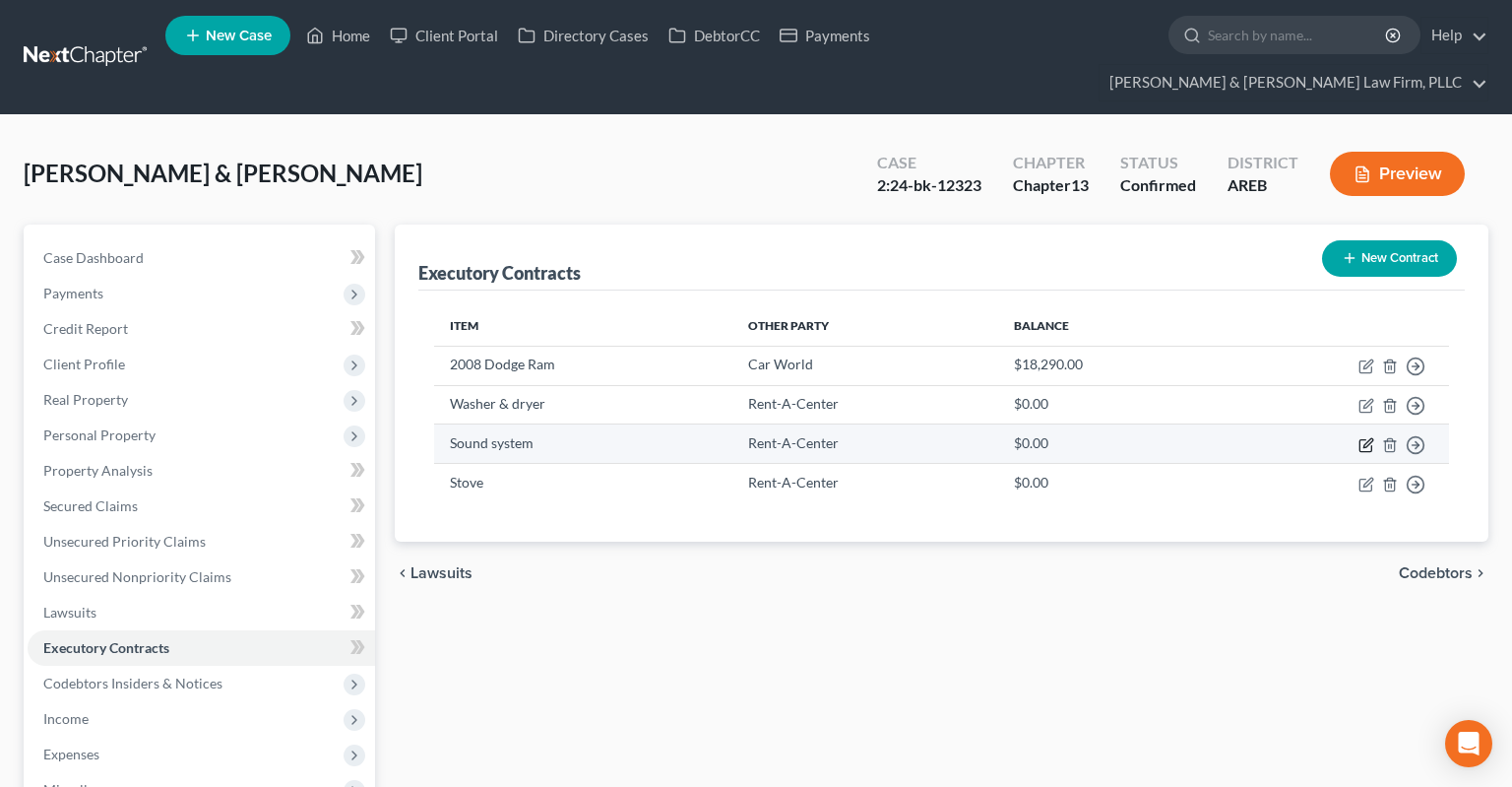 click 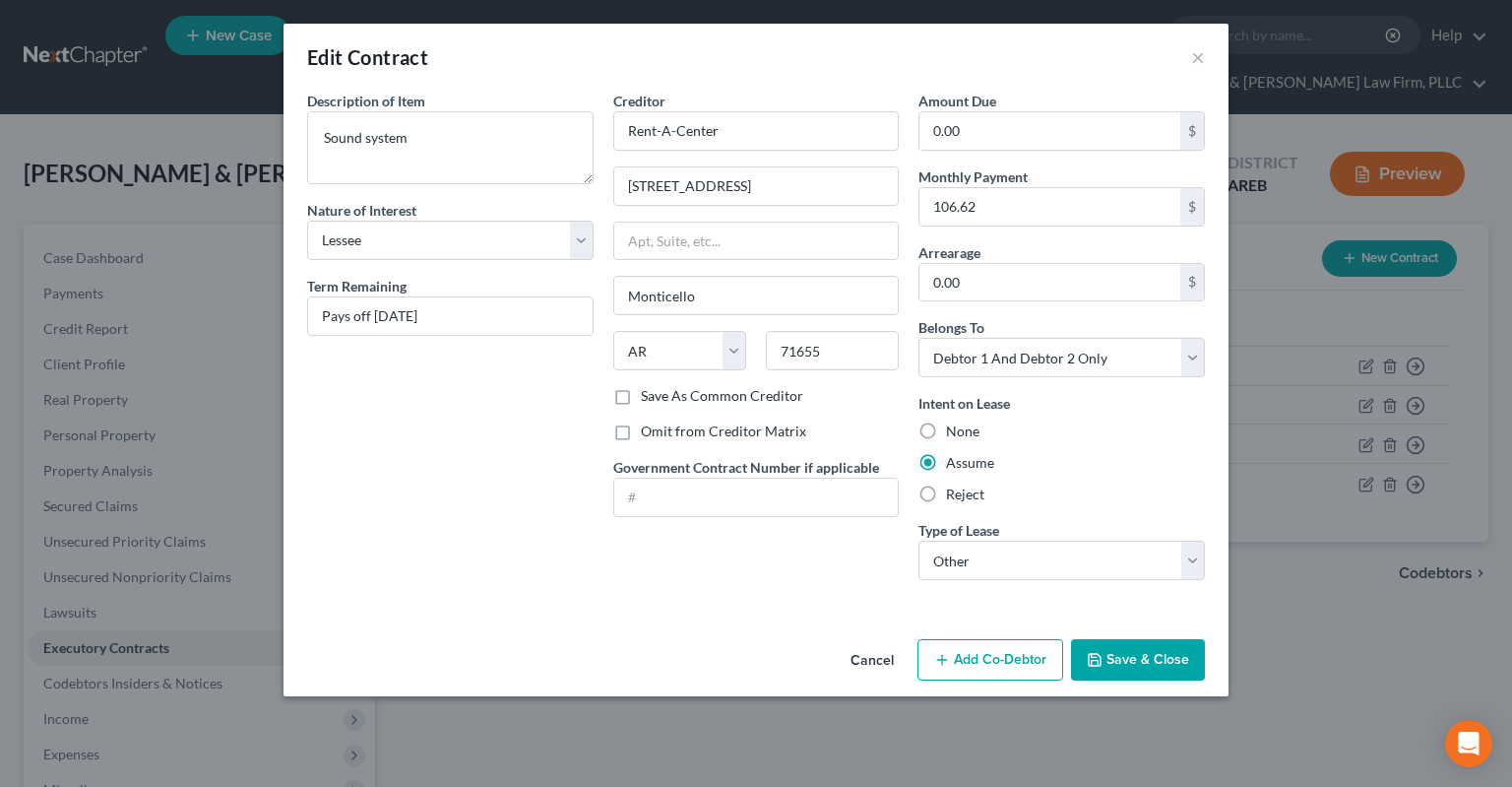 click on "Cancel" at bounding box center [872, 661] 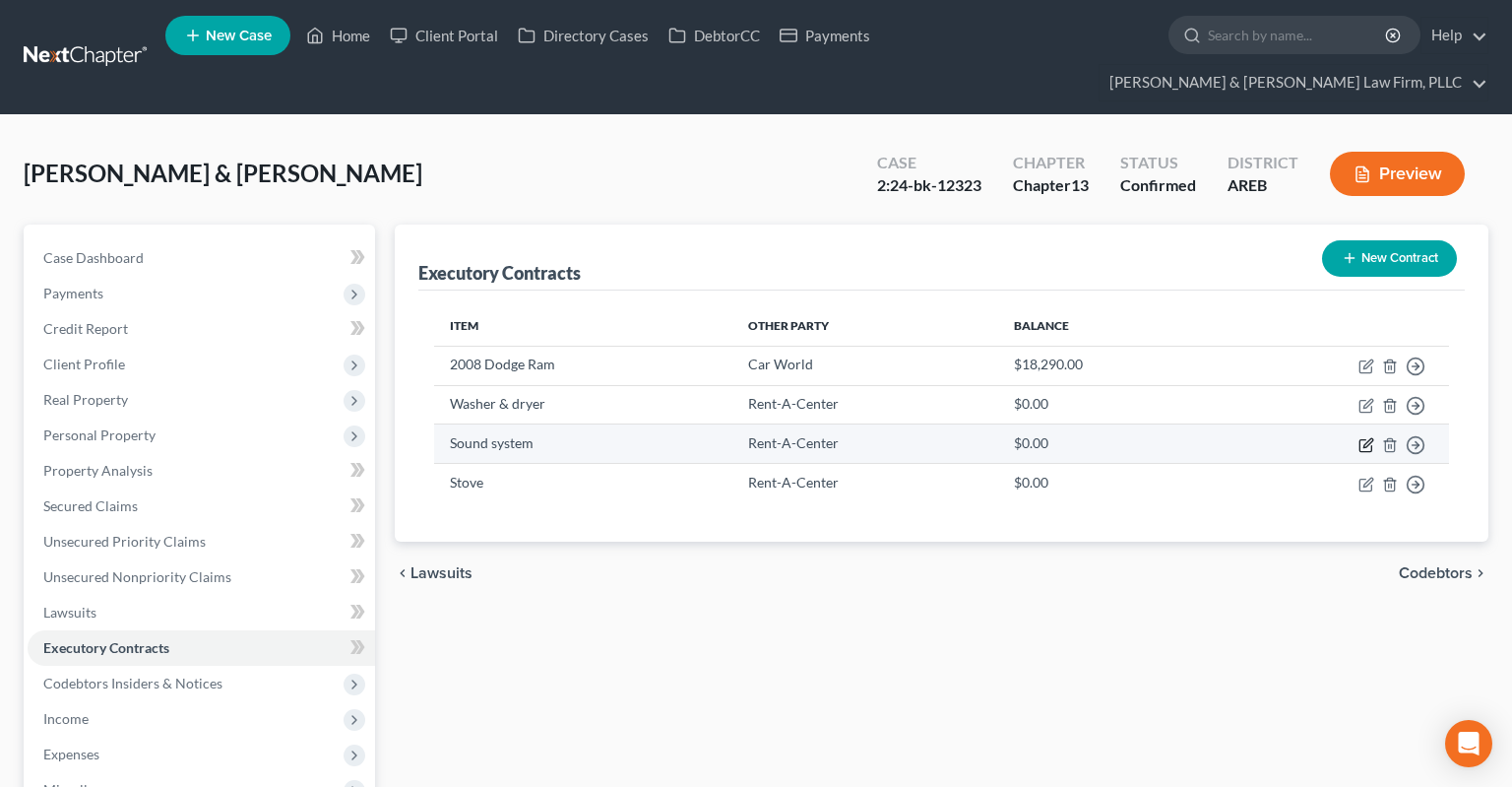 click 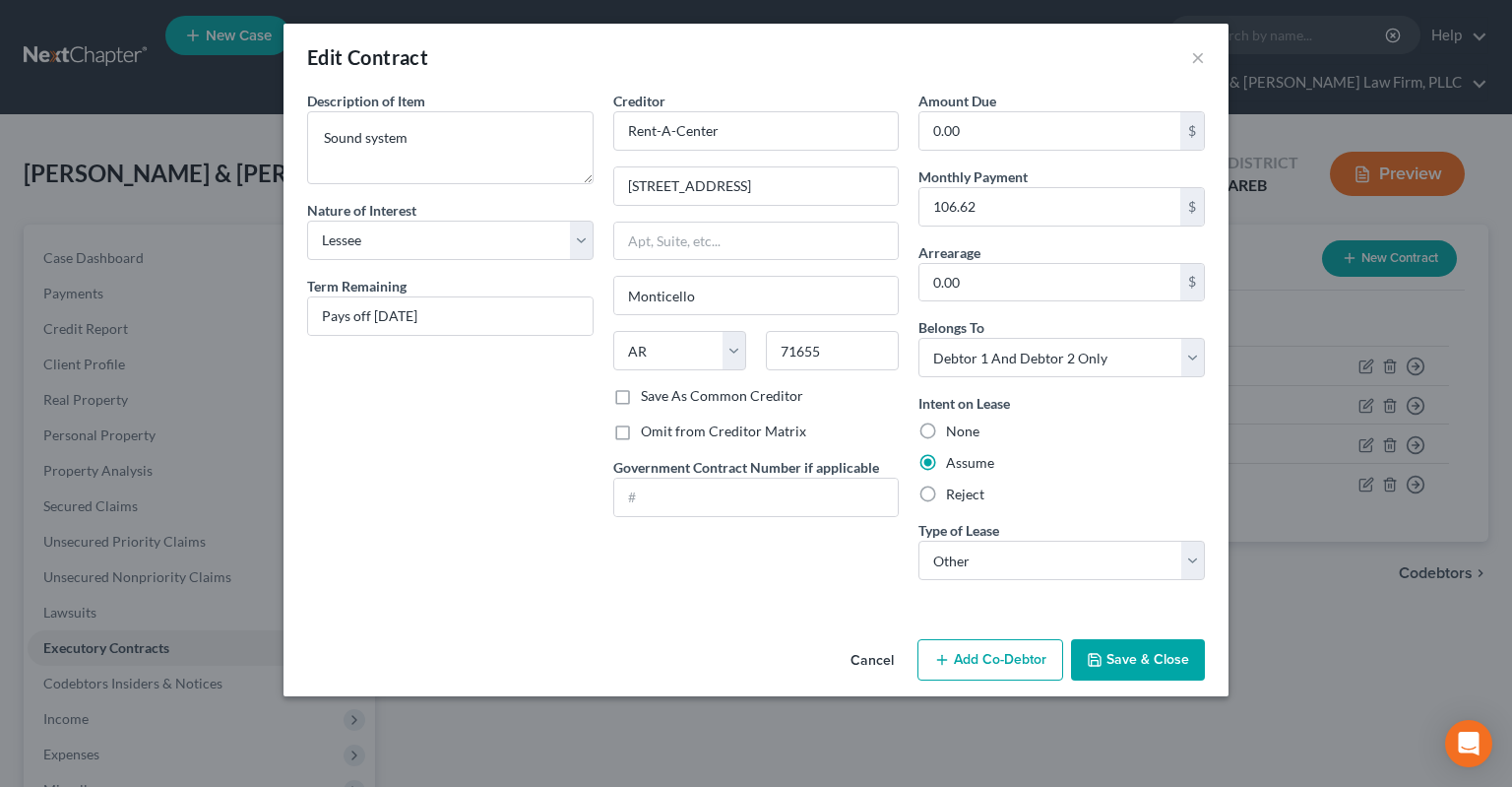 click on "Cancel" at bounding box center (872, 661) 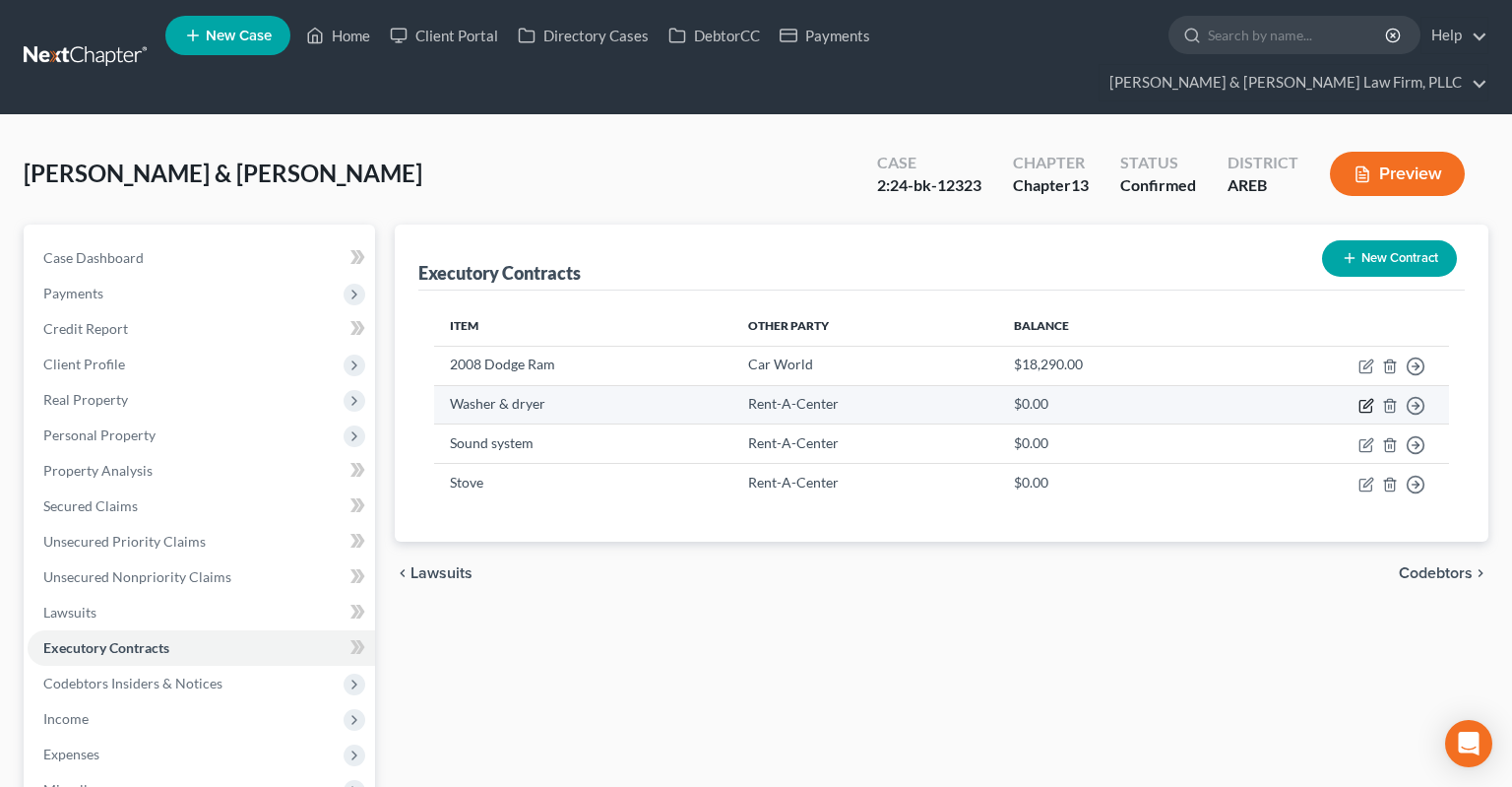 click 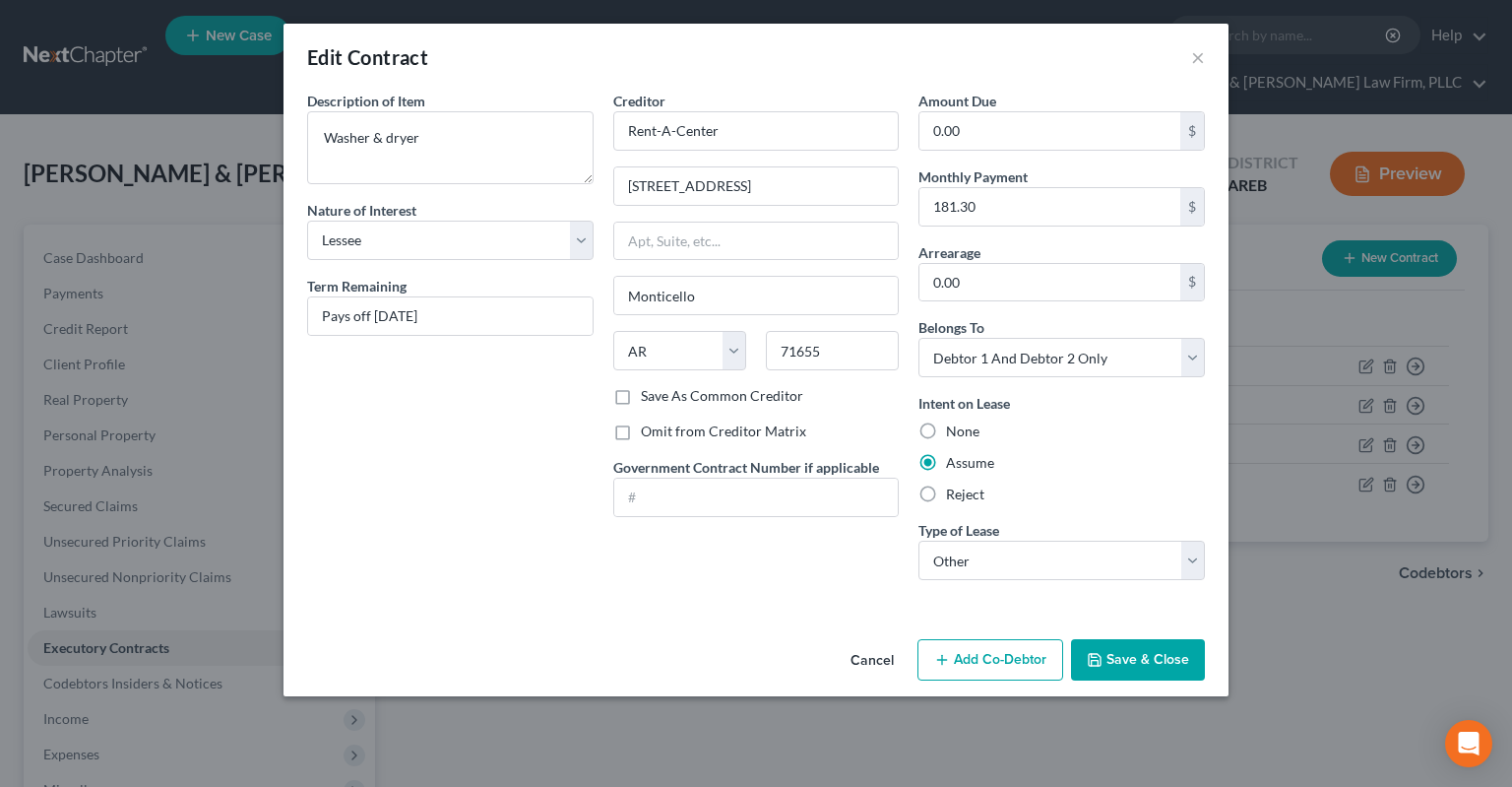 click on "Cancel" at bounding box center [872, 661] 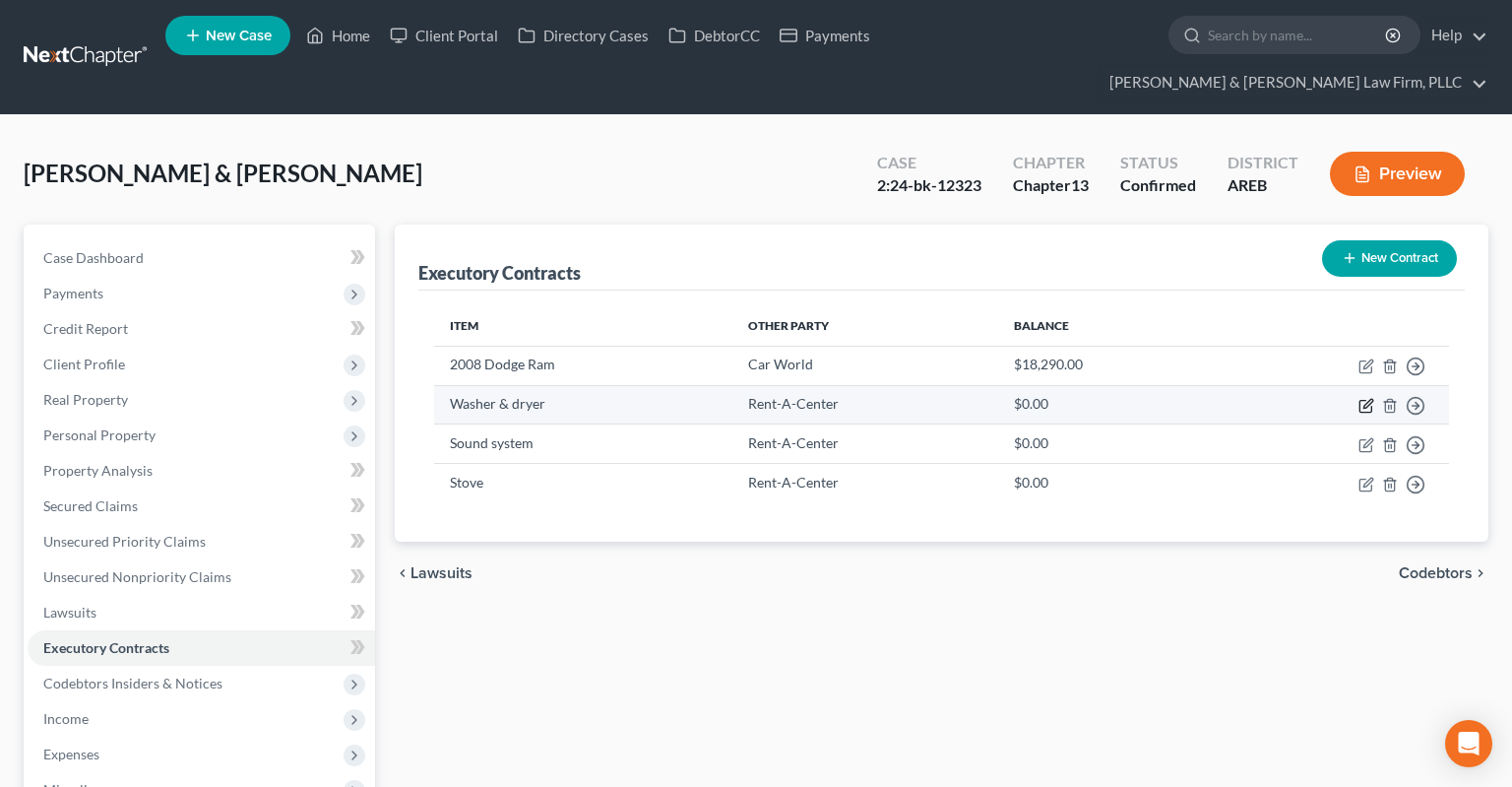click 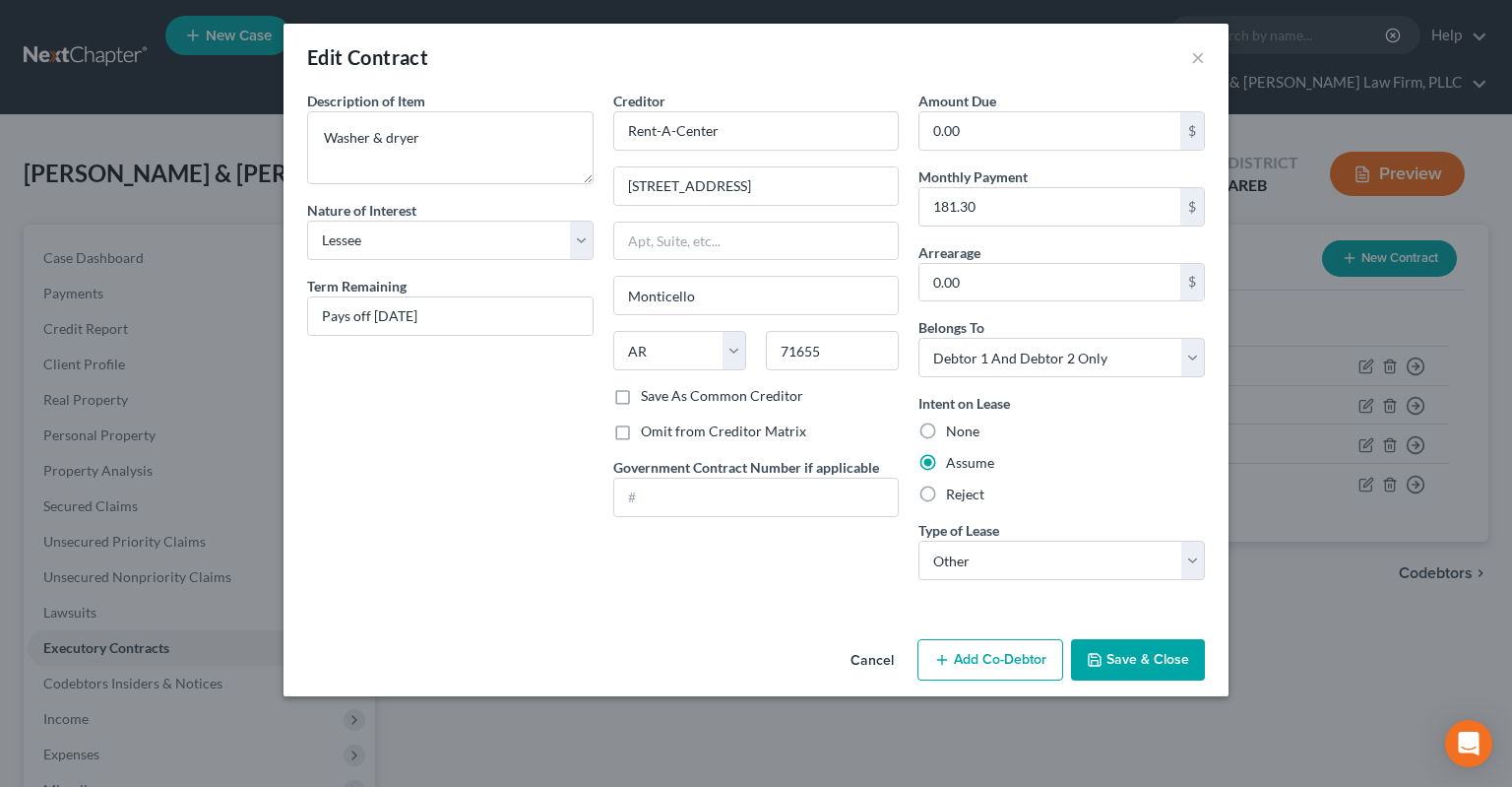 click on "Cancel" at bounding box center [872, 661] 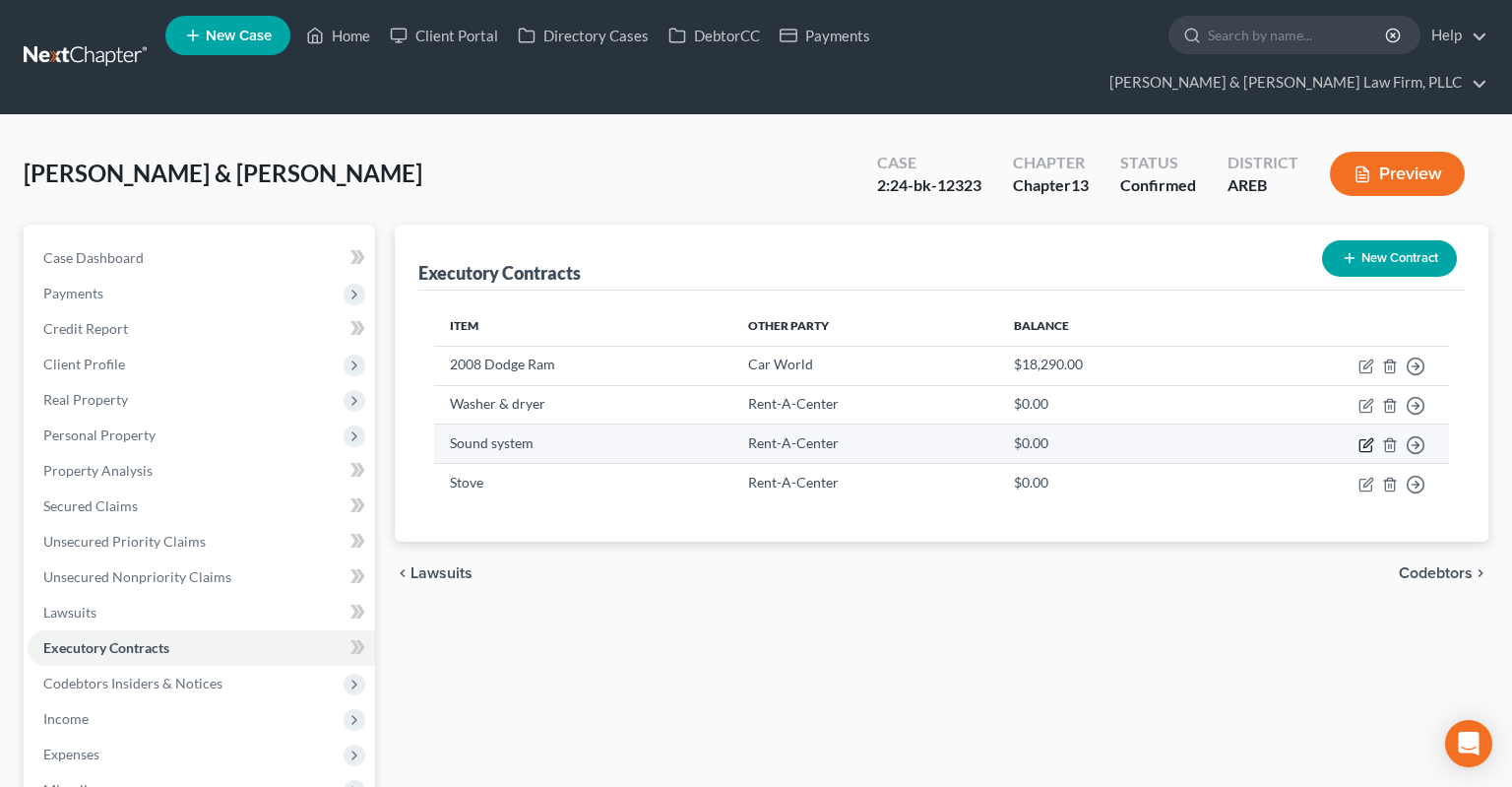 click 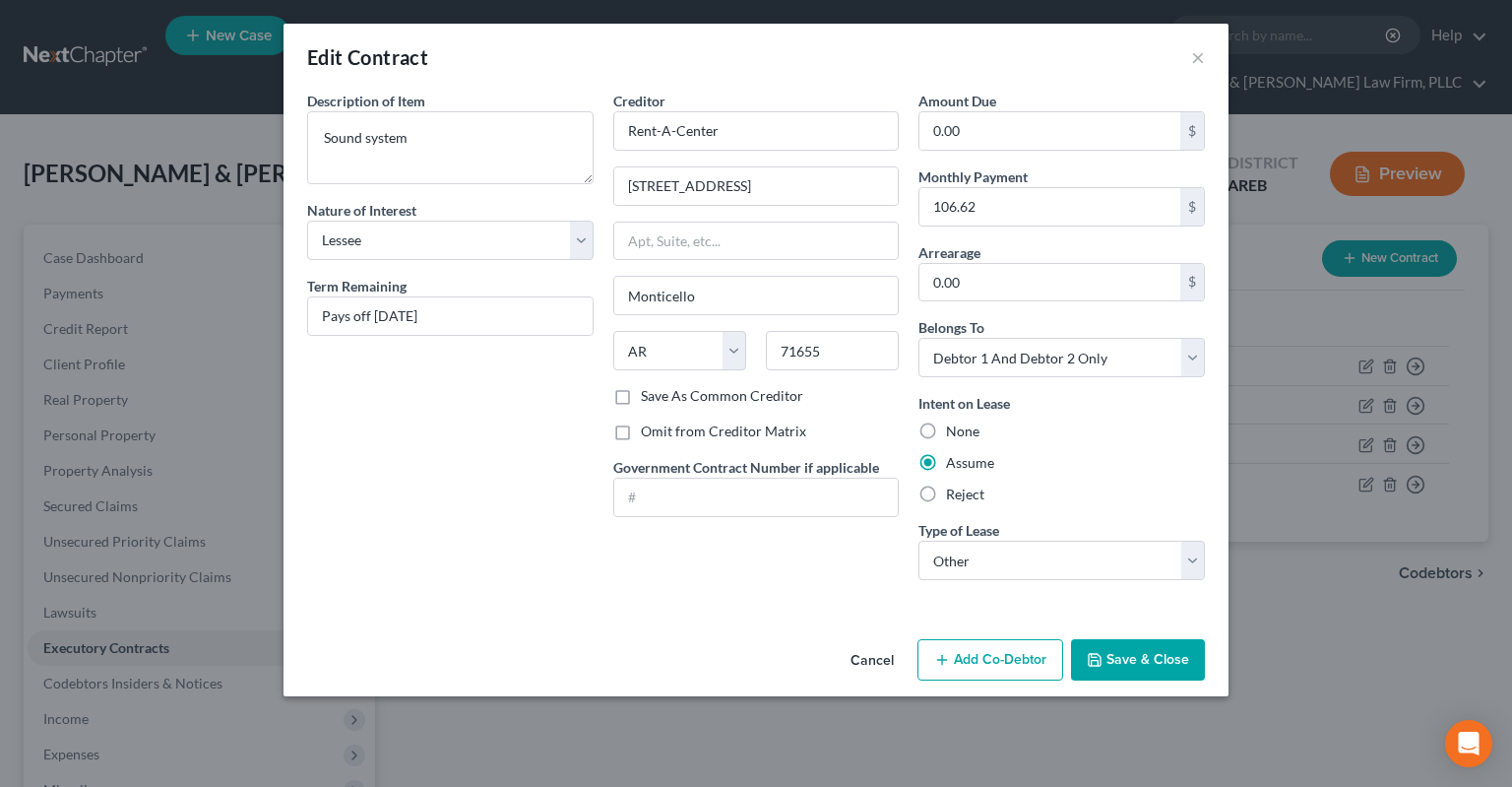 click on "Cancel" at bounding box center [872, 661] 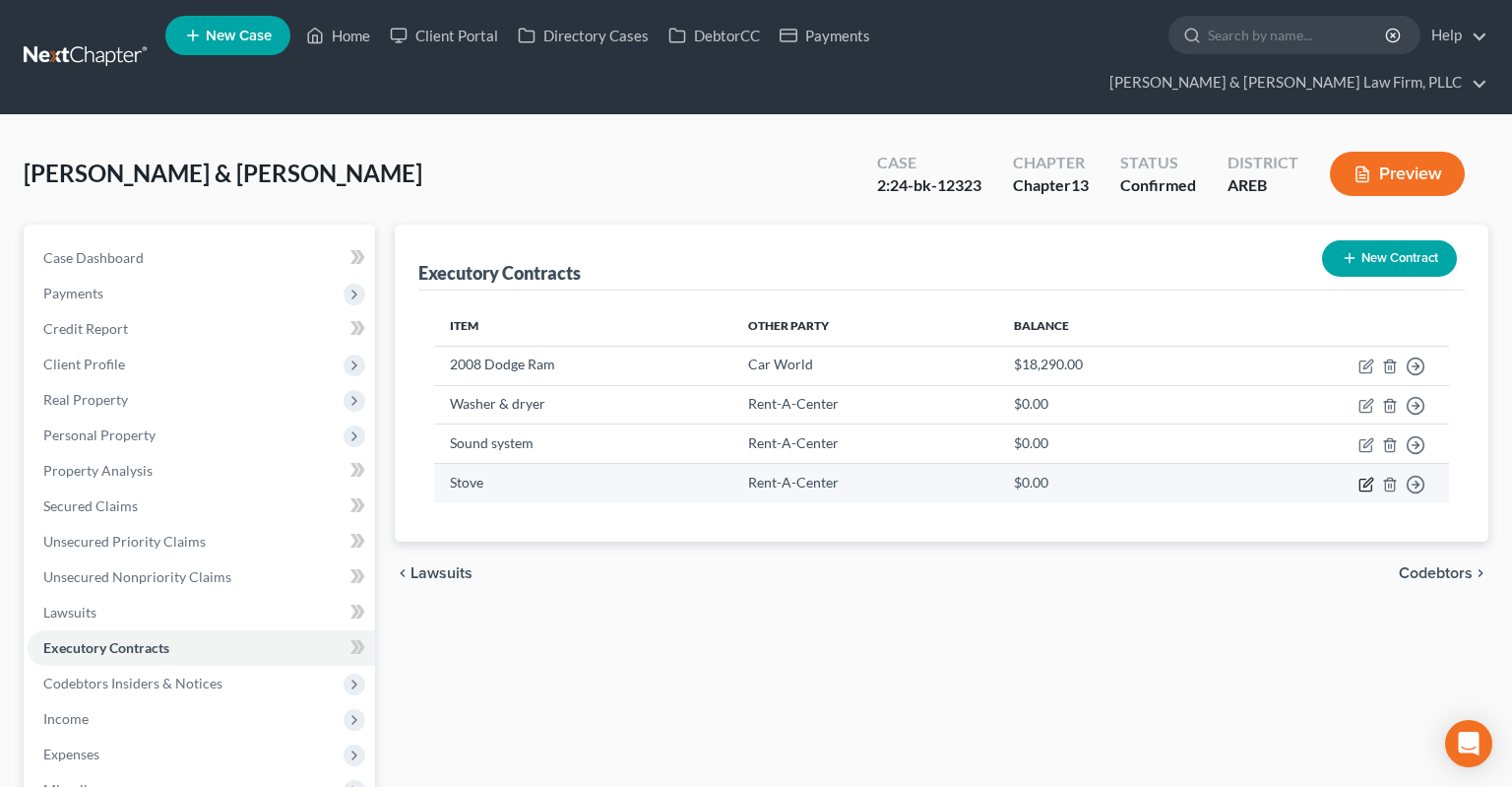 click 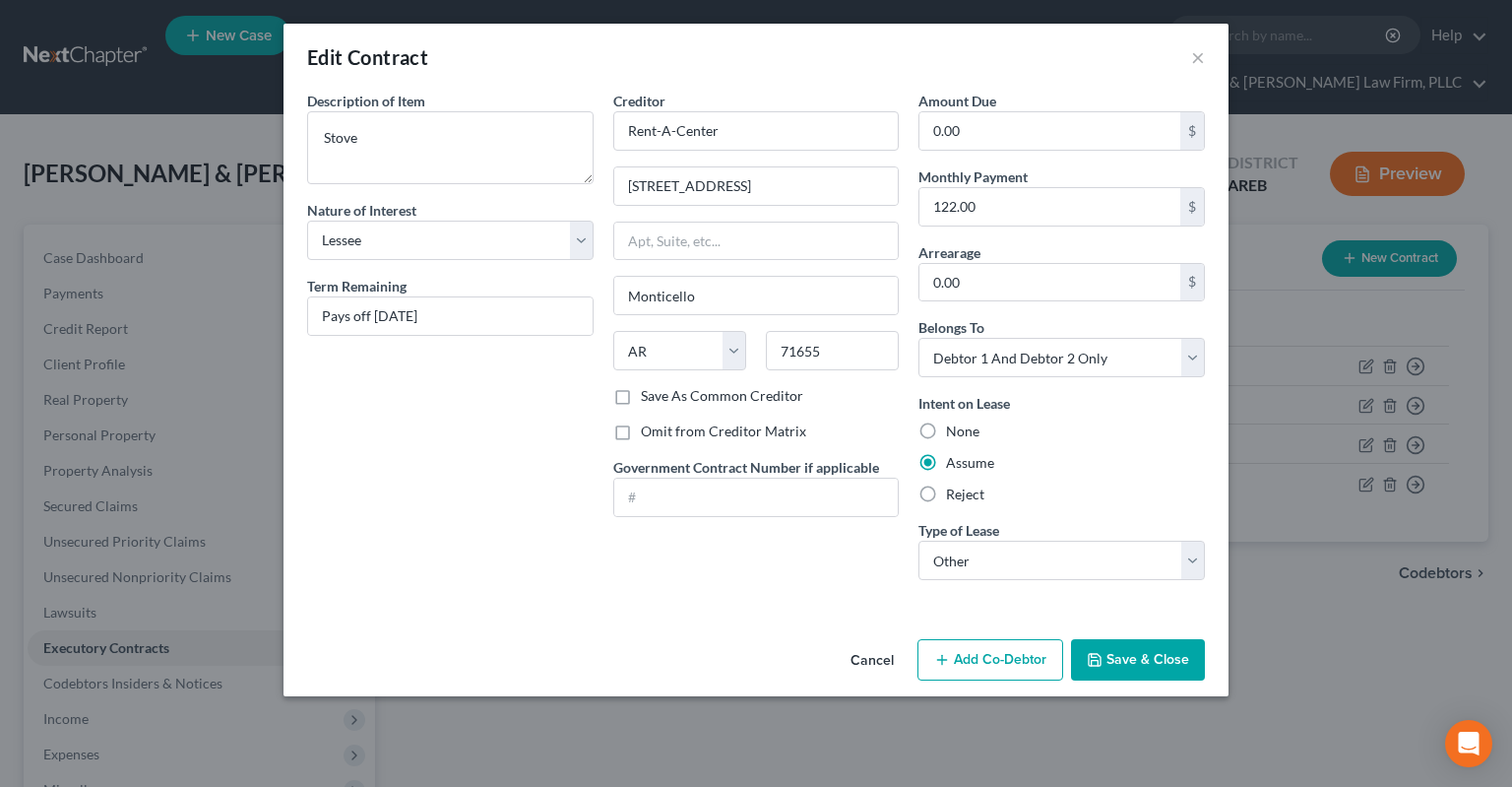 click on "Cancel" at bounding box center [872, 661] 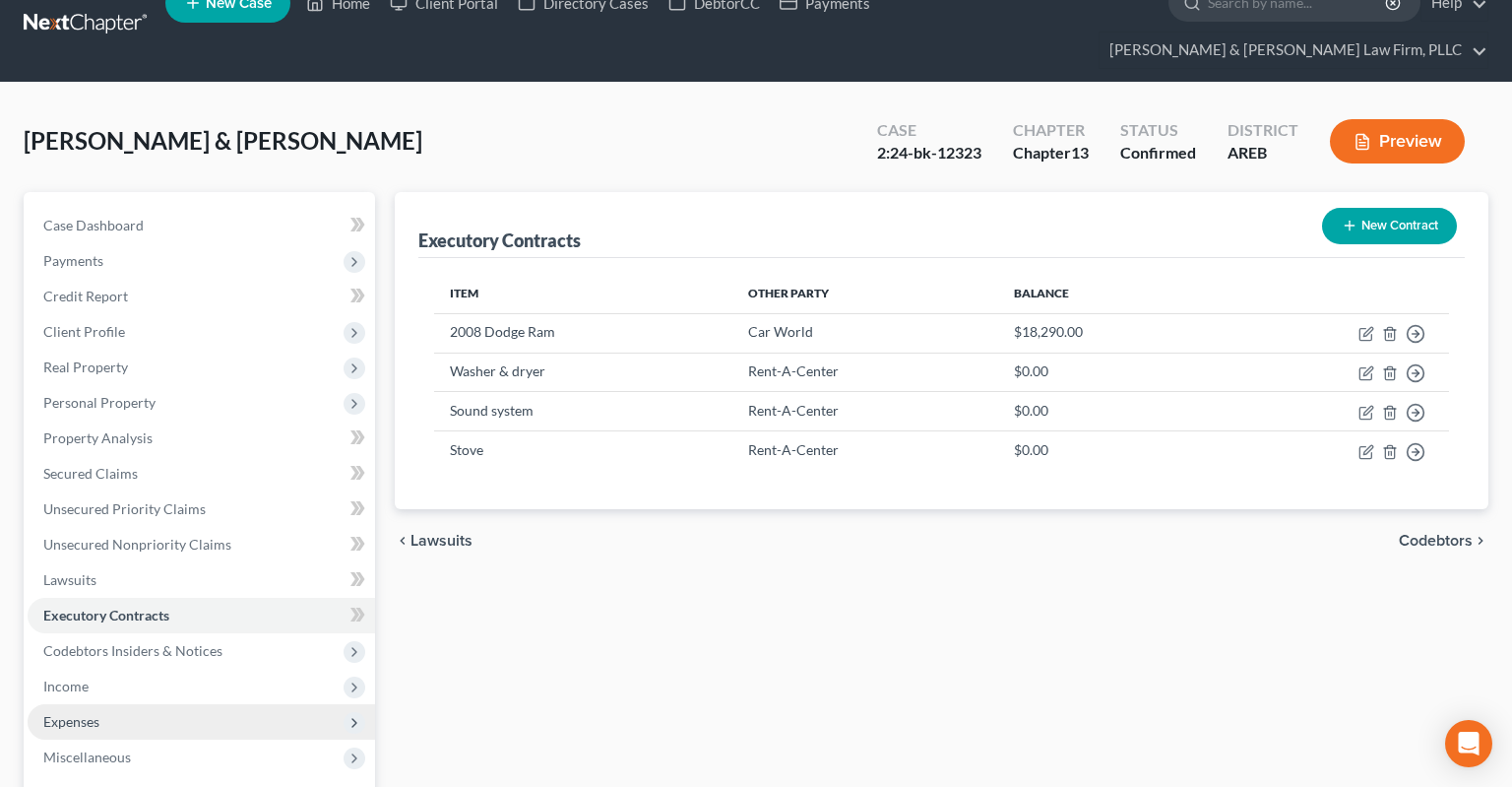 scroll, scrollTop: 103, scrollLeft: 0, axis: vertical 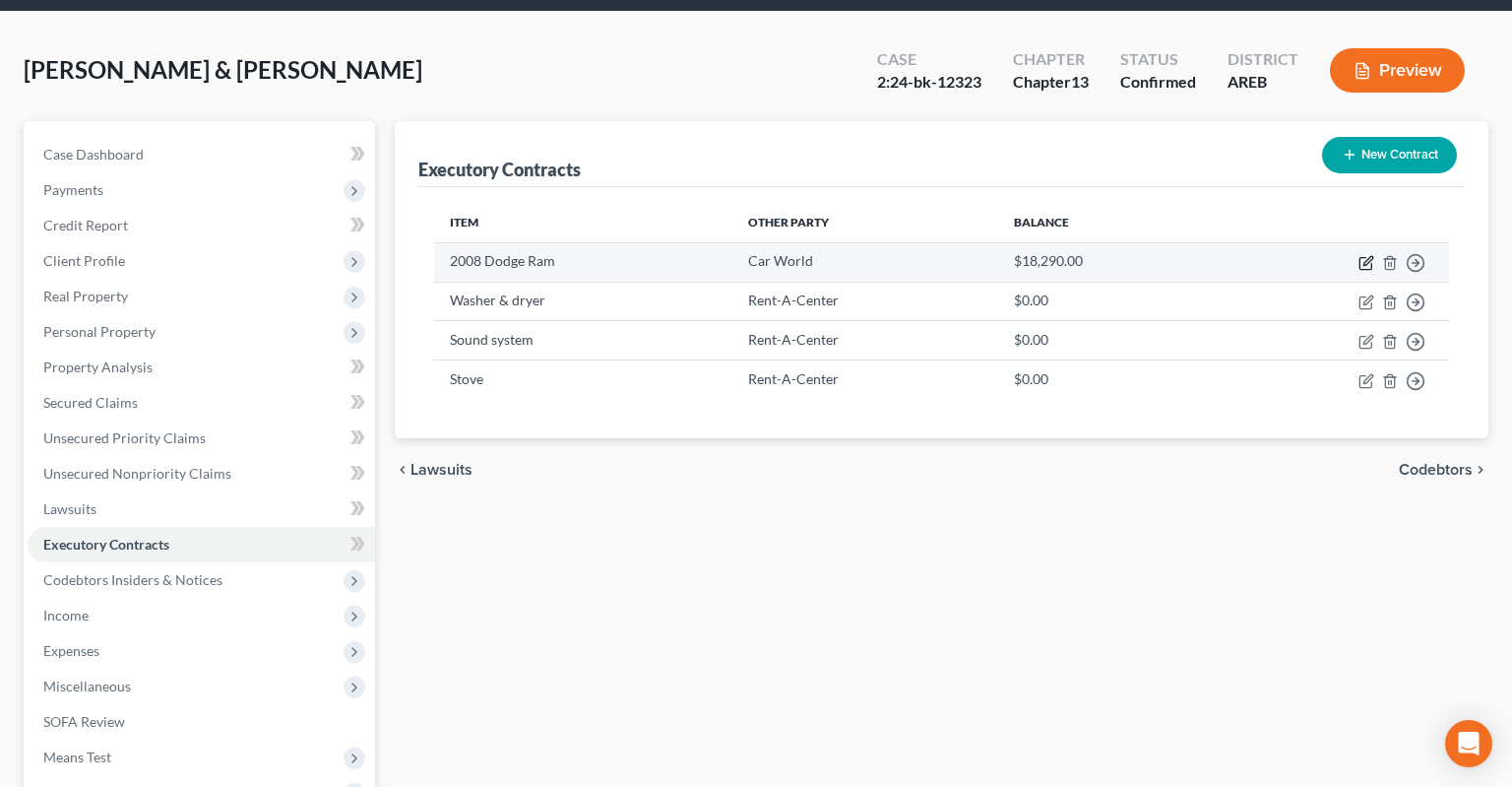 click 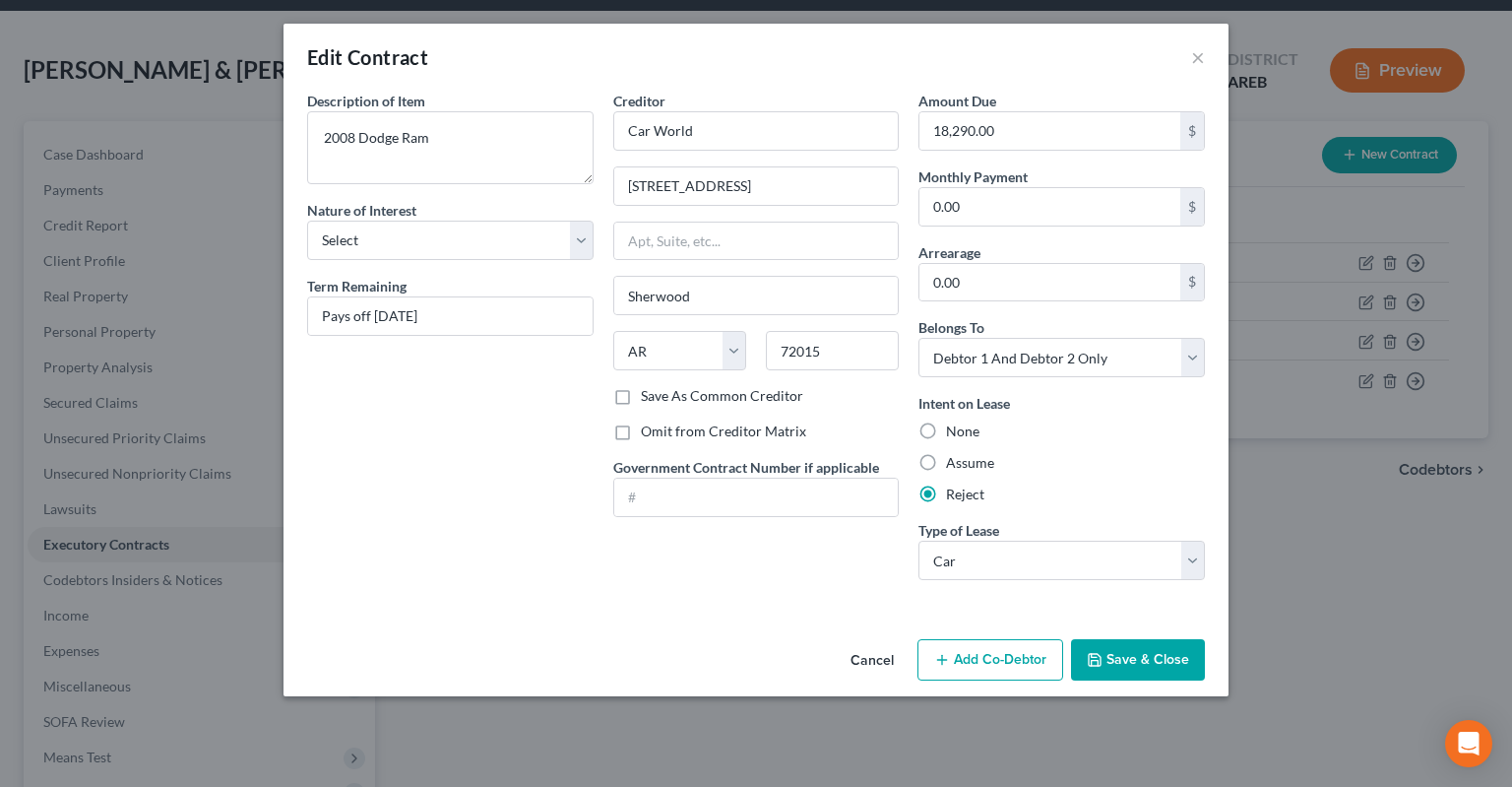 click on "Cancel" at bounding box center [872, 661] 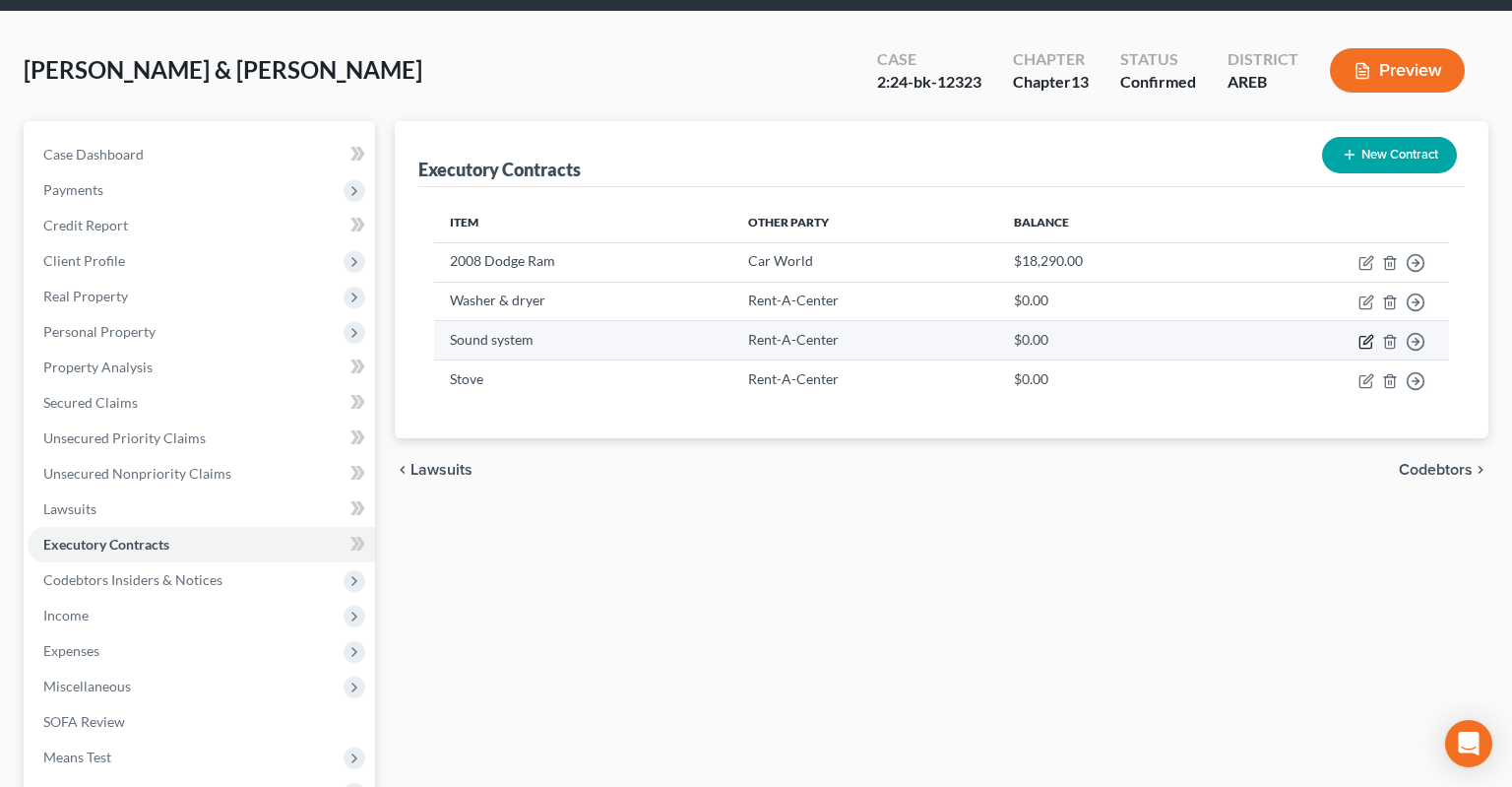 click 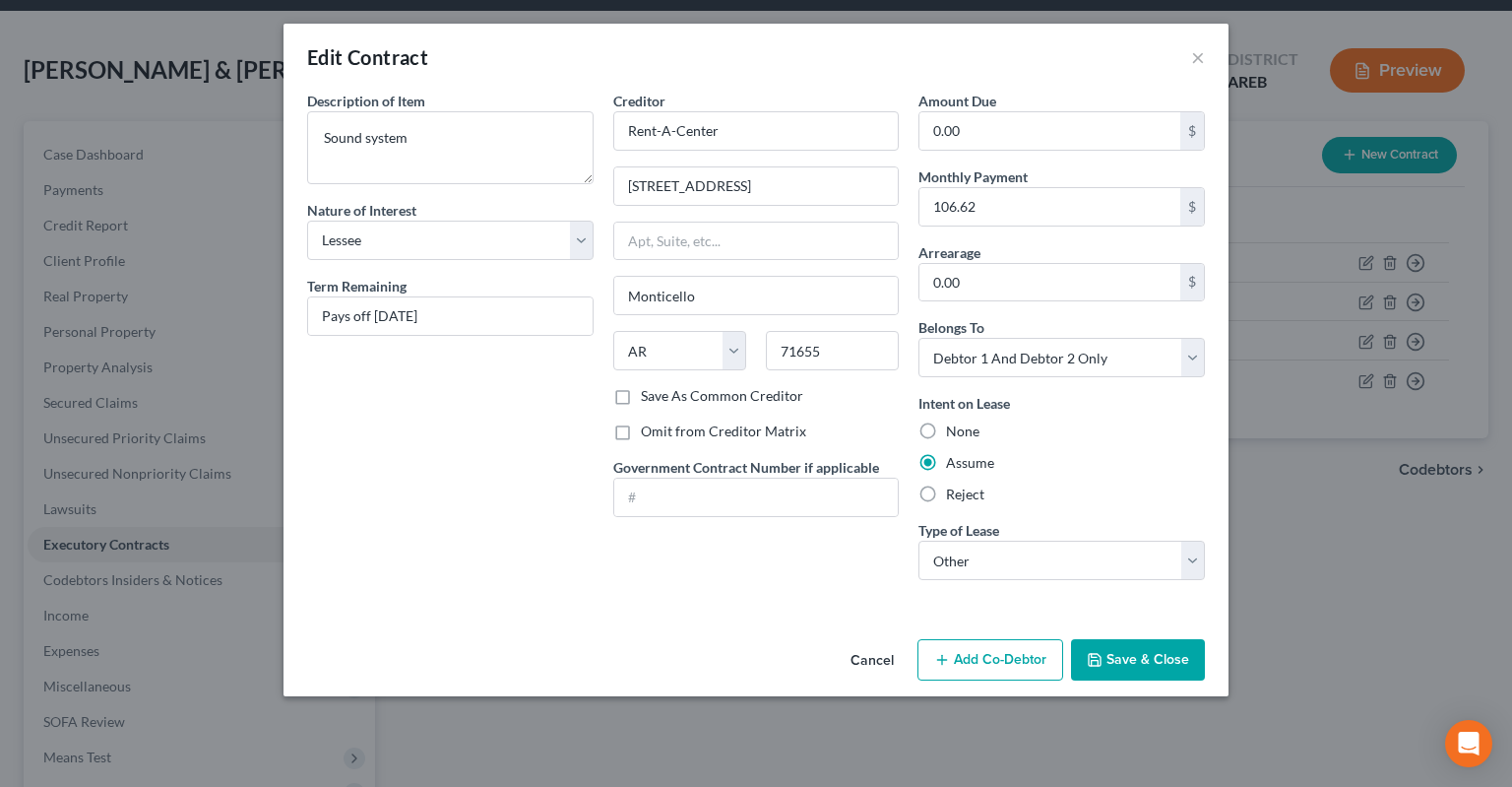 click on "Cancel" at bounding box center (872, 661) 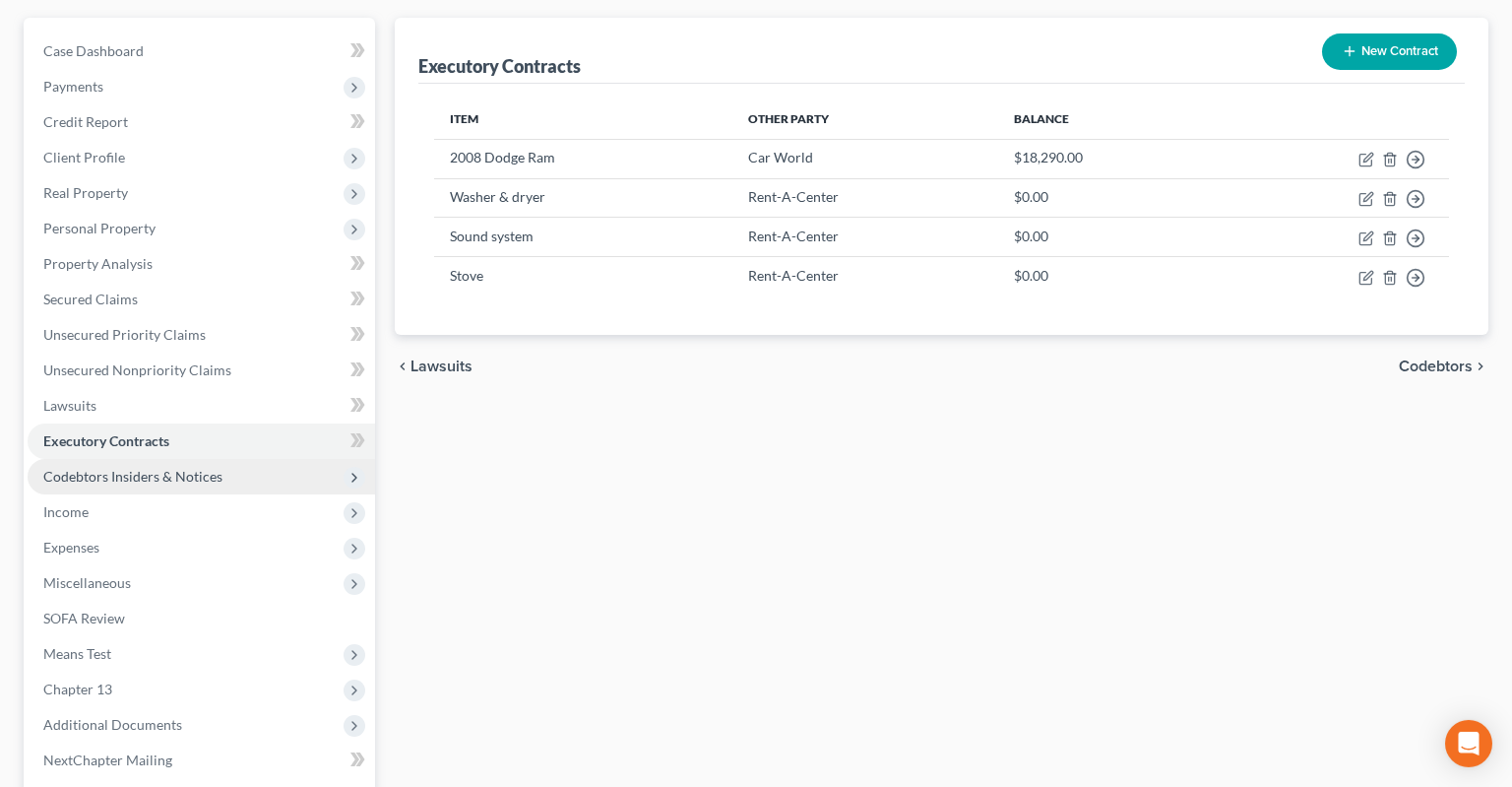 scroll, scrollTop: 208, scrollLeft: 0, axis: vertical 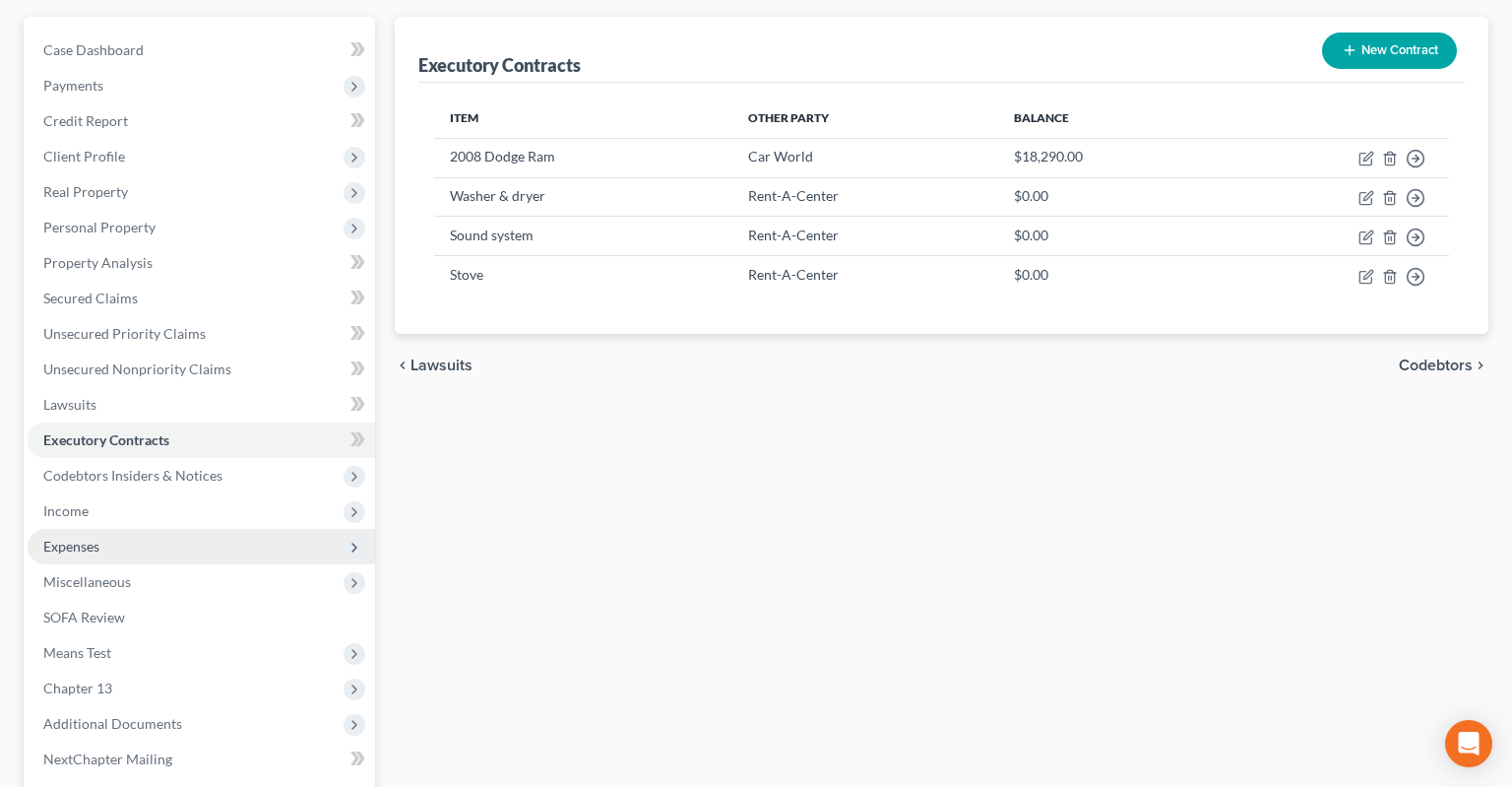 click on "Expenses" at bounding box center (201, 547) 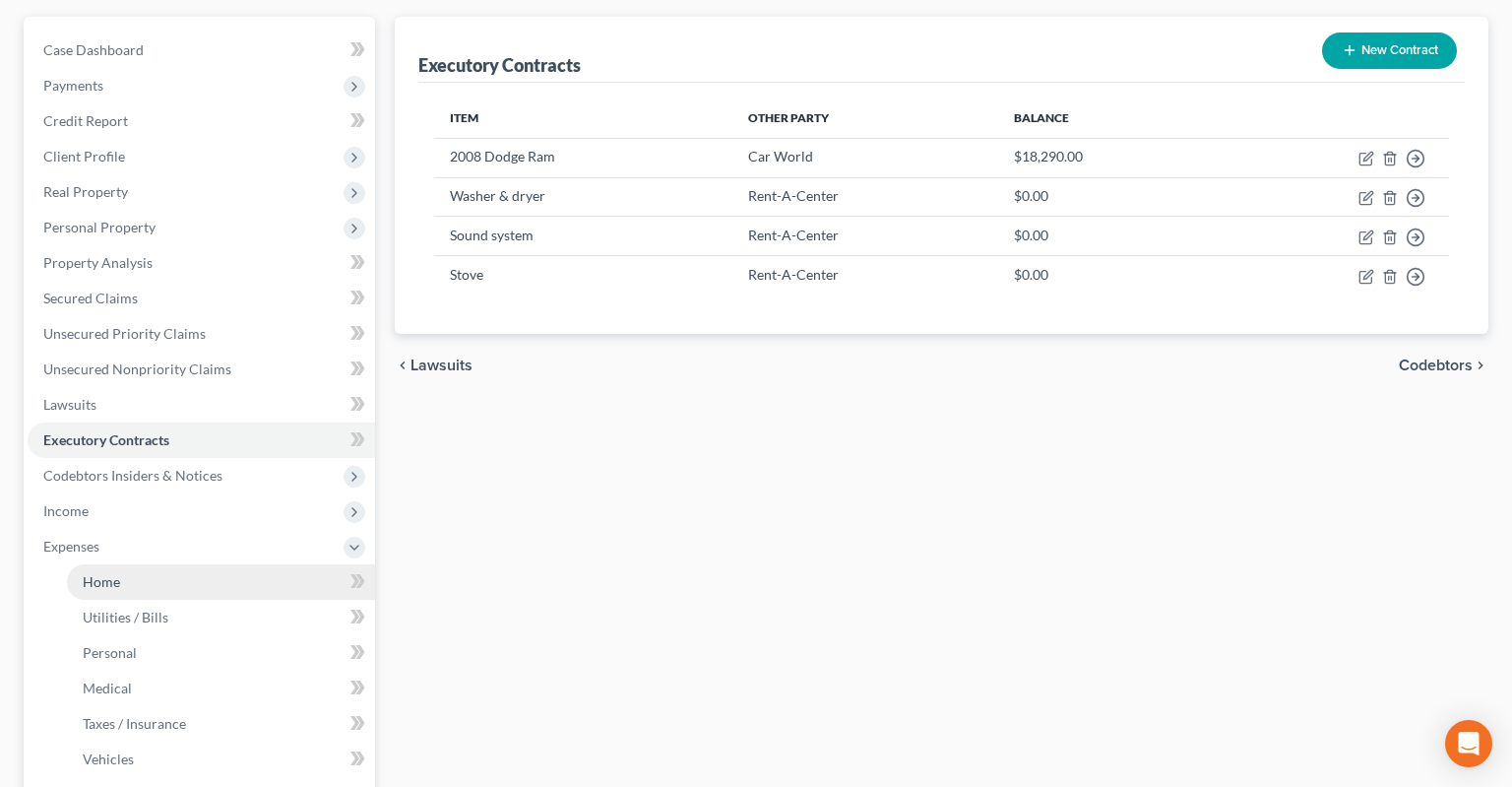 click on "Home" at bounding box center [220, 582] 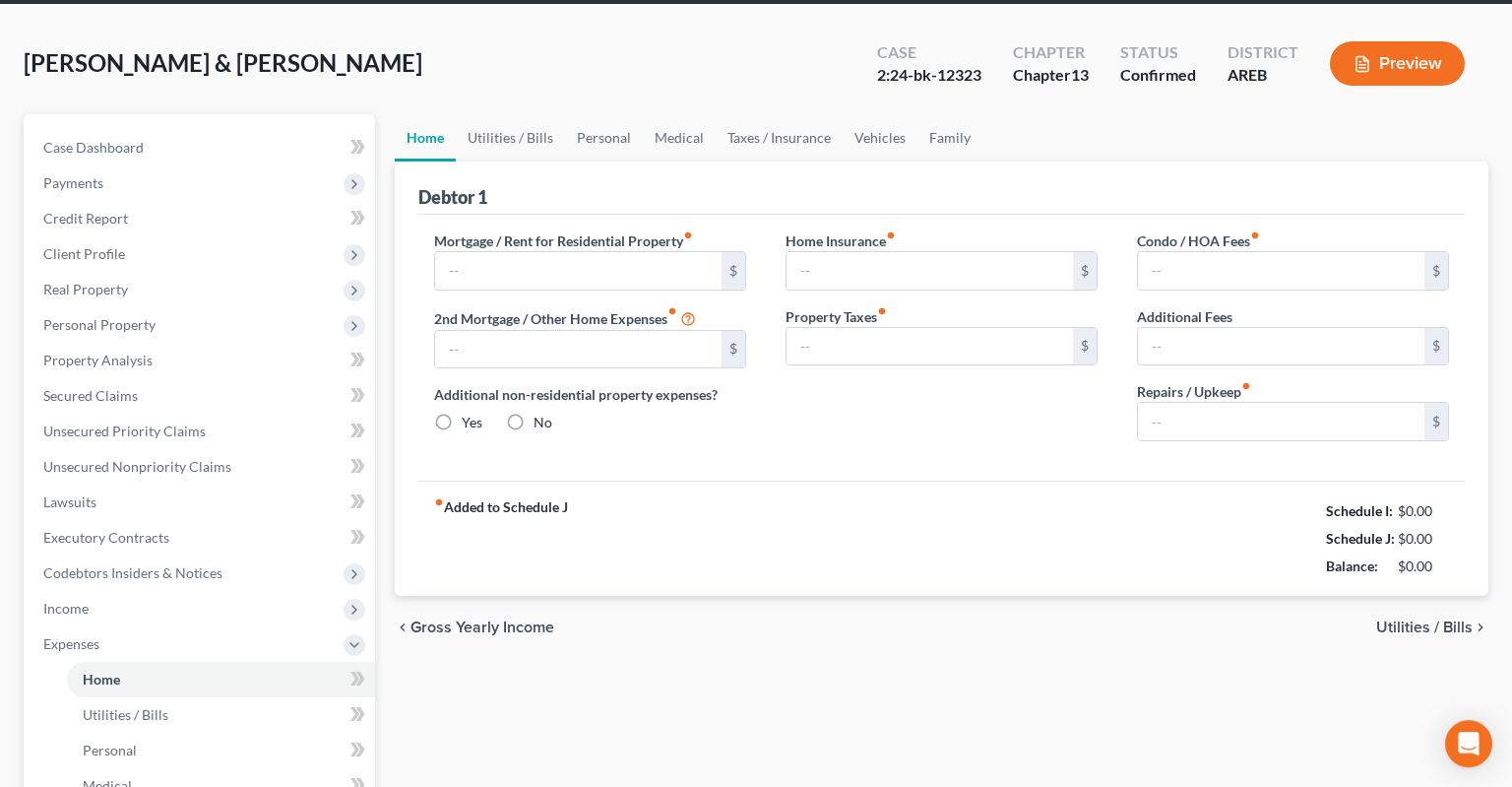 type on "191.90" 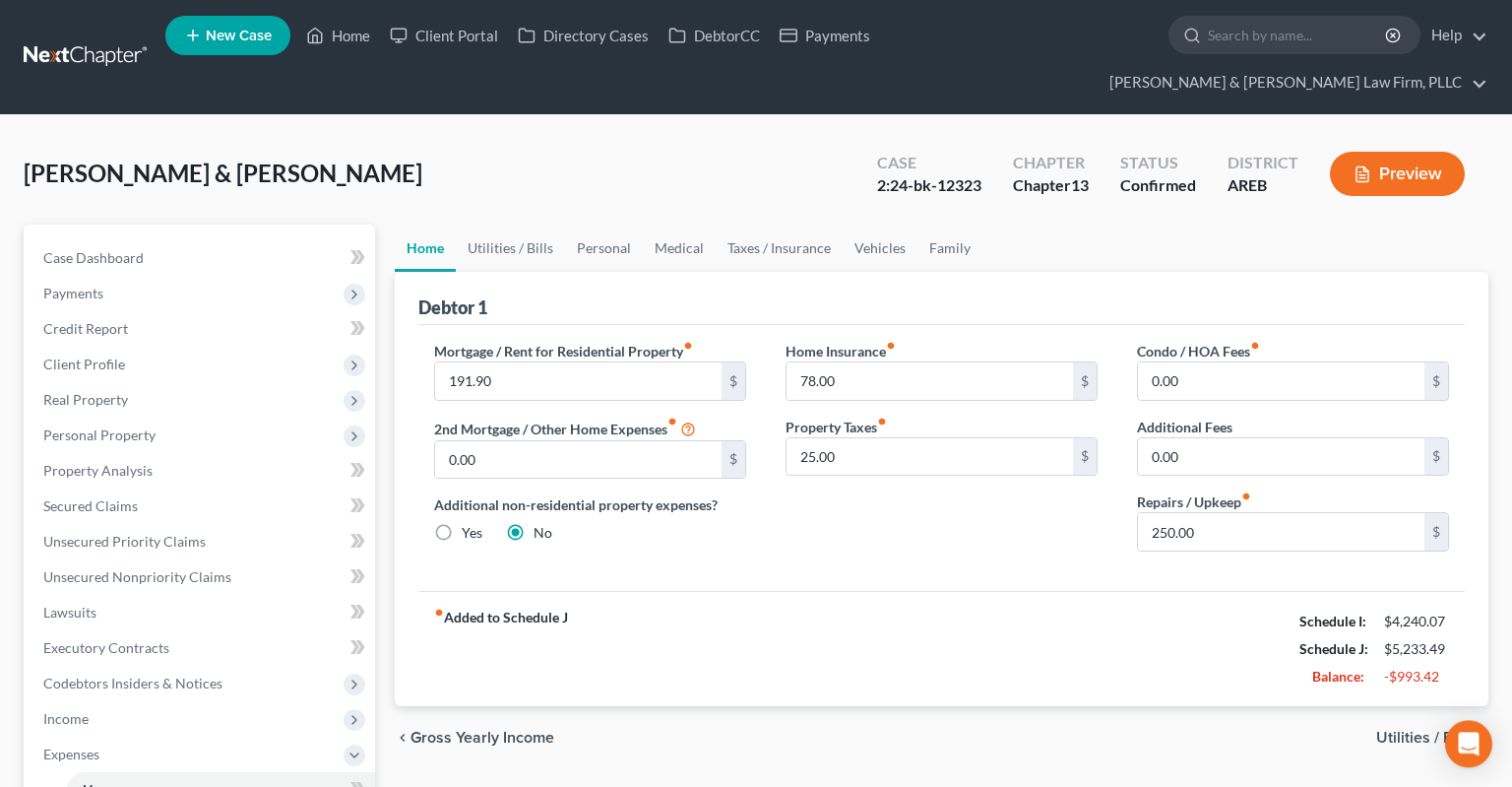 scroll, scrollTop: 0, scrollLeft: 0, axis: both 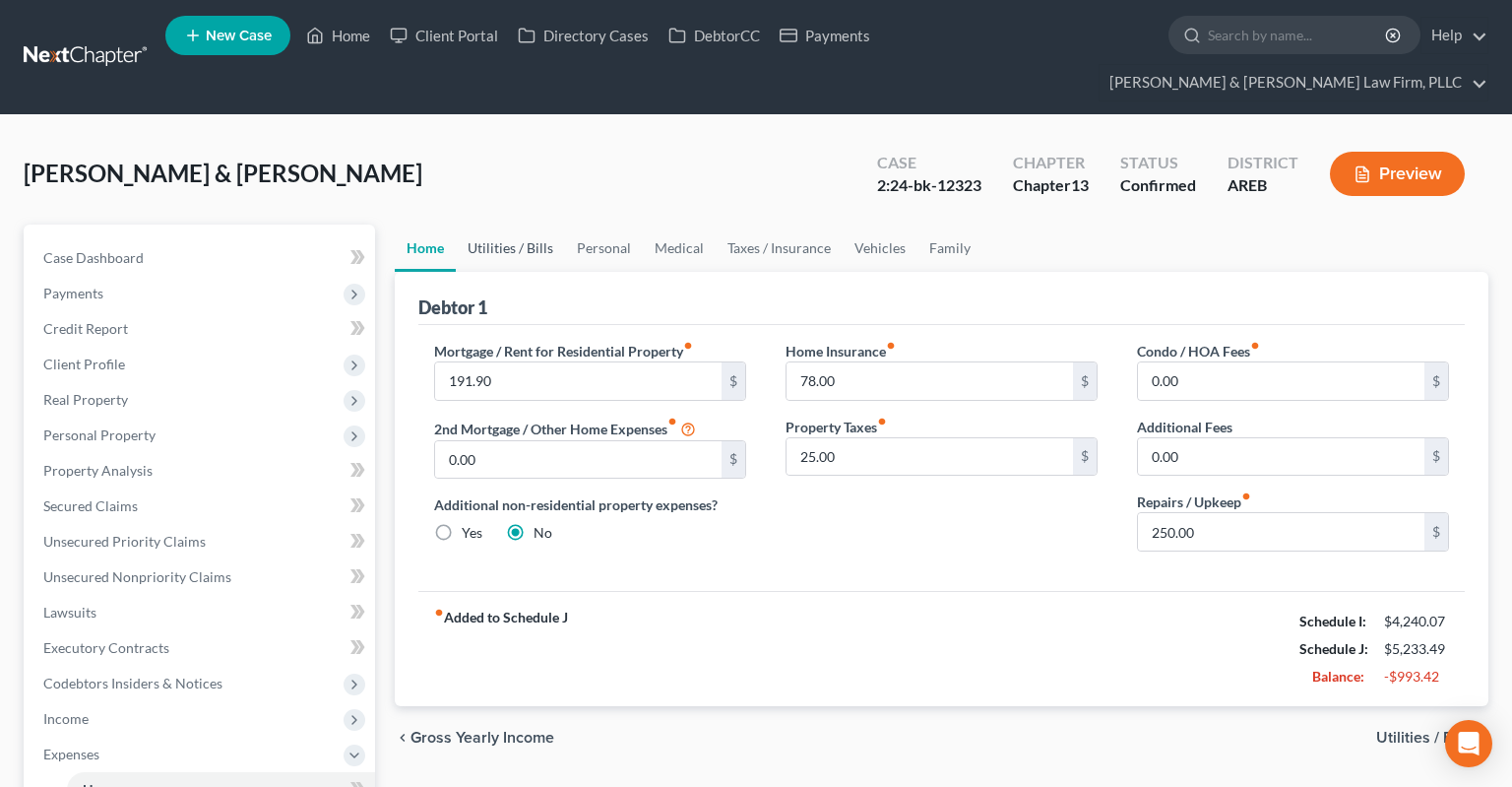 click on "Utilities / Bills" at bounding box center (510, 248) 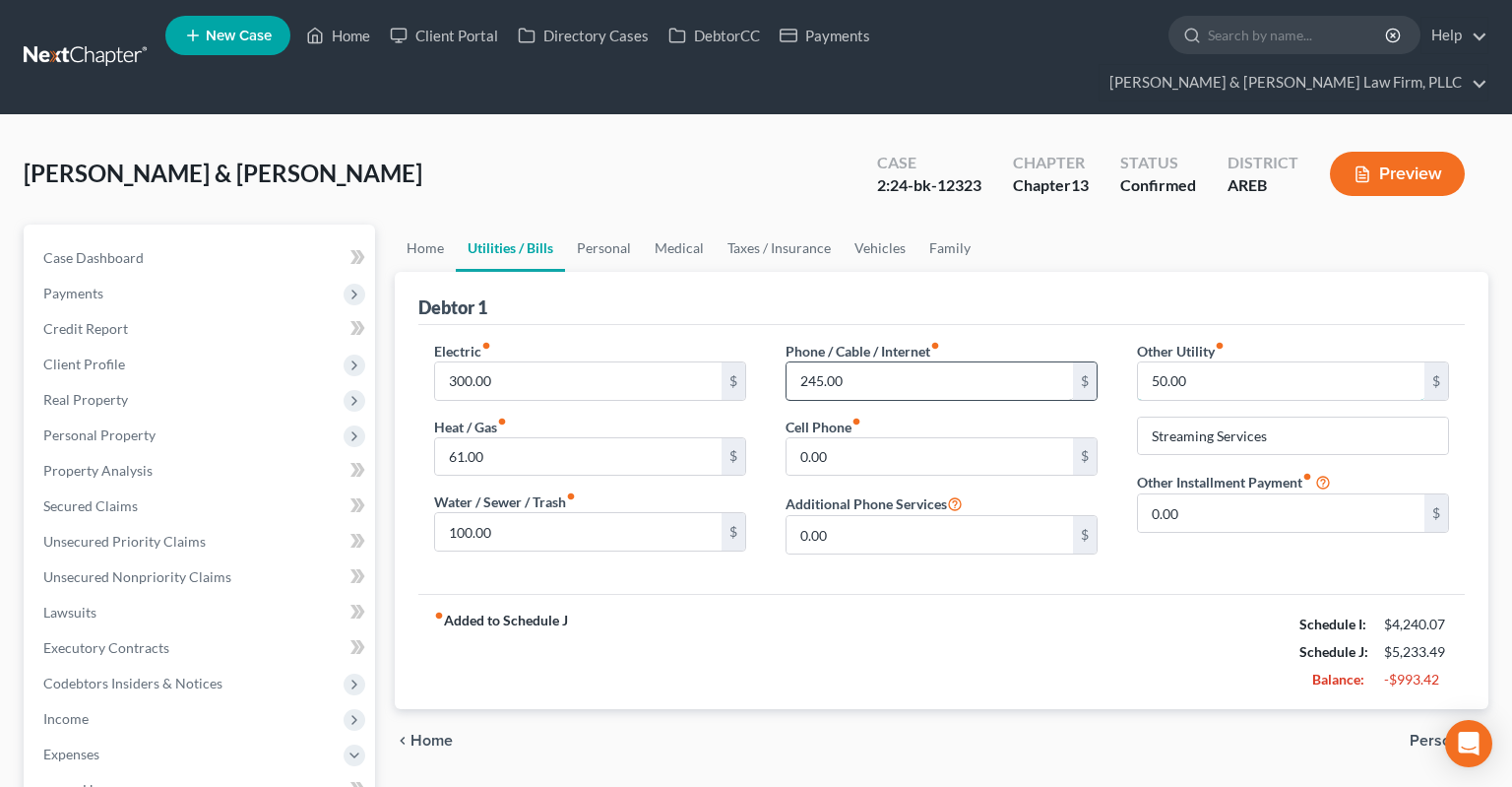 drag, startPoint x: 1175, startPoint y: 343, endPoint x: 1039, endPoint y: 348, distance: 136.0919 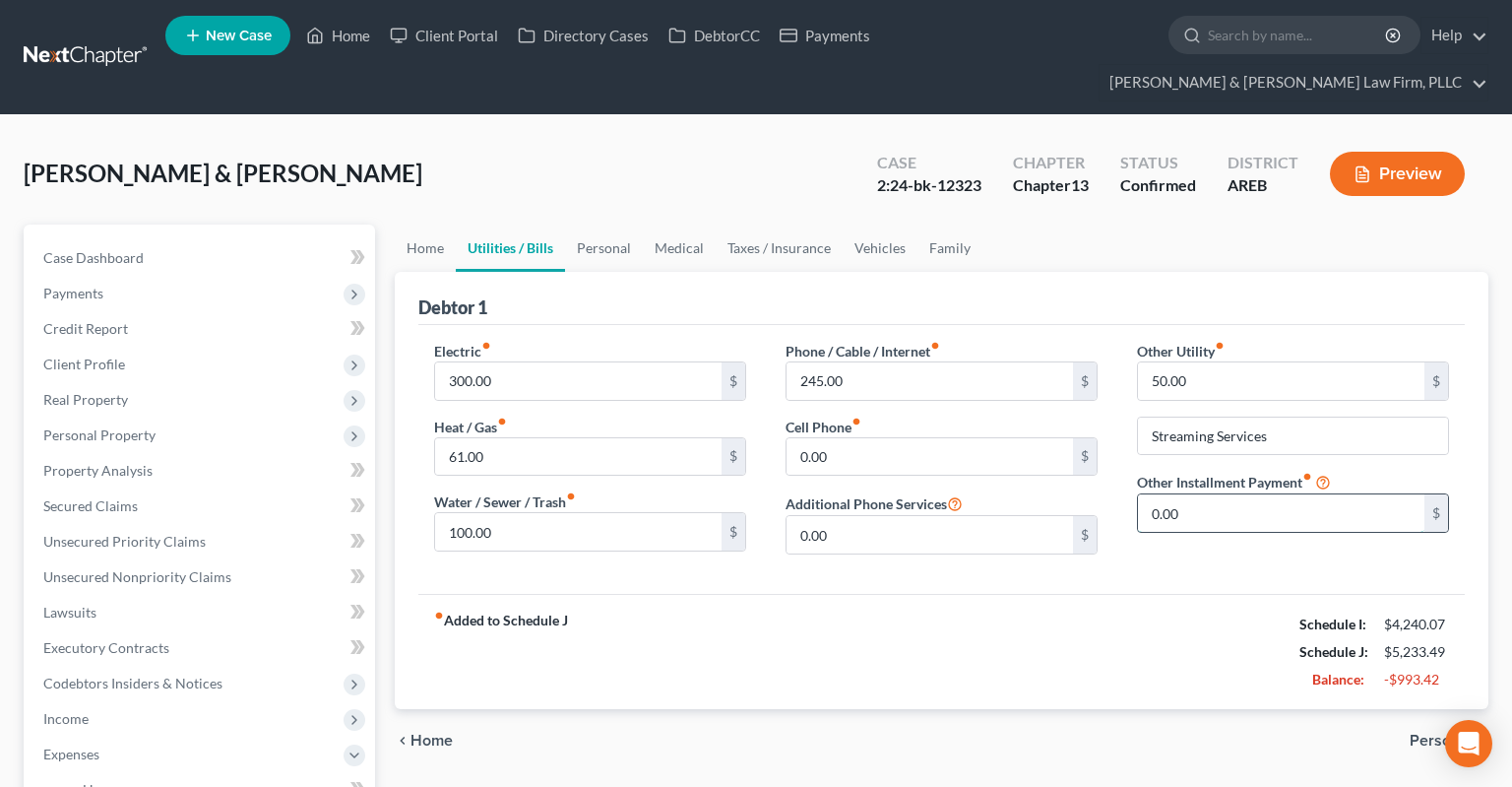 drag, startPoint x: 1186, startPoint y: 486, endPoint x: 1203, endPoint y: 481, distance: 17.720045 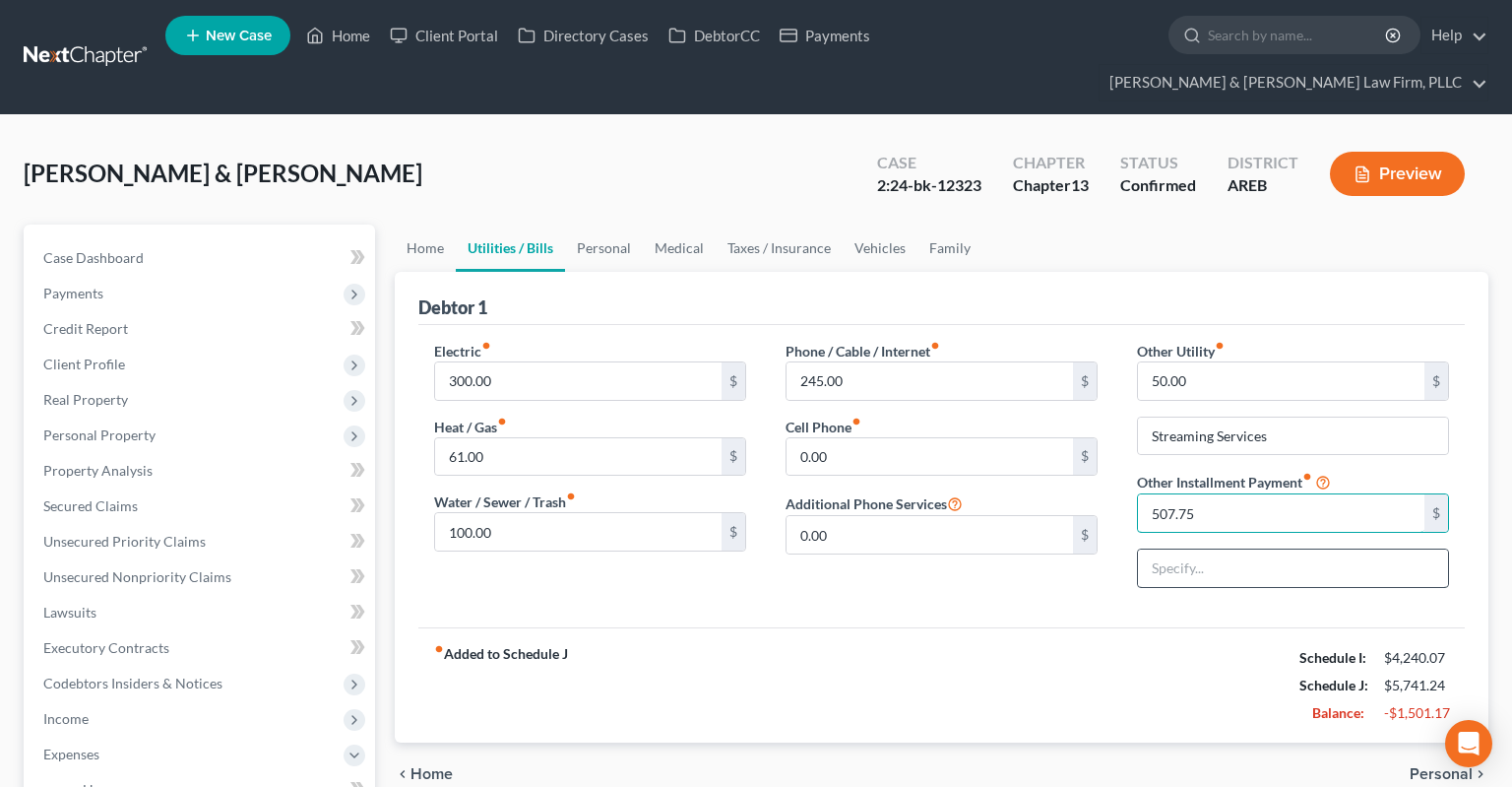 type on "507.75" 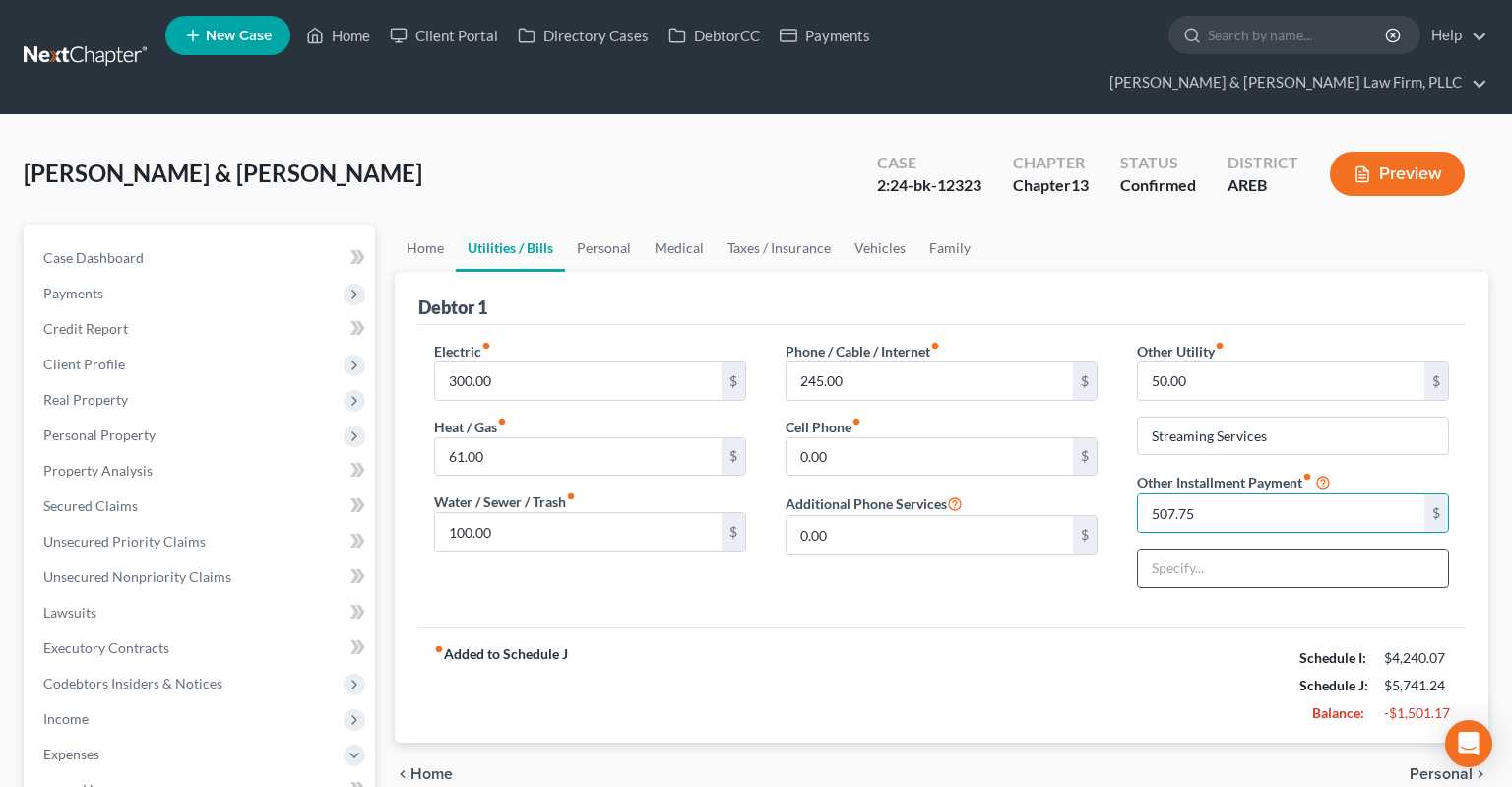 click at bounding box center [1292, 568] 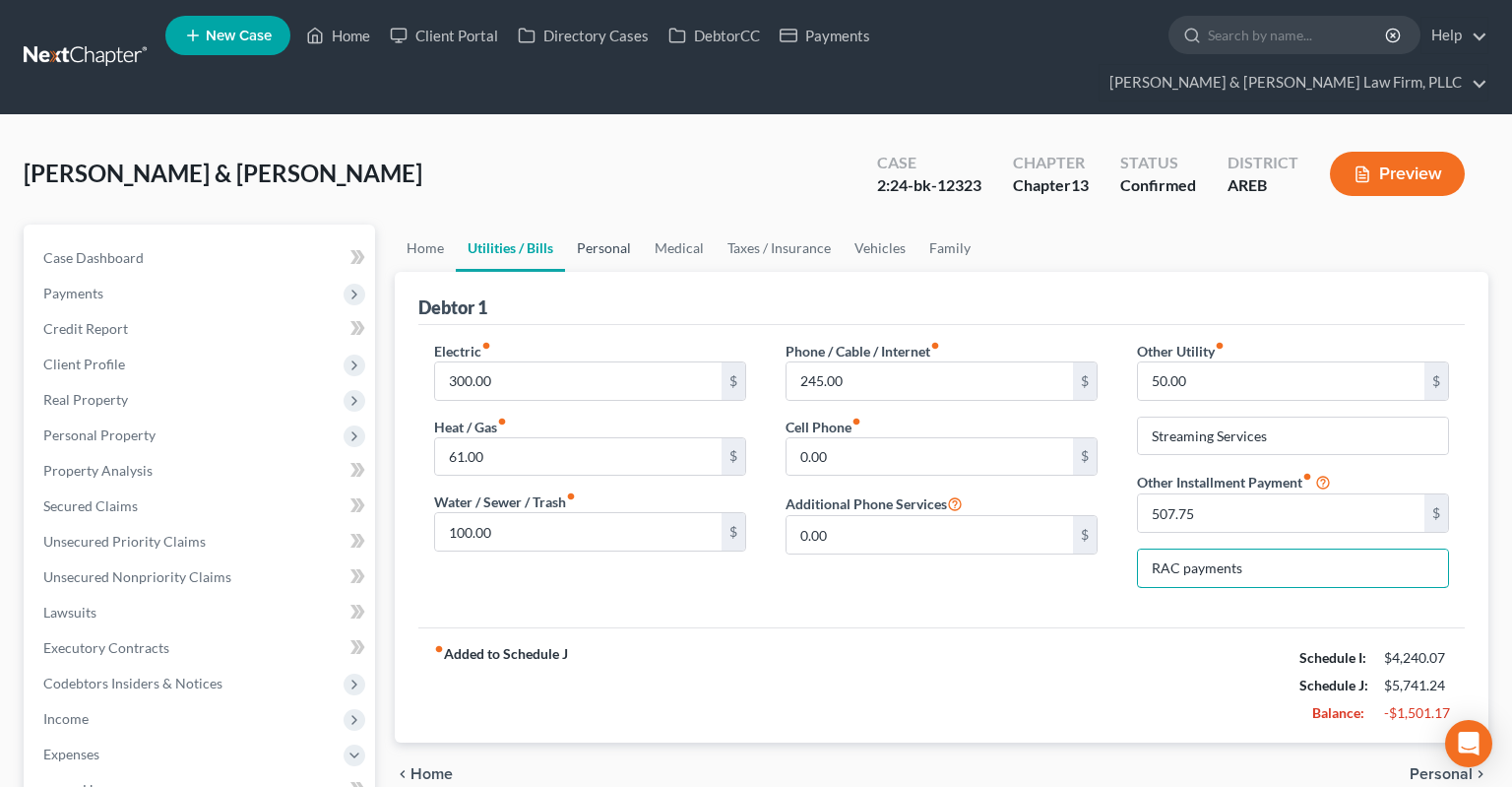 type on "RAC payments" 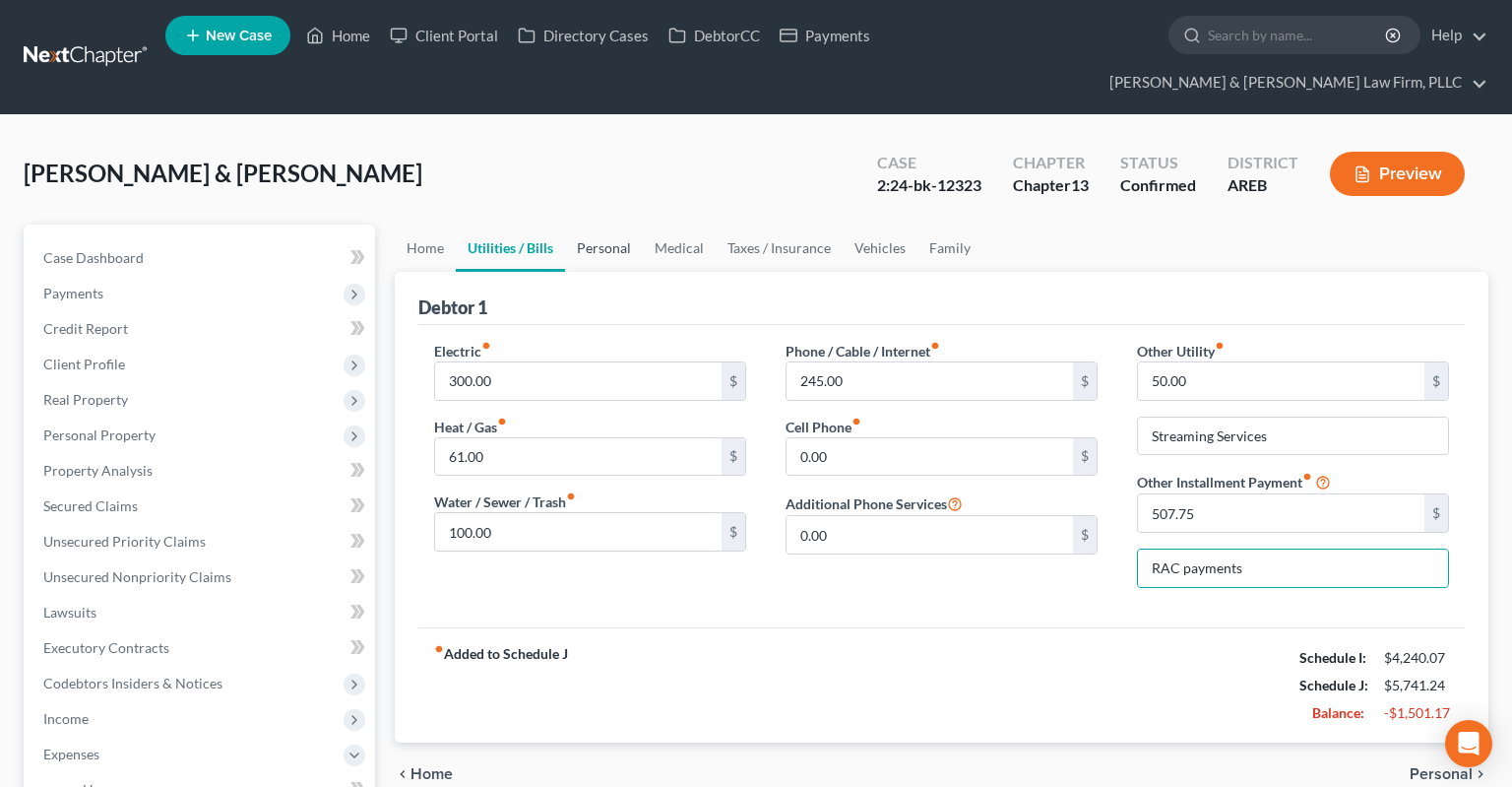 click on "Personal" at bounding box center (603, 248) 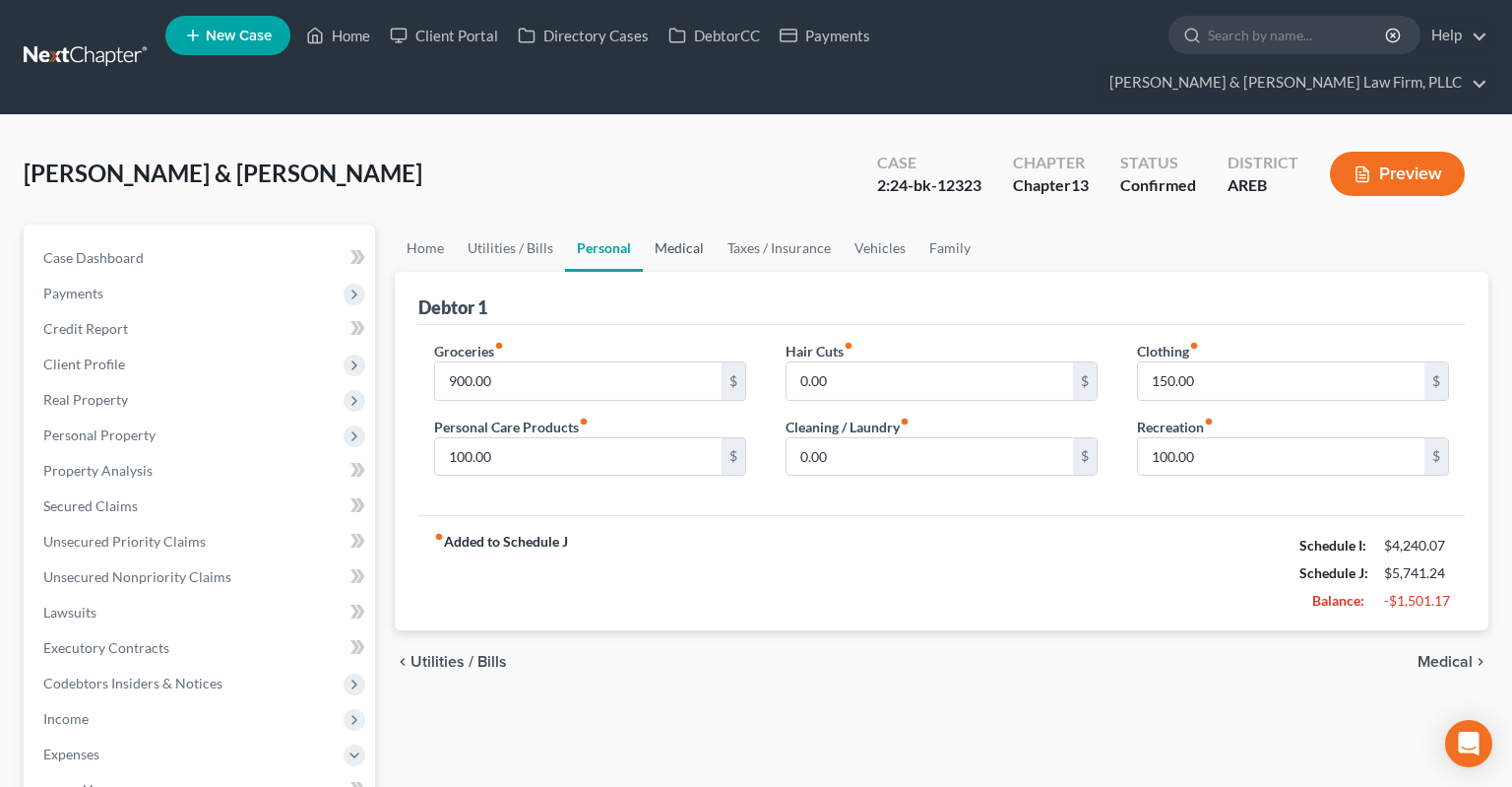 click on "Medical" at bounding box center [679, 248] 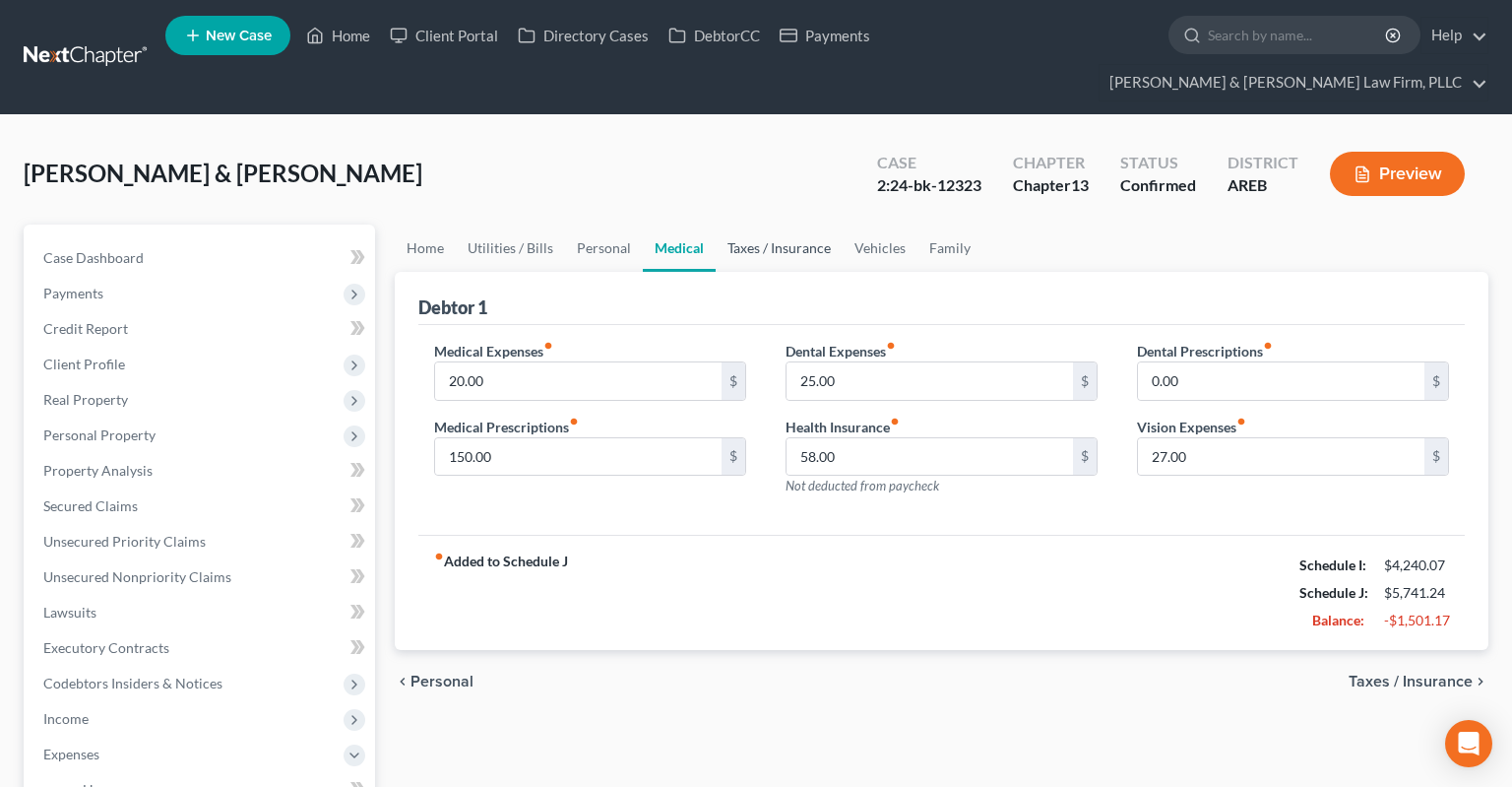 drag, startPoint x: 766, startPoint y: 220, endPoint x: 786, endPoint y: 220, distance: 20 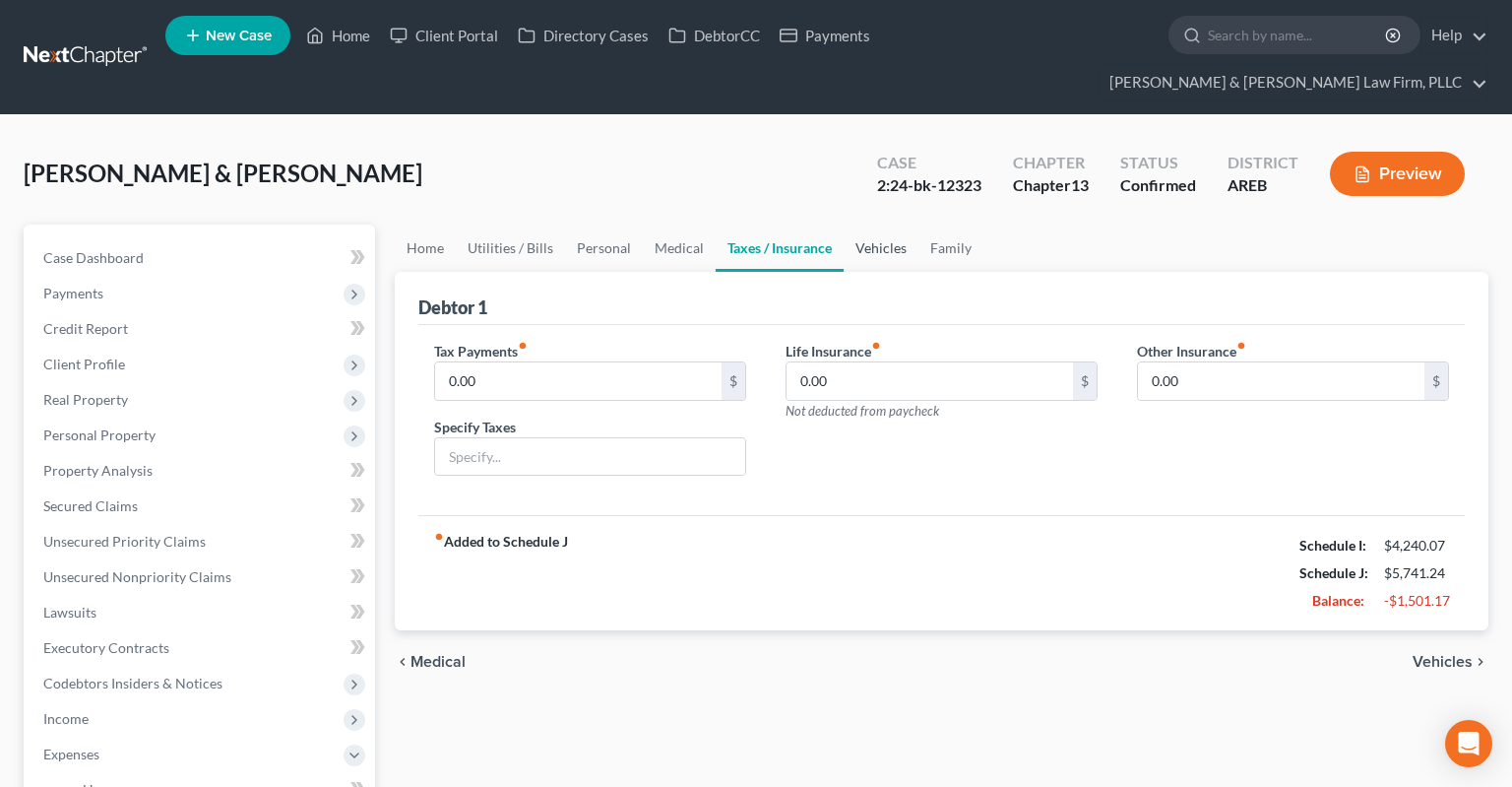 click on "Vehicles" at bounding box center (881, 248) 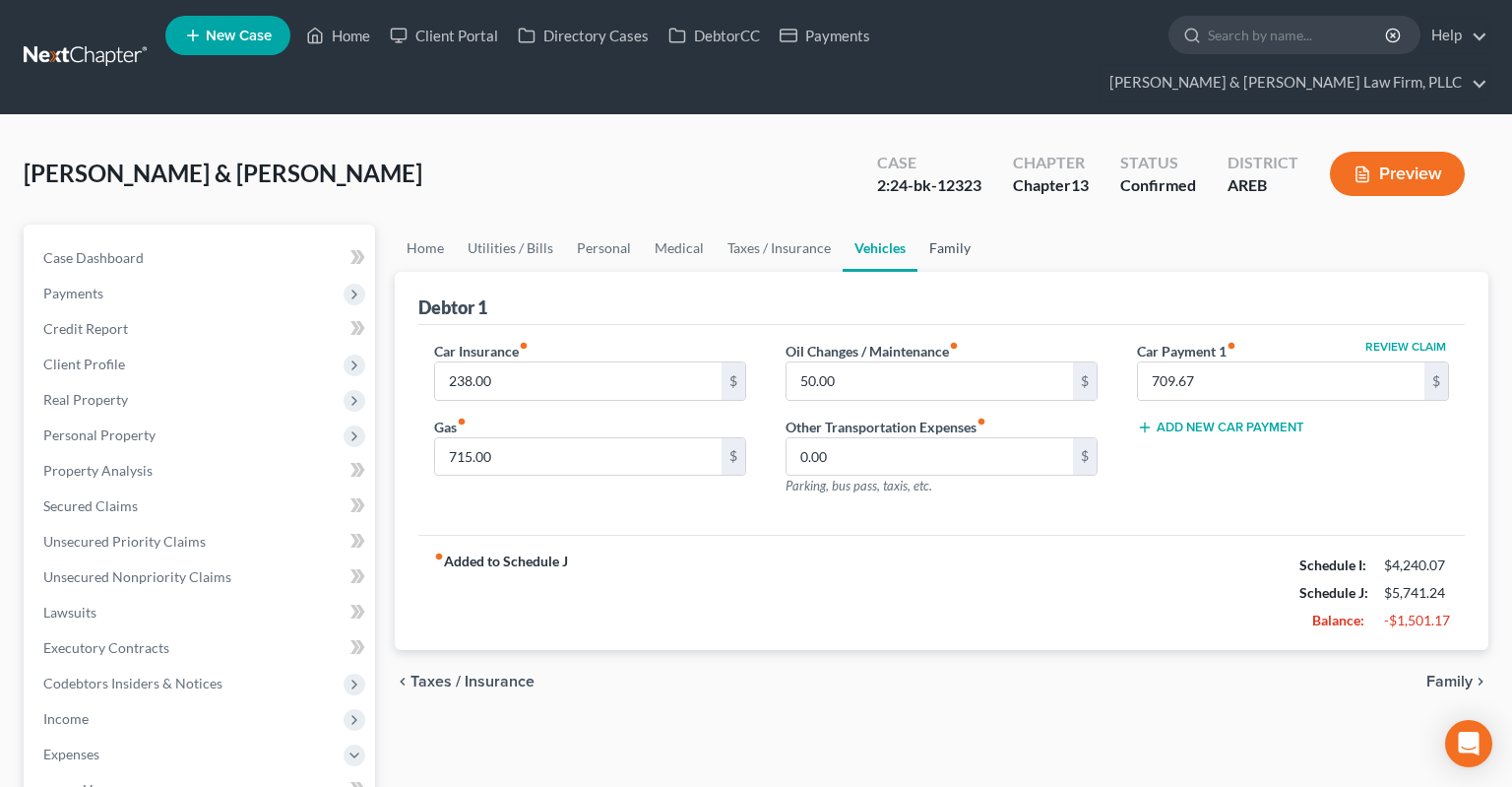click on "Family" at bounding box center [950, 248] 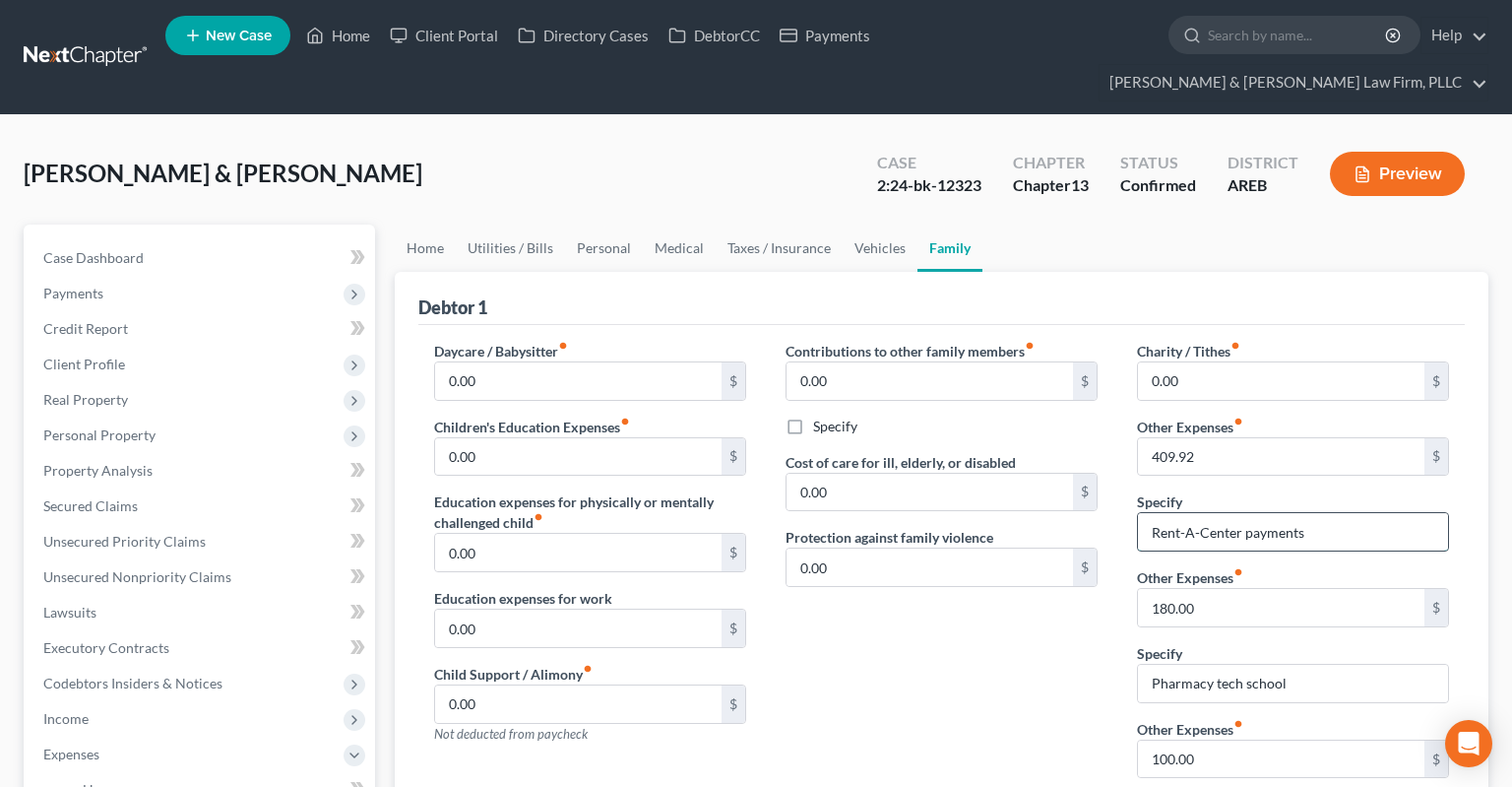 drag, startPoint x: 1317, startPoint y: 498, endPoint x: 1123, endPoint y: 489, distance: 194.20865 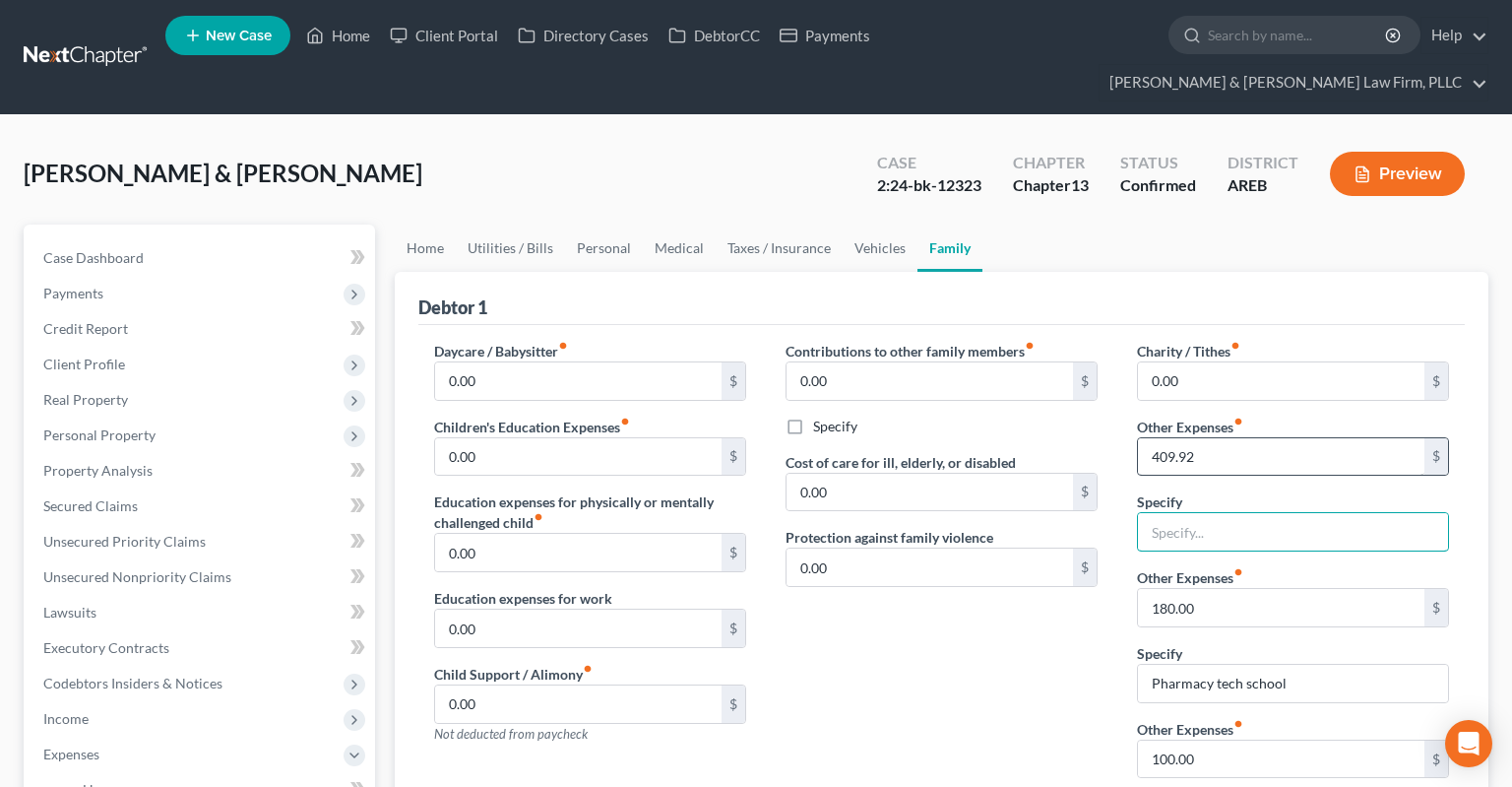 type 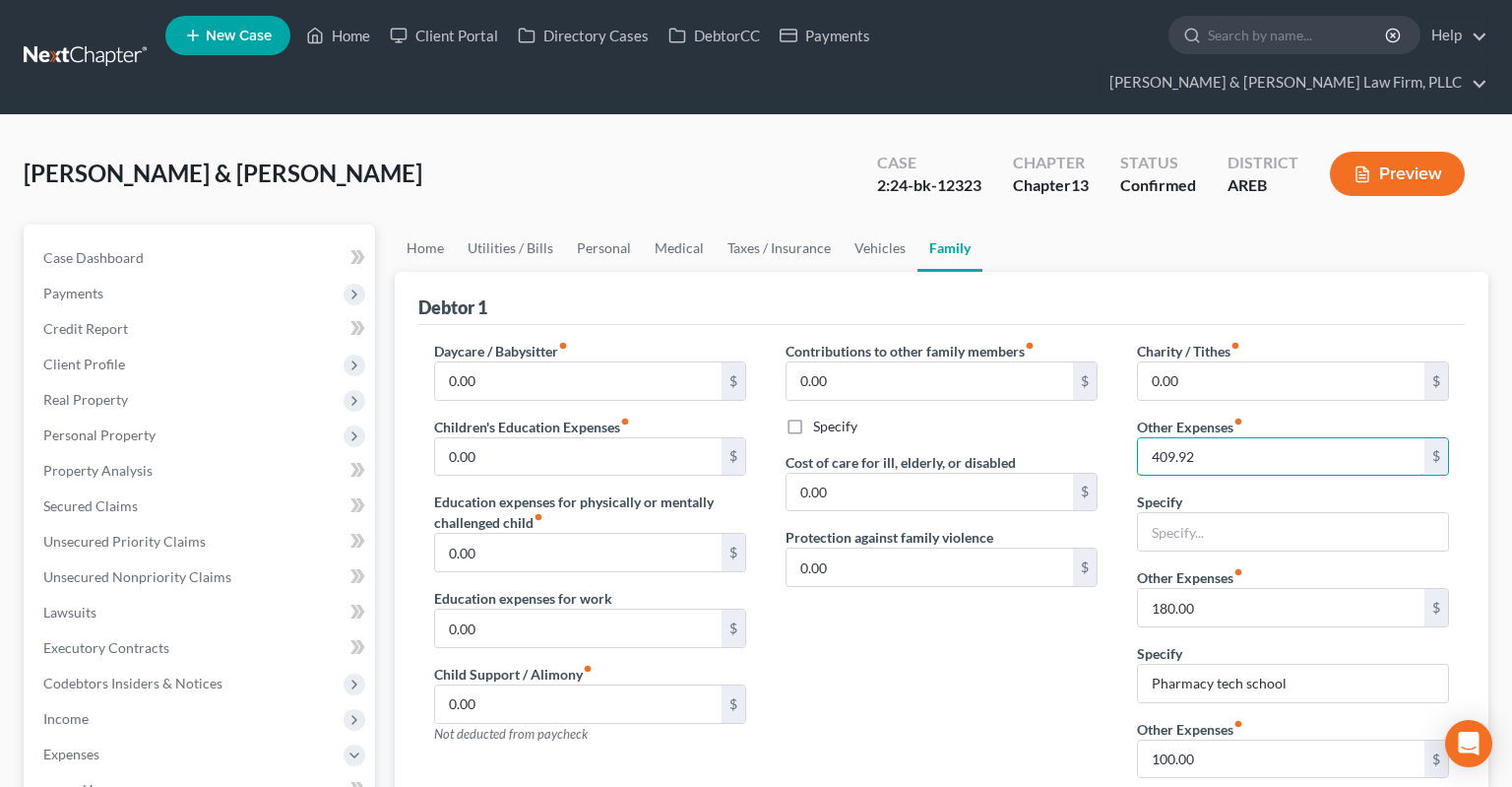 drag, startPoint x: 1212, startPoint y: 418, endPoint x: 1037, endPoint y: 424, distance: 175.10283 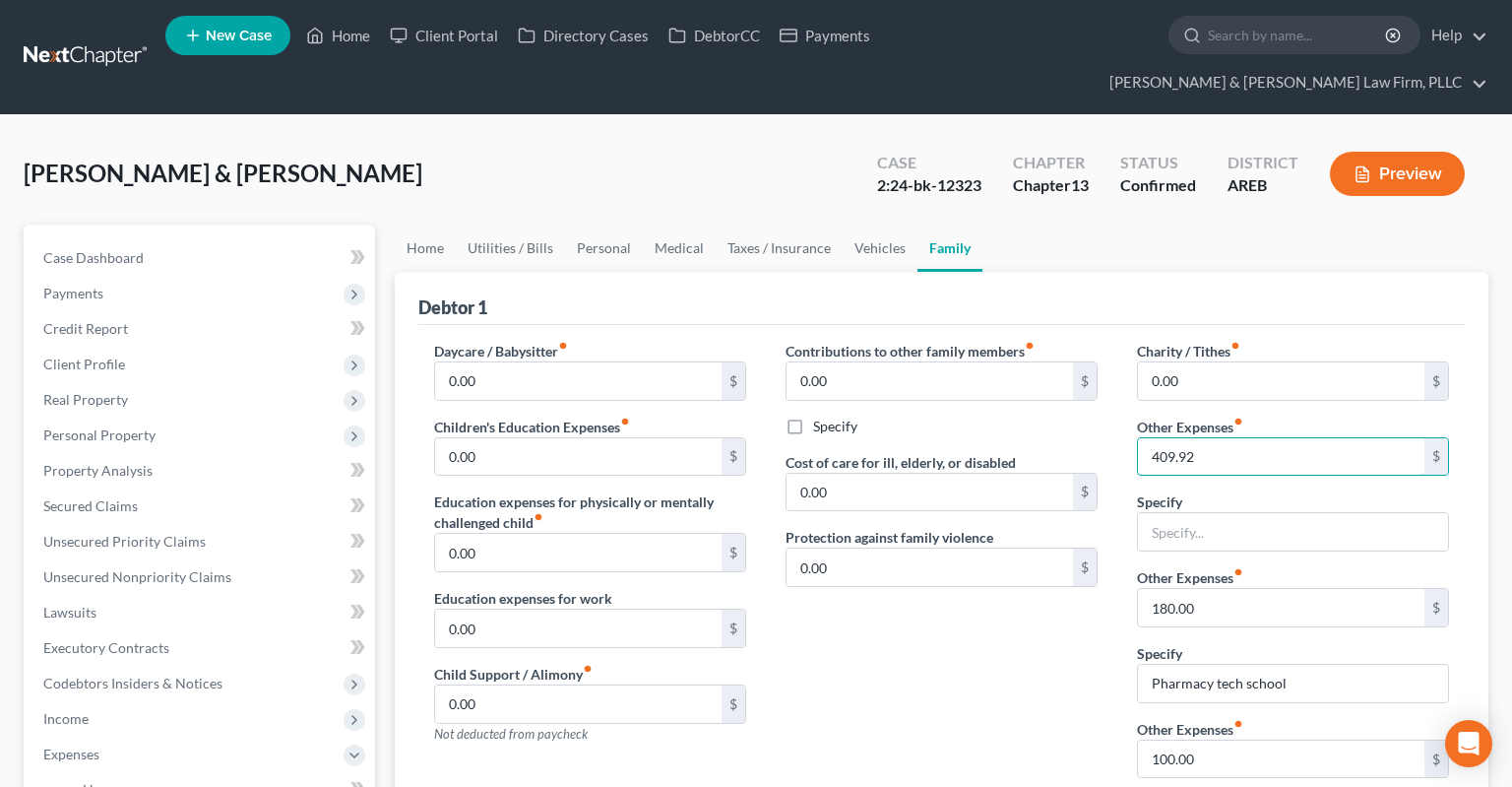drag, startPoint x: 1238, startPoint y: 421, endPoint x: 1037, endPoint y: 421, distance: 201 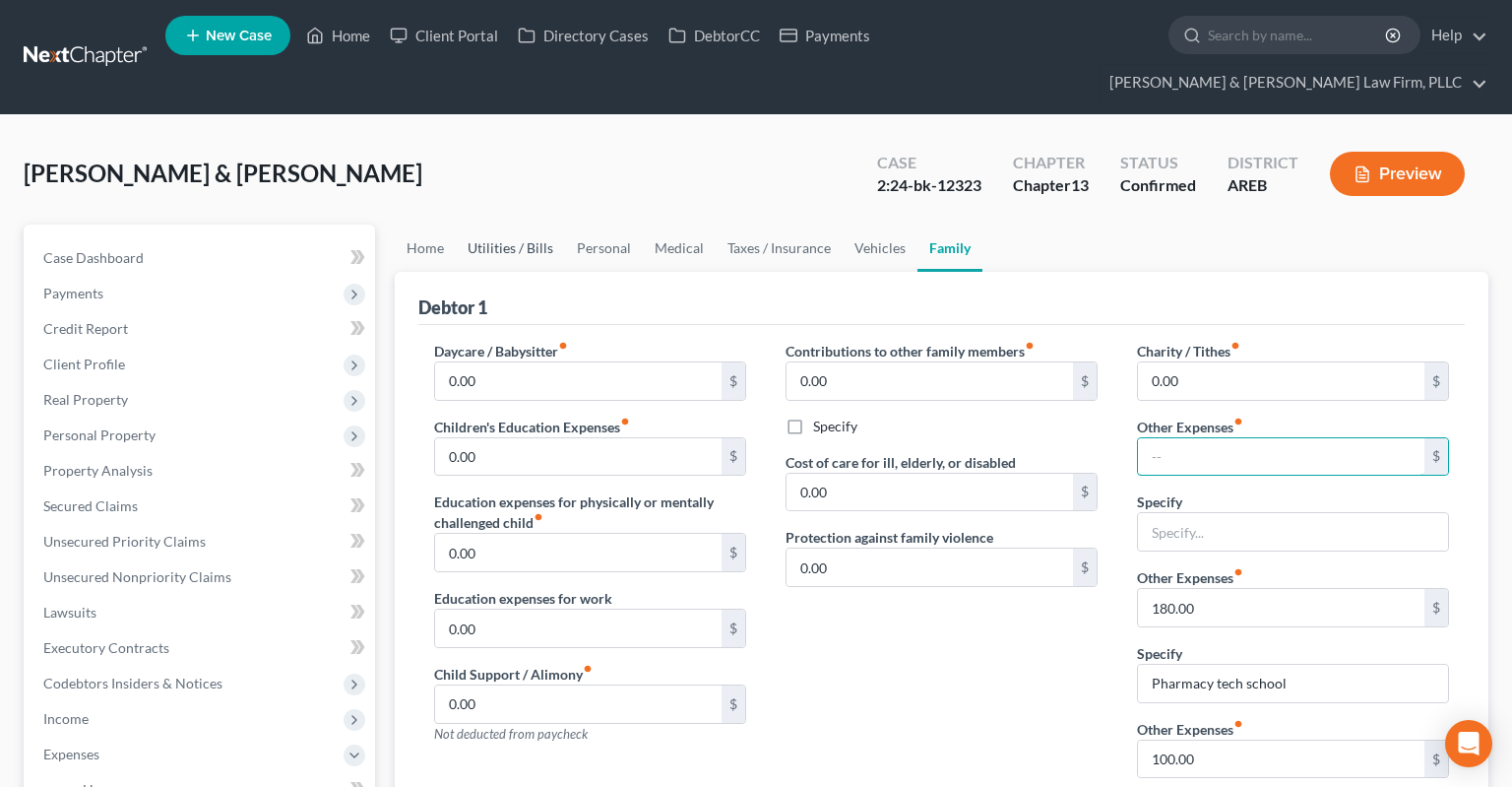 type 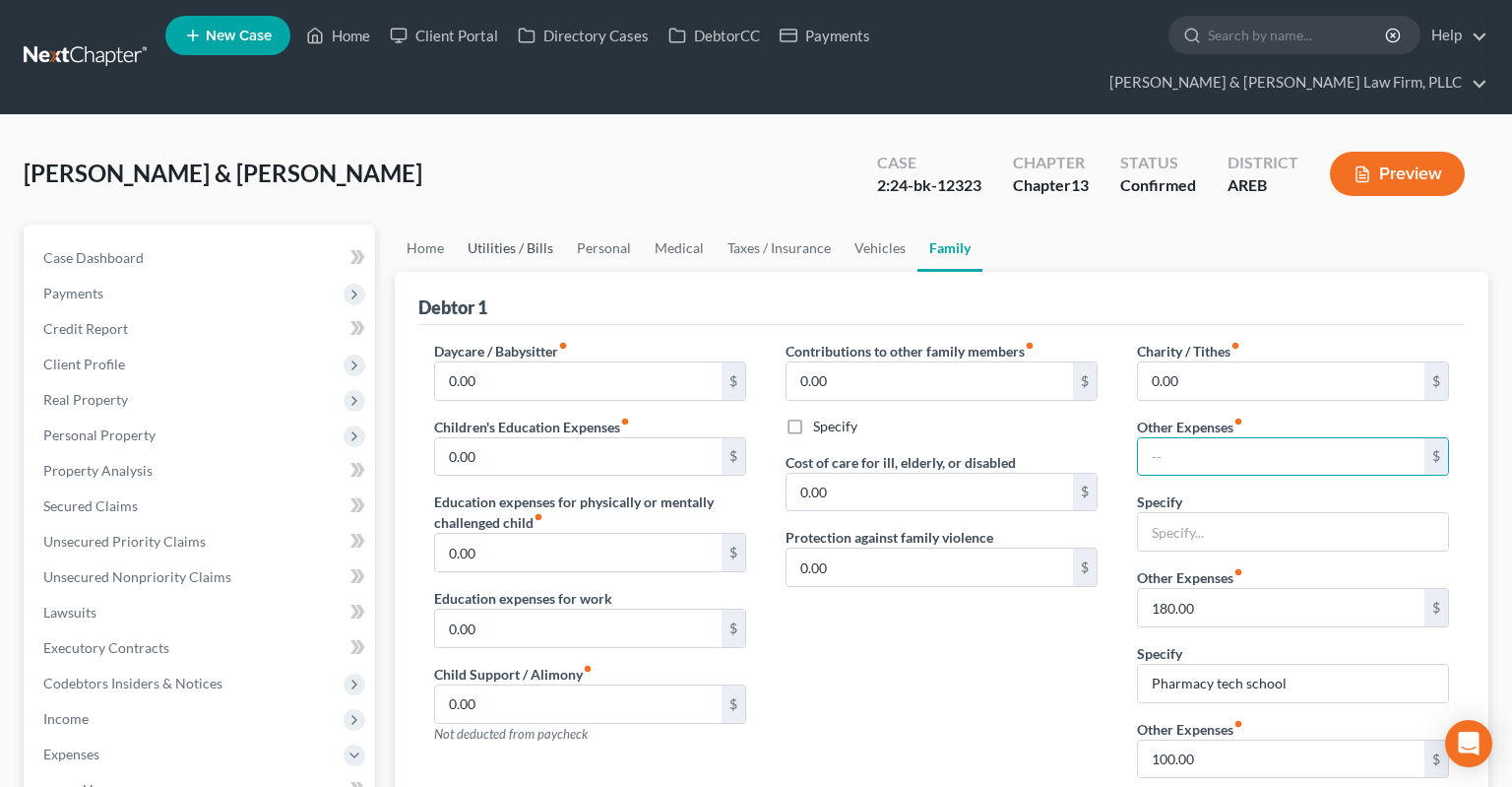 click on "Utilities / Bills" at bounding box center (510, 248) 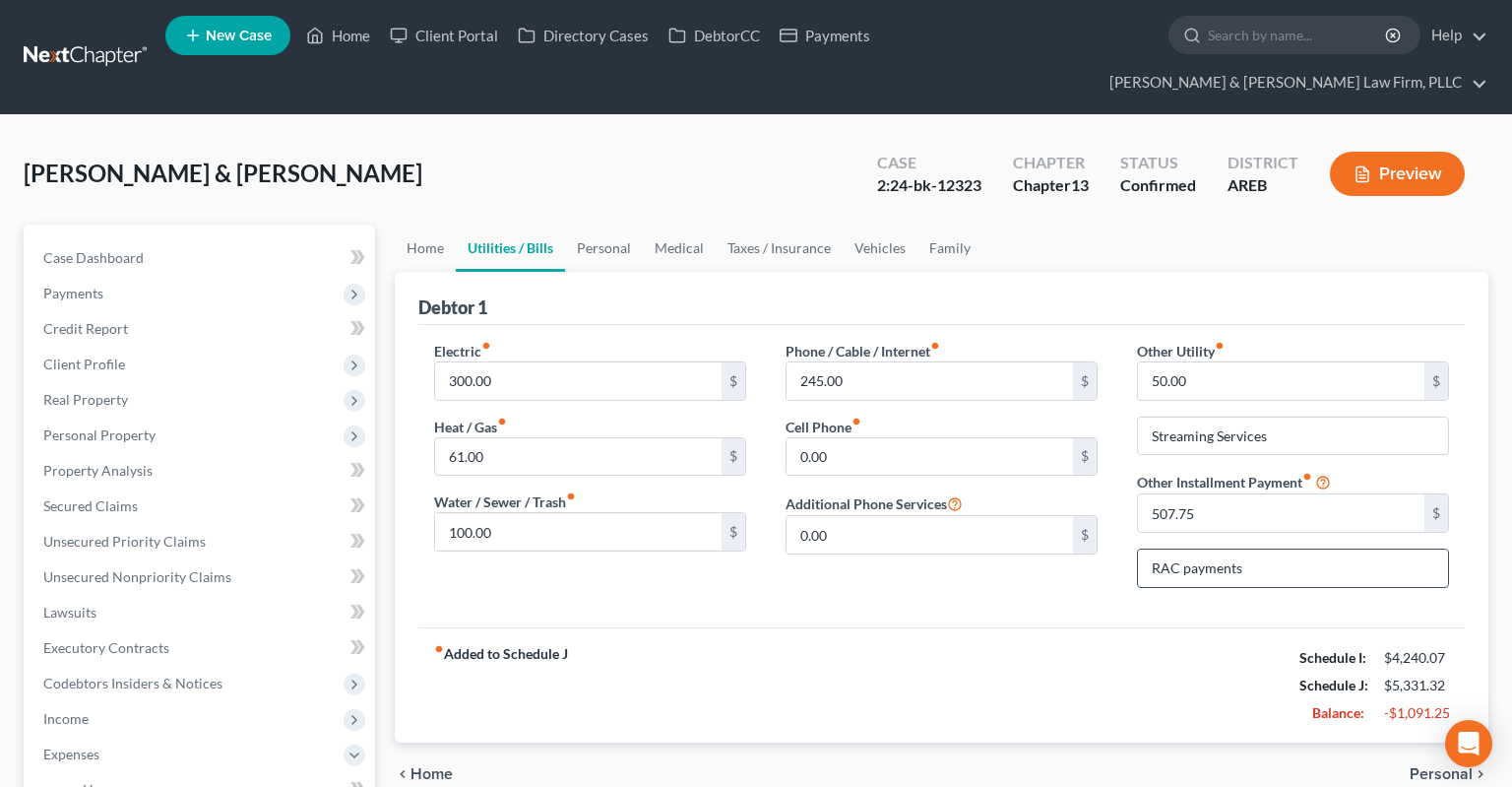 click on "RAC payments" at bounding box center [1292, 568] 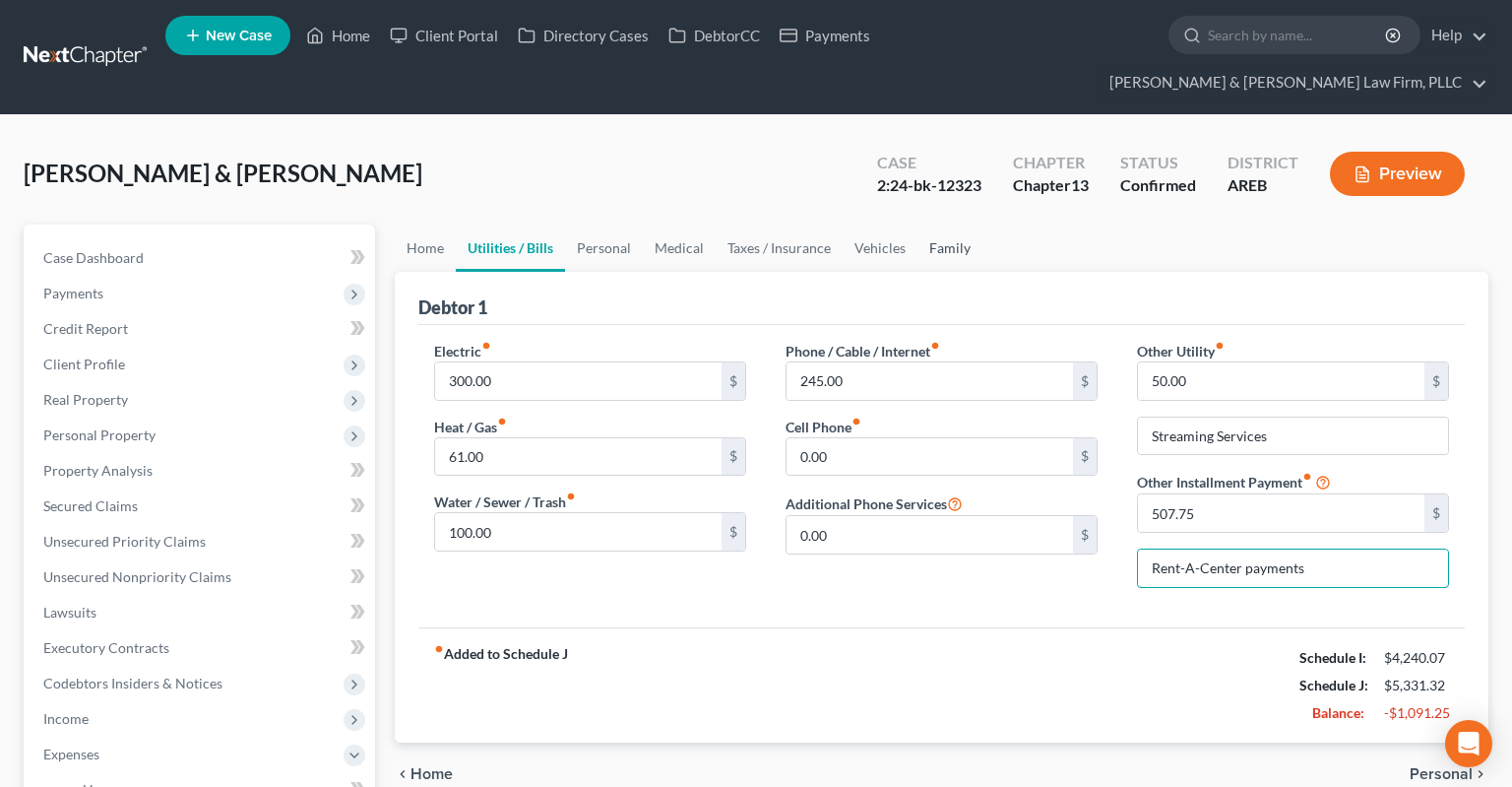 type on "Rent-A-Center payments" 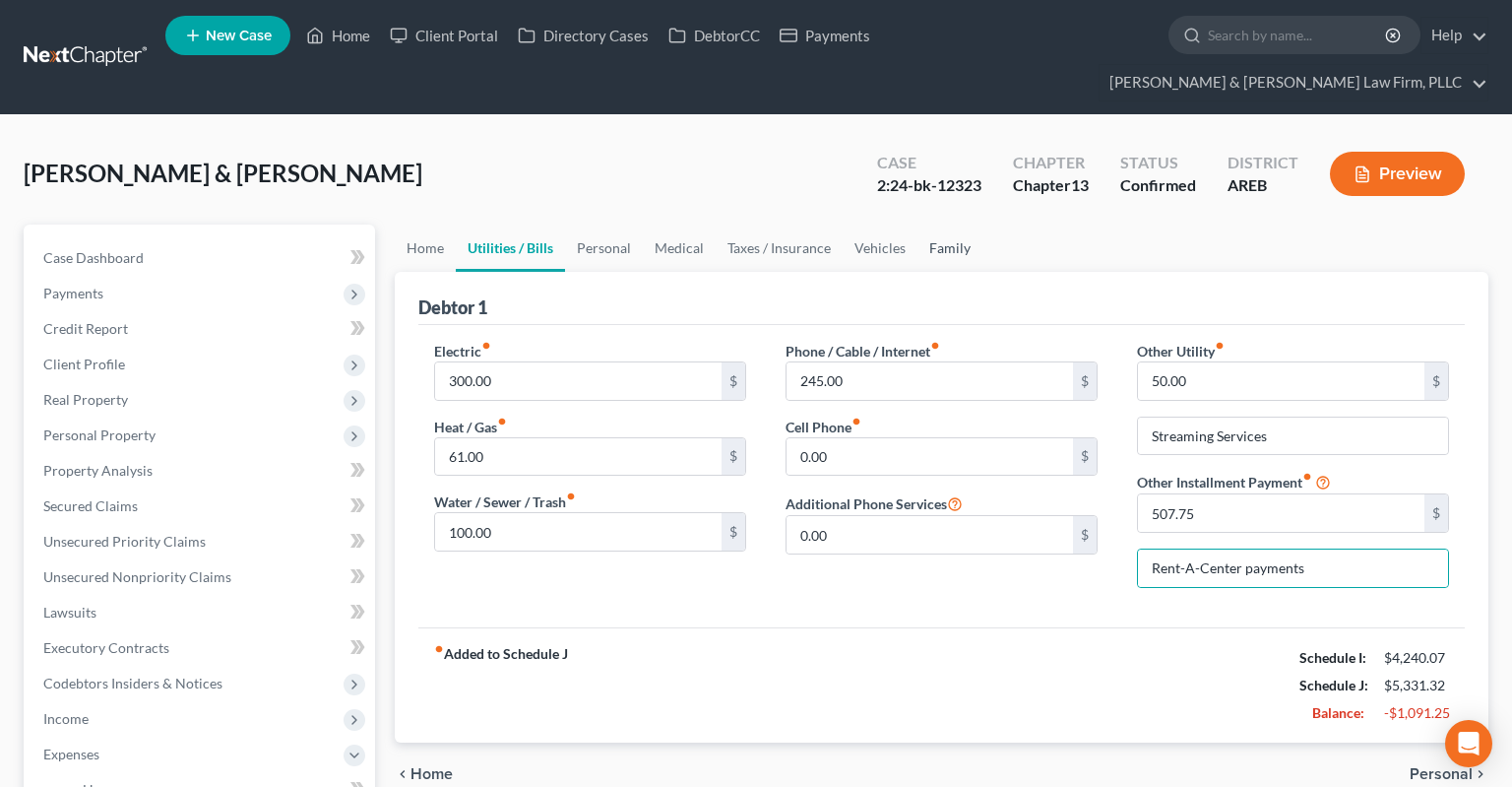 click on "Family" at bounding box center (950, 248) 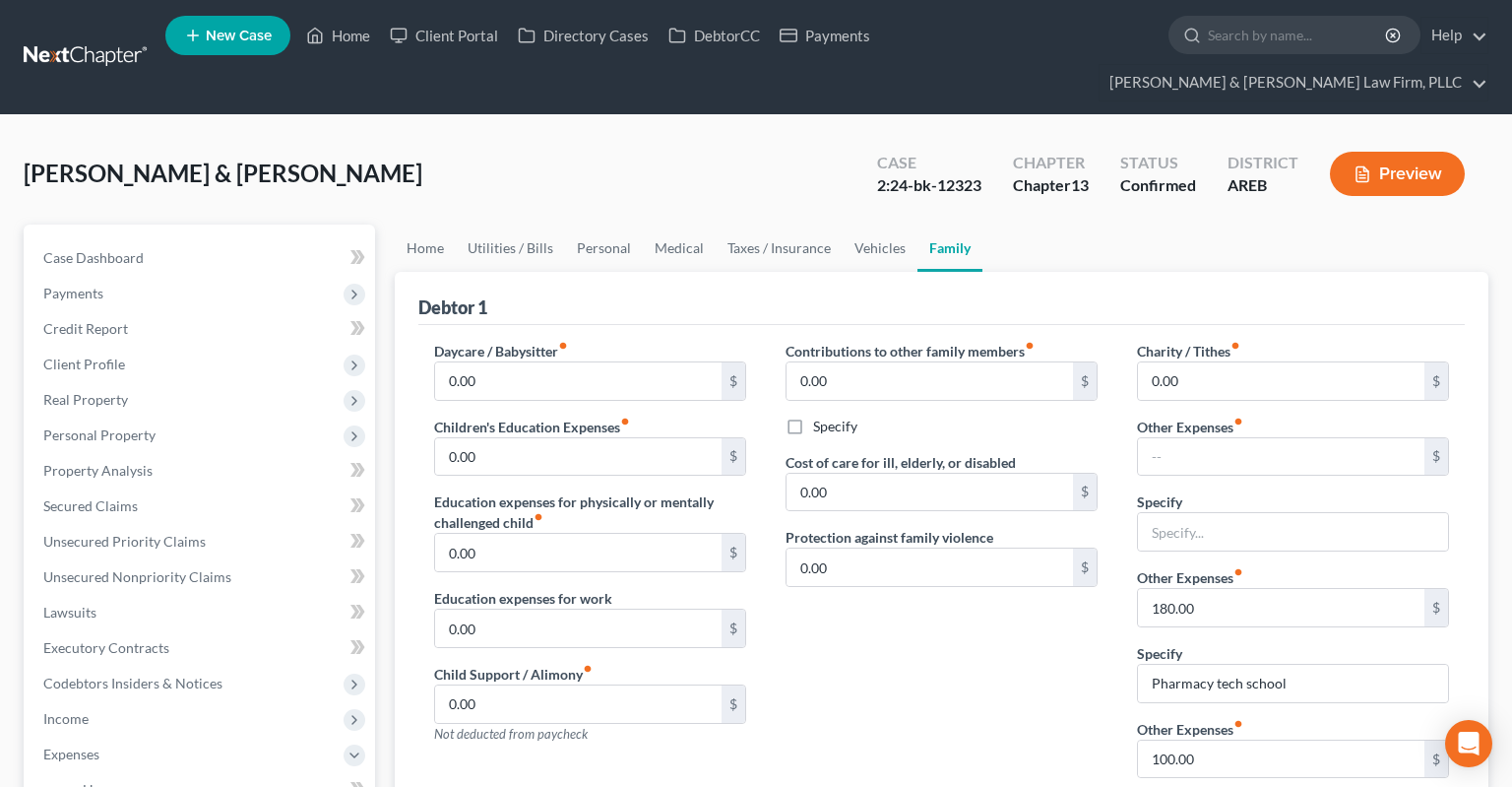 scroll, scrollTop: 612, scrollLeft: 0, axis: vertical 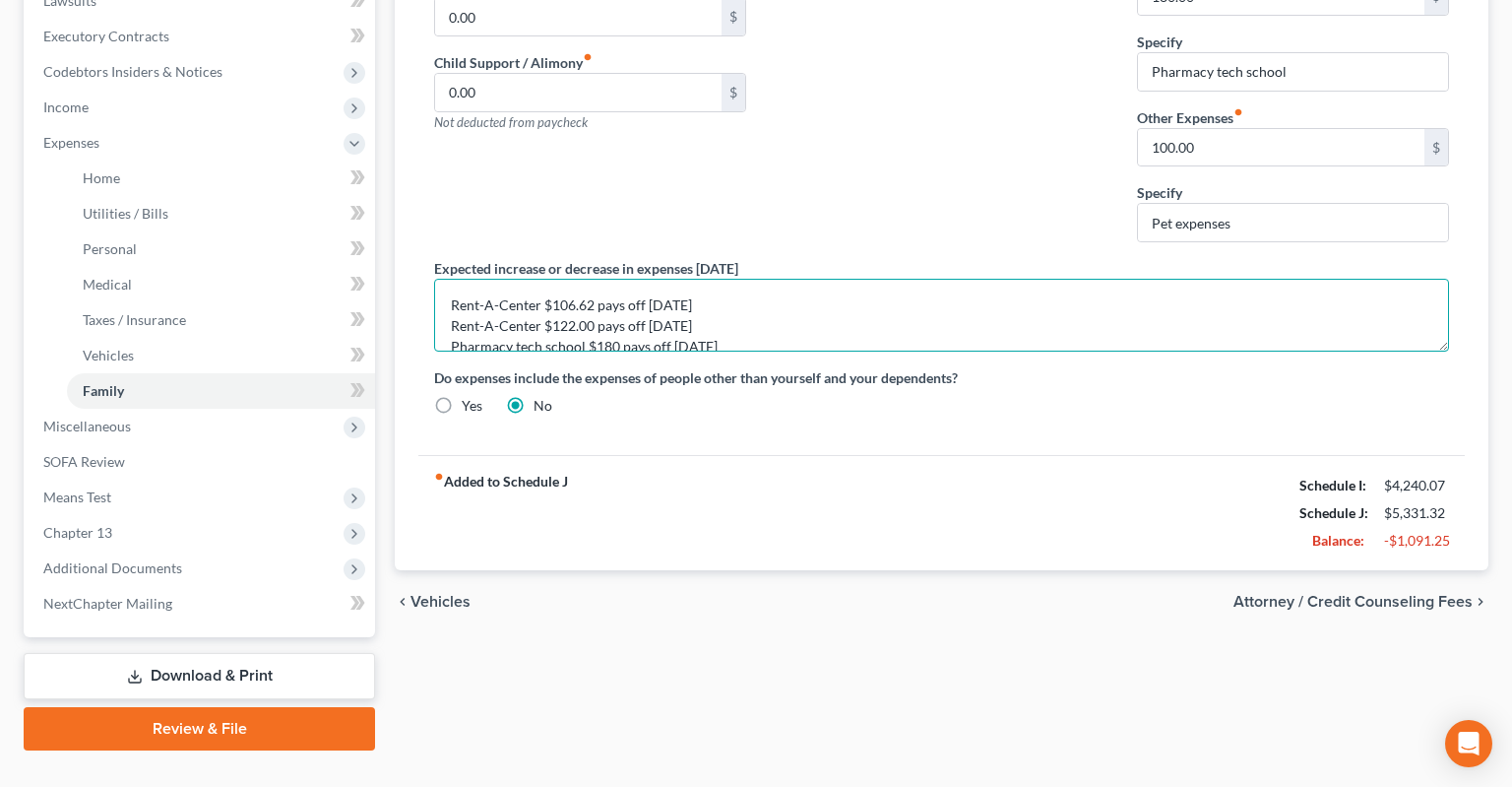 drag, startPoint x: 705, startPoint y: 265, endPoint x: 401, endPoint y: 260, distance: 304.04112 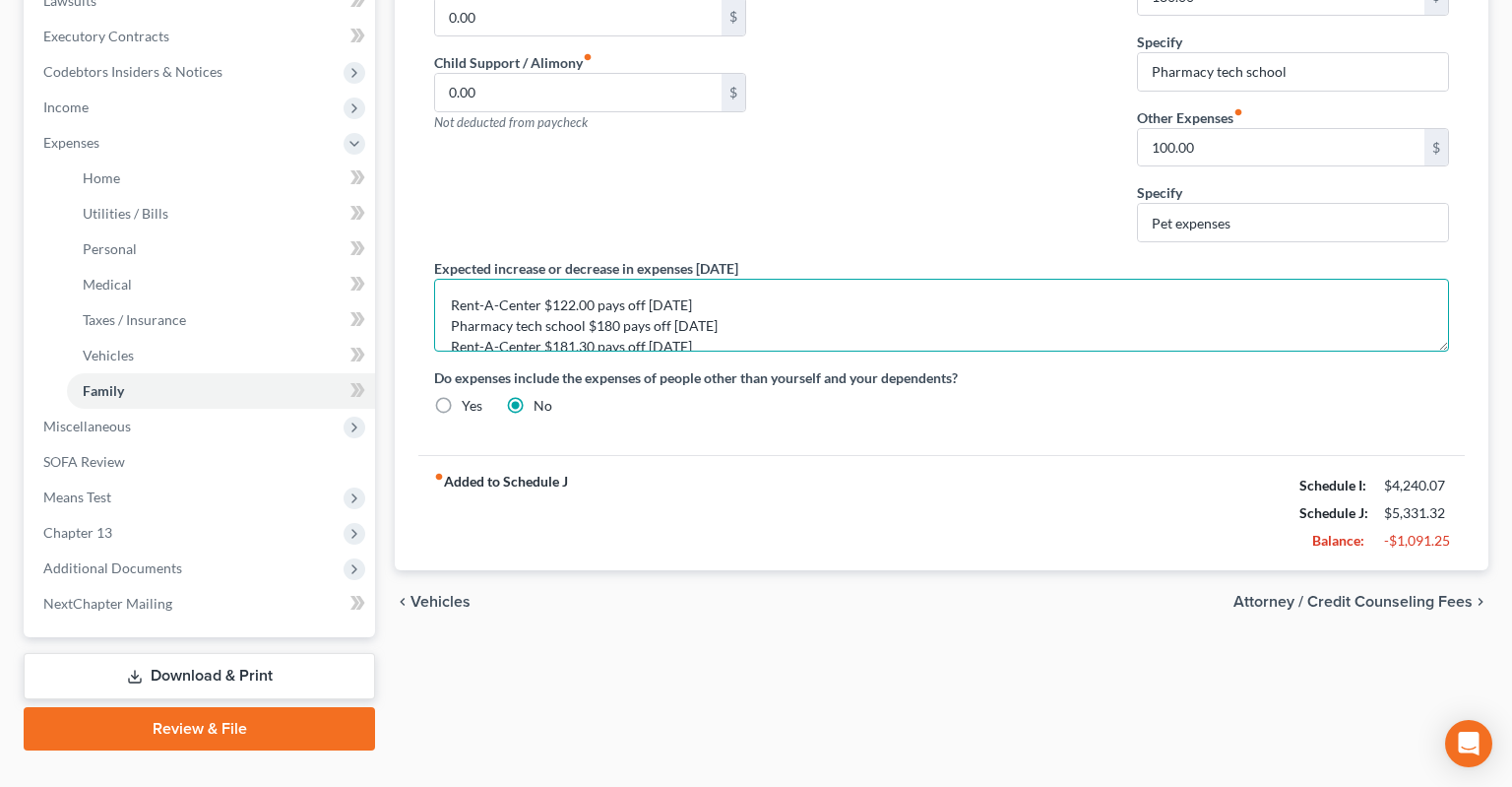click on "Rent-A-Center $122.00 pays off [DATE]
Pharmacy tech school $180 pays off [DATE]
Rent-A-Center $181.30 pays off [DATE]
Car World $709.67 pays off [DATE]." at bounding box center [941, 315] 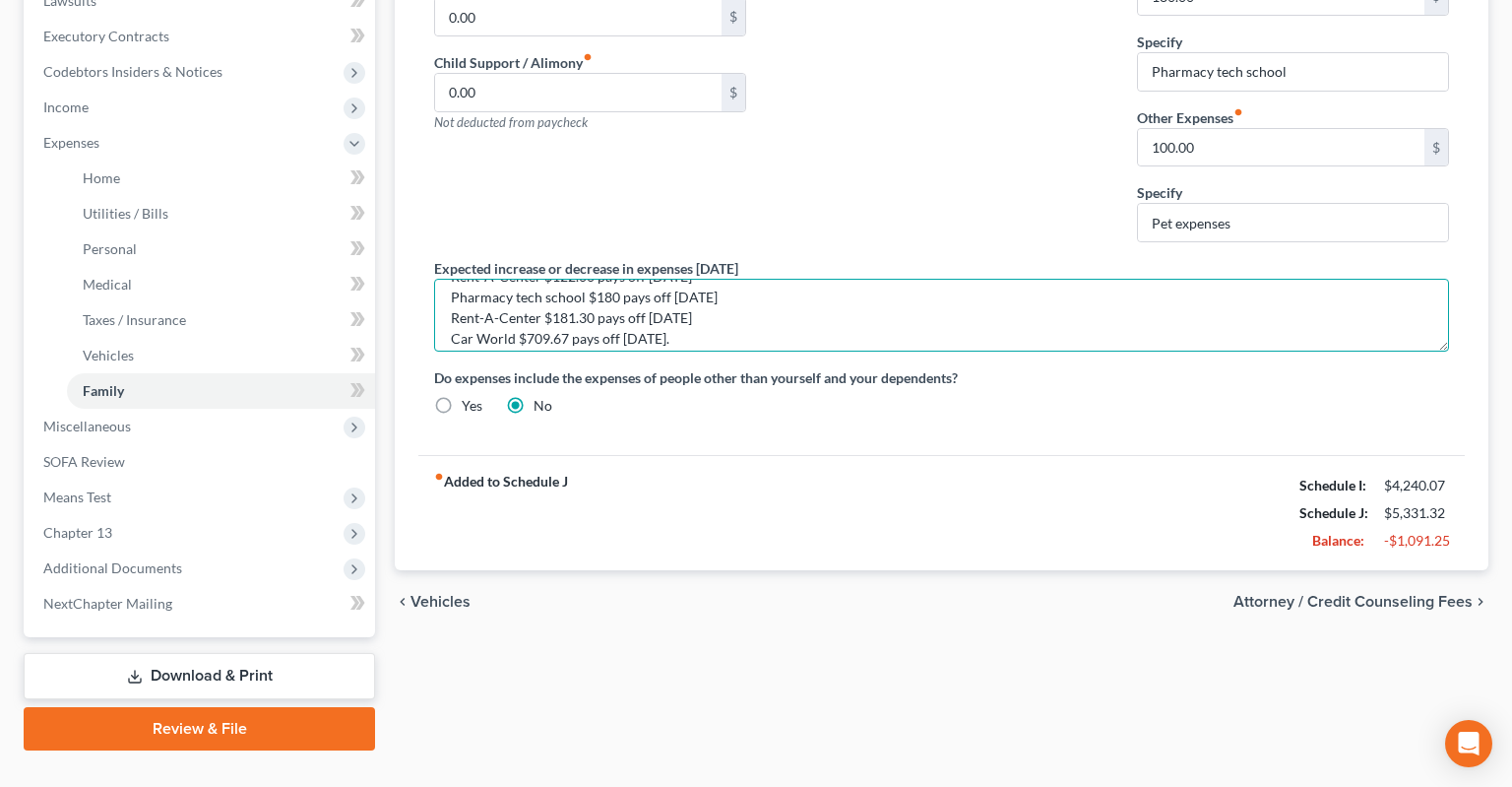scroll, scrollTop: 41, scrollLeft: 0, axis: vertical 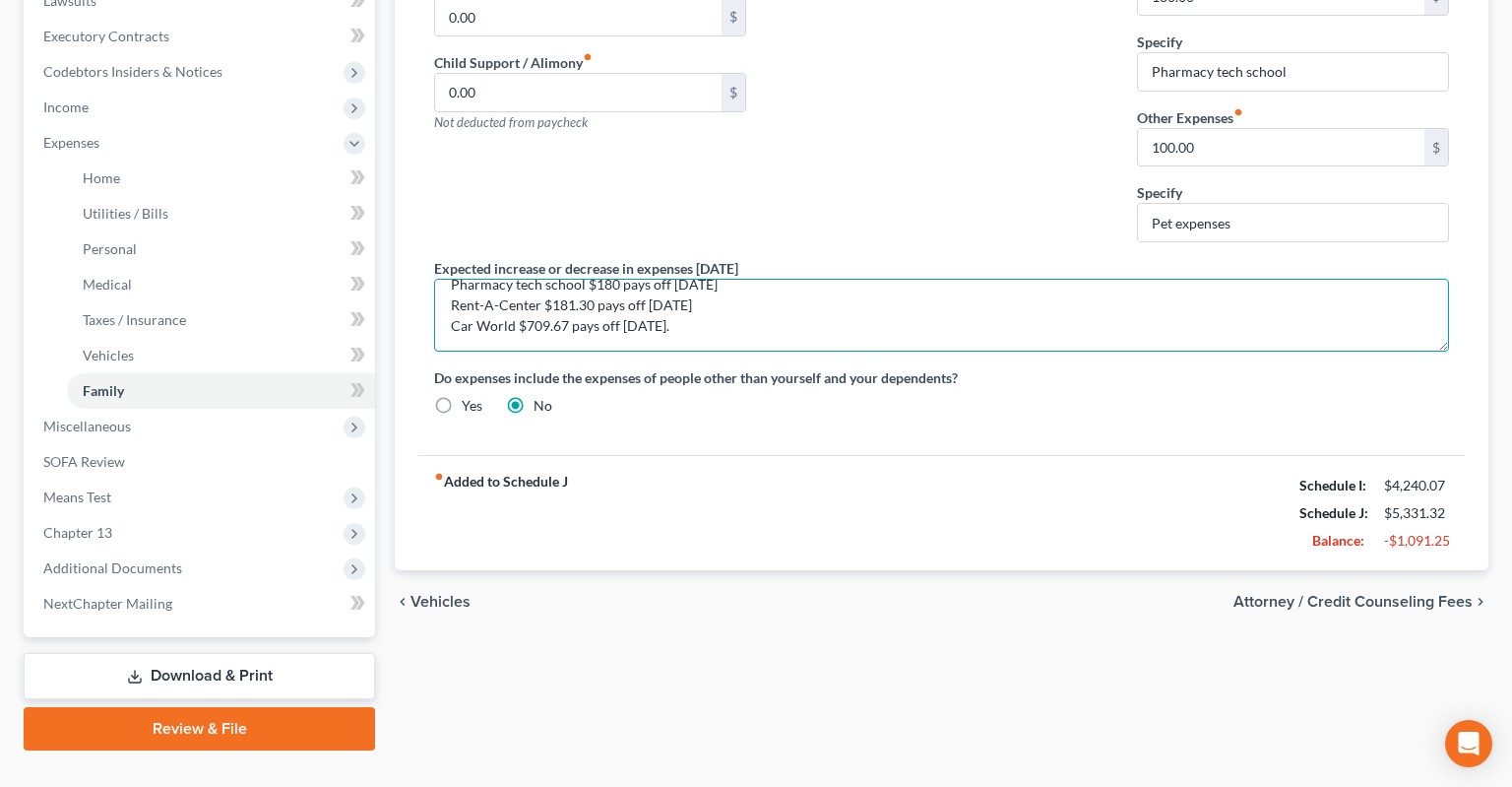 click on "Rent-A-Center $122.00 pays off [DATE]
Pharmacy tech school $180 pays off [DATE]
Rent-A-Center $181.30 pays off [DATE]
Car World $709.67 pays off [DATE]." at bounding box center (941, 315) 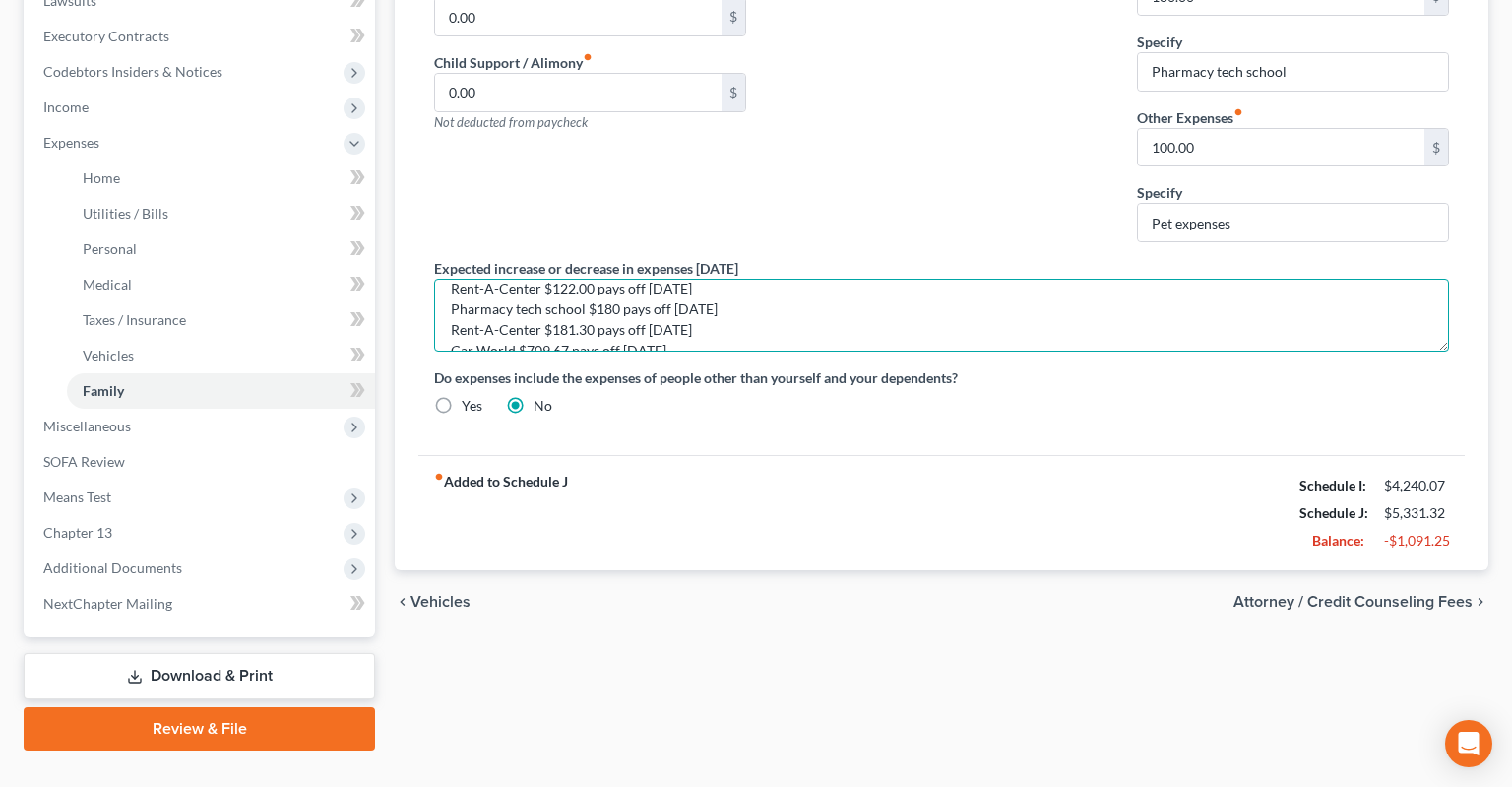 scroll, scrollTop: 0, scrollLeft: 0, axis: both 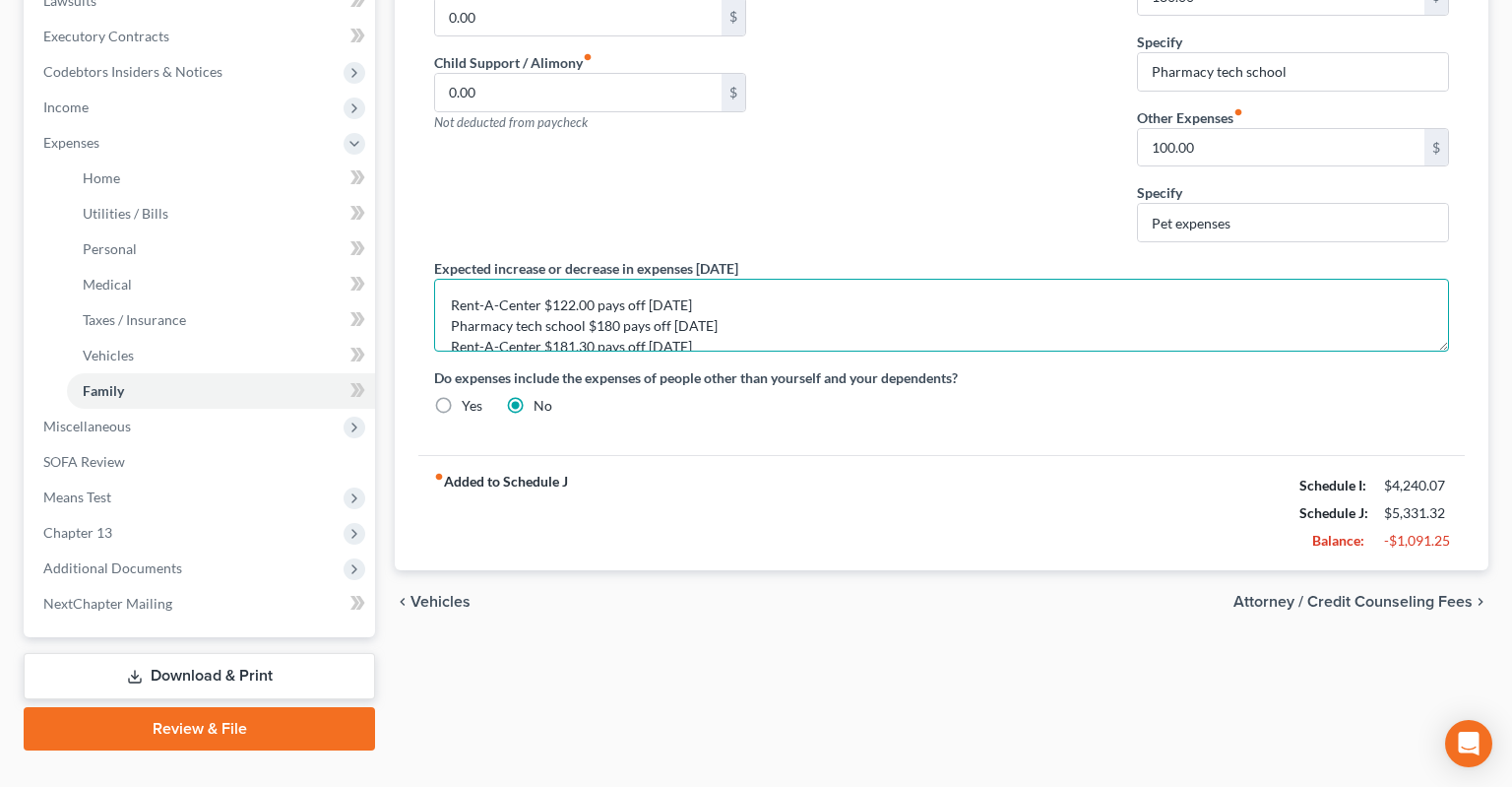 click on "Rent-A-Center $122.00 pays off [DATE]
Pharmacy tech school $180 pays off [DATE]
Rent-A-Center $181.30 pays off [DATE]
Car World $709.67 pays off [DATE]
Rent-A-Center $204.45 pays off [DATE]" at bounding box center (941, 315) 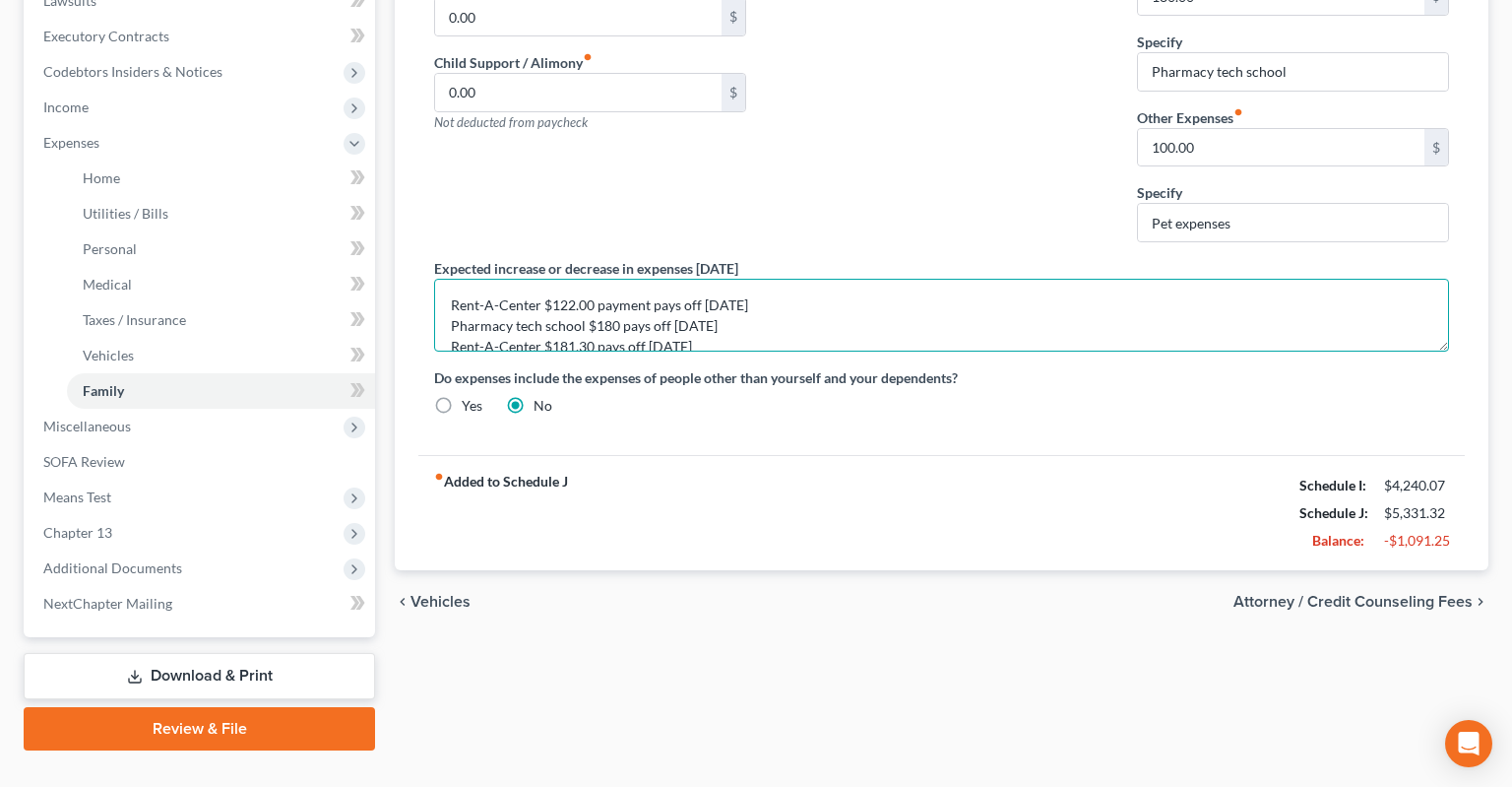 click on "Rent-A-Center $122.00 payment pays off [DATE]
Pharmacy tech school $180 pays off [DATE]
Rent-A-Center $181.30 pays off [DATE]
Car World $709.67 pays off [DATE]
Rent-A-Center $204.45 pays off [DATE]" at bounding box center (941, 315) 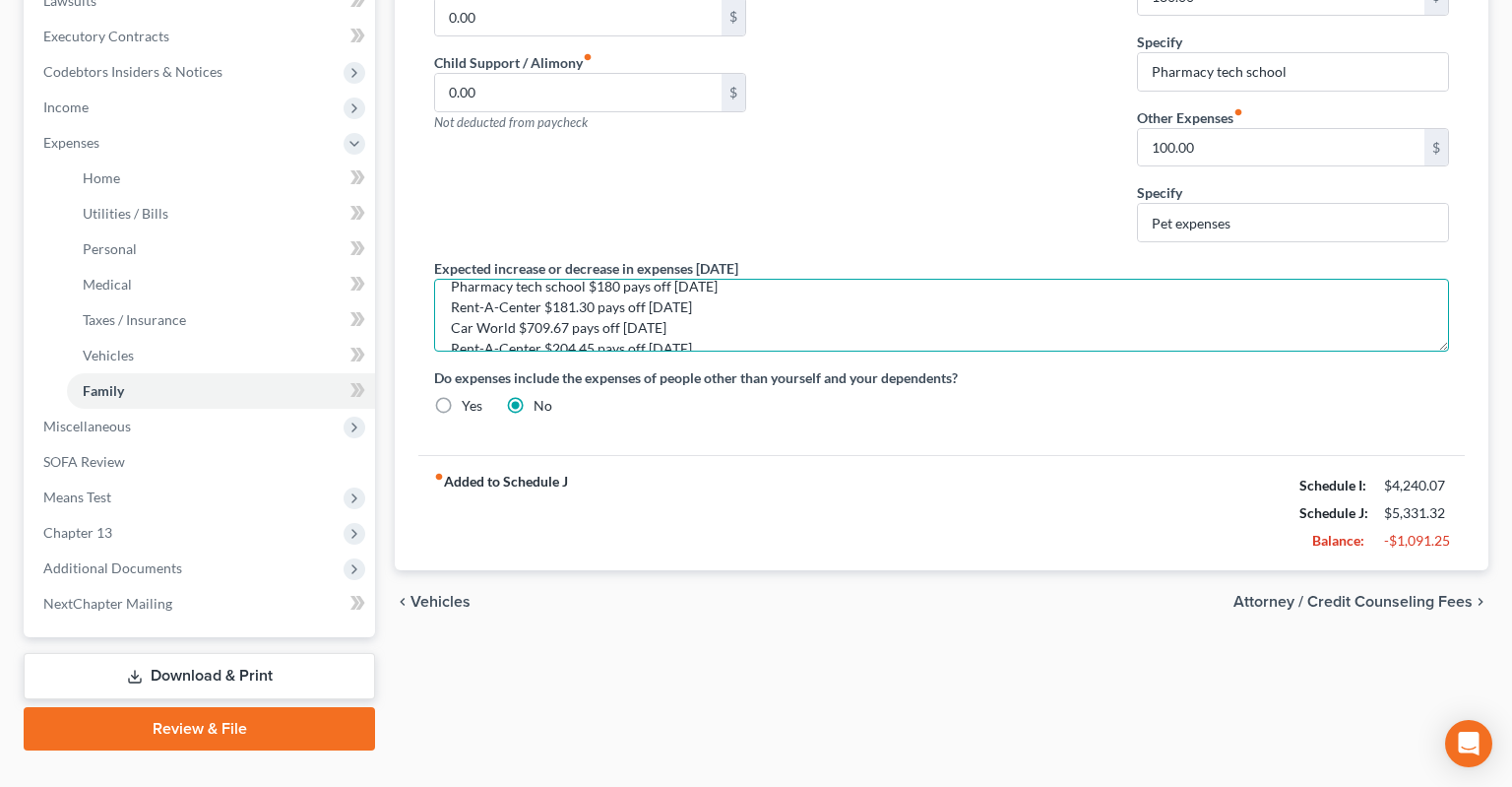 scroll, scrollTop: 61, scrollLeft: 0, axis: vertical 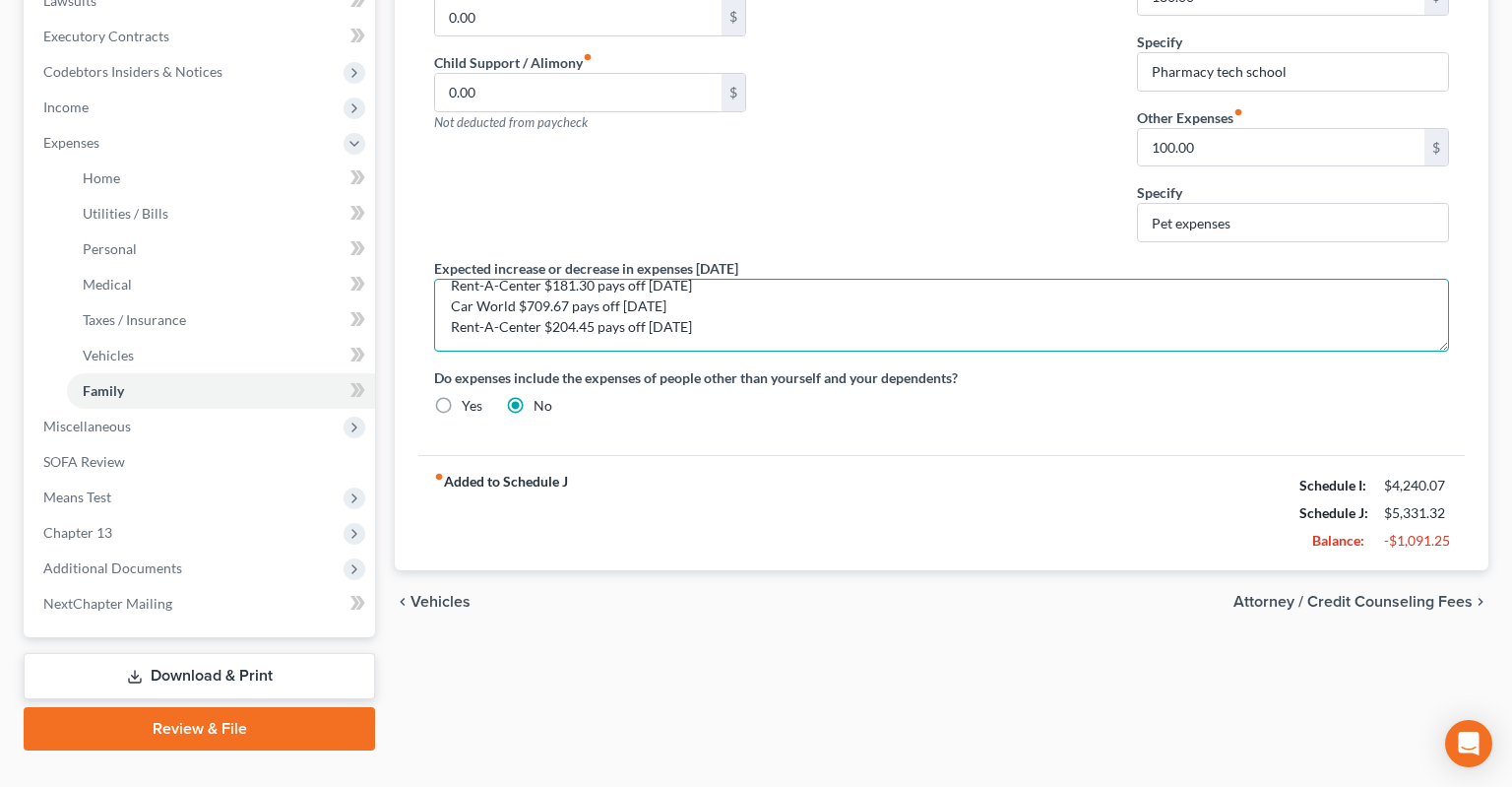 click on "Rent-A-Center $122.00 payment pays off [DATE]
Pharmacy tech school $180 pays off [DATE]
Rent-A-Center $181.30 pays off [DATE]
Car World $709.67 pays off [DATE]
Rent-A-Center $204.45 pays off [DATE]" at bounding box center [941, 315] 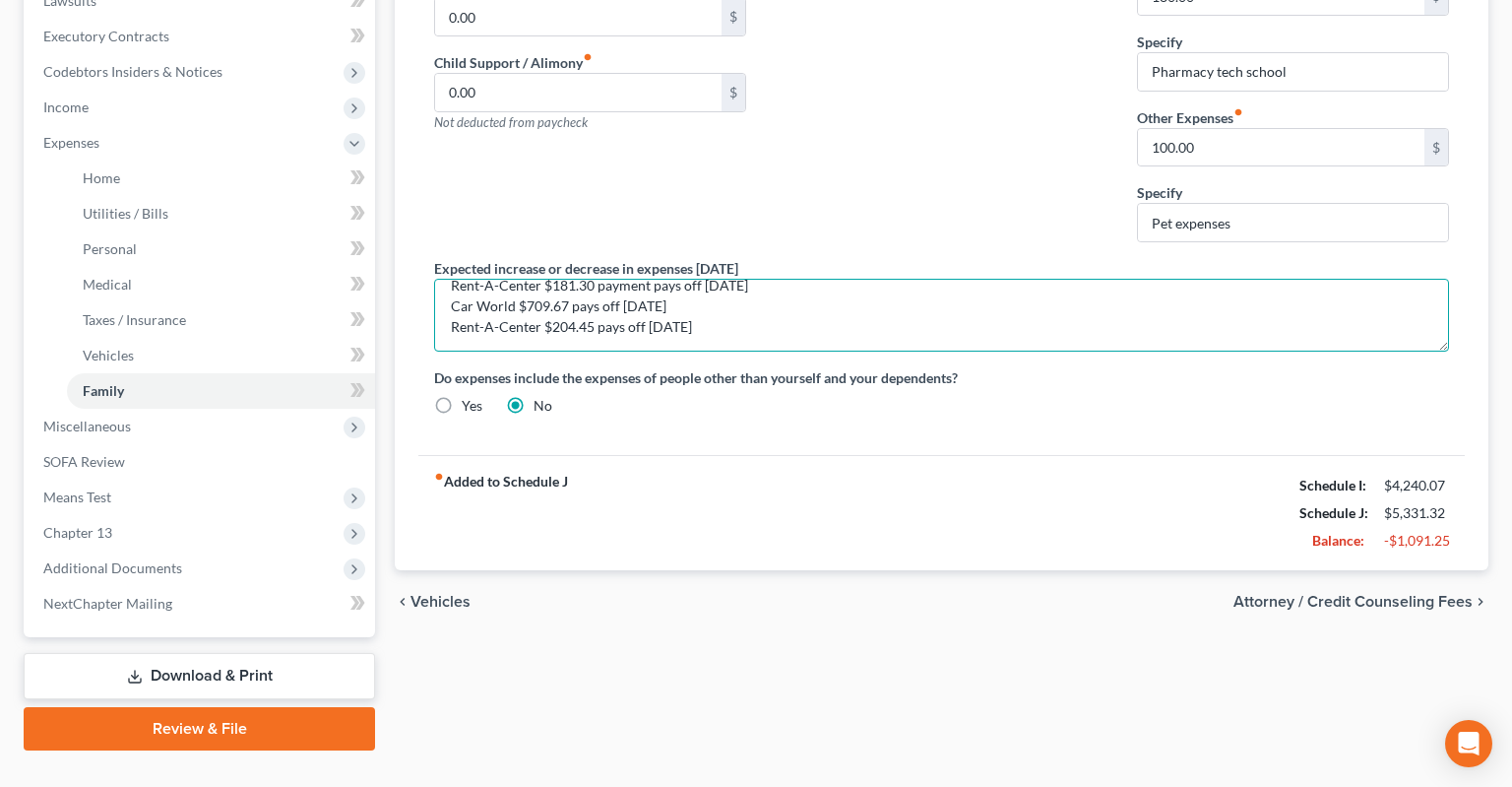 scroll, scrollTop: 57, scrollLeft: 0, axis: vertical 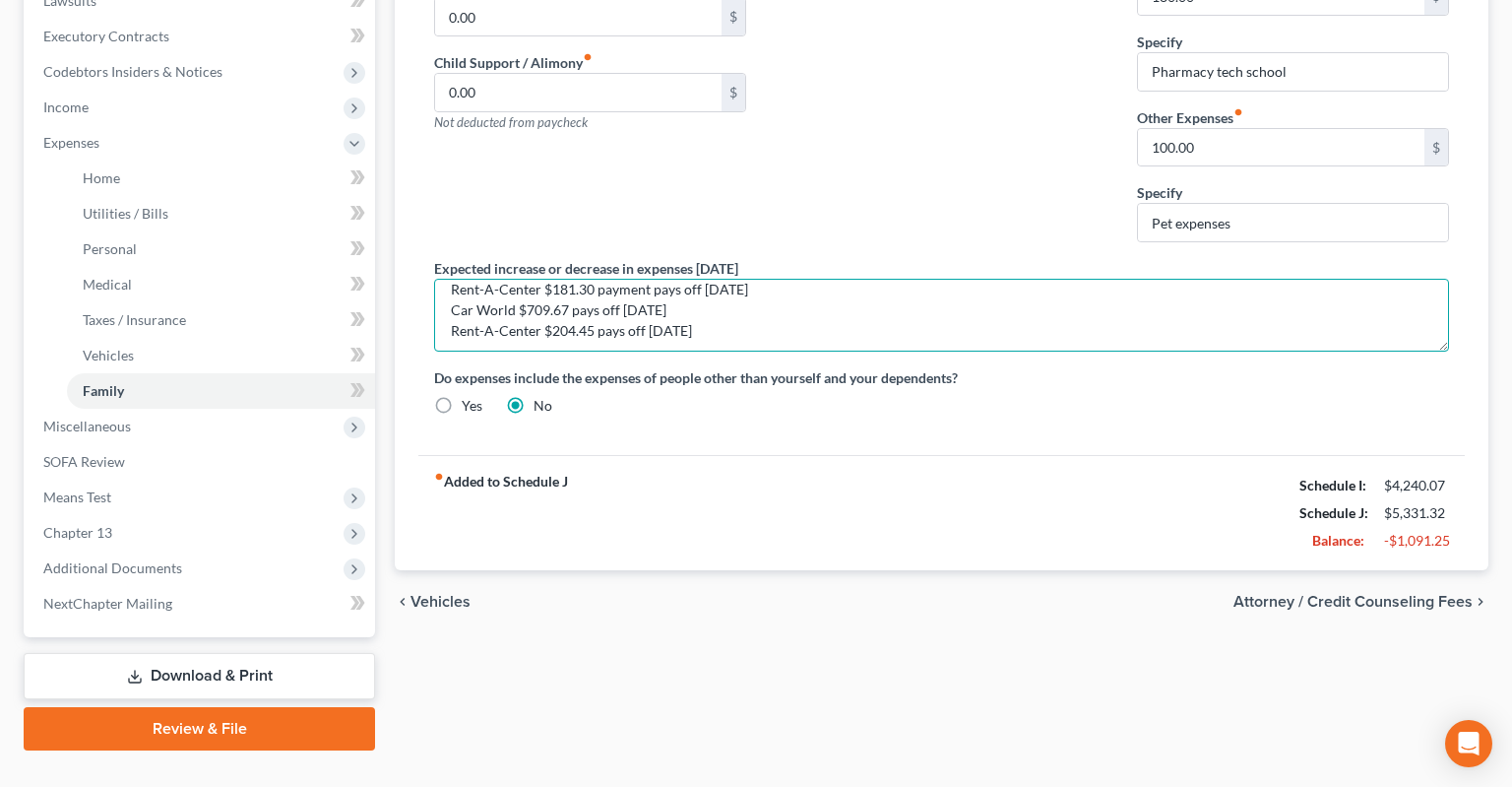 click on "Rent-A-Center $122.00 payment pays off [DATE]
Pharmacy tech school $180 pays off [DATE]
Rent-A-Center $181.30 payment pays off [DATE]
Car World $709.67 pays off [DATE]
Rent-A-Center $204.45 pays off [DATE]" at bounding box center (941, 315) 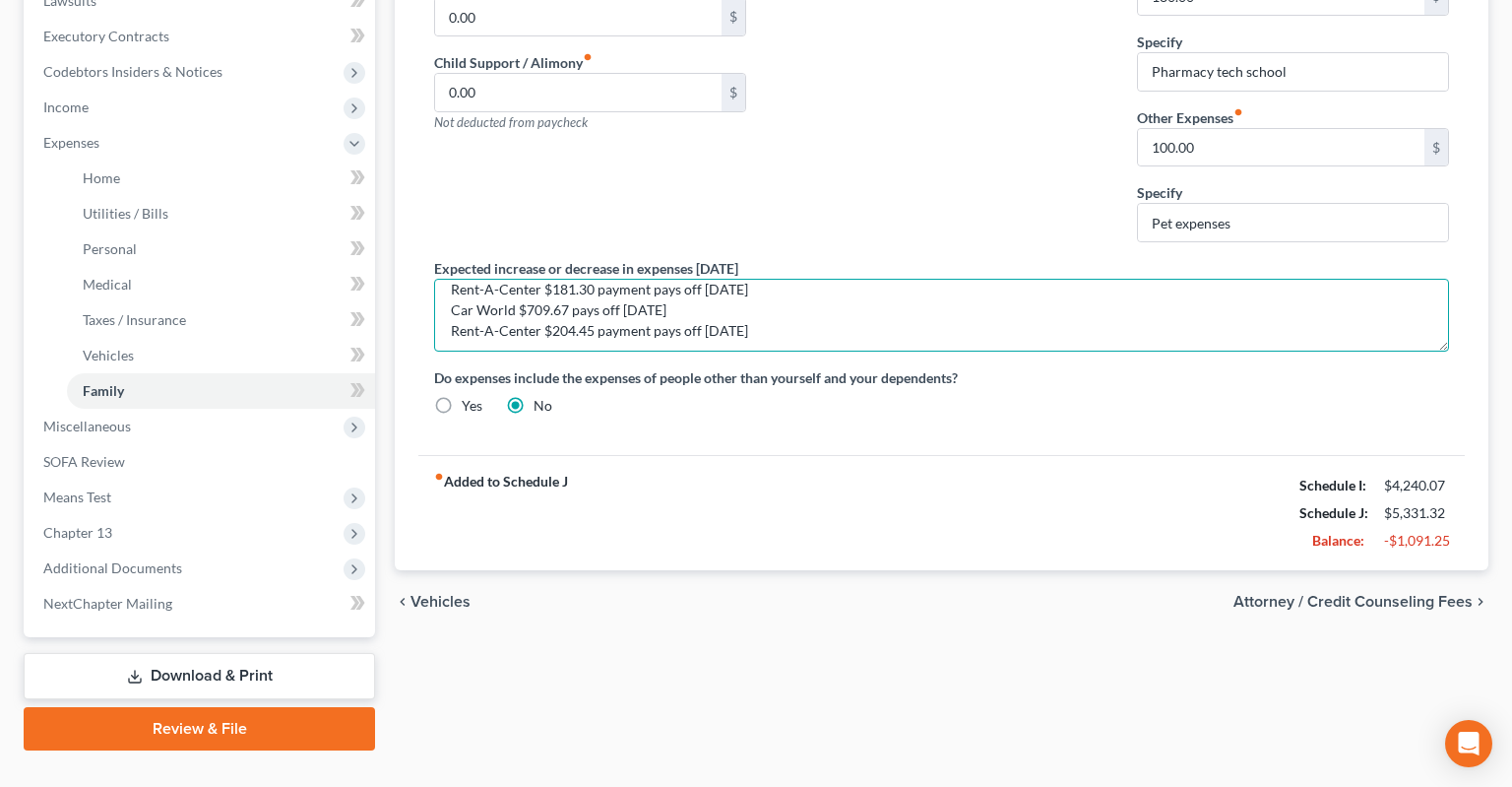 click on "Rent-A-Center $122.00 payment pays off [DATE]
Pharmacy tech school $180 pays off [DATE]
Rent-A-Center $181.30 payment pays off [DATE]
Car World $709.67 pays off [DATE]
Rent-A-Center $204.45 payment pays off [DATE]" at bounding box center (941, 315) 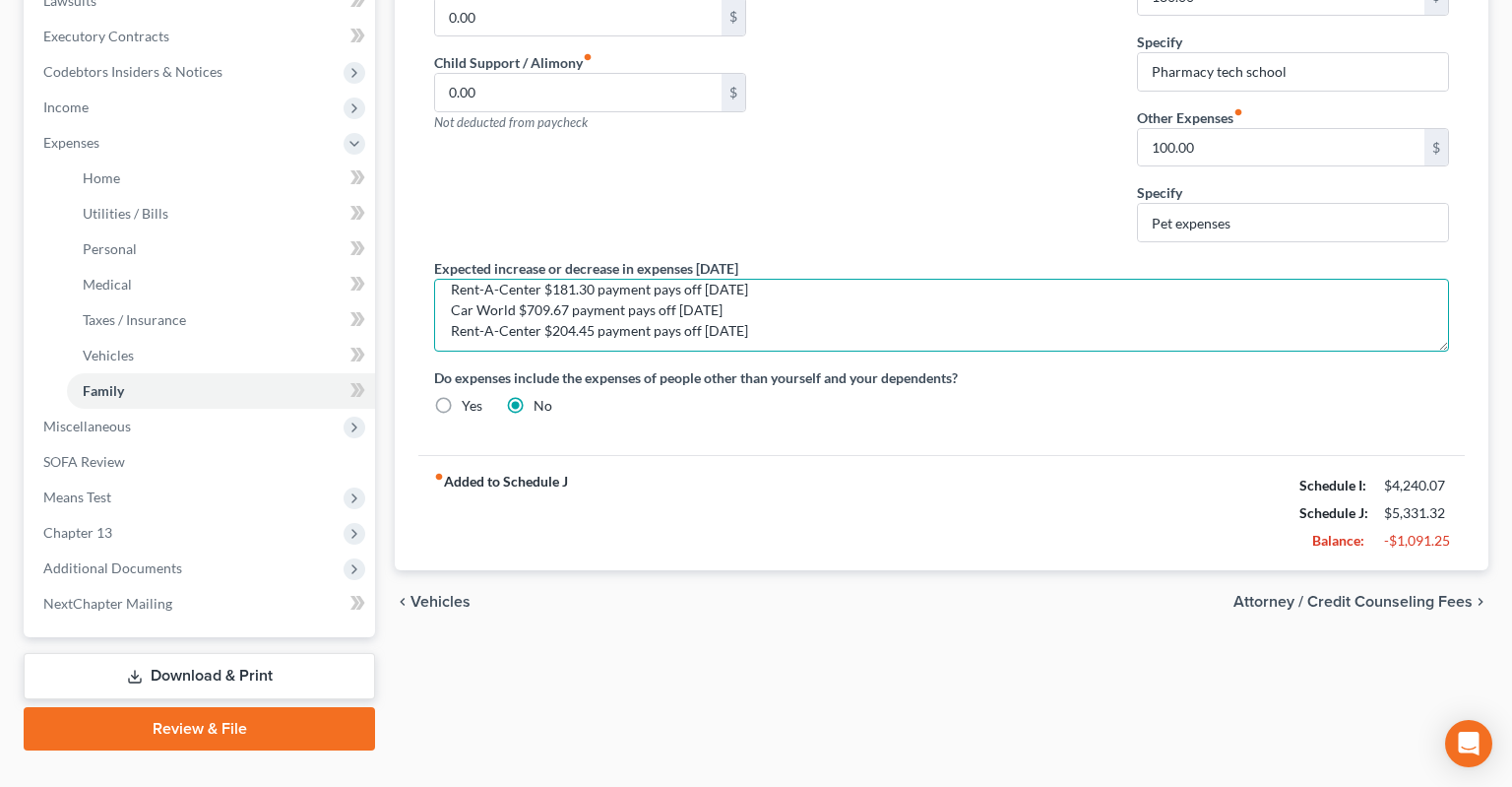 scroll, scrollTop: 0, scrollLeft: 0, axis: both 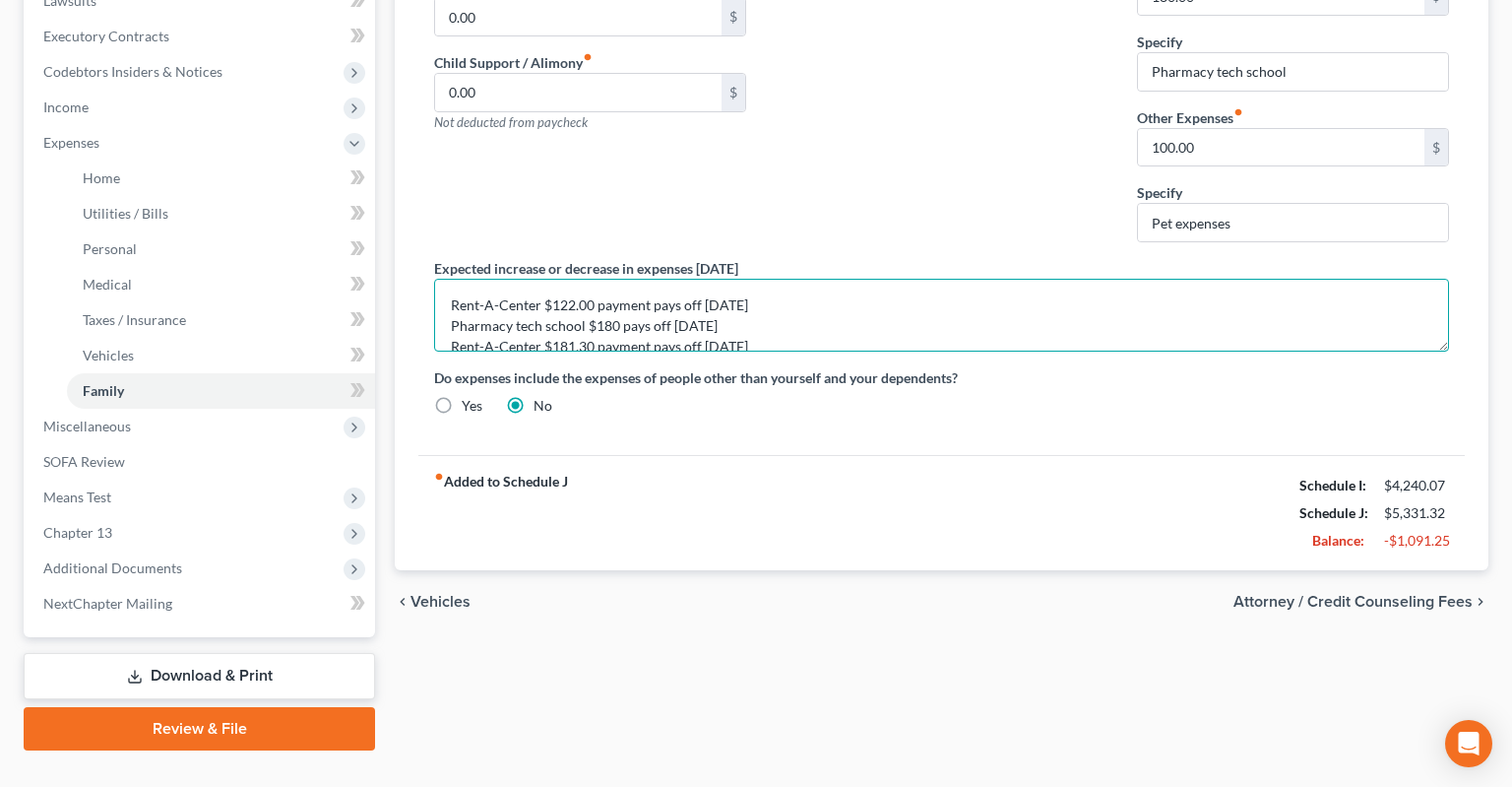 click on "Rent-A-Center $122.00 payment pays off [DATE]
Pharmacy tech school $180 pays off [DATE]
Rent-A-Center $181.30 payment pays off [DATE]
Car World $709.67 payment pays off [DATE]
Rent-A-Center $204.45 payment pays off [DATE]" at bounding box center [941, 315] 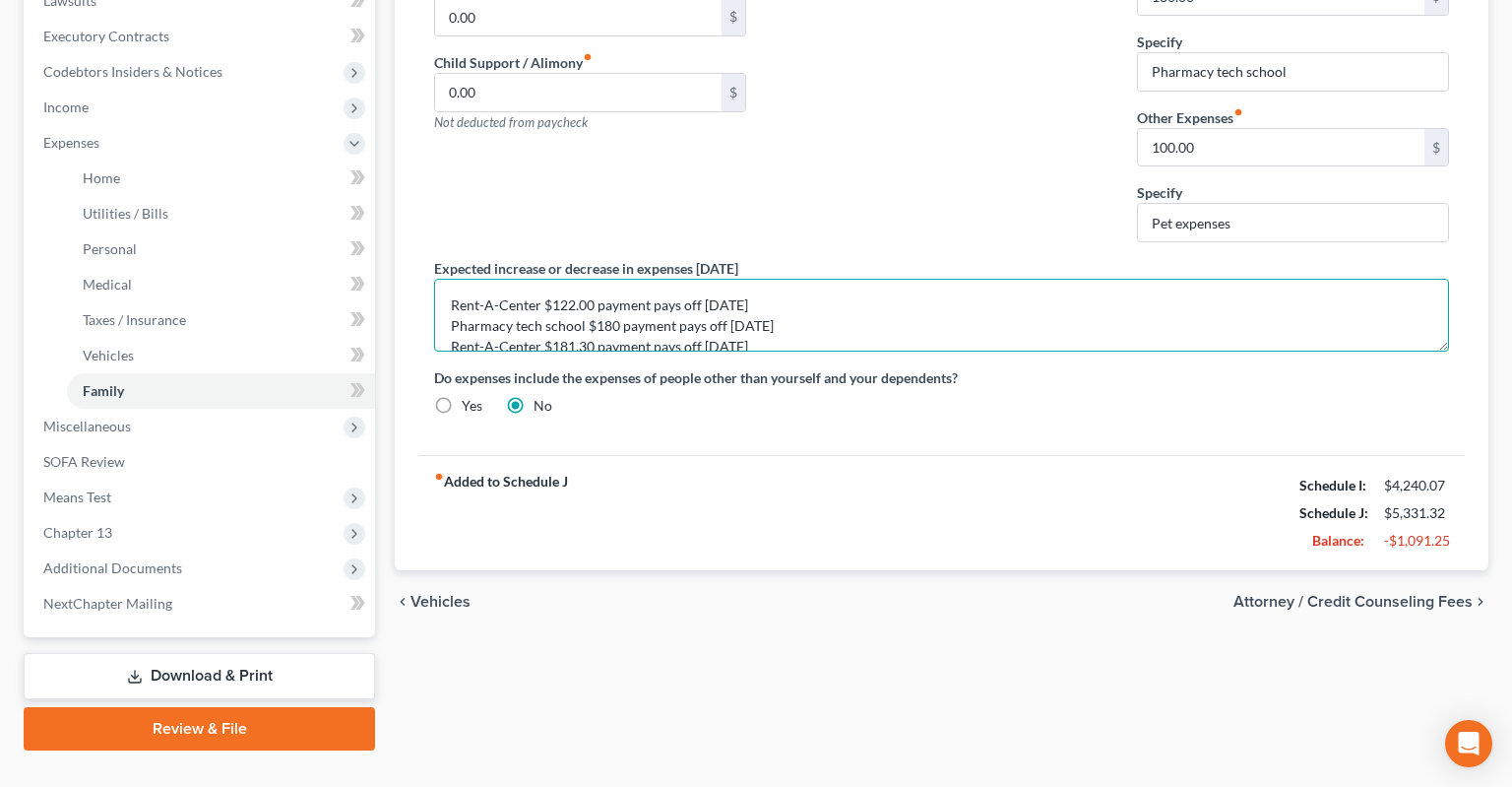 click on "Rent-A-Center $122.00 payment pays off [DATE]
Pharmacy tech school $180 payment pays off [DATE]
Rent-A-Center $181.30 payment pays off [DATE]
Car World $709.67 payment pays off [DATE]
Rent-A-Center $204.45 payment pays off [DATE]" at bounding box center [941, 315] 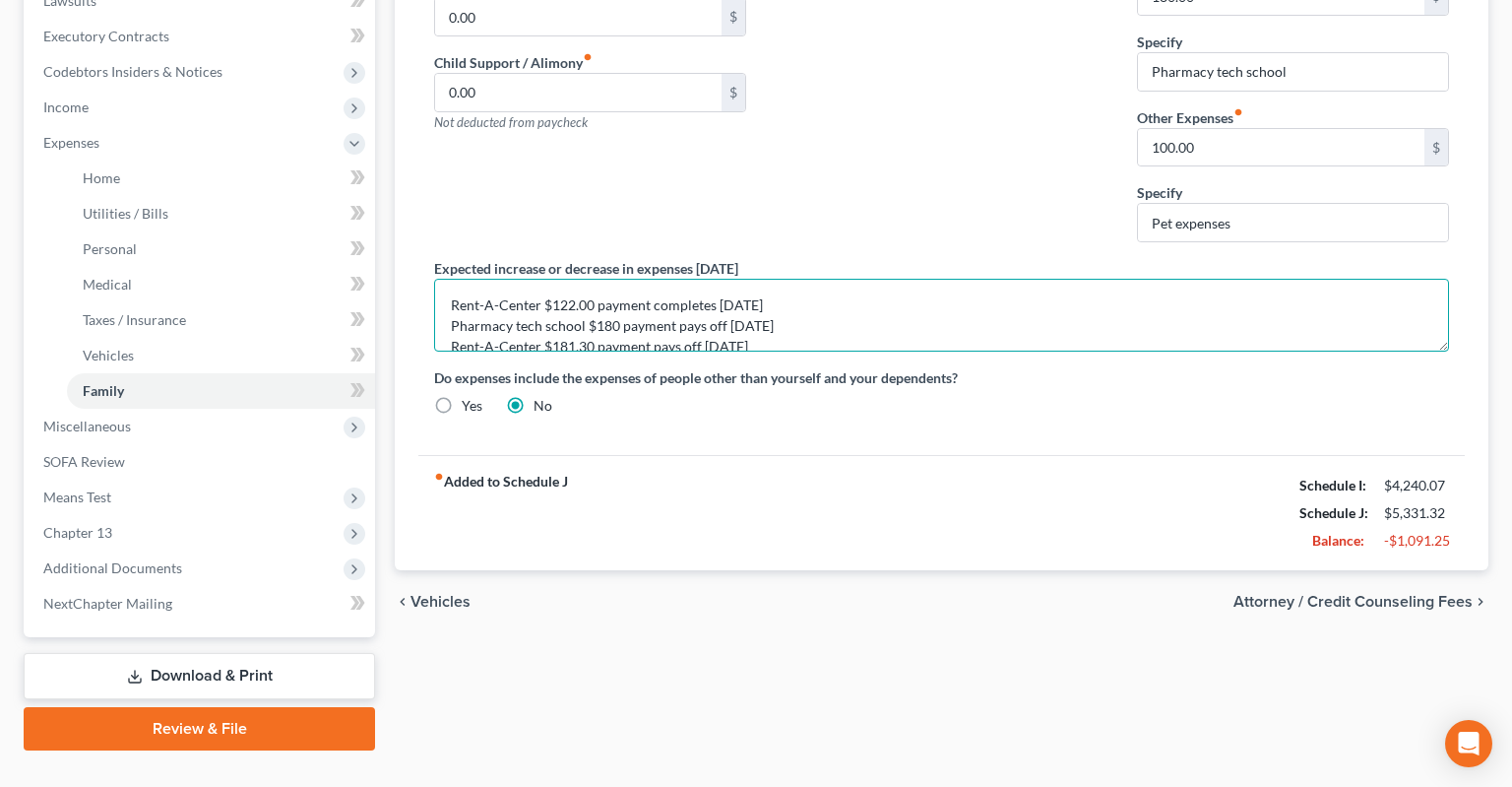click on "Rent-A-Center $122.00 payment completes [DATE]
Pharmacy tech school $180 payment pays off [DATE]
Rent-A-Center $181.30 payment pays off [DATE]
Car World $709.67 payment pays off [DATE]
Rent-A-Center $204.45 payment pays off [DATE]" at bounding box center (941, 315) 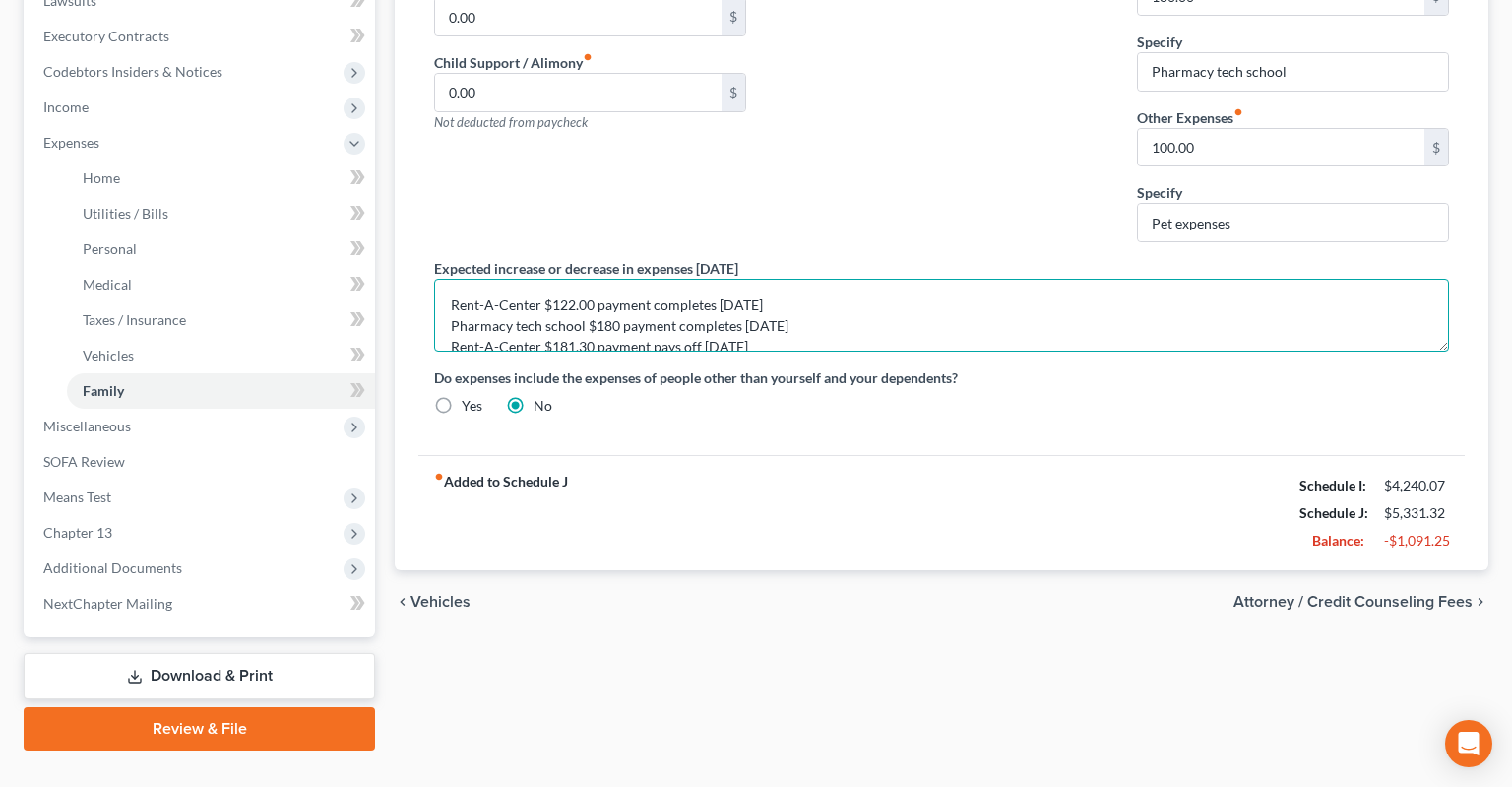 click on "Rent-A-Center $122.00 payment completes [DATE]
Pharmacy tech school $180 payment completes [DATE]
Rent-A-Center $181.30 payment pays off [DATE]
Car World $709.67 payment pays off [DATE]
Rent-A-Center $204.45 payment pays off [DATE]" at bounding box center [941, 315] 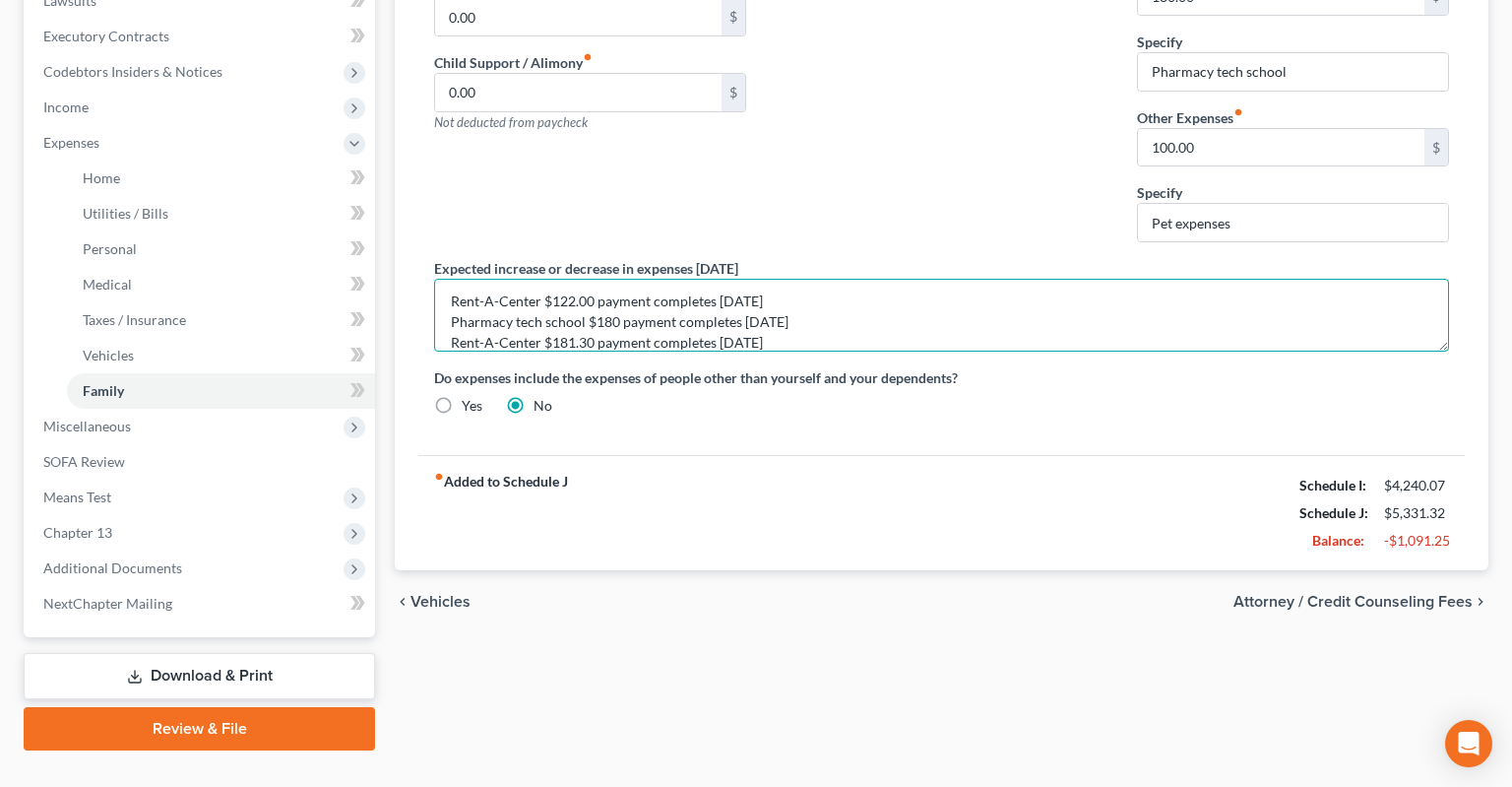 scroll, scrollTop: 61, scrollLeft: 0, axis: vertical 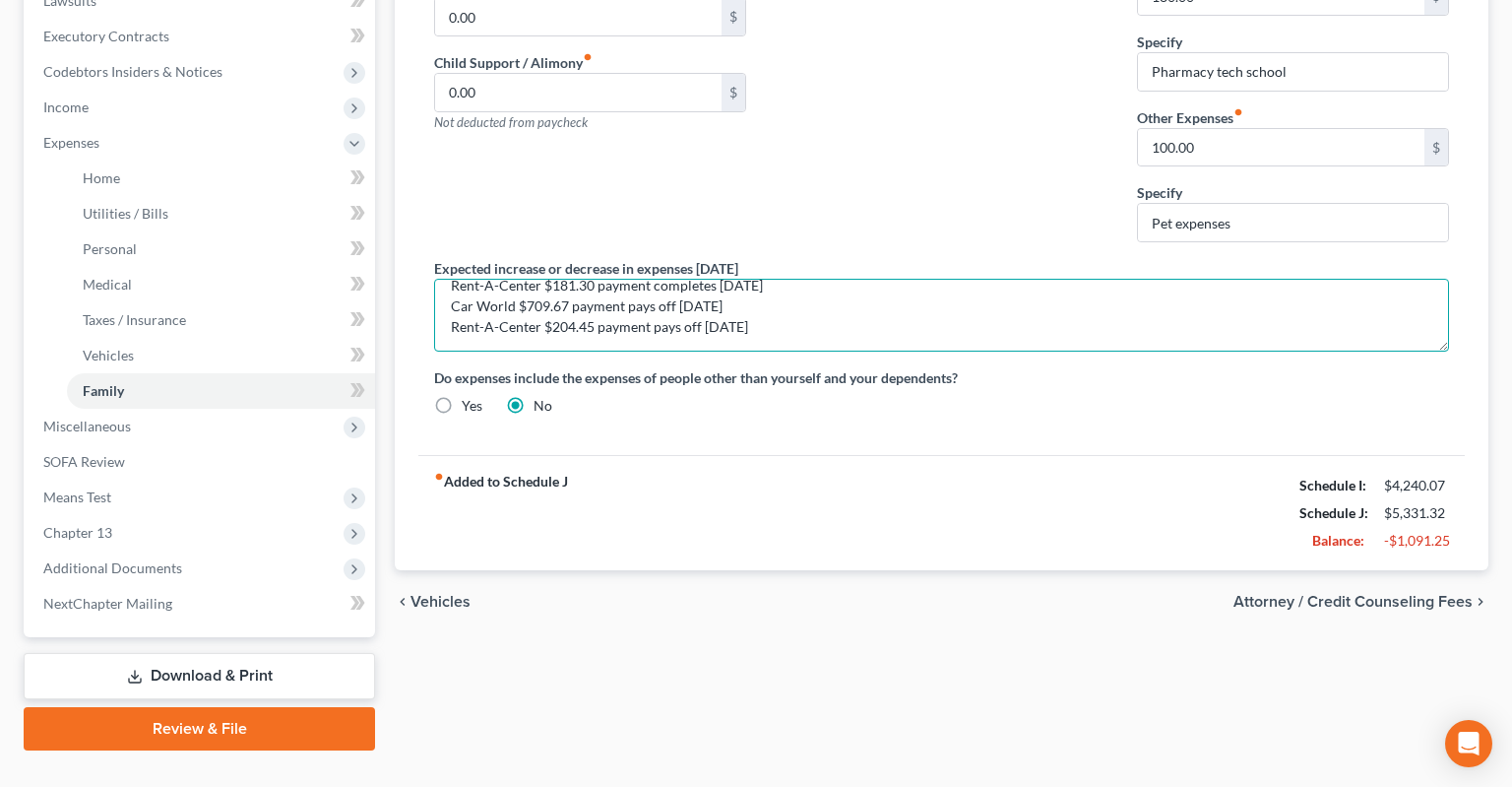 click on "Rent-A-Center $122.00 payment completes [DATE]
Pharmacy tech school $180 payment completes [DATE]
Rent-A-Center $181.30 payment completes [DATE]
Car World $709.67 payment pays off [DATE]
Rent-A-Center $204.45 payment pays off [DATE]" at bounding box center [941, 315] 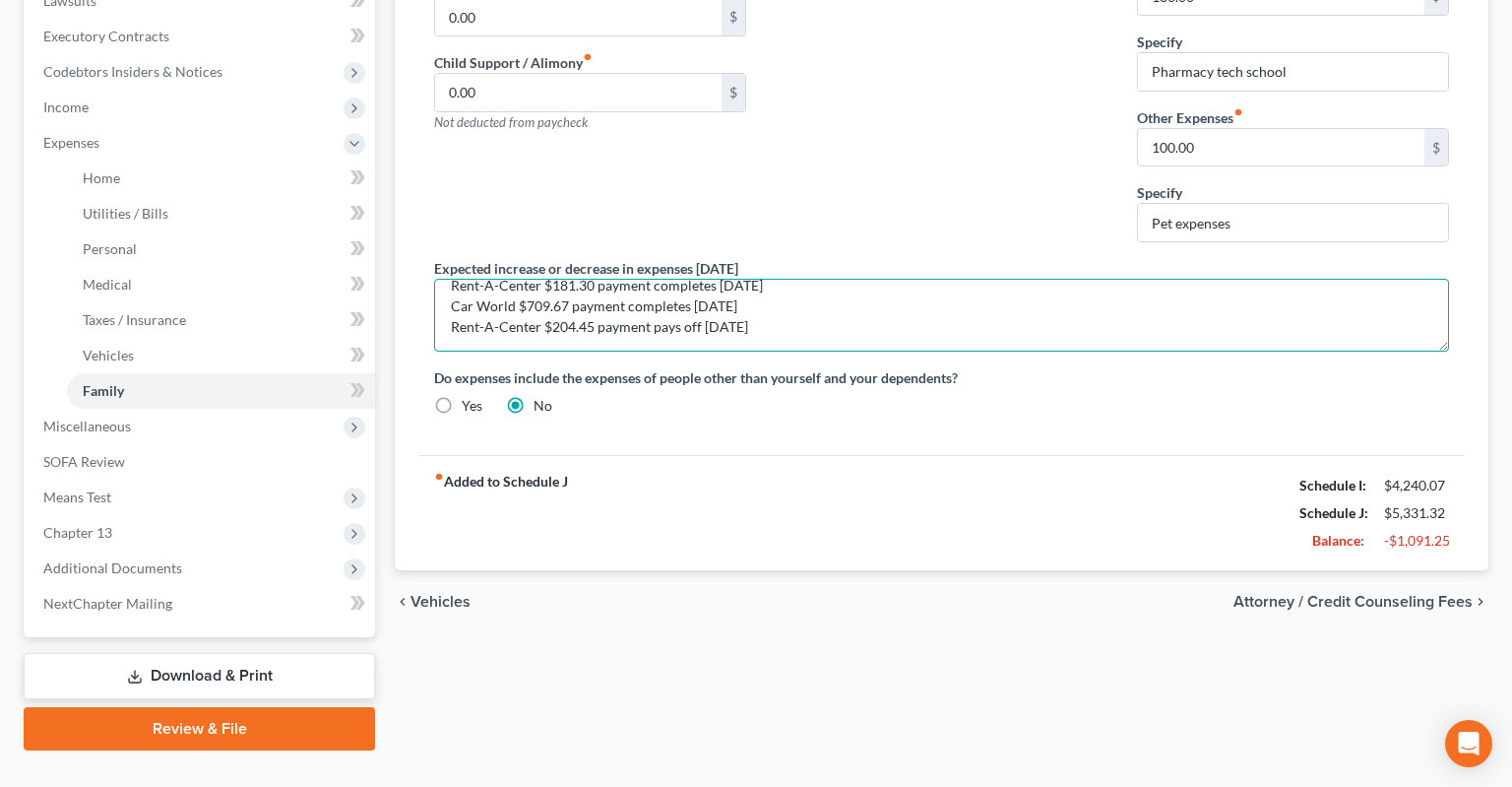 click on "Rent-A-Center $122.00 payment completes [DATE]
Pharmacy tech school $180 payment completes [DATE]
Rent-A-Center $181.30 payment completes [DATE]
Car World $709.67 payment completes [DATE]
Rent-A-Center $204.45 payment pays off [DATE]" at bounding box center [941, 315] 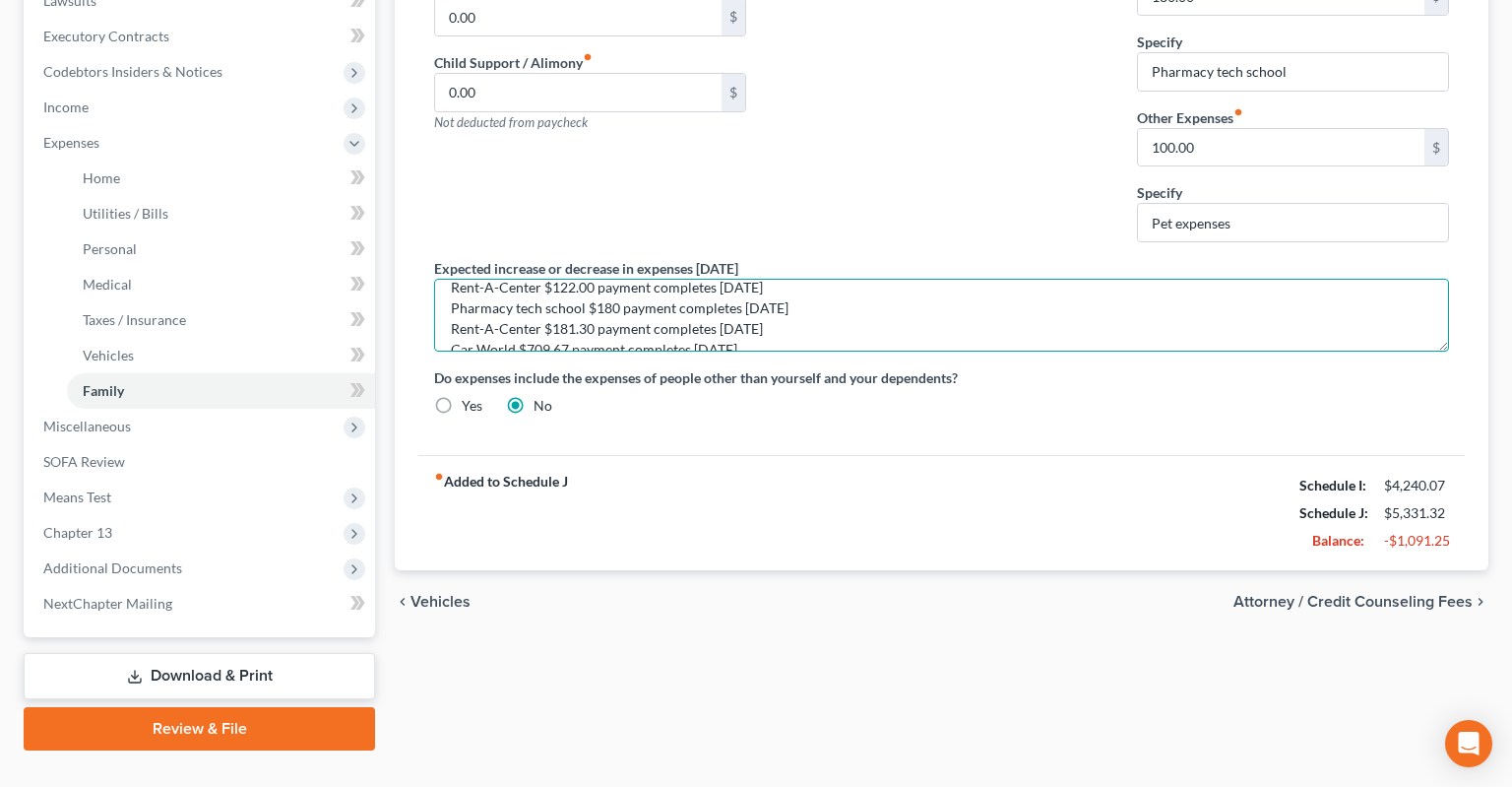 scroll, scrollTop: 0, scrollLeft: 0, axis: both 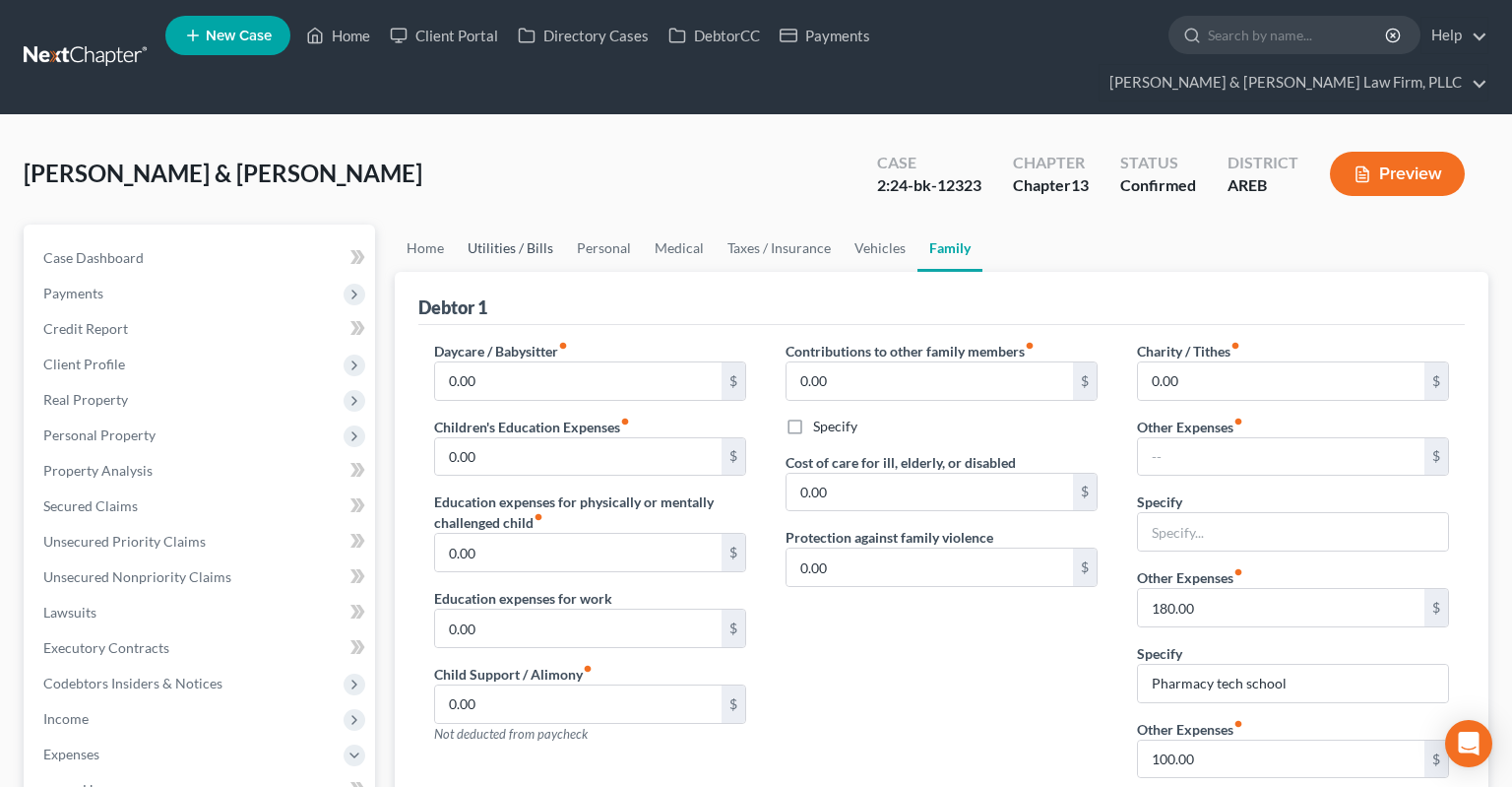 type on "Rent-A-Center $122.00 payment completes [DATE]
Pharmacy tech school $180 payment completes [DATE]
Rent-A-Center $181.30 payment completes [DATE]
Car World $709.67 payment completes [DATE]
Rent-A-Center $204.45 payment completes [DATE]" 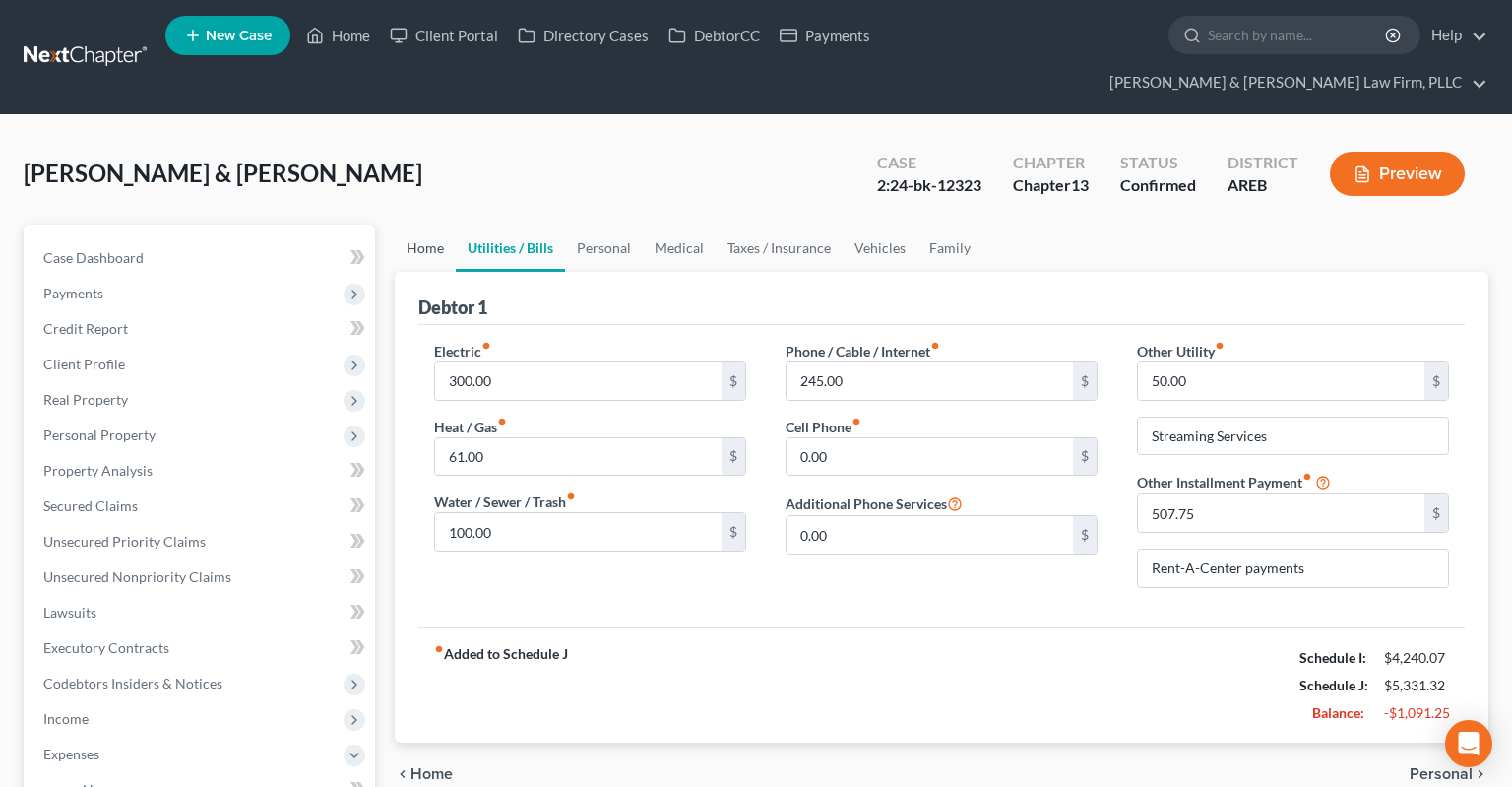 click on "Home" at bounding box center (425, 248) 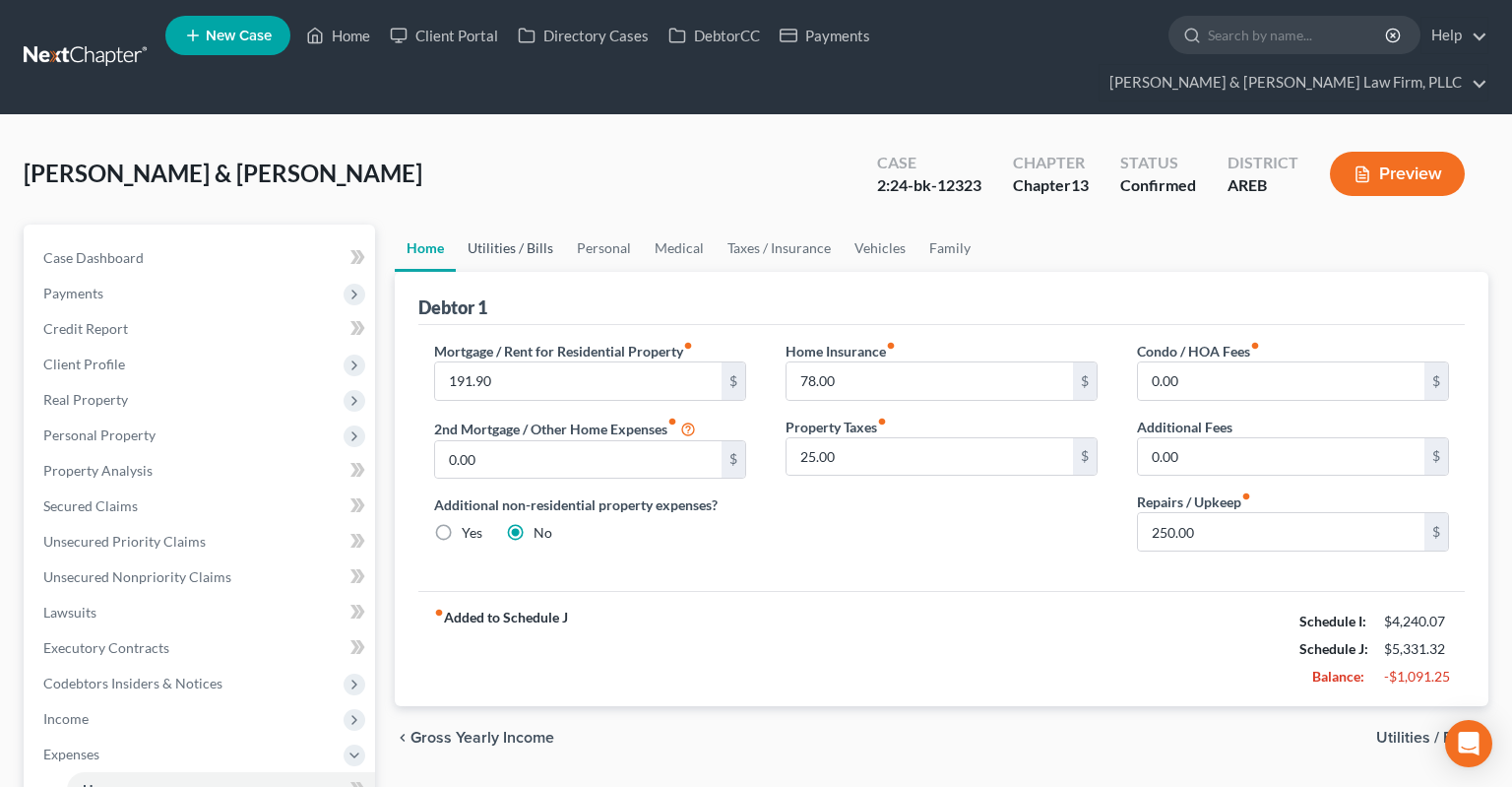 click on "Utilities / Bills" at bounding box center (510, 248) 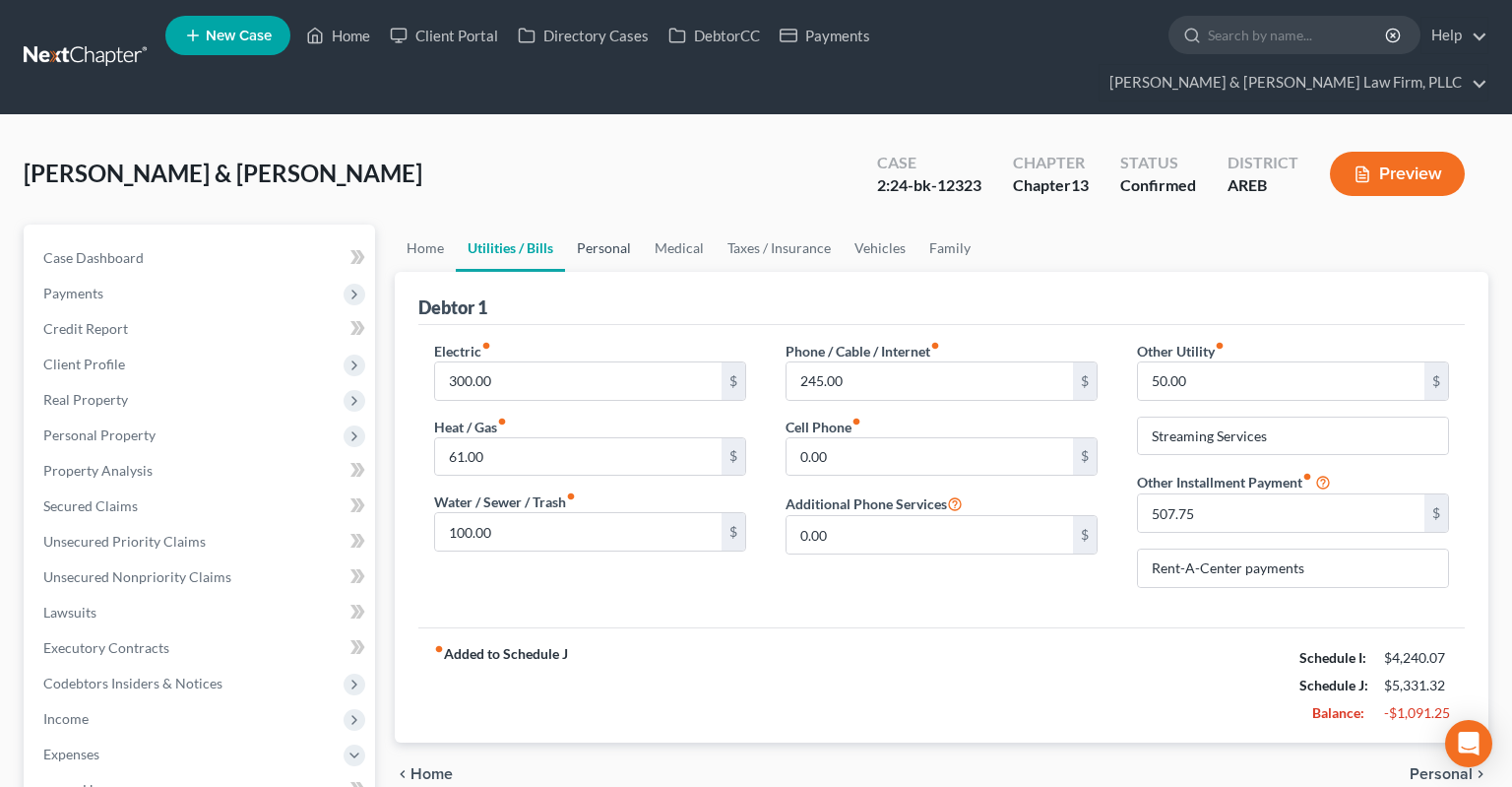 click on "Personal" at bounding box center (603, 248) 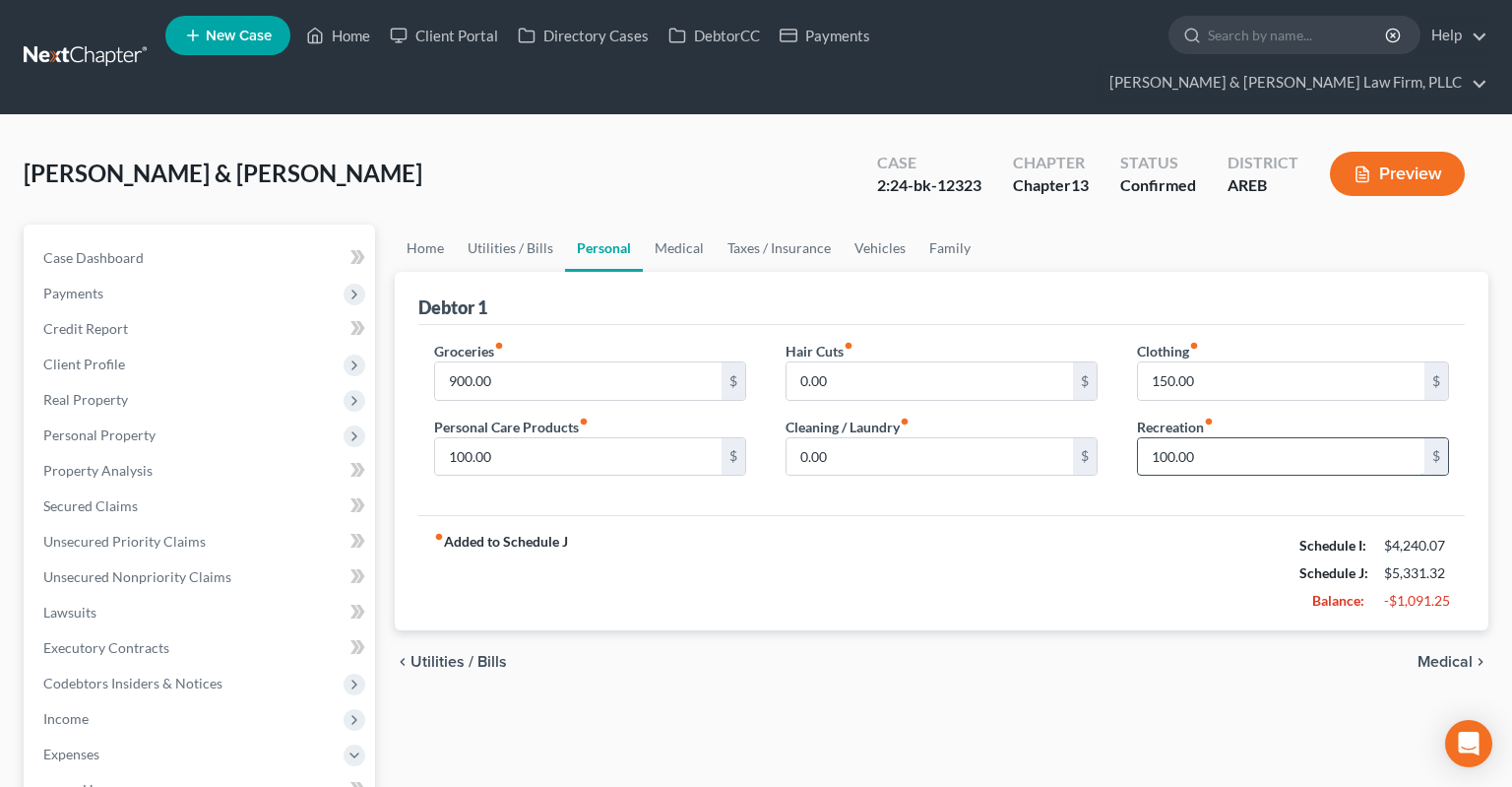 drag, startPoint x: 1253, startPoint y: 430, endPoint x: 1158, endPoint y: 416, distance: 96.02604 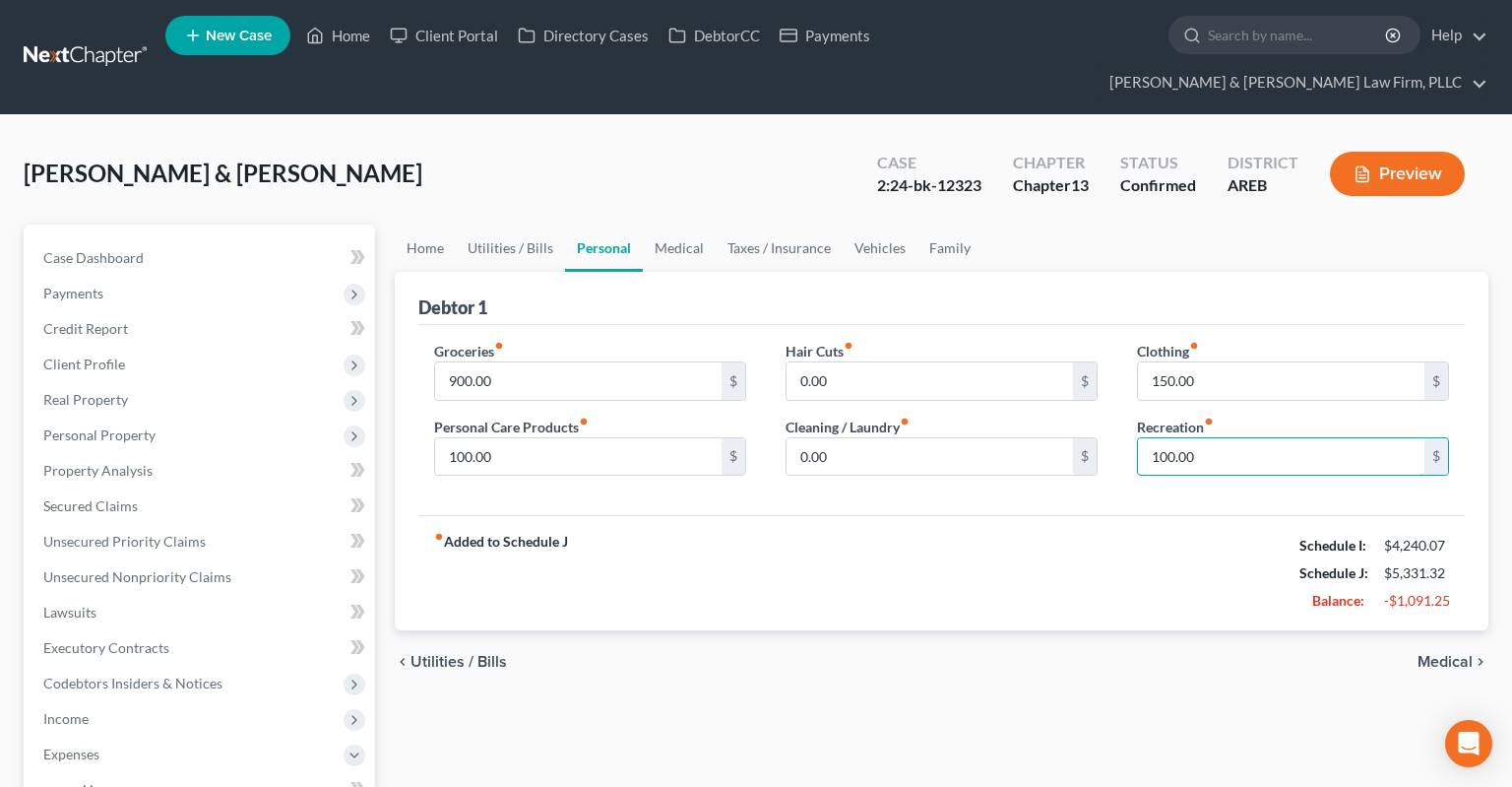 drag, startPoint x: 1253, startPoint y: 420, endPoint x: 1112, endPoint y: 416, distance: 141.05673 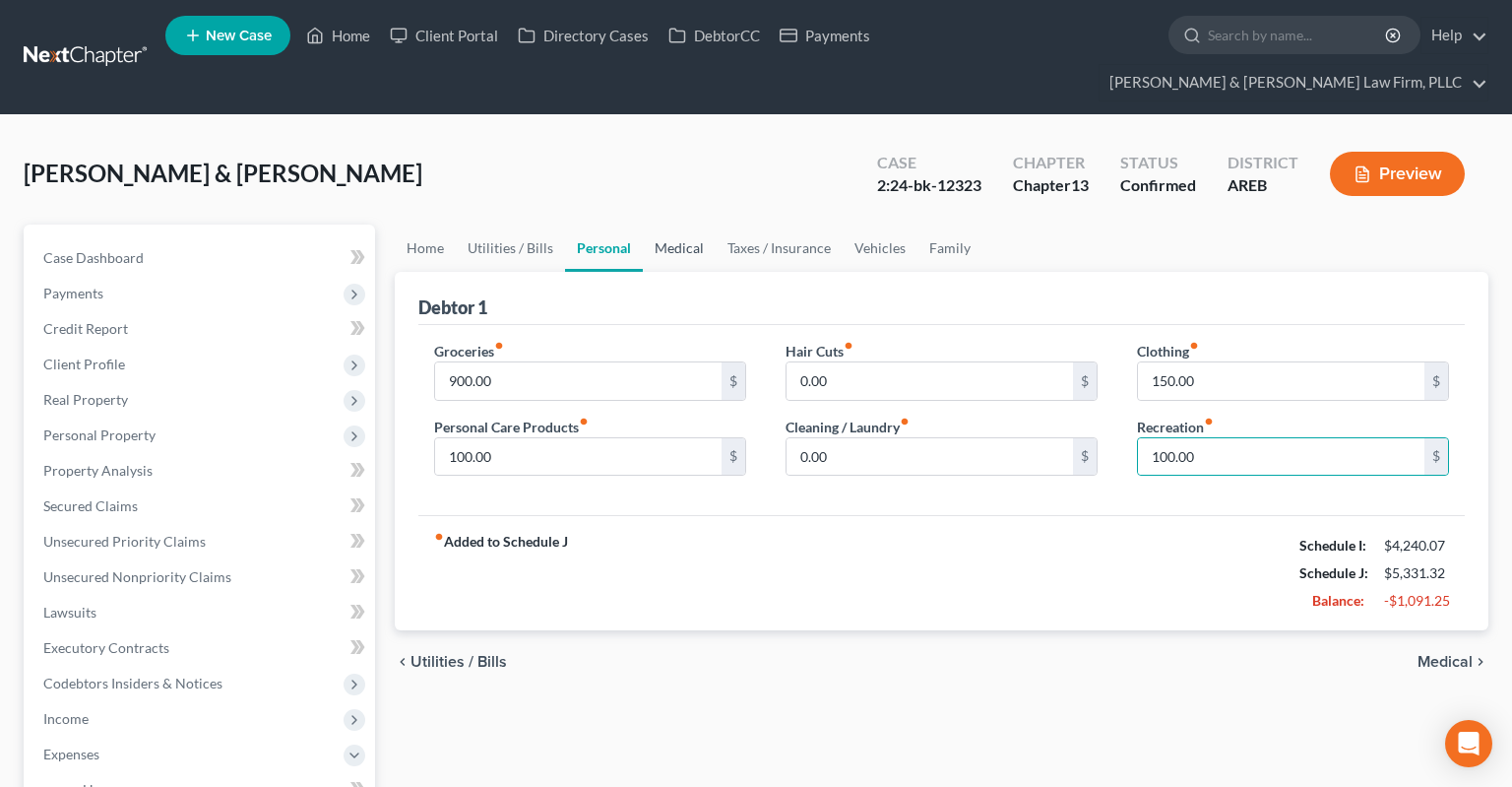 click on "Medical" at bounding box center (679, 248) 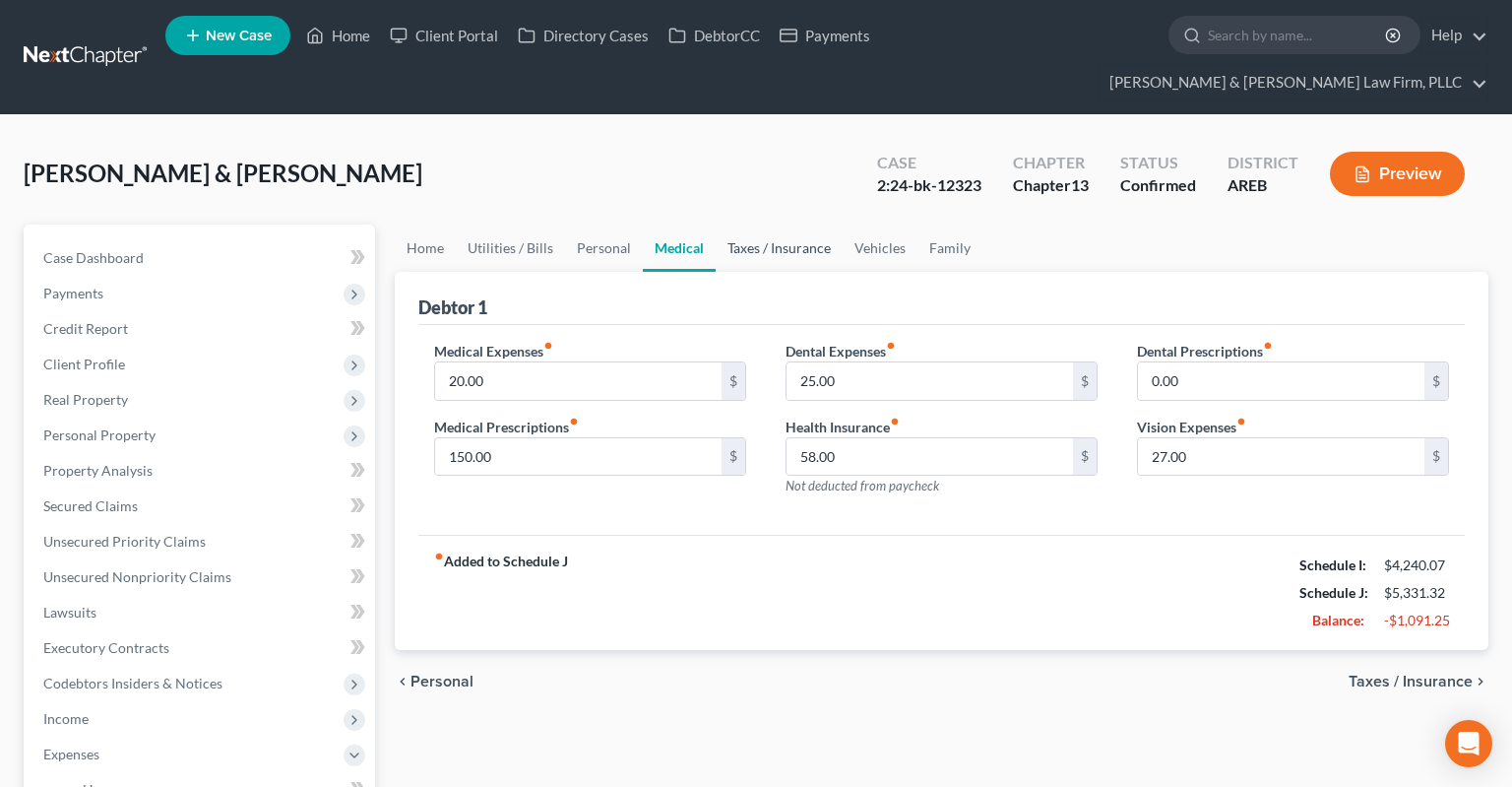 click on "Taxes / Insurance" at bounding box center (779, 248) 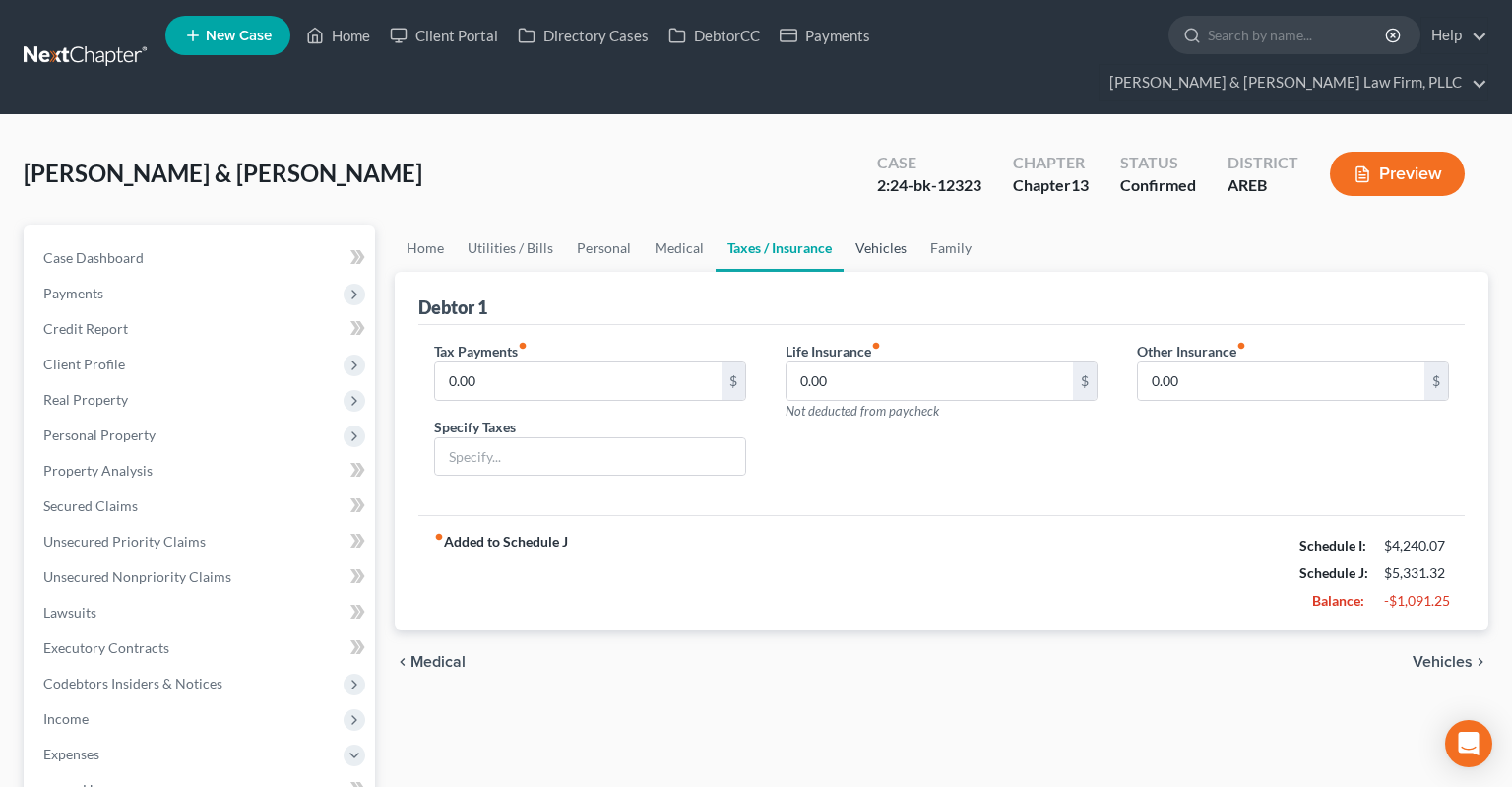 click on "Vehicles" at bounding box center [881, 248] 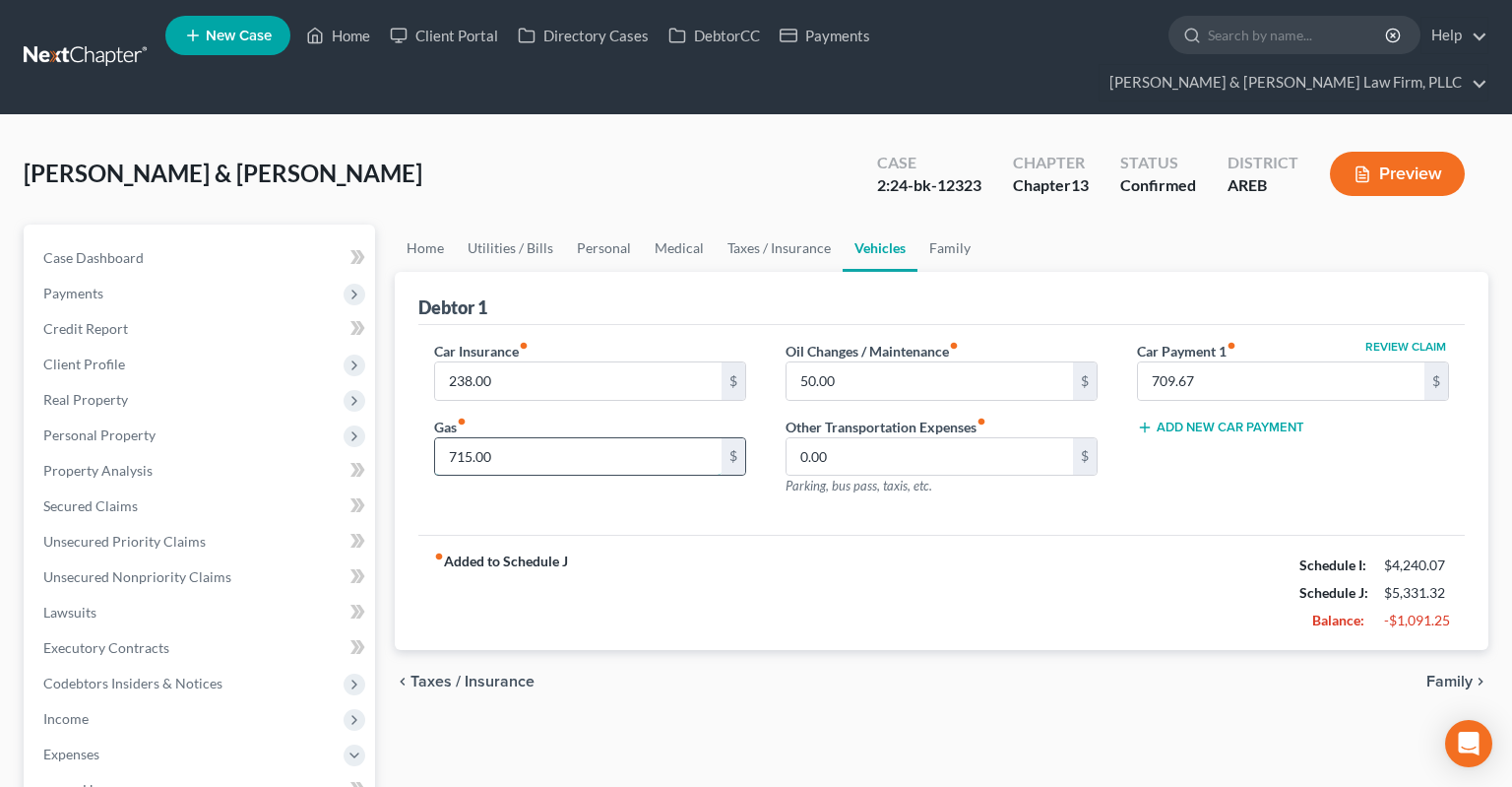 click on "715.00" at bounding box center [578, 457] 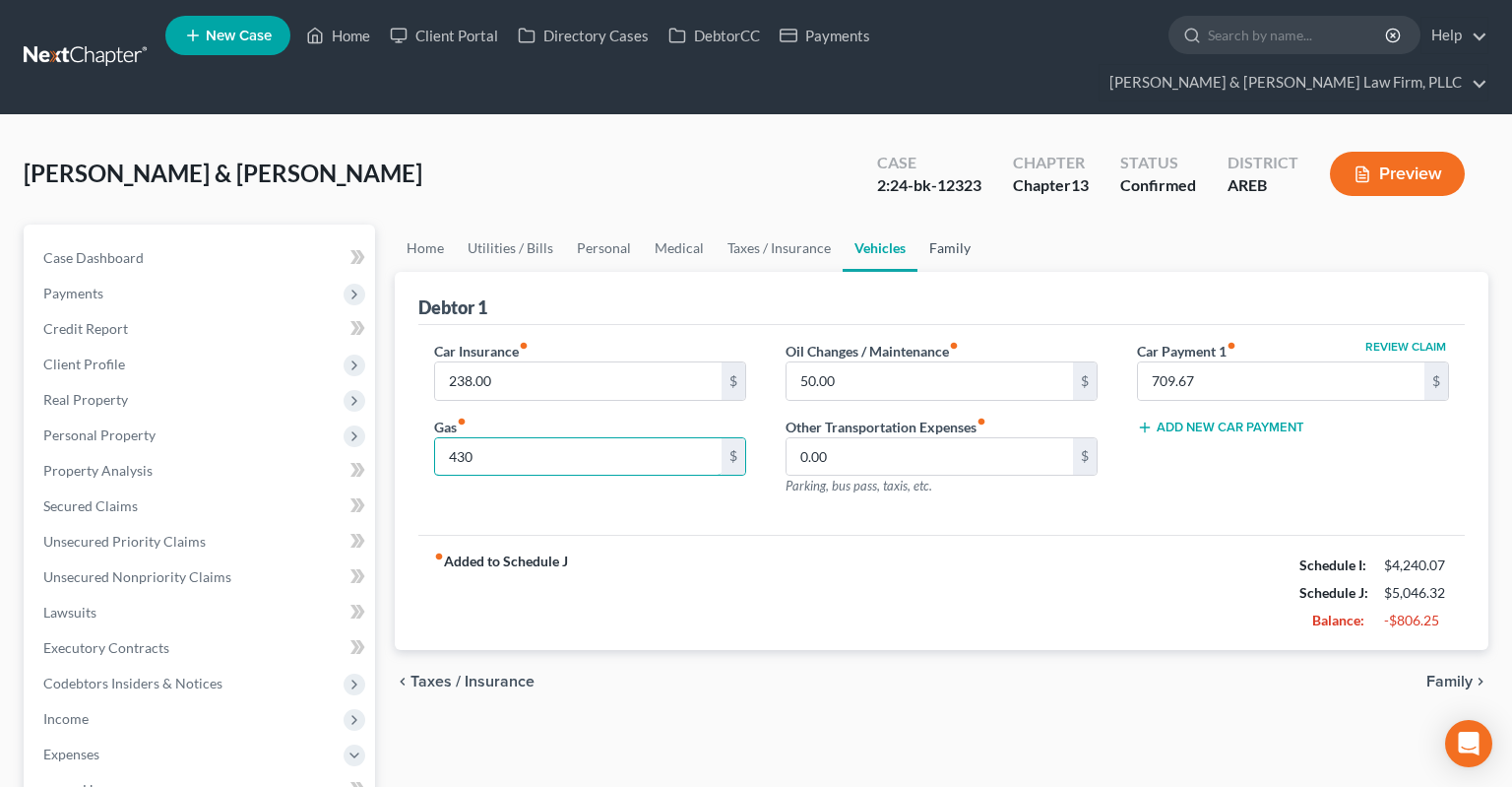 type on "430" 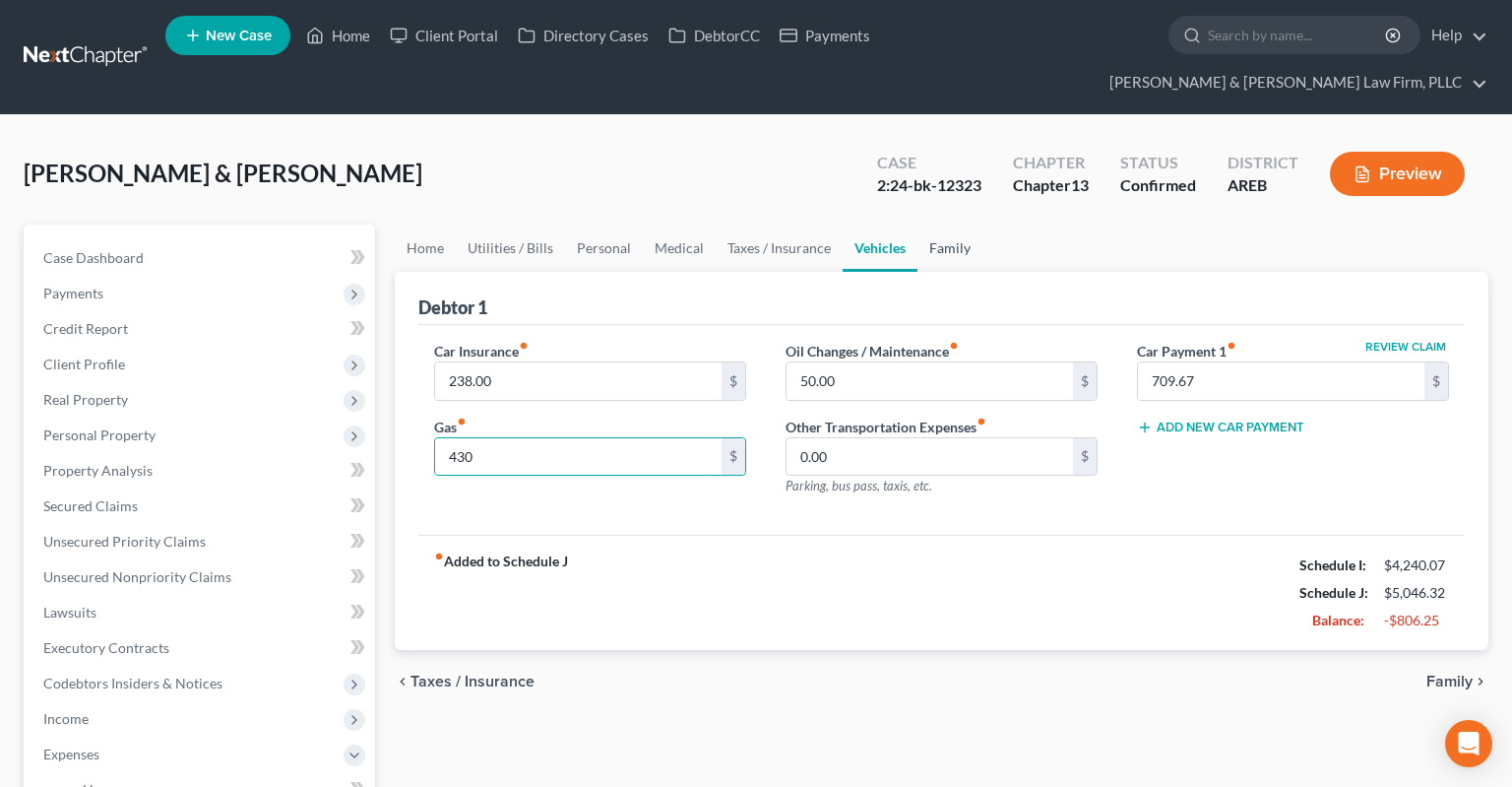 click on "Family" at bounding box center (950, 248) 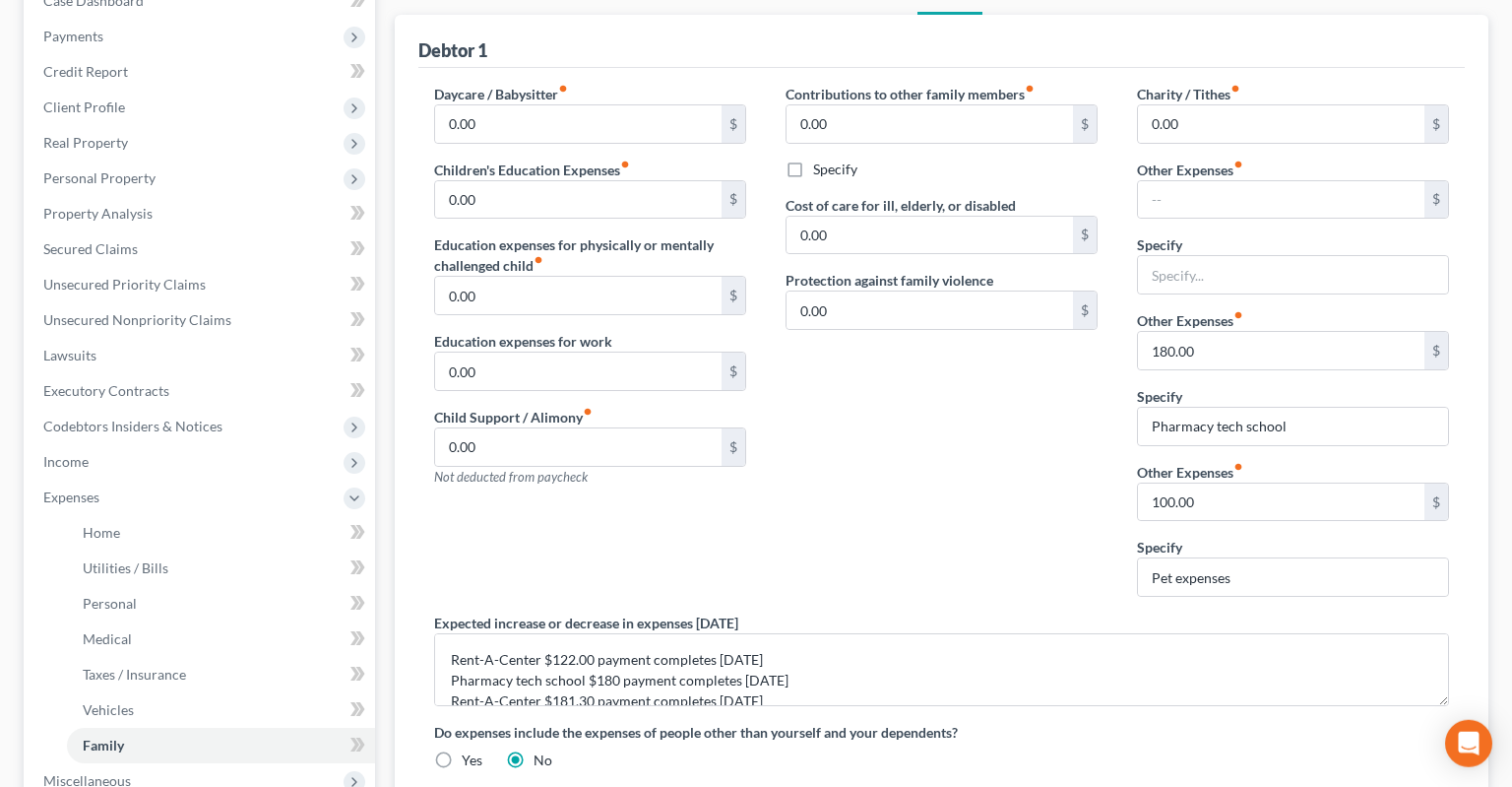 scroll, scrollTop: 311, scrollLeft: 0, axis: vertical 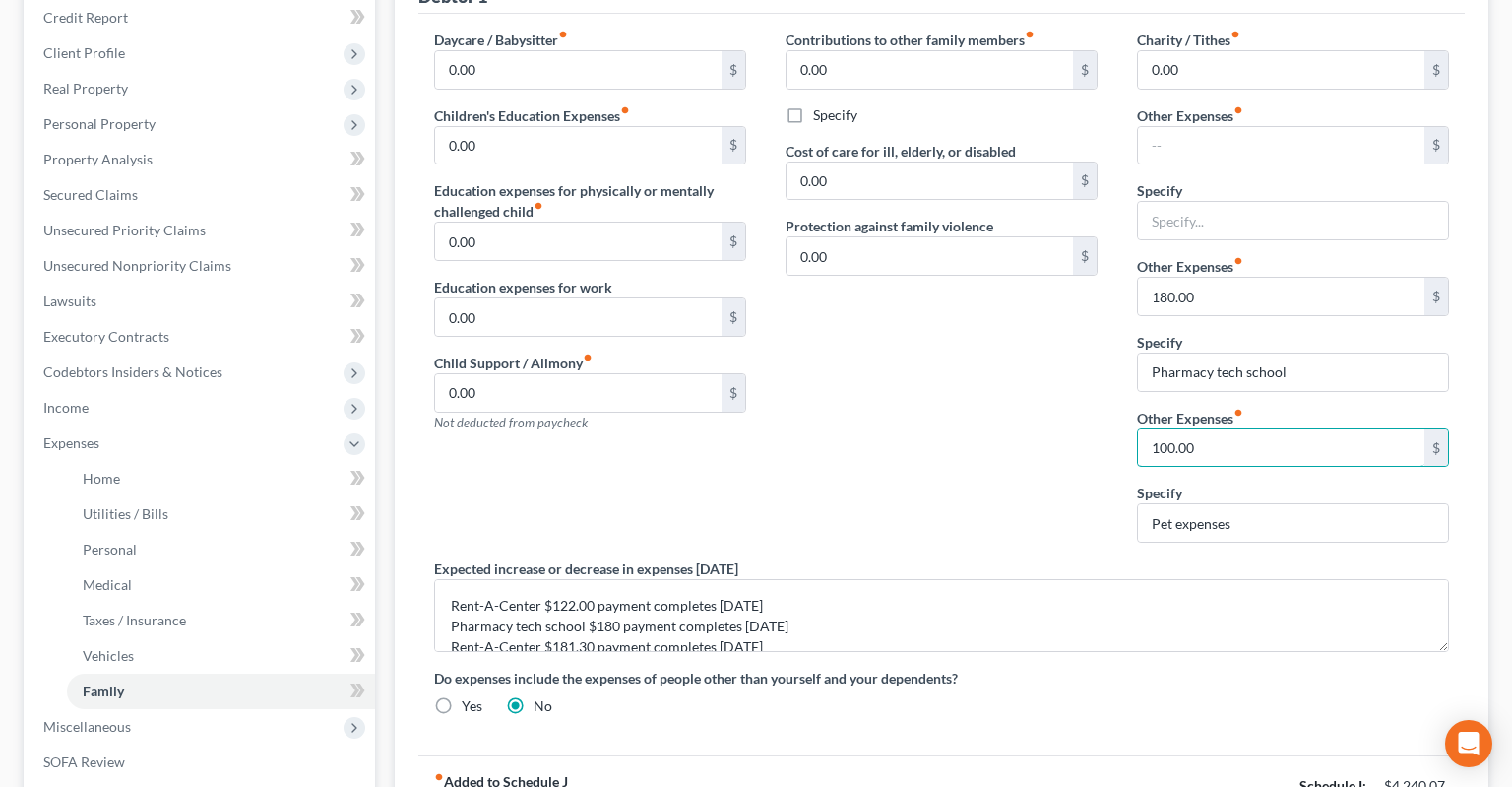 drag, startPoint x: 1213, startPoint y: 416, endPoint x: 977, endPoint y: 400, distance: 236.54175 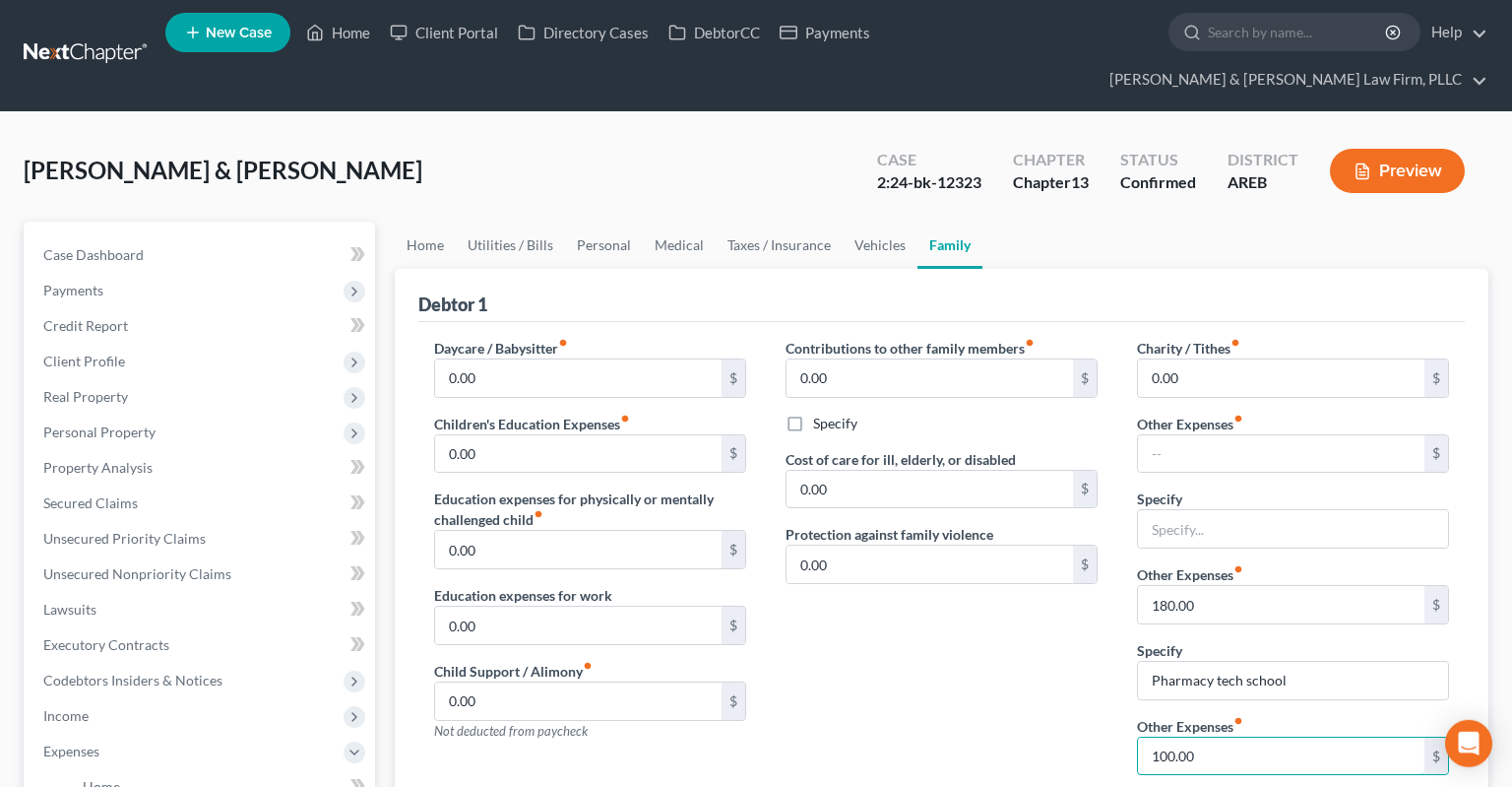 scroll, scrollTop: 0, scrollLeft: 0, axis: both 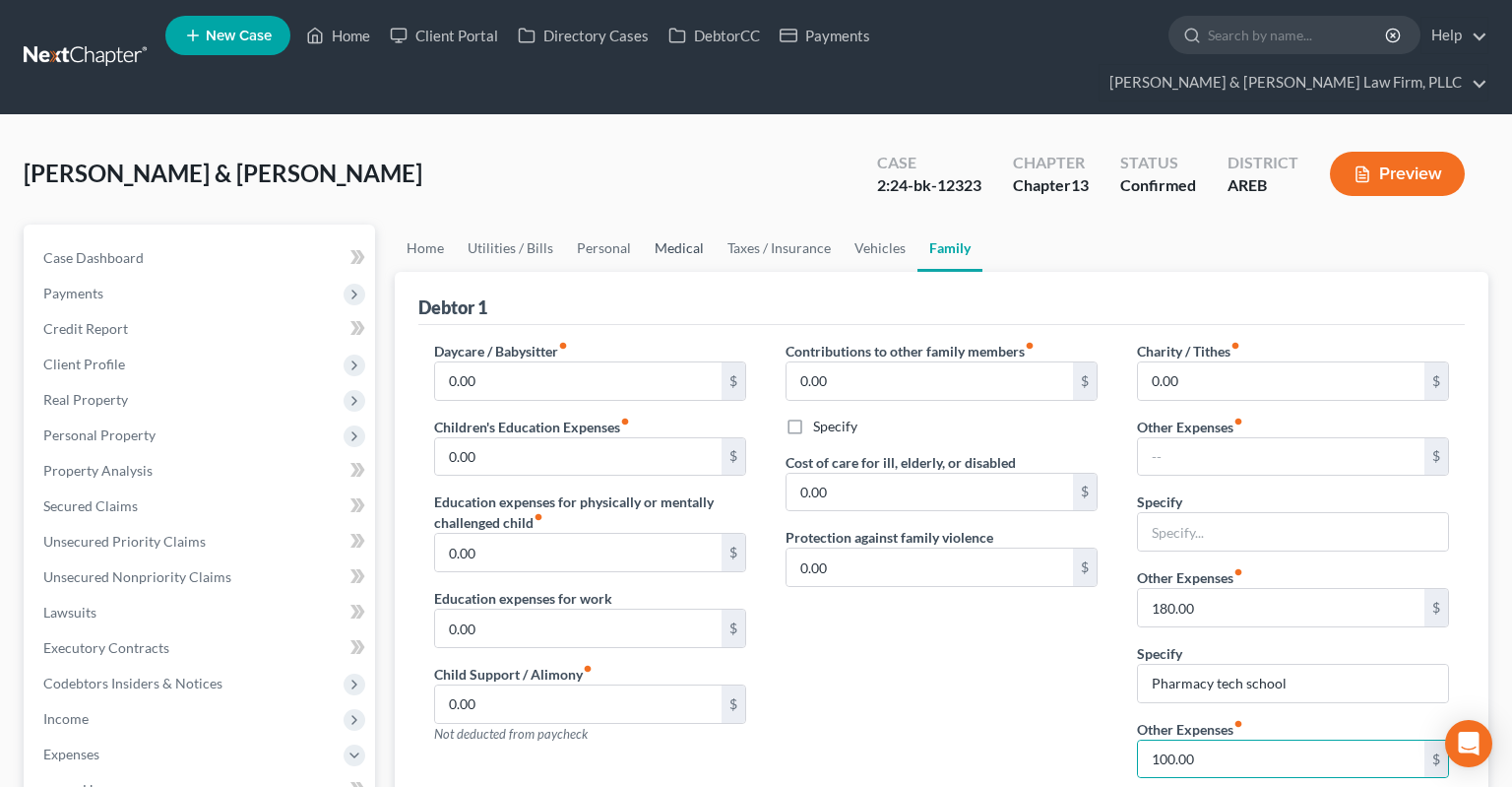 click on "Medical" at bounding box center [679, 248] 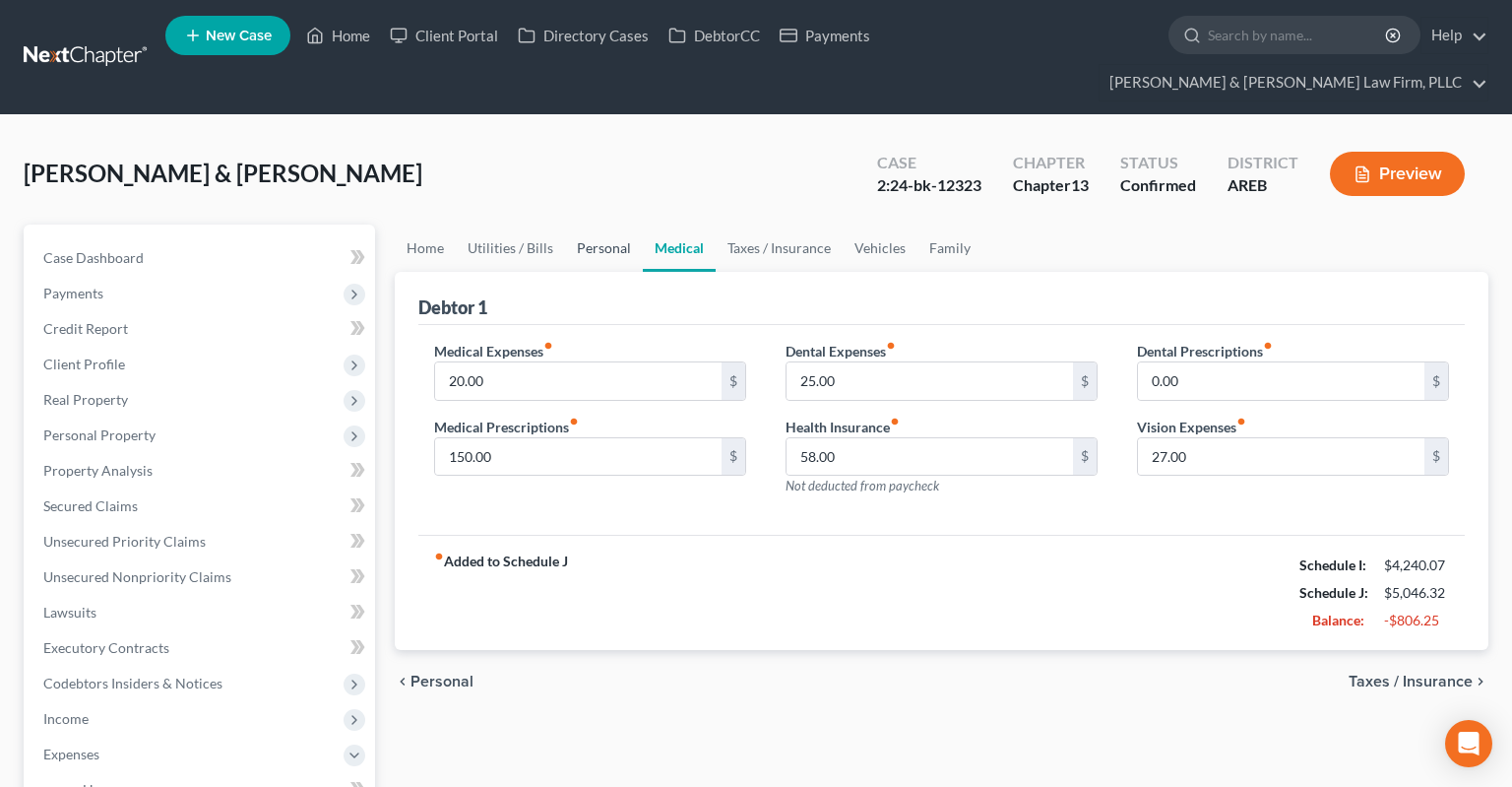 click on "Personal" at bounding box center (603, 248) 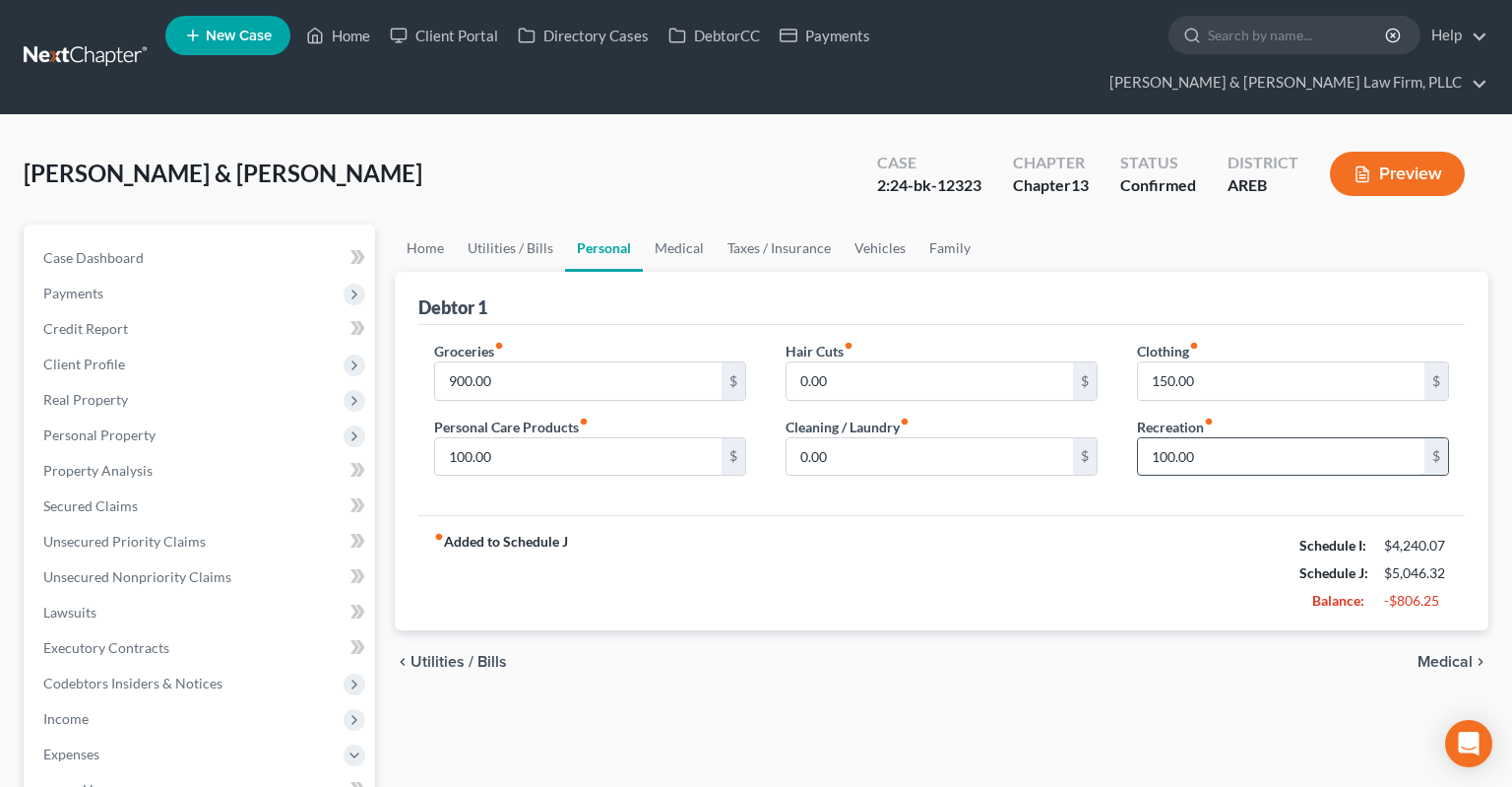 drag, startPoint x: 1219, startPoint y: 431, endPoint x: 1144, endPoint y: 431, distance: 75 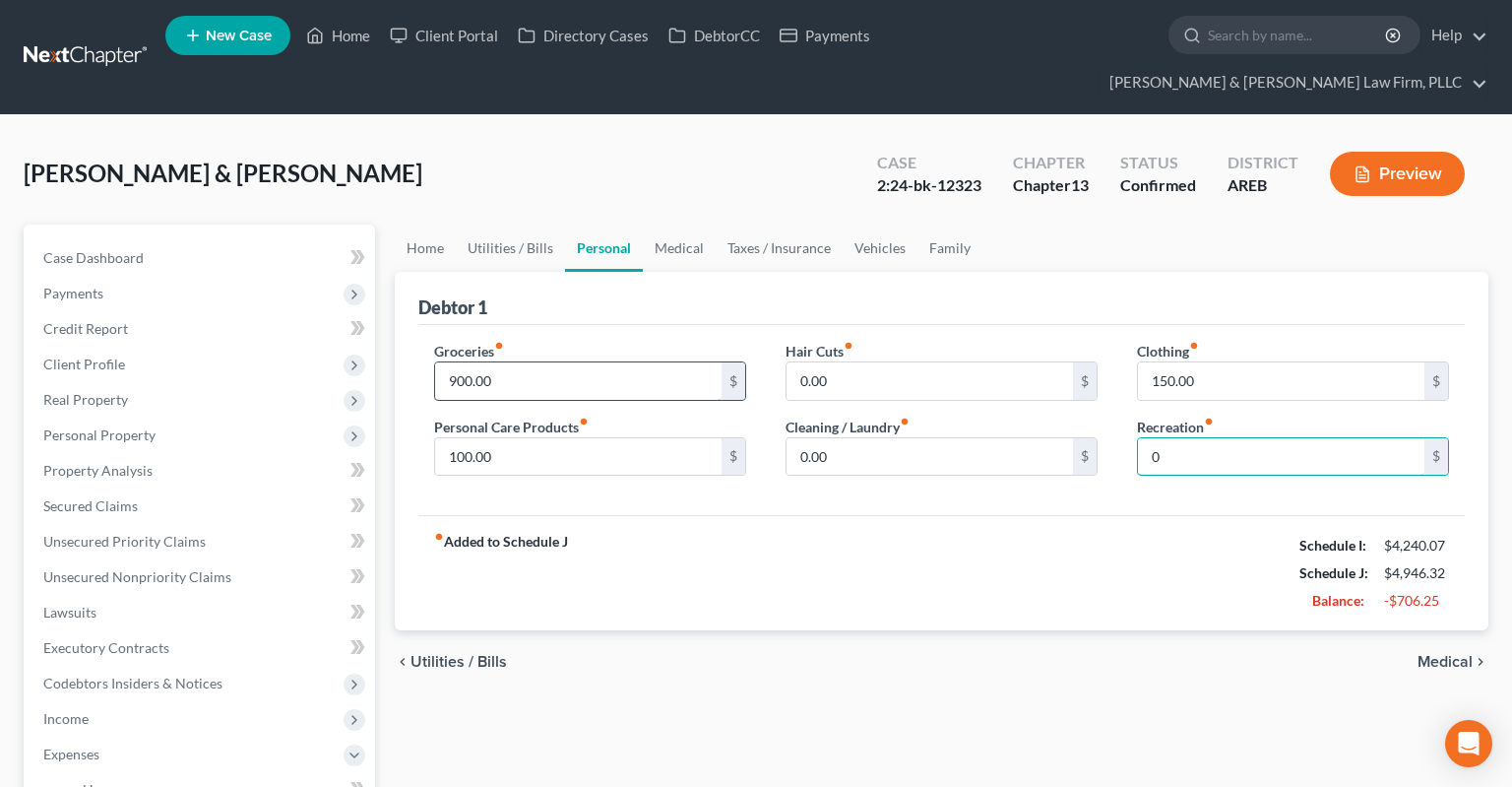 type on "0" 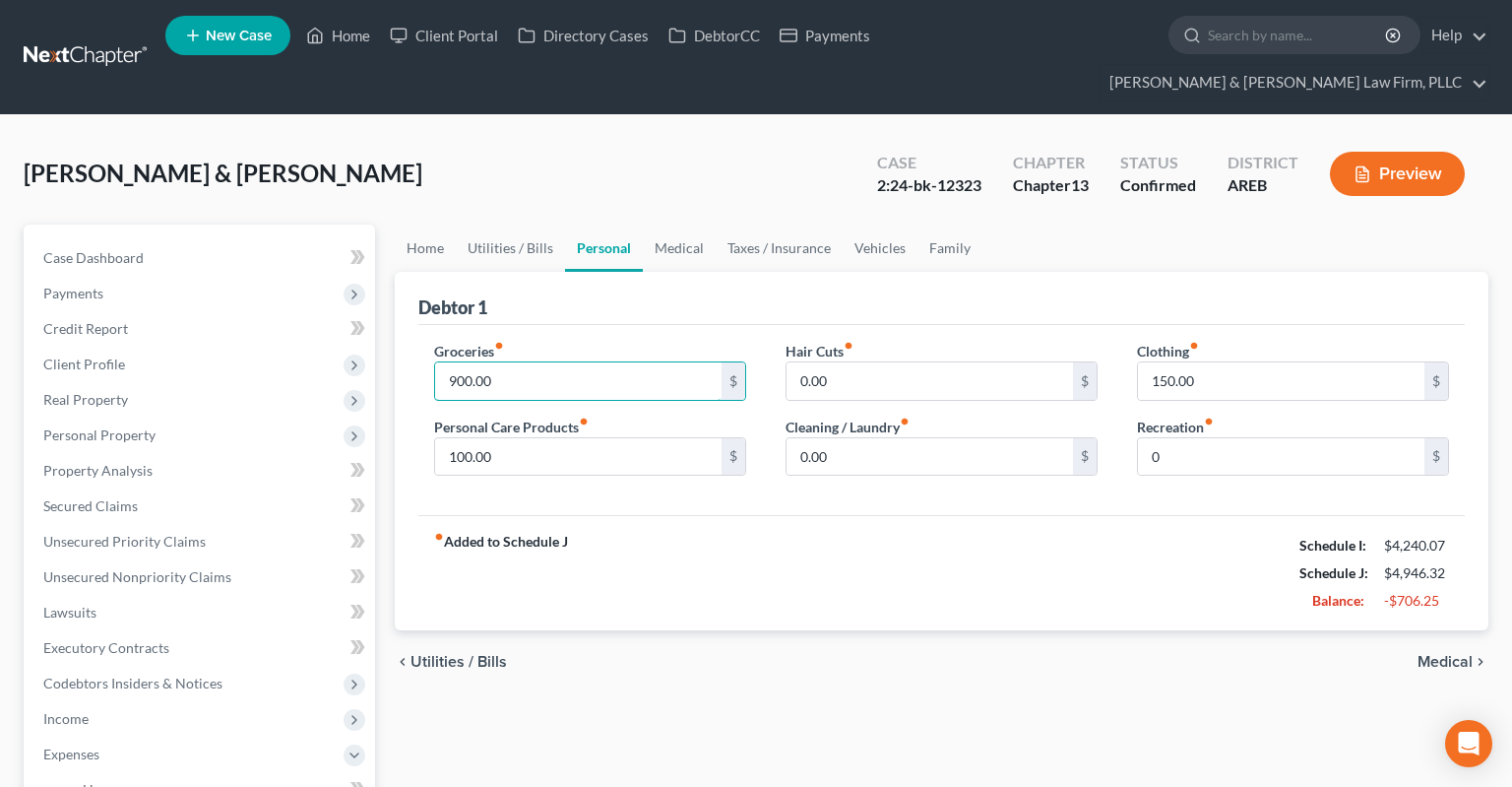 drag, startPoint x: 563, startPoint y: 345, endPoint x: 398, endPoint y: 333, distance: 165.43579 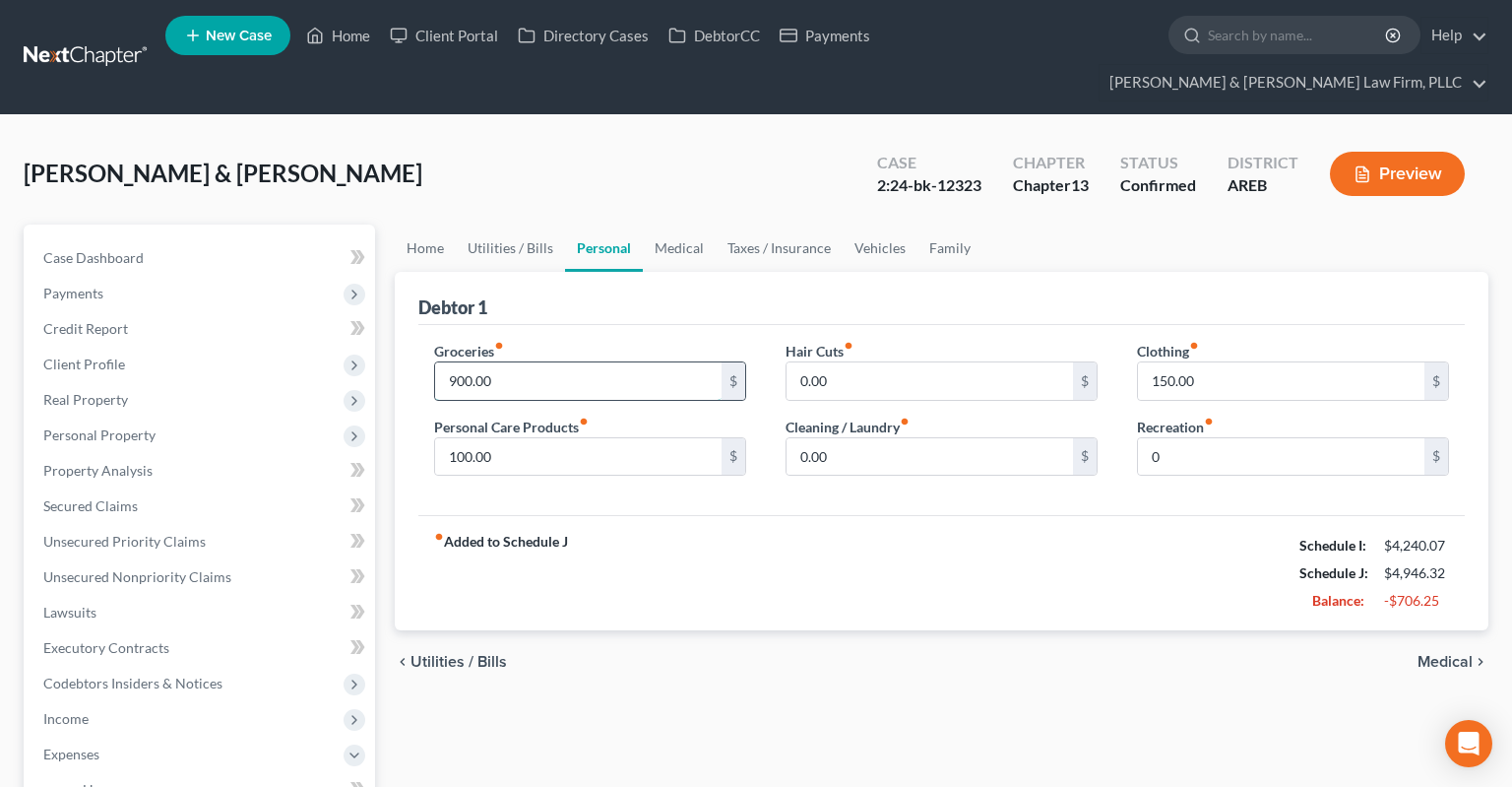 drag, startPoint x: 538, startPoint y: 347, endPoint x: 446, endPoint y: 347, distance: 92 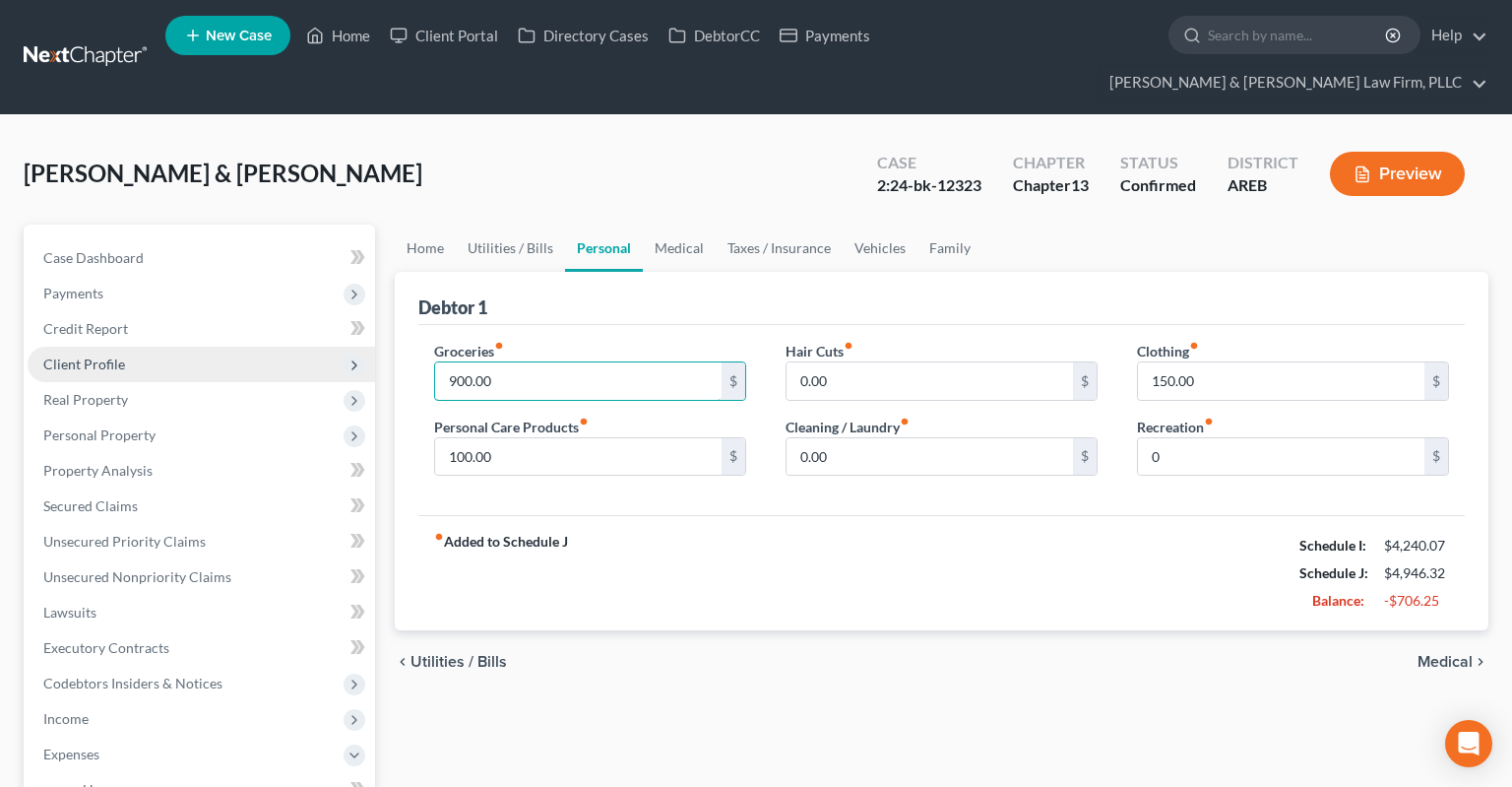 click on "900.00" at bounding box center [578, 381] 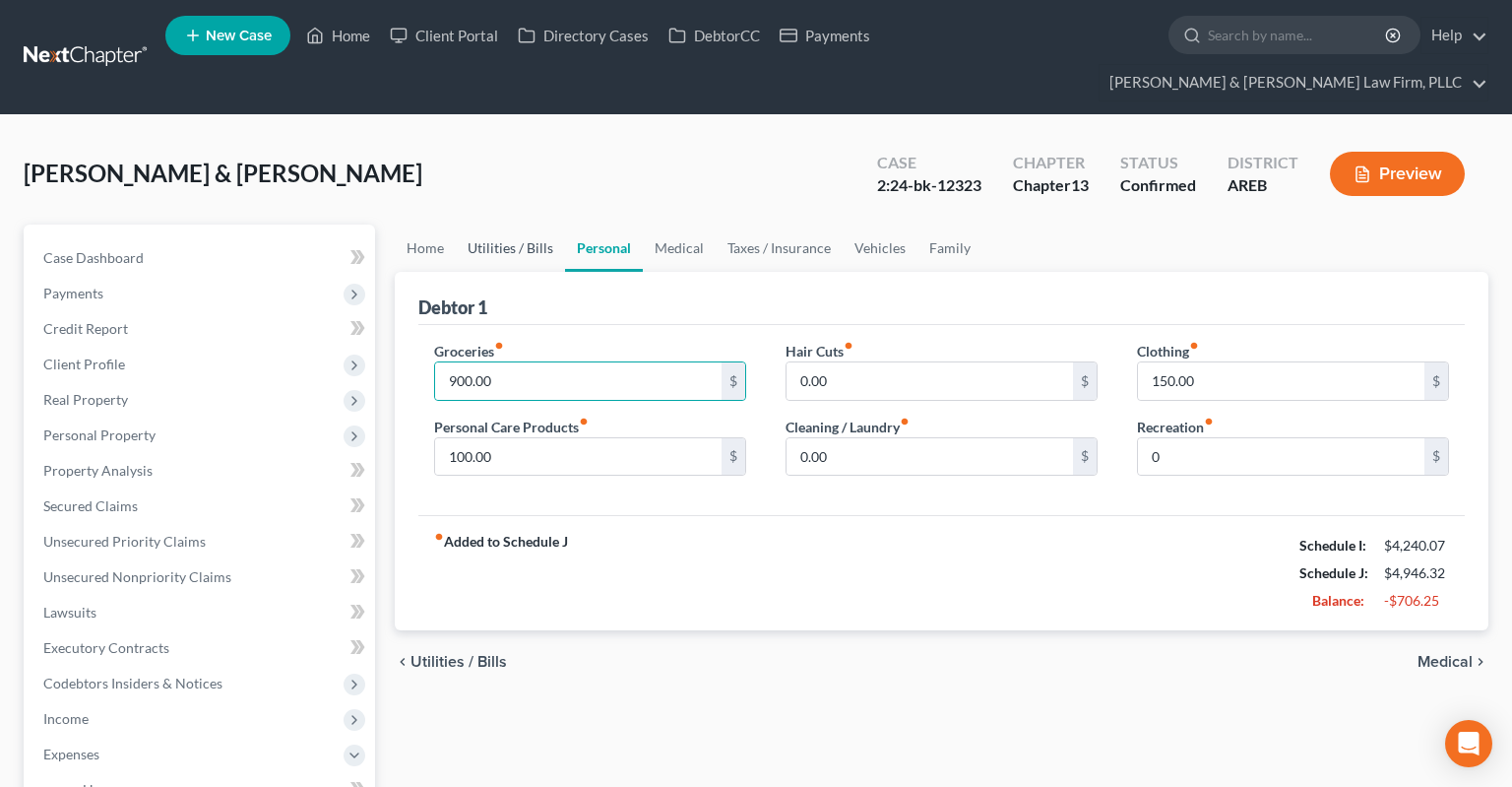 click on "Utilities / Bills" at bounding box center [510, 248] 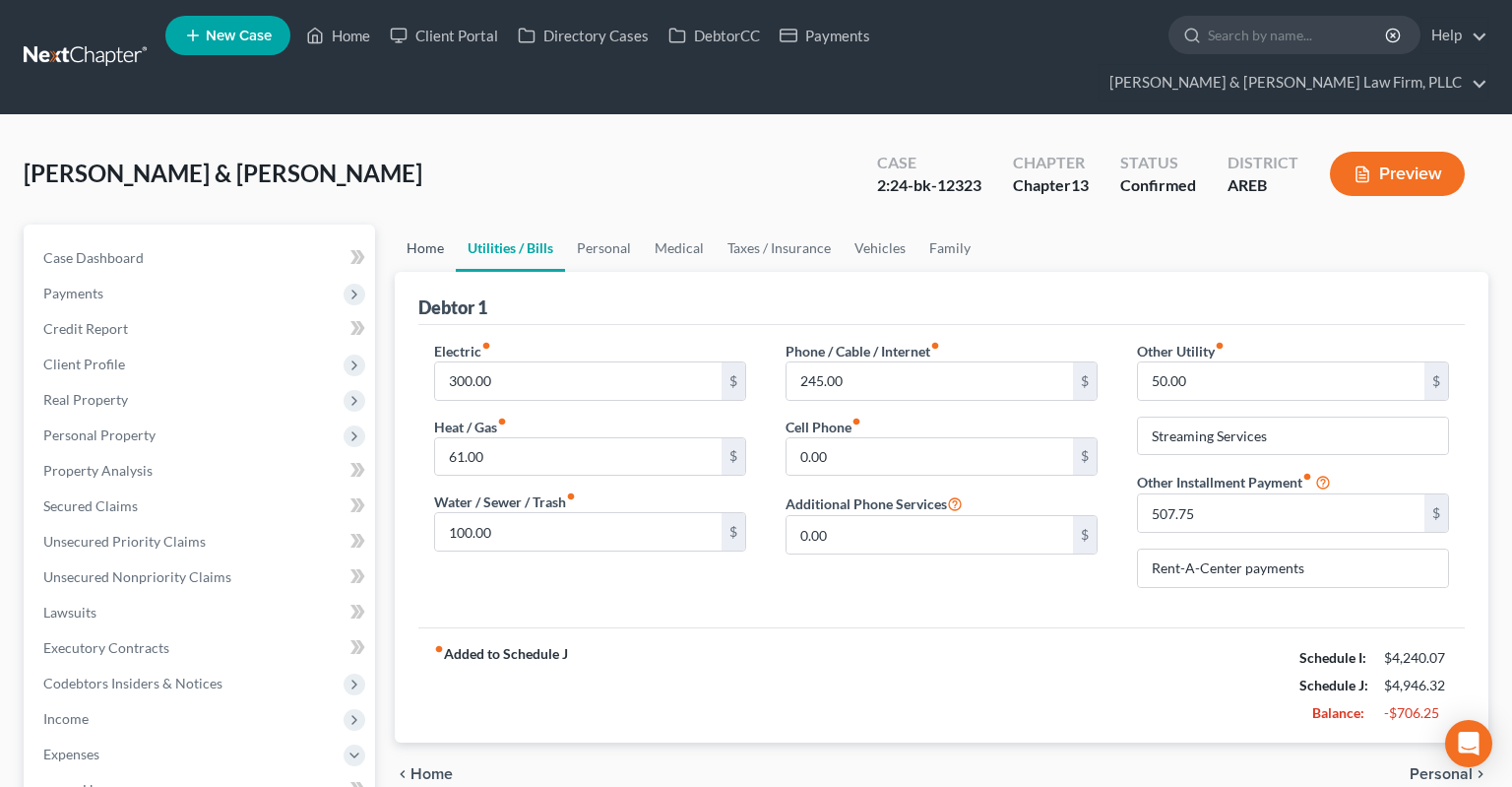 click on "Home" at bounding box center [425, 248] 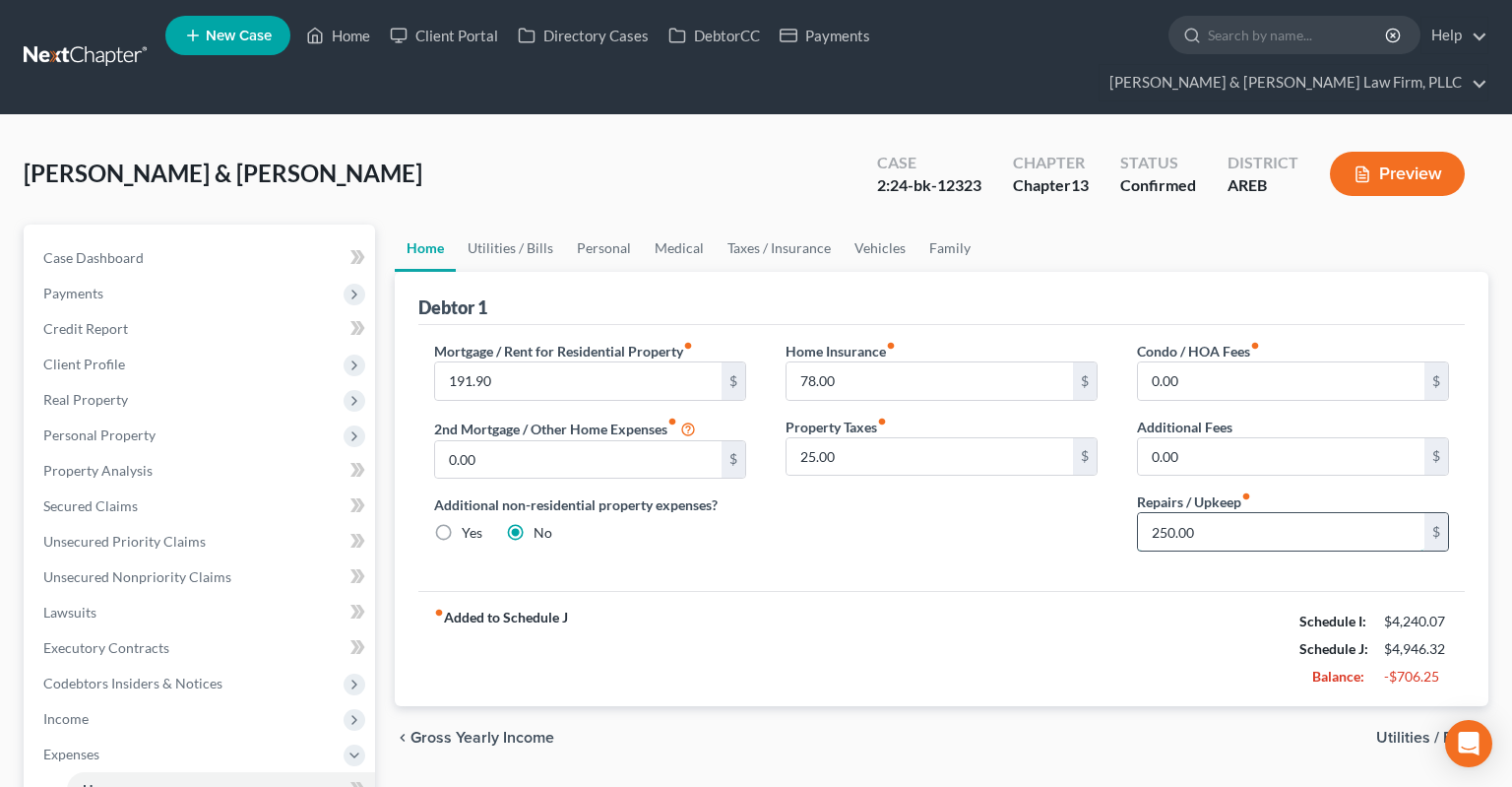 click on "250.00" at bounding box center (1281, 532) 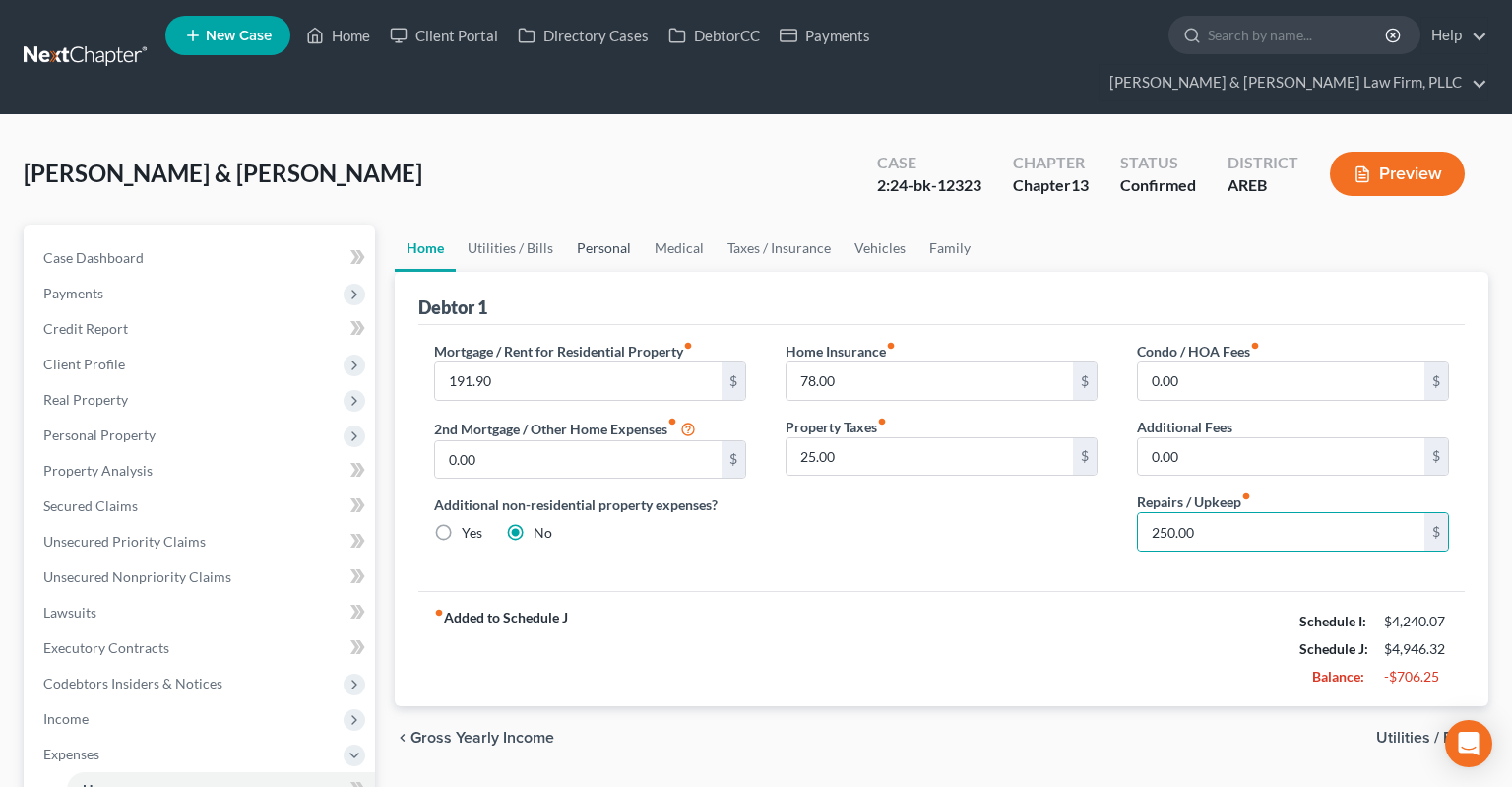 click on "Personal" at bounding box center [603, 248] 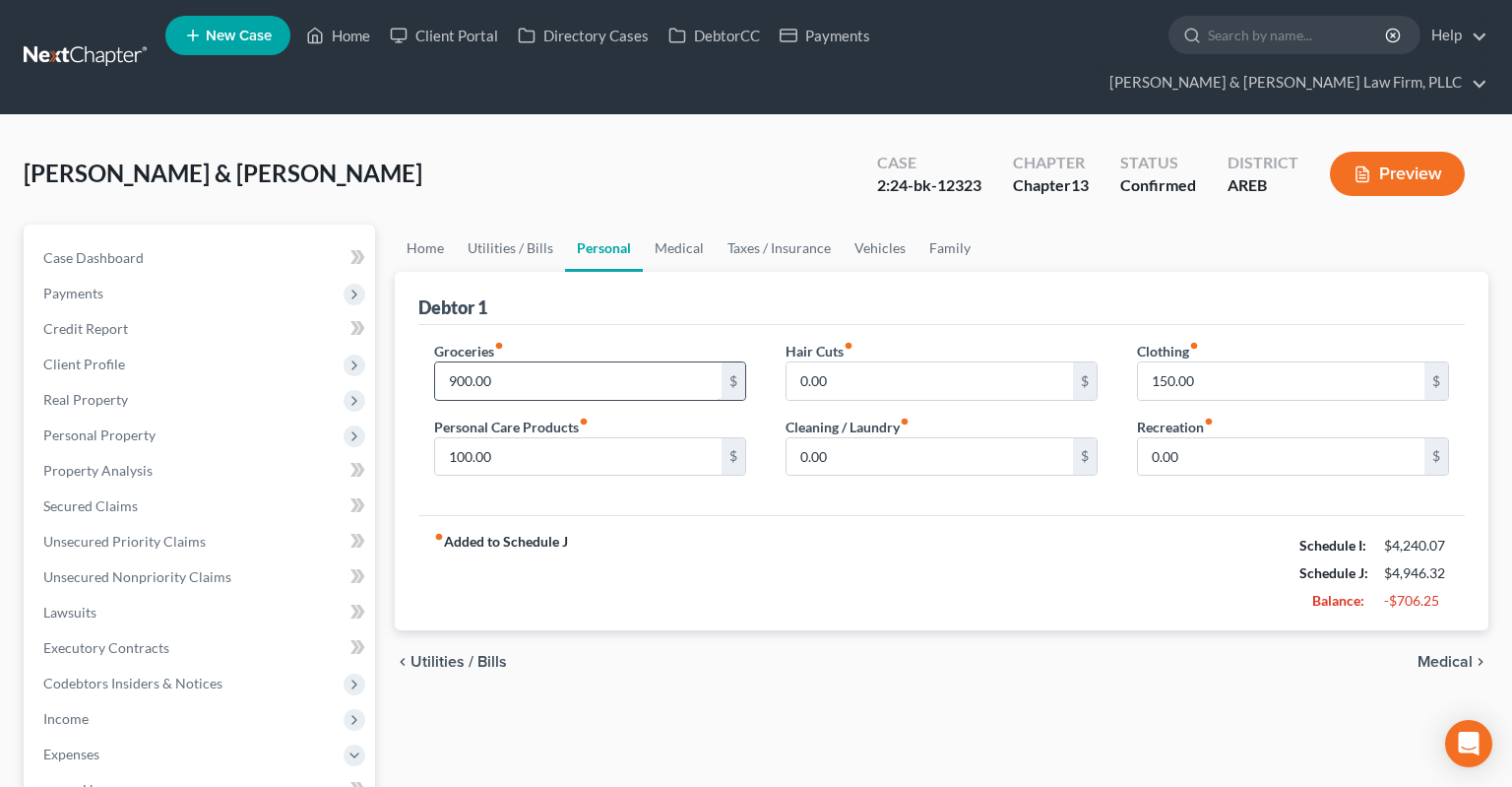 click on "900.00" at bounding box center [578, 381] 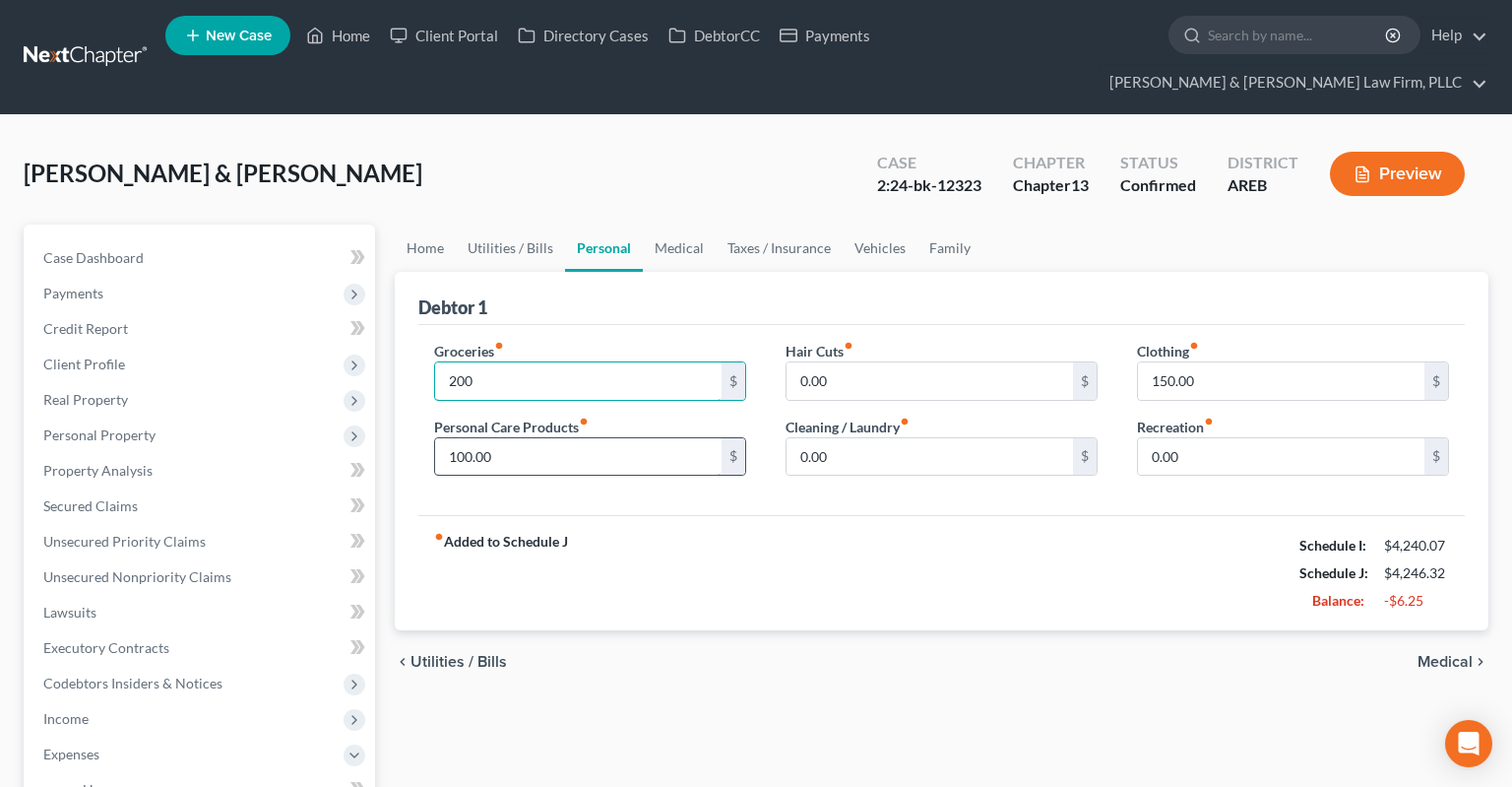 type on "200" 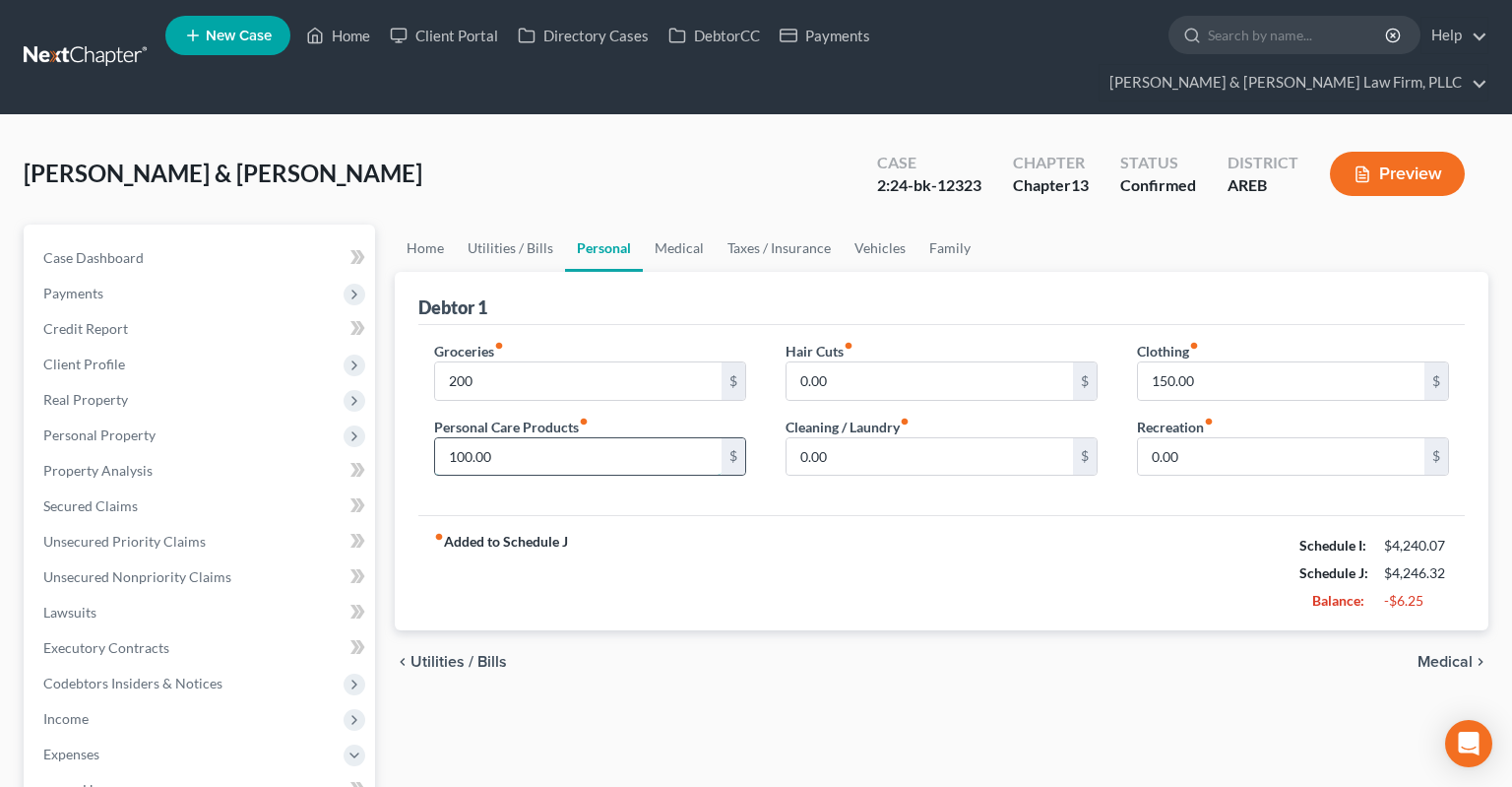 drag, startPoint x: 530, startPoint y: 419, endPoint x: 404, endPoint y: 413, distance: 126.14278 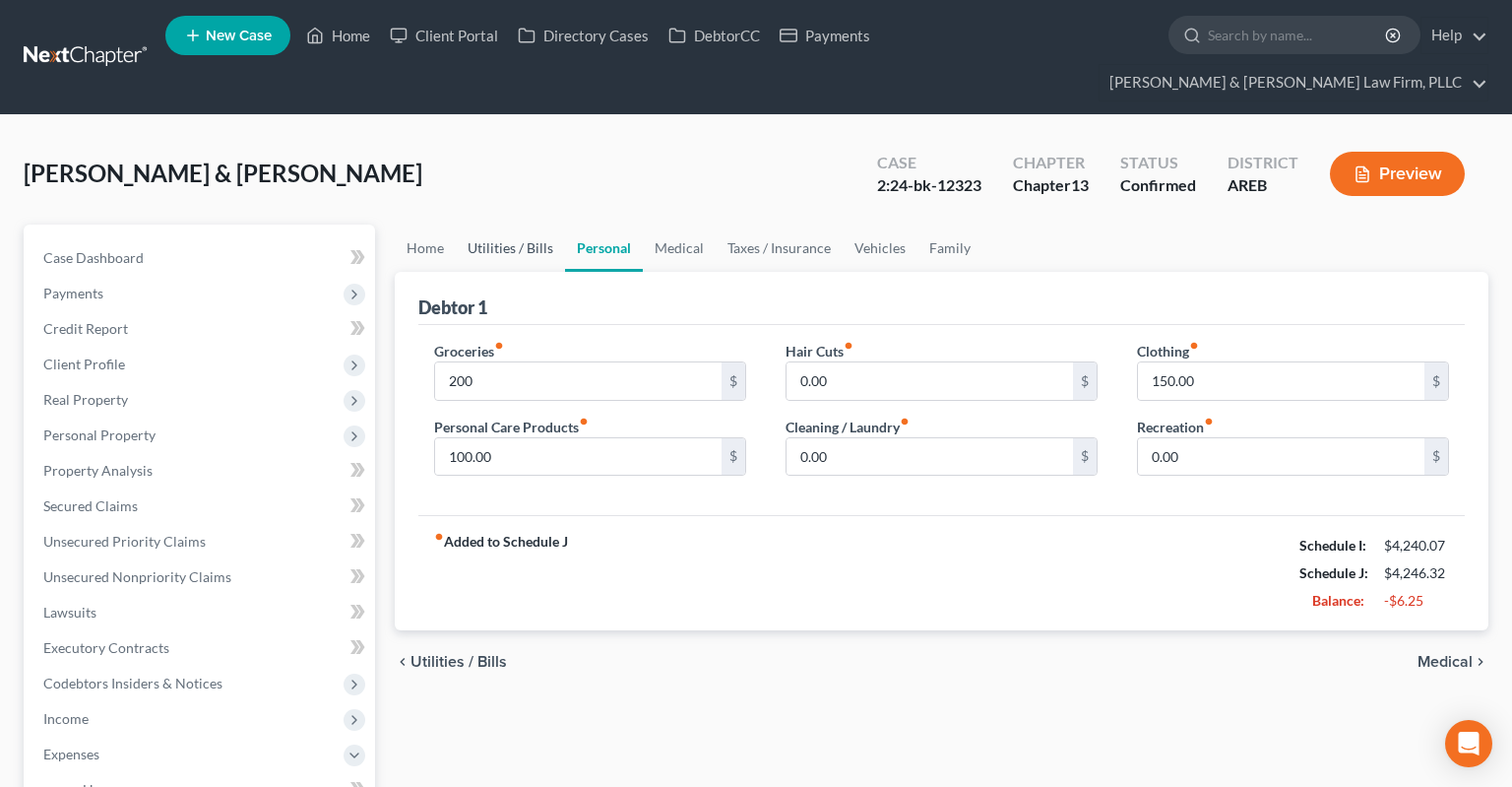 click on "Utilities / Bills" at bounding box center (510, 248) 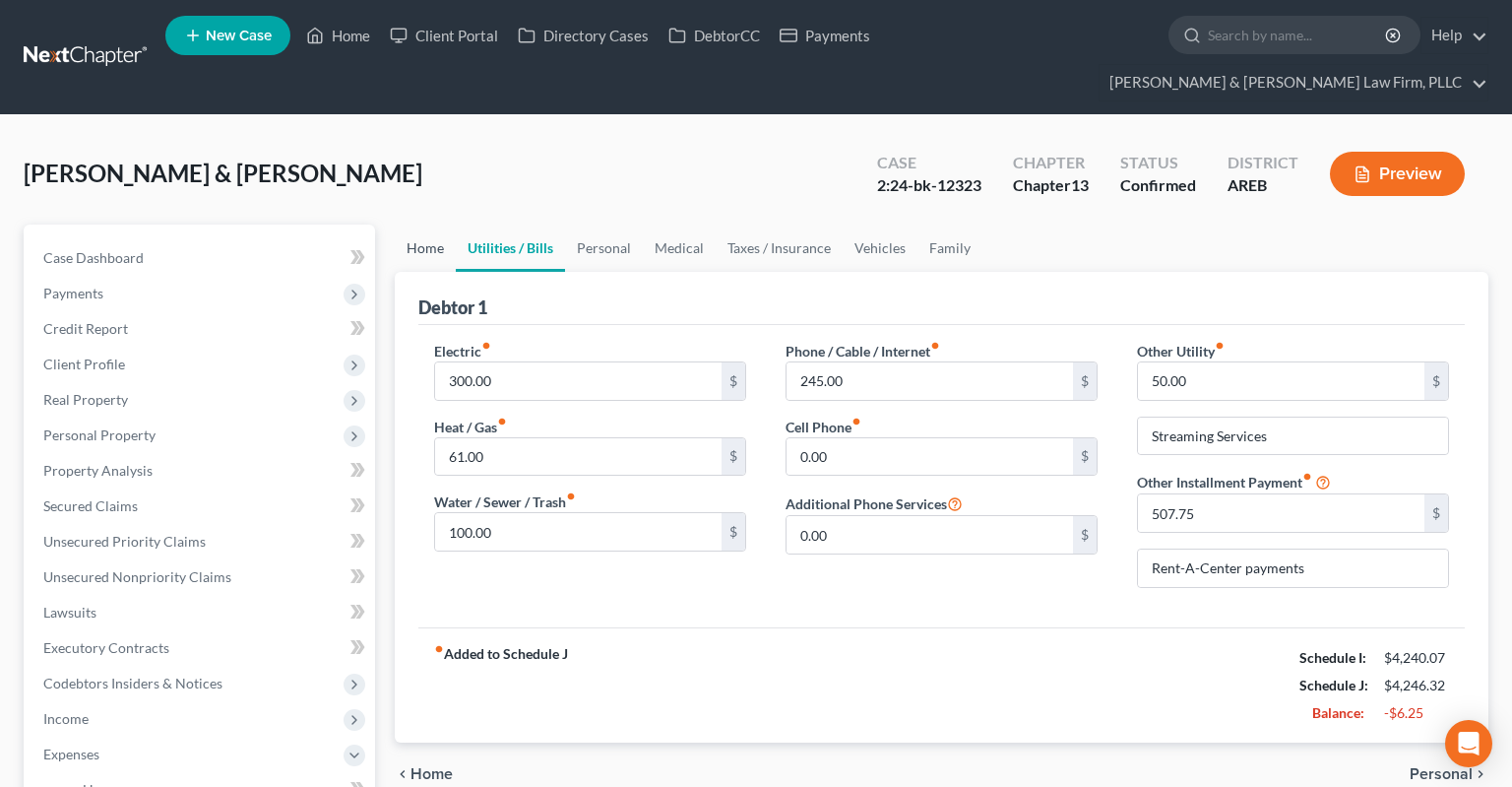 click on "Home" at bounding box center [425, 248] 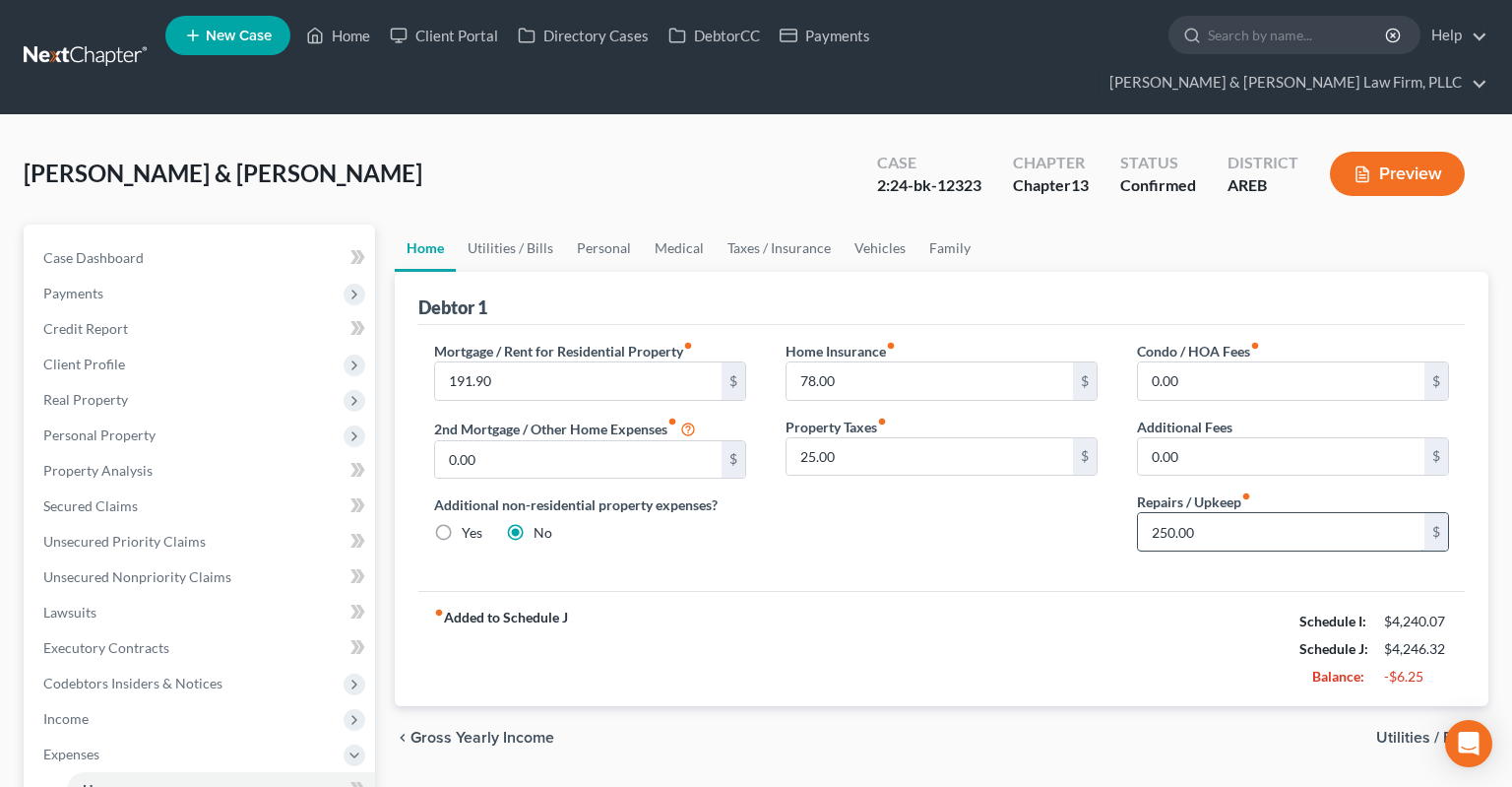 click on "250.00" at bounding box center (1281, 532) 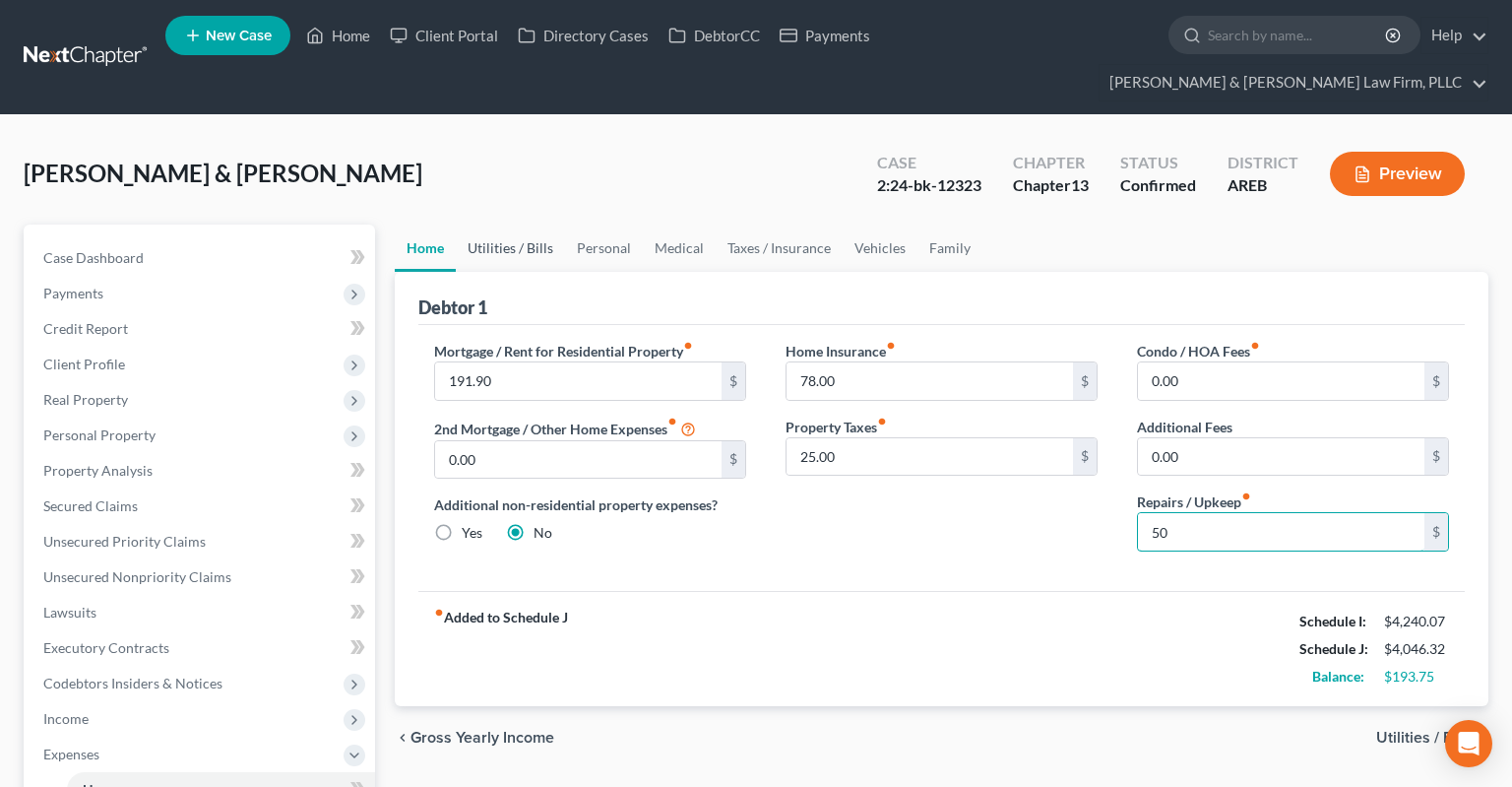 type on "50" 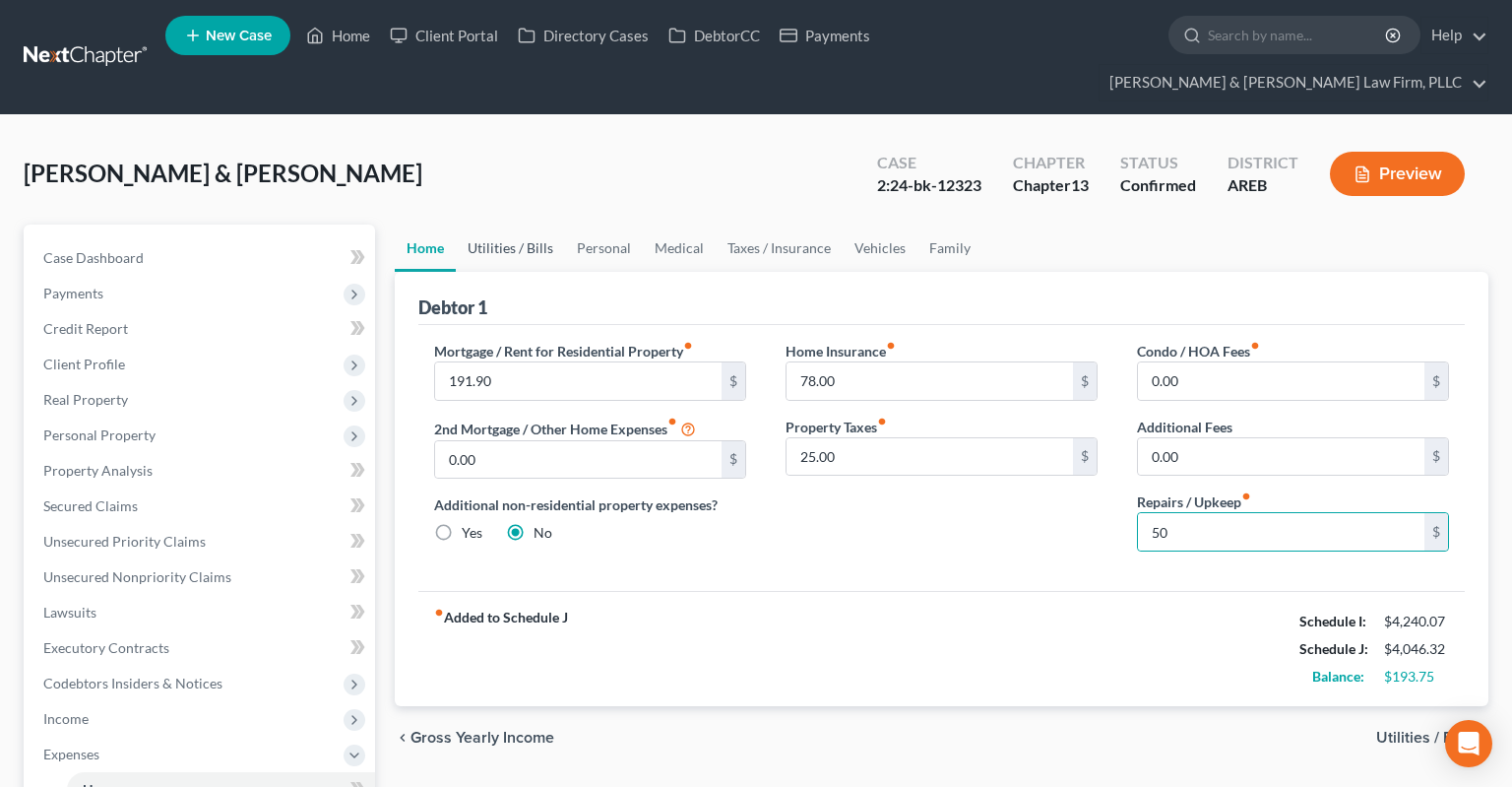 click on "Utilities / Bills" at bounding box center (510, 248) 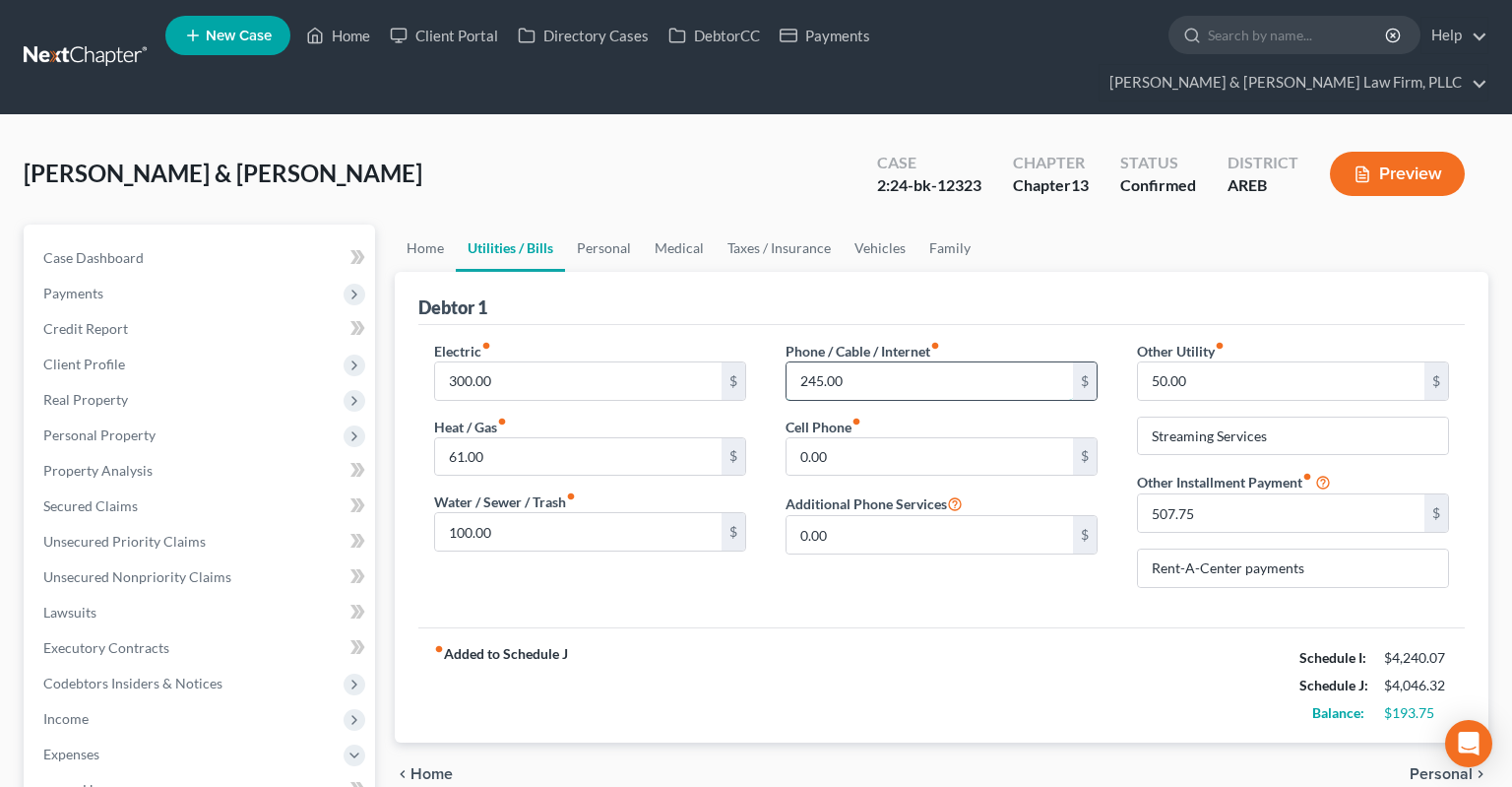 drag, startPoint x: 900, startPoint y: 349, endPoint x: 995, endPoint y: 332, distance: 96.509067 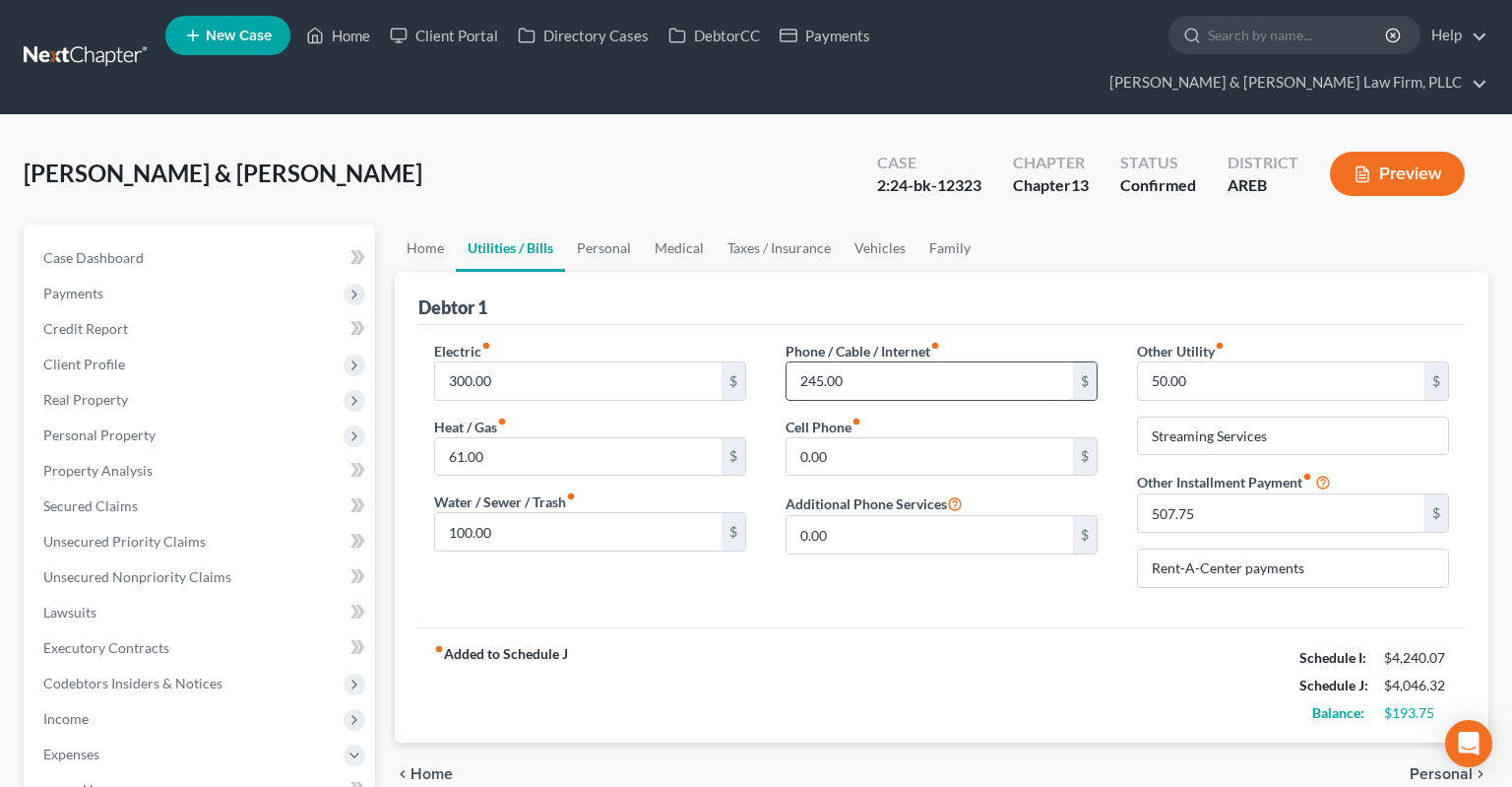 drag, startPoint x: 874, startPoint y: 353, endPoint x: 690, endPoint y: 396, distance: 188.95767 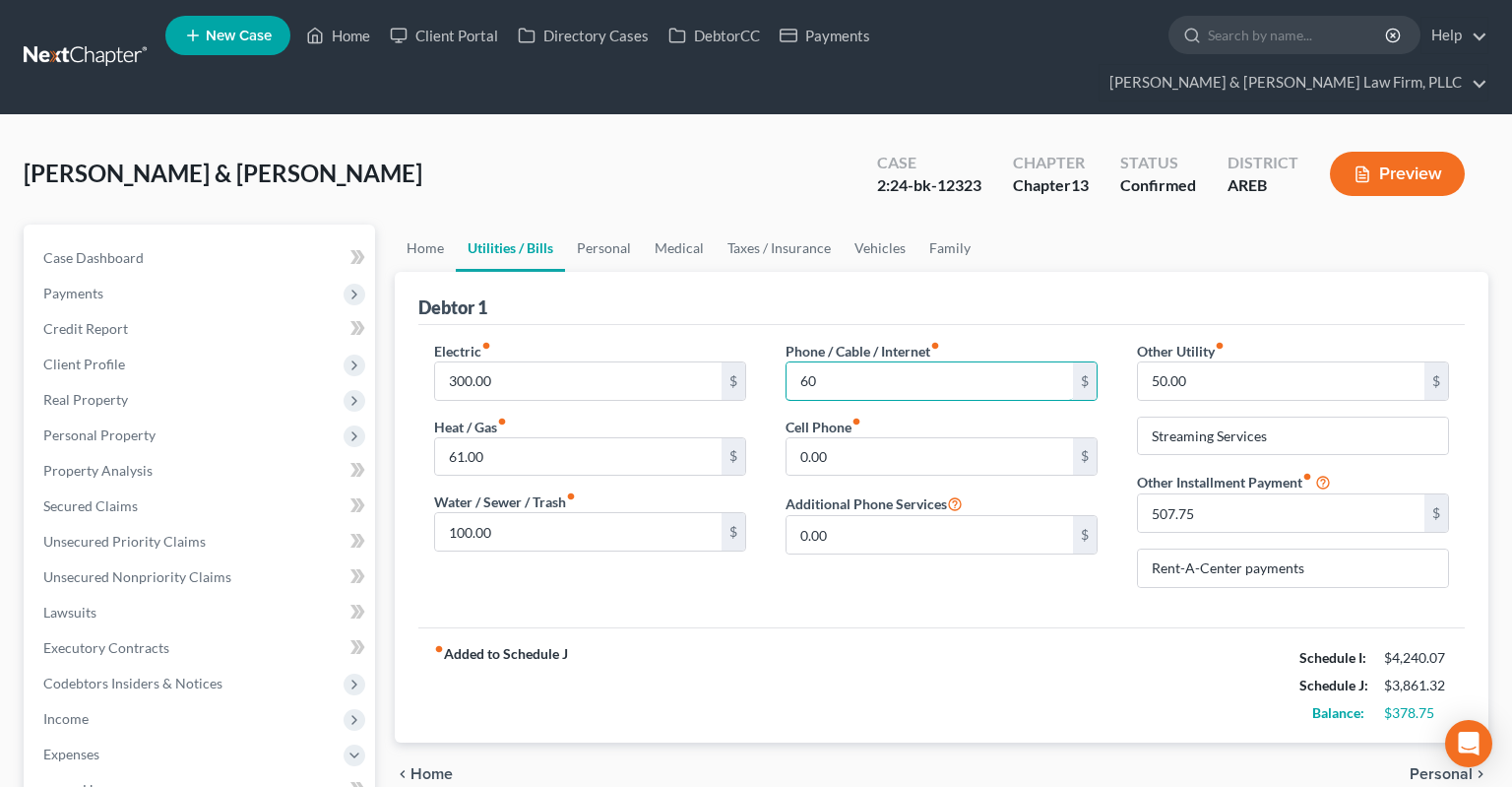 type on "60" 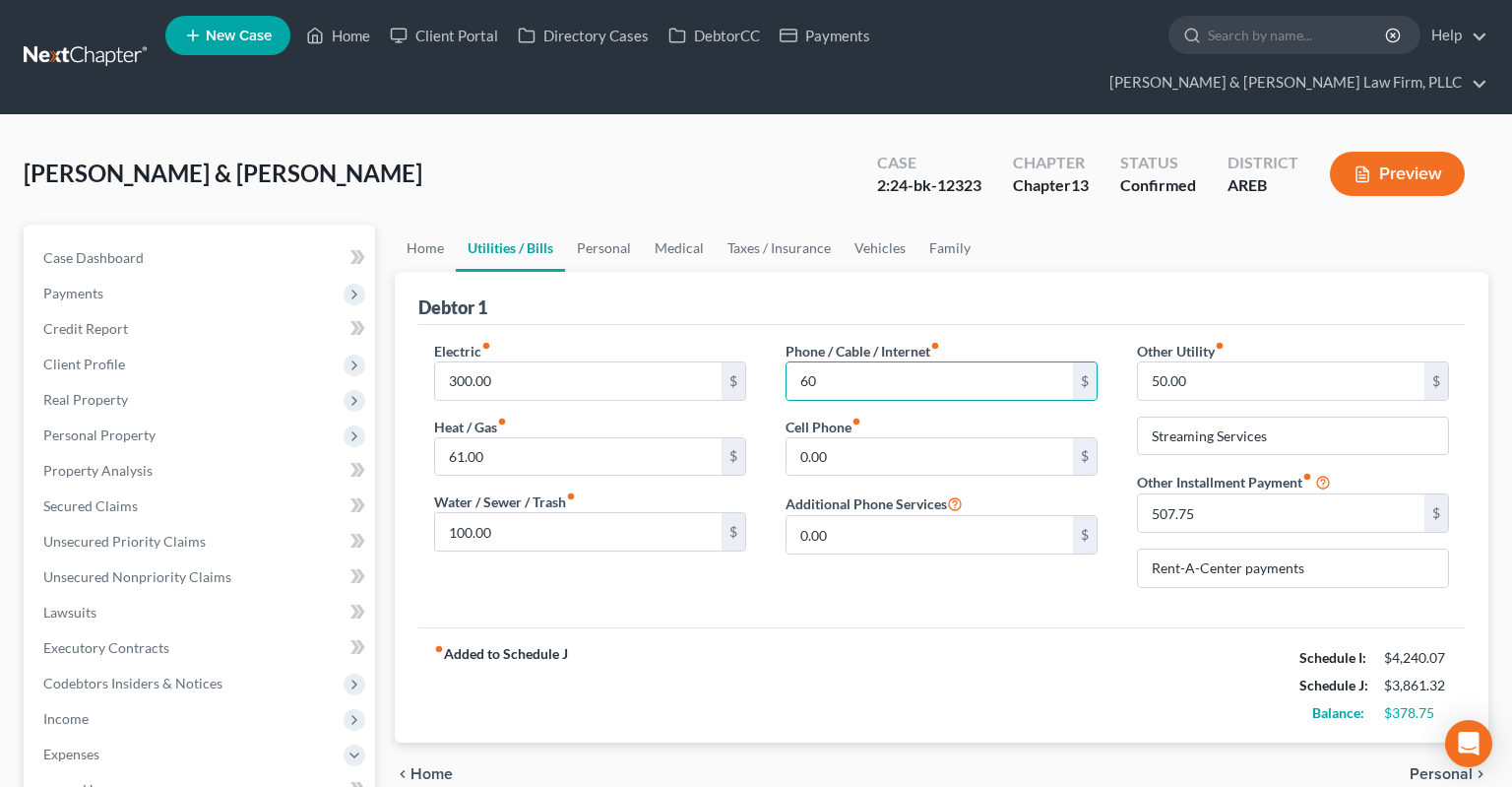 click on "[PERSON_NAME] & [PERSON_NAME] Upgraded Case 2:24-bk-12323 Chapter Chapter  13 Status Confirmed District AREB Preview" at bounding box center [756, 181] 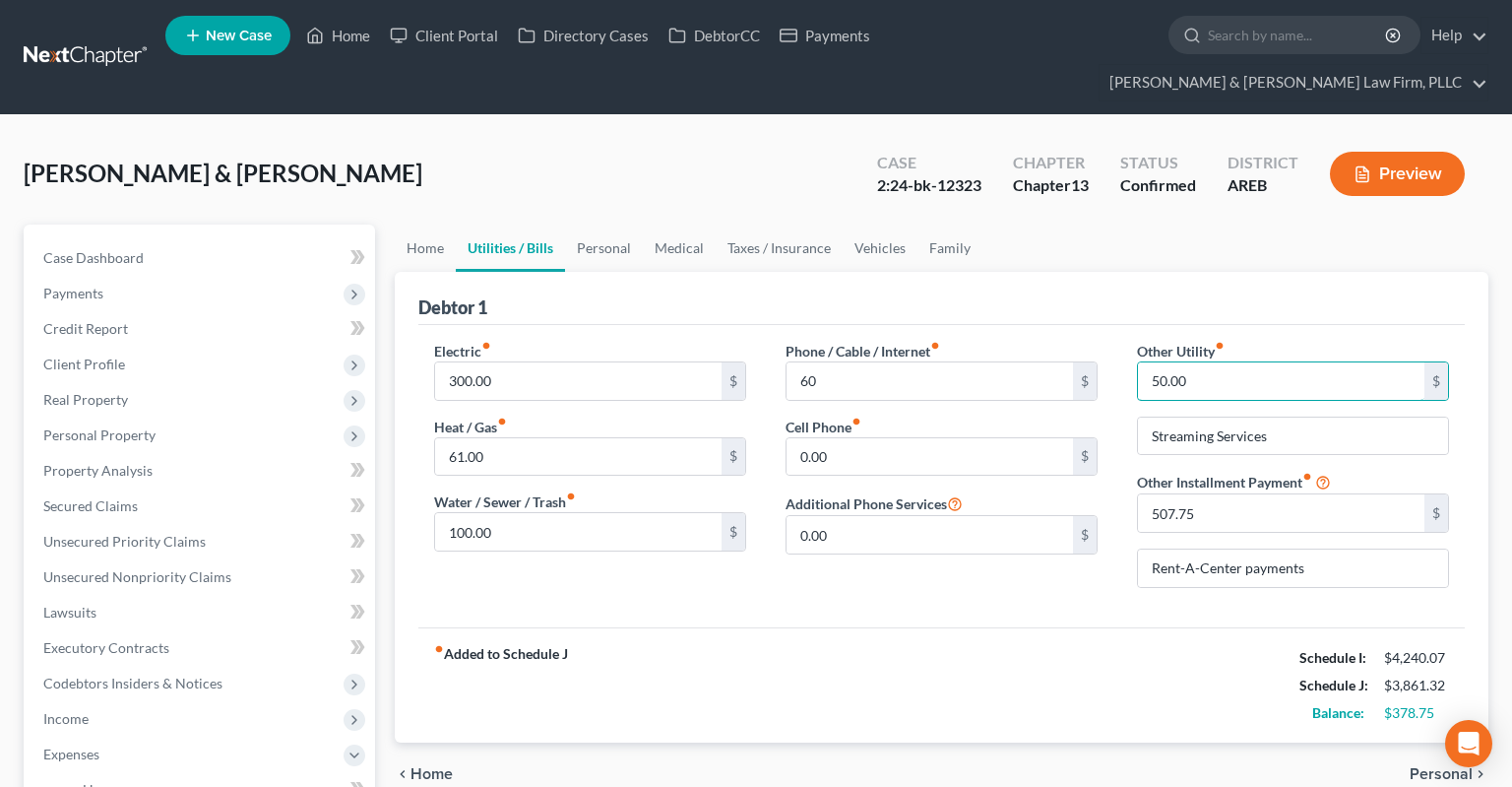 drag, startPoint x: 1199, startPoint y: 342, endPoint x: 1120, endPoint y: 343, distance: 79.00633 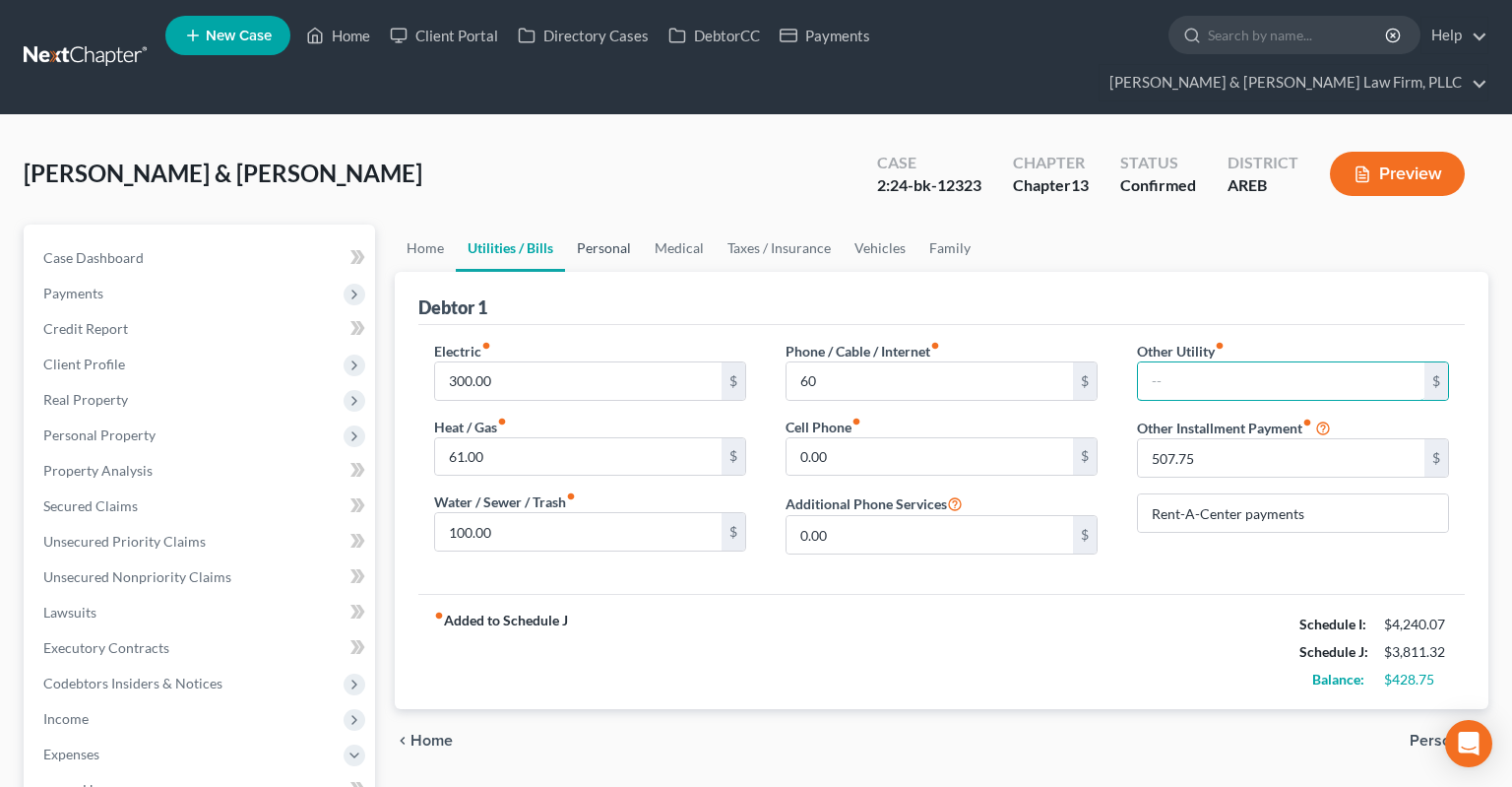 type 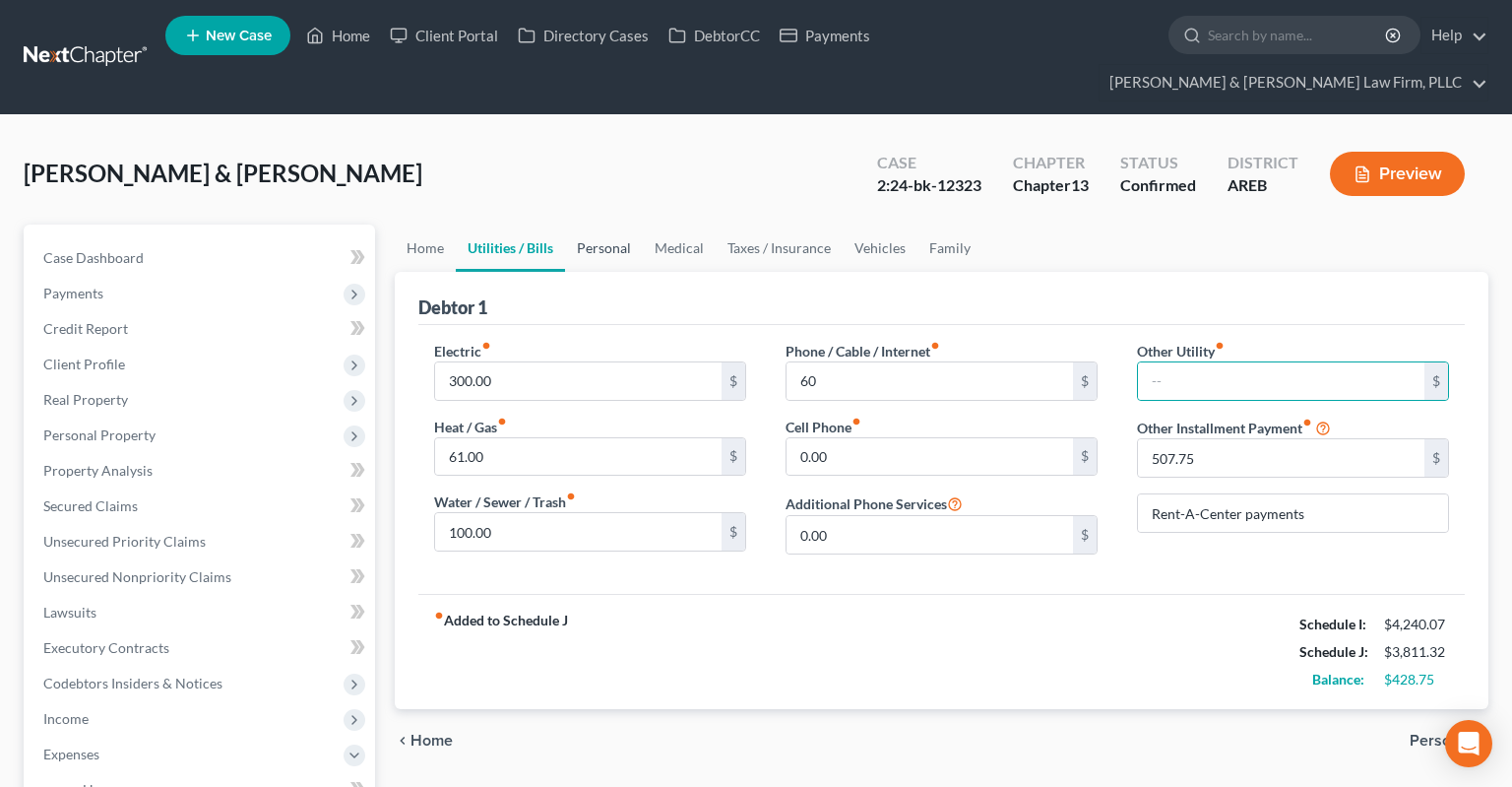 click on "Personal" at bounding box center (603, 248) 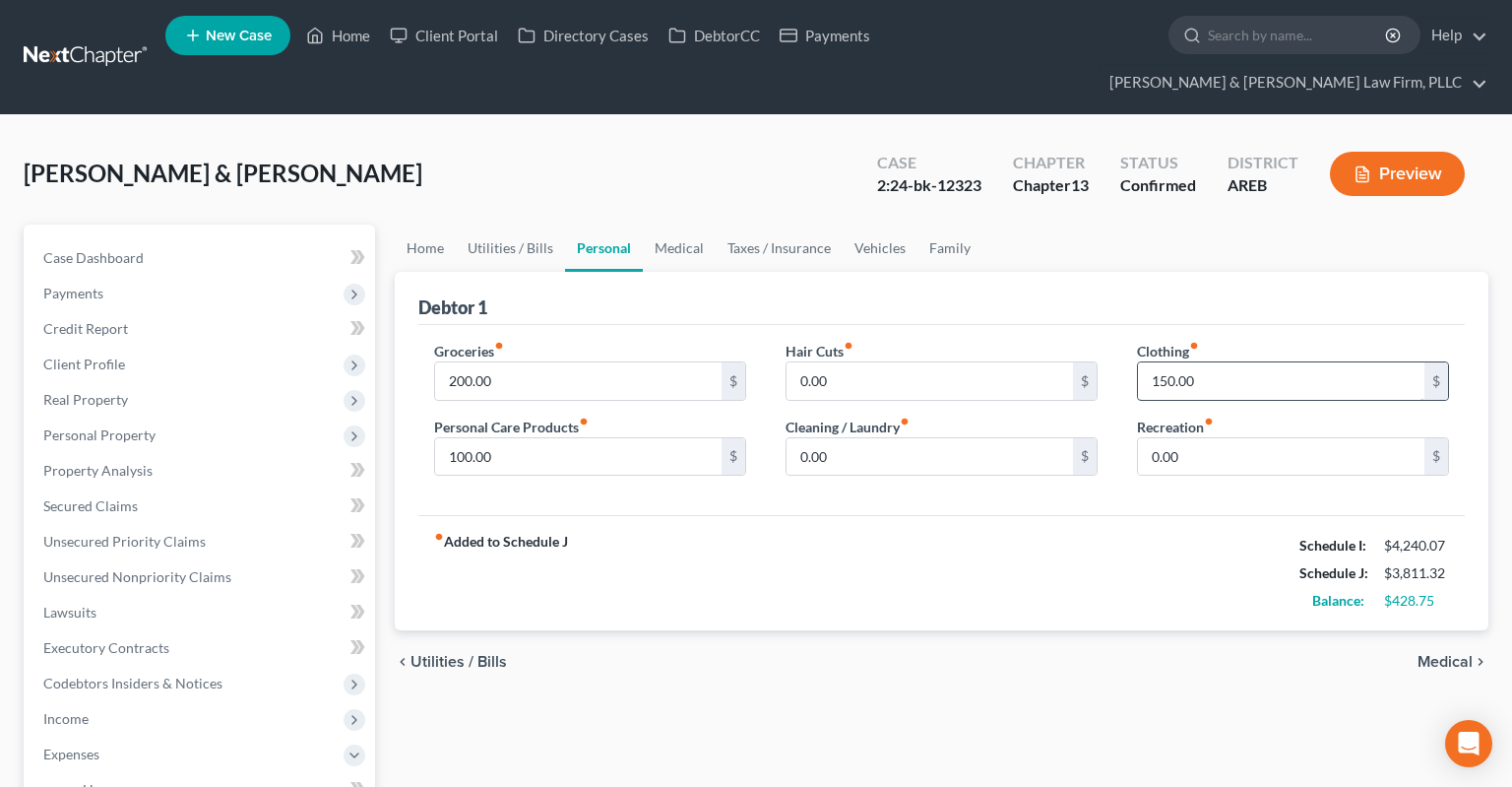 click on "150.00" at bounding box center (1281, 381) 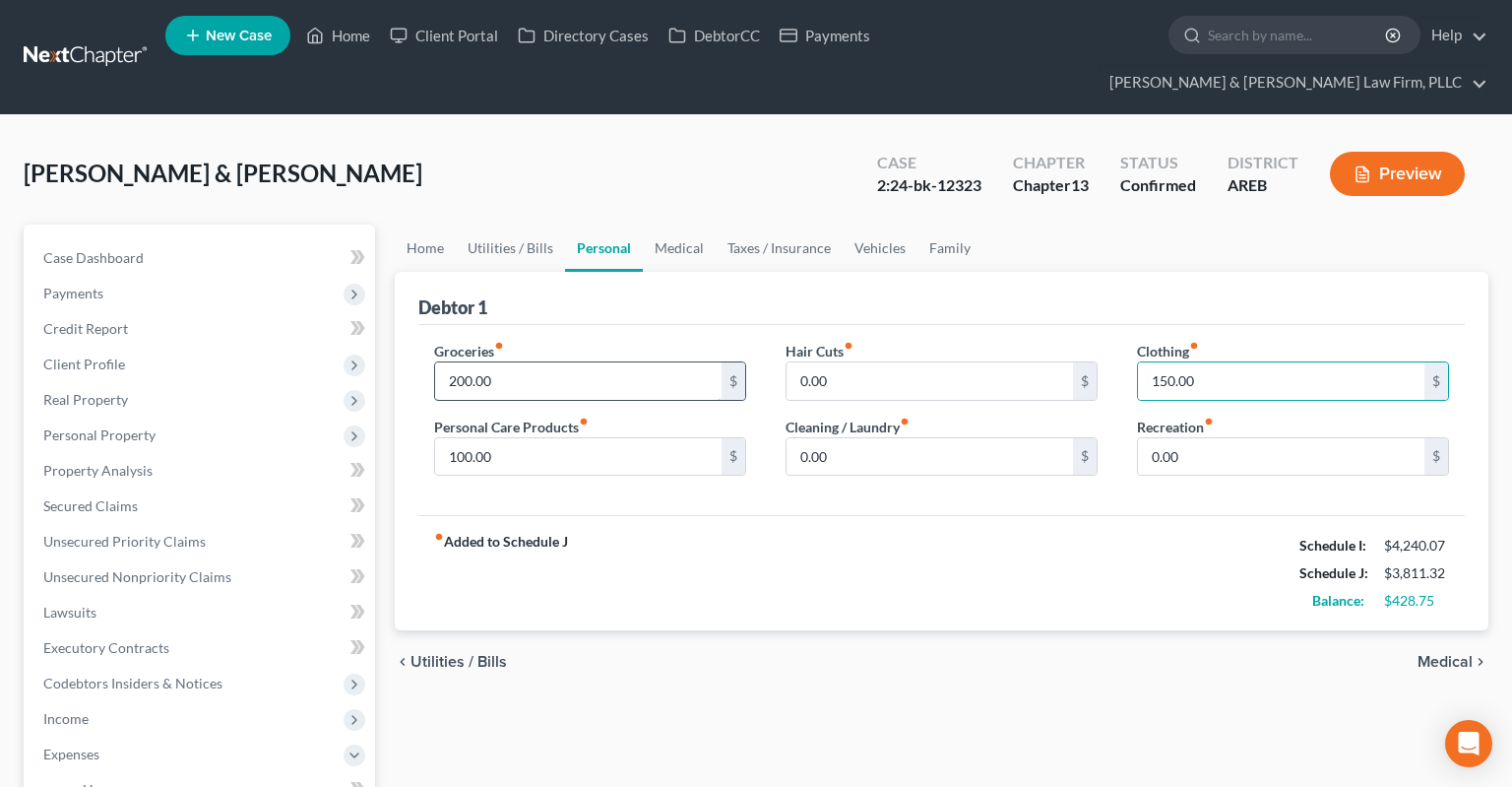 drag, startPoint x: 476, startPoint y: 350, endPoint x: 389, endPoint y: 349, distance: 87.005747 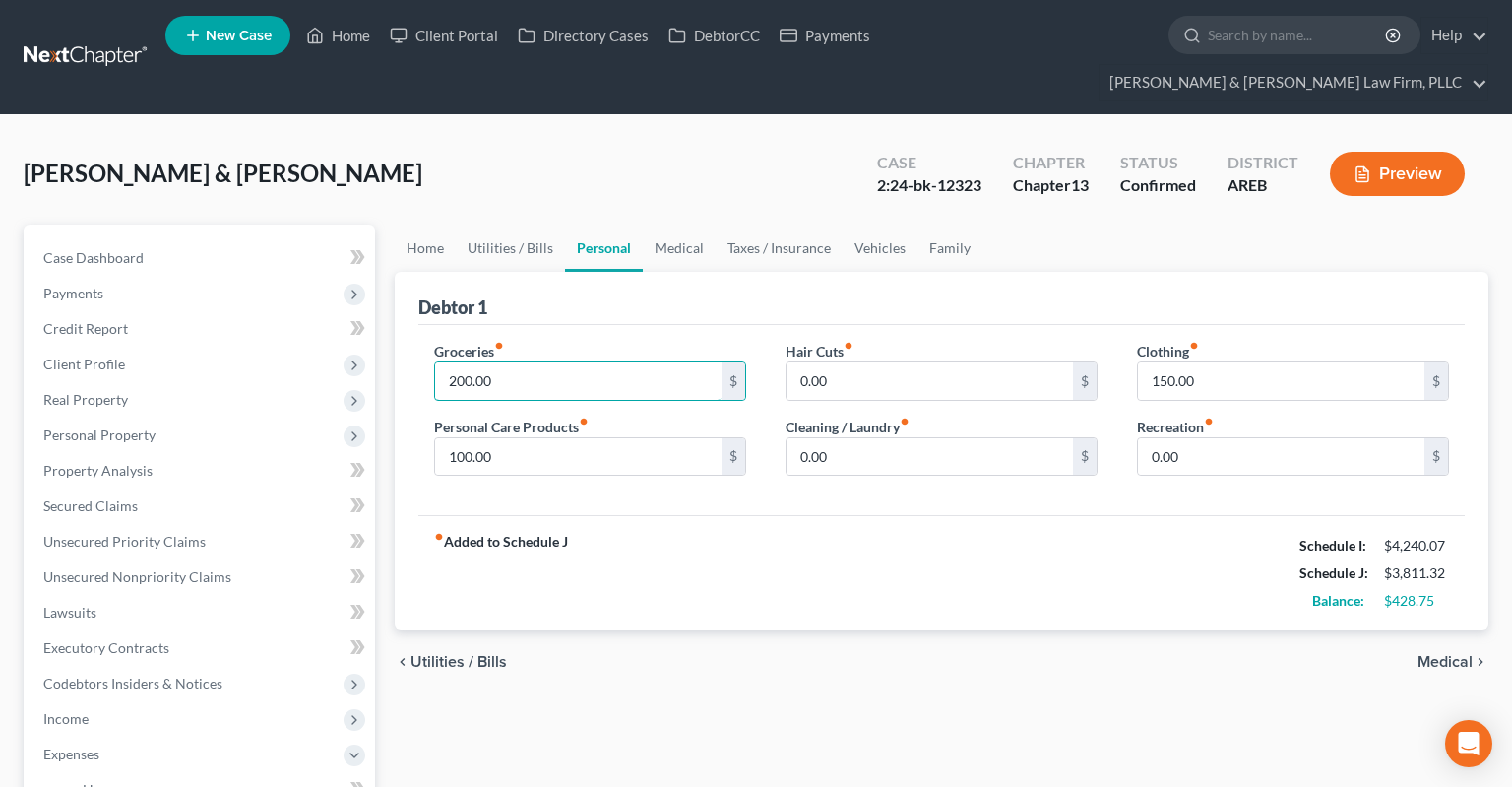 drag, startPoint x: 492, startPoint y: 349, endPoint x: 411, endPoint y: 345, distance: 81.0987 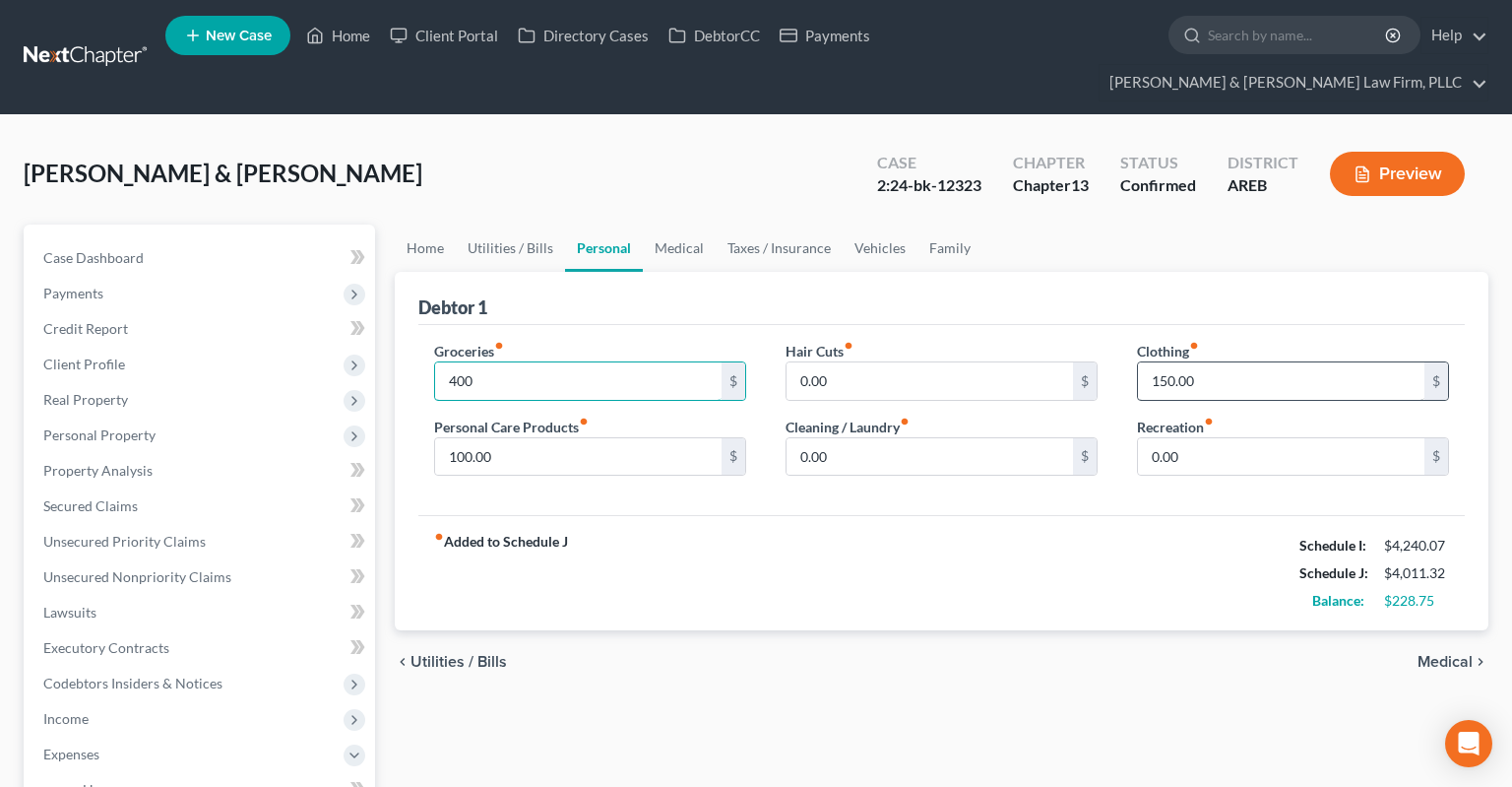 type on "400" 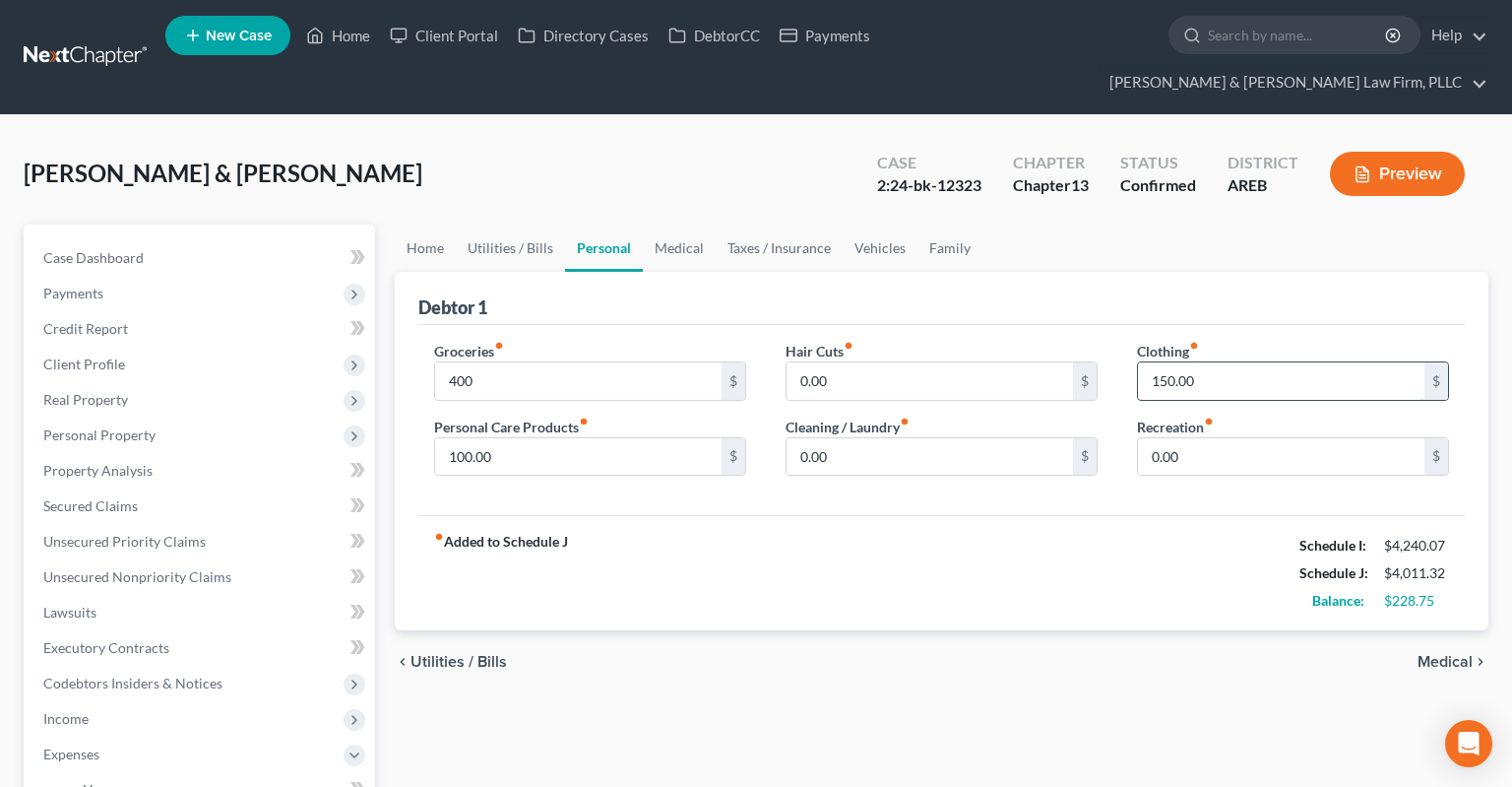 drag, startPoint x: 1208, startPoint y: 357, endPoint x: 1159, endPoint y: 362, distance: 49.254441 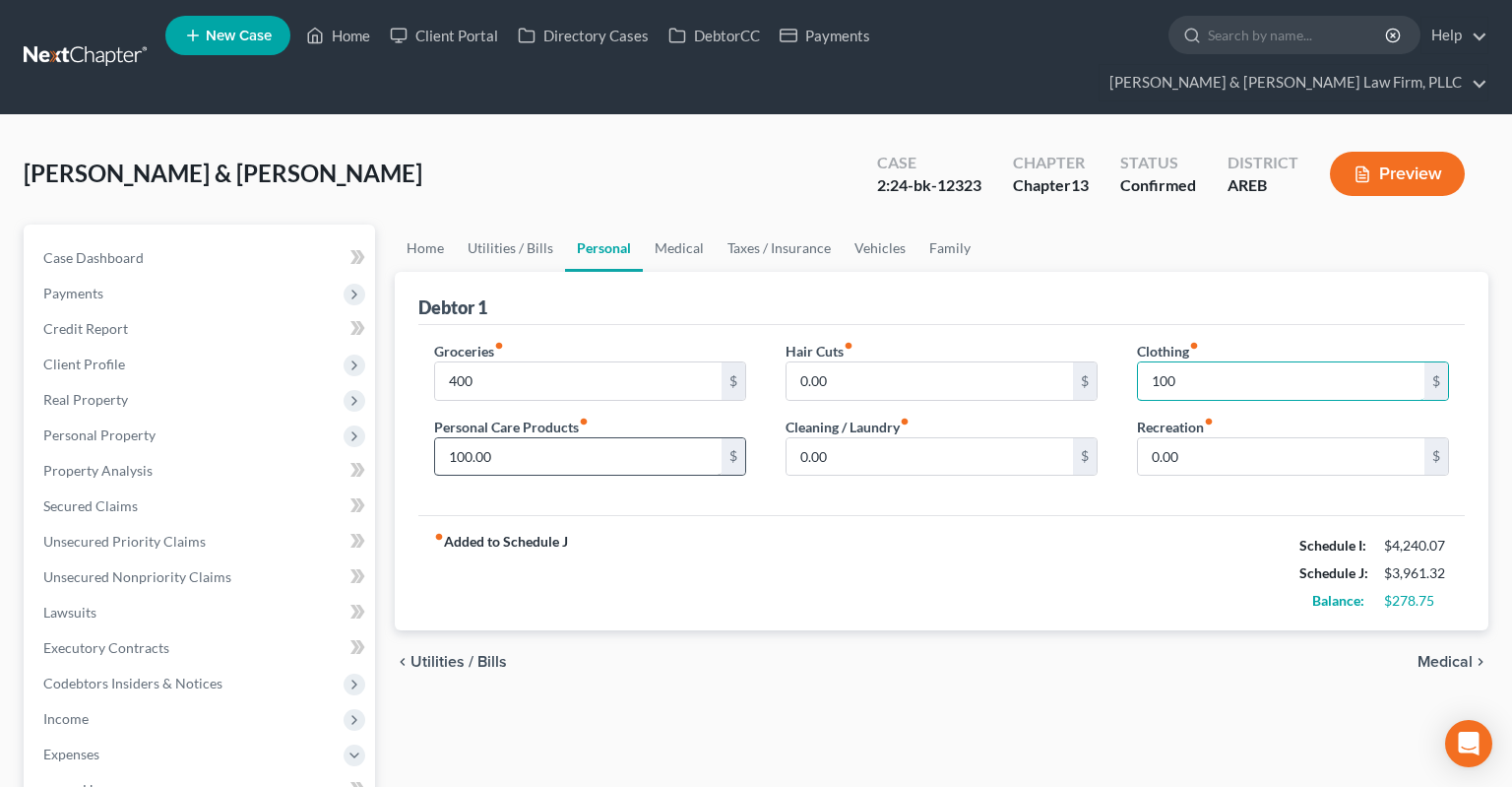type on "100" 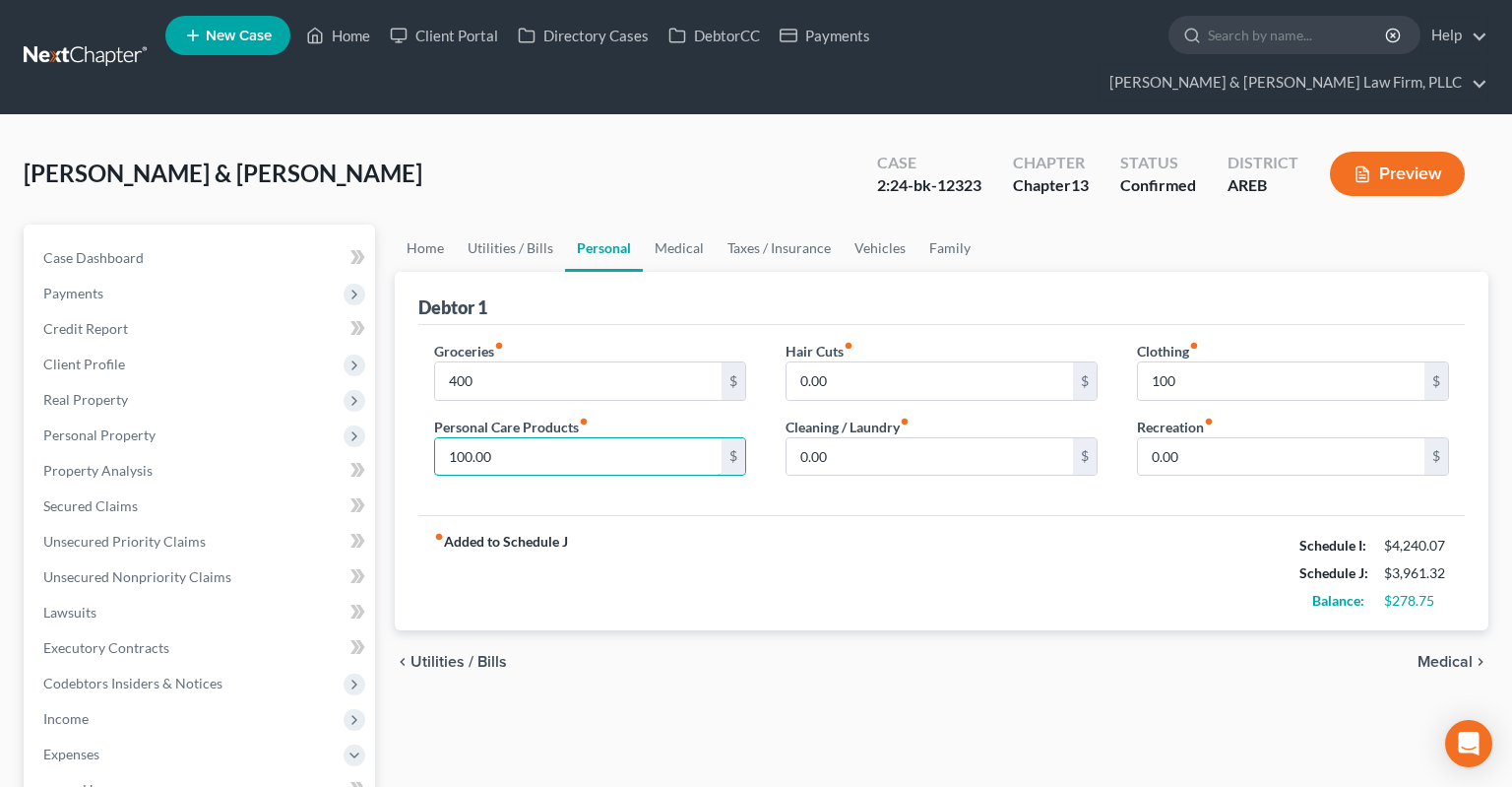 drag, startPoint x: 555, startPoint y: 431, endPoint x: 482, endPoint y: 444, distance: 74.1485 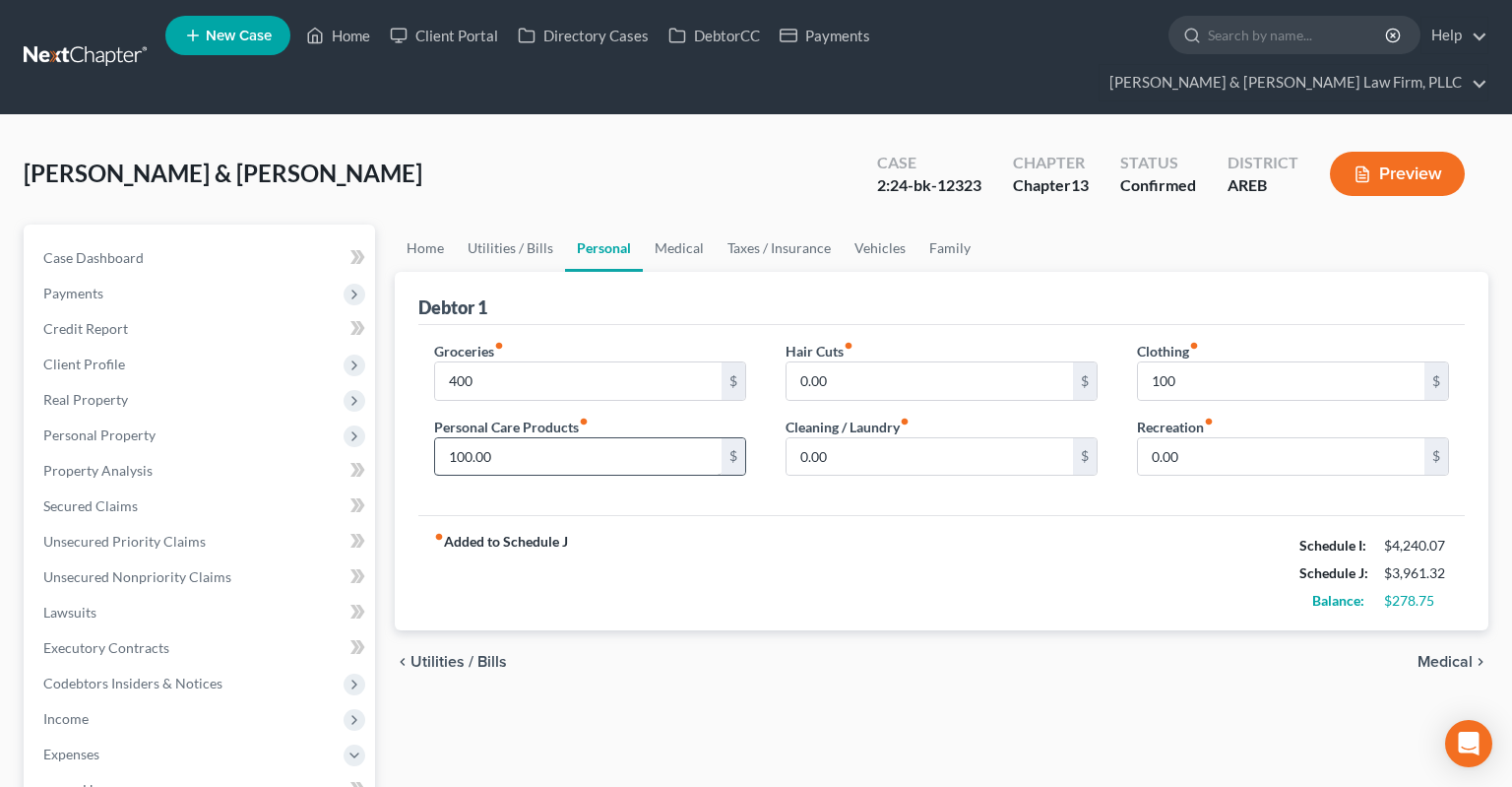 drag, startPoint x: 482, startPoint y: 444, endPoint x: 534, endPoint y: 426, distance: 55.027266 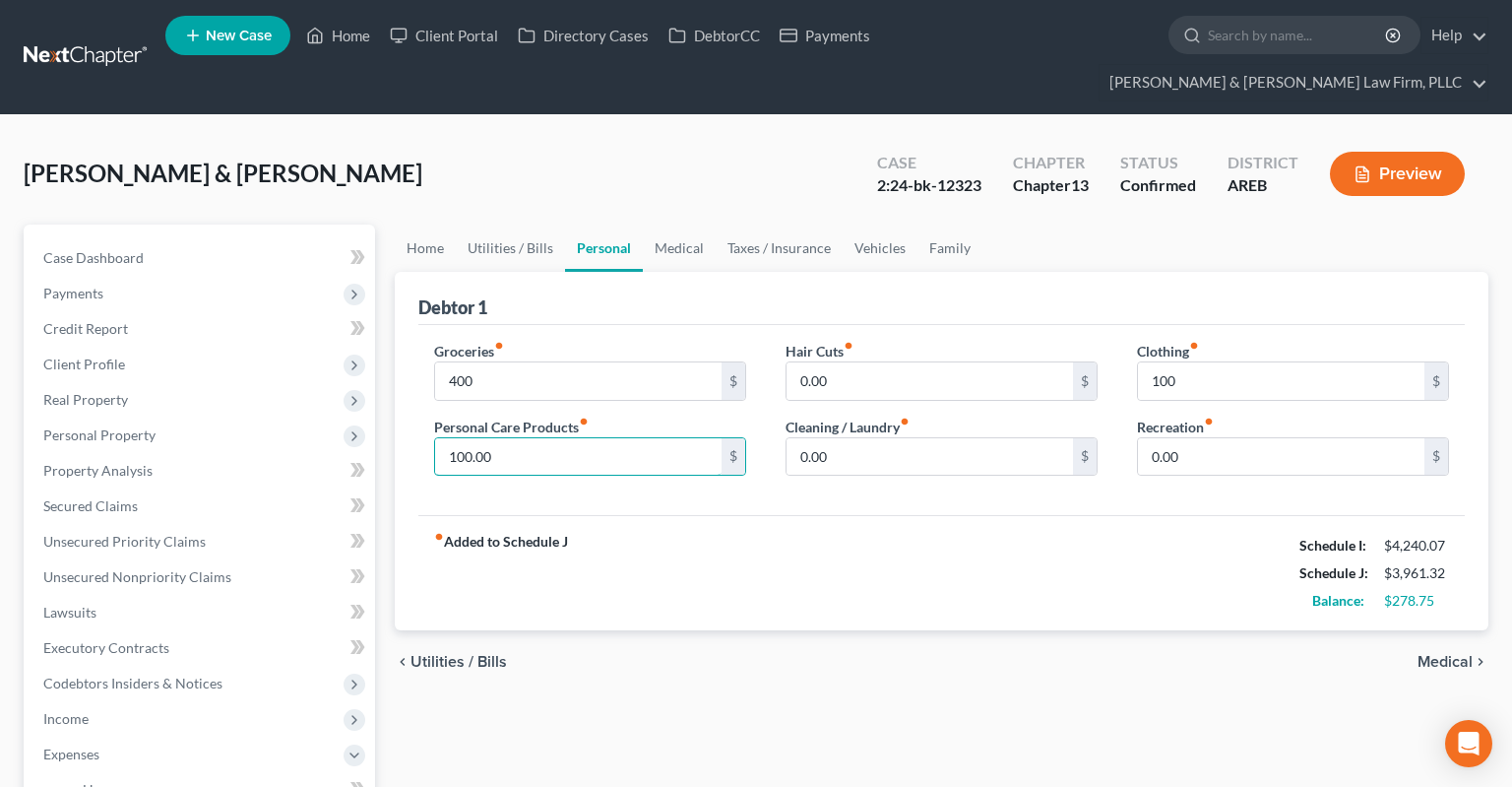 drag, startPoint x: 534, startPoint y: 424, endPoint x: 418, endPoint y: 419, distance: 116.10771 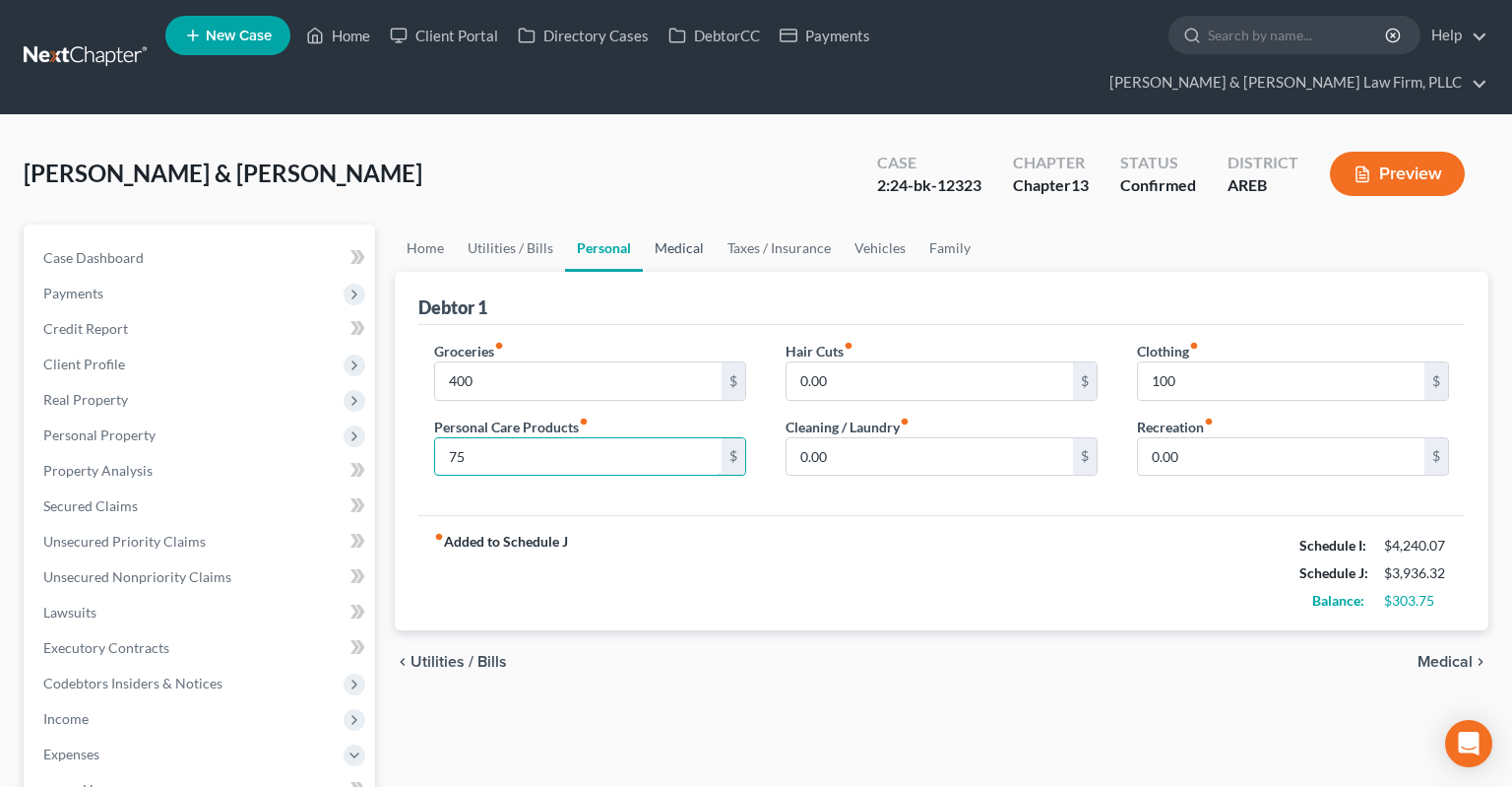 type on "75" 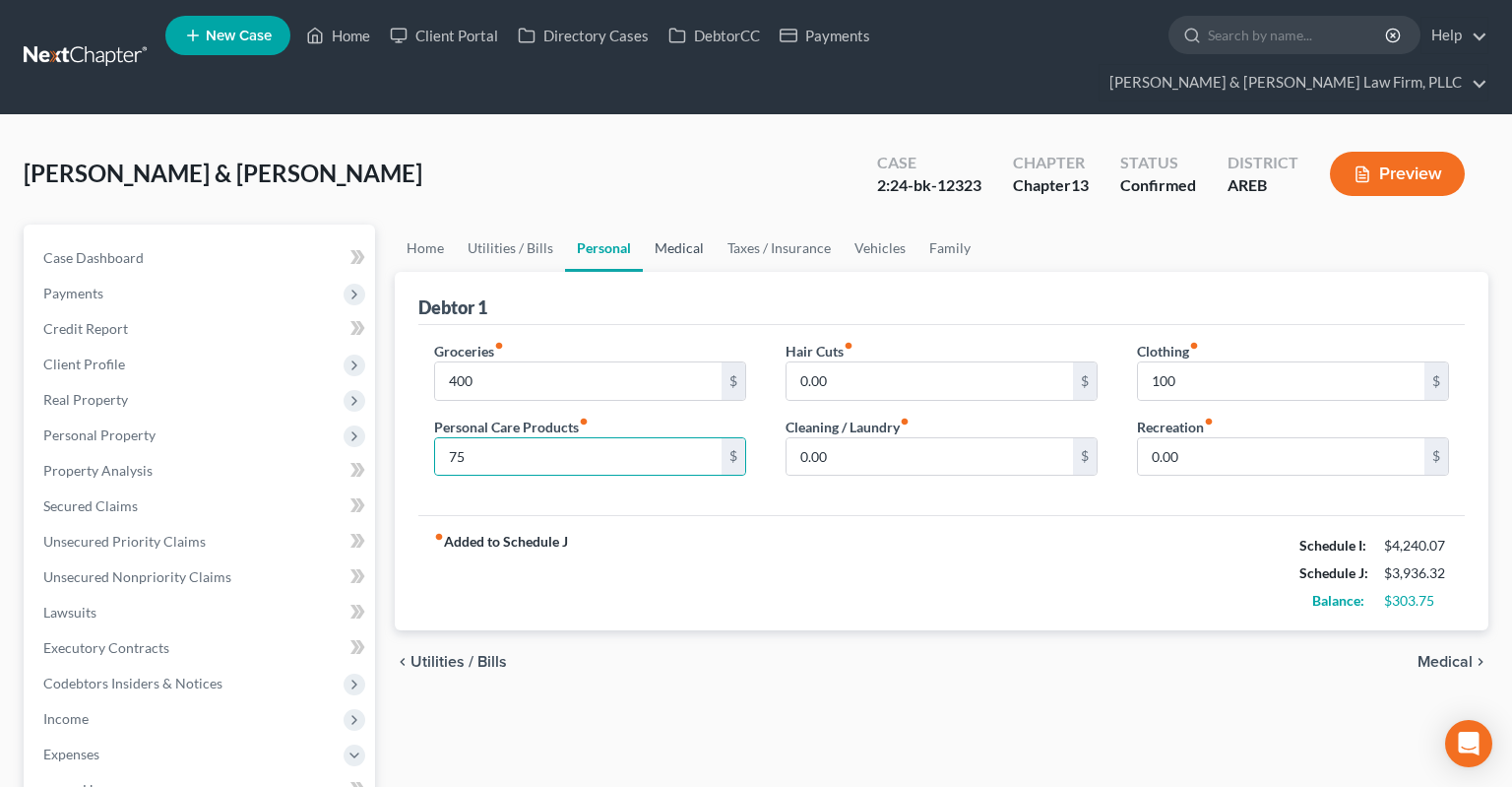 click on "Medical" at bounding box center [679, 248] 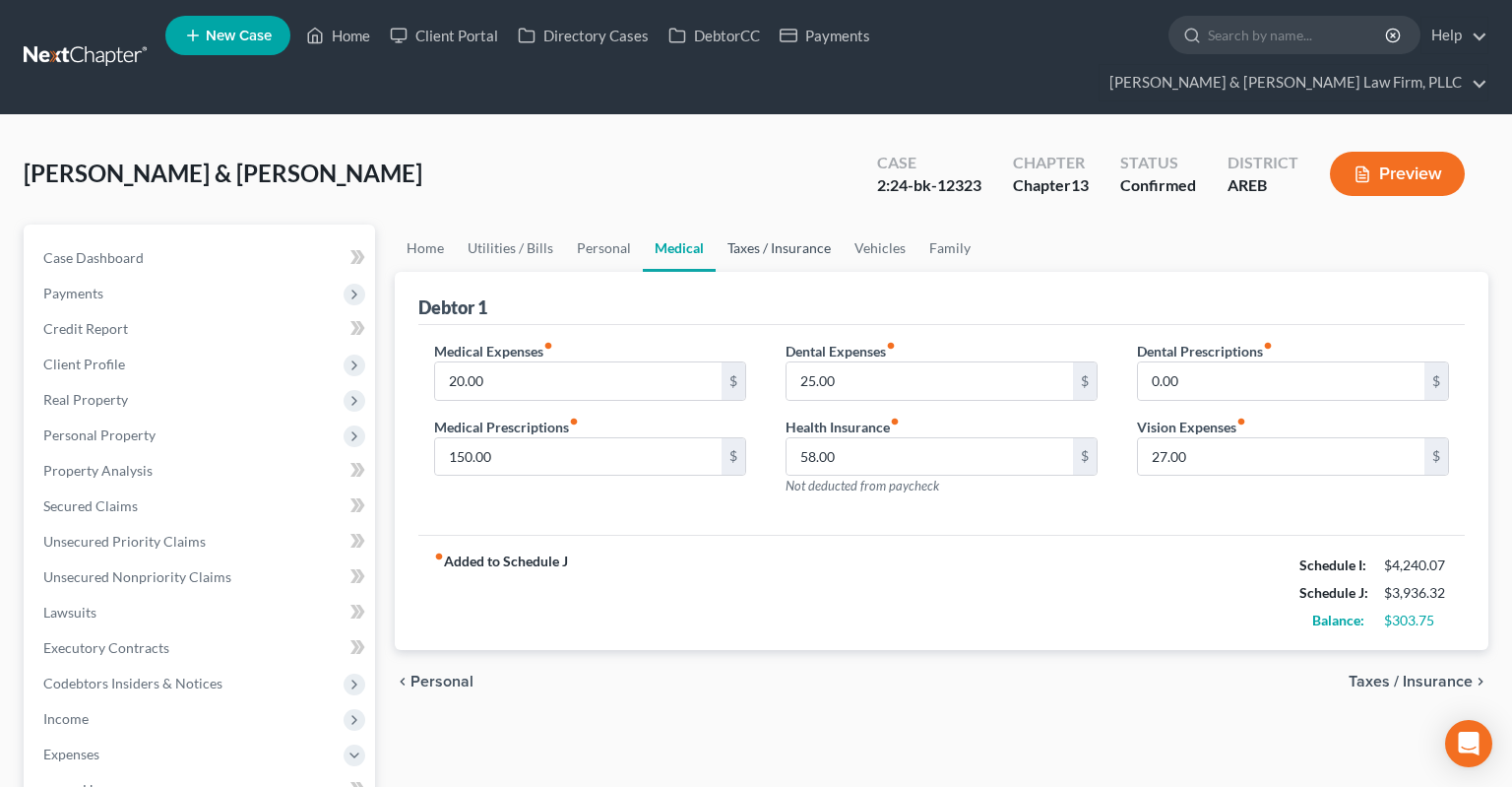 click on "Taxes / Insurance" at bounding box center [779, 248] 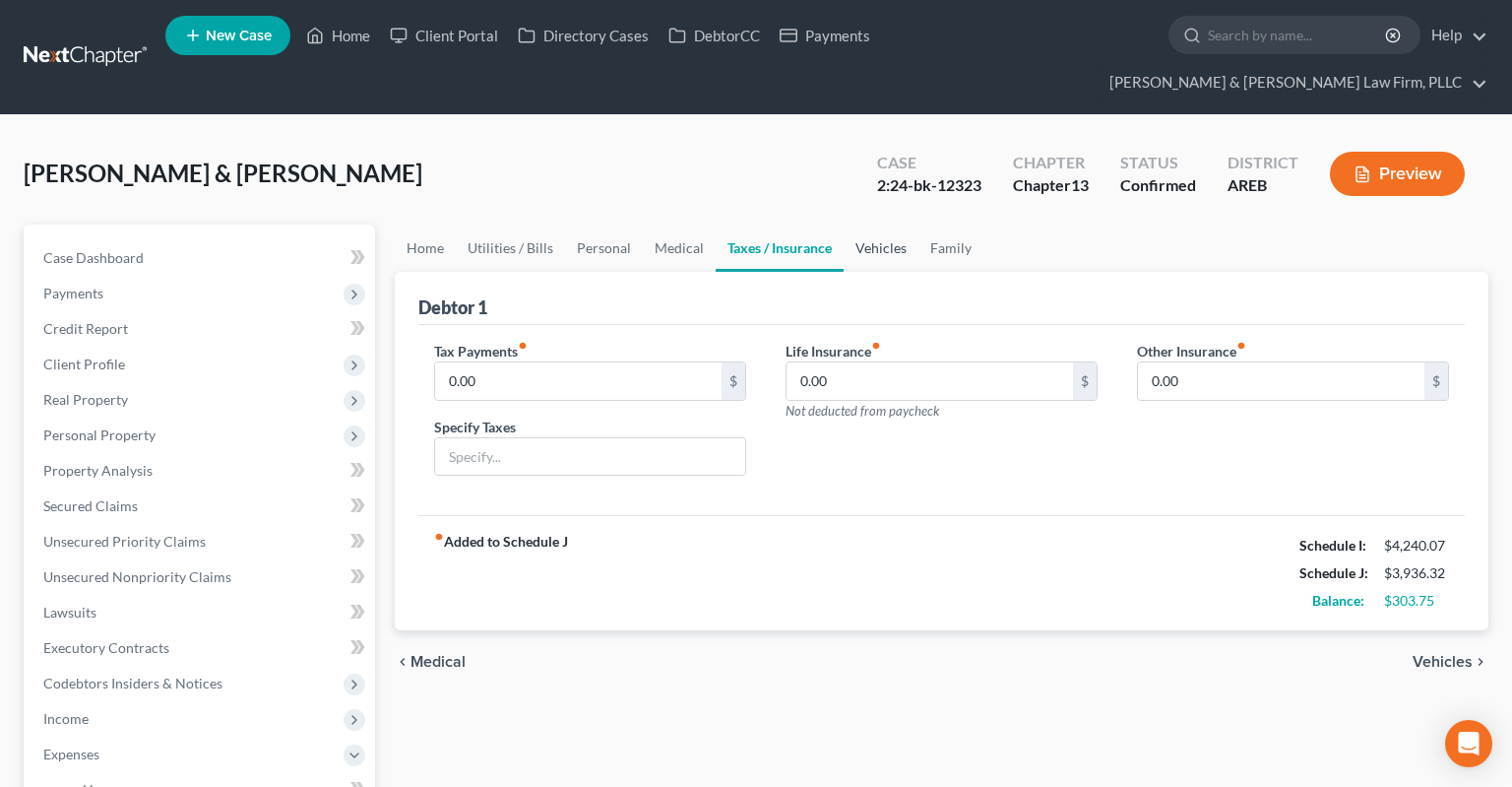 click on "Vehicles" at bounding box center [881, 248] 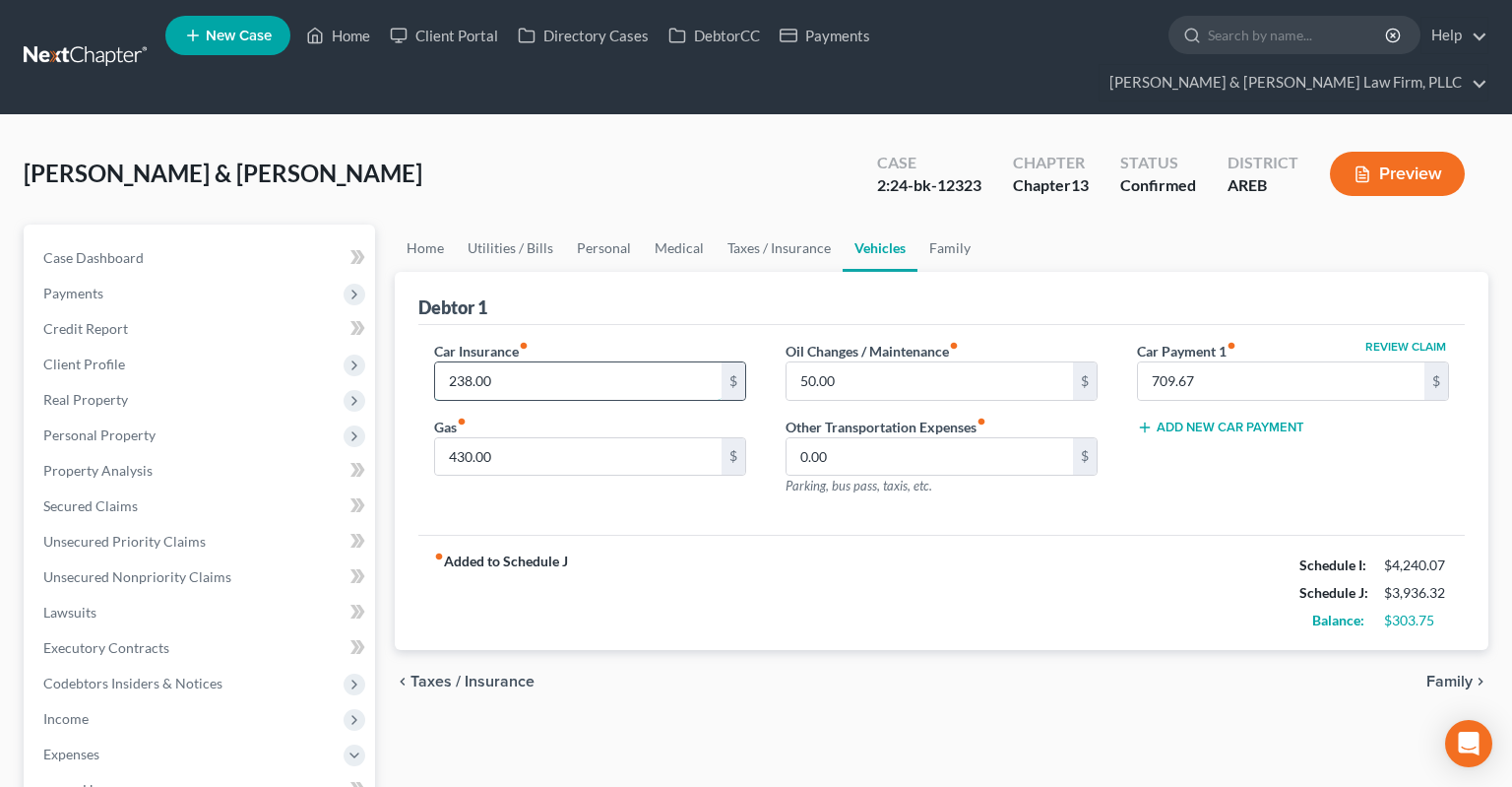 click on "238.00" at bounding box center [578, 381] 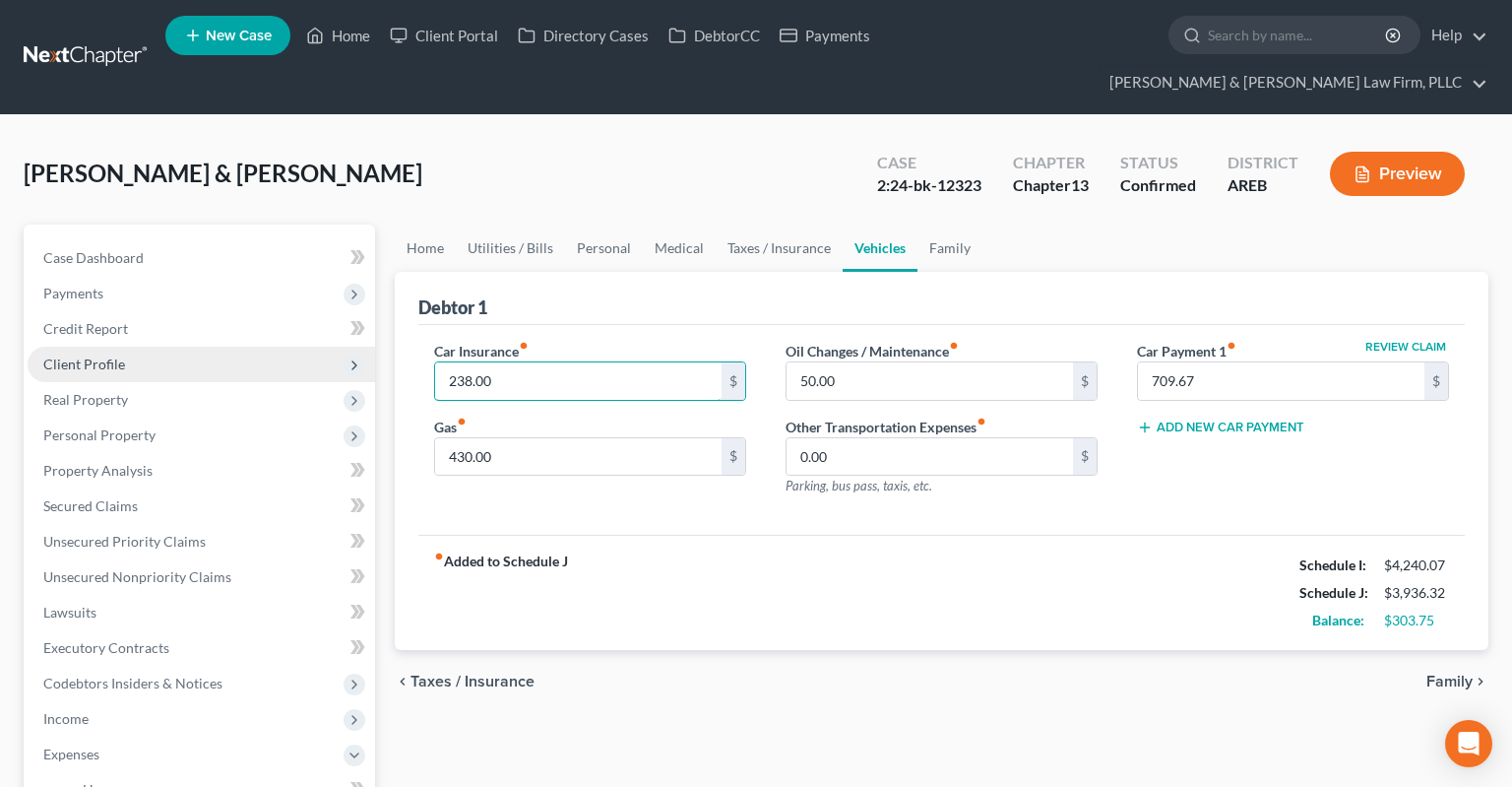 drag, startPoint x: 547, startPoint y: 335, endPoint x: 305, endPoint y: 337, distance: 242.00826 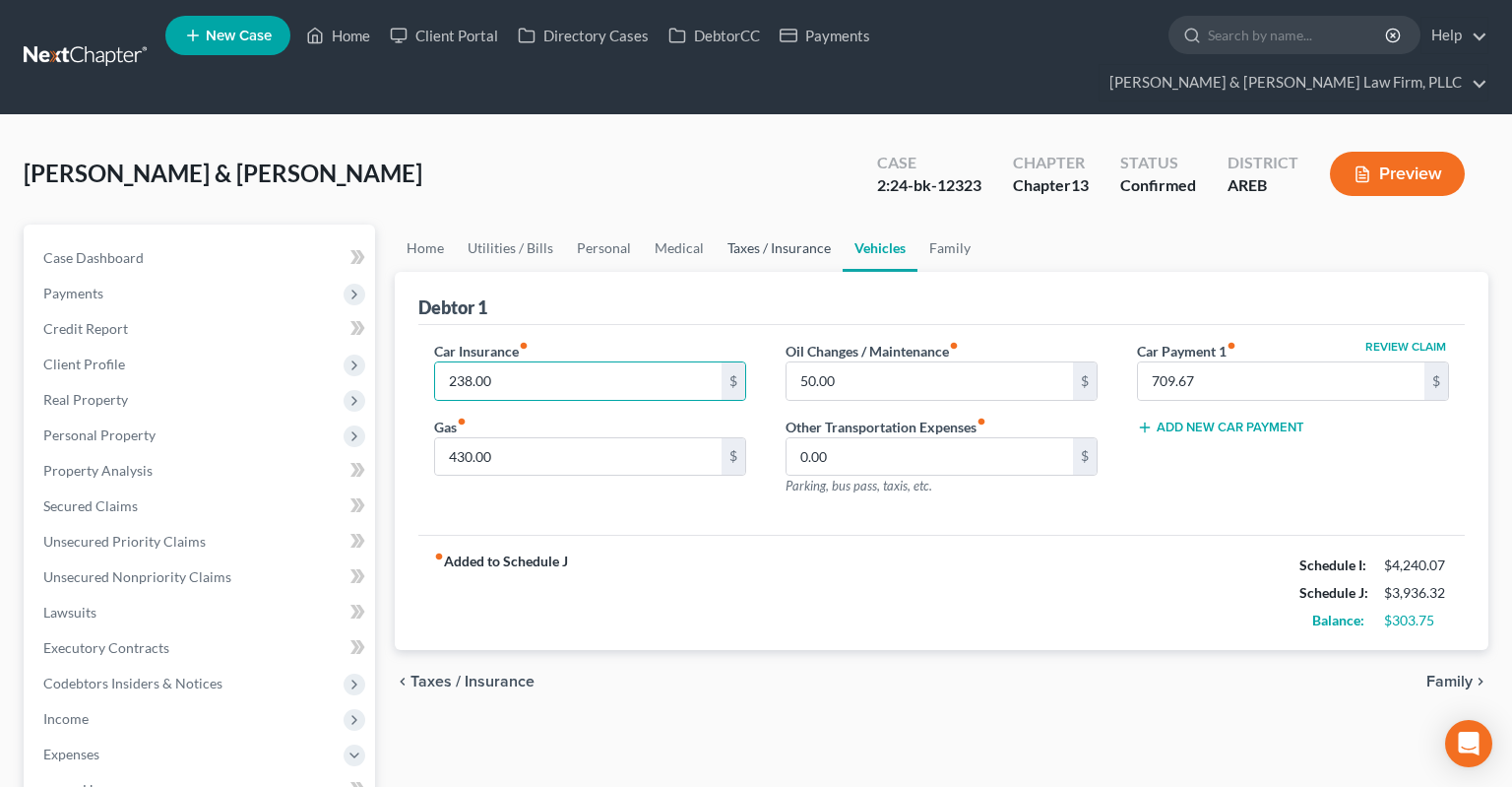 click on "Taxes / Insurance" at bounding box center [779, 248] 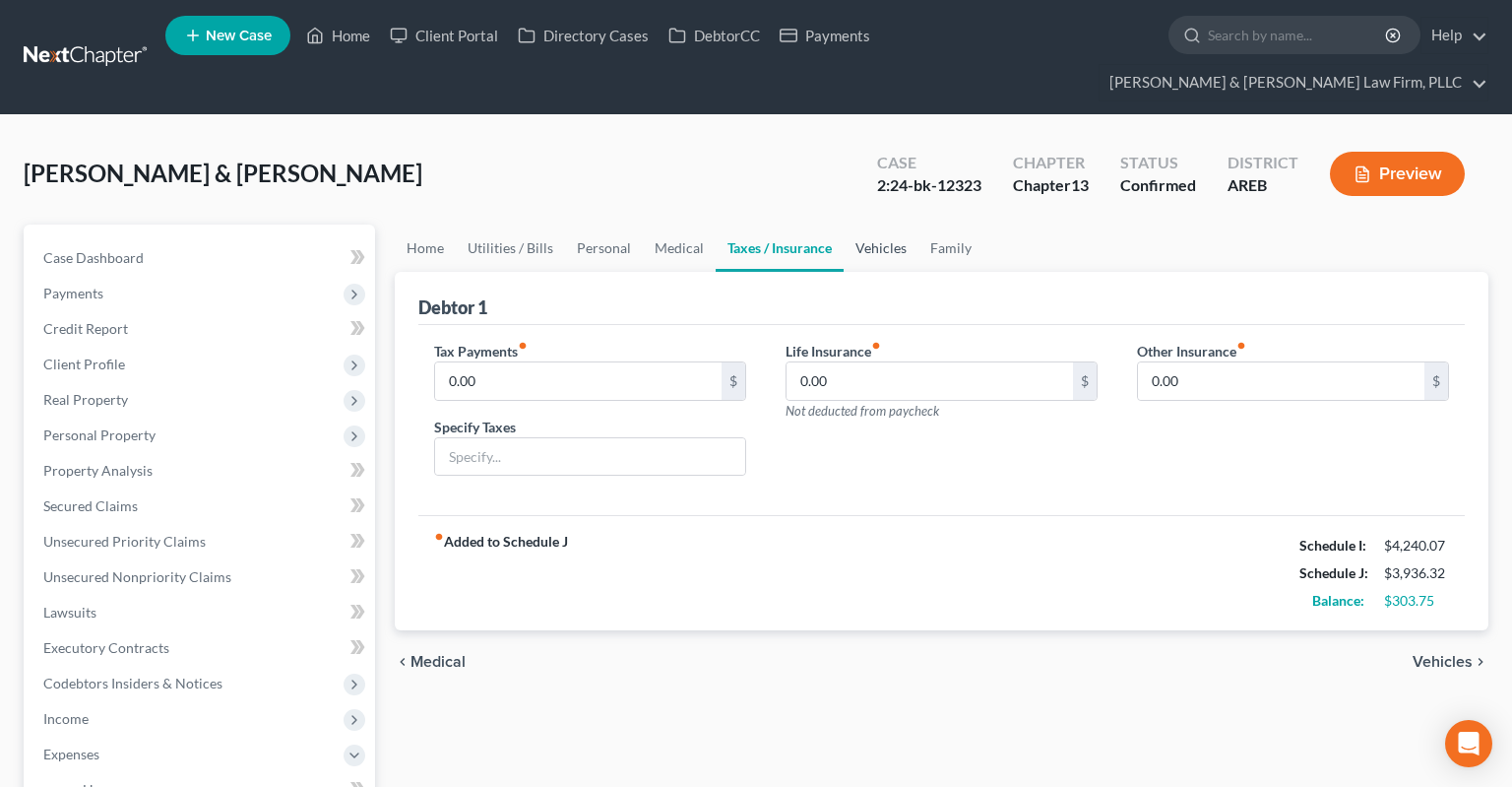 click on "Vehicles" at bounding box center (881, 248) 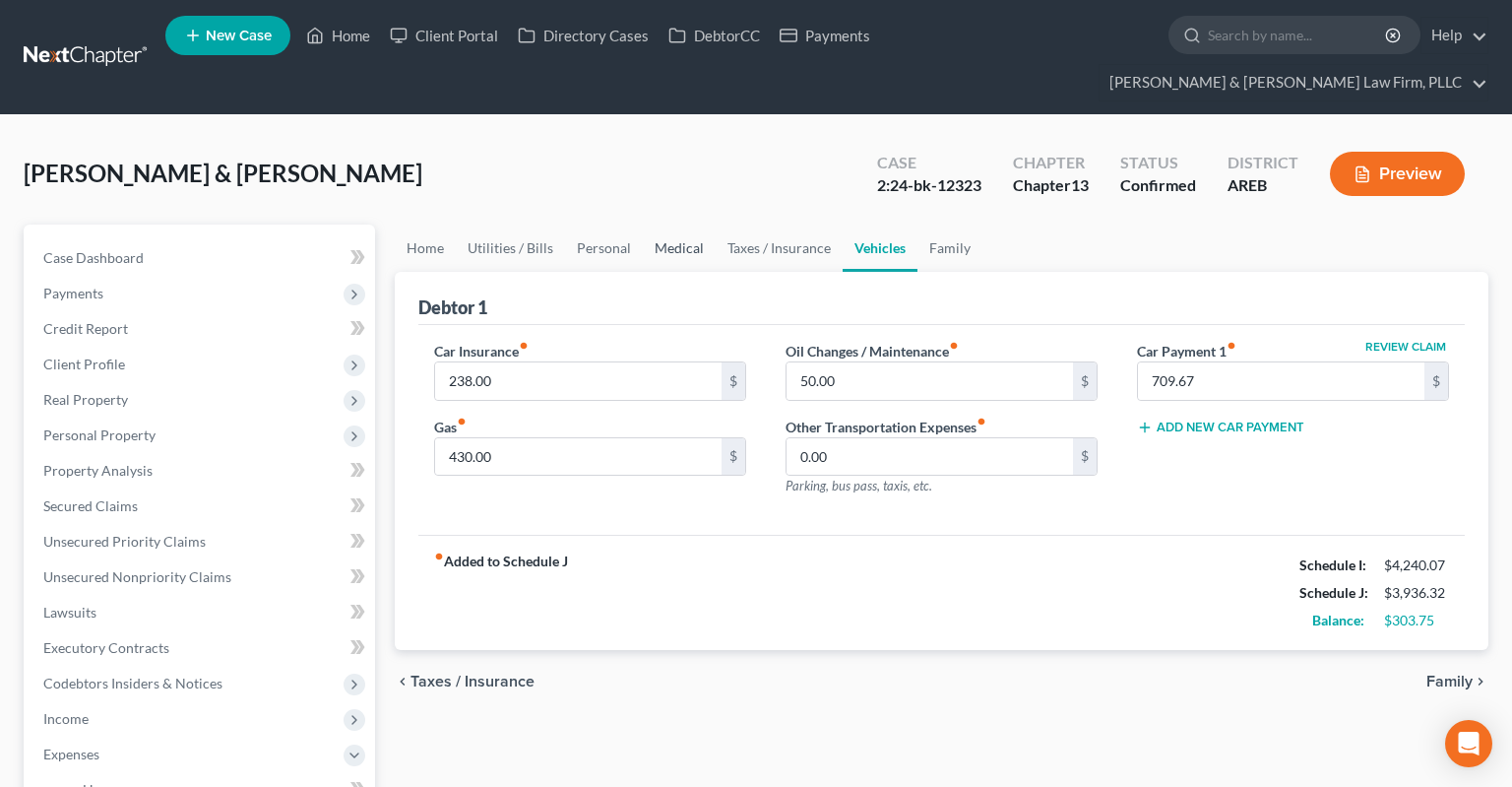 click on "Medical" at bounding box center (679, 248) 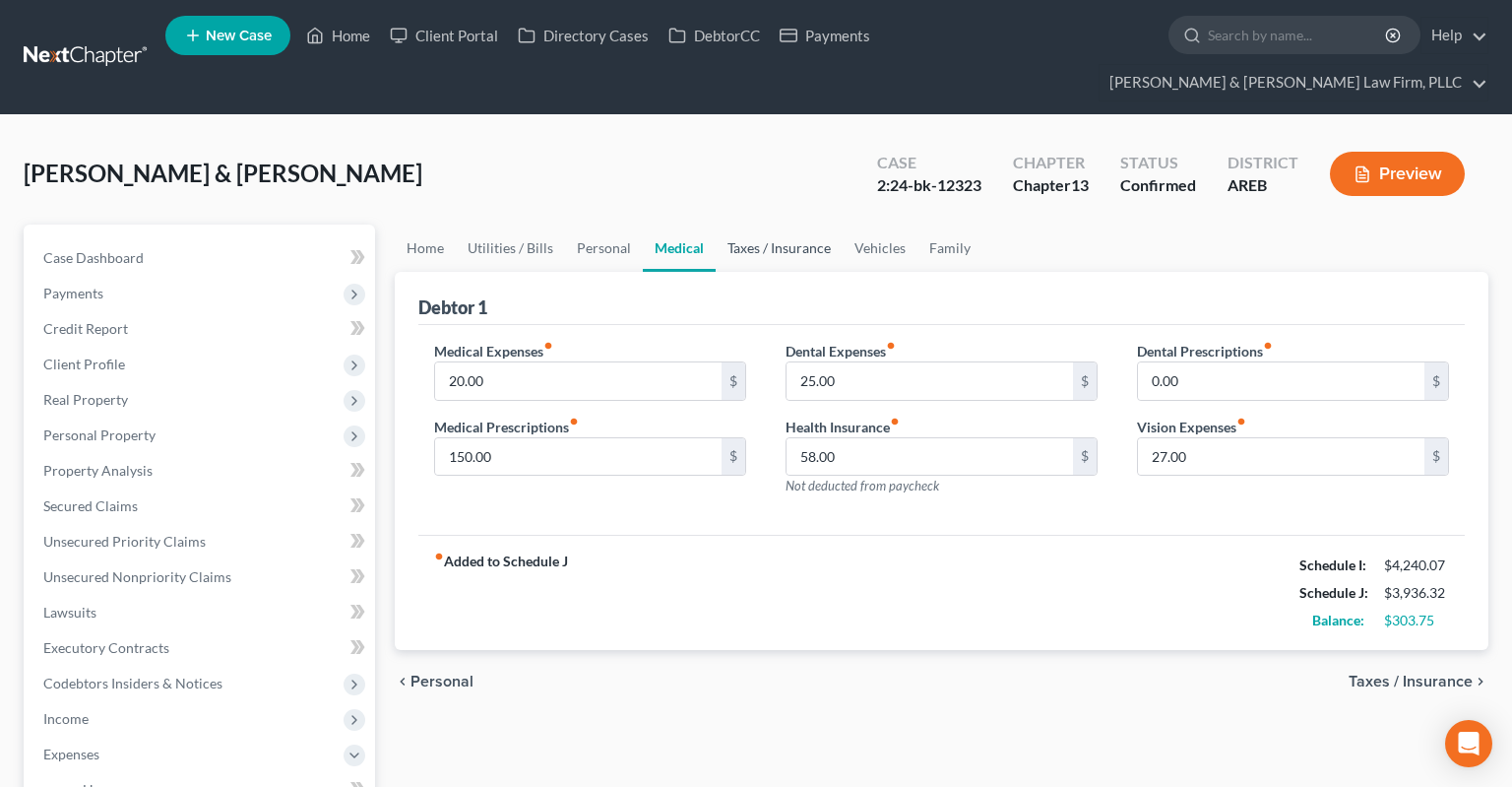click on "Taxes / Insurance" at bounding box center [779, 248] 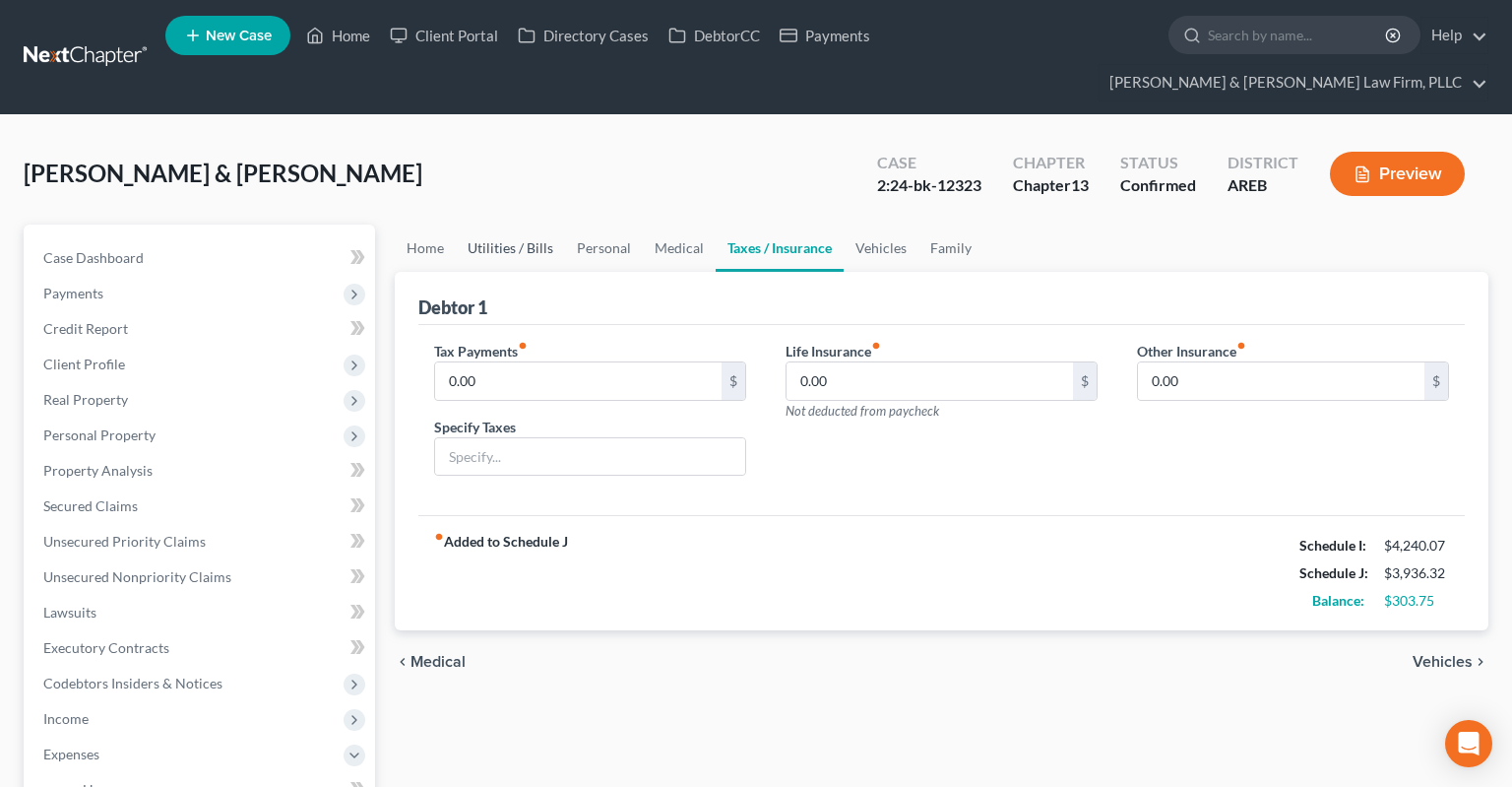 click on "Utilities / Bills" at bounding box center [510, 248] 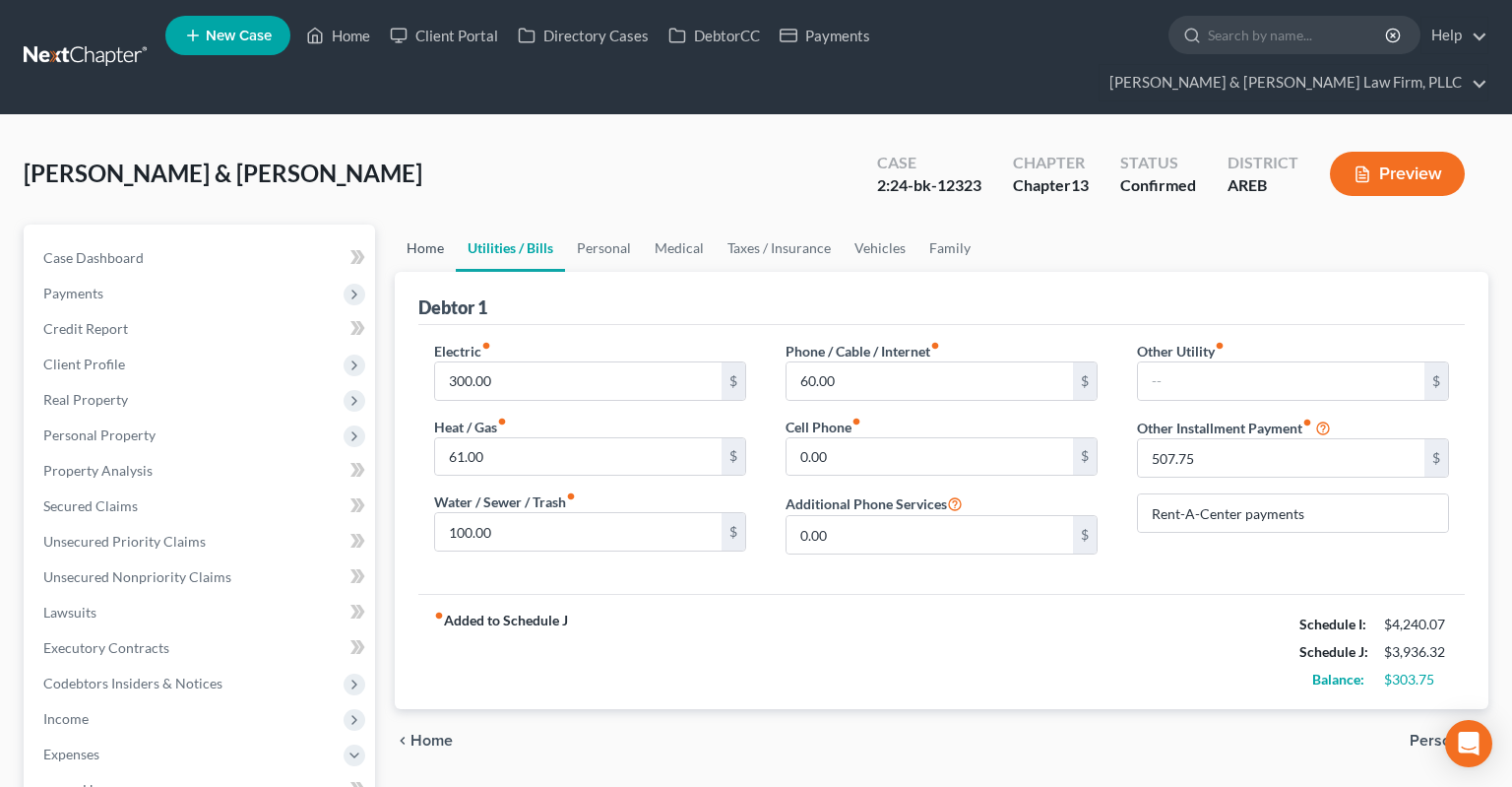 click on "Home" at bounding box center [425, 248] 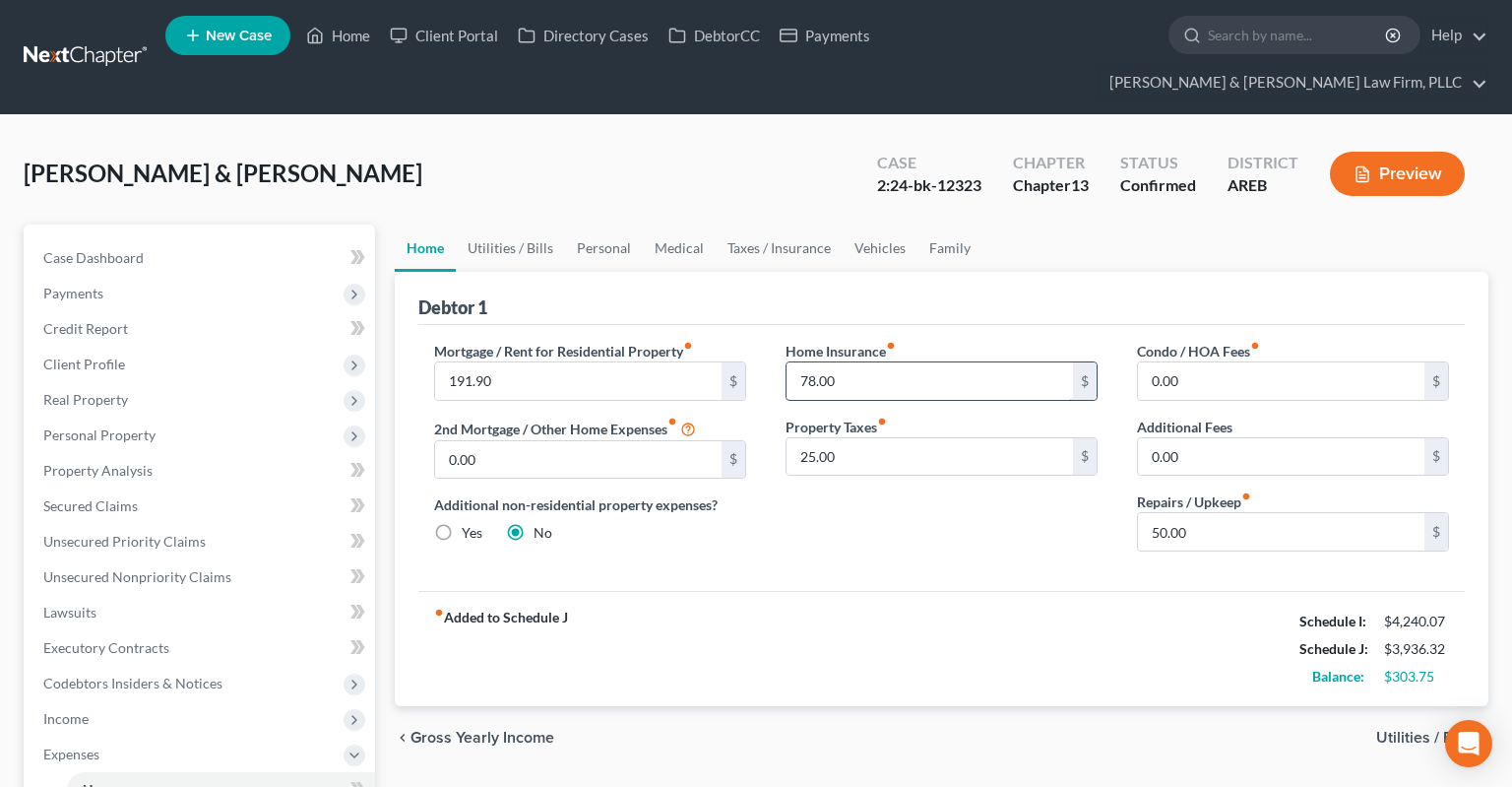 drag, startPoint x: 874, startPoint y: 350, endPoint x: 896, endPoint y: 341, distance: 23.769729 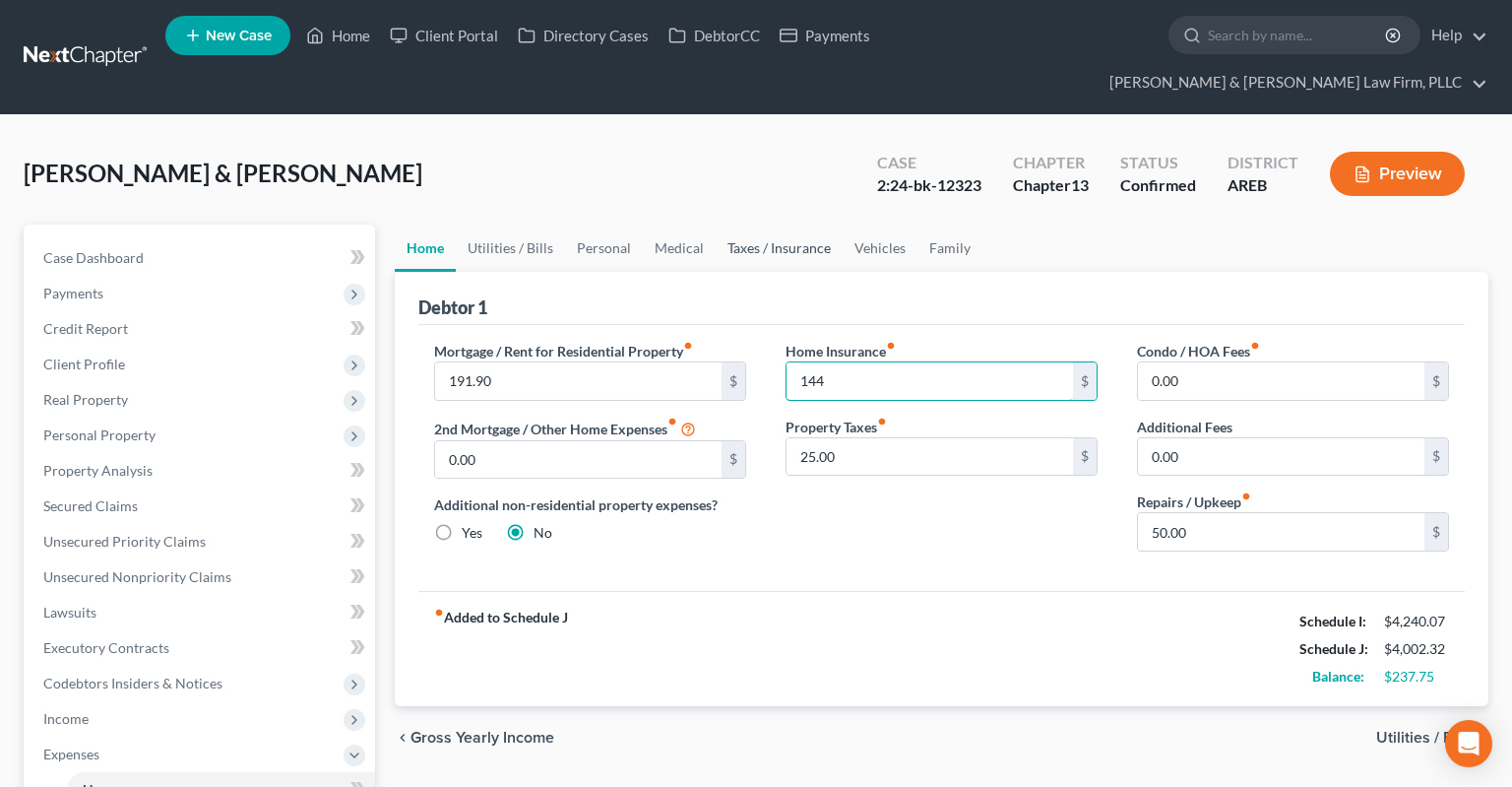 type on "144" 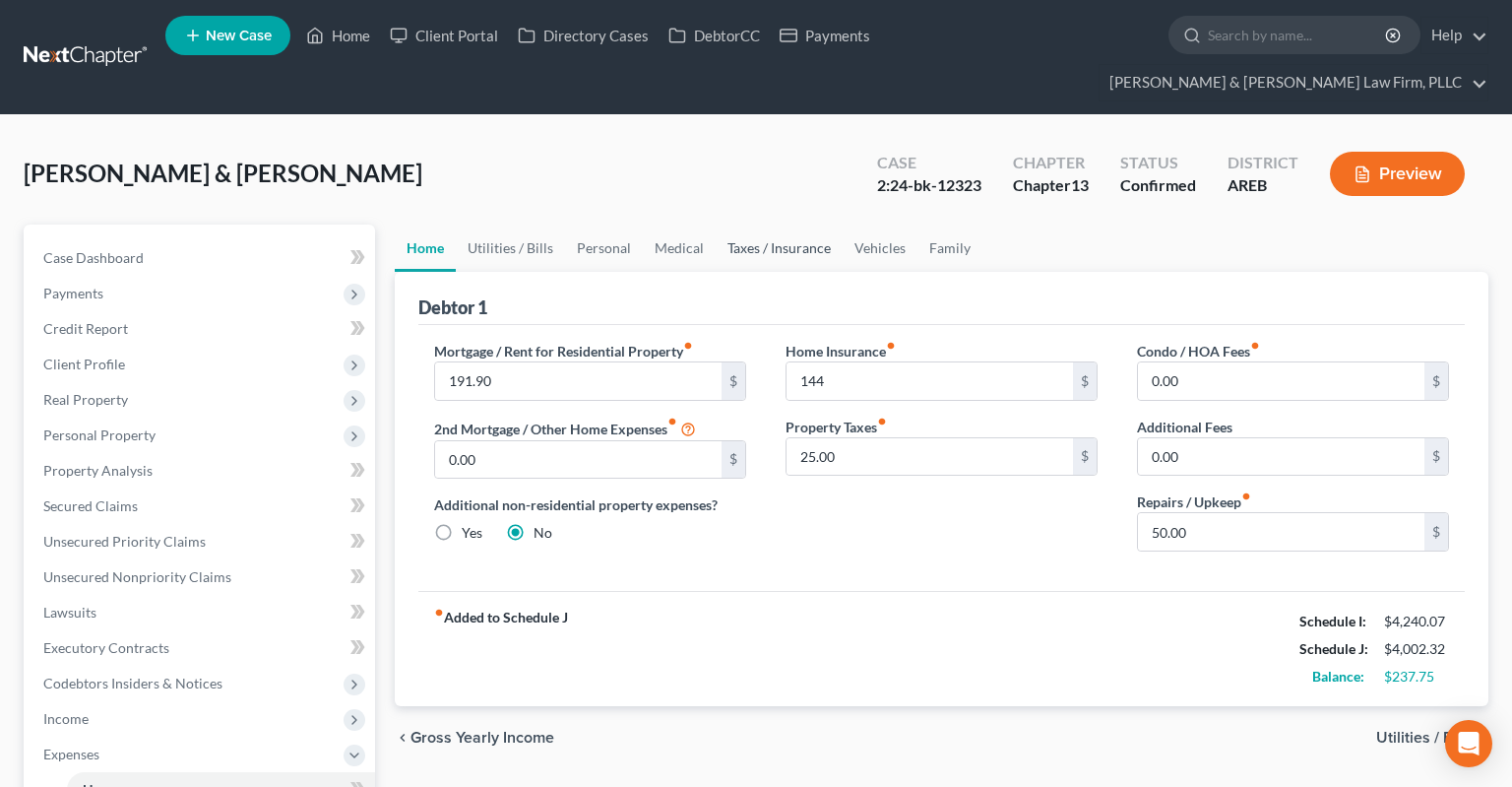 click on "Taxes / Insurance" at bounding box center [779, 248] 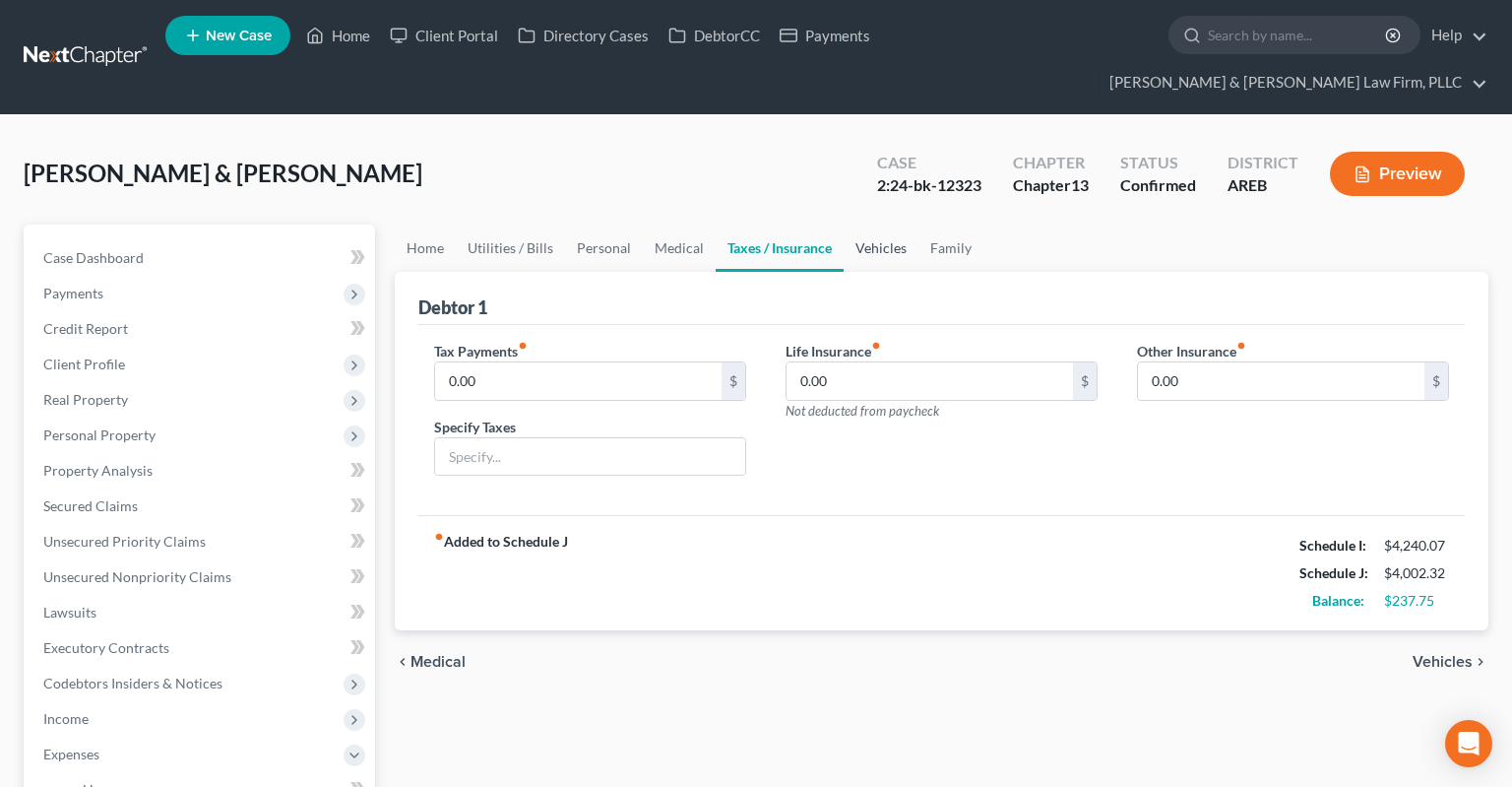 click on "Vehicles" at bounding box center (881, 248) 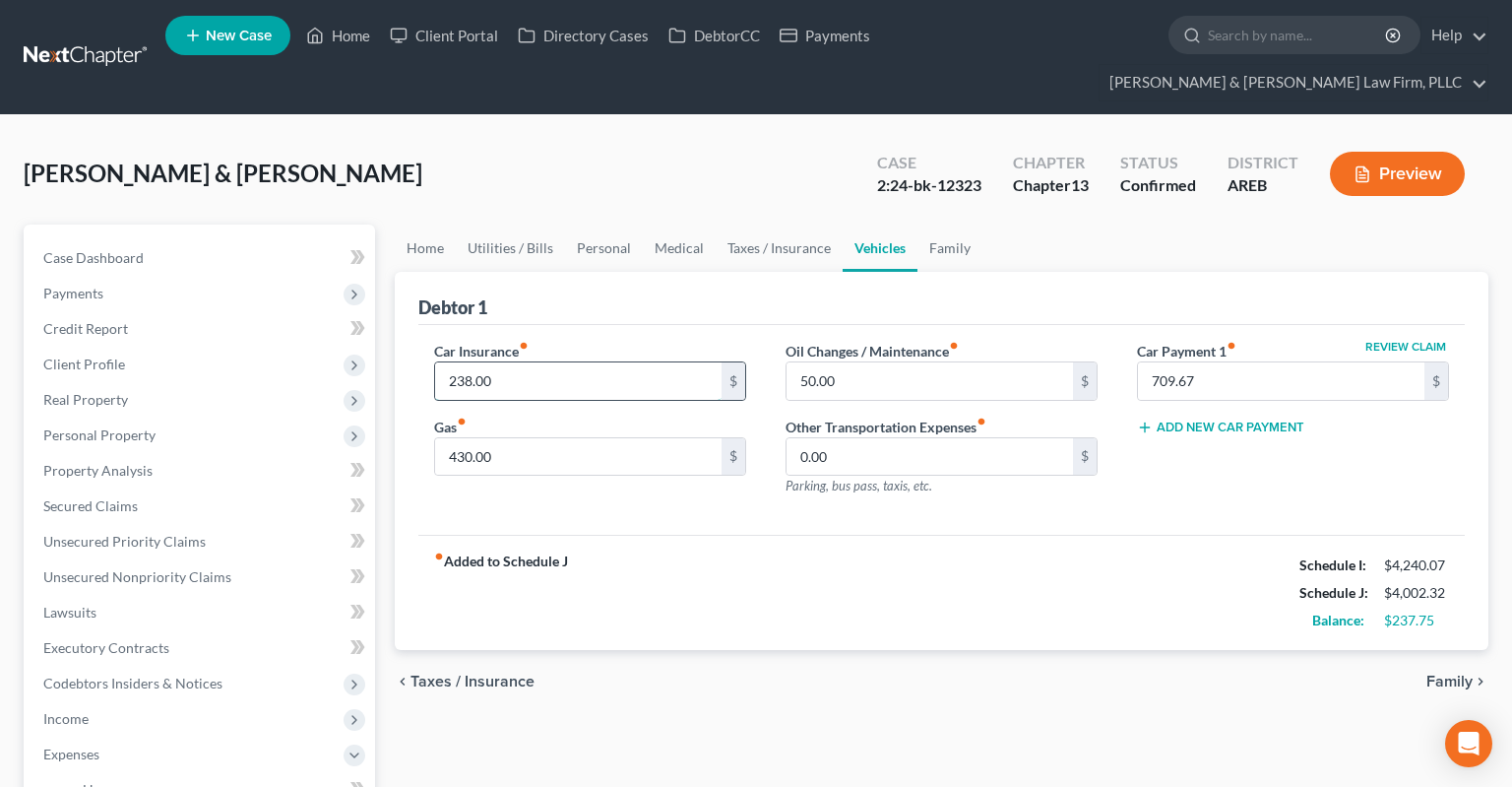 click on "238.00" at bounding box center [578, 381] 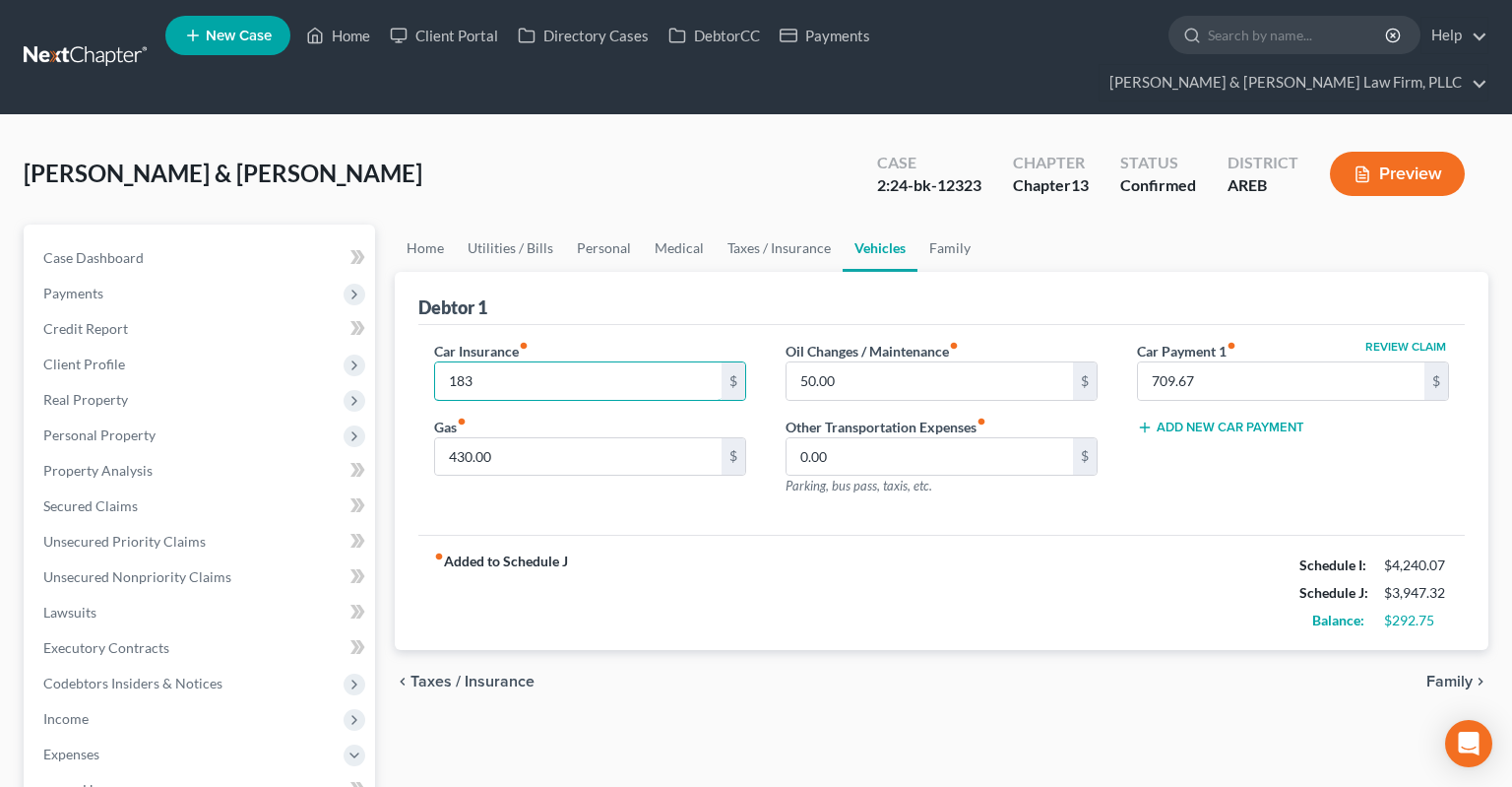 type on "183" 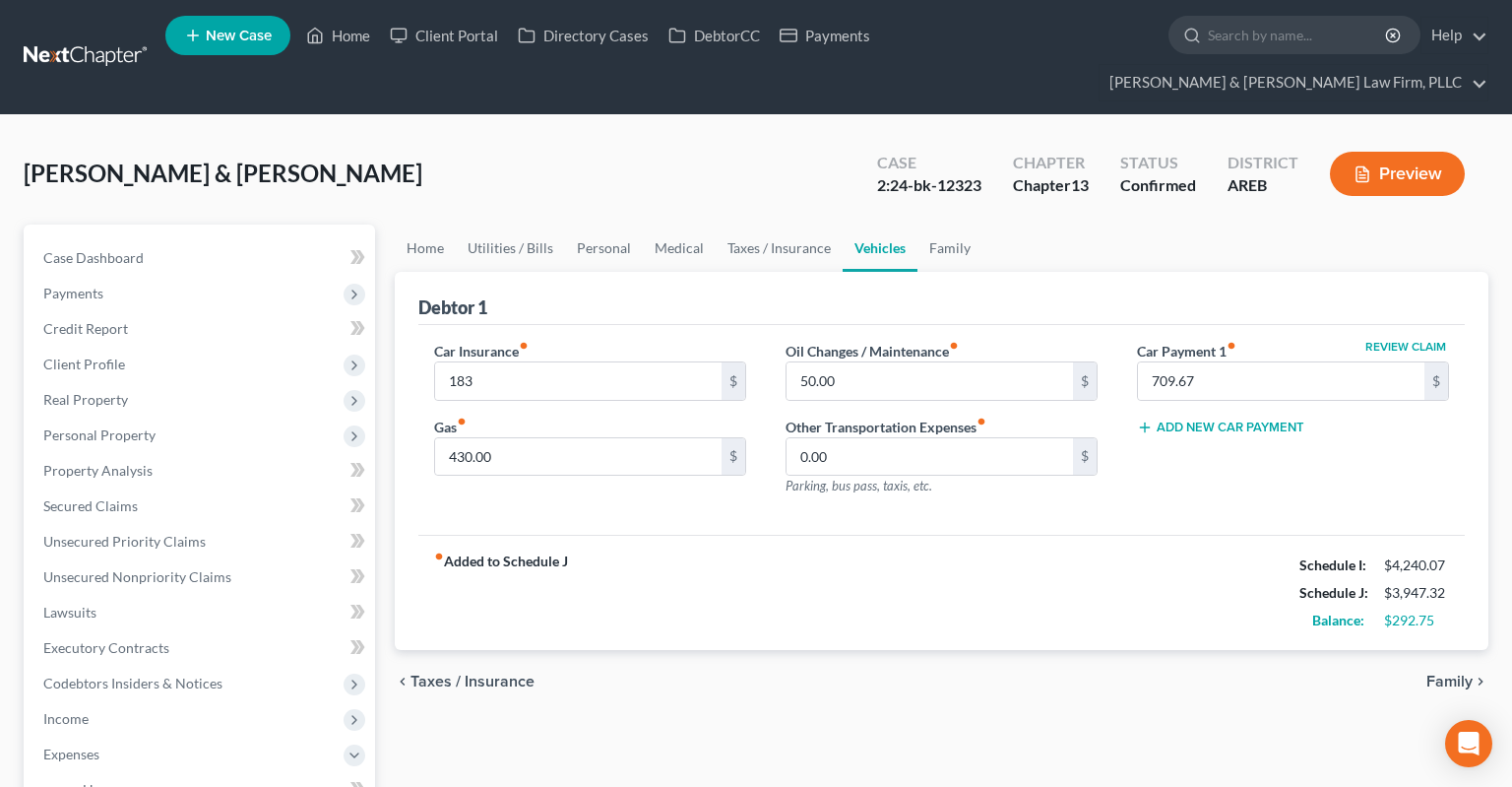 click on "[PERSON_NAME] & [PERSON_NAME] Upgraded Case 2:24-bk-12323 Chapter Chapter  13 Status Confirmed District AREB Preview" at bounding box center (756, 181) 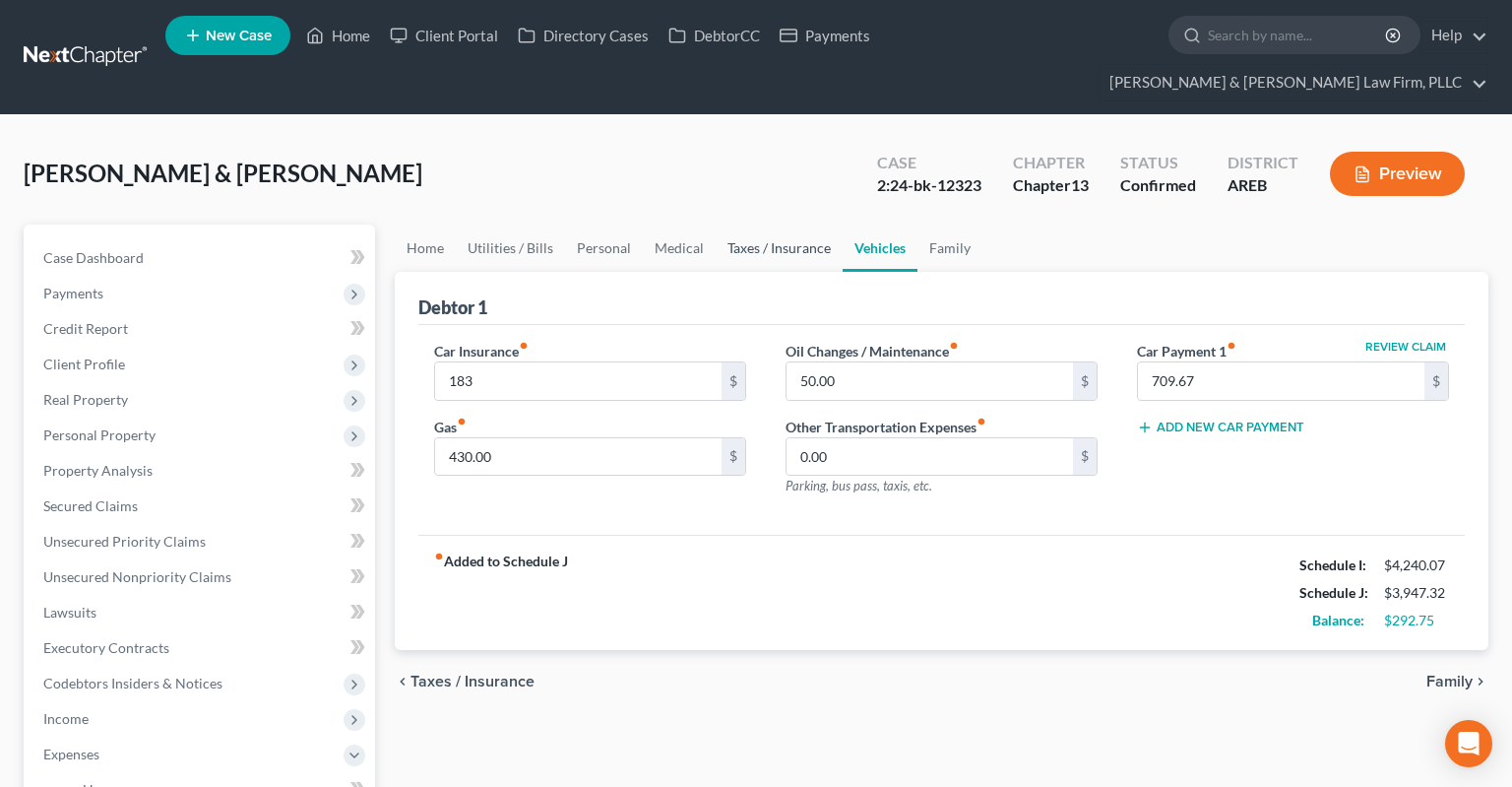 click on "Taxes / Insurance" at bounding box center [779, 248] 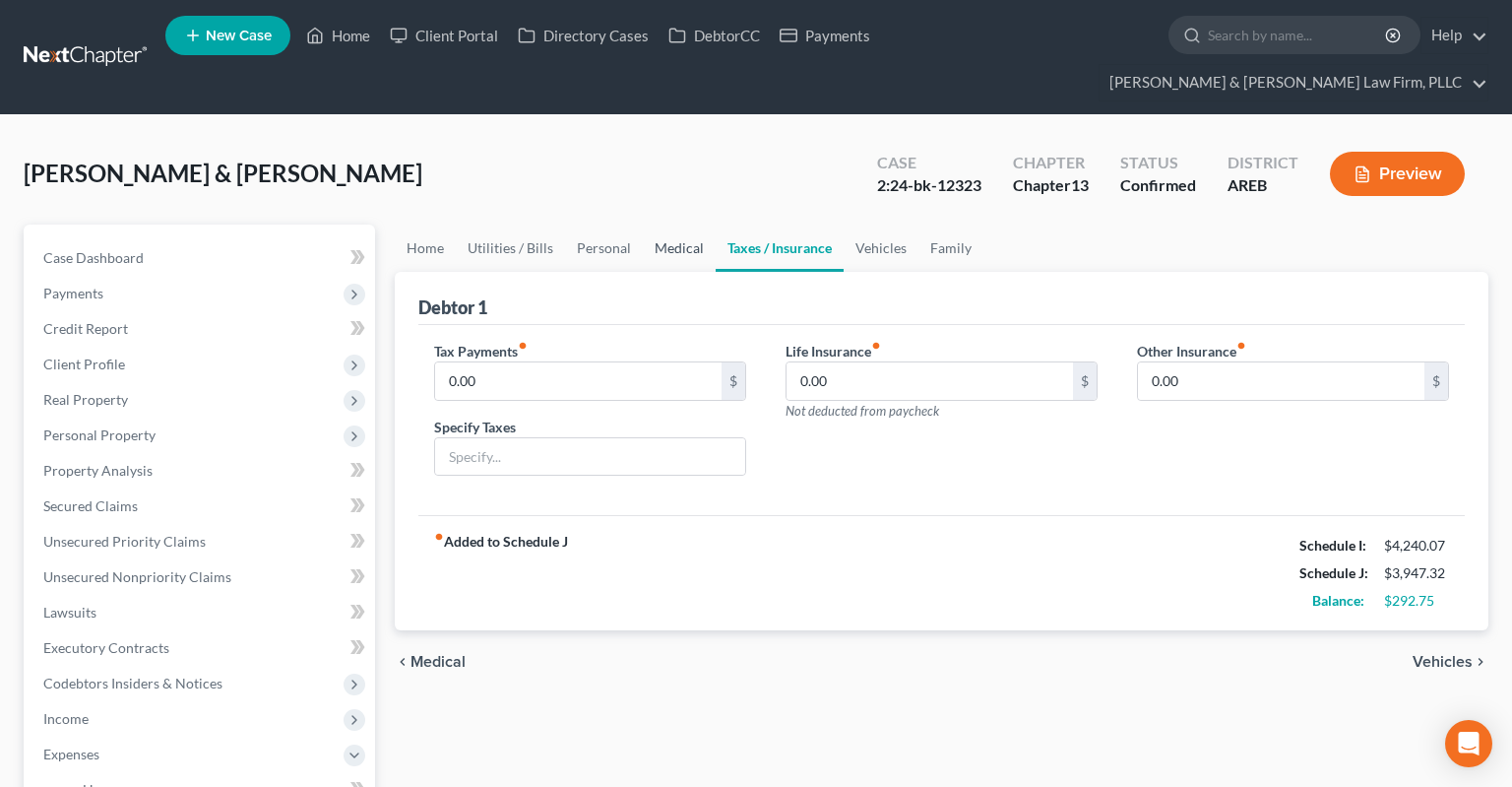 click on "Medical" at bounding box center (679, 248) 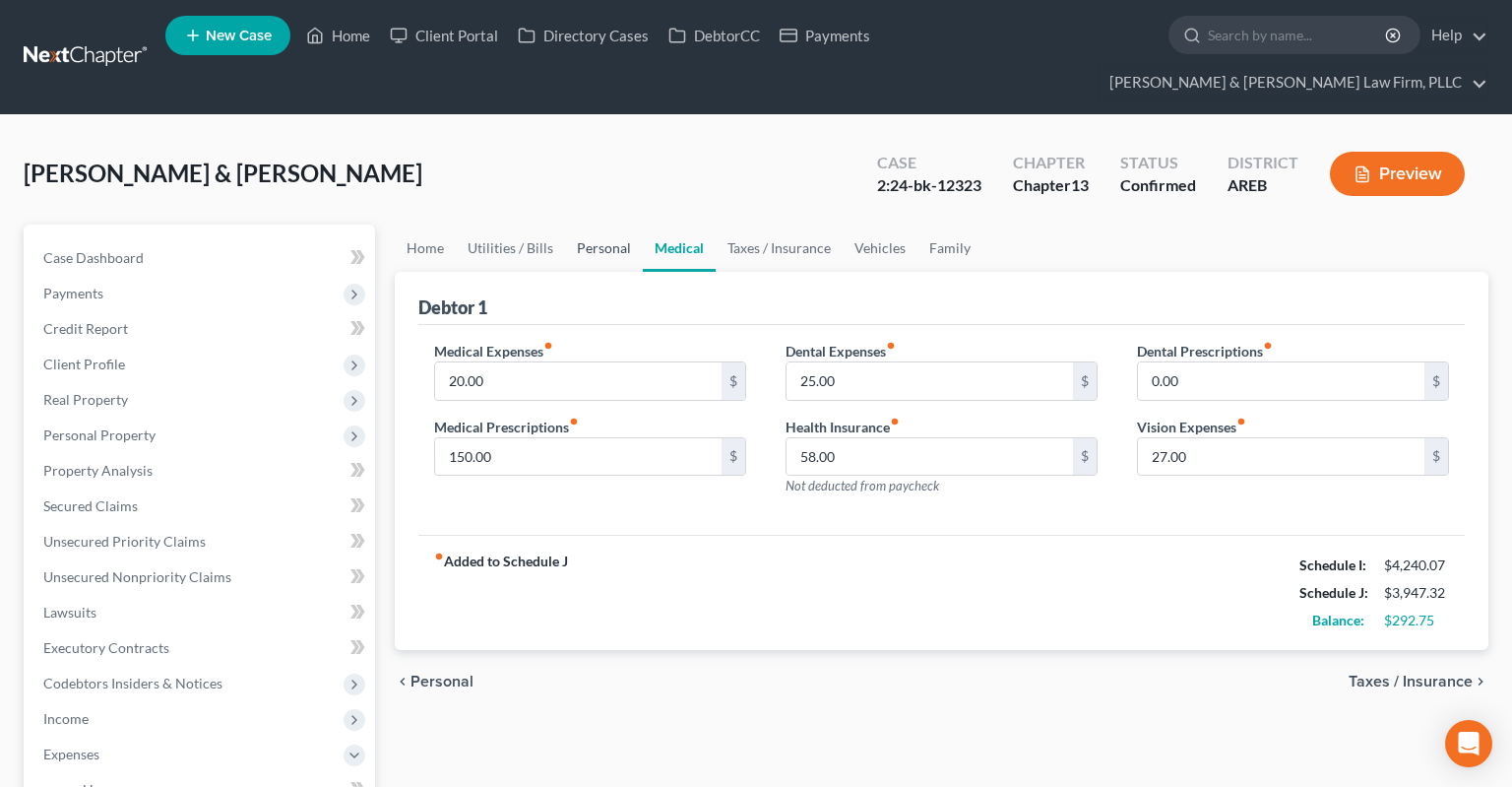 click on "Personal" at bounding box center (603, 248) 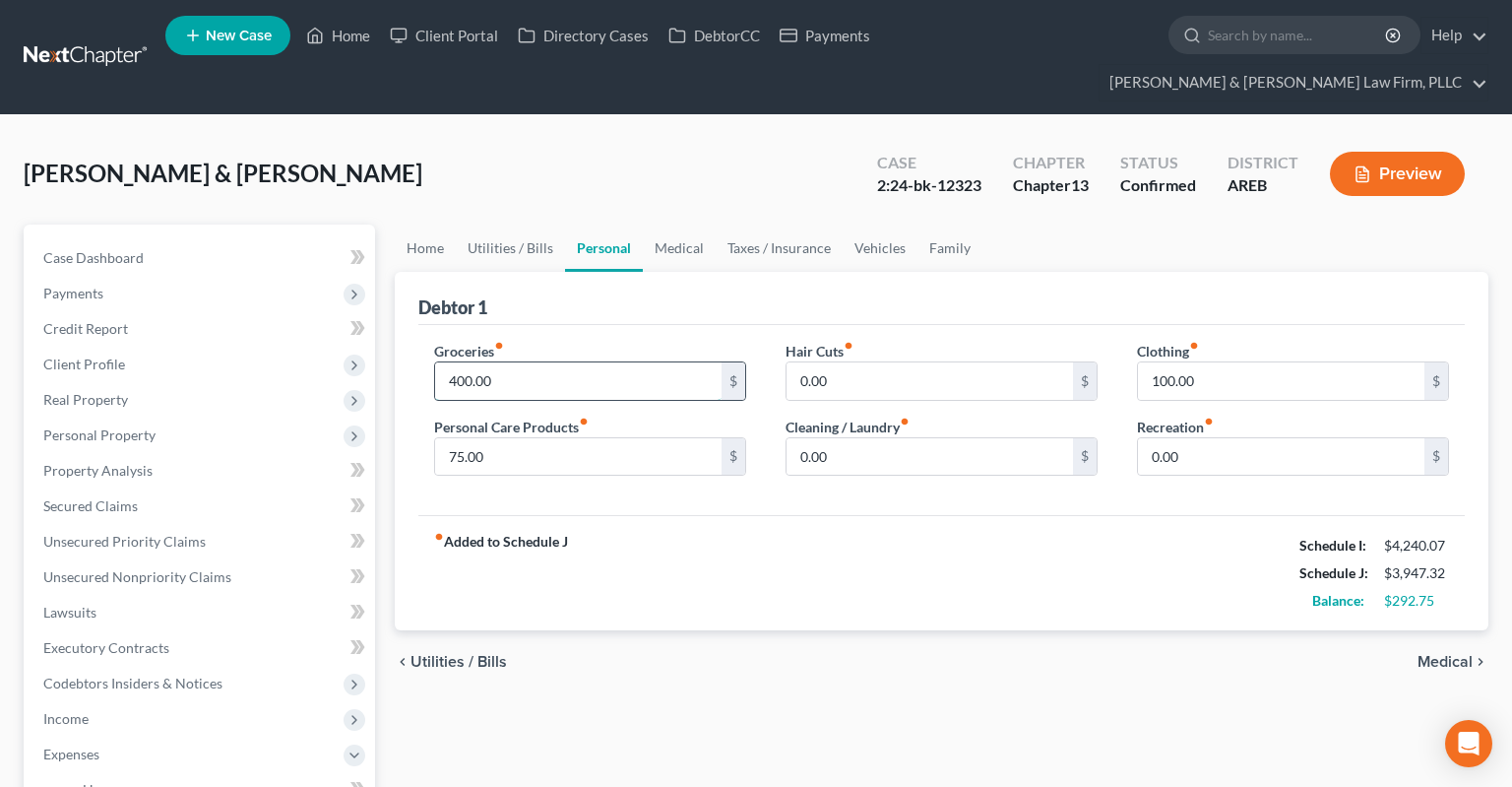 click on "400.00" at bounding box center [578, 381] 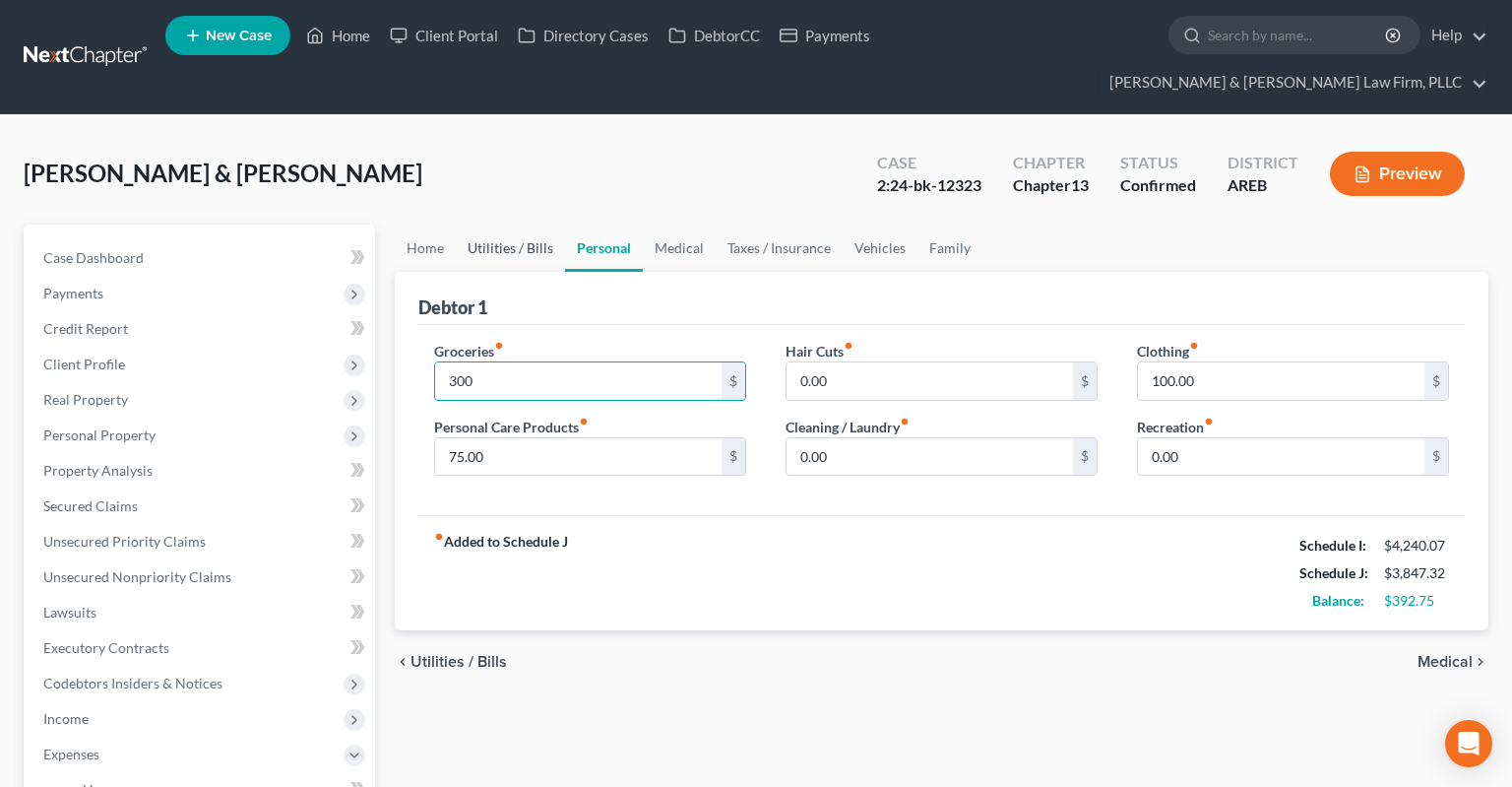 type on "300" 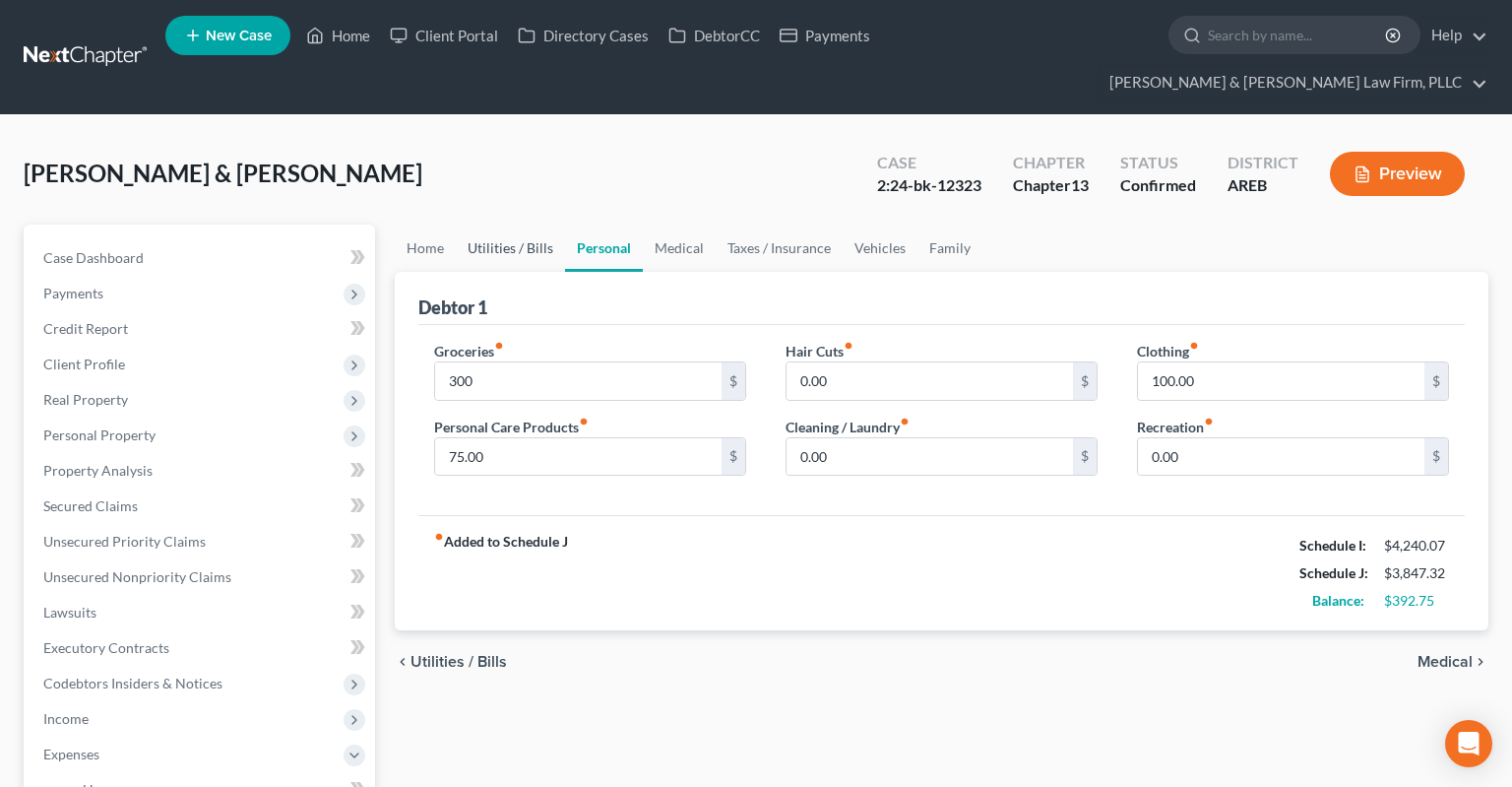 click on "Utilities / Bills" at bounding box center (510, 248) 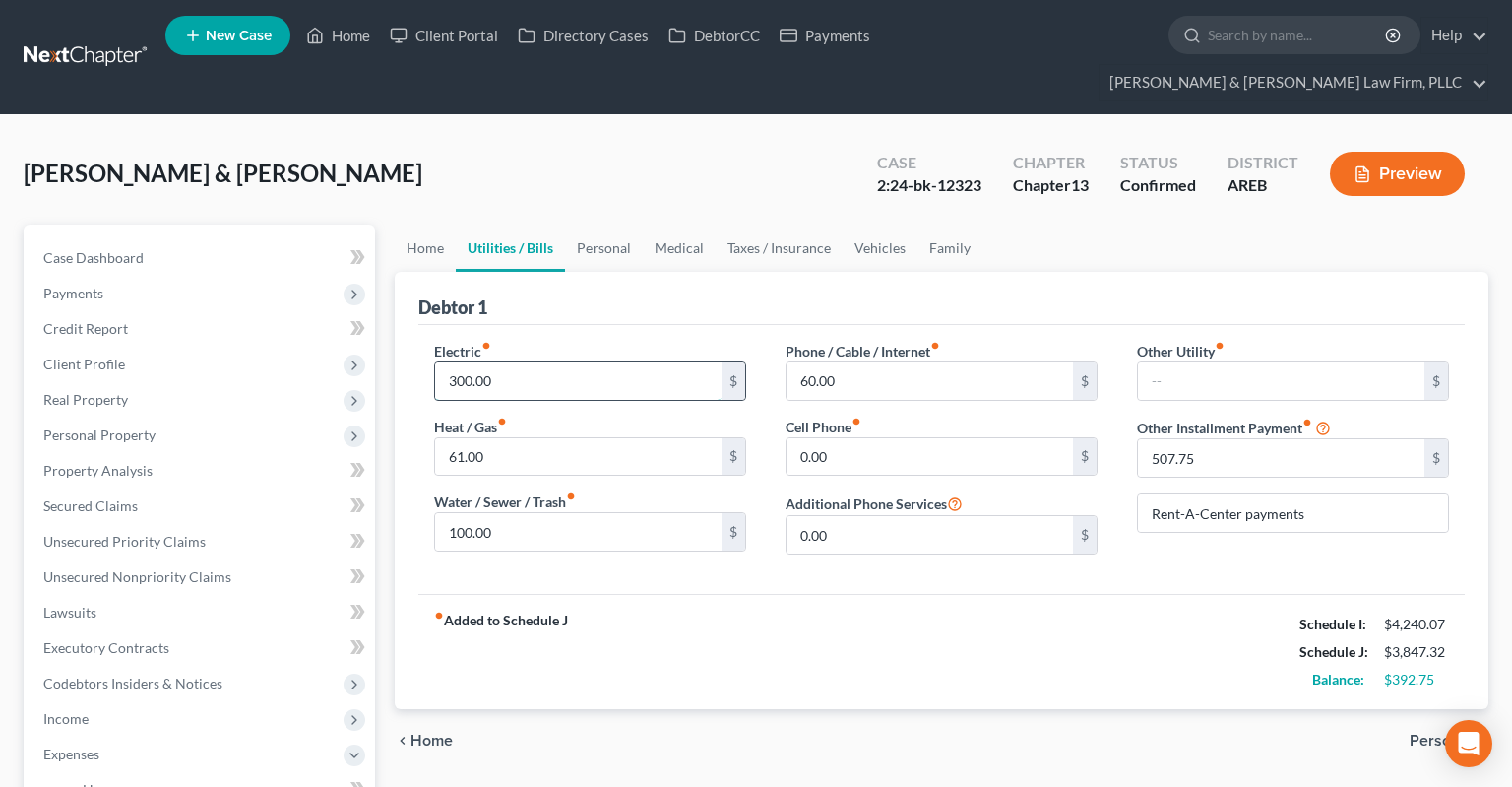 click on "300.00" at bounding box center (578, 381) 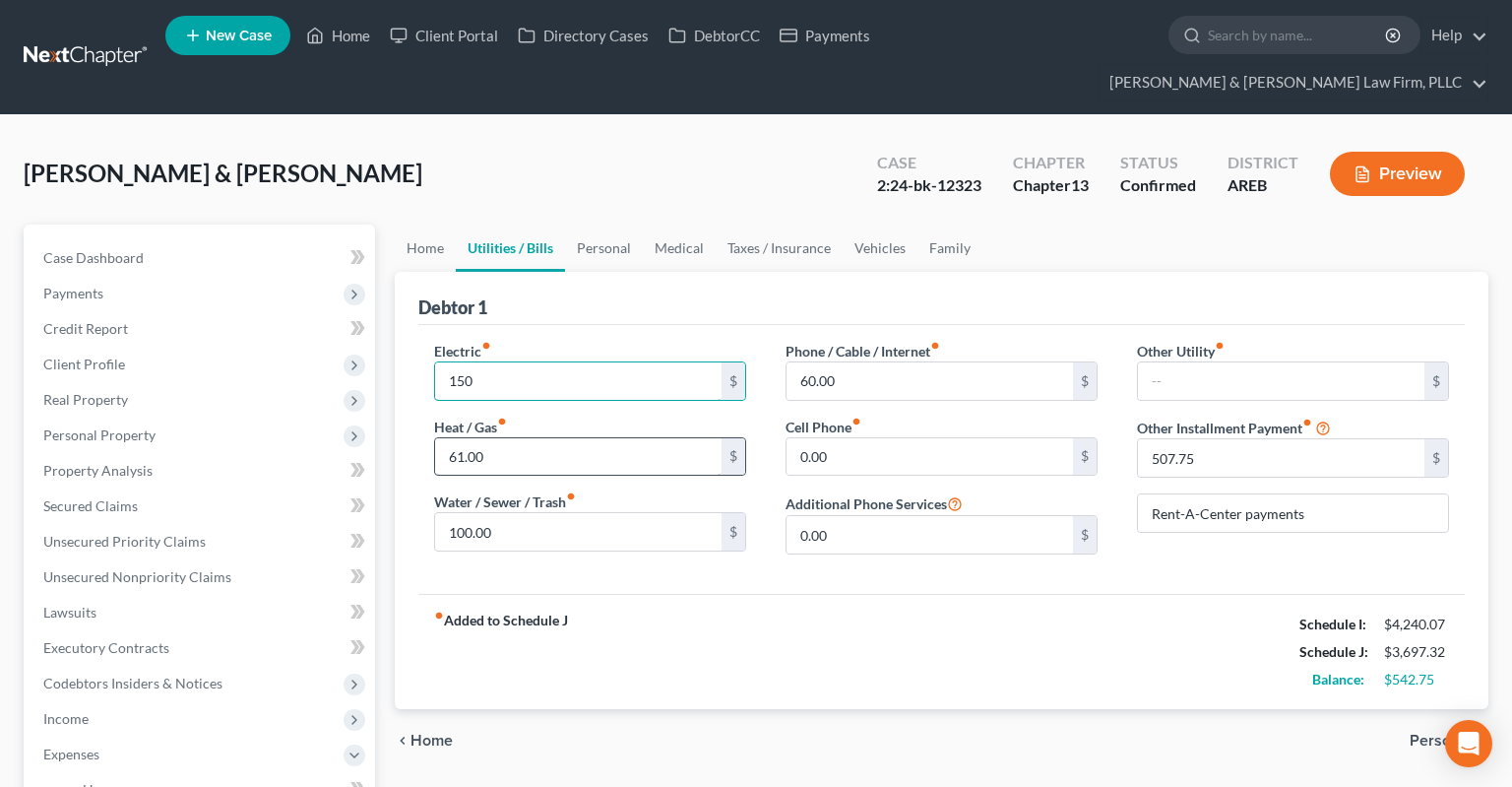 type on "150" 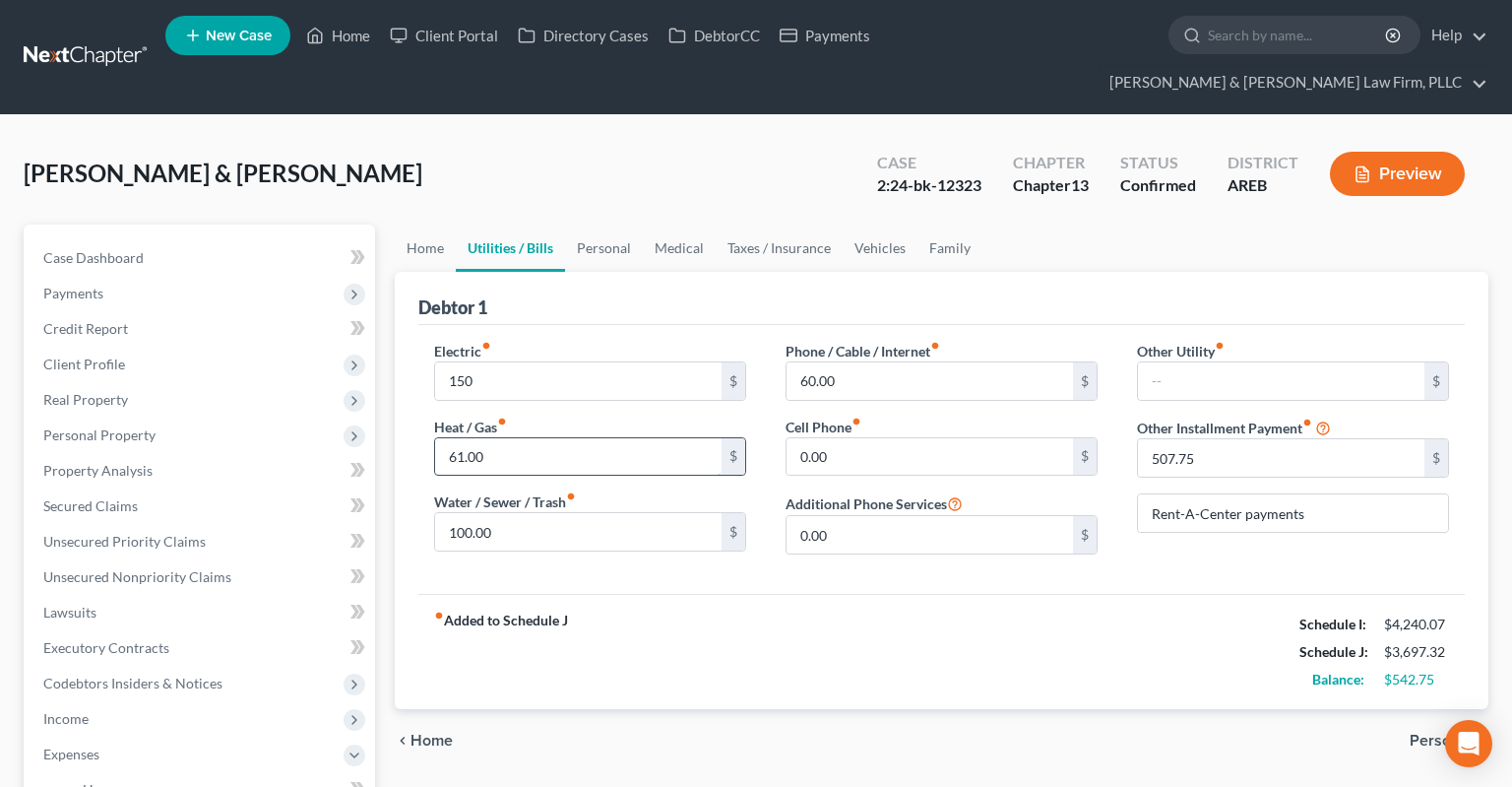click on "61.00" at bounding box center [578, 457] 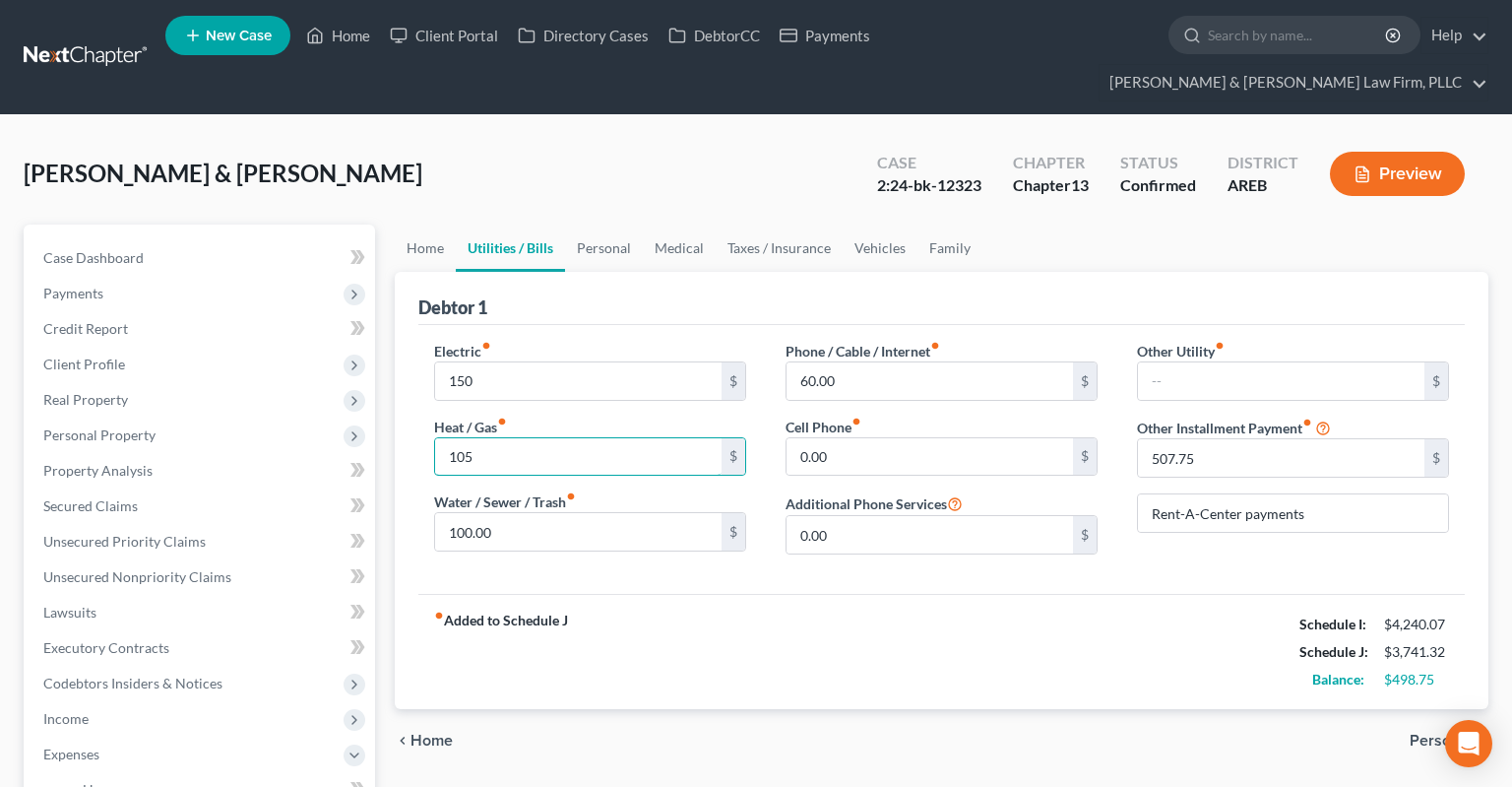 type on "105" 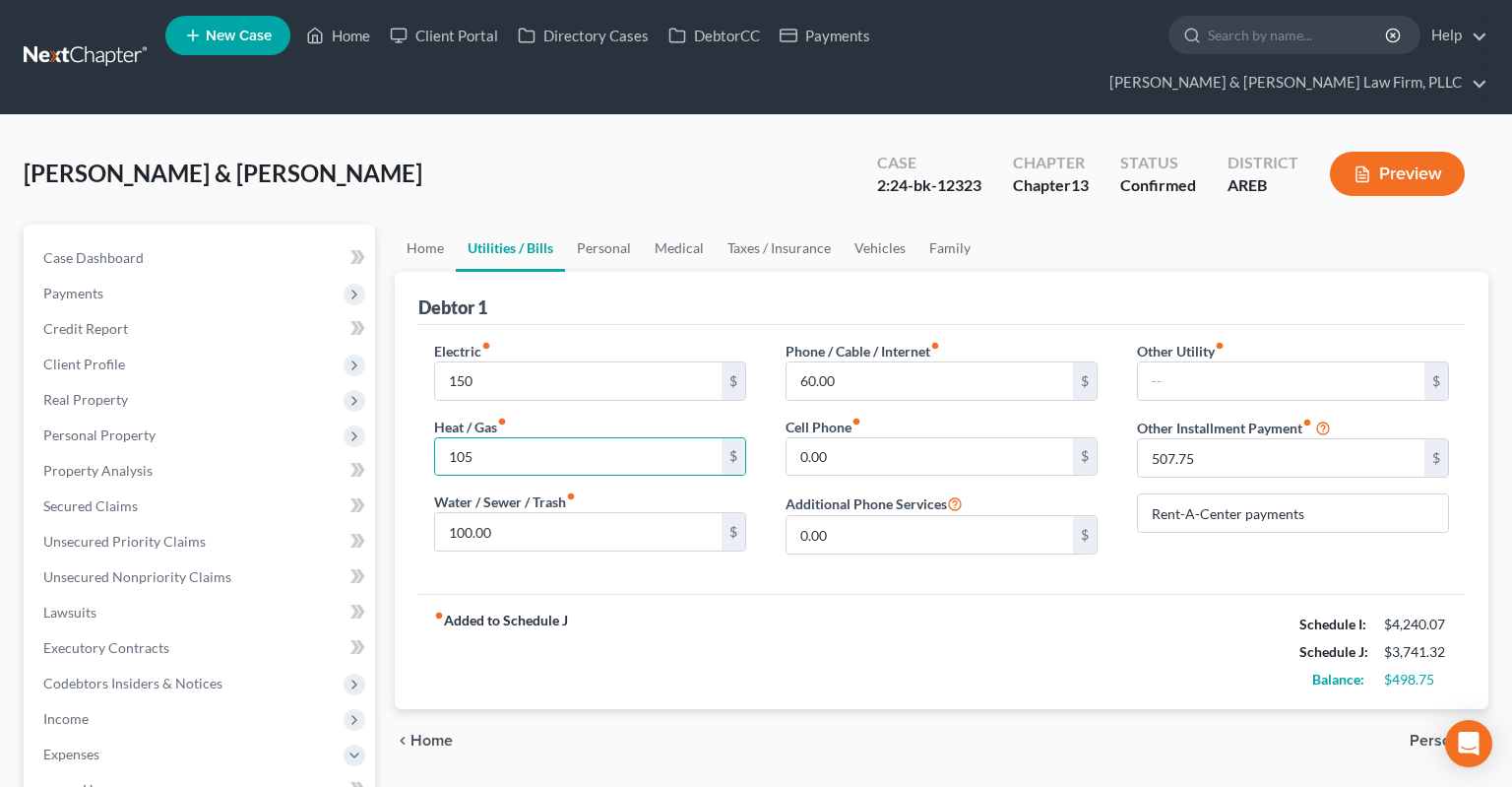 click on "Water / Sewer / Trash  fiber_manual_record" at bounding box center (505, 501) 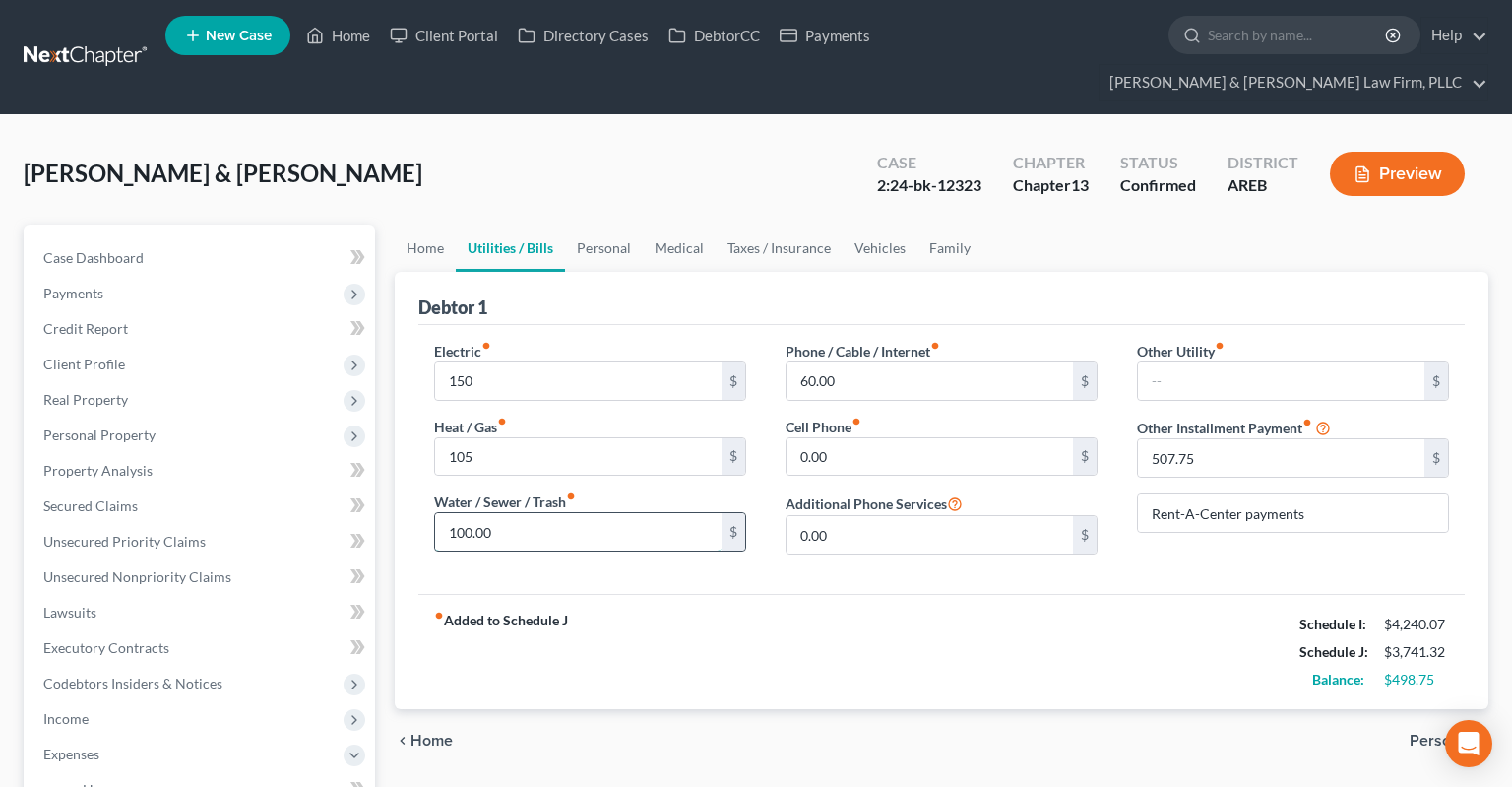 click on "100.00" at bounding box center [578, 532] 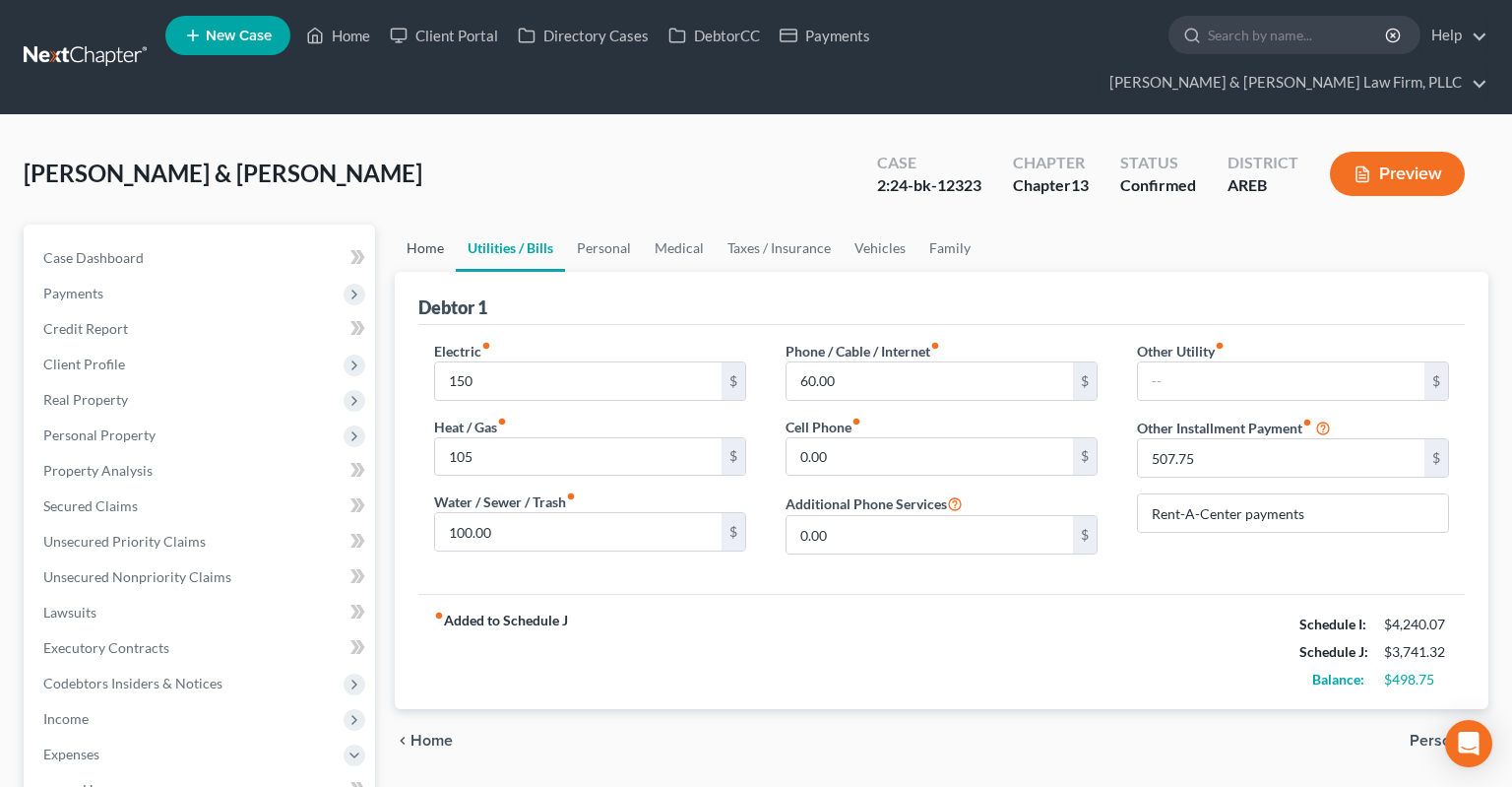 click on "Home" at bounding box center [425, 248] 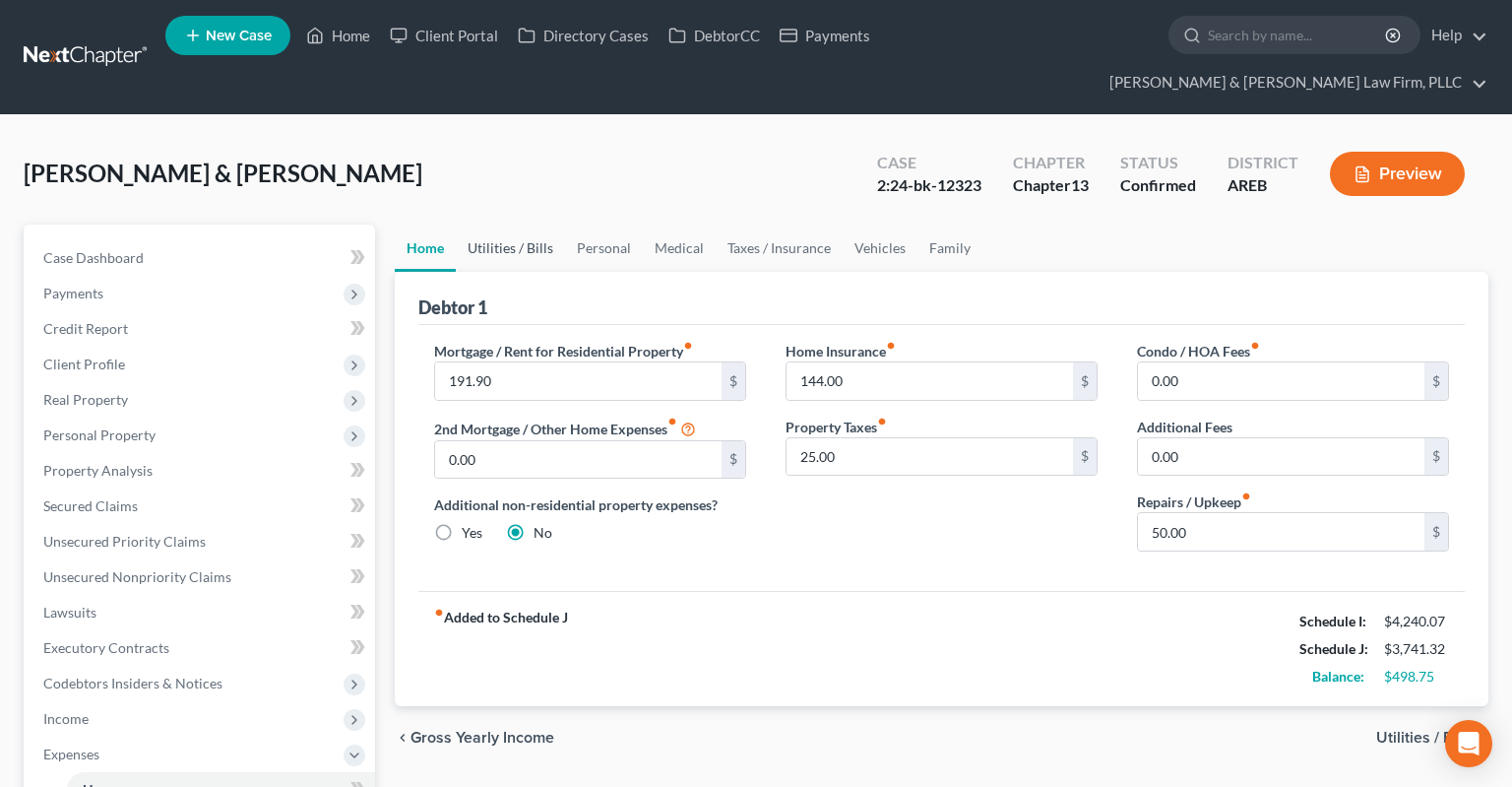 click on "Utilities / Bills" at bounding box center (510, 248) 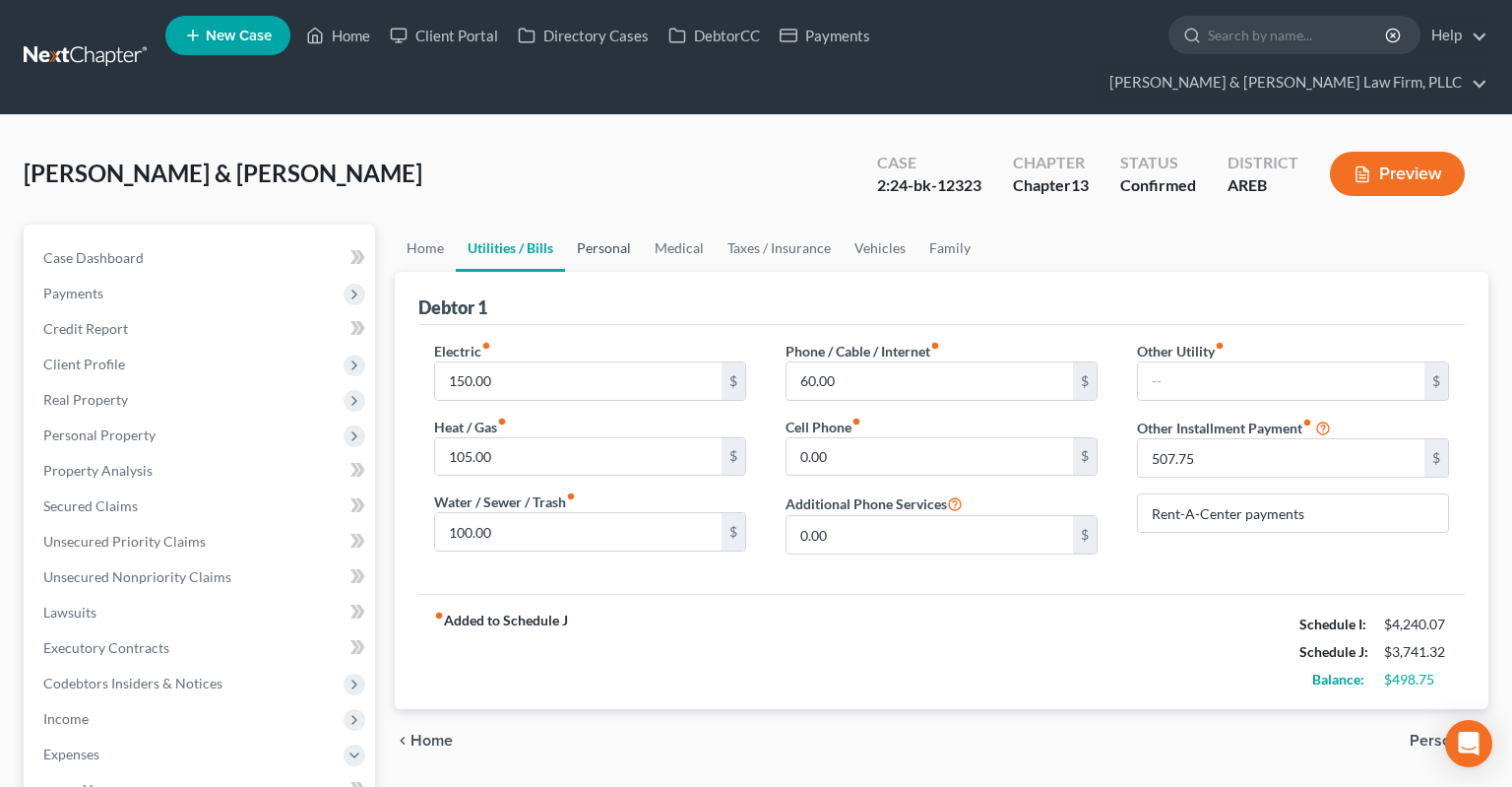 click on "Personal" at bounding box center (603, 248) 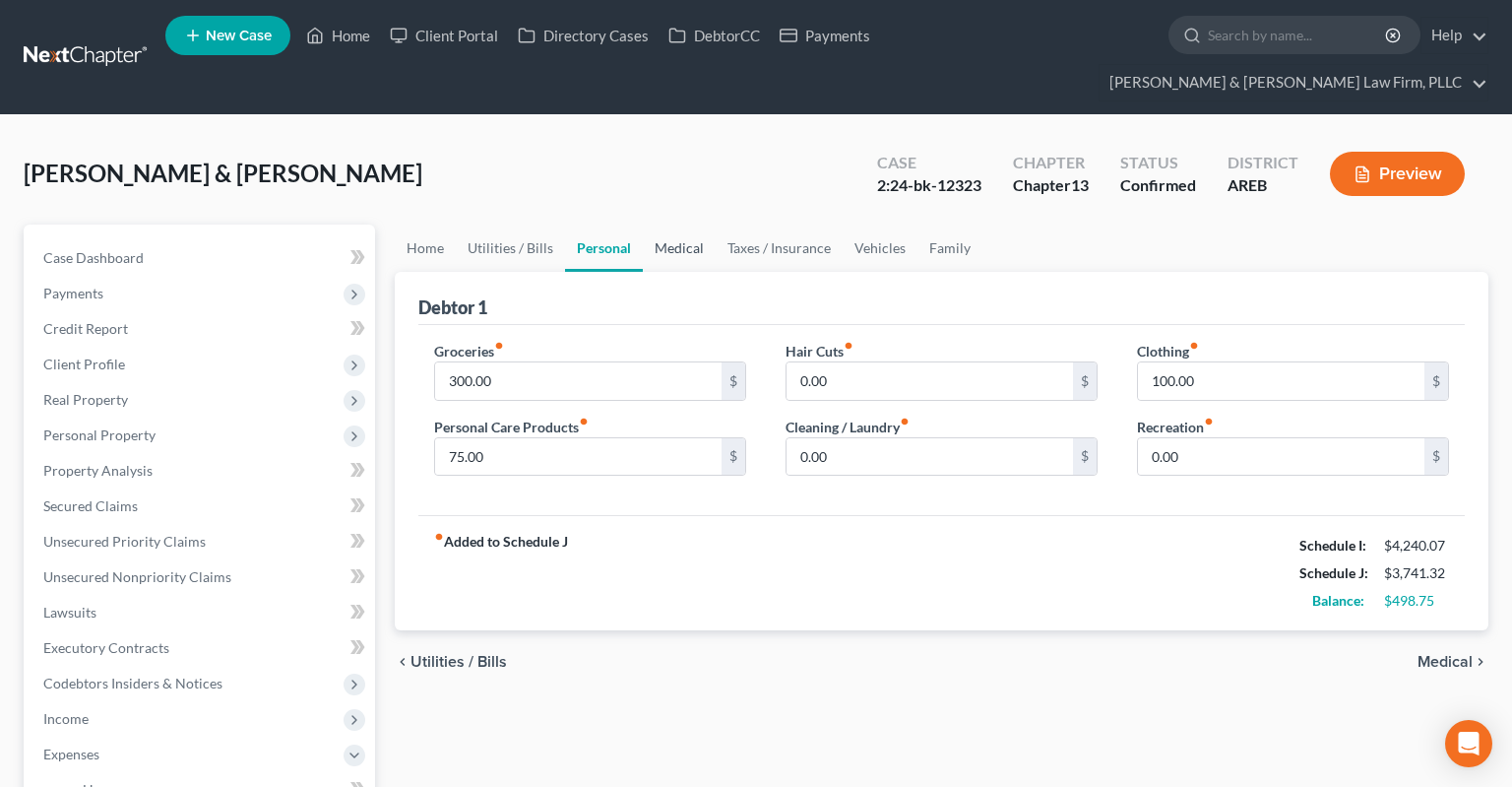 click on "Medical" at bounding box center [679, 248] 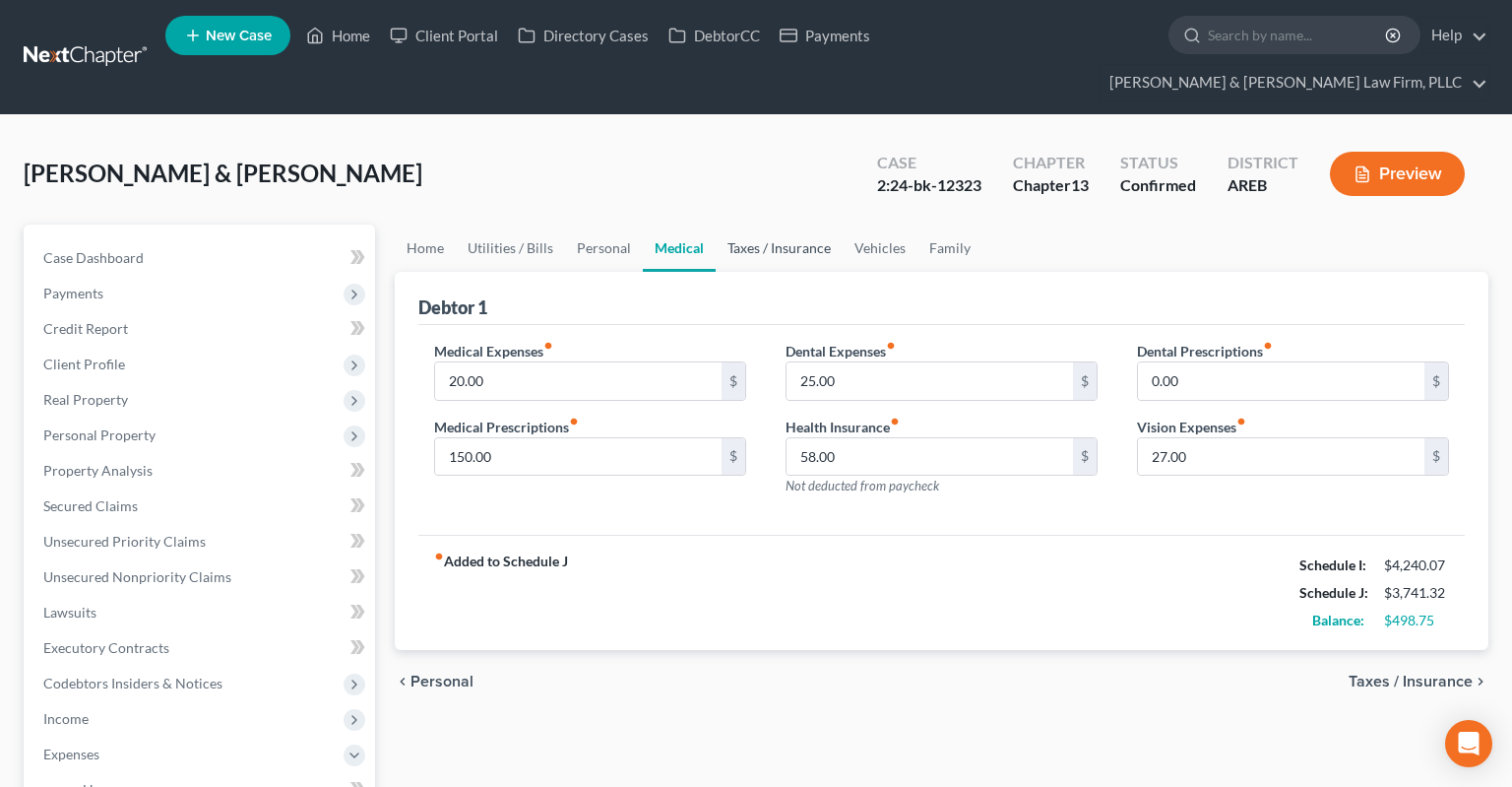 click on "Taxes / Insurance" at bounding box center [779, 248] 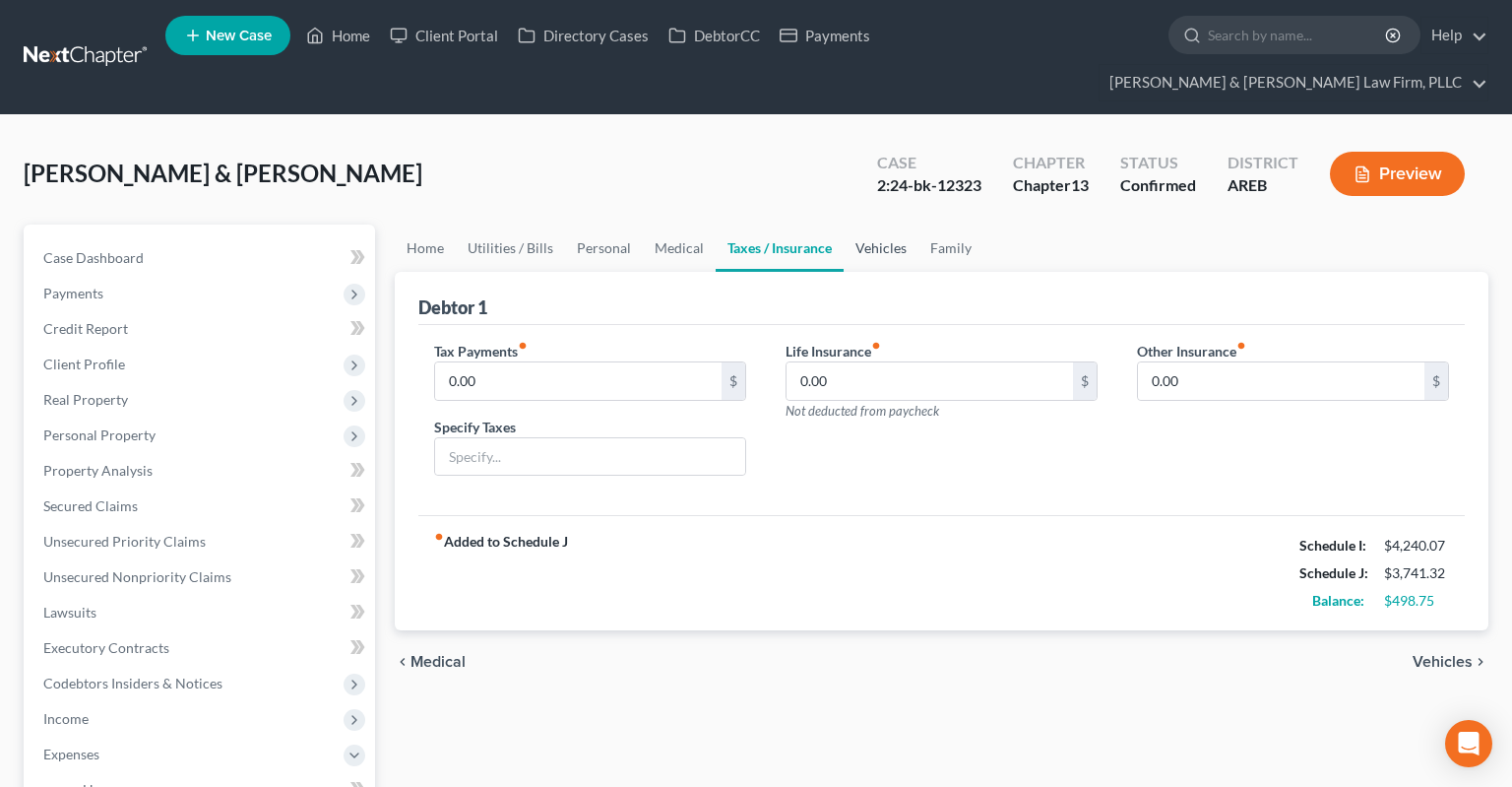 click on "Vehicles" at bounding box center (881, 248) 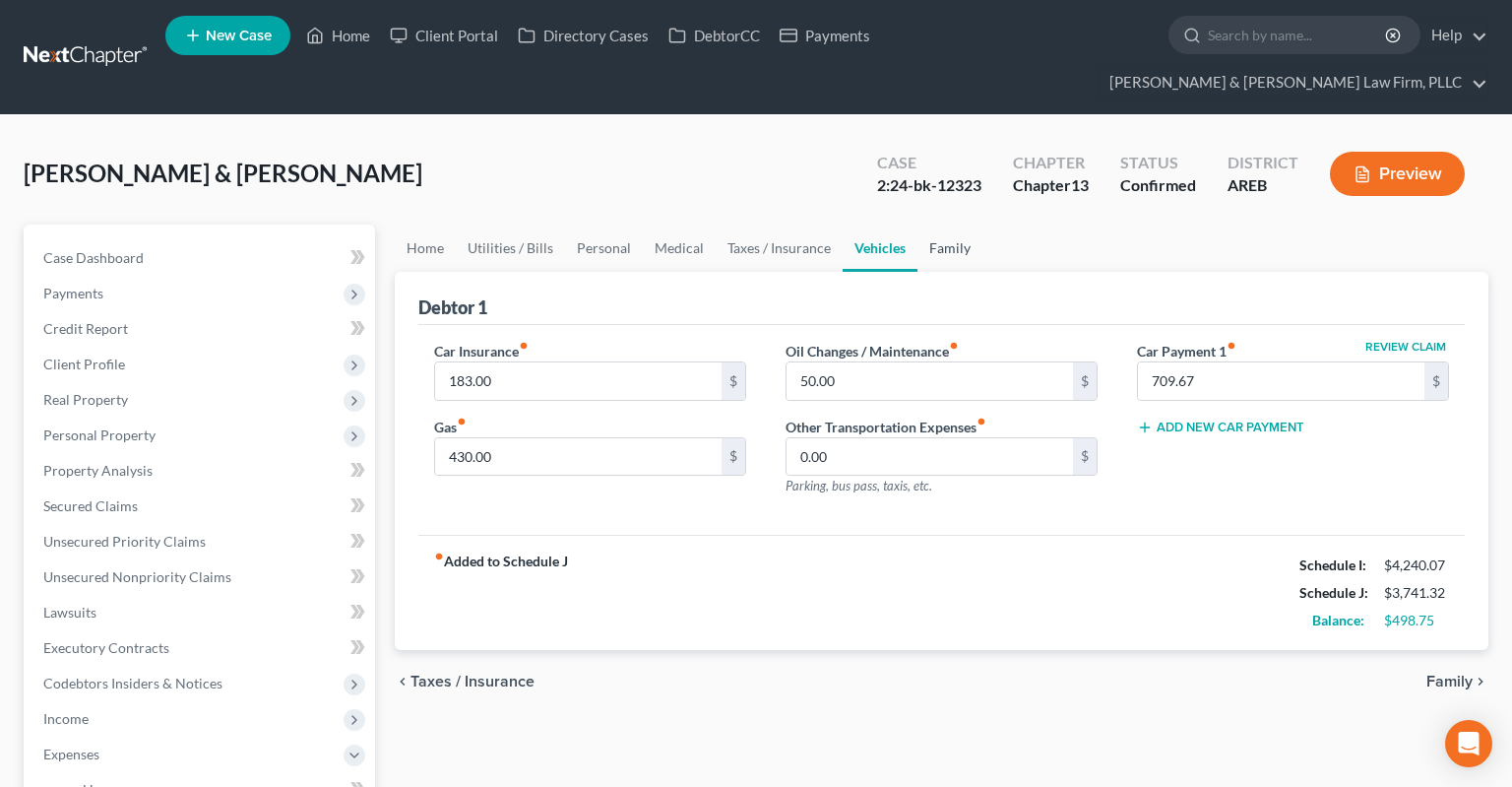 click on "Family" at bounding box center (950, 248) 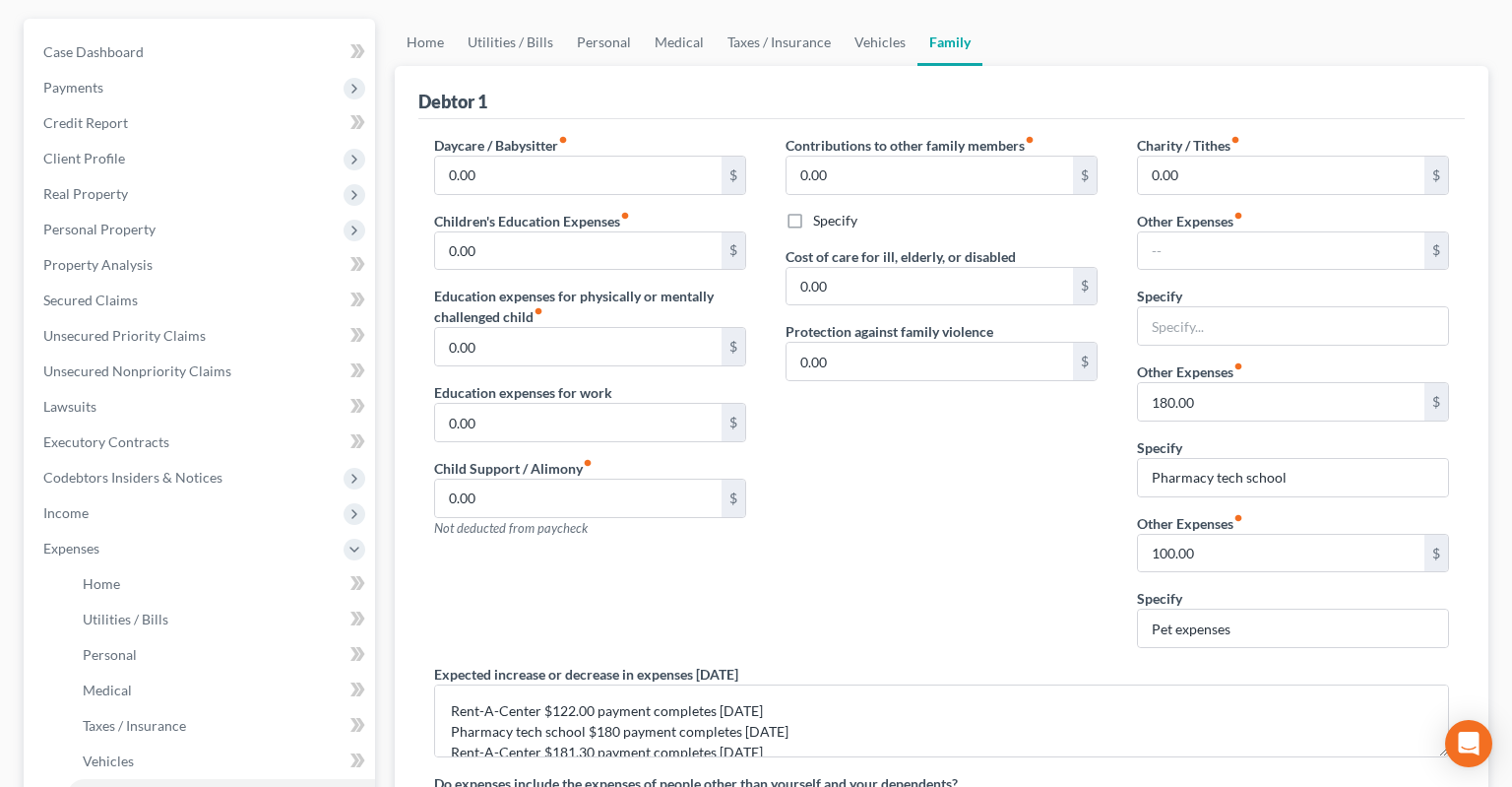 scroll, scrollTop: 208, scrollLeft: 0, axis: vertical 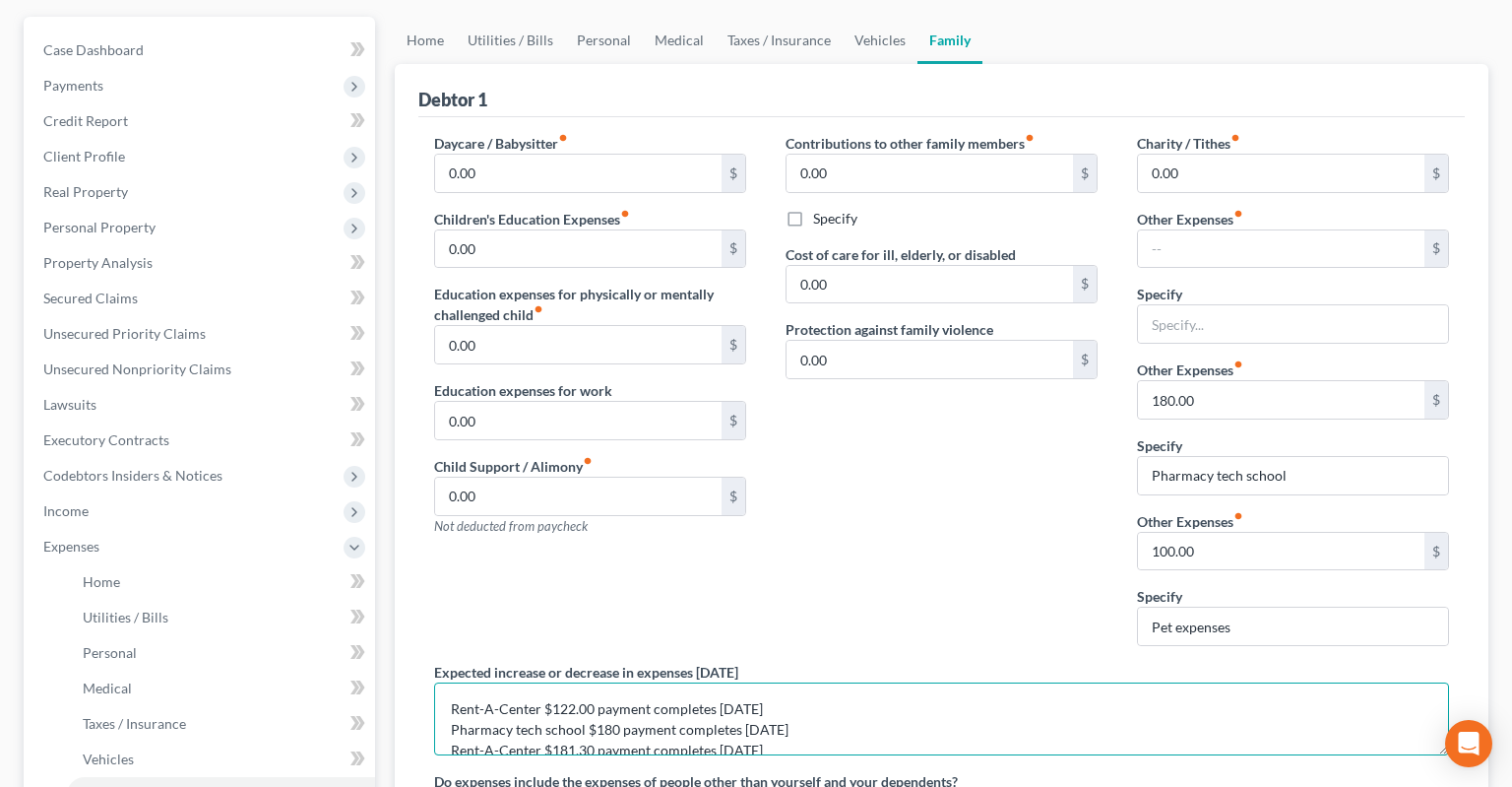 drag, startPoint x: 833, startPoint y: 689, endPoint x: 423, endPoint y: 703, distance: 410.239 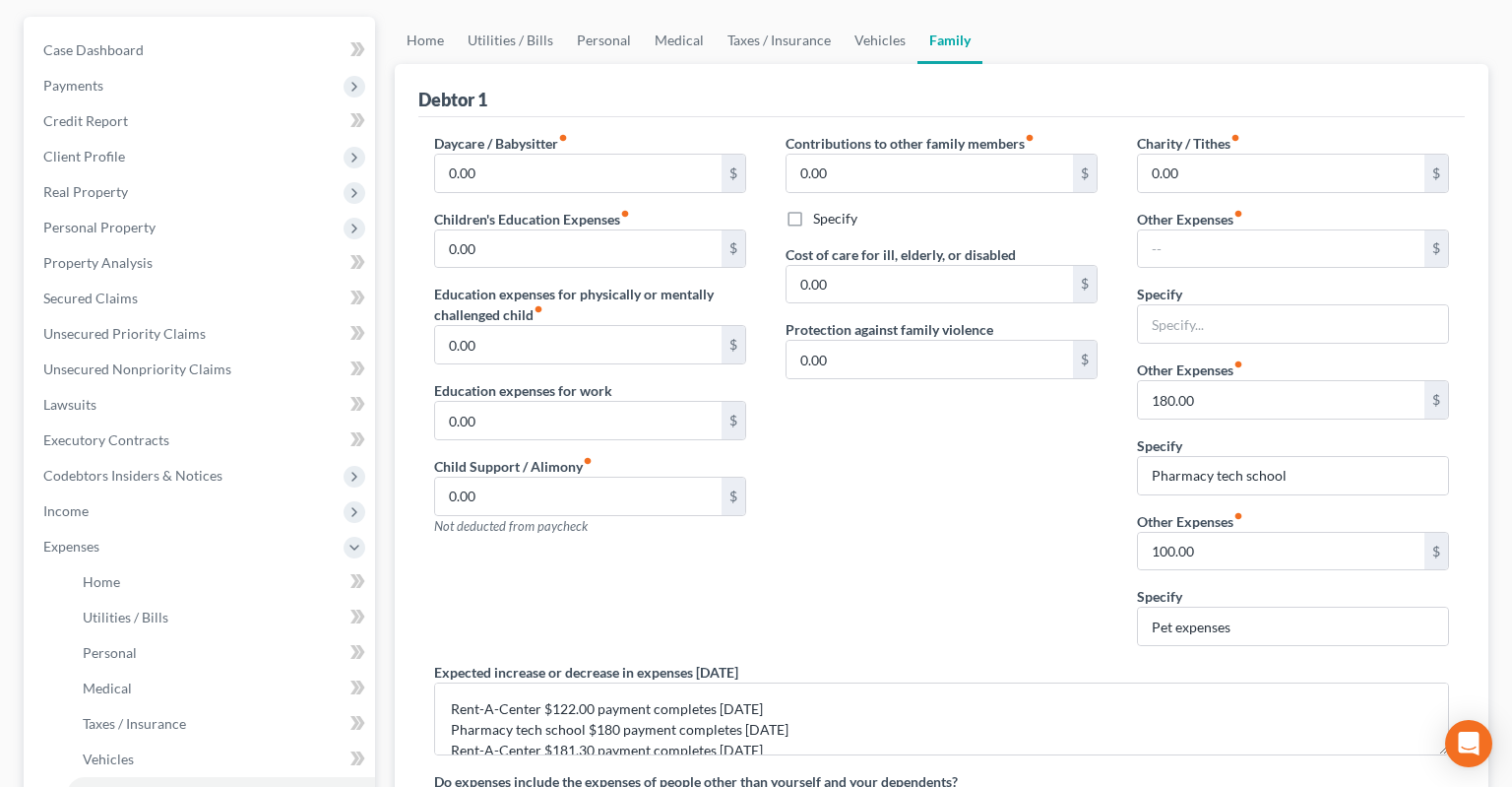 click on "Contributions to other family members  fiber_manual_record 0.00 $ Specify Cost of care for ill, elderly, or disabled 0.00 $ Protection against family violence 0.00 $" at bounding box center (941, 397) 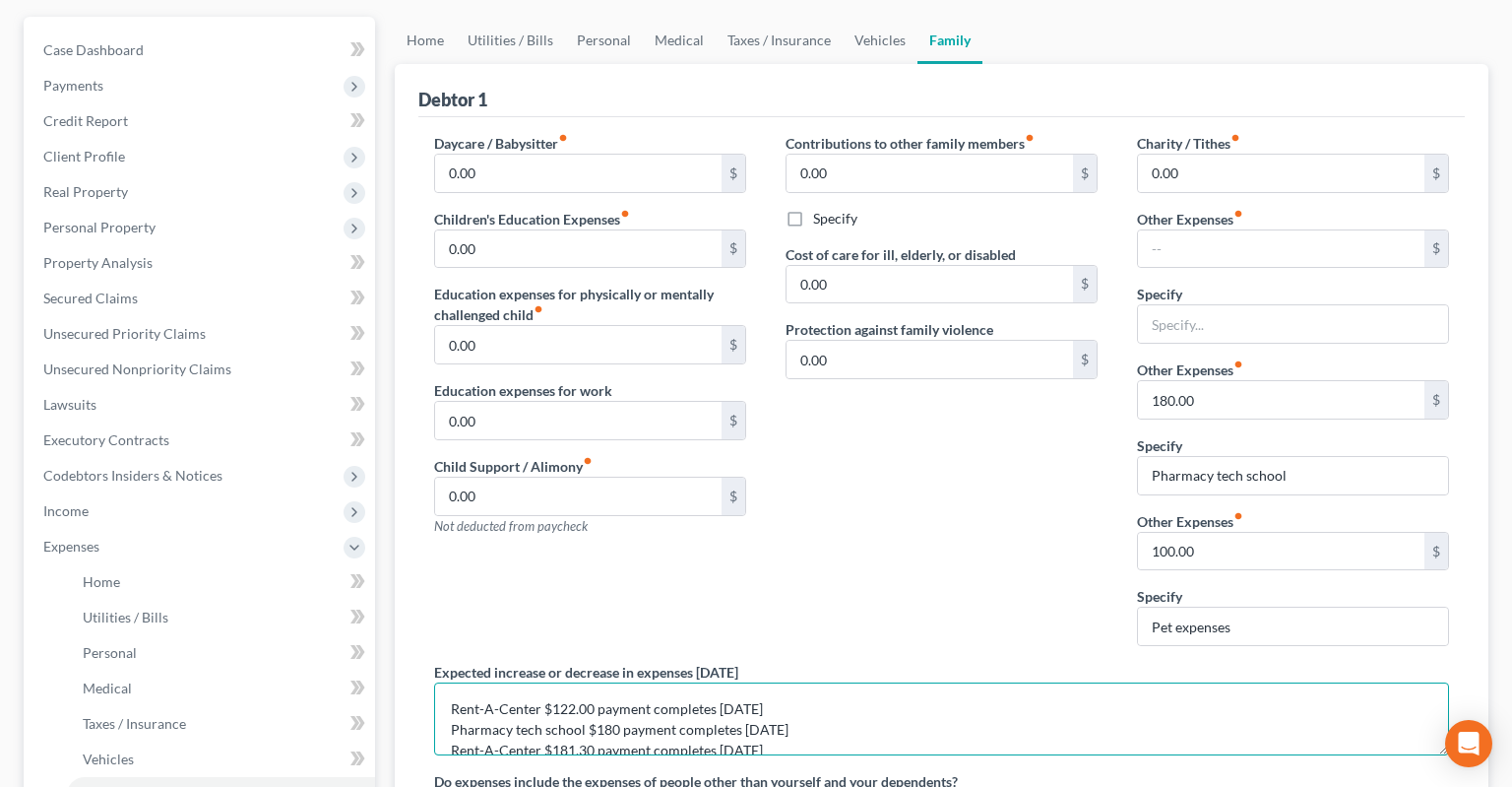 drag, startPoint x: 840, startPoint y: 688, endPoint x: 412, endPoint y: 693, distance: 428.0292 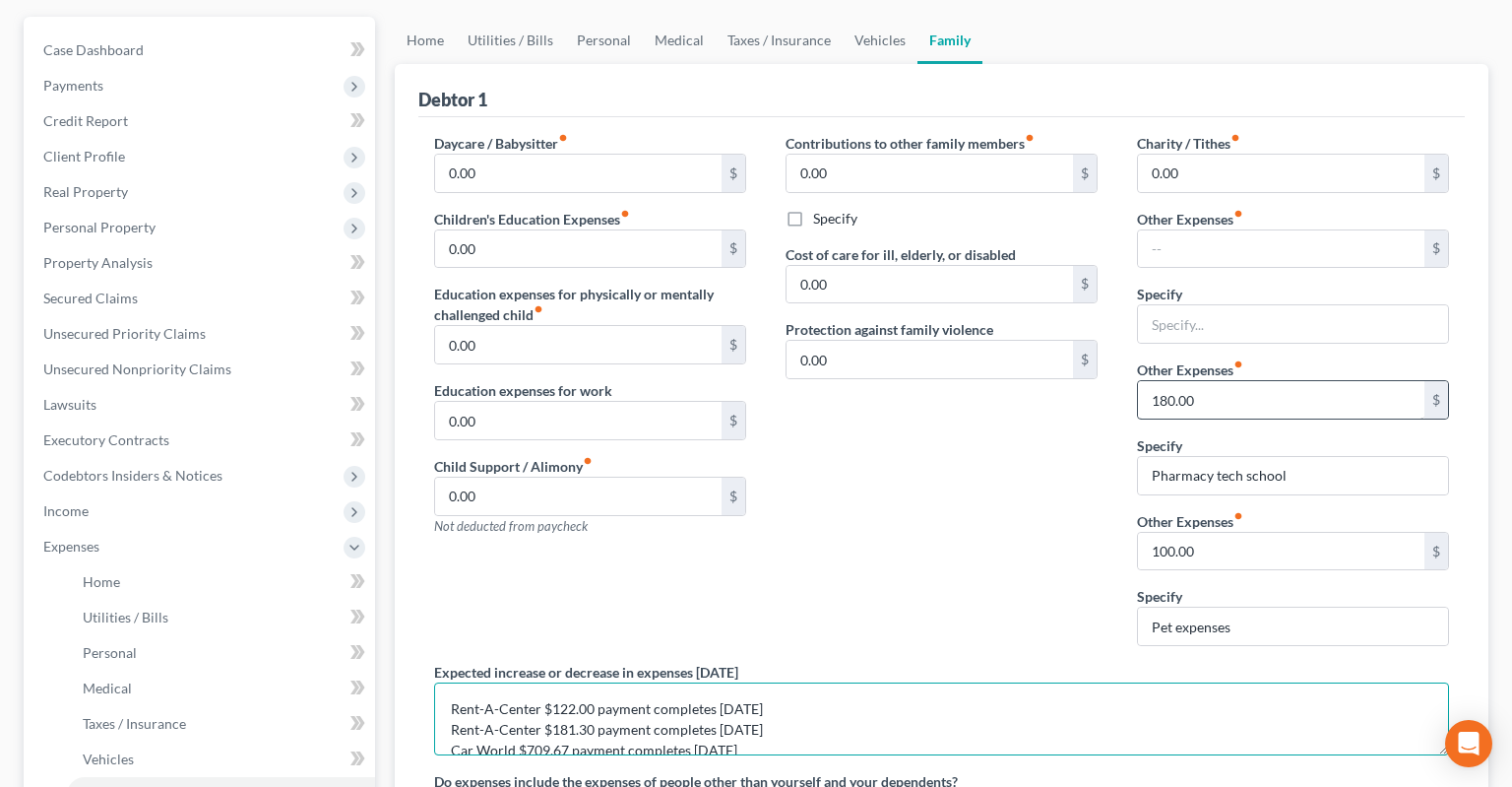 type on "Rent-A-Center $122.00 payment completes [DATE]
Rent-A-Center $181.30 payment completes [DATE]
Car World $709.67 payment completes [DATE]
Rent-A-Center $204.45 payment completes [DATE]" 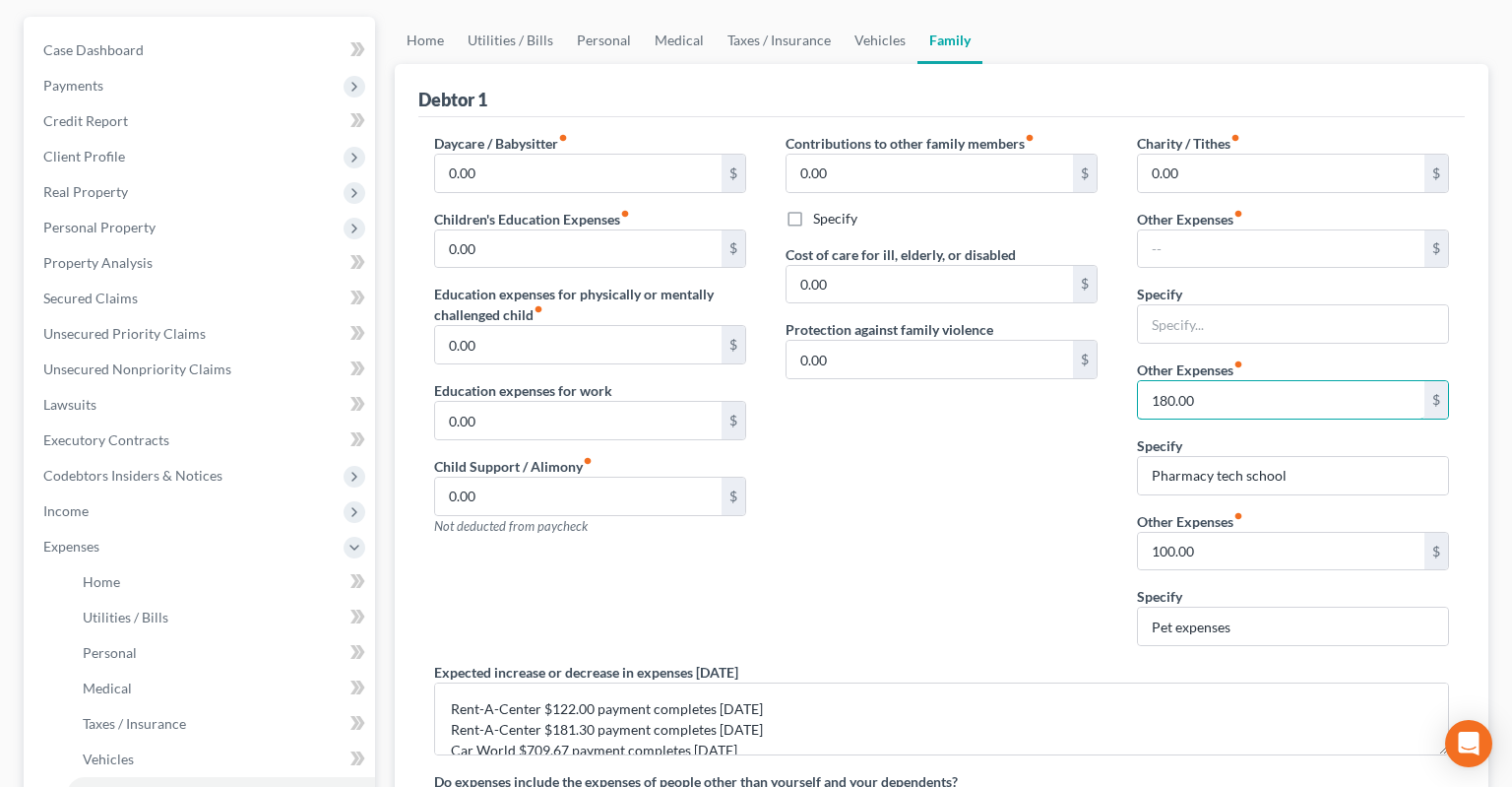 drag, startPoint x: 1274, startPoint y: 372, endPoint x: 1289, endPoint y: 396, distance: 28.301943 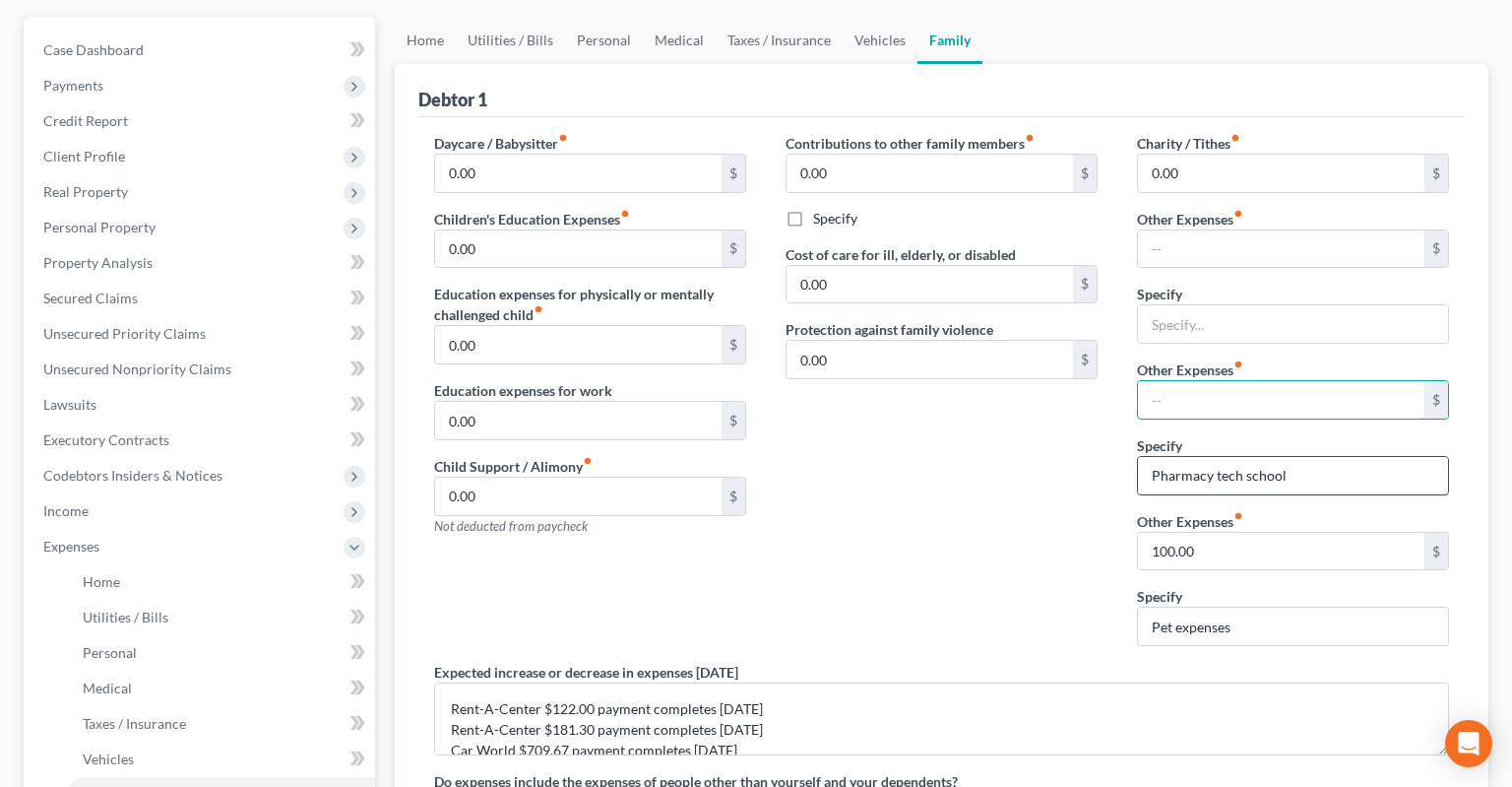 type 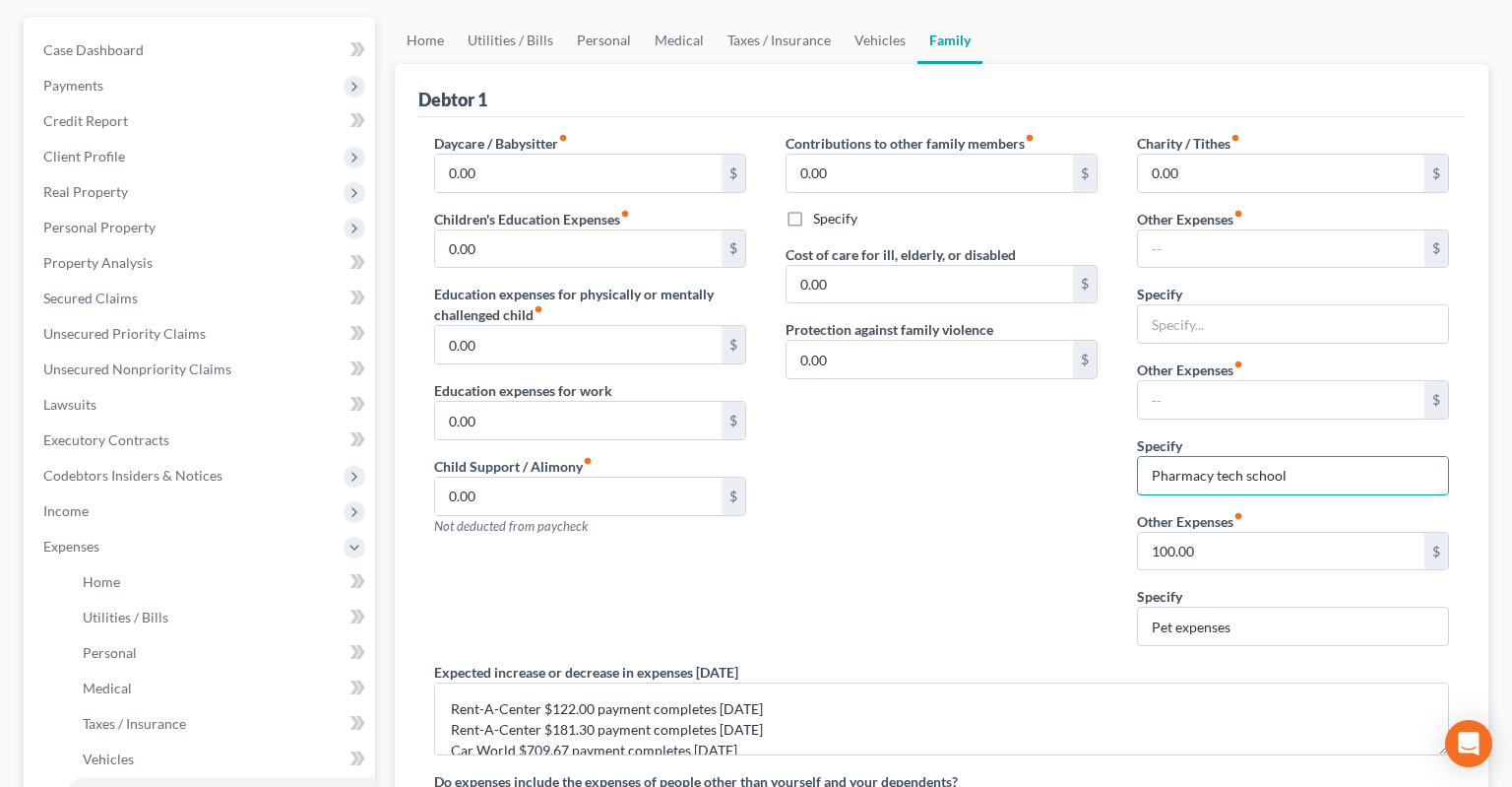 drag, startPoint x: 1321, startPoint y: 435, endPoint x: 986, endPoint y: 449, distance: 335.29241 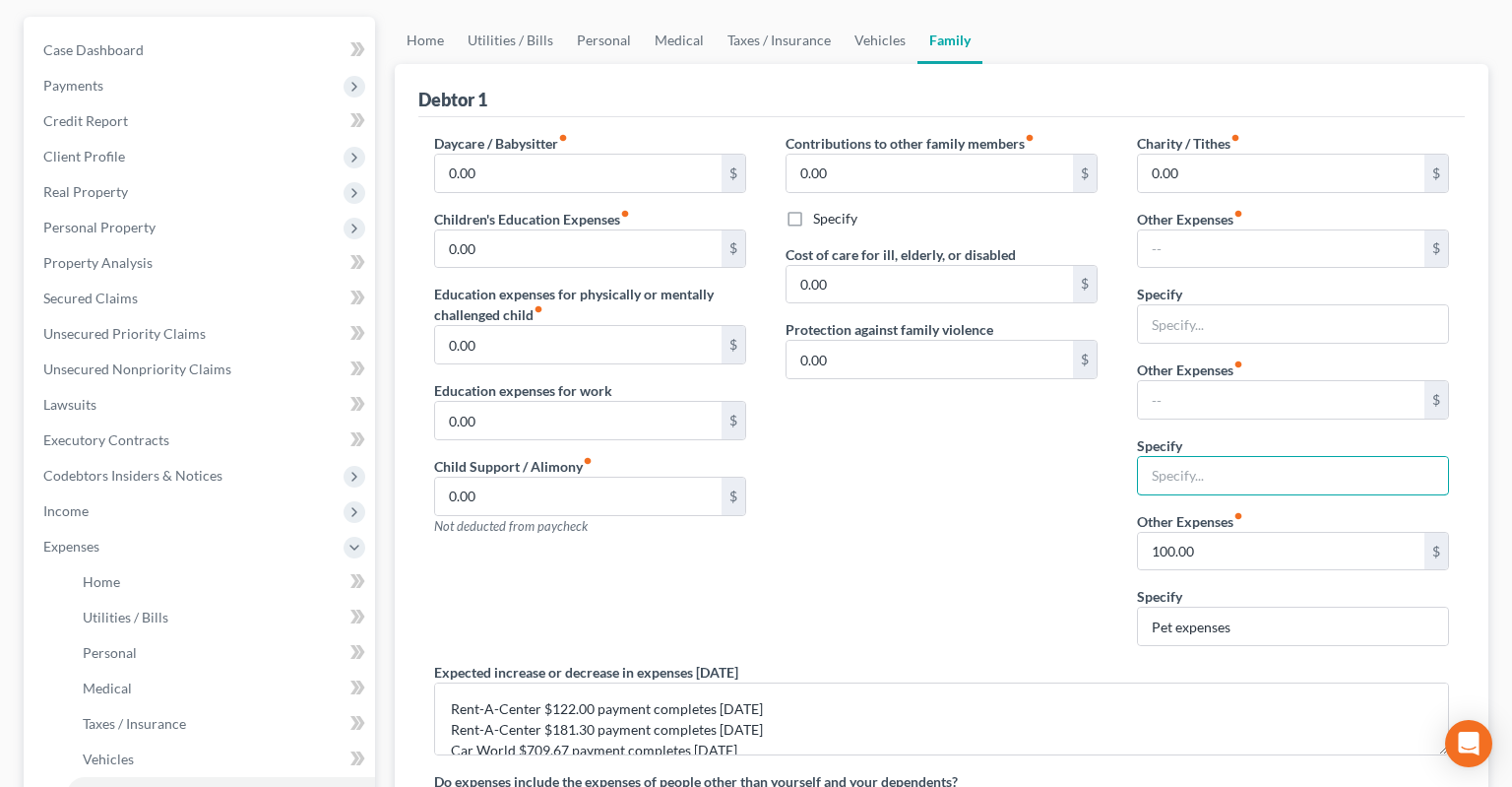 type 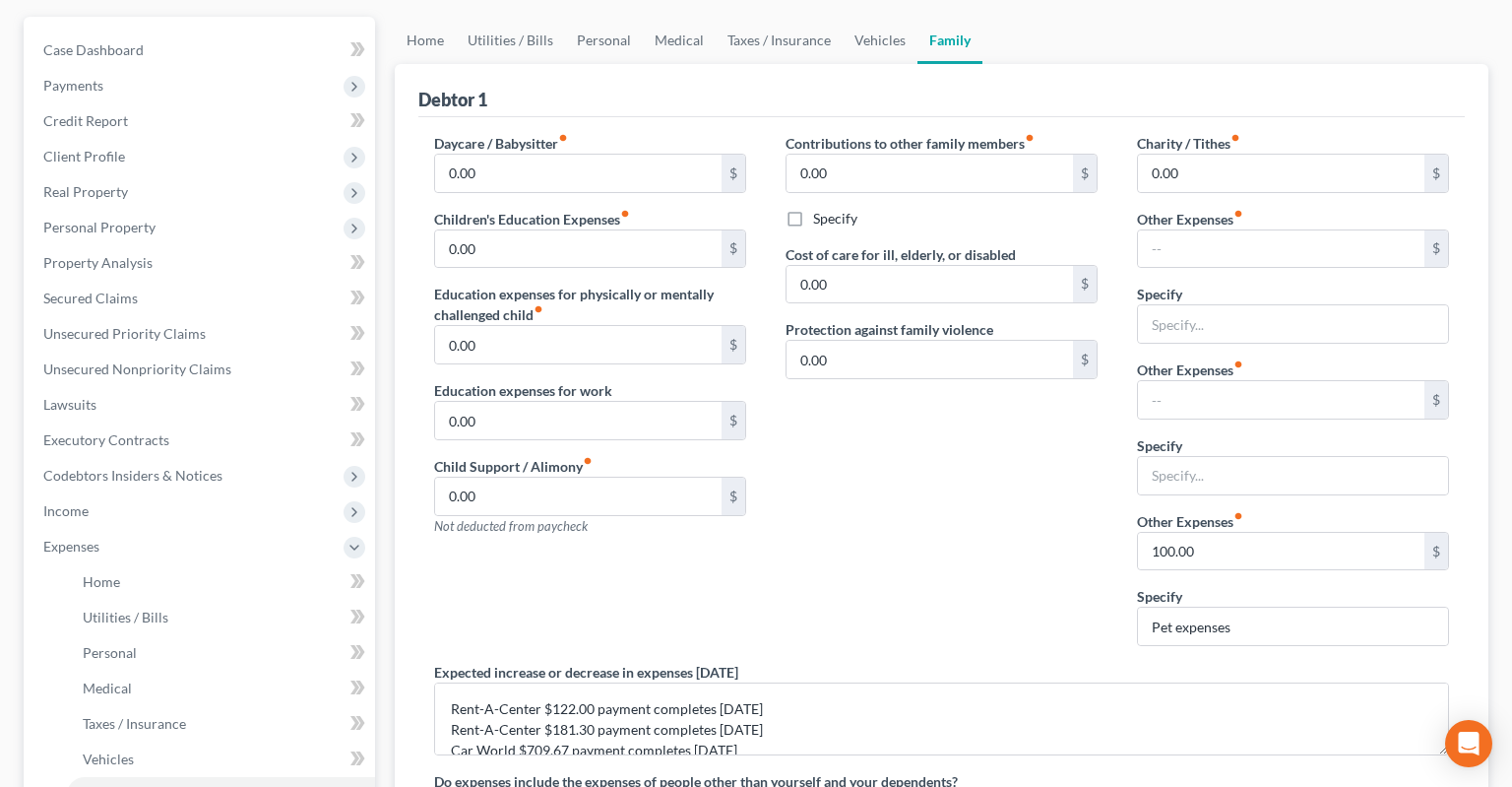 drag, startPoint x: 1018, startPoint y: 452, endPoint x: 1040, endPoint y: 447, distance: 22.561028 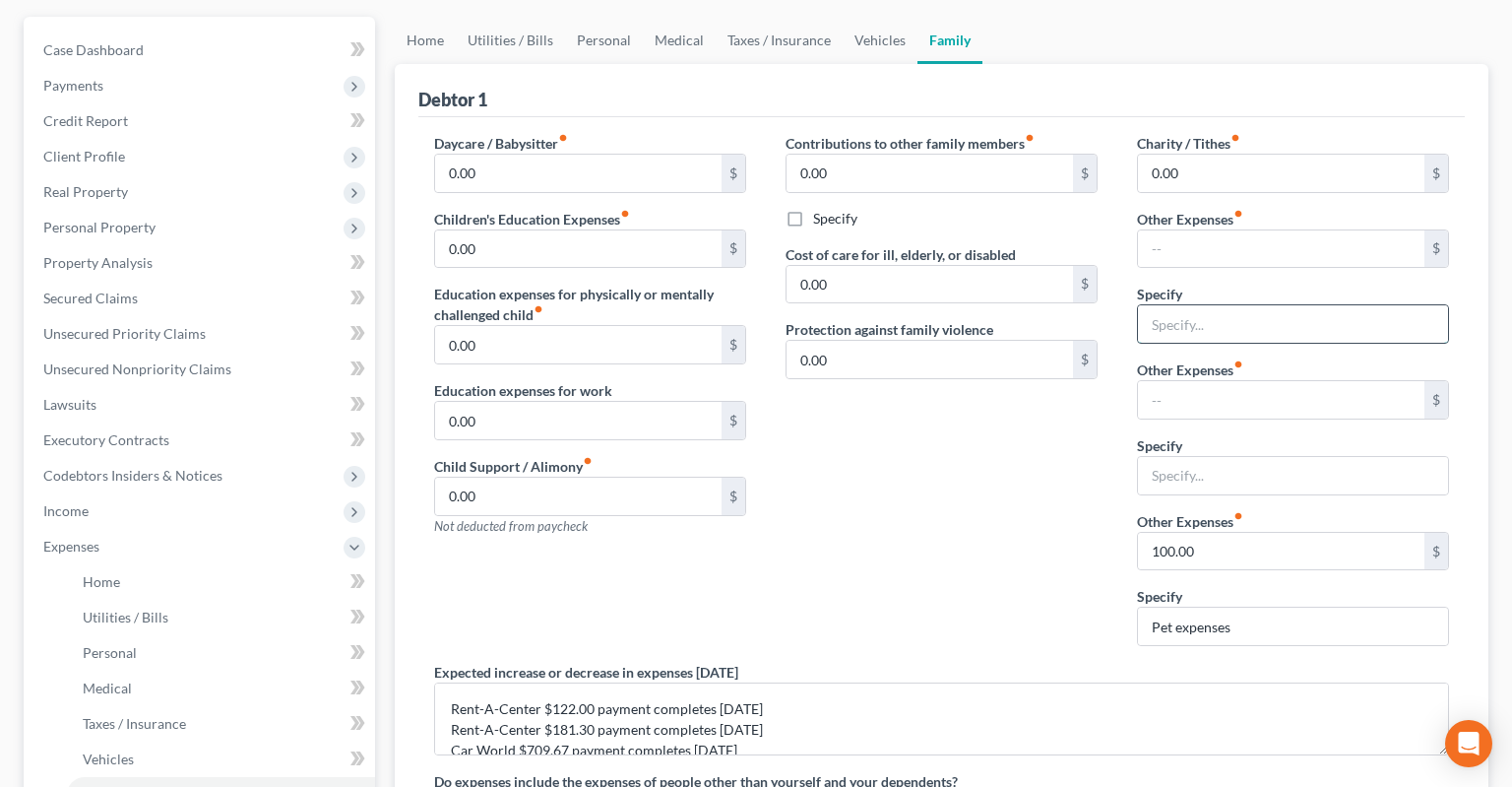 click at bounding box center (1292, 324) 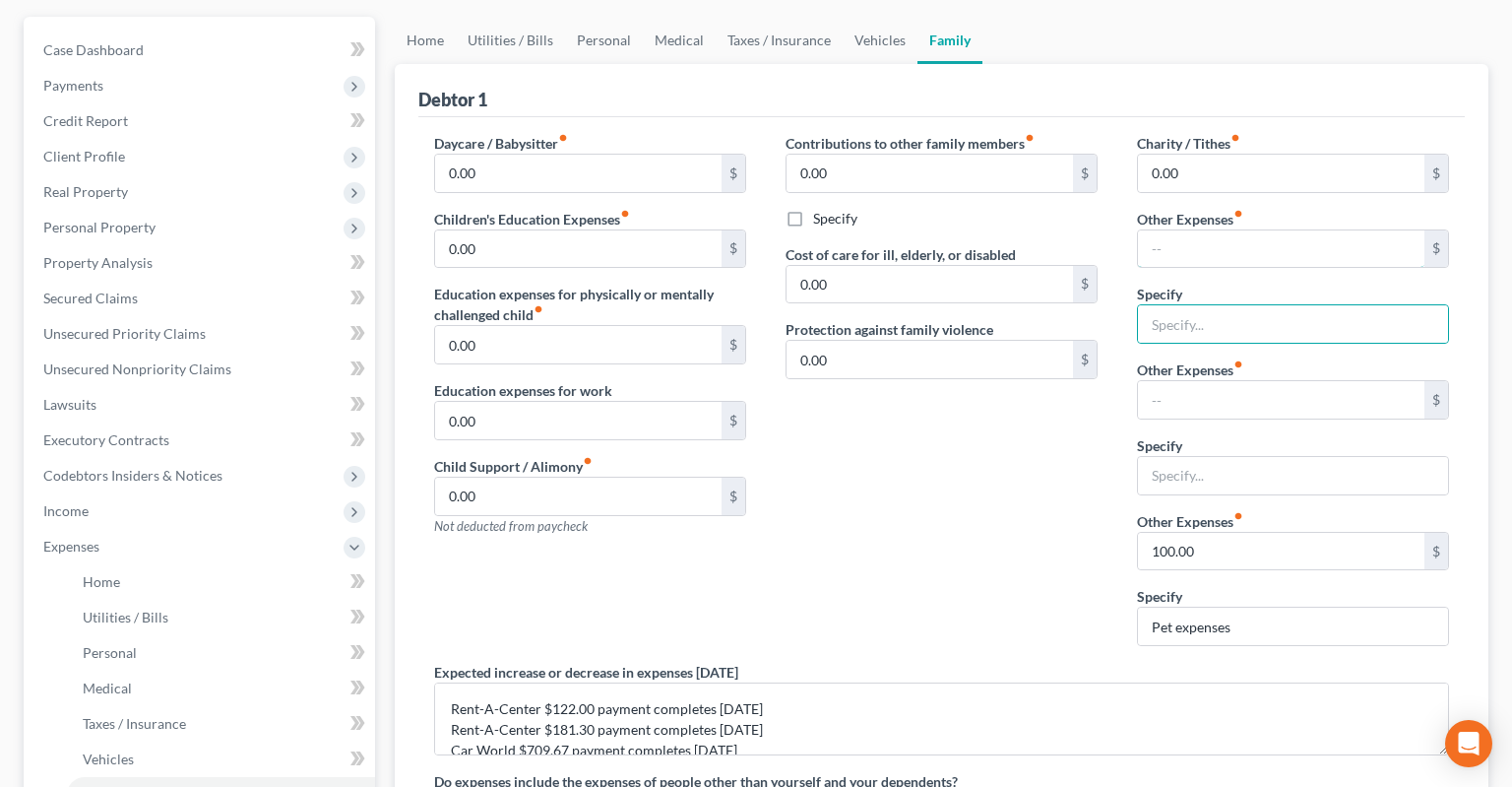 click at bounding box center (1281, 249) 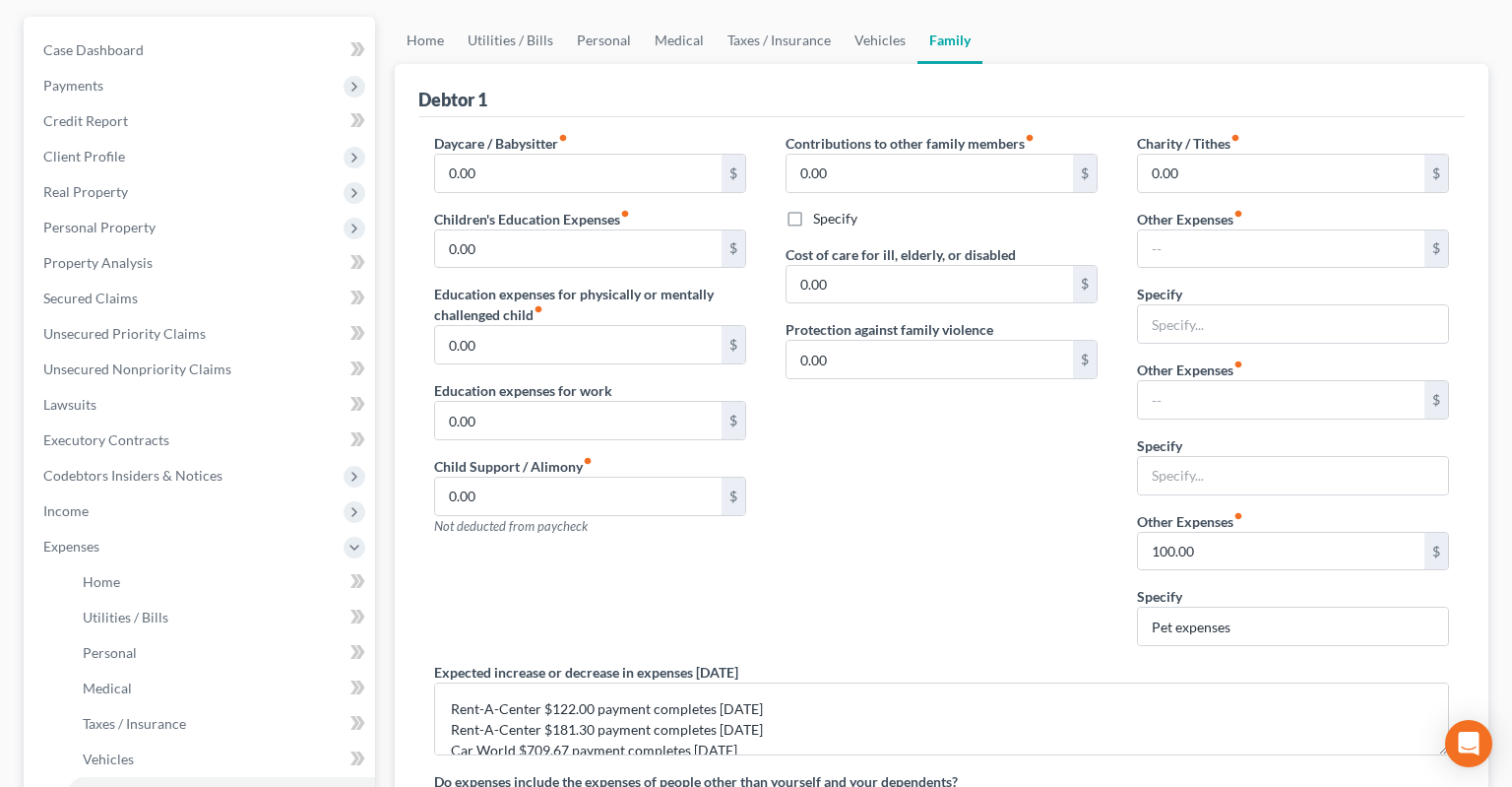 click on "Contributions to other family members  fiber_manual_record 0.00 $ Specify Cost of care for ill, elderly, or disabled 0.00 $ Protection against family violence 0.00 $" at bounding box center (941, 397) 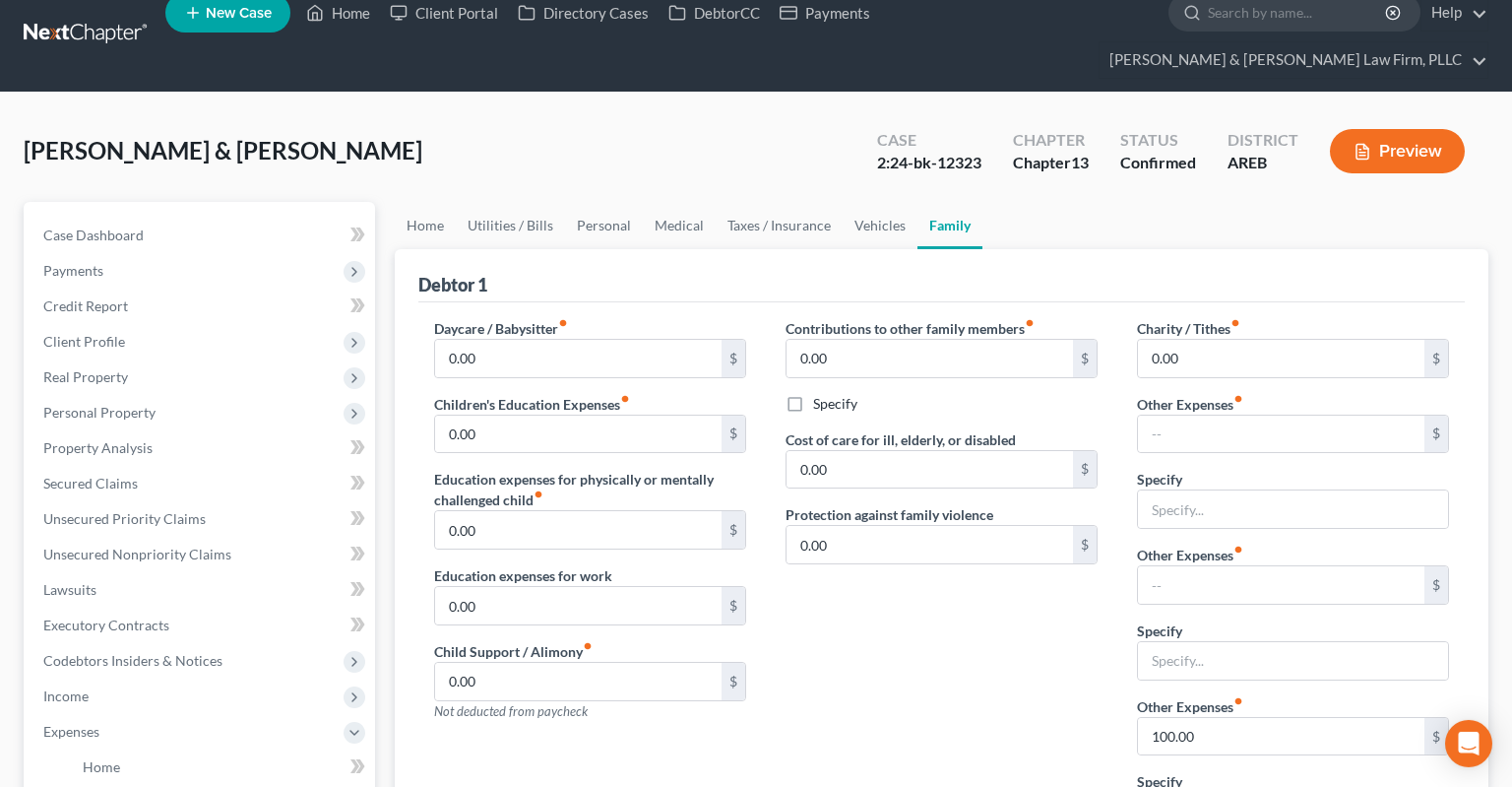 scroll, scrollTop: 0, scrollLeft: 0, axis: both 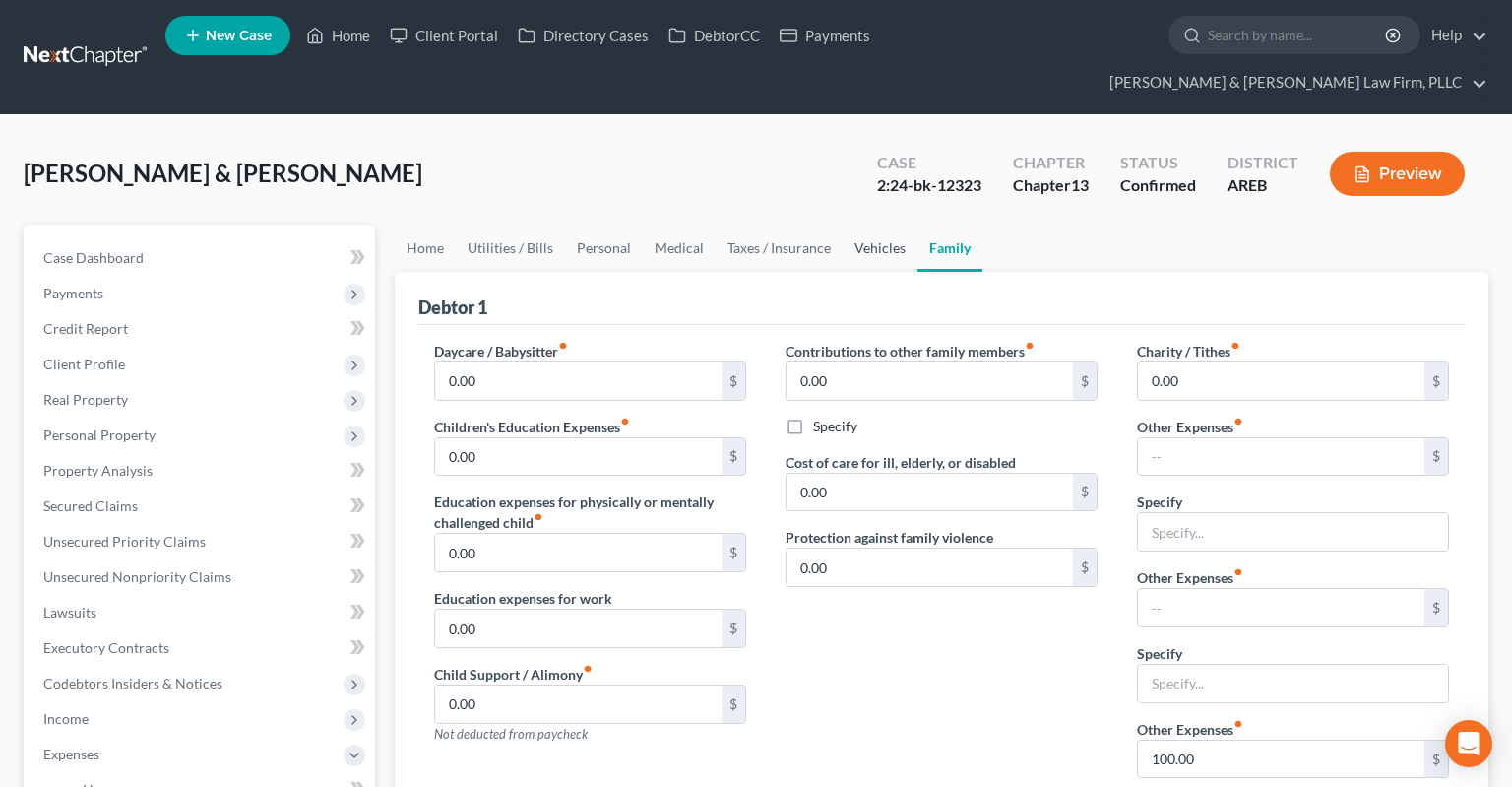 click on "Vehicles" at bounding box center (880, 248) 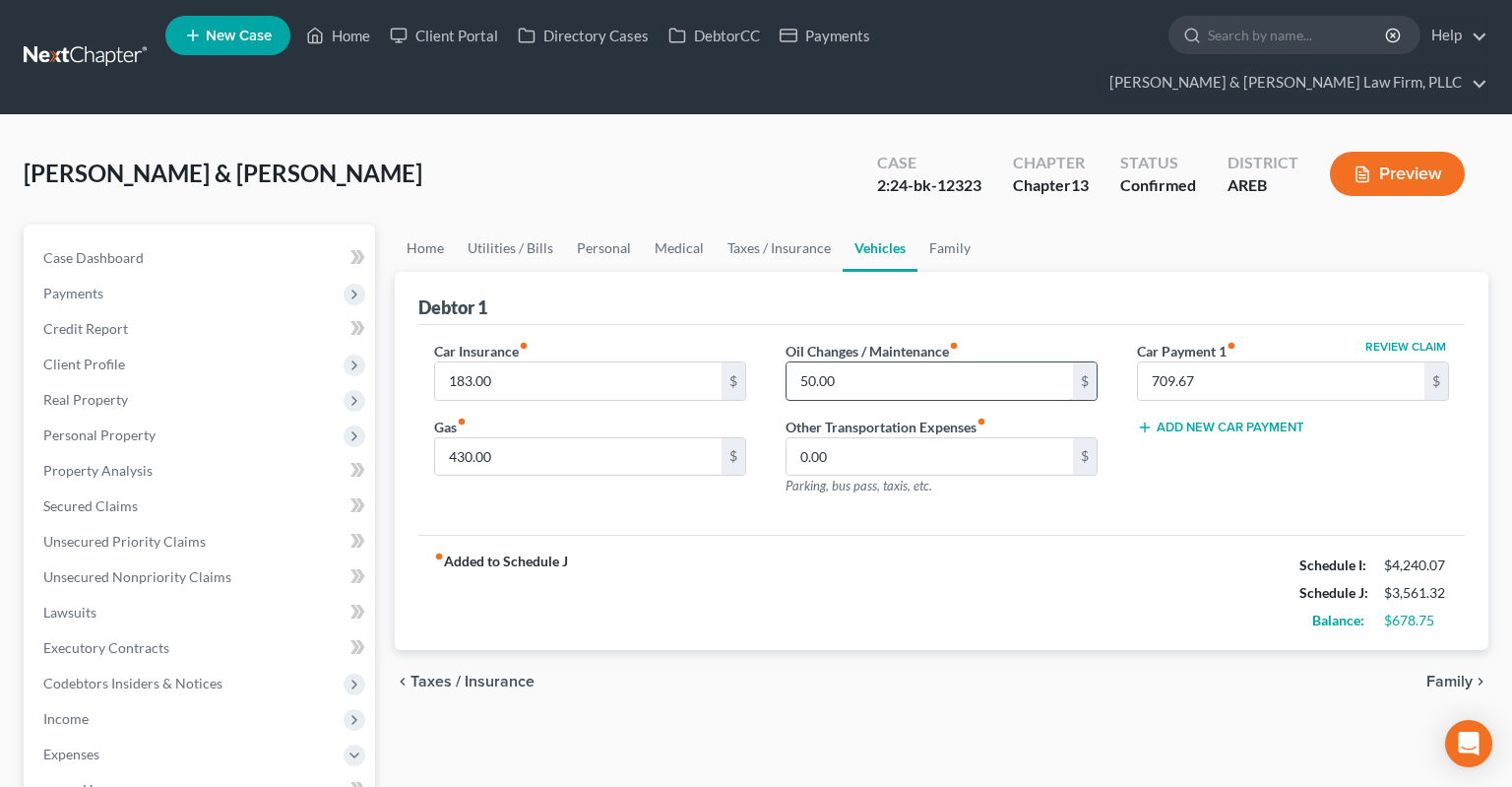 click on "50.00" at bounding box center [929, 381] 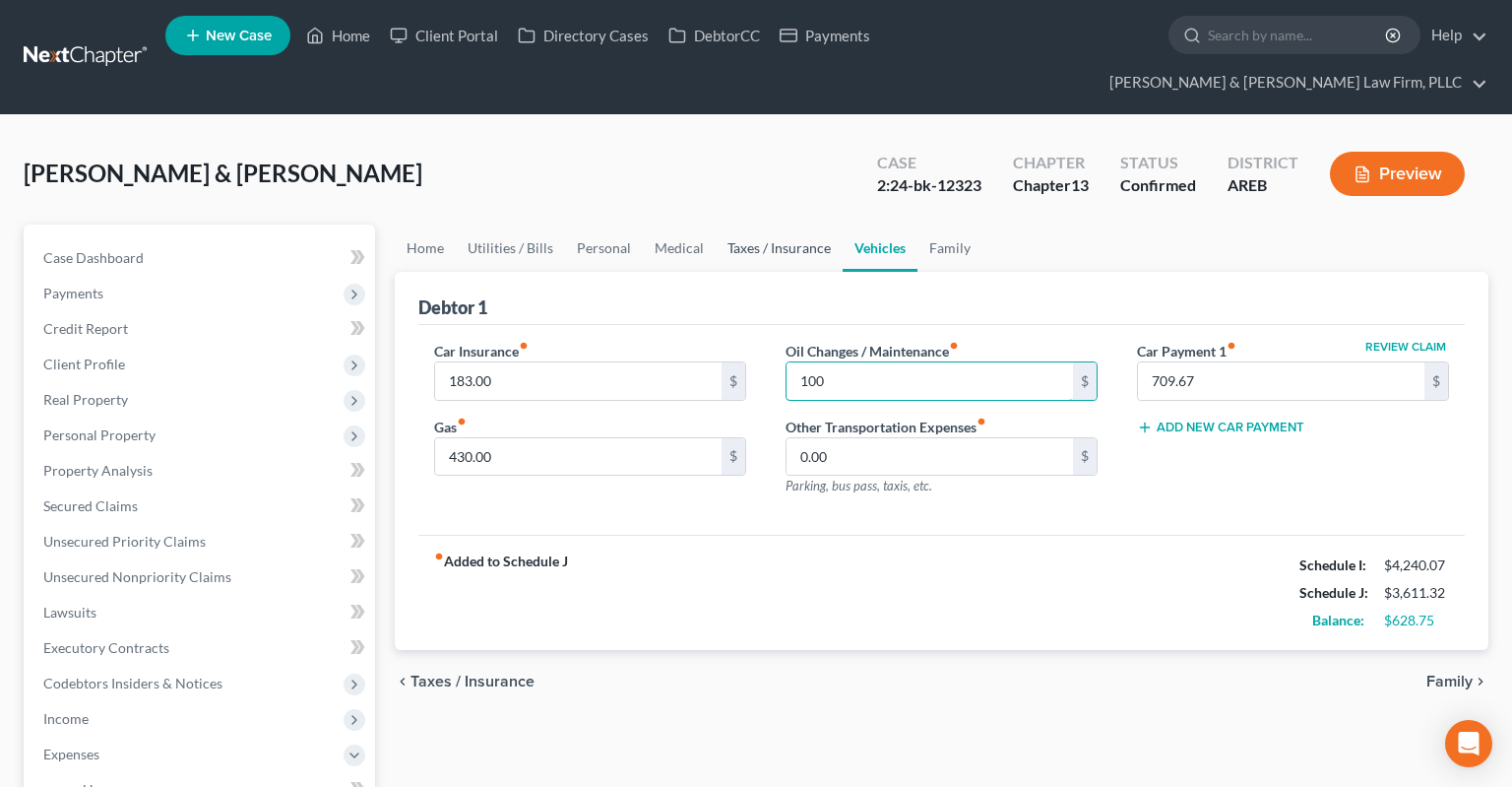 type on "100" 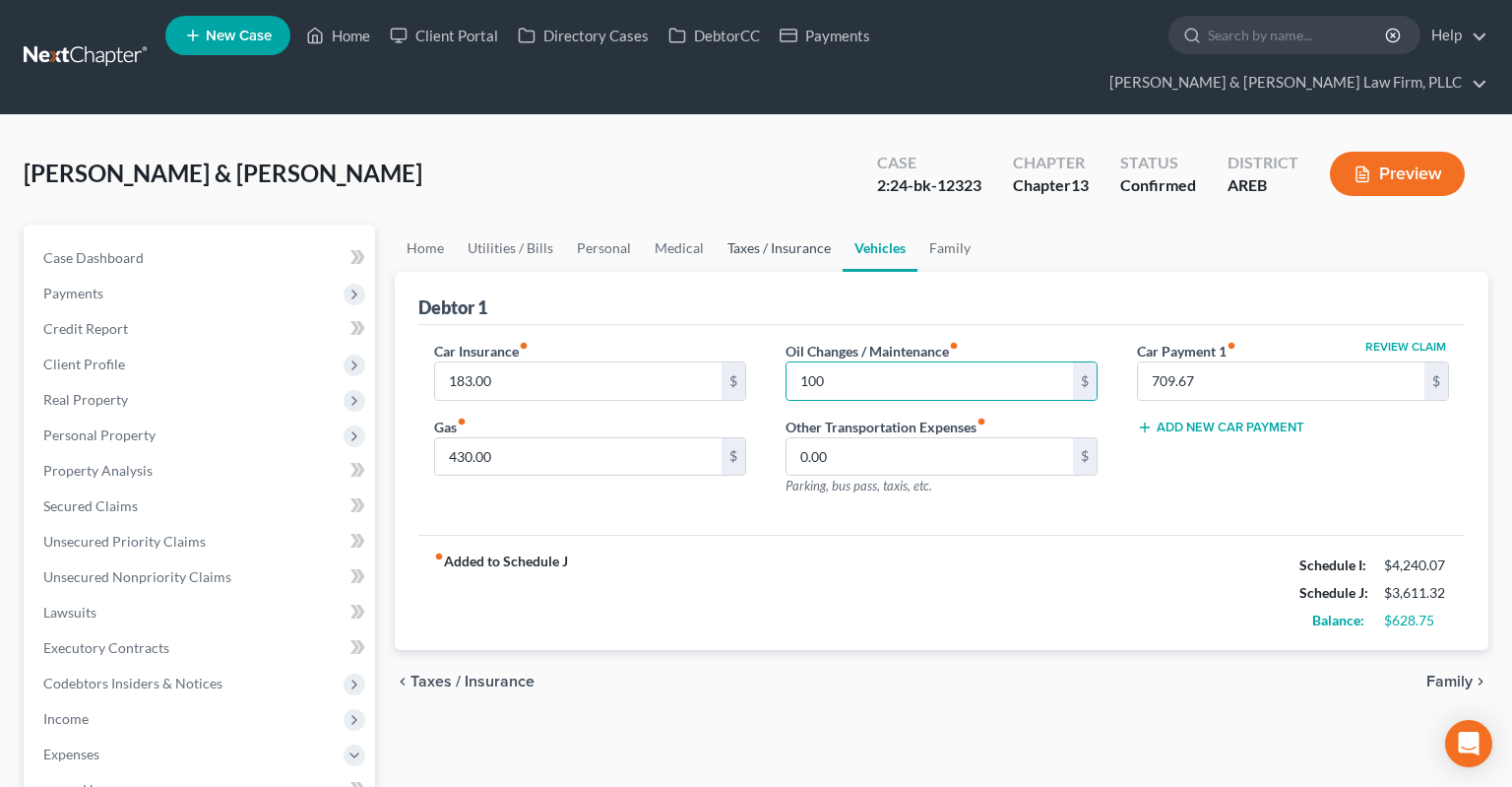 click on "Taxes / Insurance" at bounding box center [779, 248] 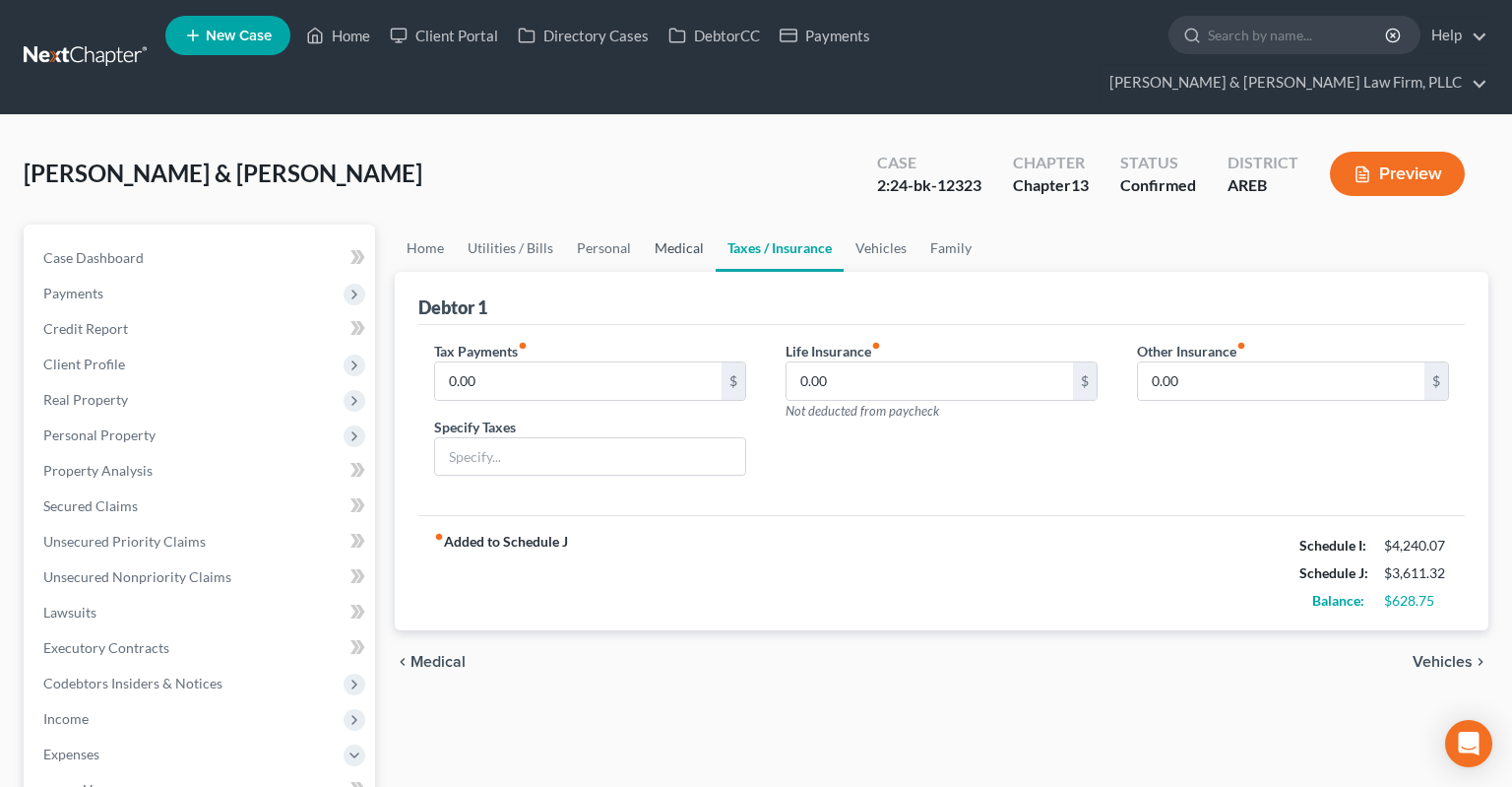 click on "Medical" at bounding box center [679, 248] 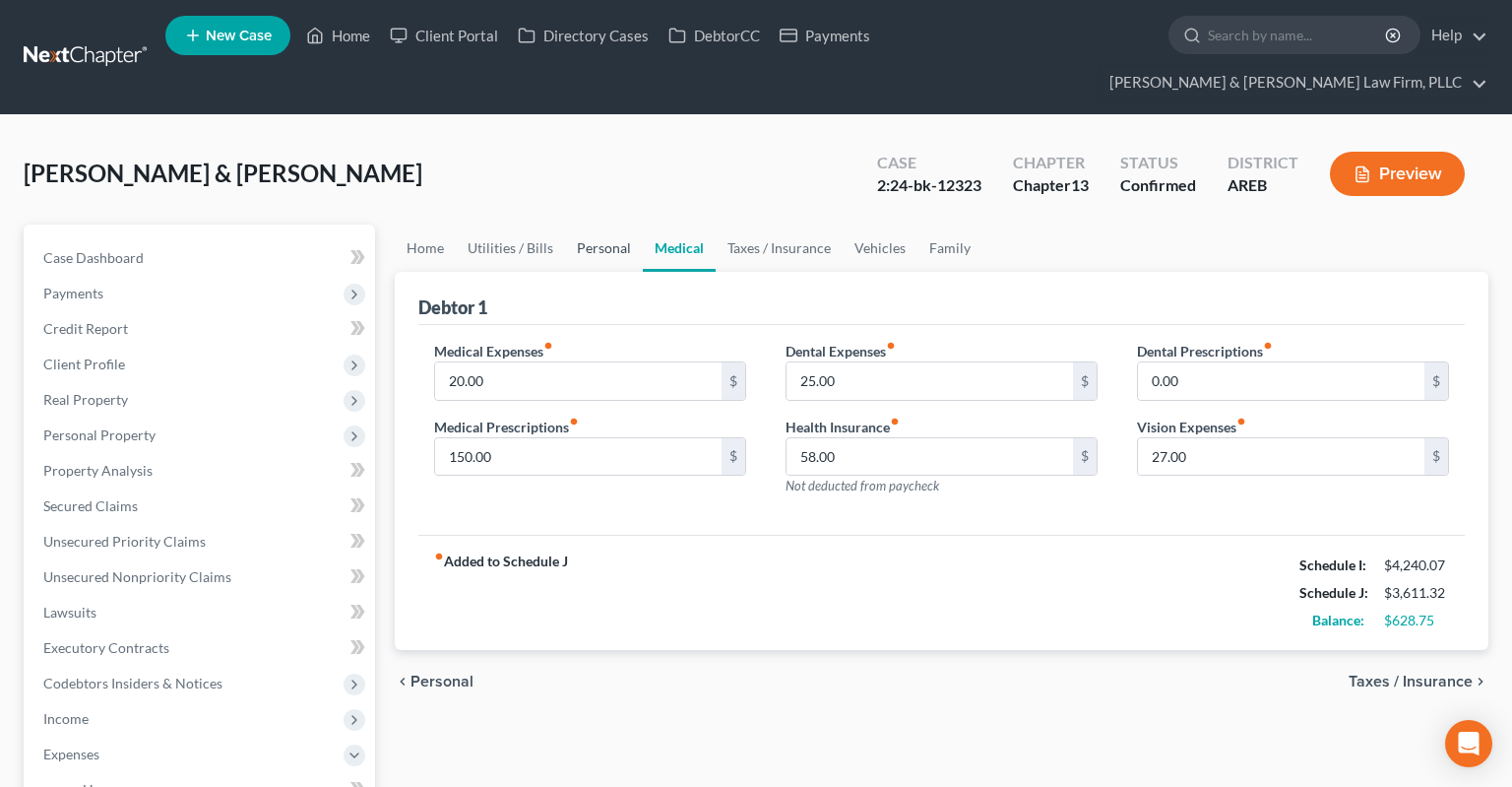 click on "Personal" at bounding box center (603, 248) 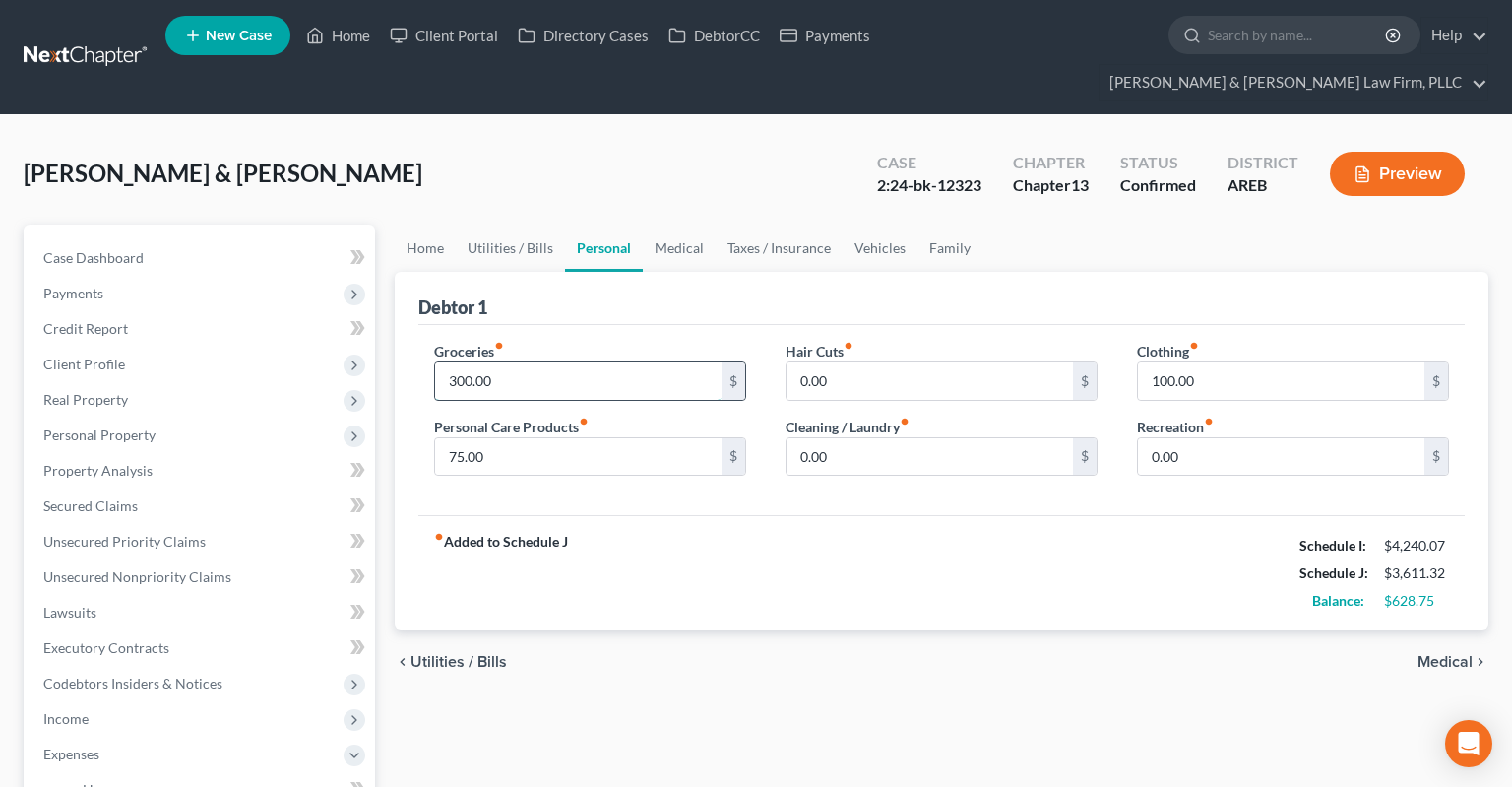 click on "300.00" at bounding box center [578, 381] 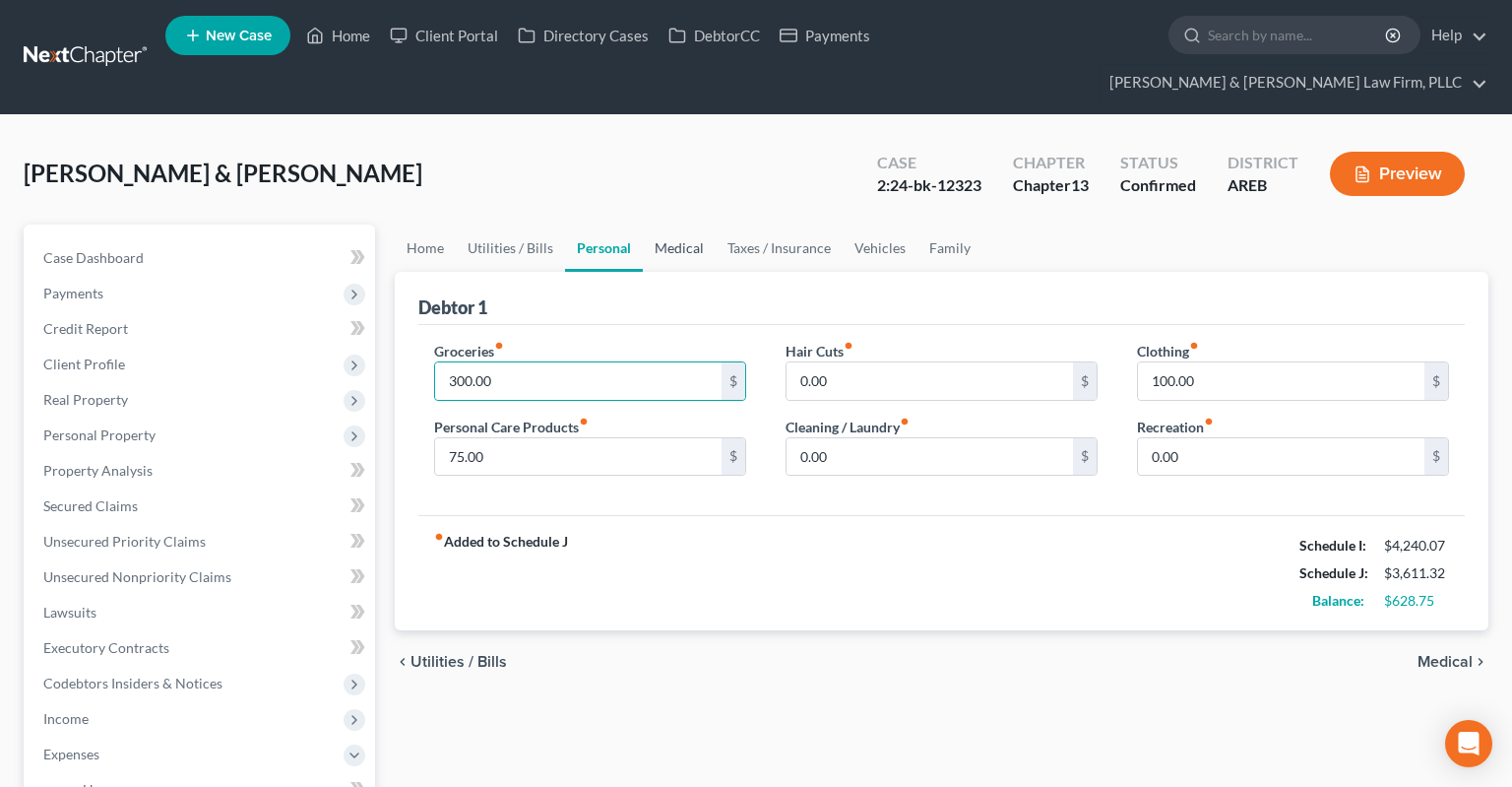 click on "Medical" at bounding box center [679, 248] 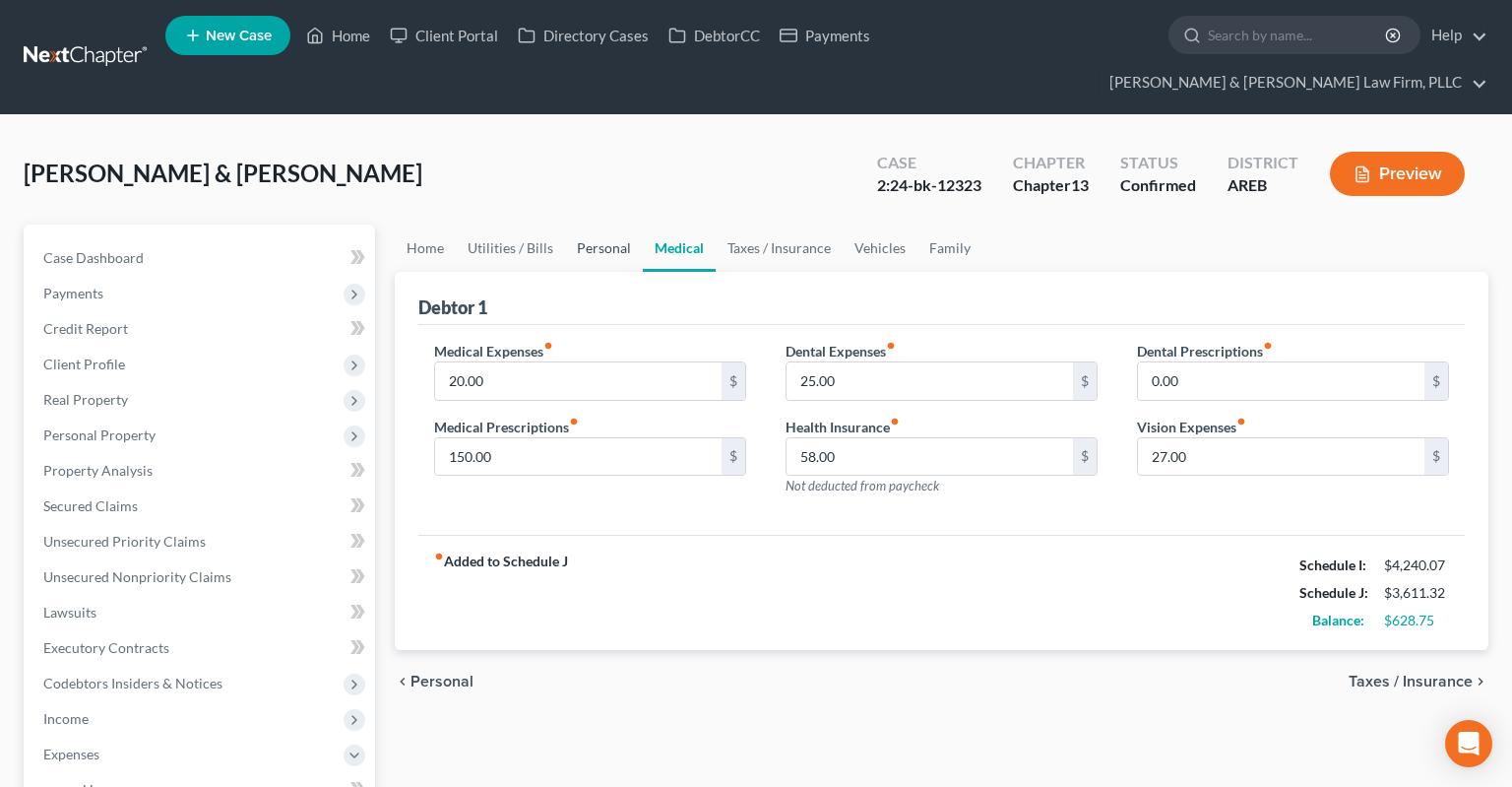 click on "Personal" at bounding box center [603, 248] 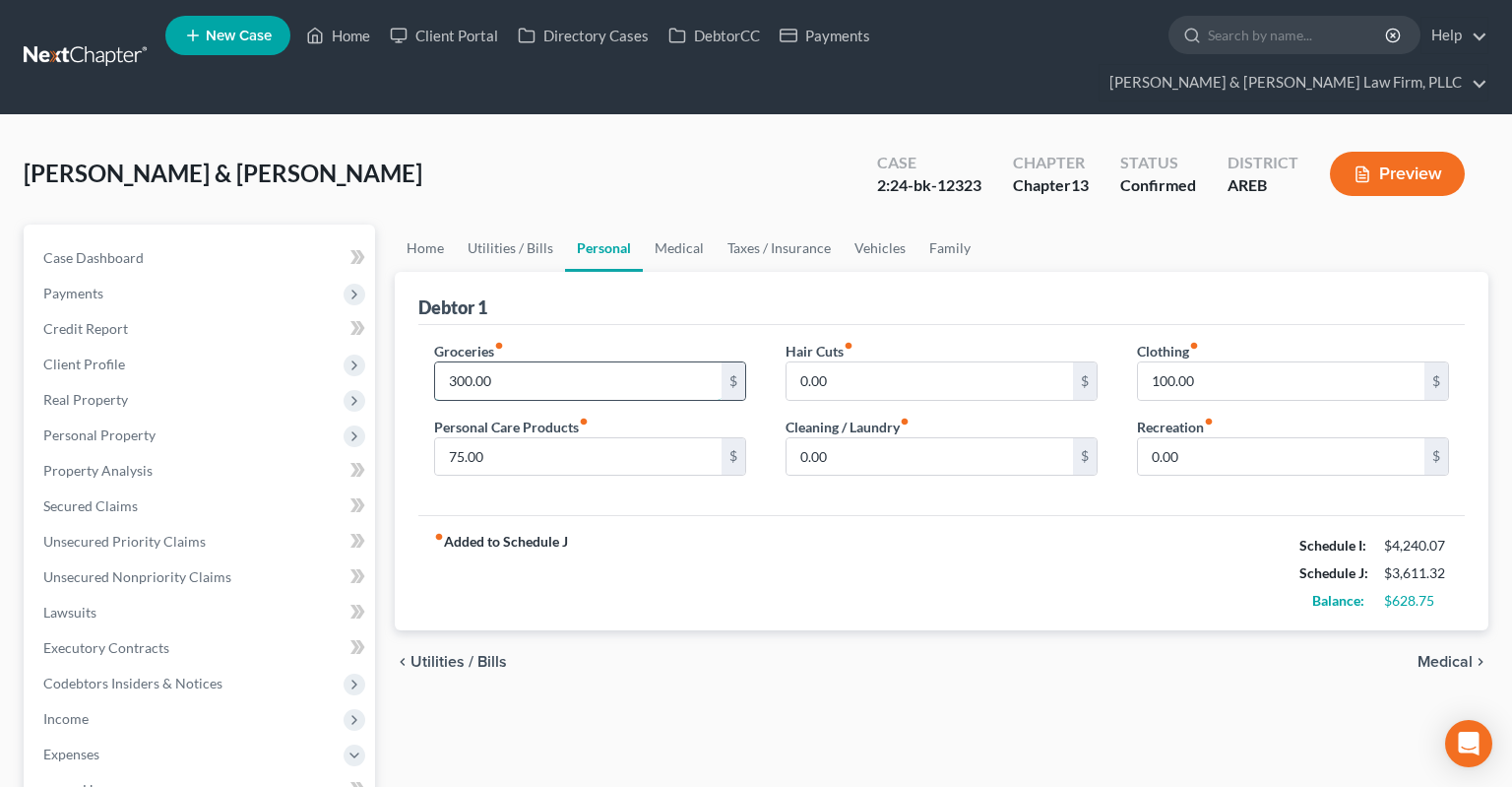 click on "300.00" at bounding box center (578, 381) 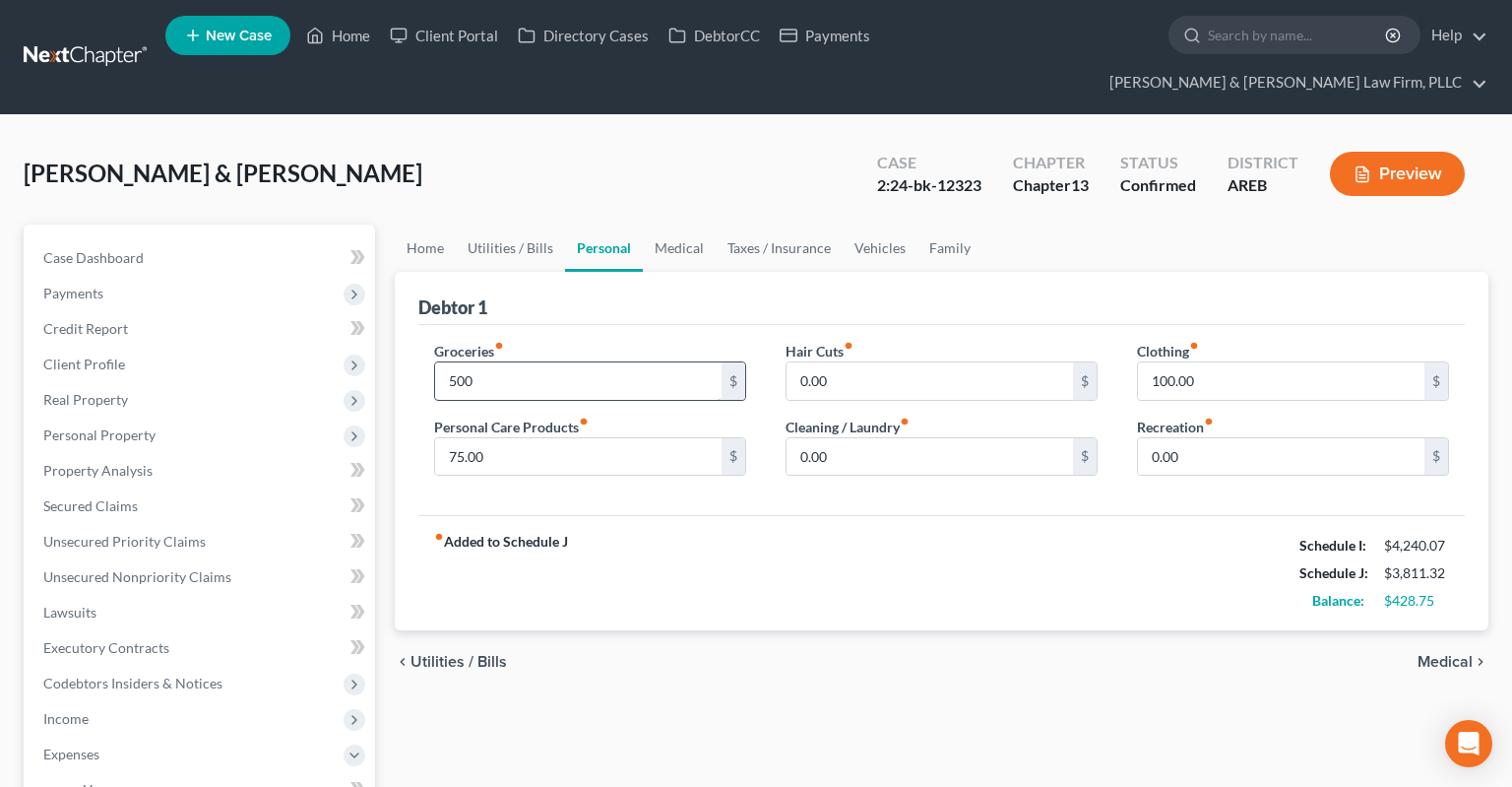 click on "500" at bounding box center [578, 381] 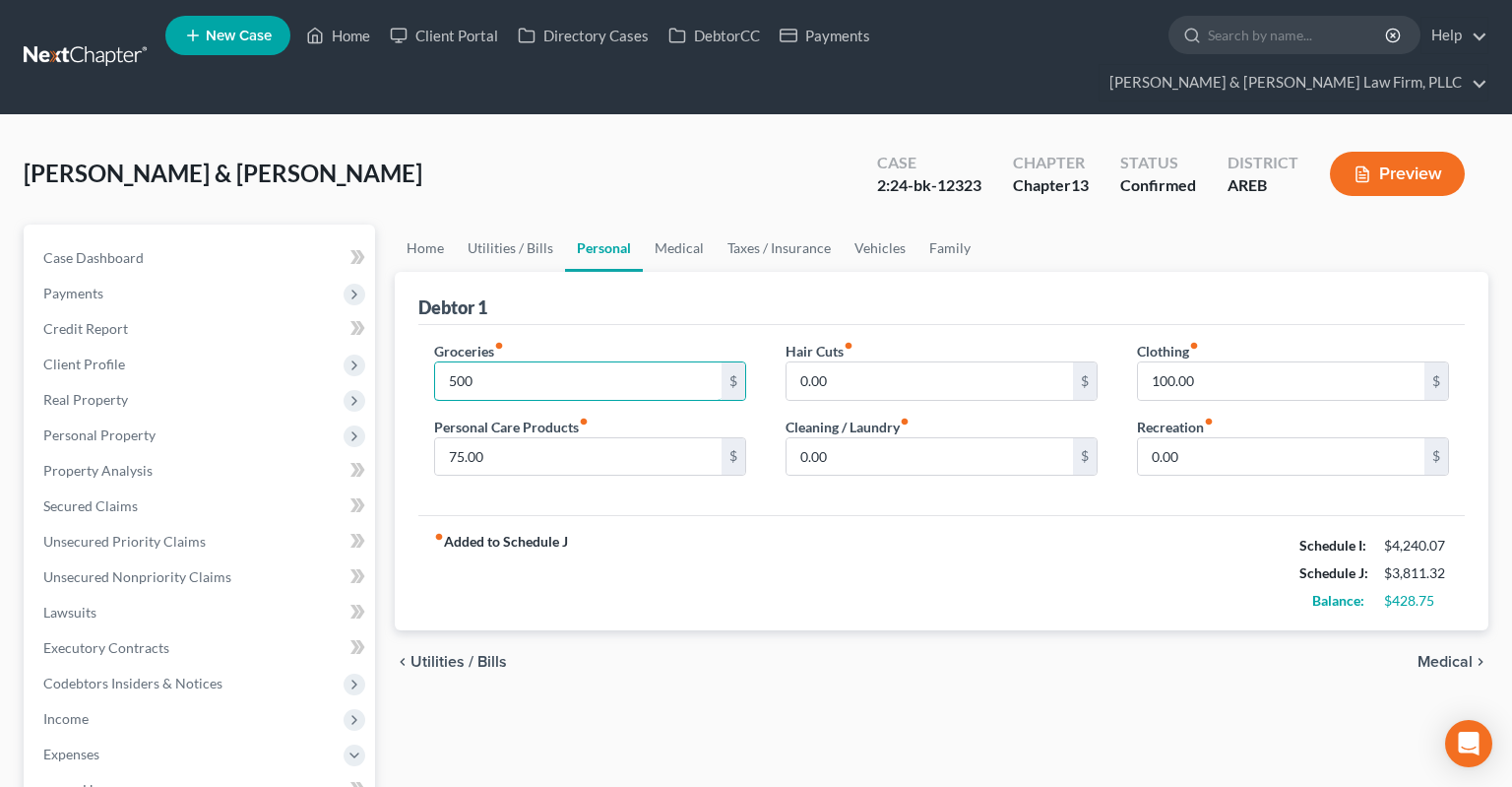 drag, startPoint x: 518, startPoint y: 347, endPoint x: 414, endPoint y: 351, distance: 104.076895 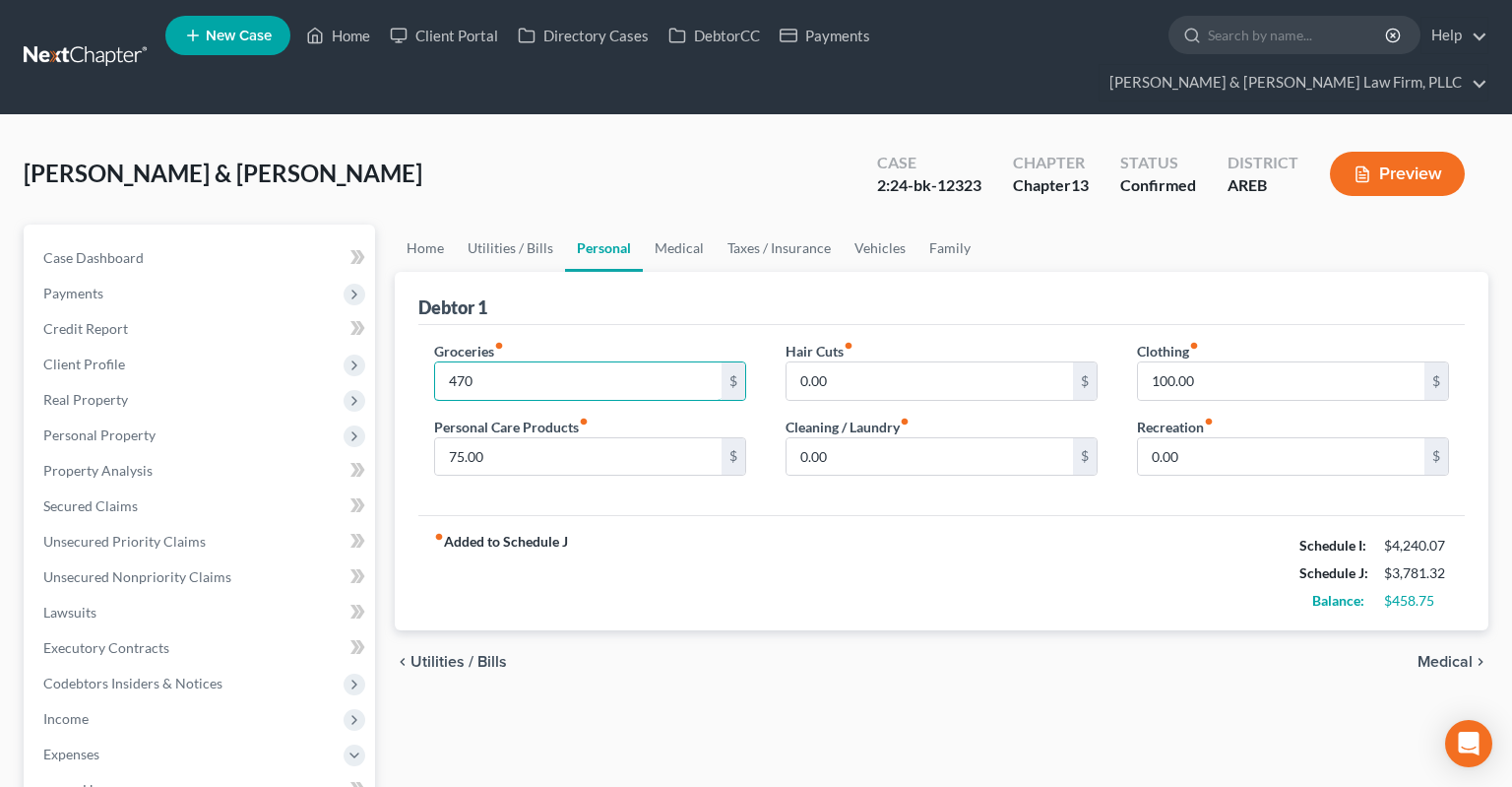 click on "470" at bounding box center [578, 381] 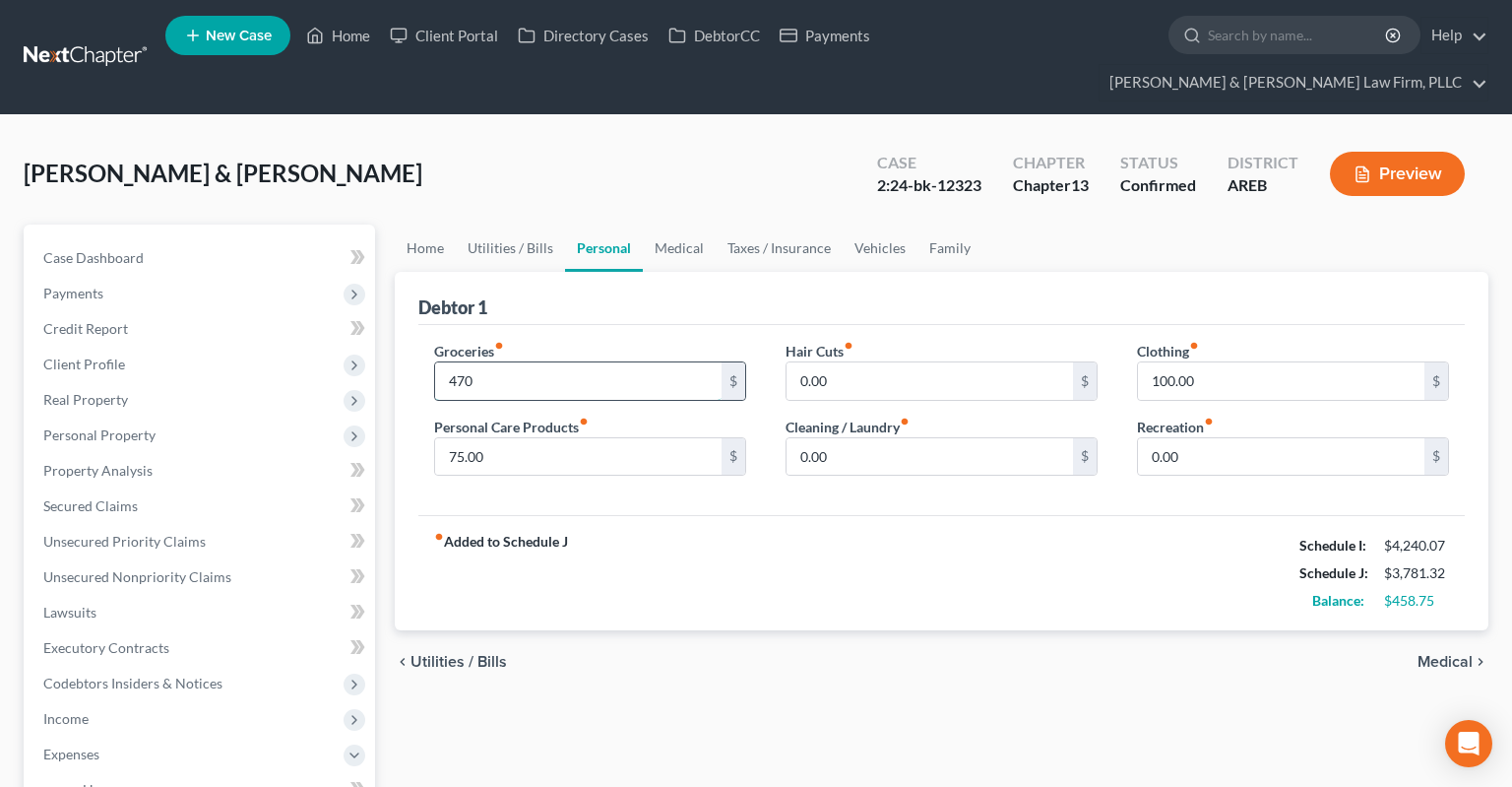 click on "470" at bounding box center [578, 381] 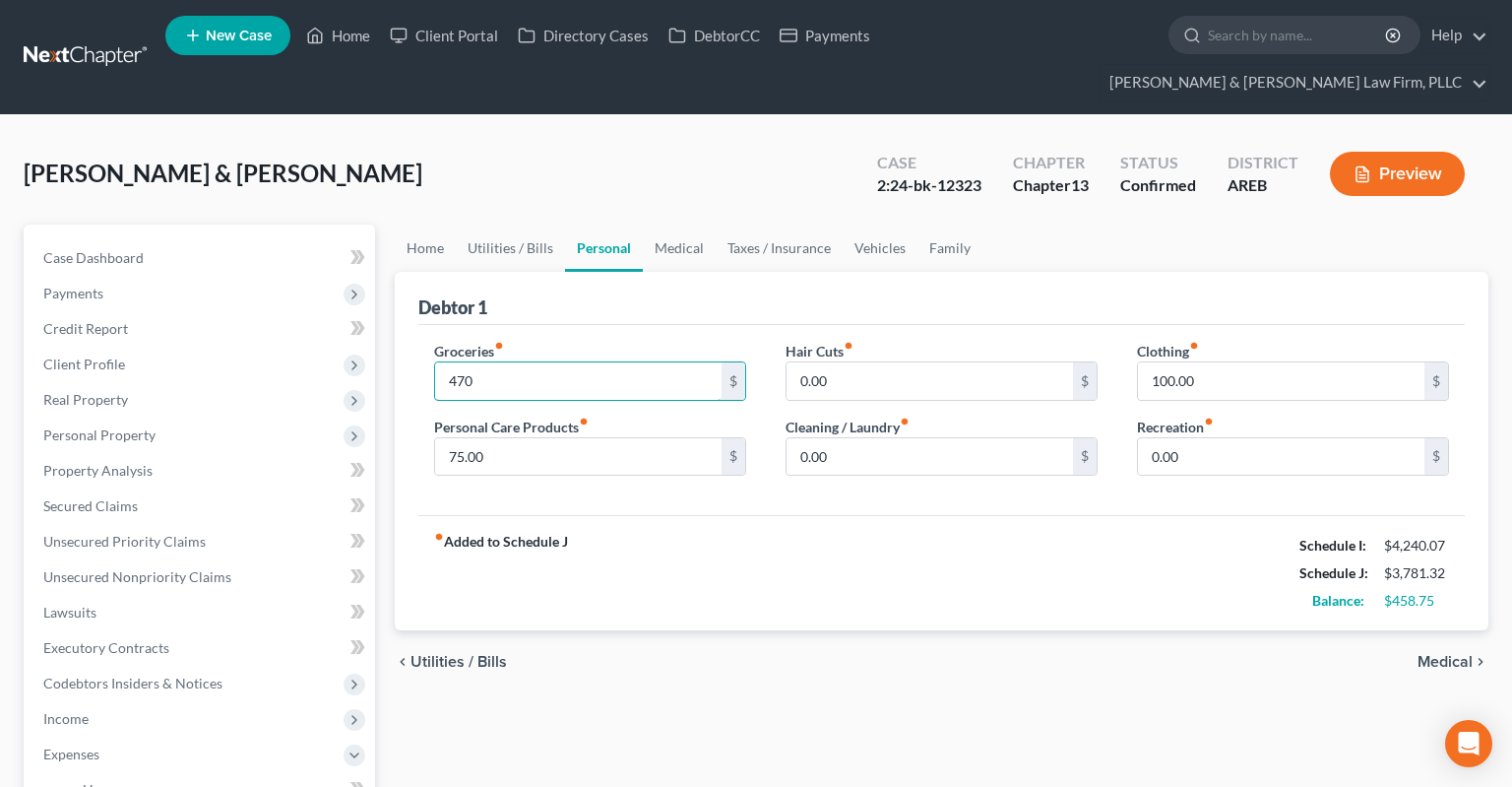 drag, startPoint x: 472, startPoint y: 351, endPoint x: 426, endPoint y: 353, distance: 46.043458 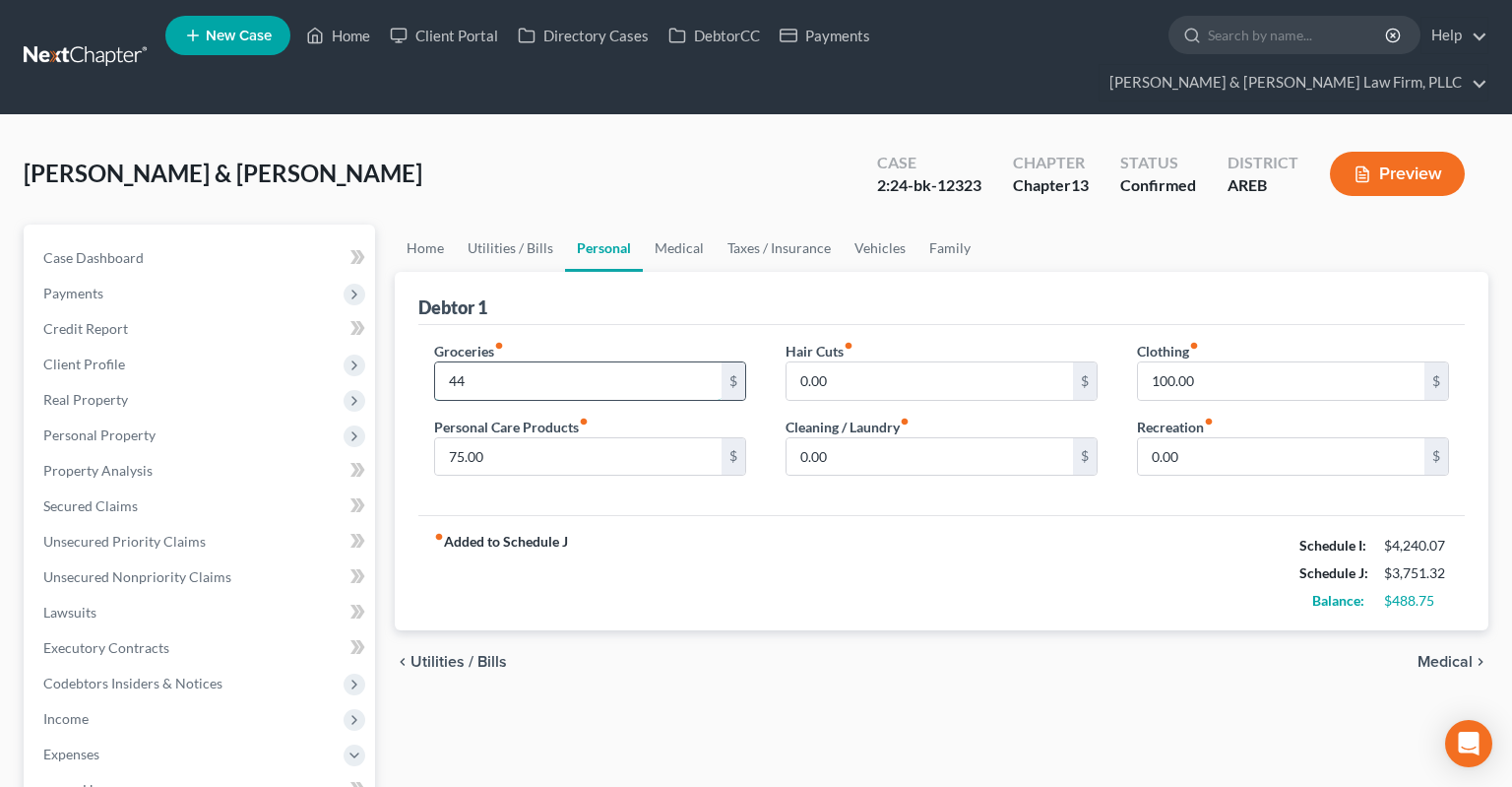 type on "4" 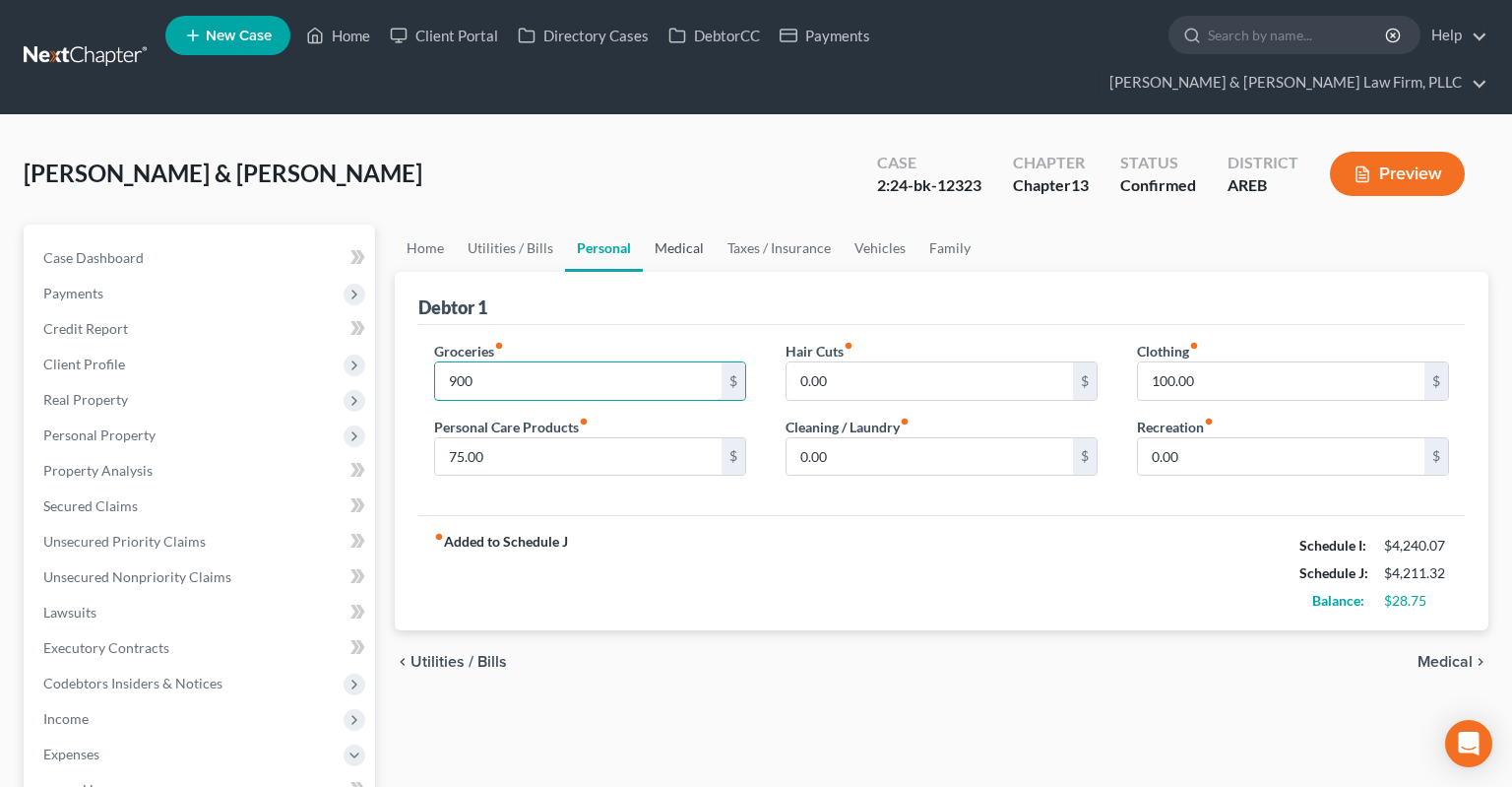 type on "900" 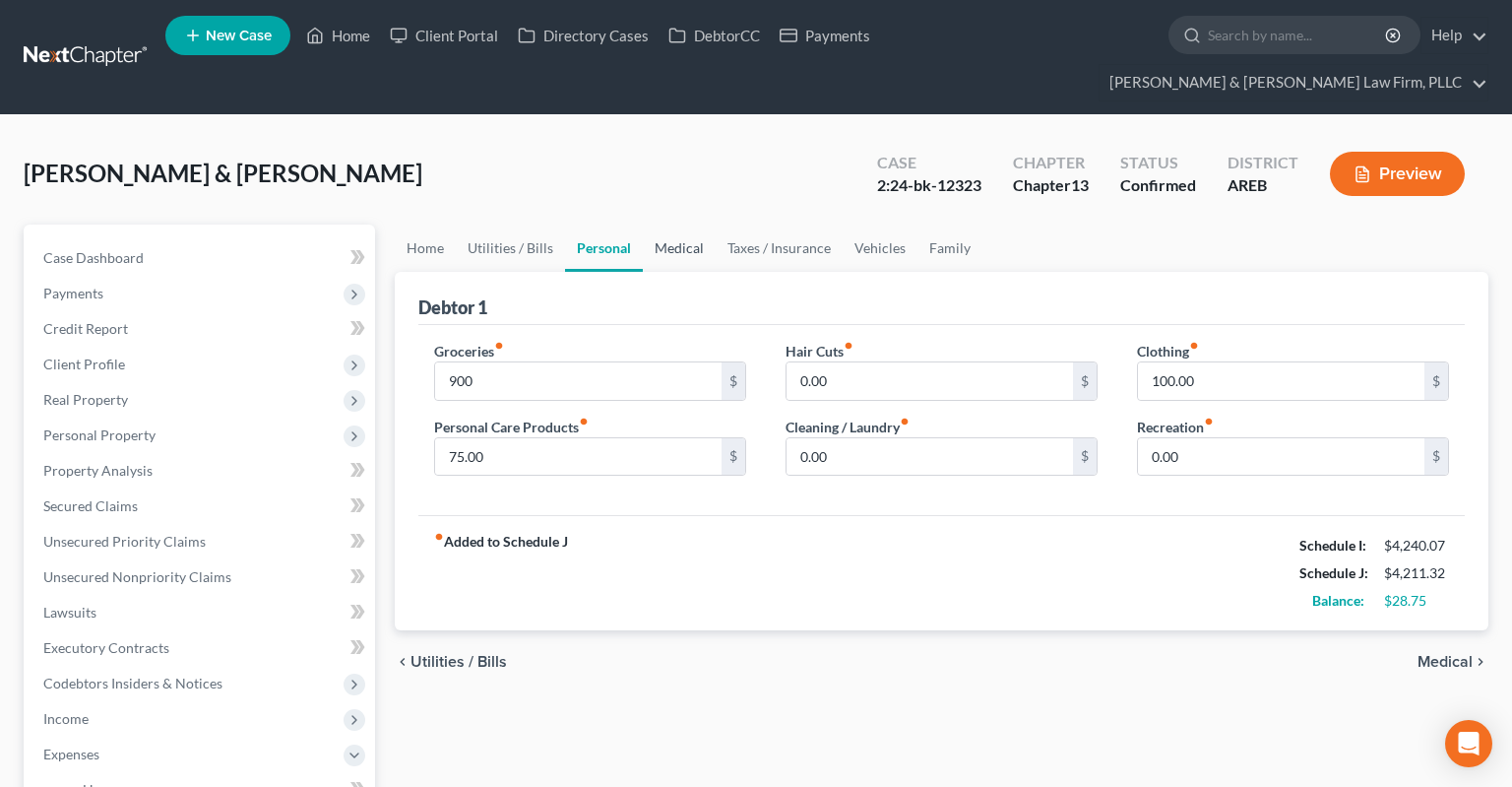 click on "Medical" at bounding box center (679, 248) 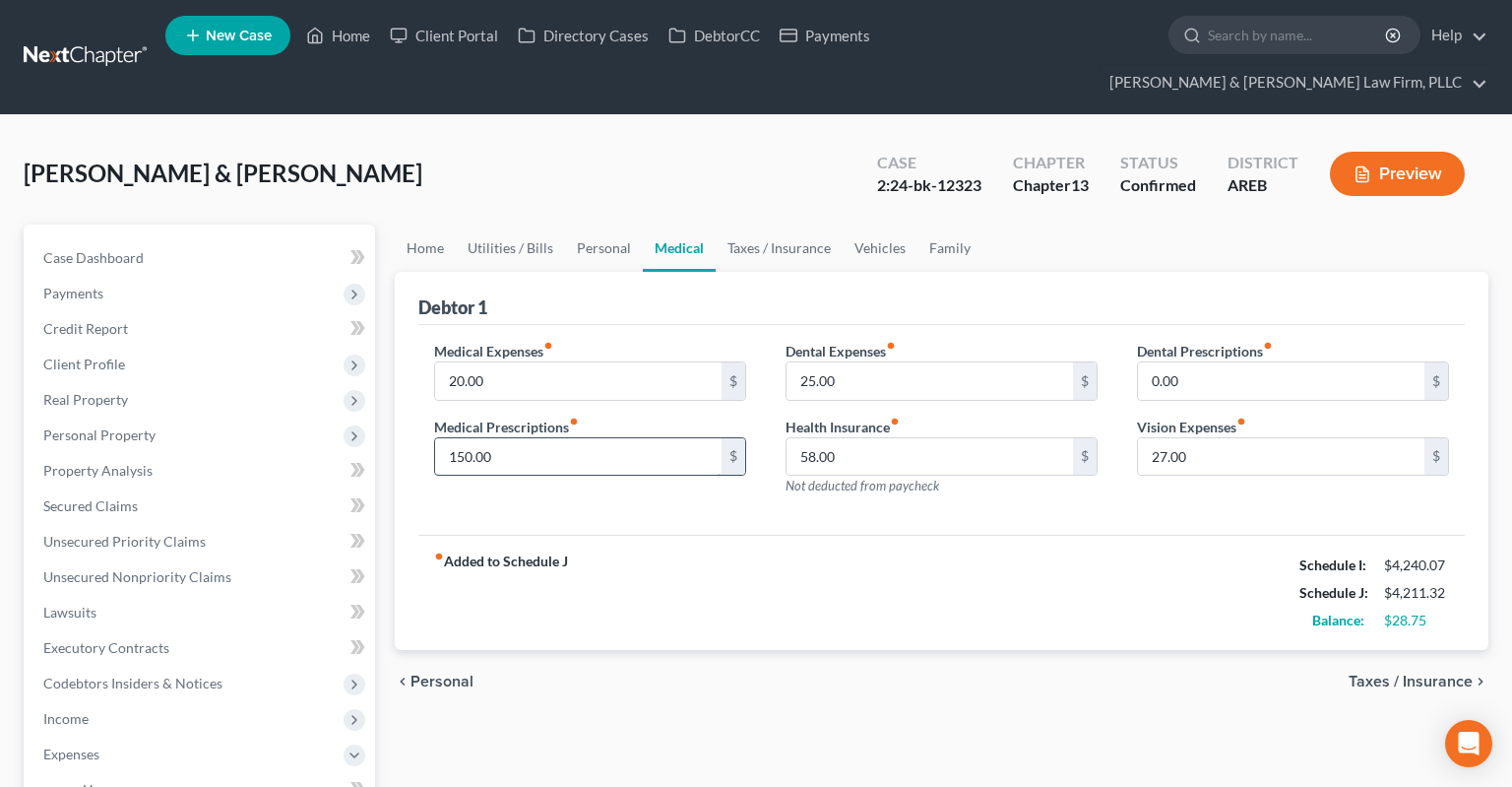 click on "150.00" at bounding box center [578, 457] 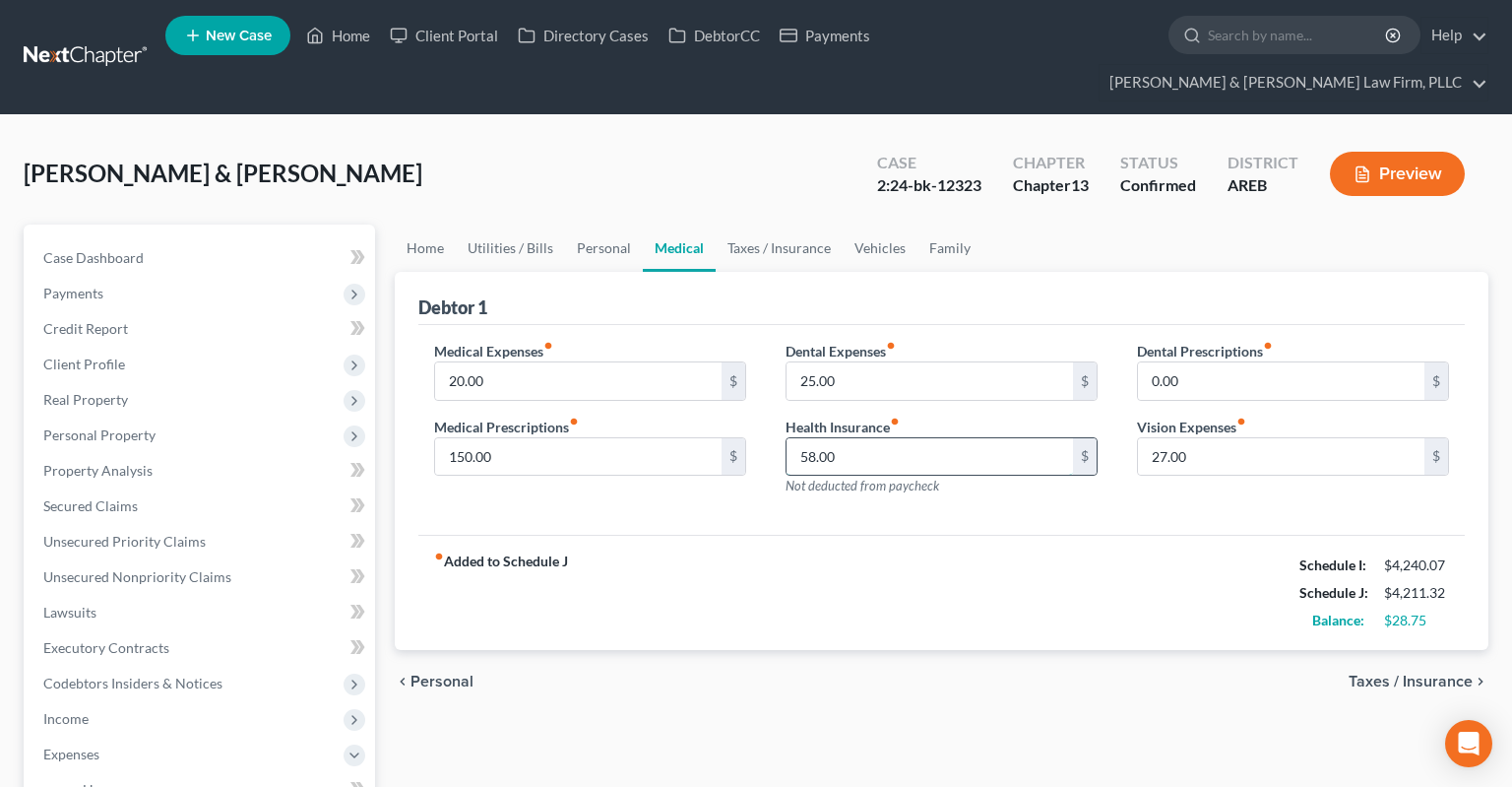 click on "58.00" at bounding box center (929, 457) 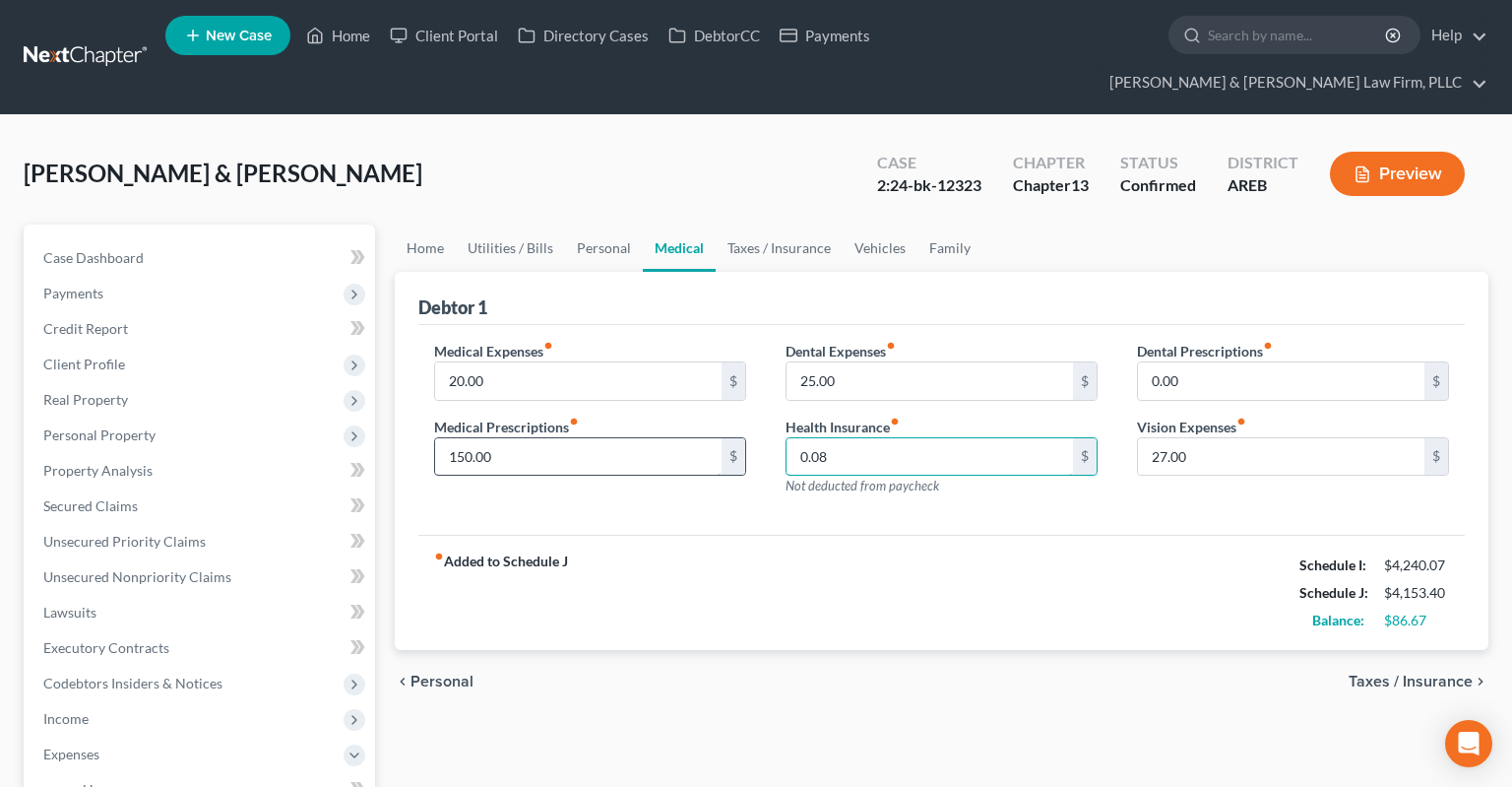type on "0.08" 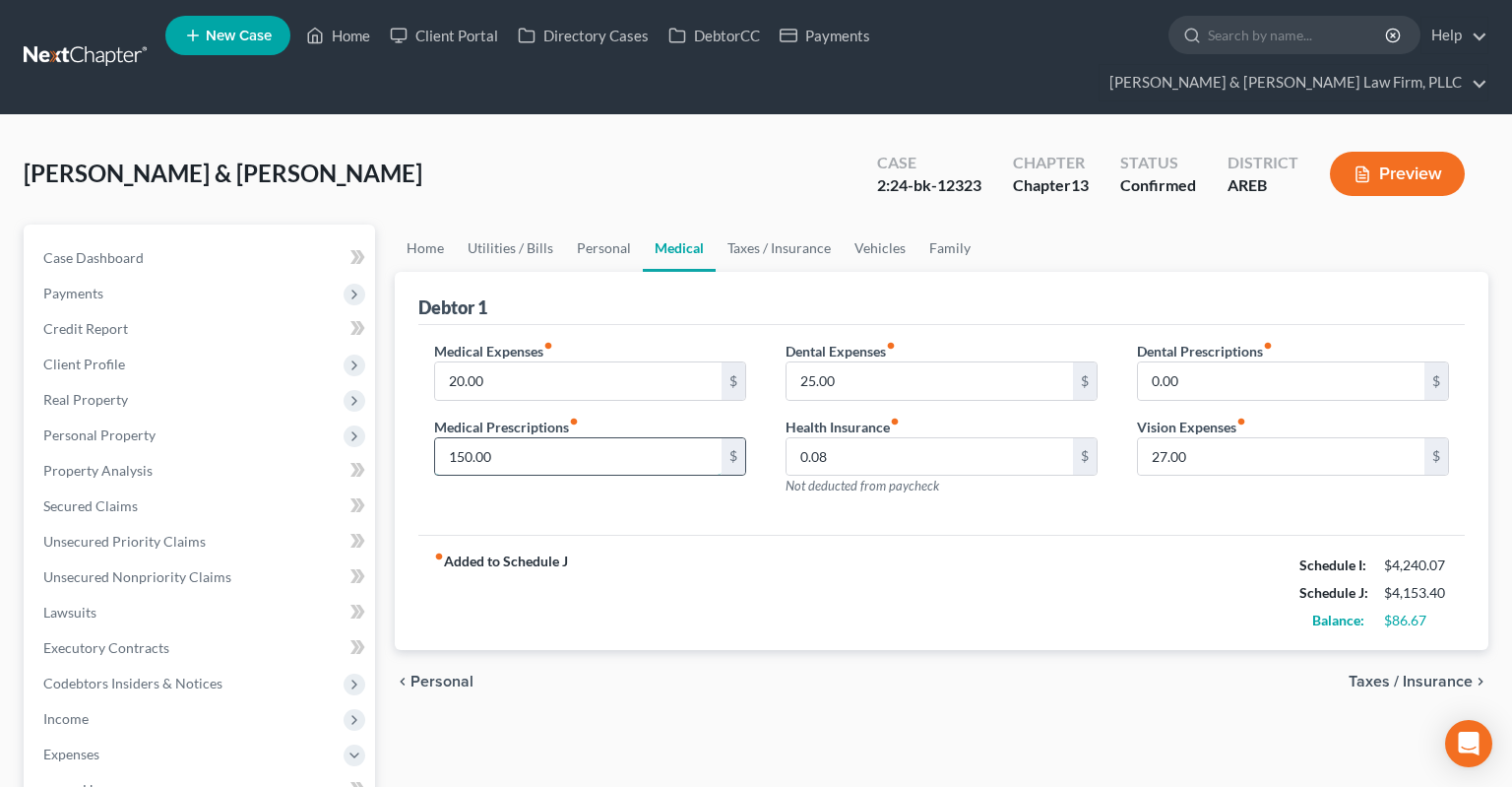 drag, startPoint x: 620, startPoint y: 421, endPoint x: 566, endPoint y: 428, distance: 54.451814 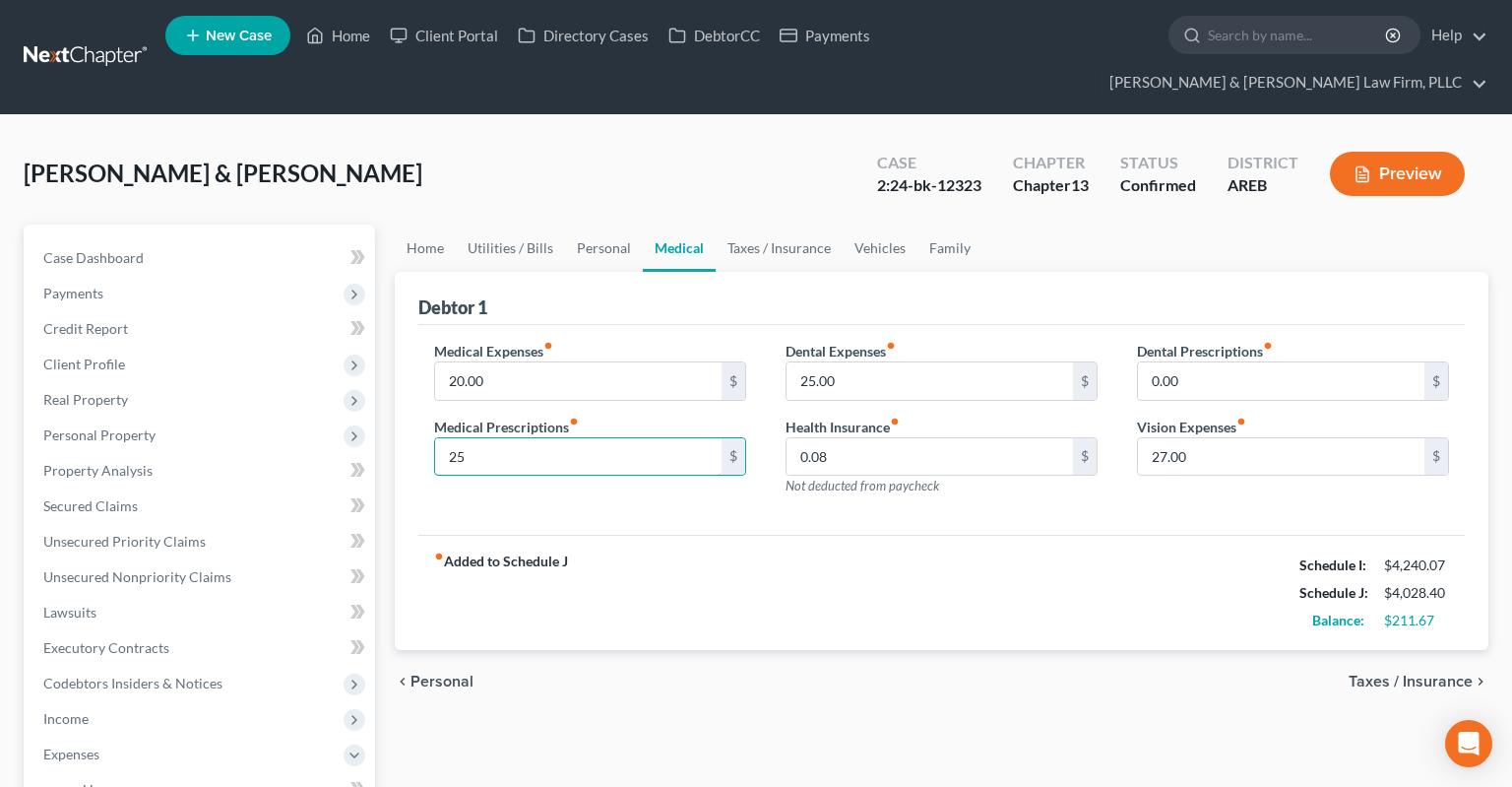 drag, startPoint x: 439, startPoint y: 421, endPoint x: 349, endPoint y: 425, distance: 90.08885 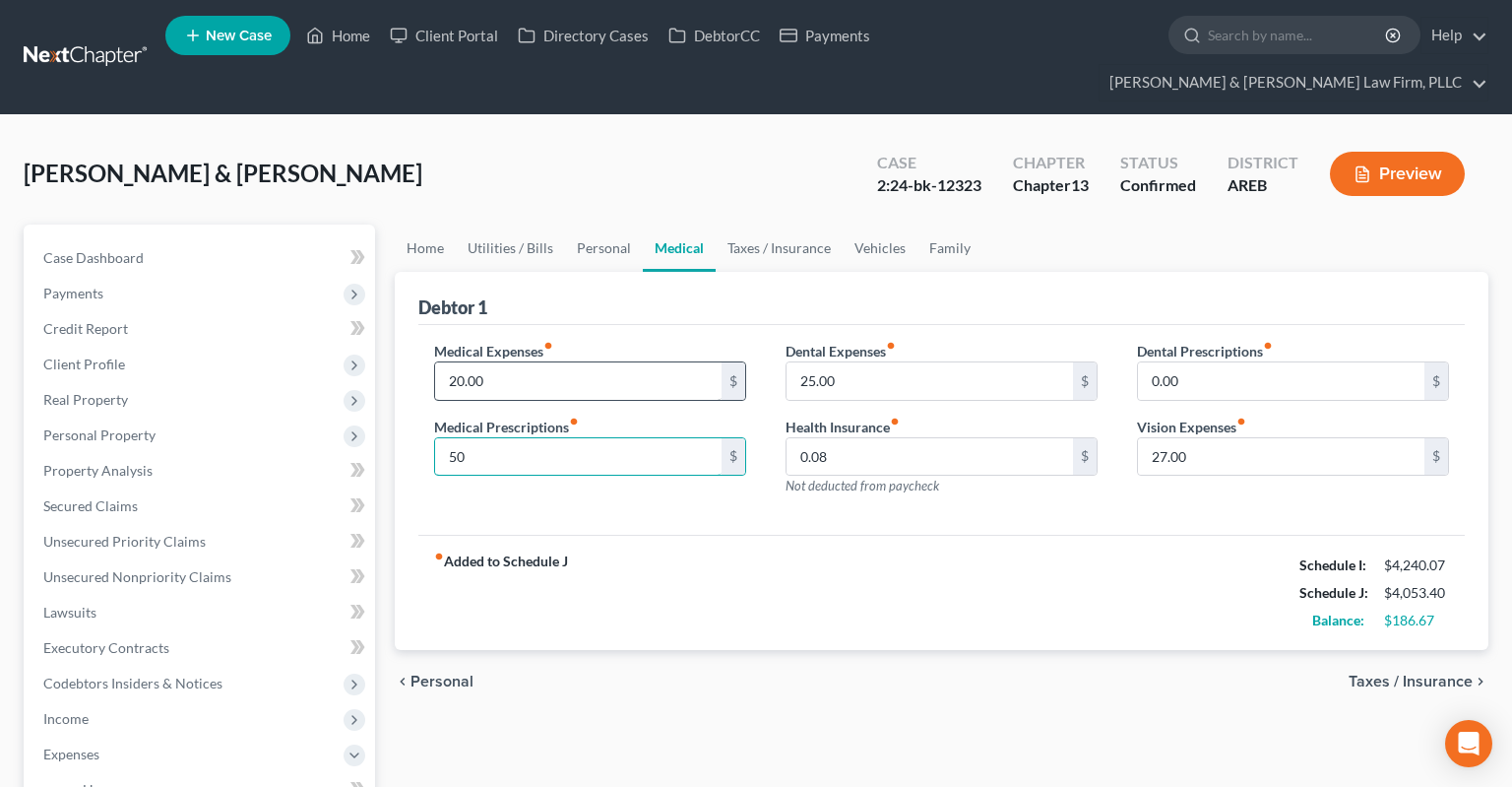 type on "50" 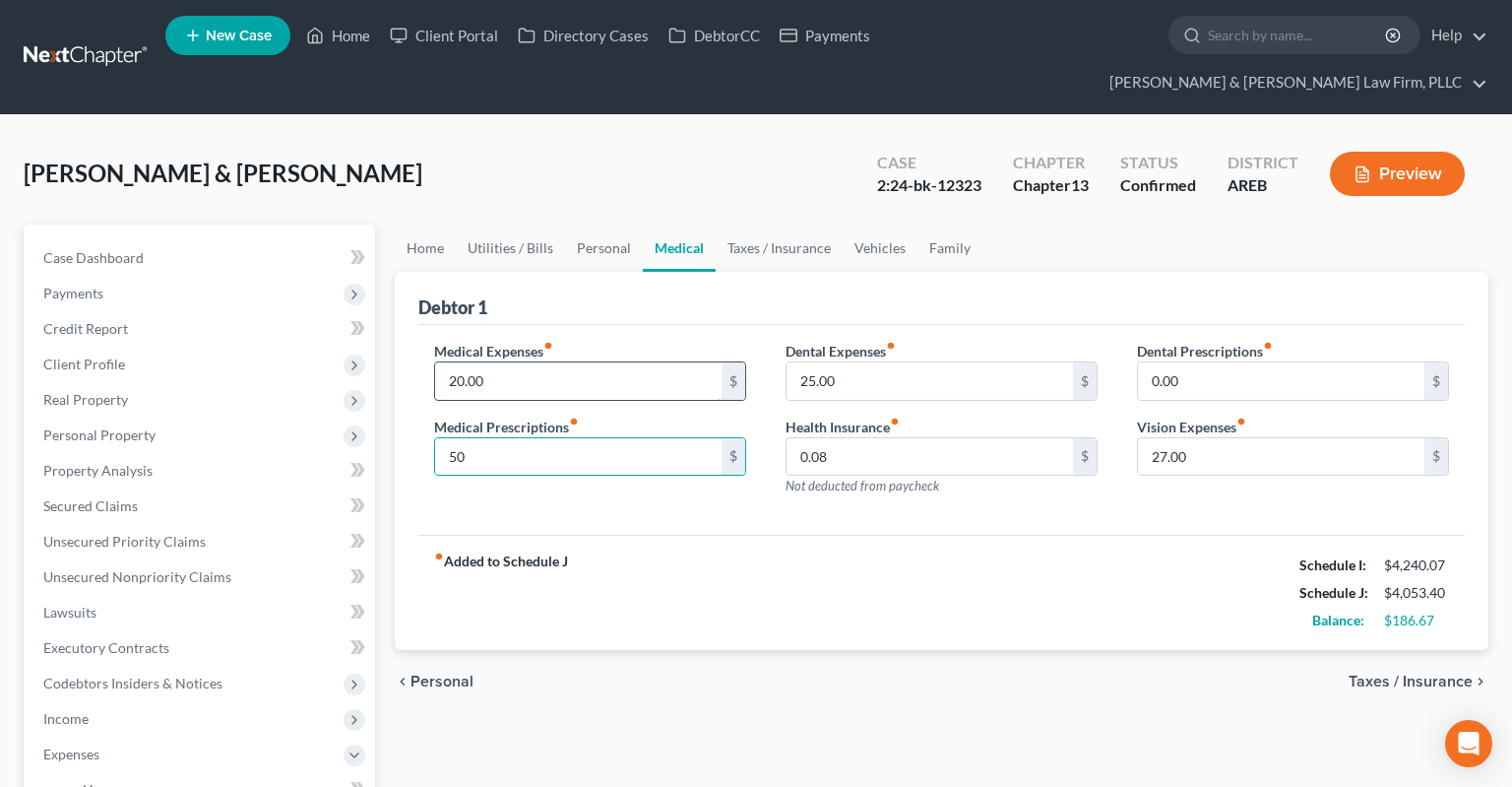 click on "20.00" at bounding box center [578, 381] 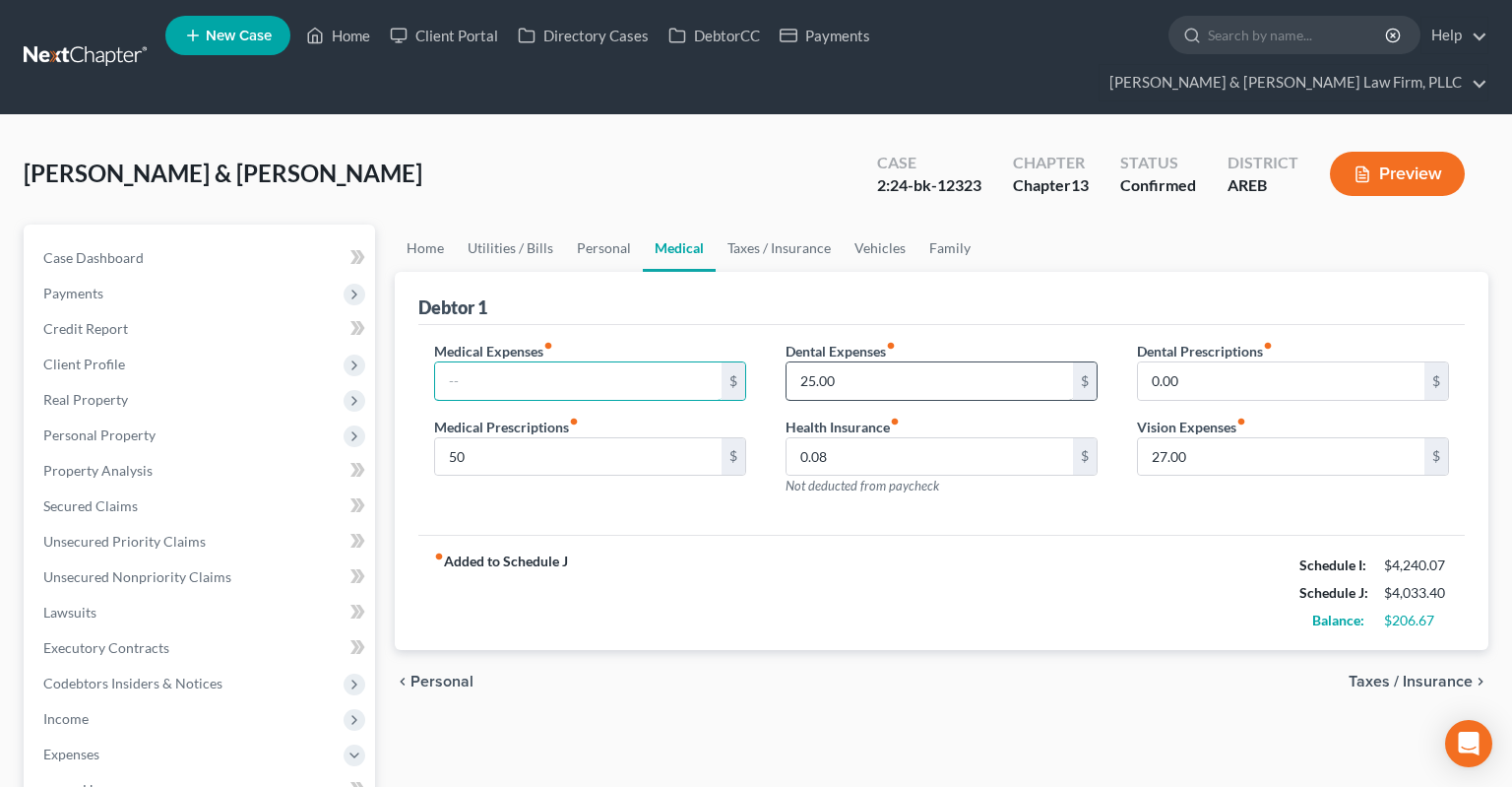 type 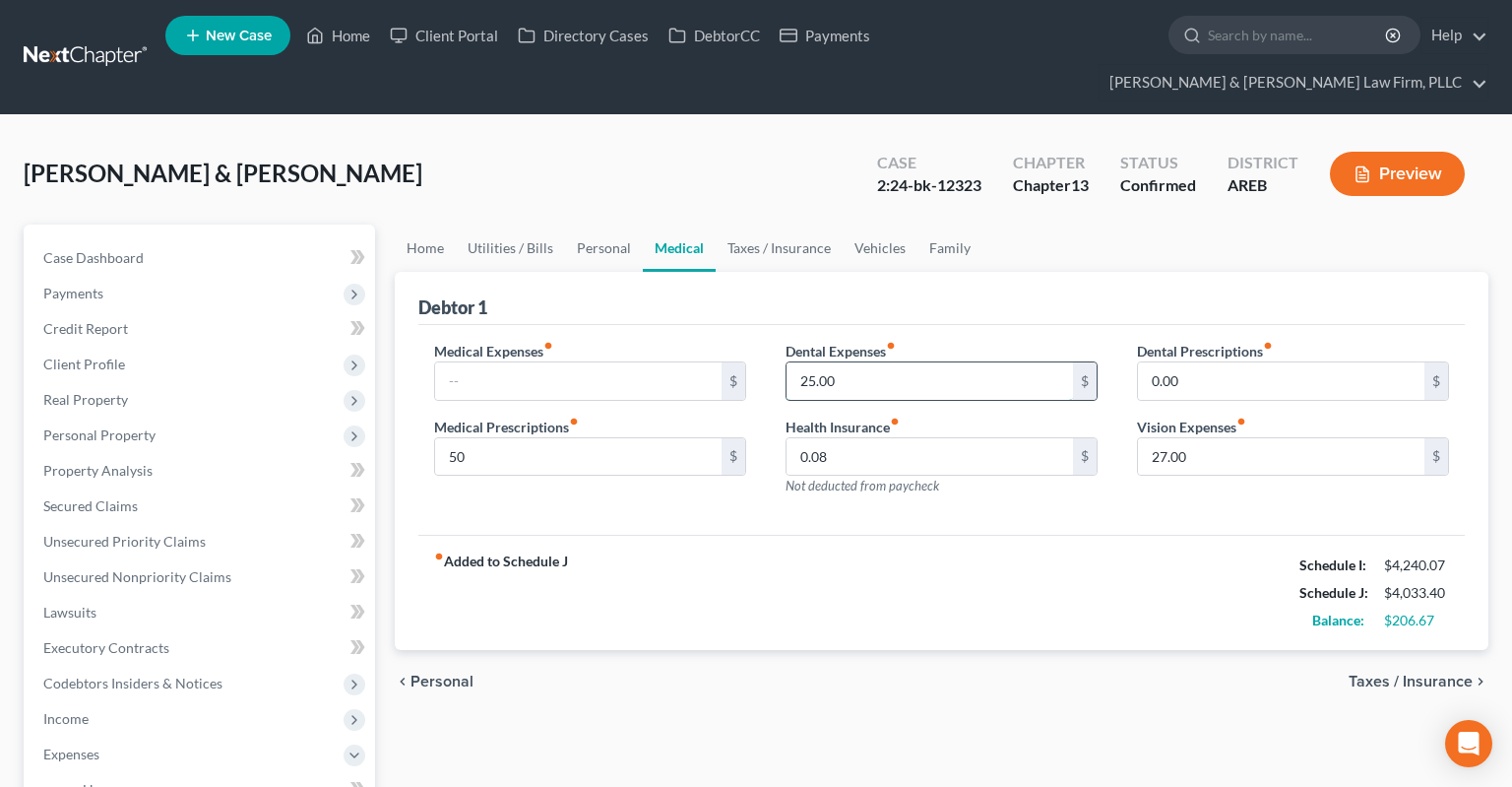 click on "25.00" at bounding box center [929, 381] 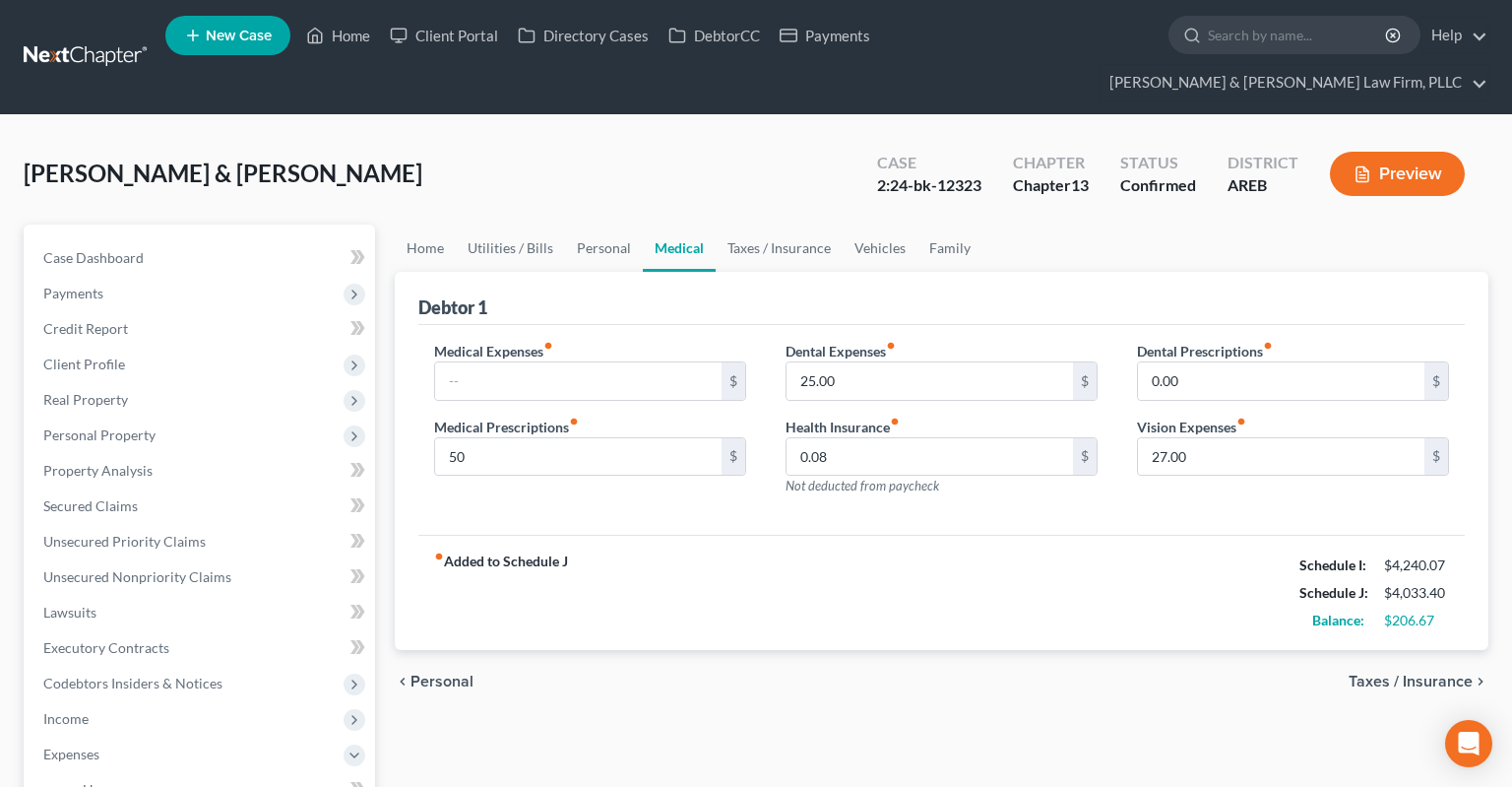 click on "Medical Expenses  fiber_manual_record $ Medical Prescriptions  fiber_manual_record 50 $ Dental Expenses  fiber_manual_record 25.00 $ Health Insurance  fiber_manual_record 0.08 $ Not deducted from paycheck Dental Prescriptions  fiber_manual_record 0.00 $ Vision Expenses  fiber_manual_record 27.00 $" at bounding box center [941, 430] 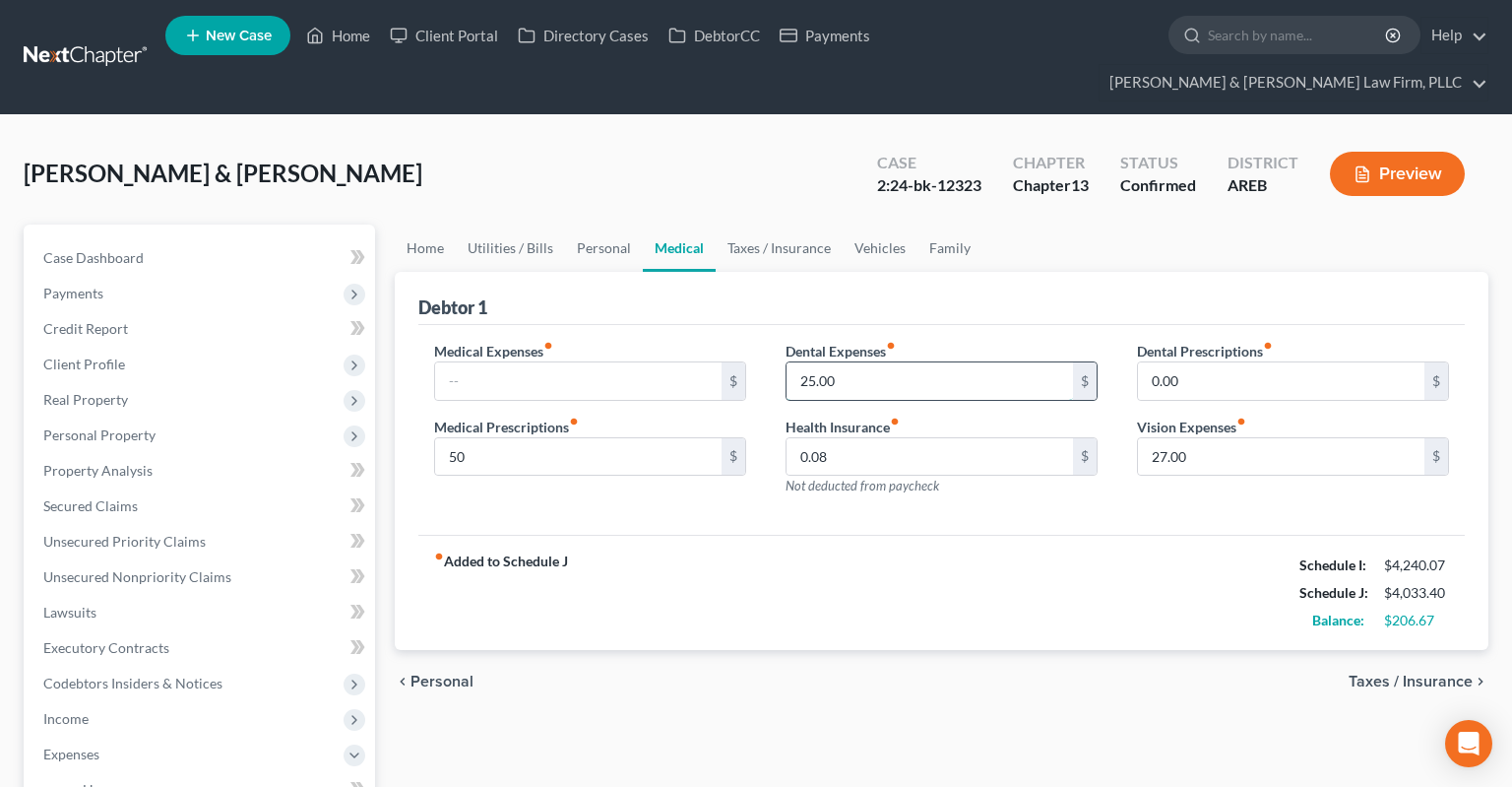 click on "25.00" at bounding box center (929, 381) 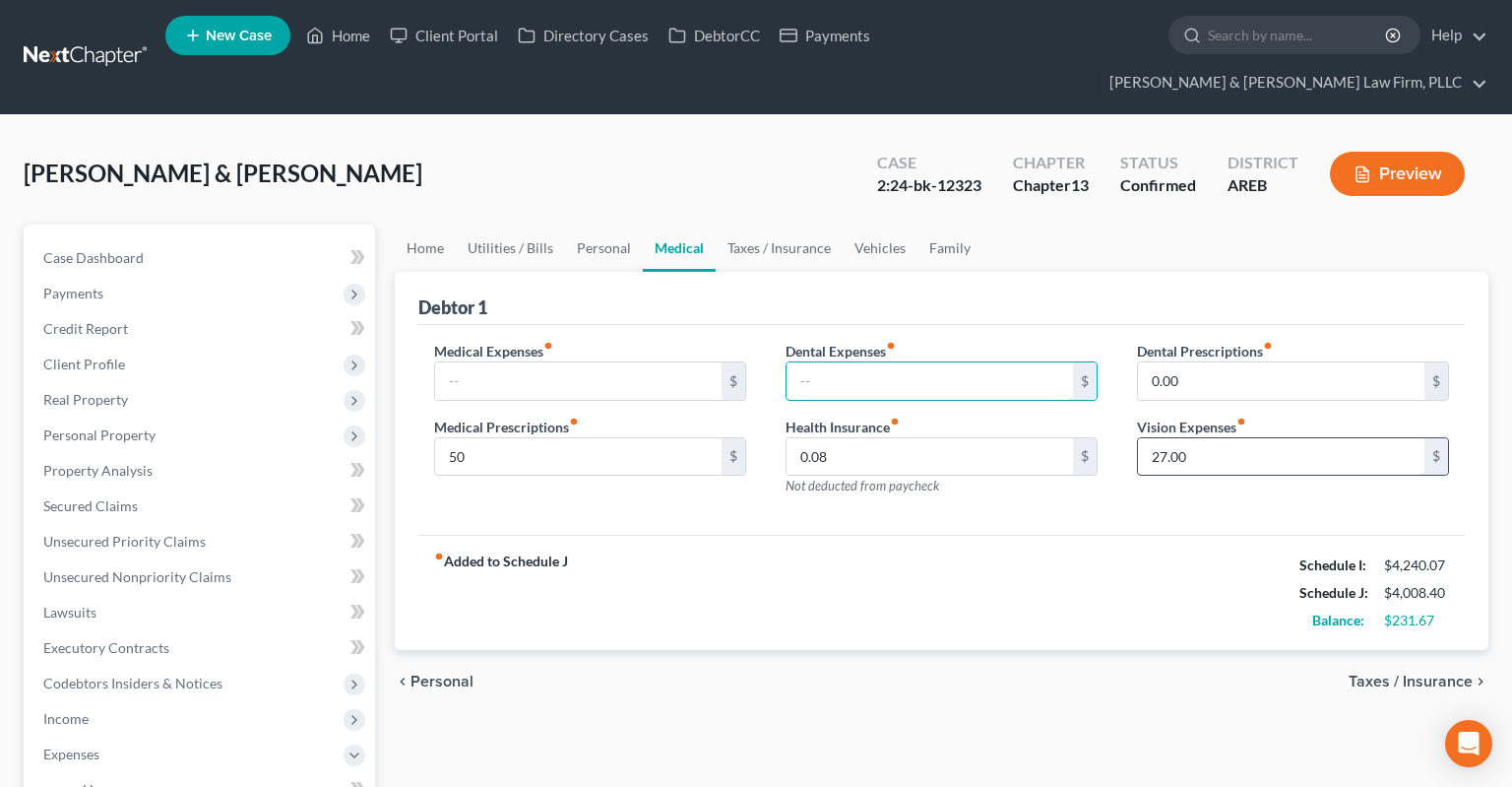 type 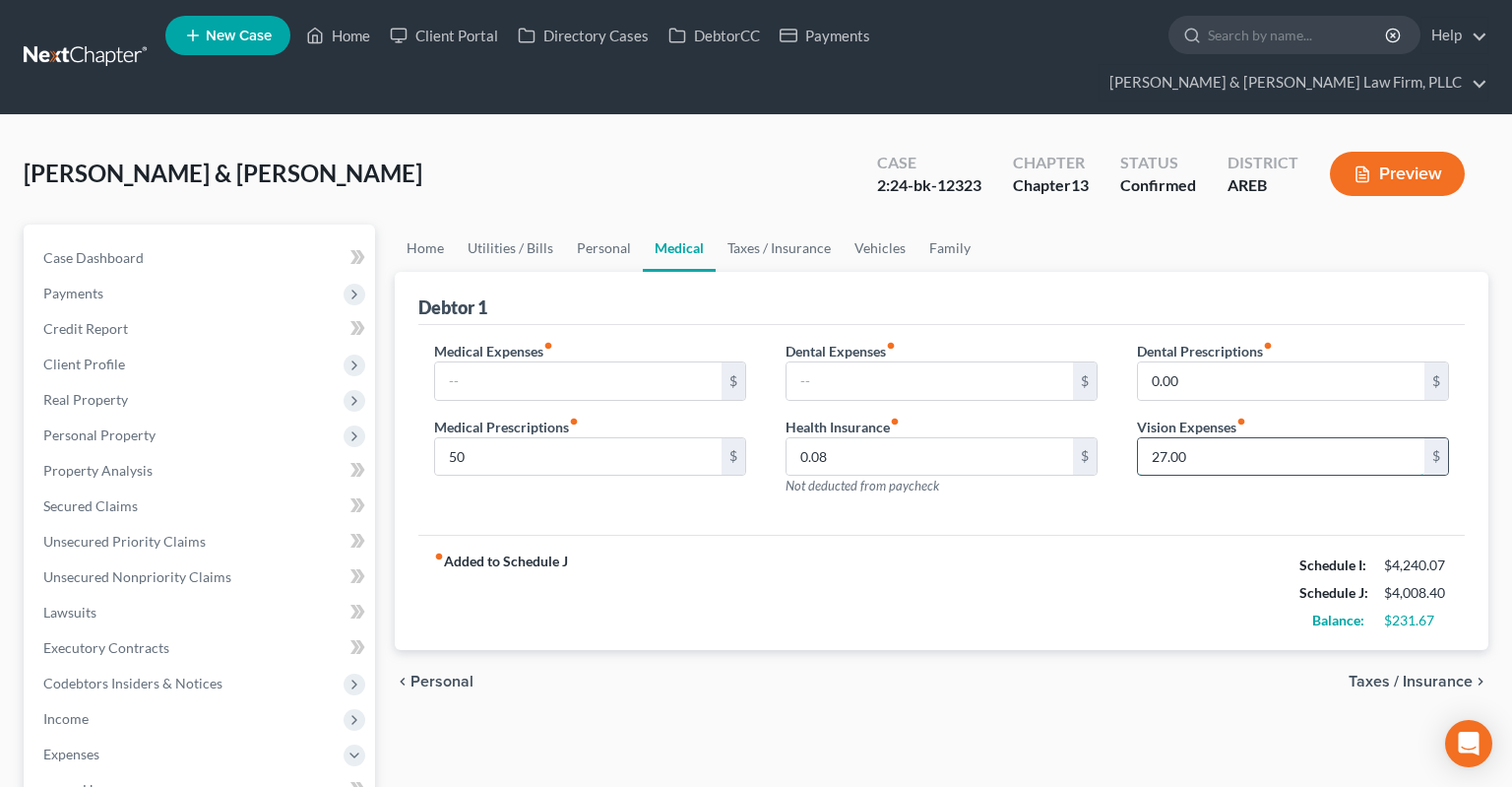 click on "27.00" at bounding box center (1281, 457) 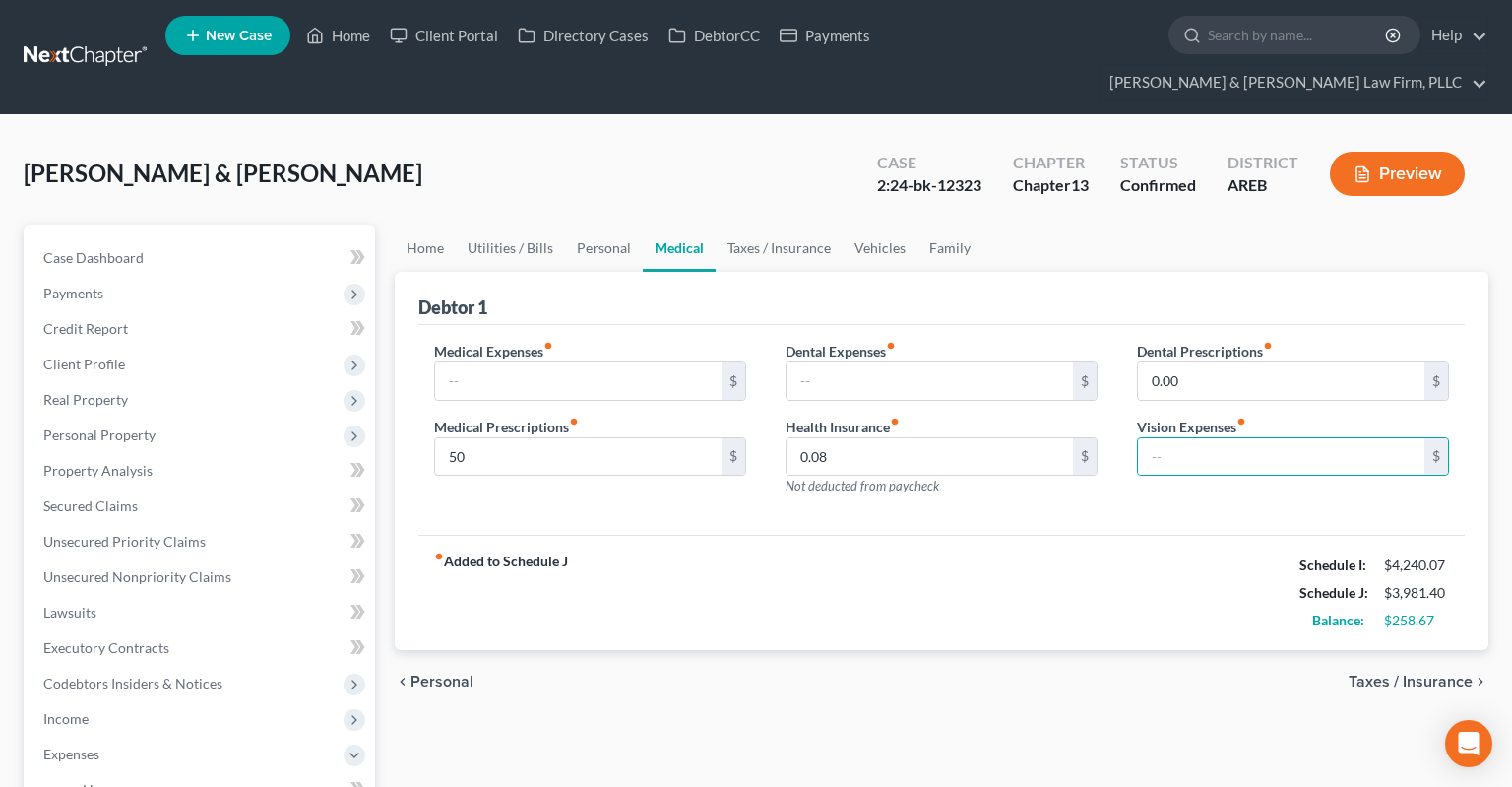click on "Home
Utilities / Bills
Personal
Medical
Taxes / Insurance
Vehicles
Family" at bounding box center [941, 248] 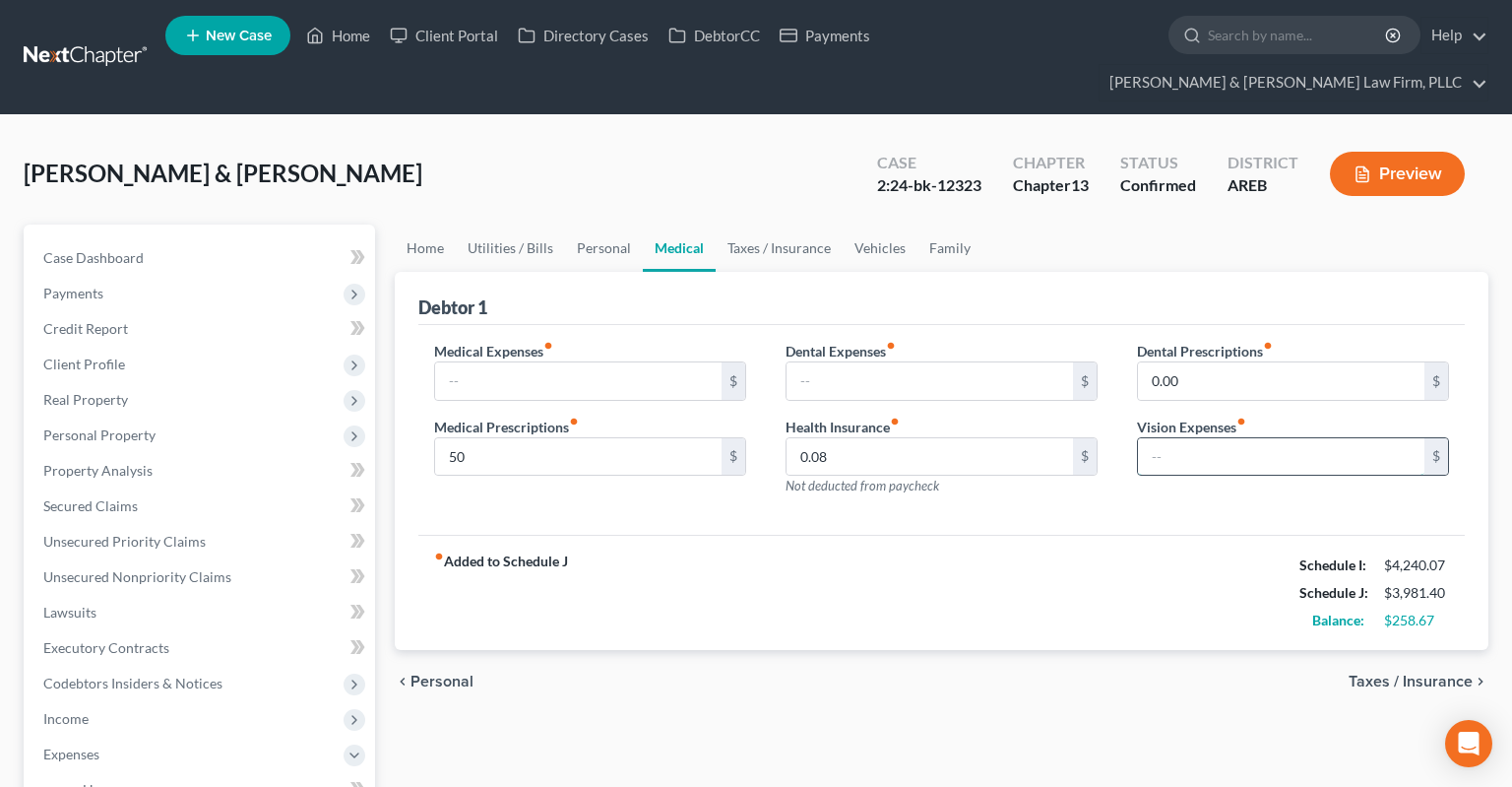 click at bounding box center (1281, 457) 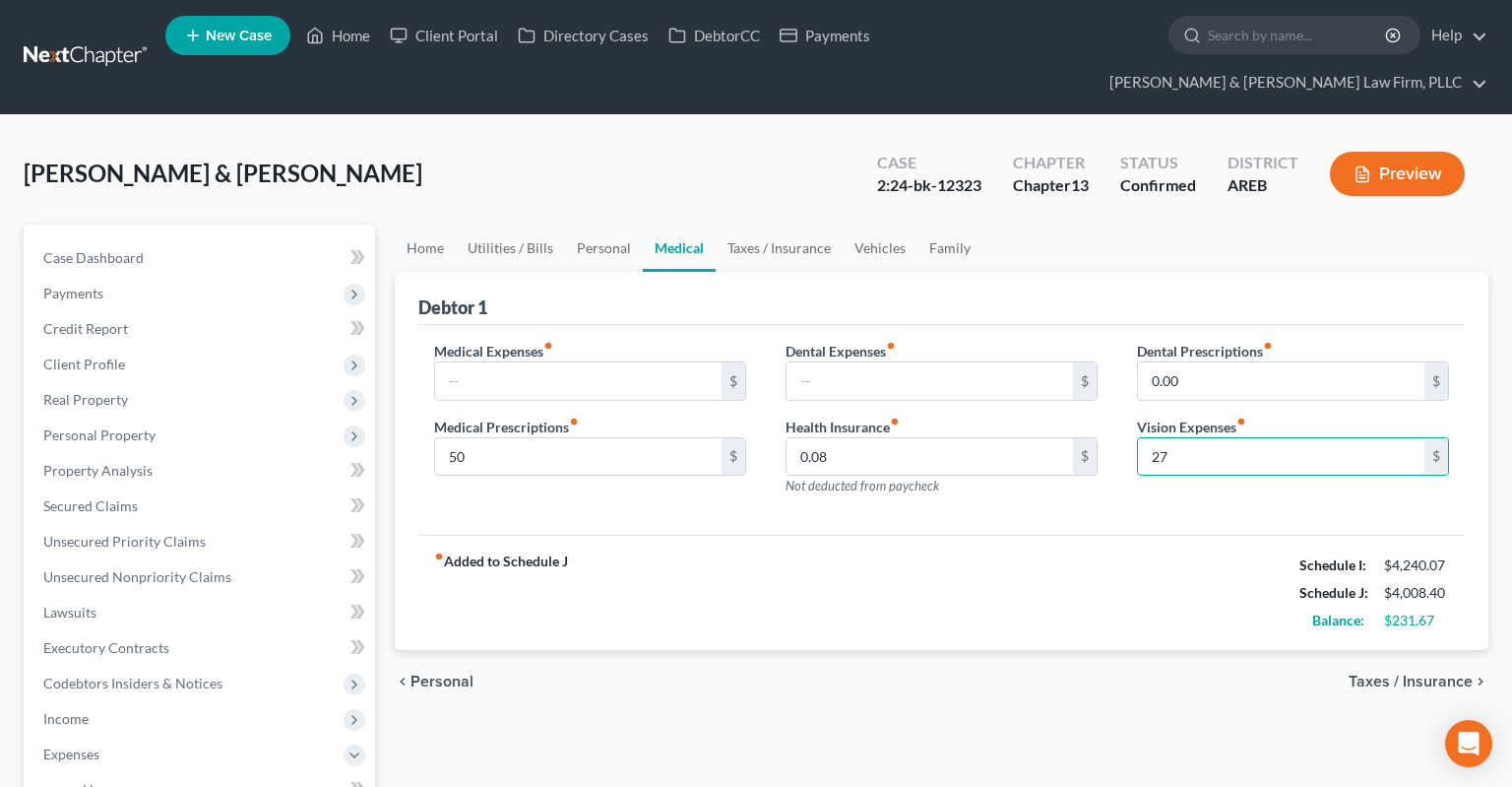 type on "27" 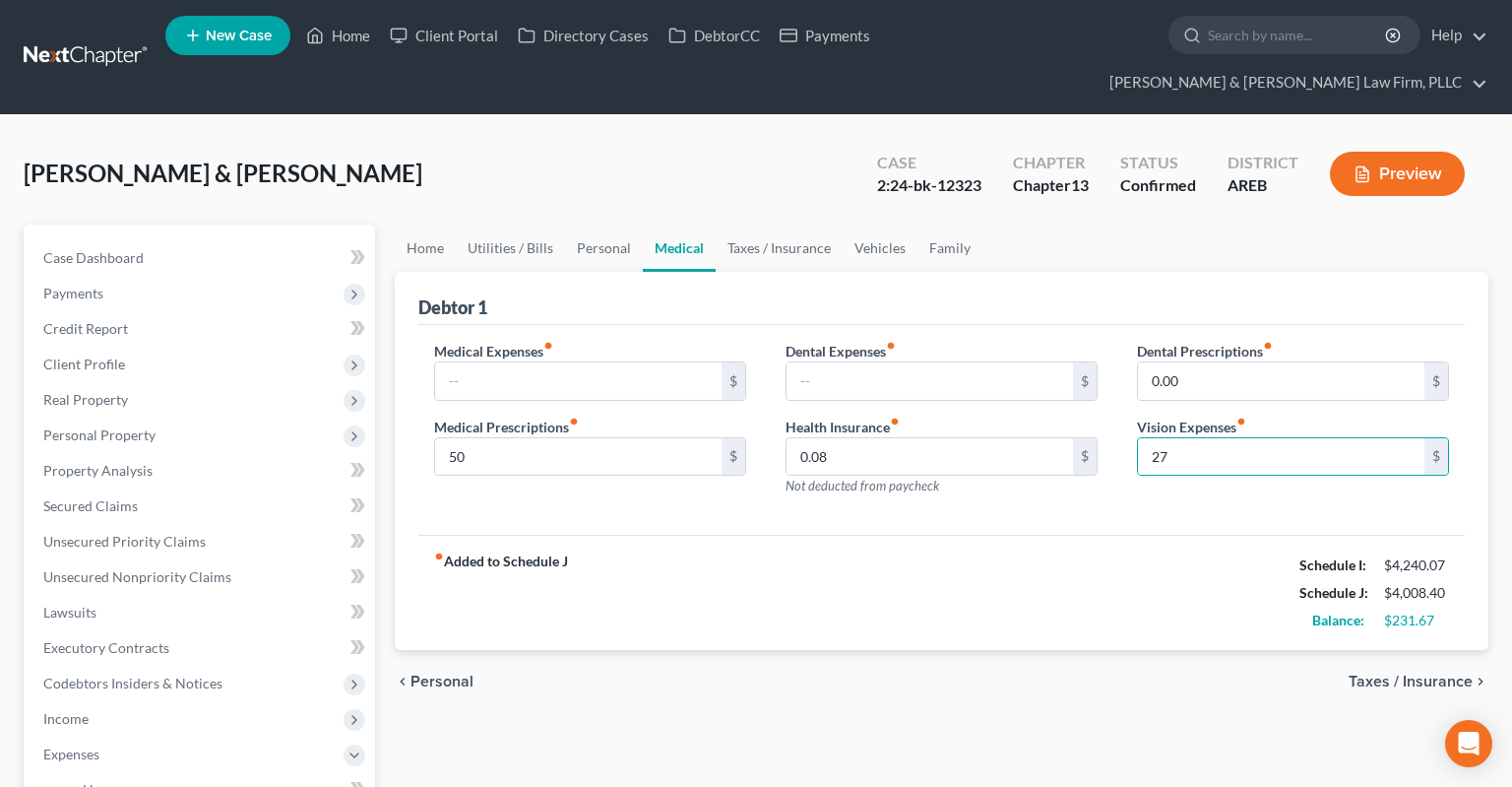 click on "fiber_manual_record  Added to Schedule J Schedule I: $4,240.07 Schedule J: $4,008.40 Balance: $231.67" at bounding box center (941, 592) 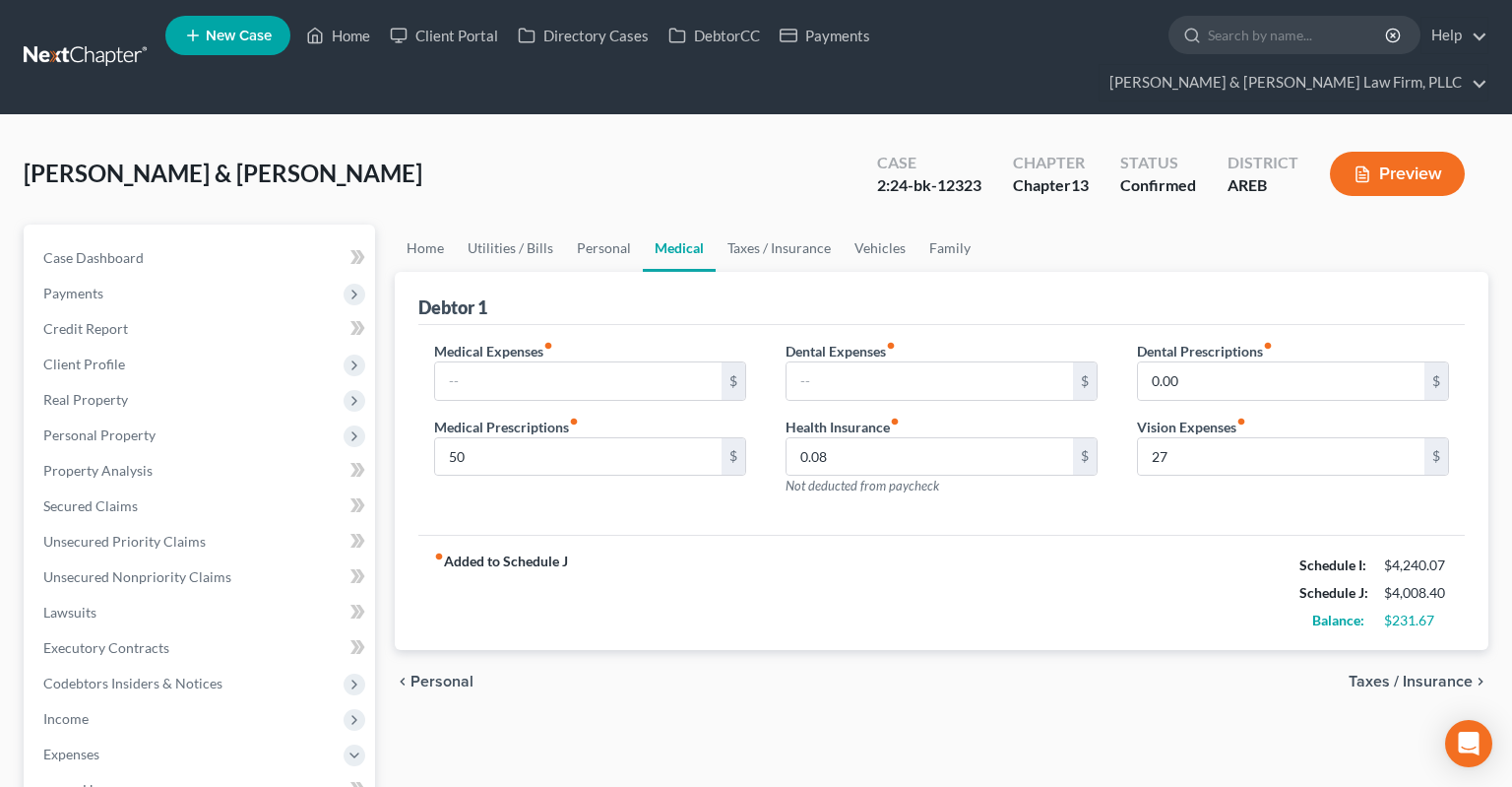 click on "fiber_manual_record  Added to Schedule J Schedule I: $4,240.07 Schedule J: $4,008.40 Balance: $231.67" at bounding box center (941, 592) 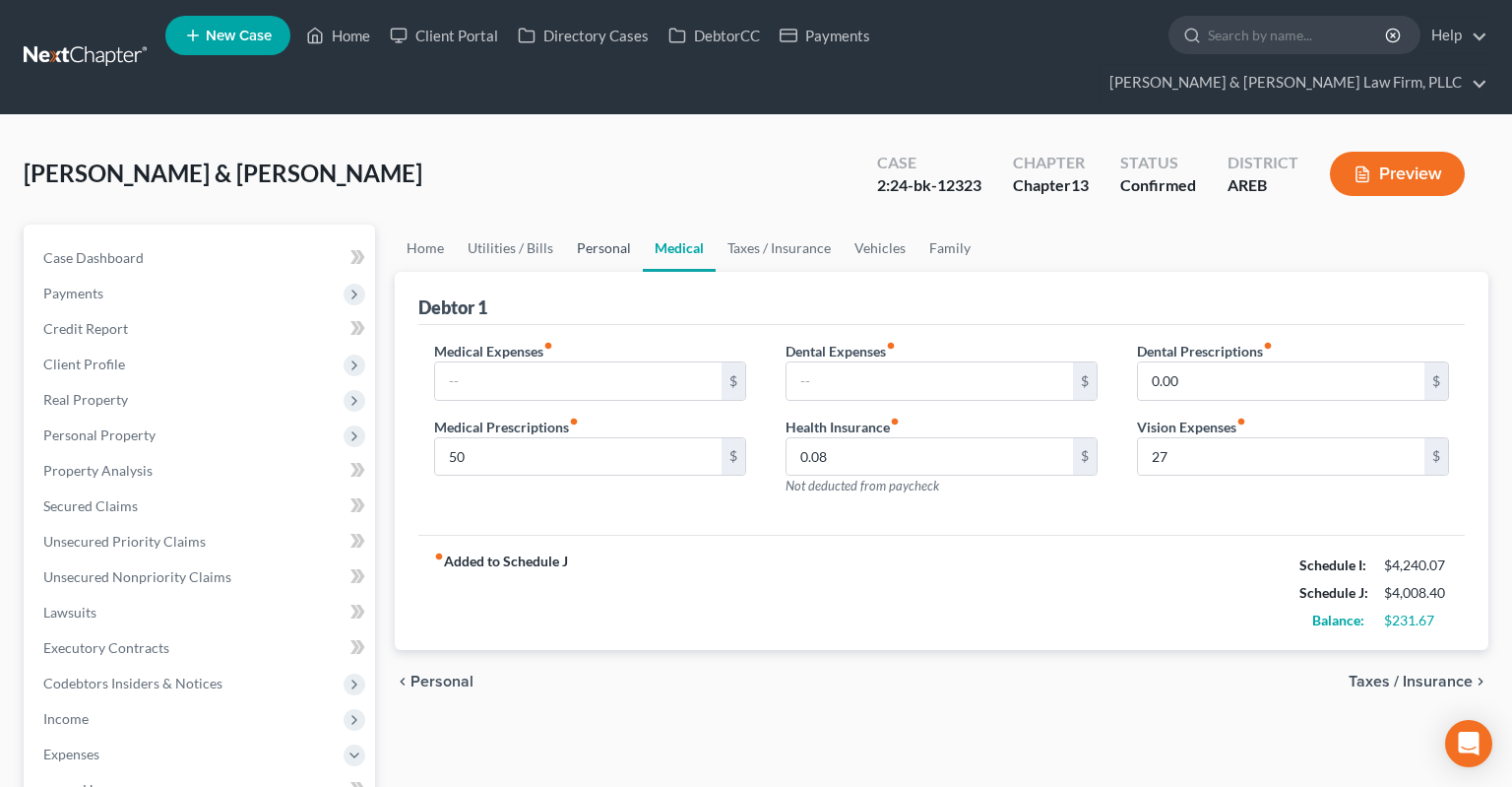 click on "Personal" at bounding box center [603, 248] 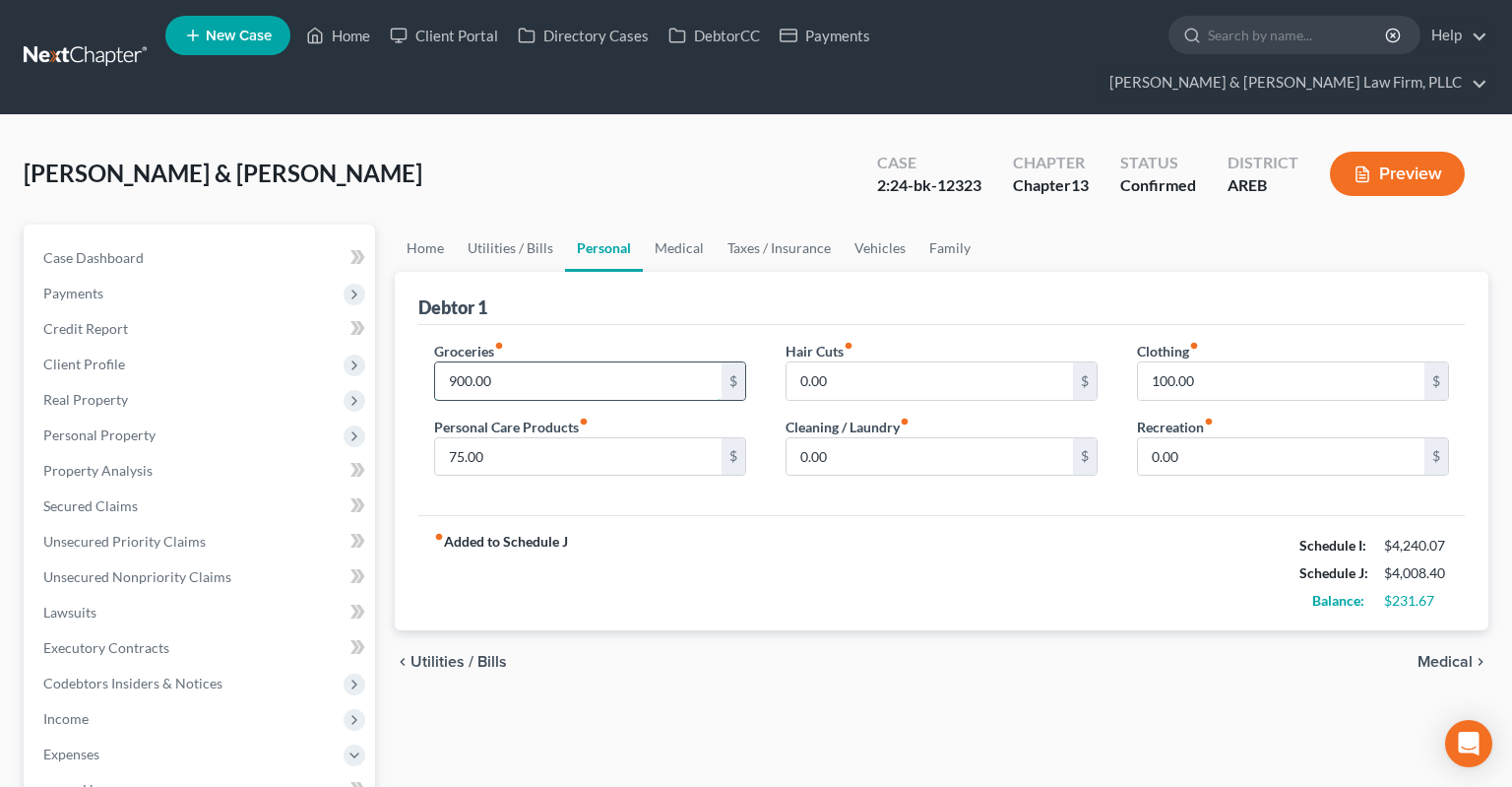 click on "900.00" at bounding box center [578, 381] 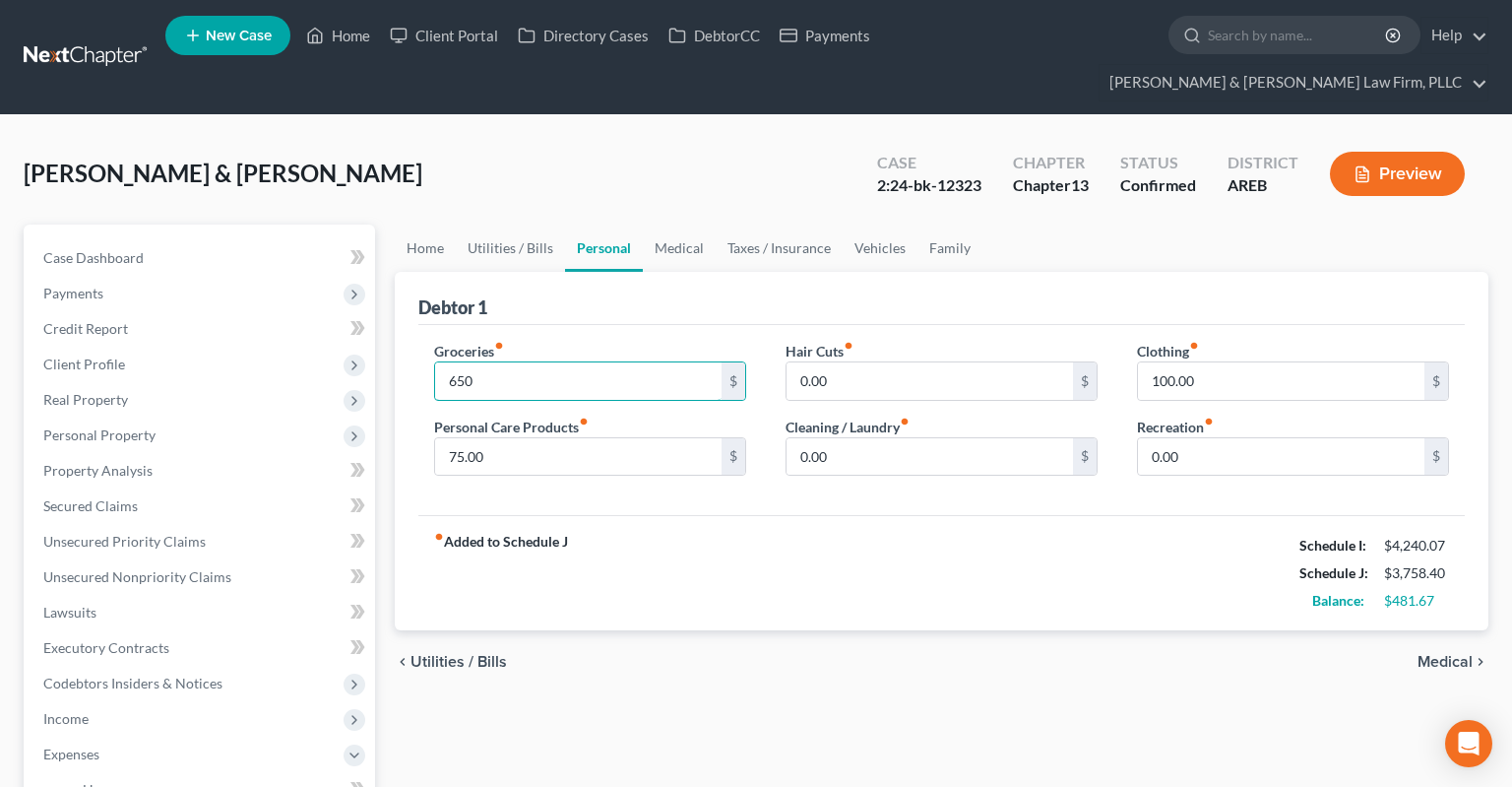 type on "650" 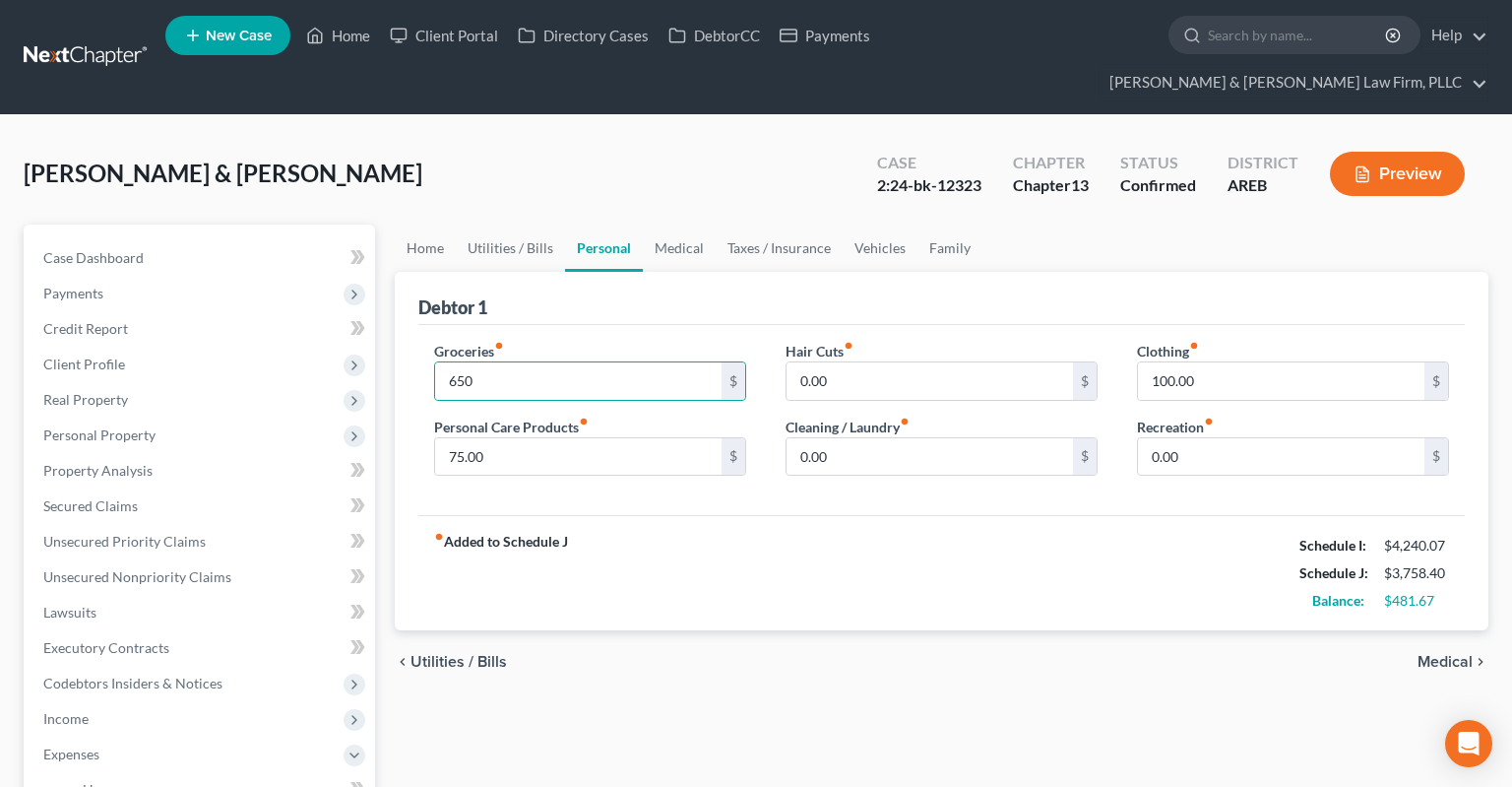 click on "[PERSON_NAME] & [PERSON_NAME] Upgraded Case 2:24-bk-12323 Chapter Chapter  13 Status Confirmed District AREB Preview" at bounding box center (756, 181) 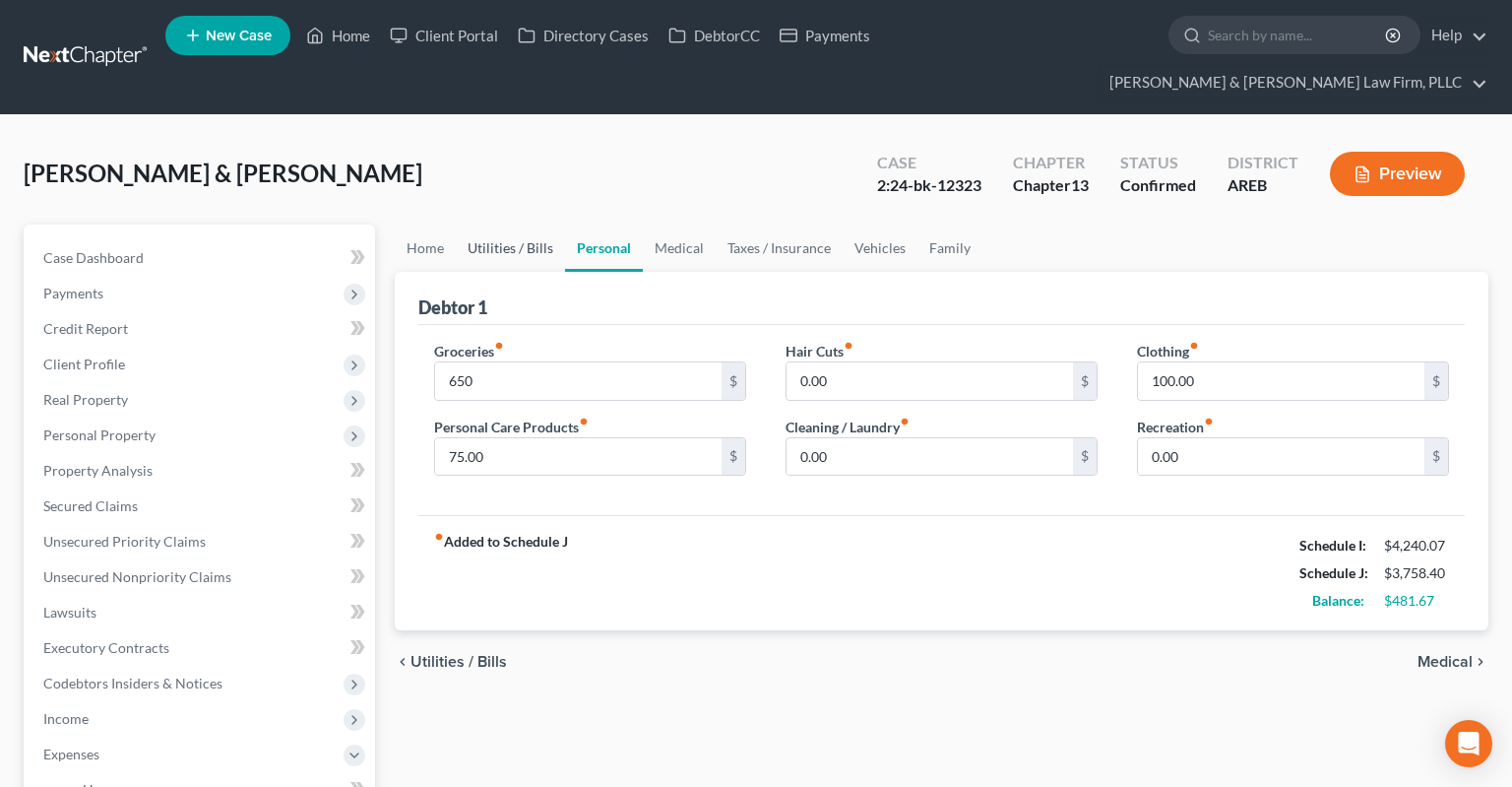 click on "Utilities / Bills" at bounding box center [510, 248] 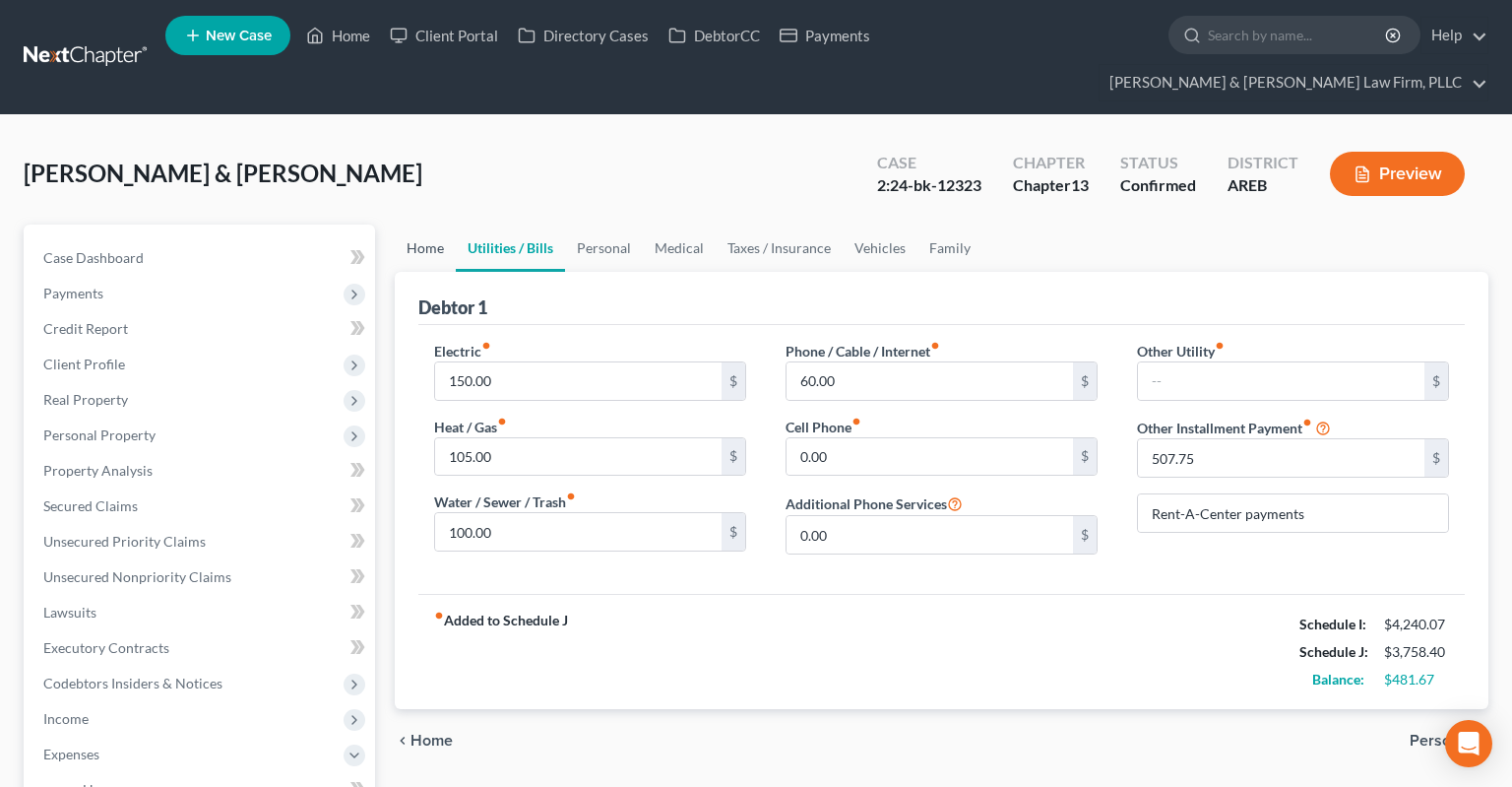 click on "Home" at bounding box center [425, 248] 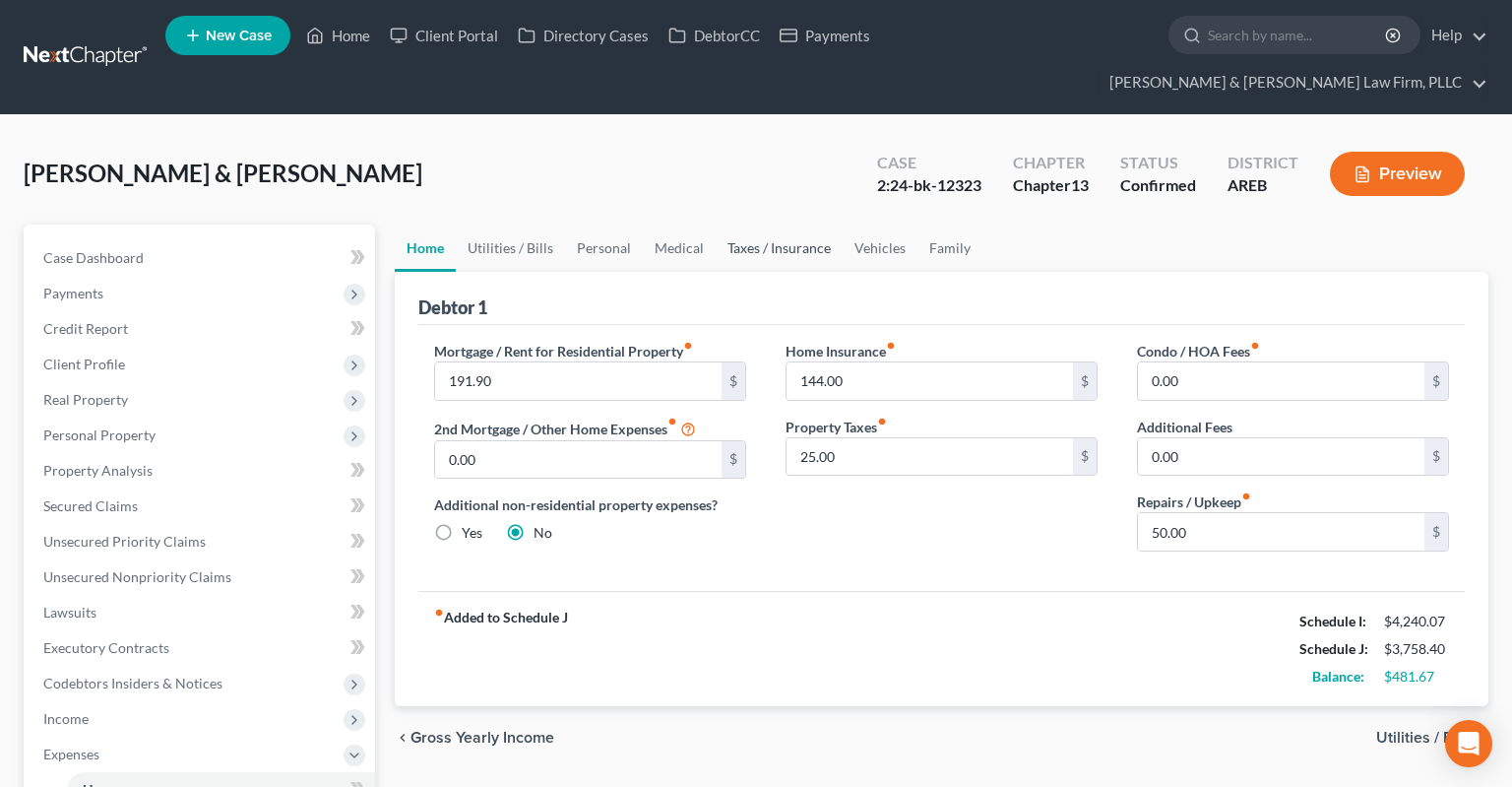click on "Taxes / Insurance" at bounding box center [779, 248] 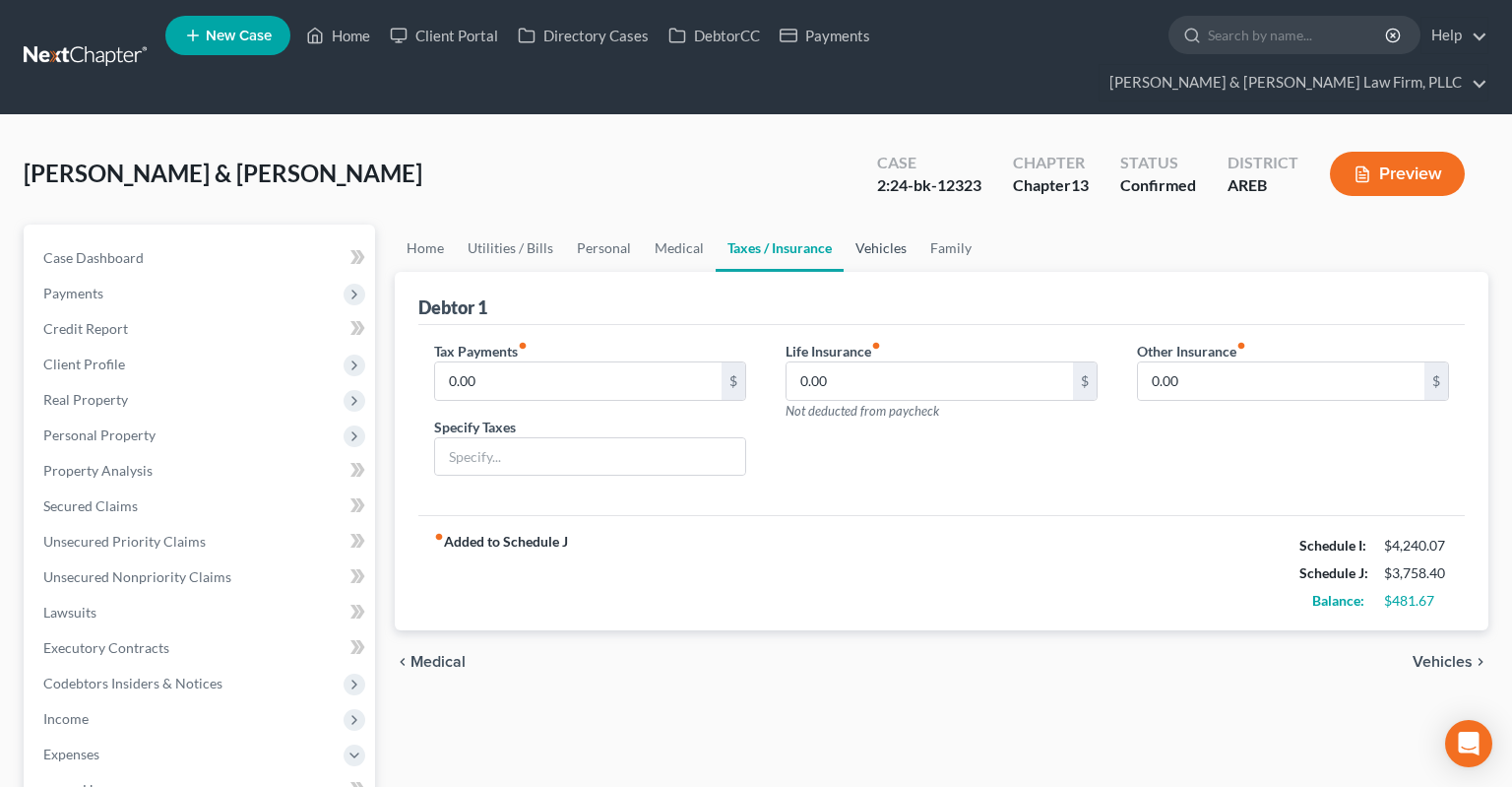 click on "Vehicles" at bounding box center (881, 248) 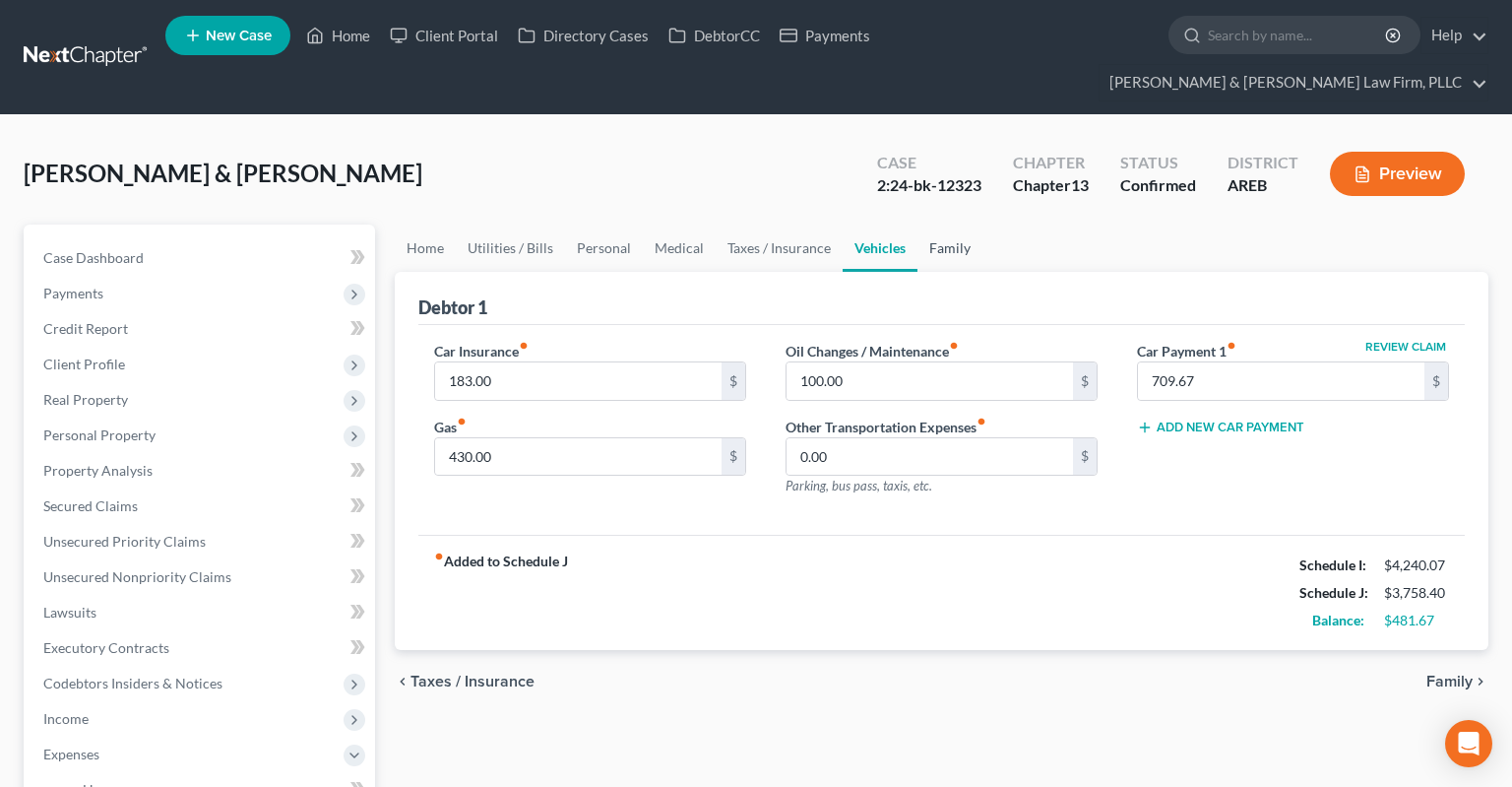 click on "Family" at bounding box center (950, 248) 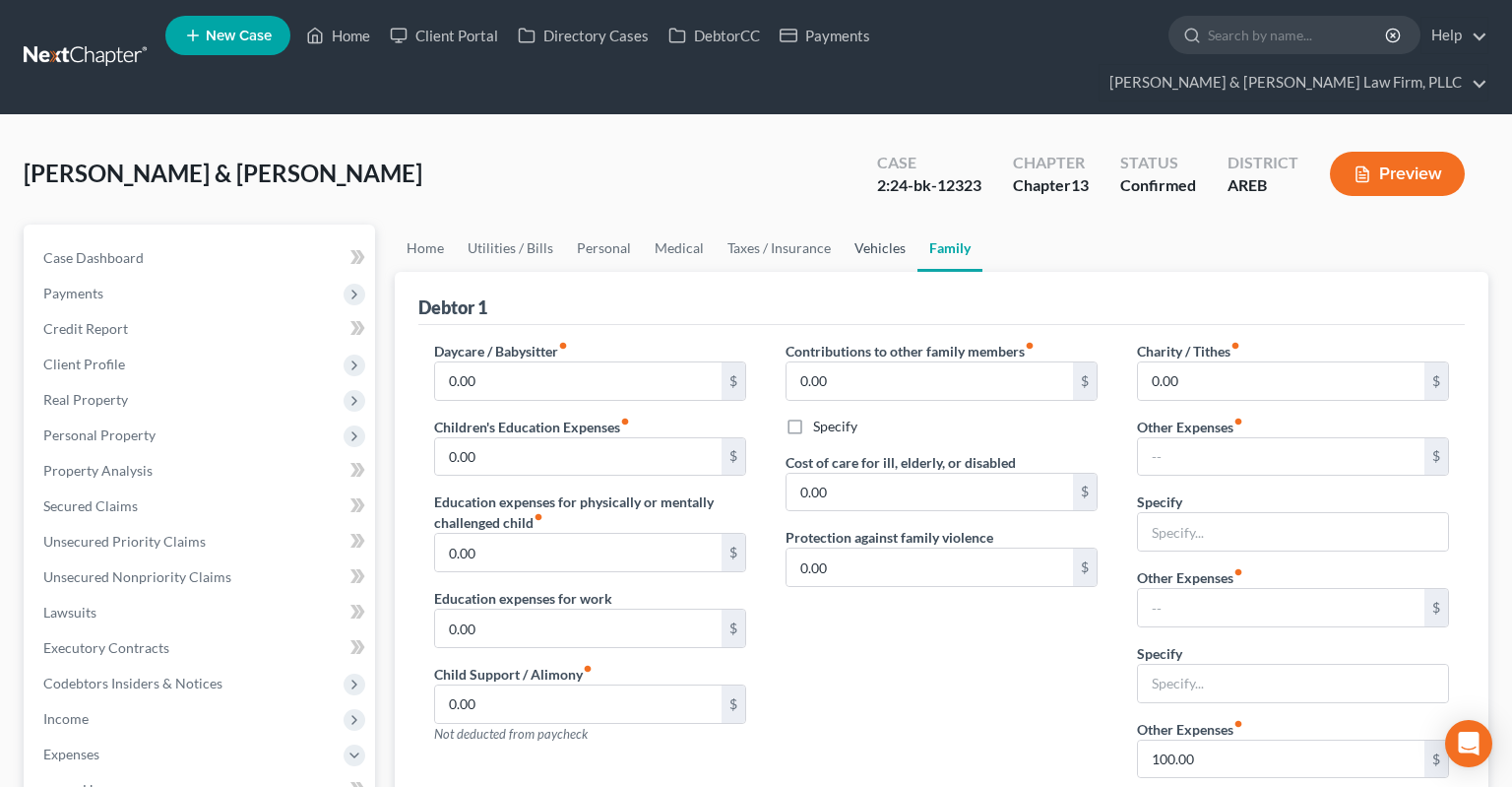 click on "Vehicles" at bounding box center [880, 248] 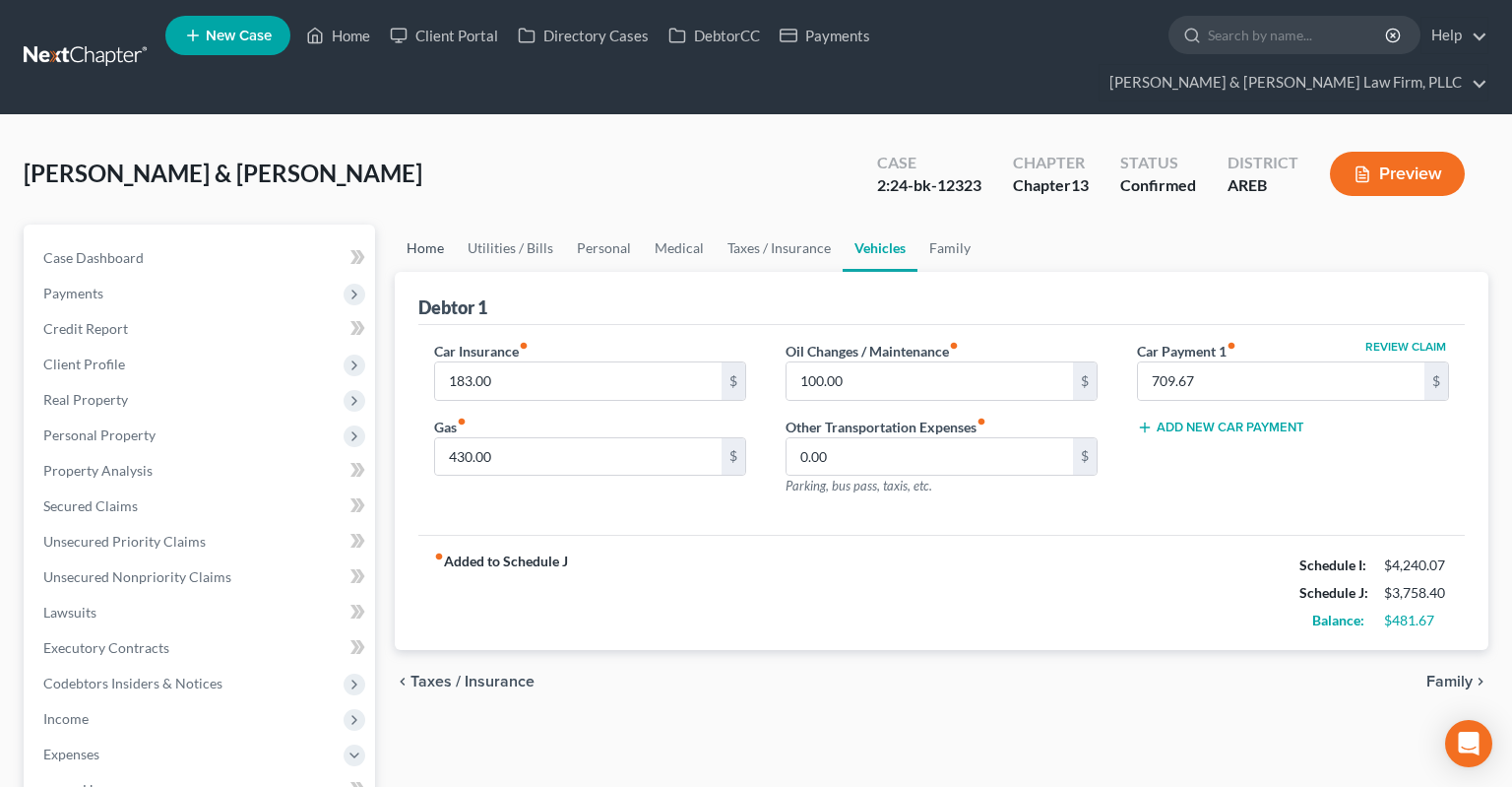 click on "Home" at bounding box center (425, 248) 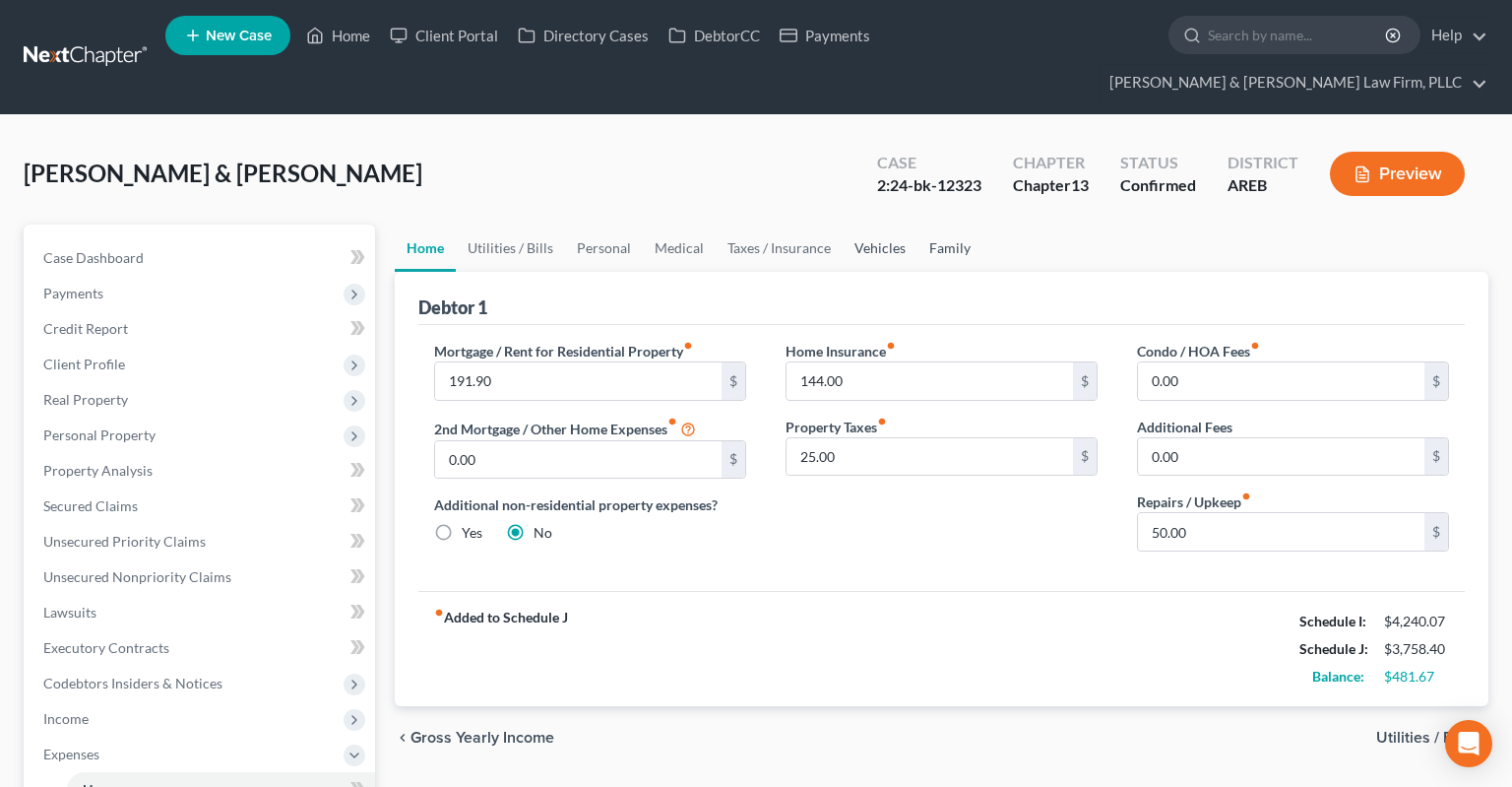 click on "Family" at bounding box center (950, 248) 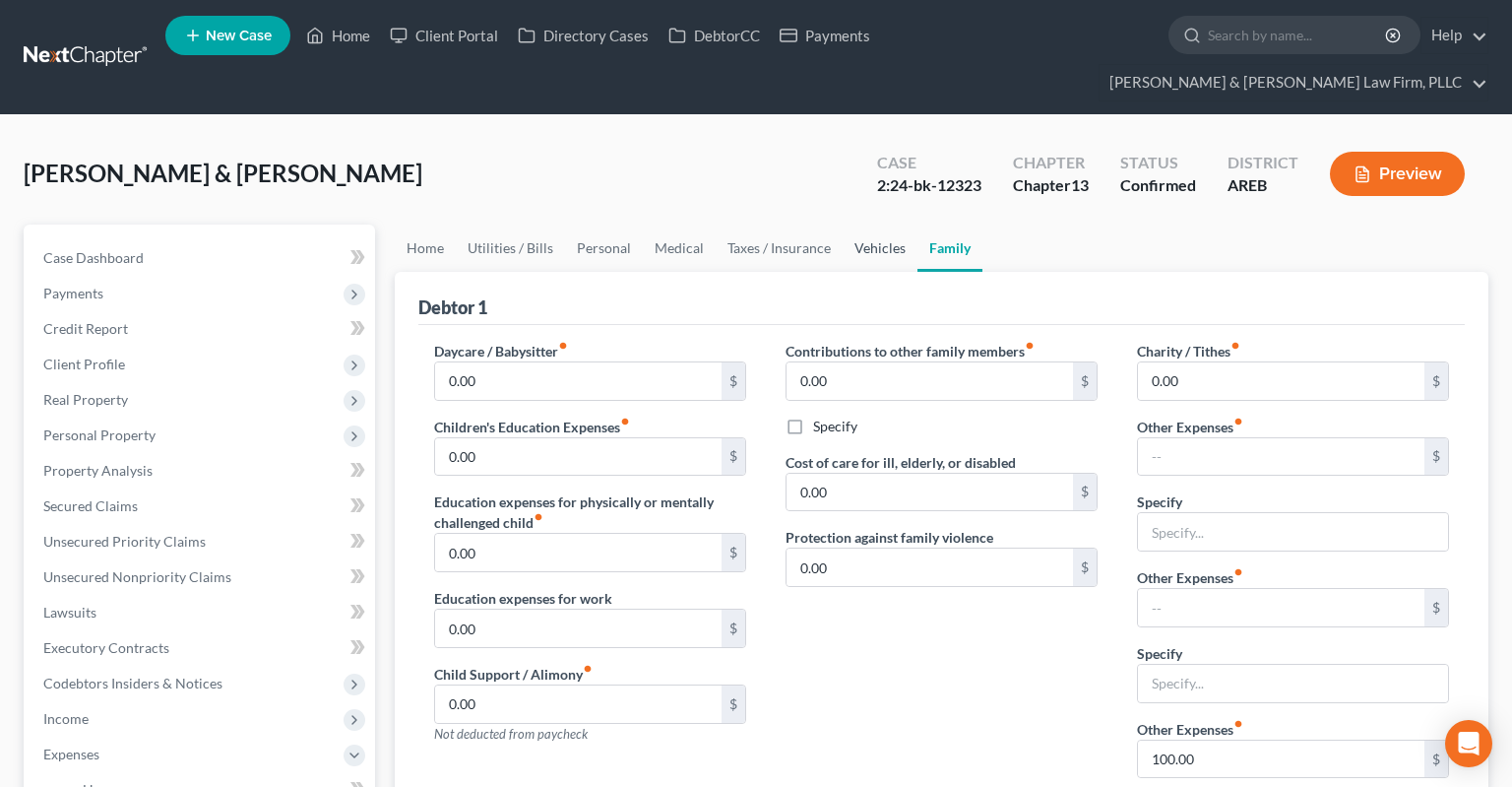 click on "Vehicles" at bounding box center (880, 248) 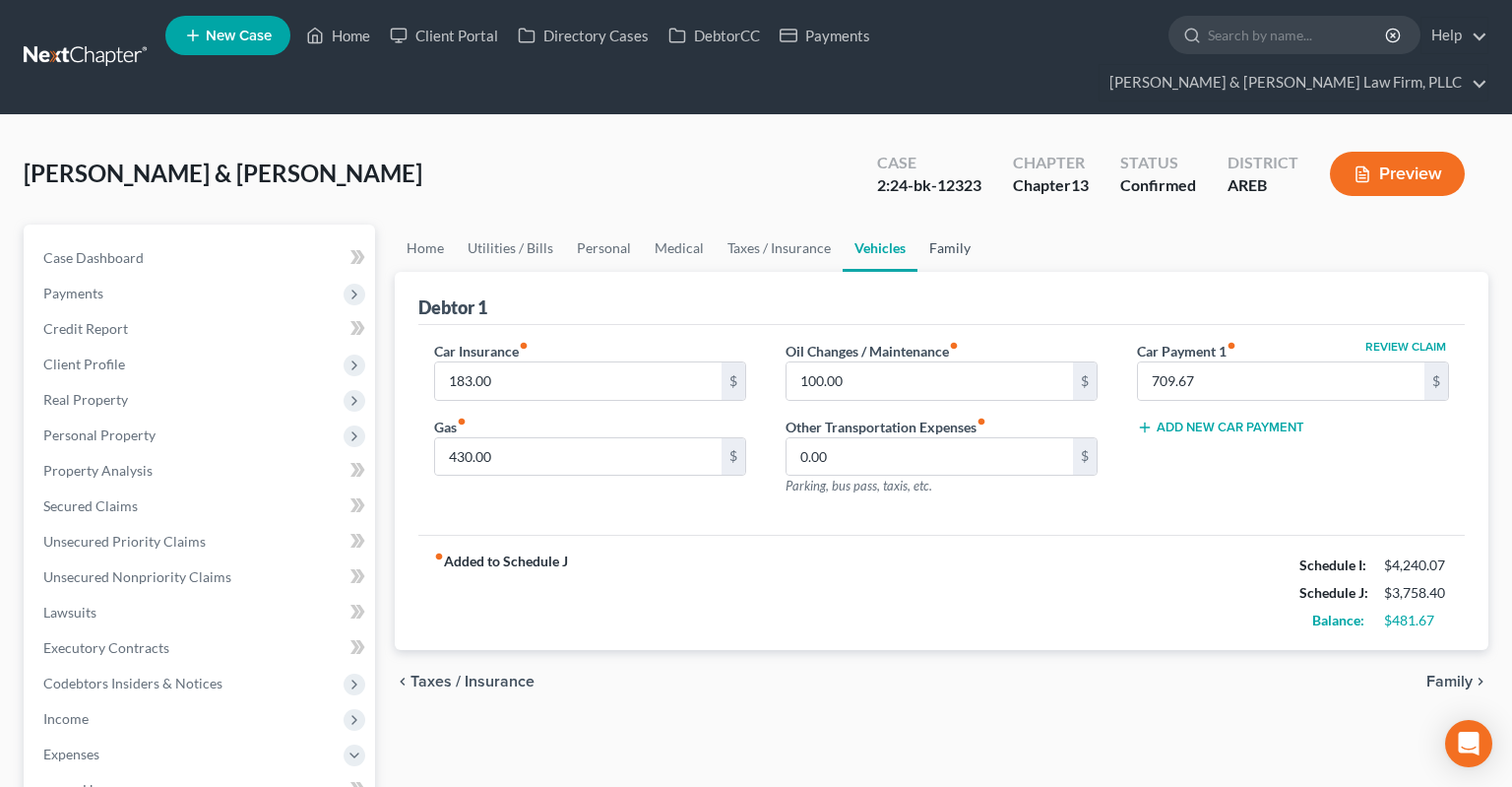 click on "Family" at bounding box center [950, 248] 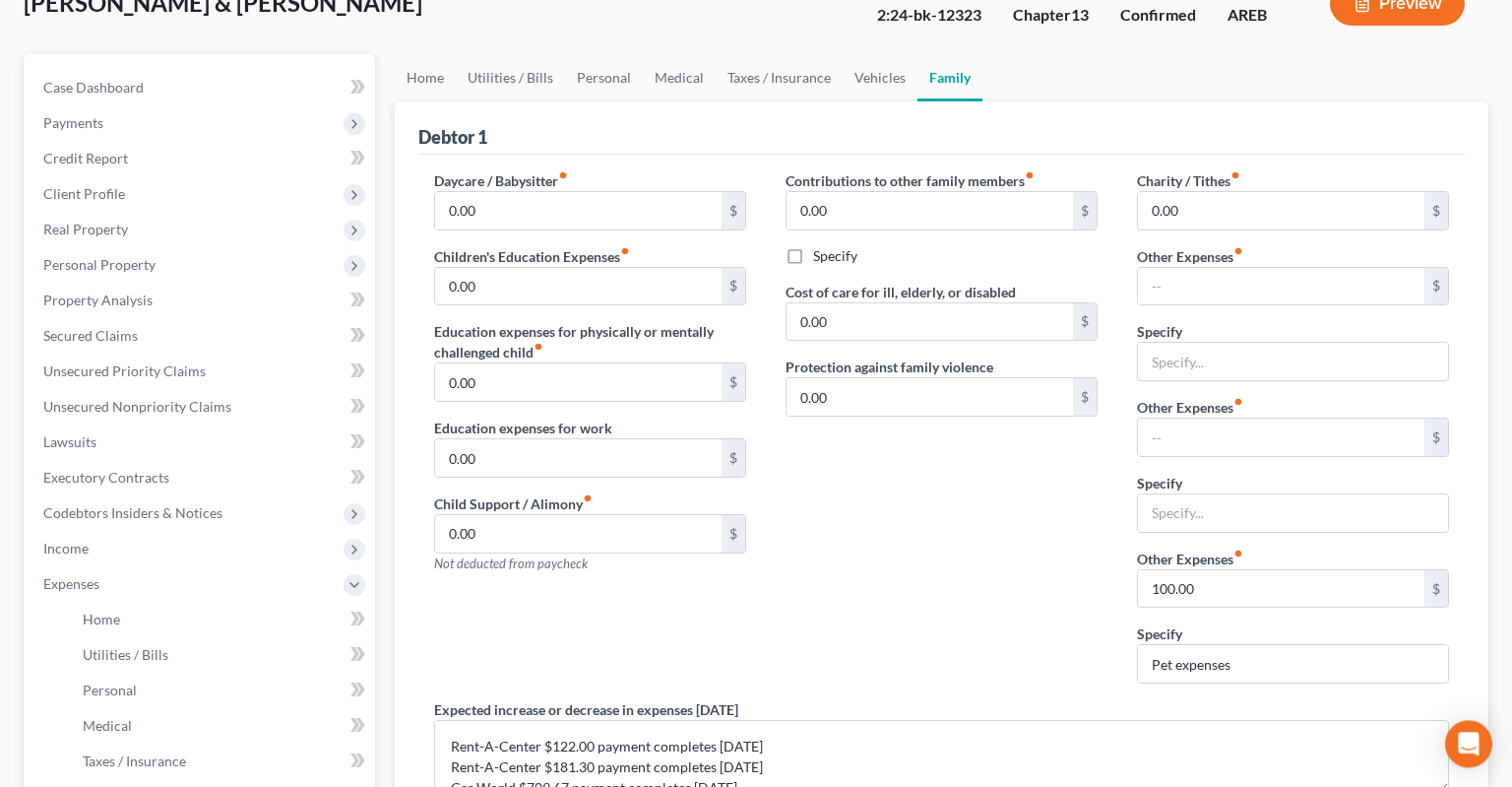 scroll, scrollTop: 416, scrollLeft: 0, axis: vertical 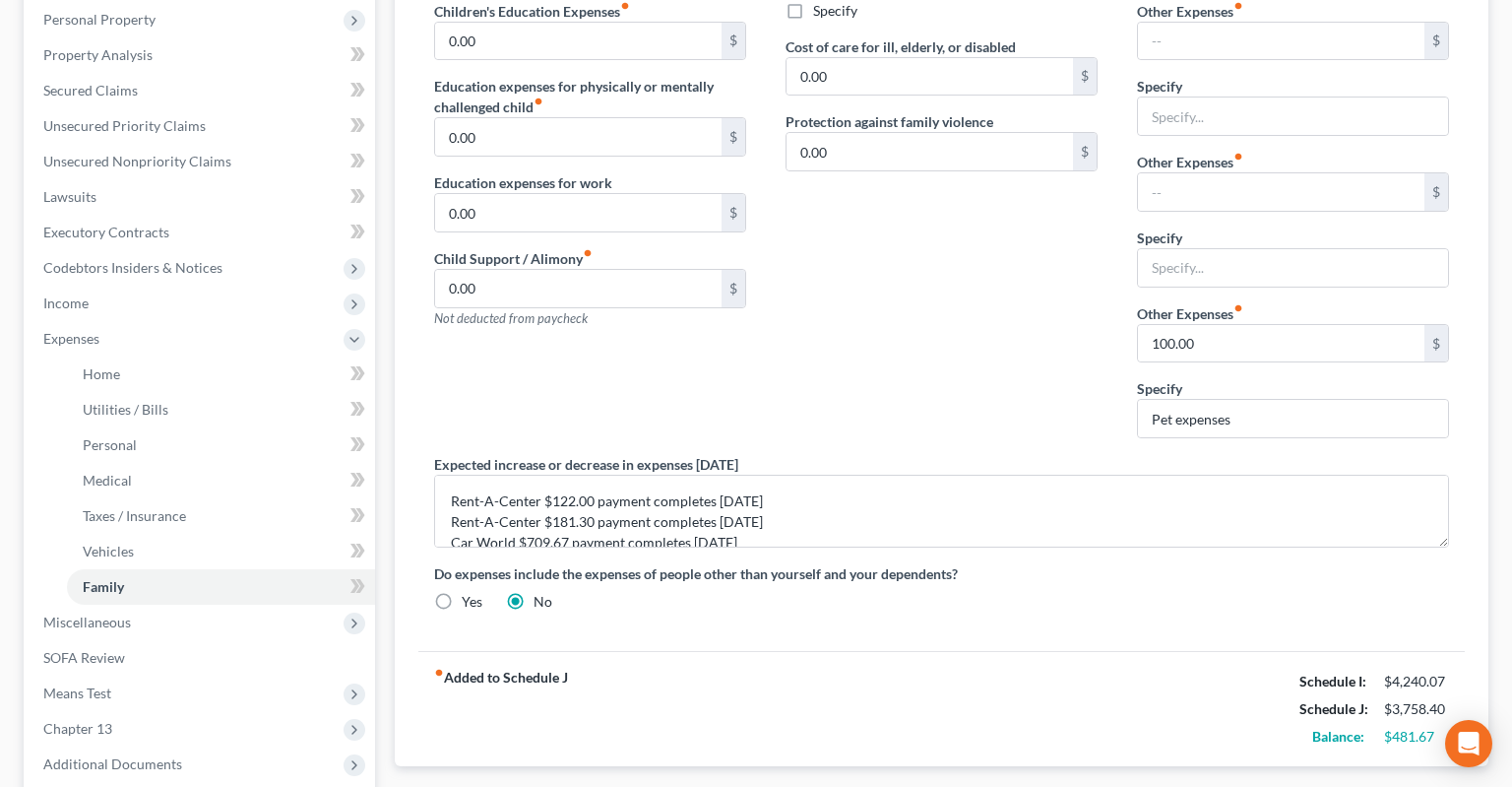 click on "Contributions to other family members  fiber_manual_record 0.00 $ Specify Cost of care for ill, elderly, or disabled 0.00 $ Protection against family violence 0.00 $" at bounding box center [941, 189] 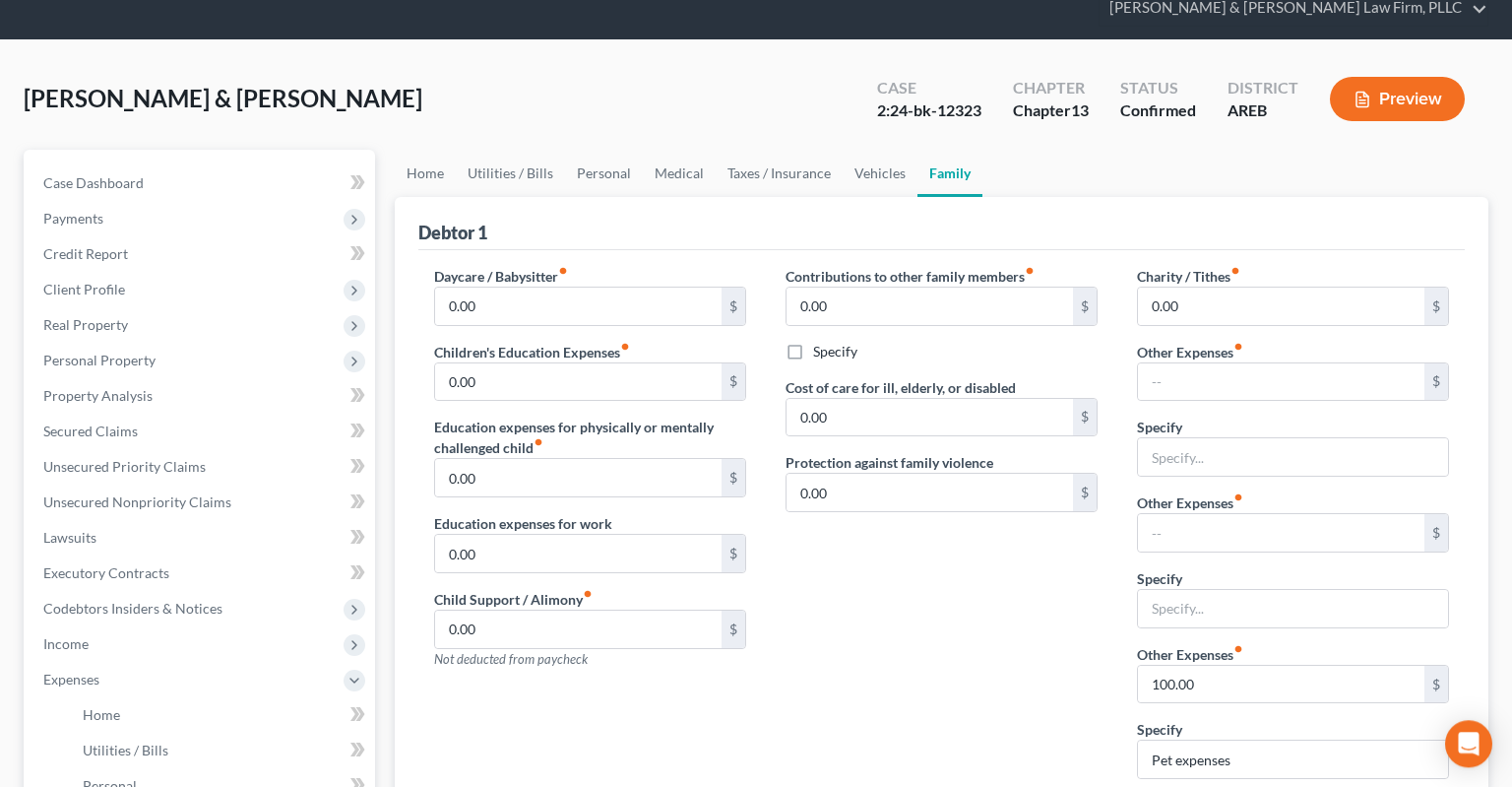 scroll, scrollTop: 0, scrollLeft: 0, axis: both 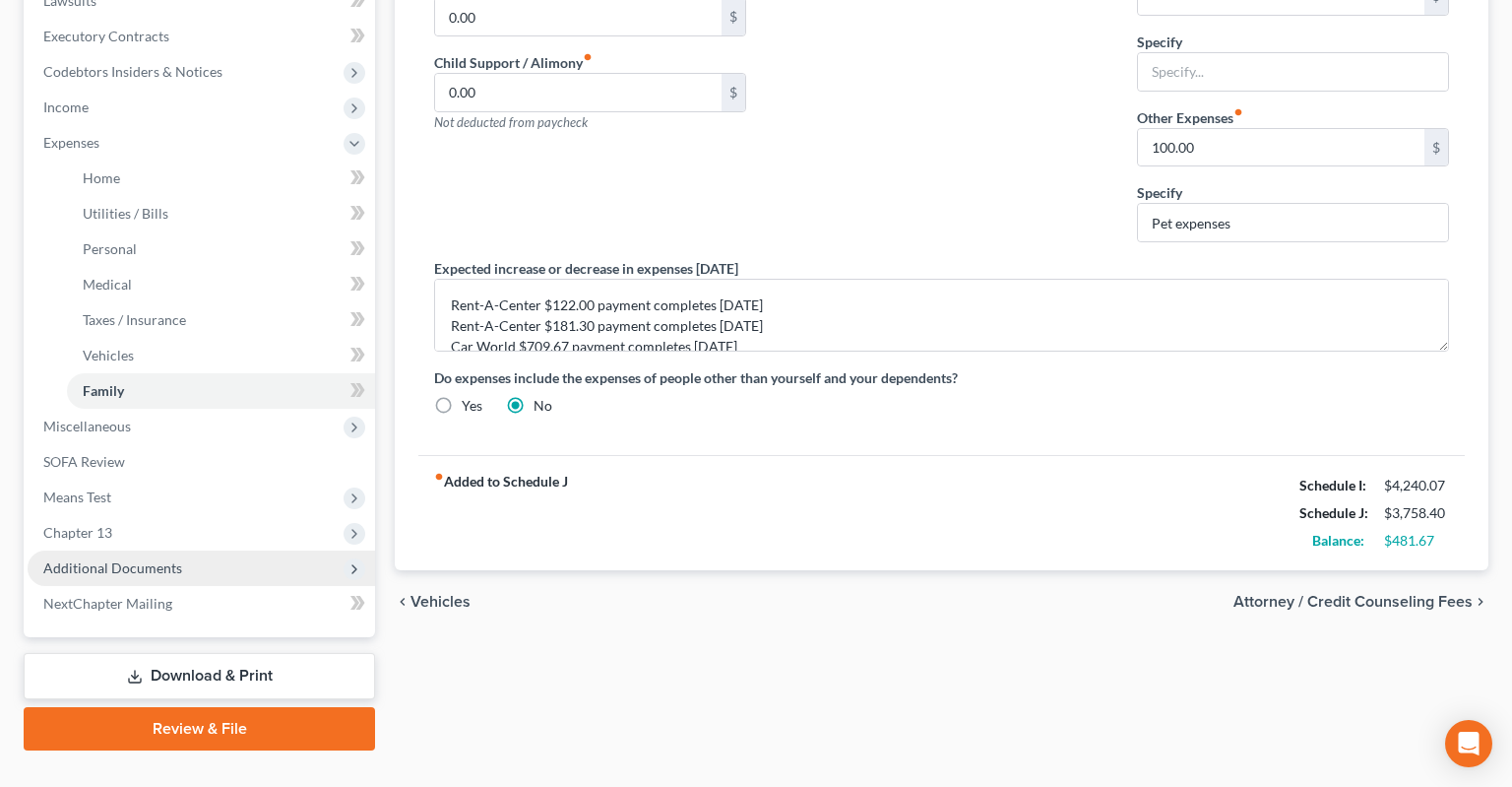 click on "Additional Documents" at bounding box center (112, 567) 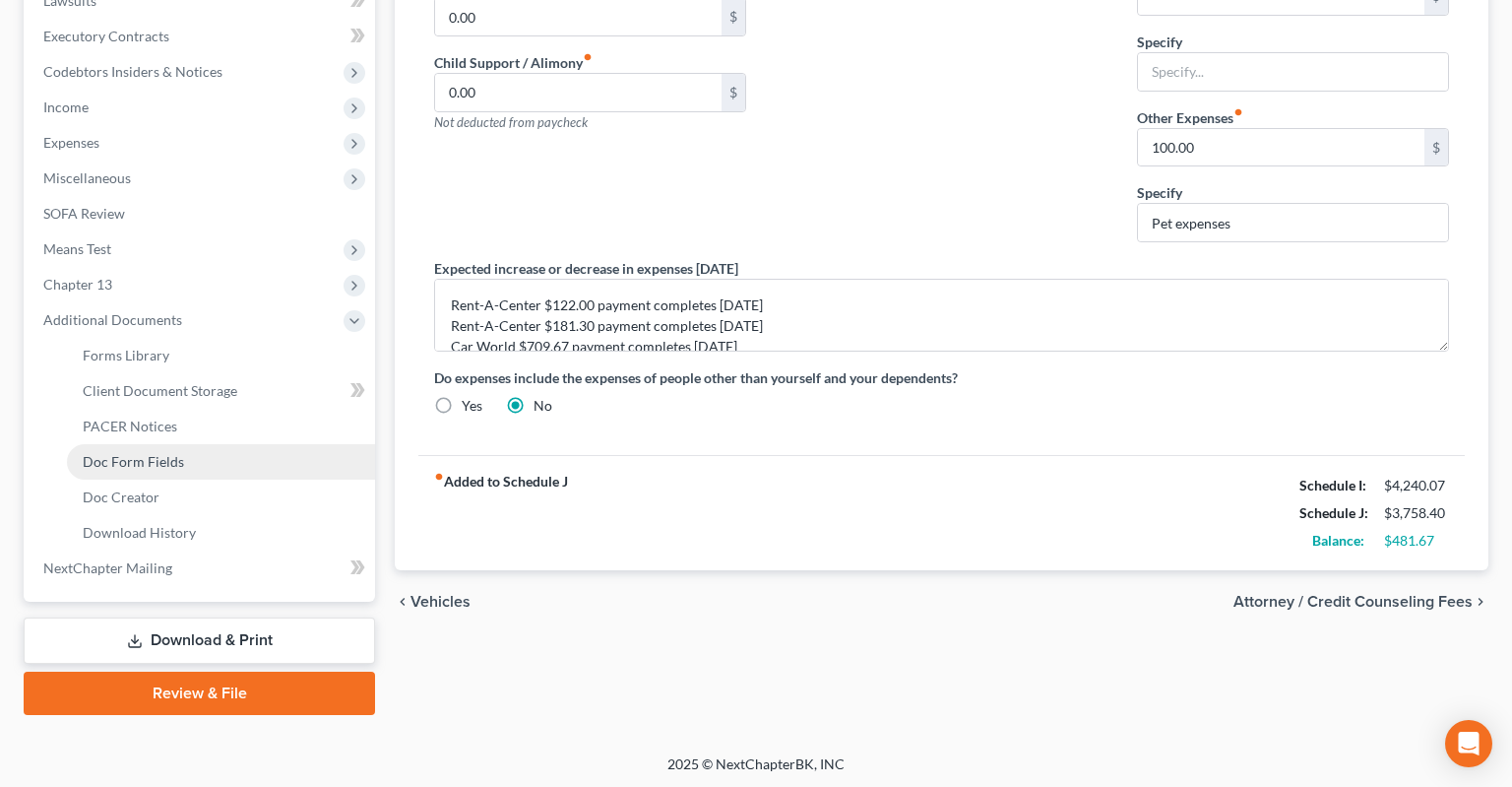 scroll, scrollTop: 576, scrollLeft: 0, axis: vertical 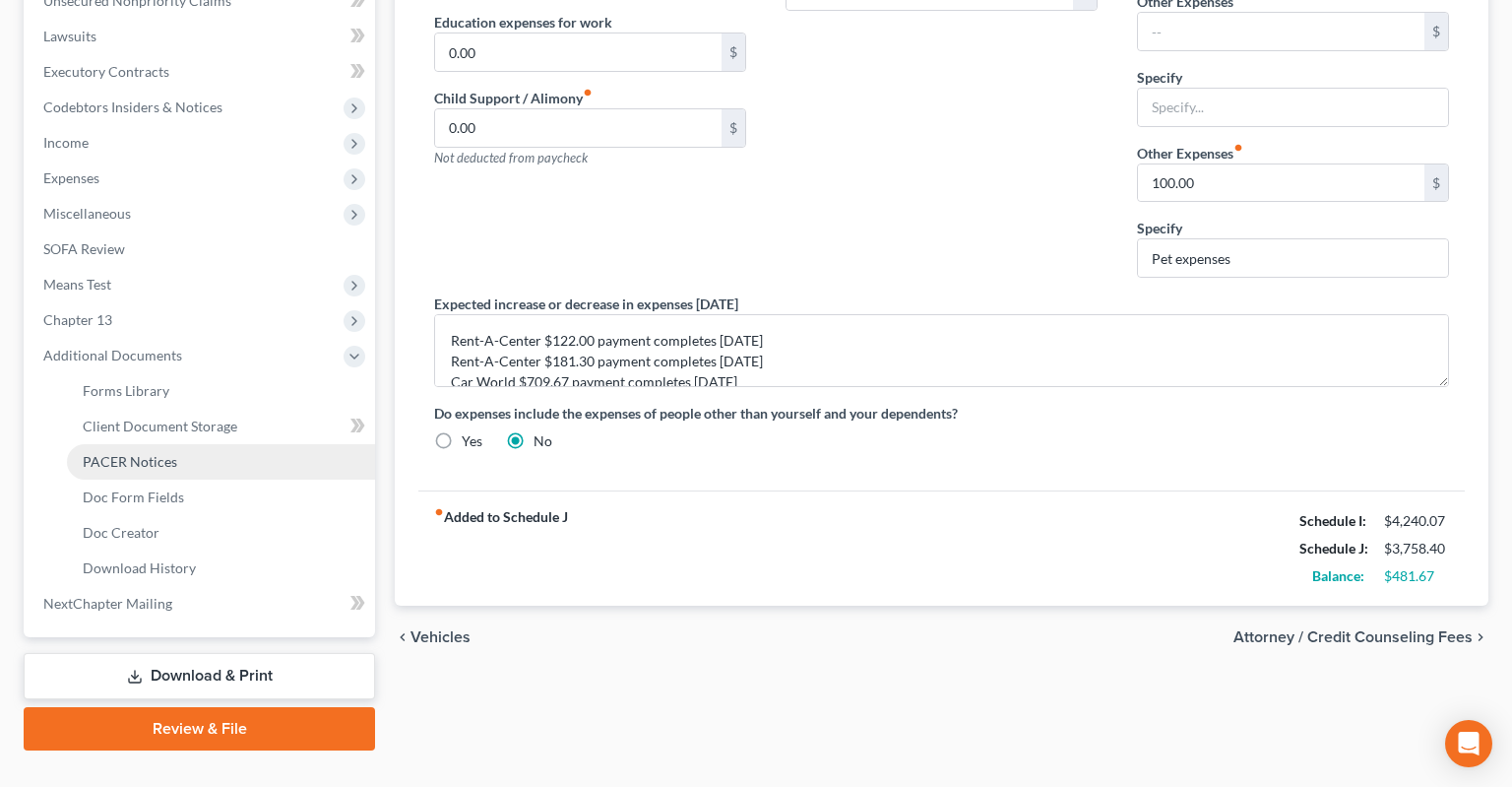 click on "PACER Notices" at bounding box center (220, 462) 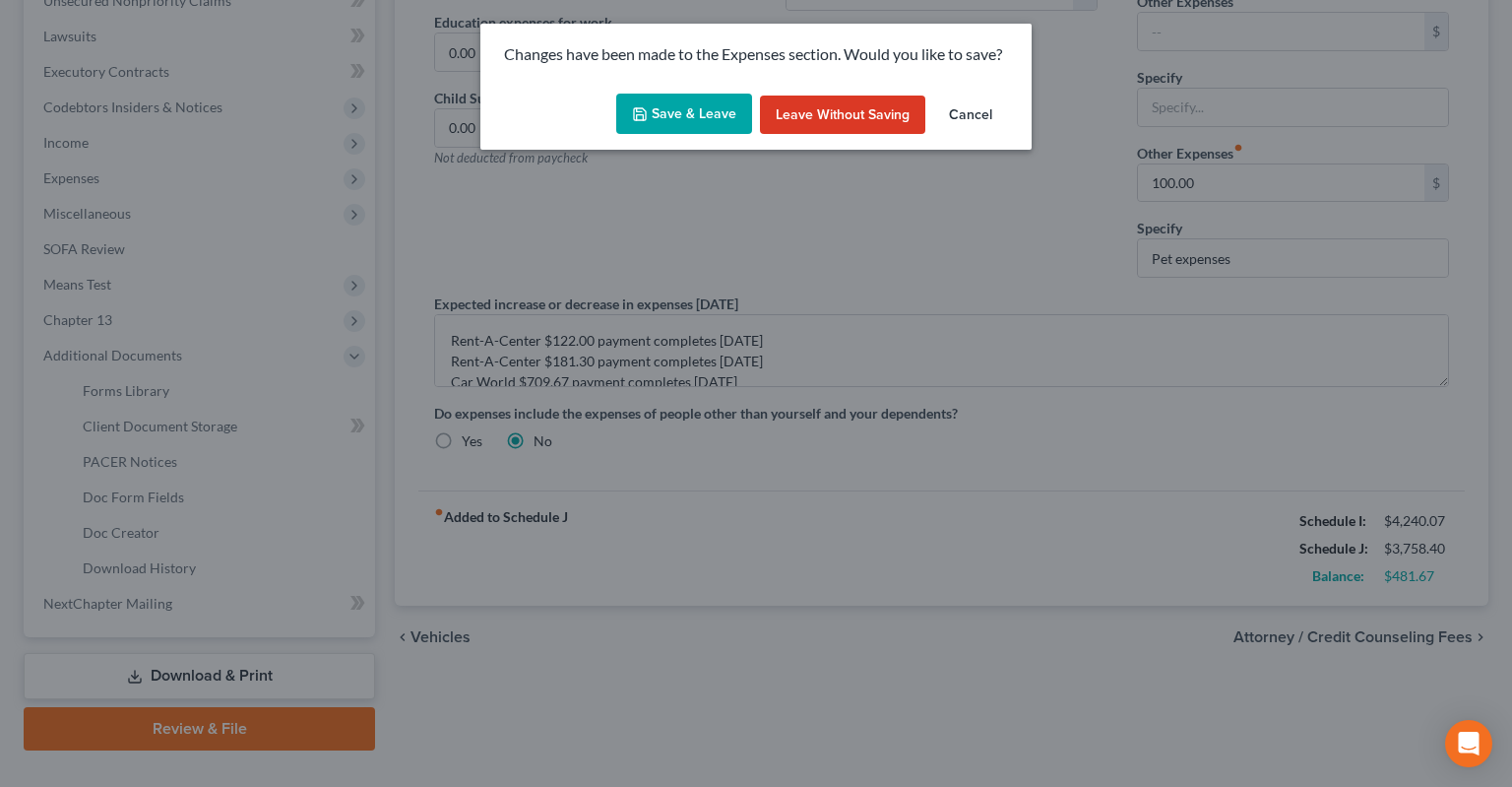 click on "Save & Leave" at bounding box center [684, 114] 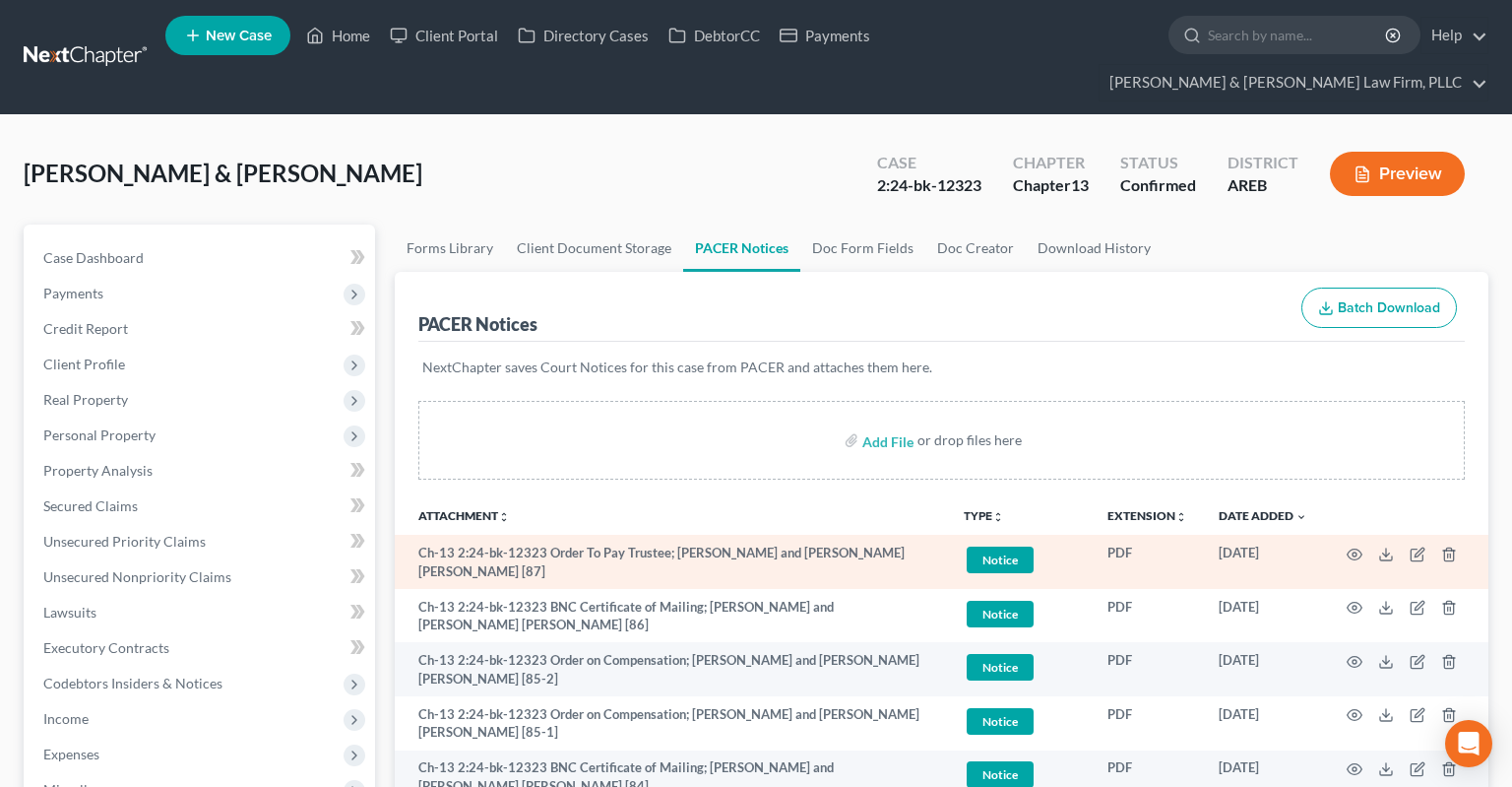 scroll, scrollTop: 311, scrollLeft: 0, axis: vertical 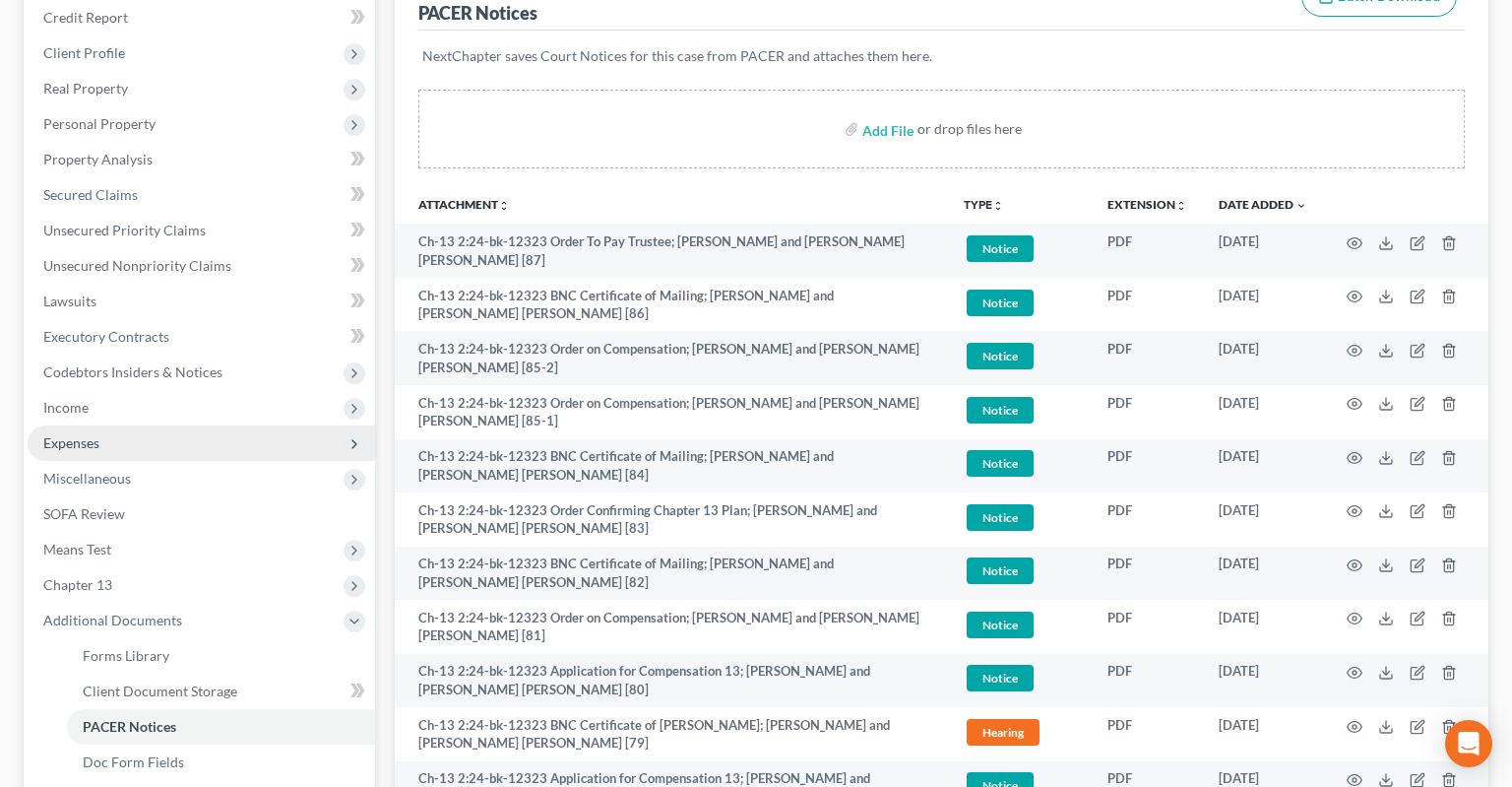 click on "Expenses" at bounding box center [201, 443] 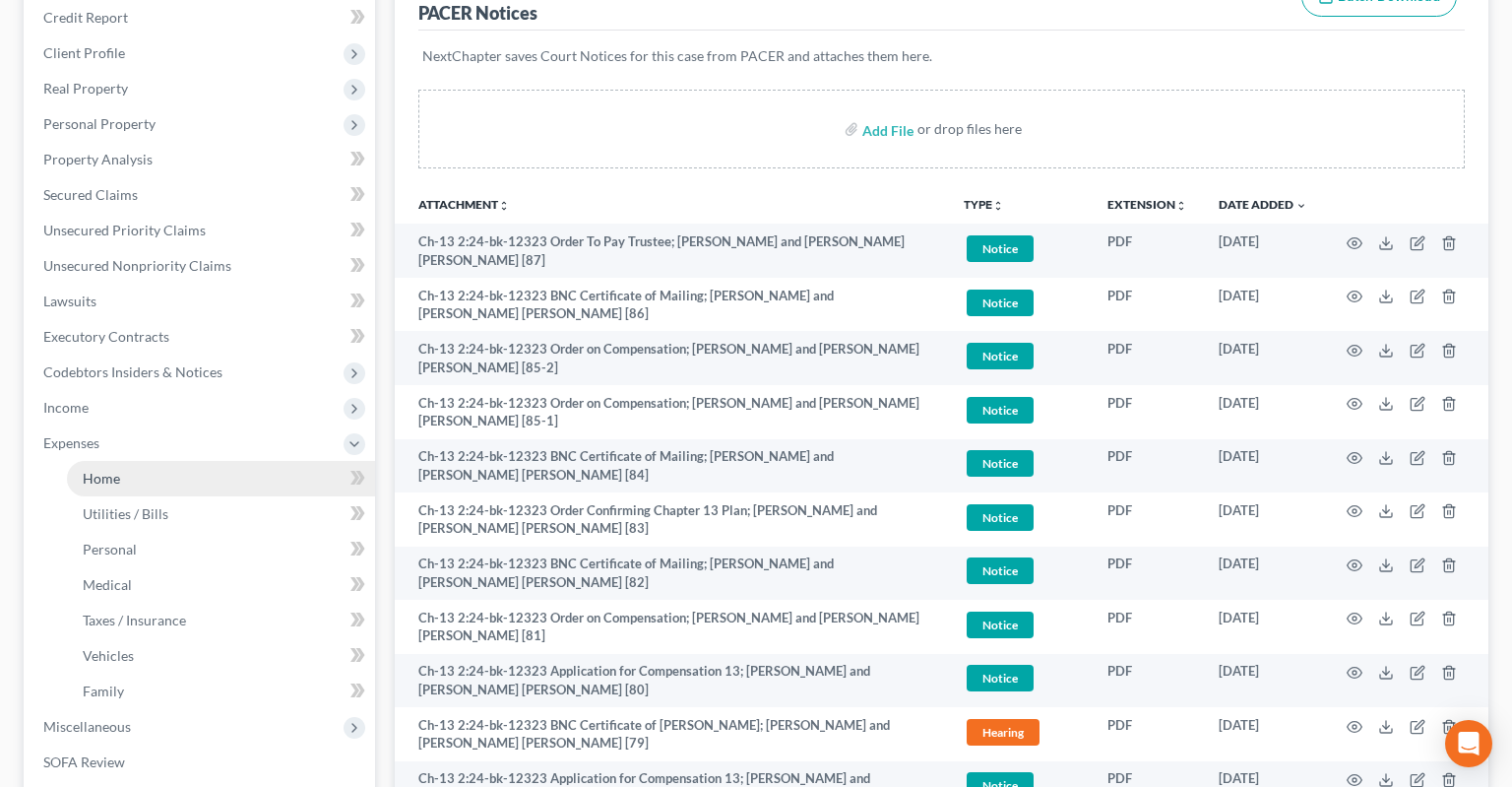 click on "Home" at bounding box center (220, 479) 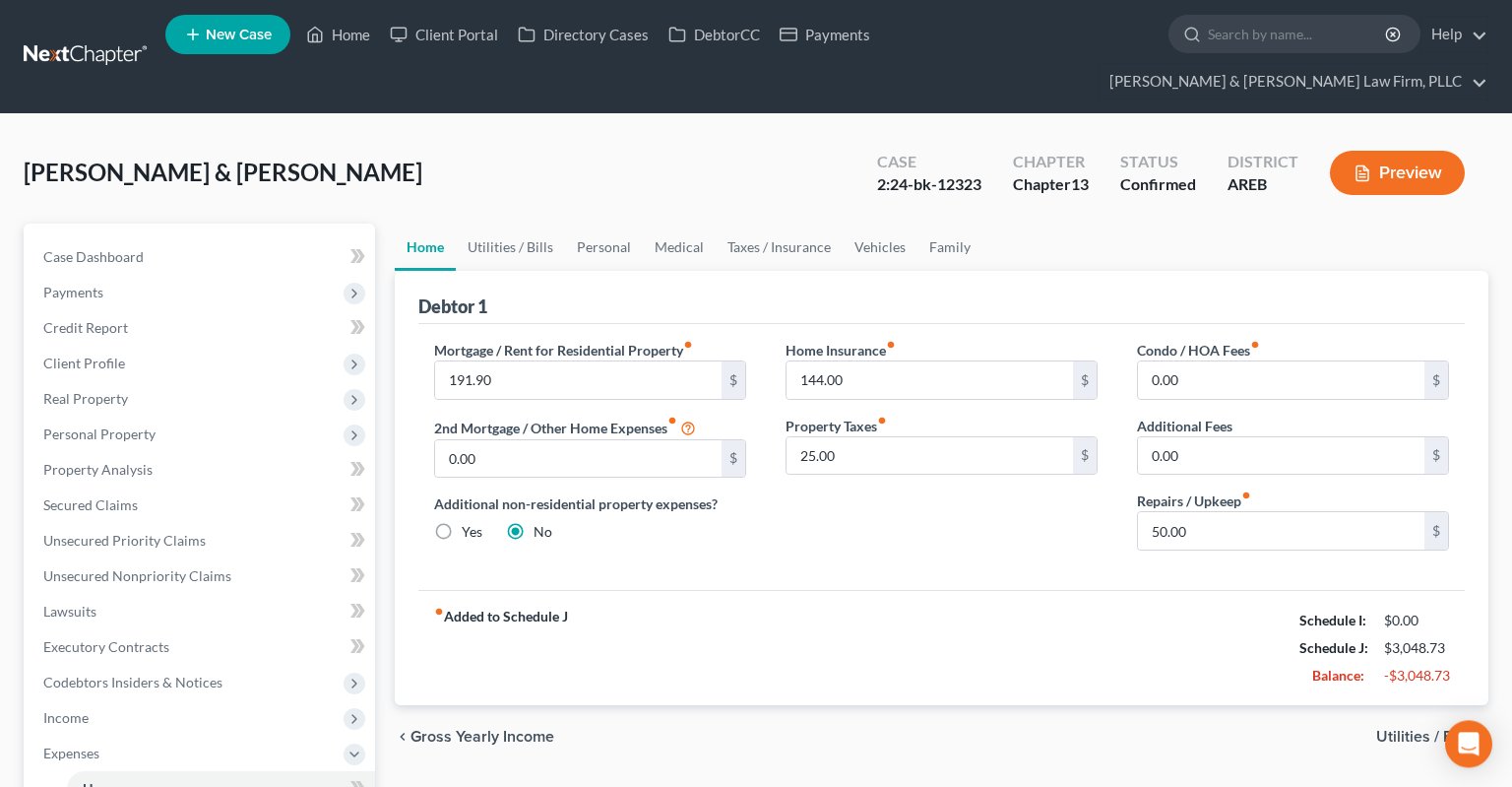 scroll, scrollTop: 0, scrollLeft: 0, axis: both 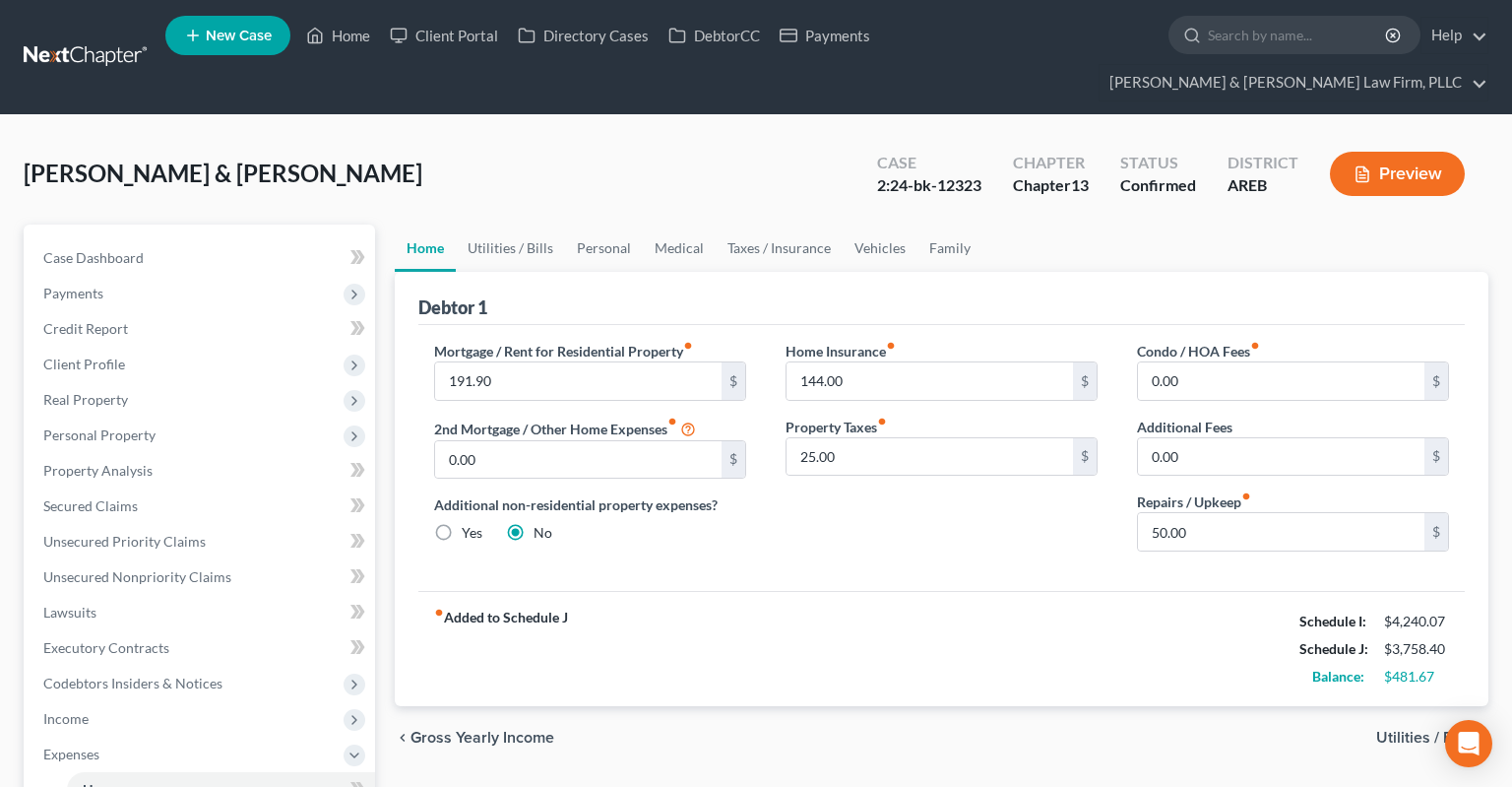 click on "[PERSON_NAME] & [PERSON_NAME] Upgraded Case 2:24-bk-12323 Chapter Chapter  13 Status Confirmed District AREB Preview" at bounding box center [756, 181] 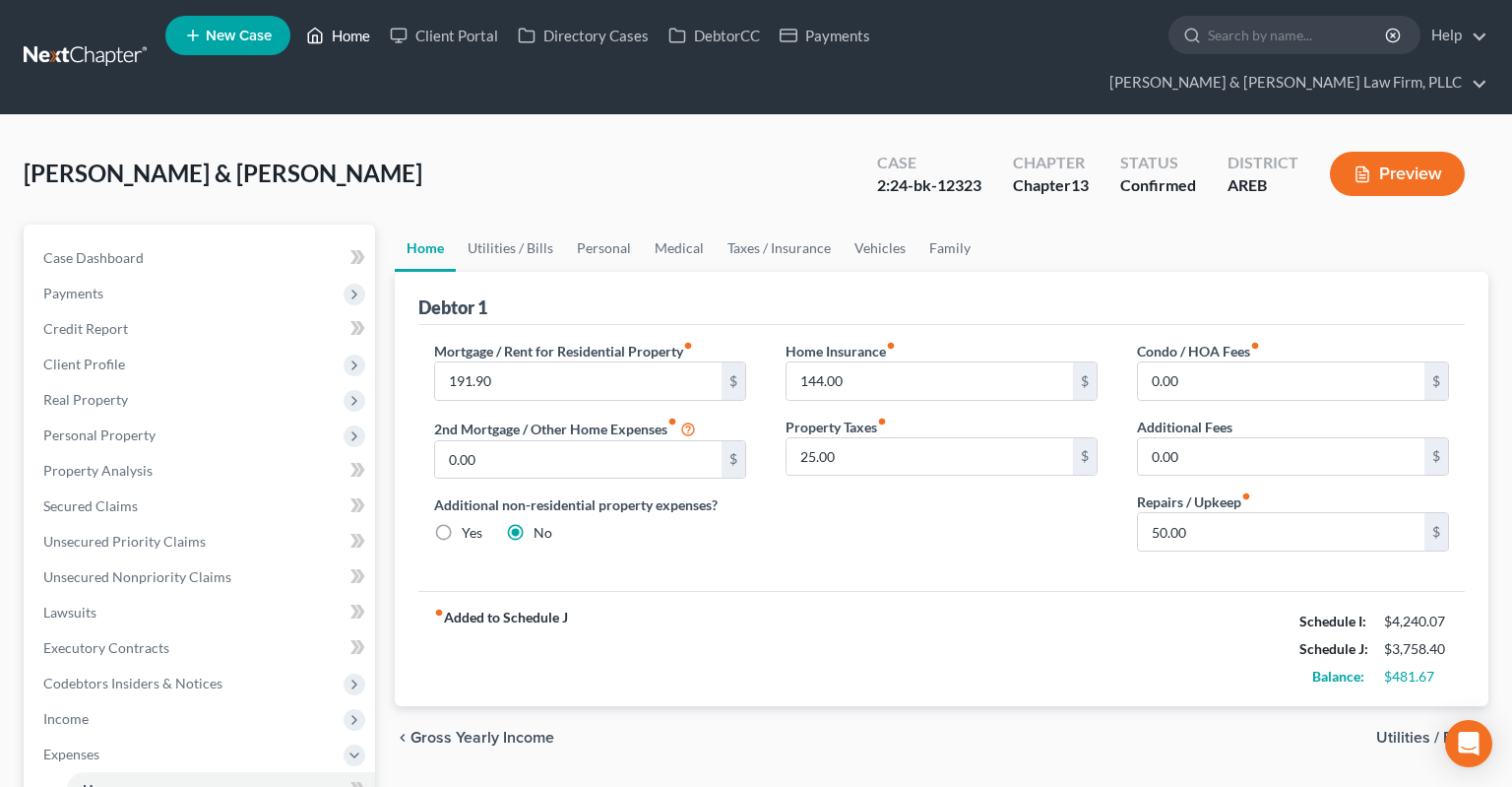 click on "Home" at bounding box center (338, 35) 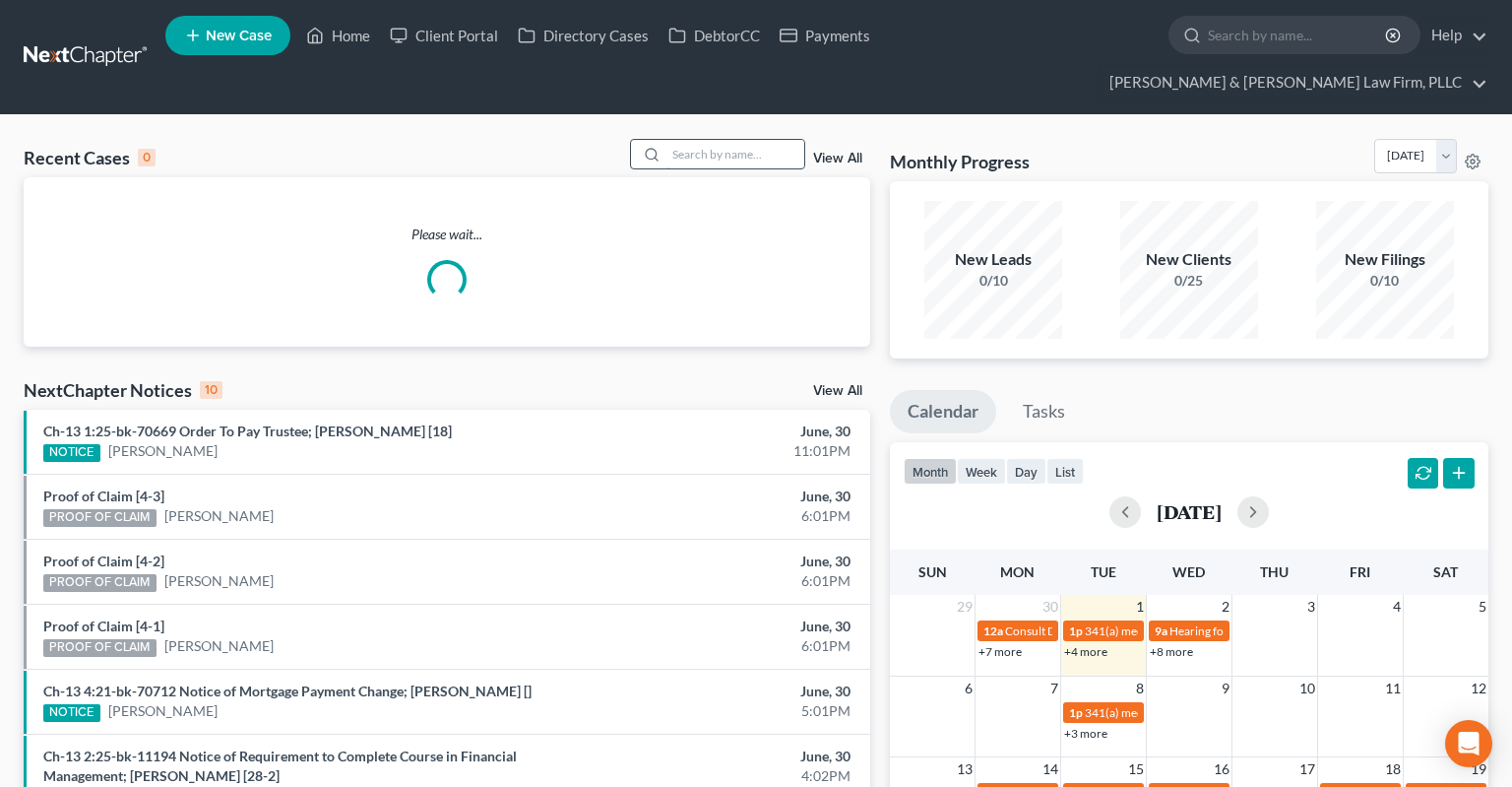 click at bounding box center (735, 154) 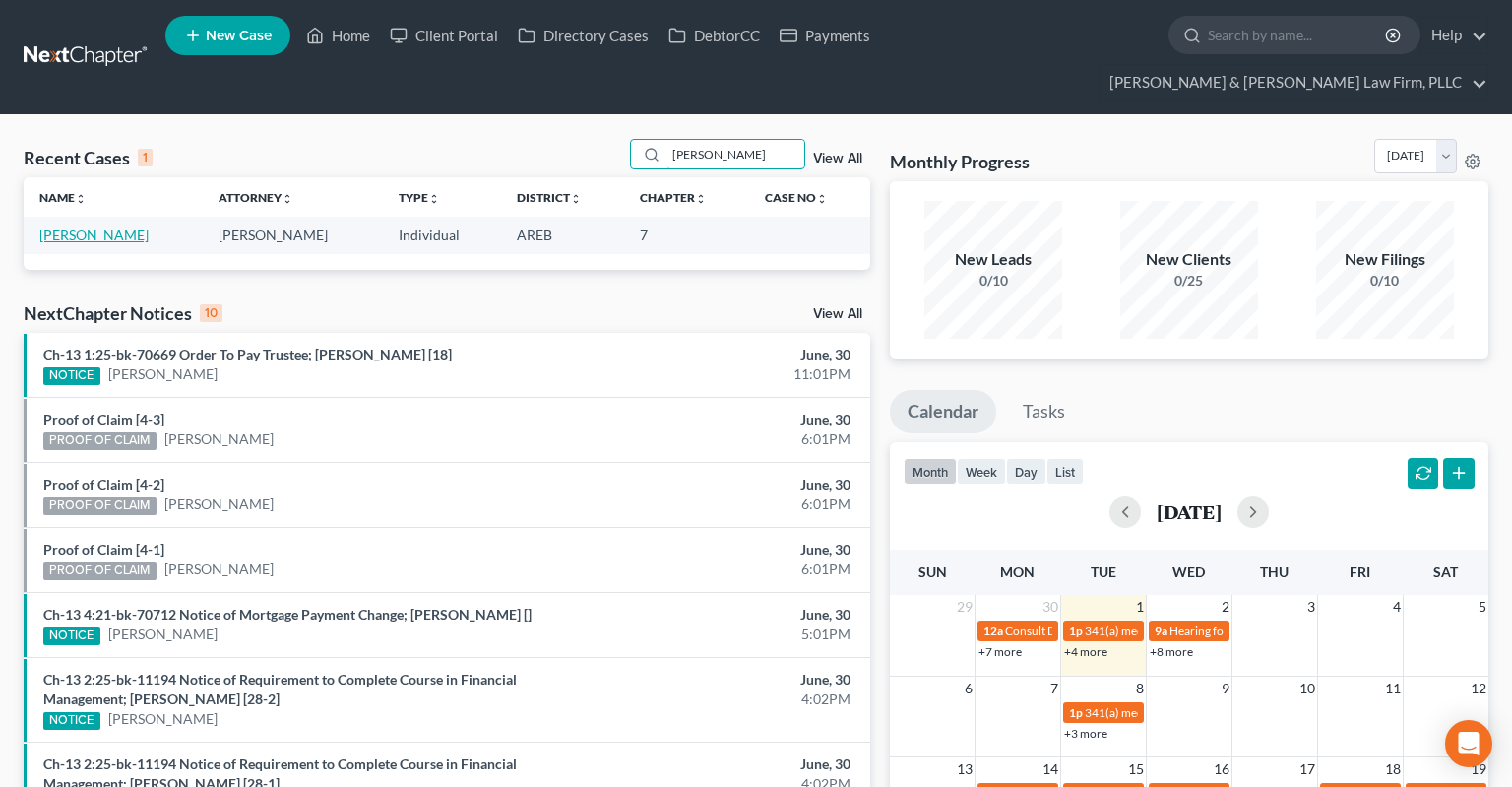 type on "[PERSON_NAME]" 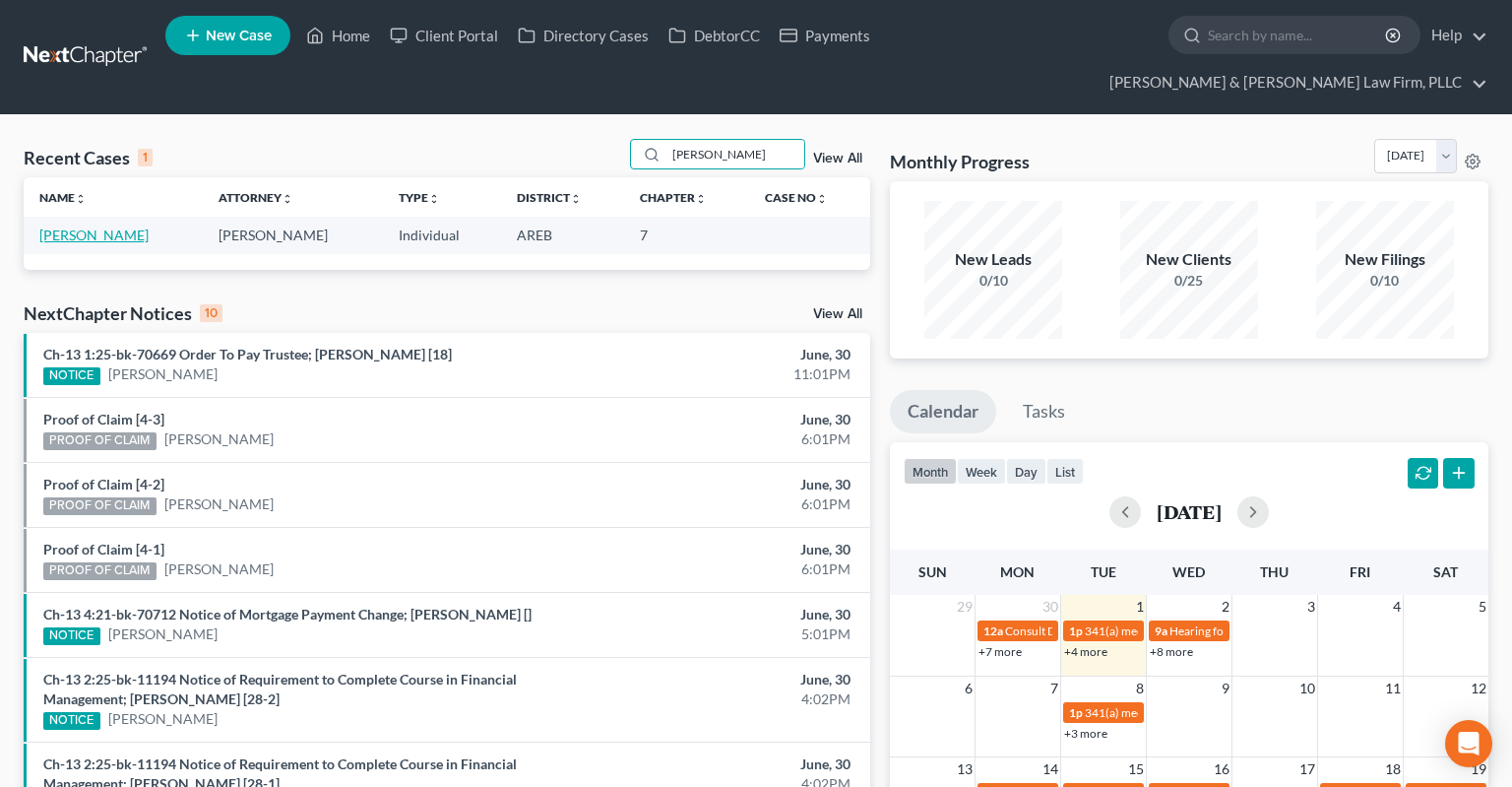 click on "[PERSON_NAME]" at bounding box center (94, 234) 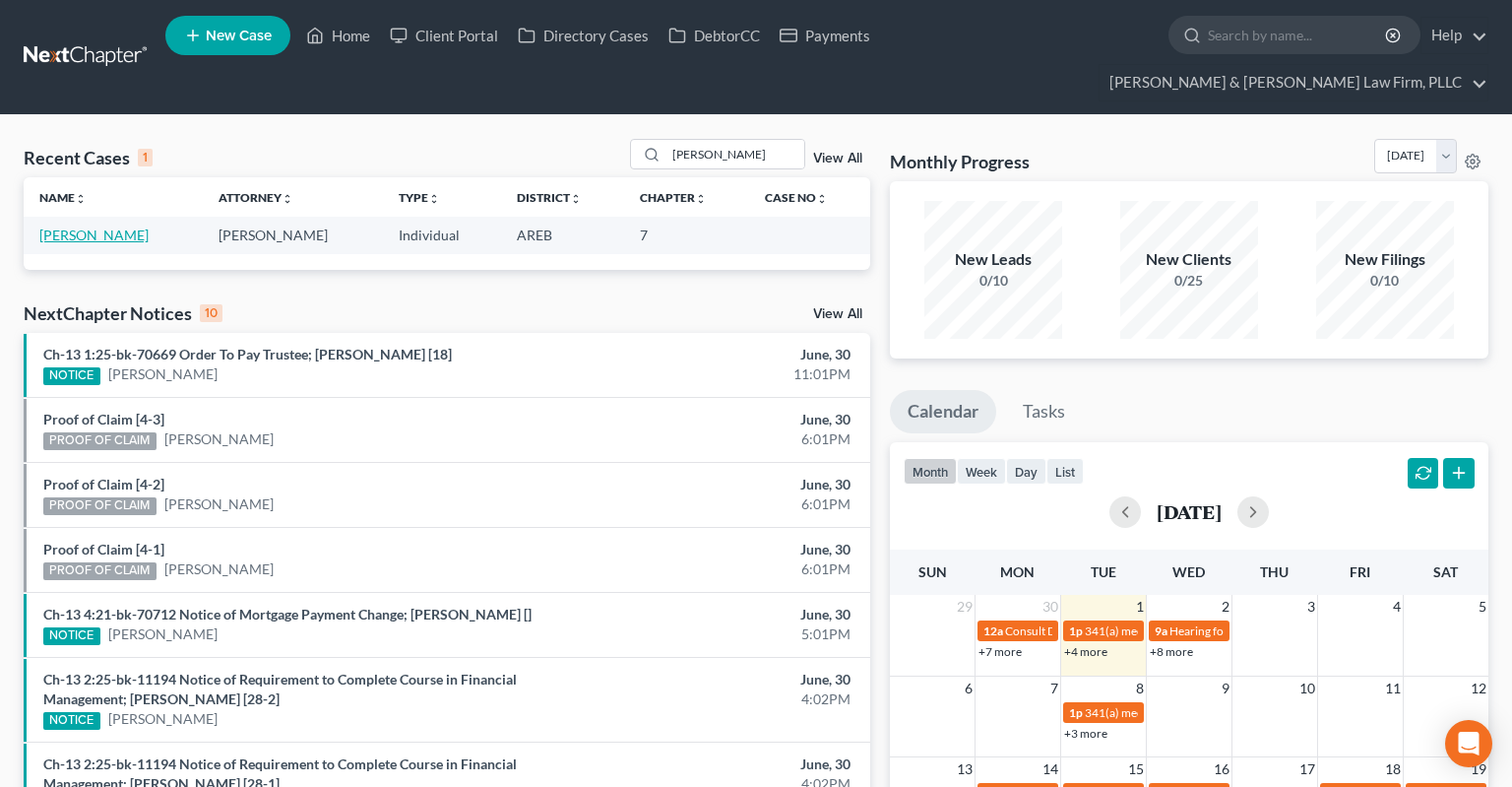 select on "2" 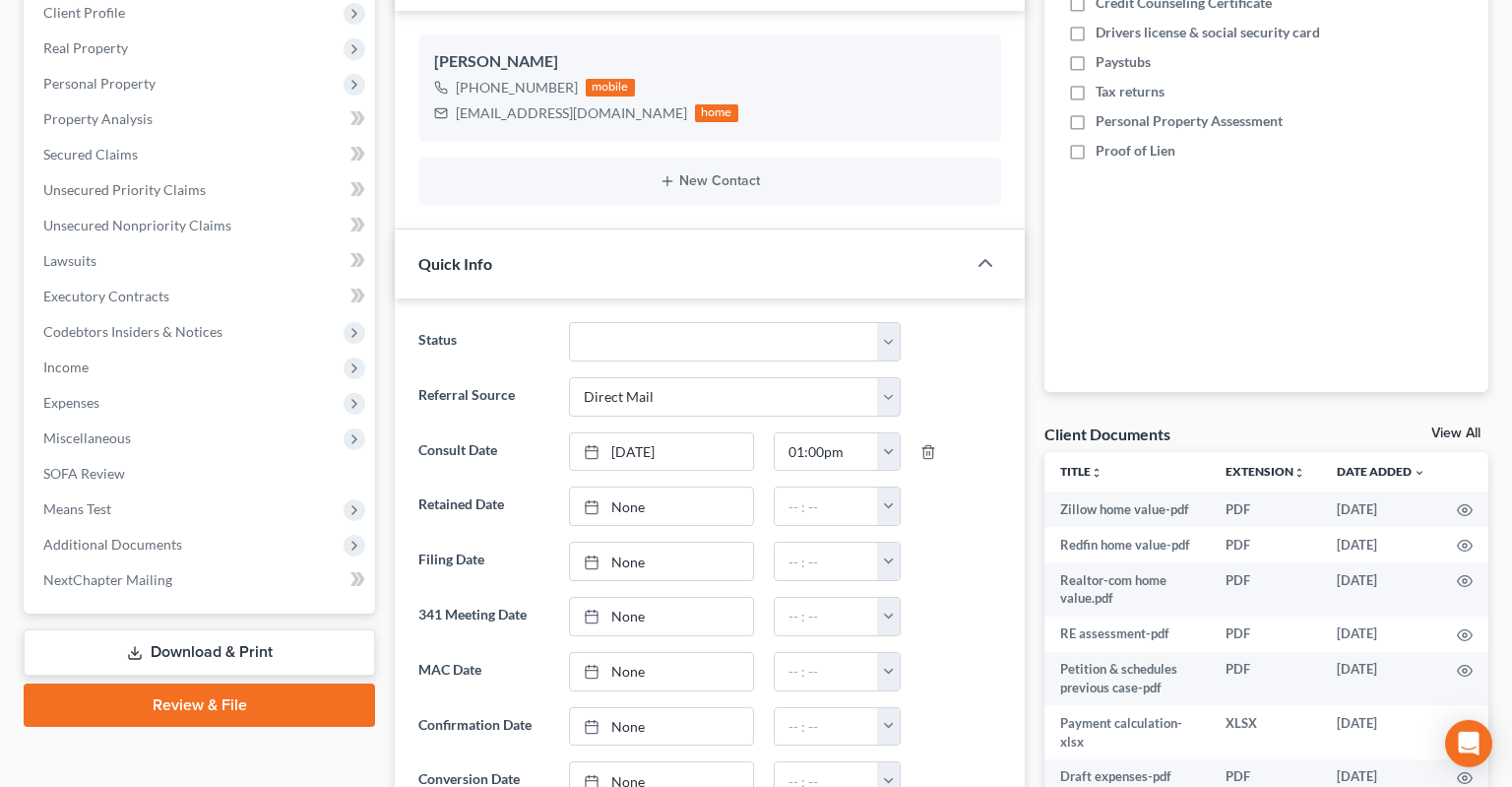 scroll, scrollTop: 324, scrollLeft: 0, axis: vertical 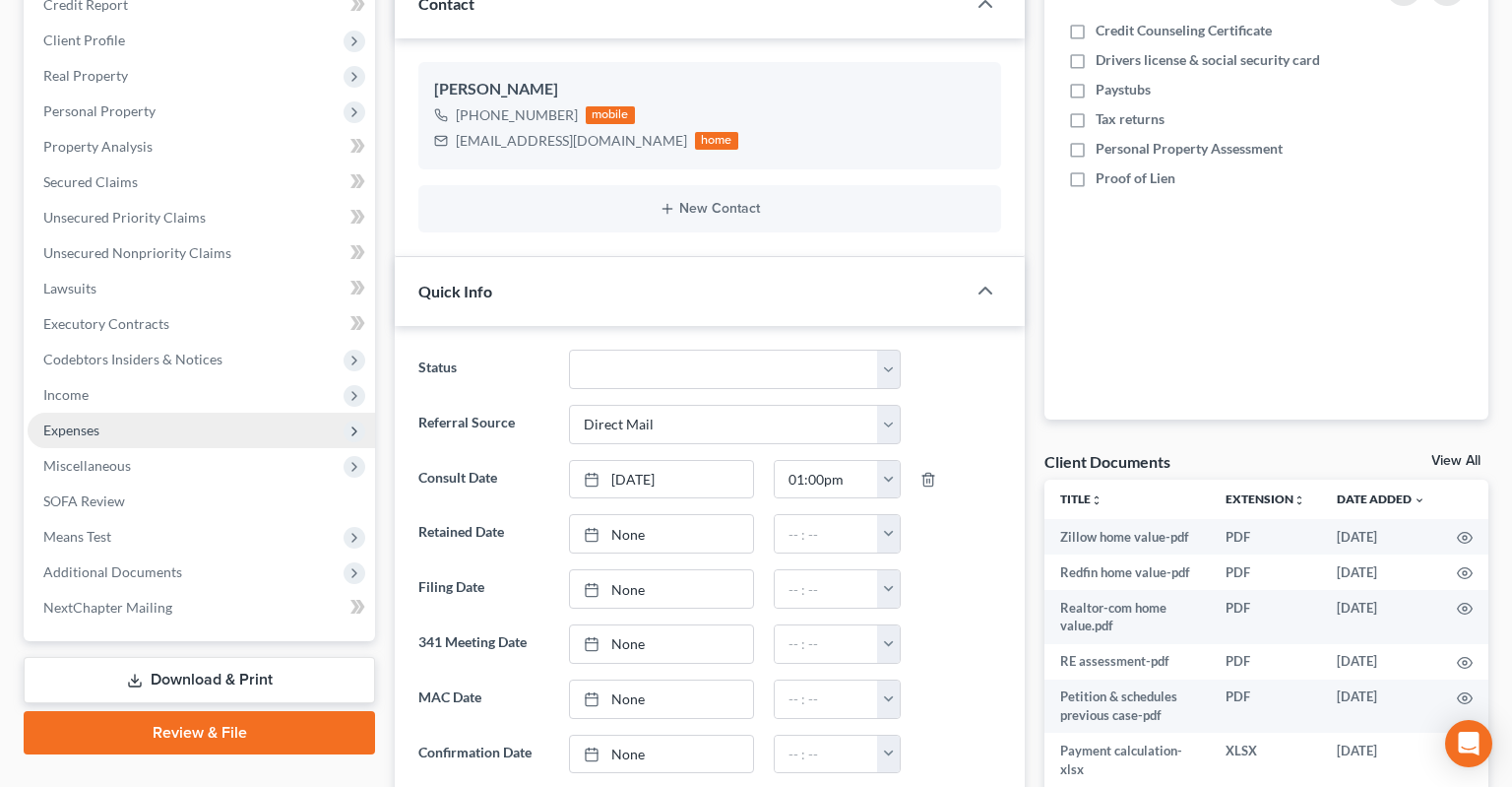 click on "Expenses" at bounding box center (201, 430) 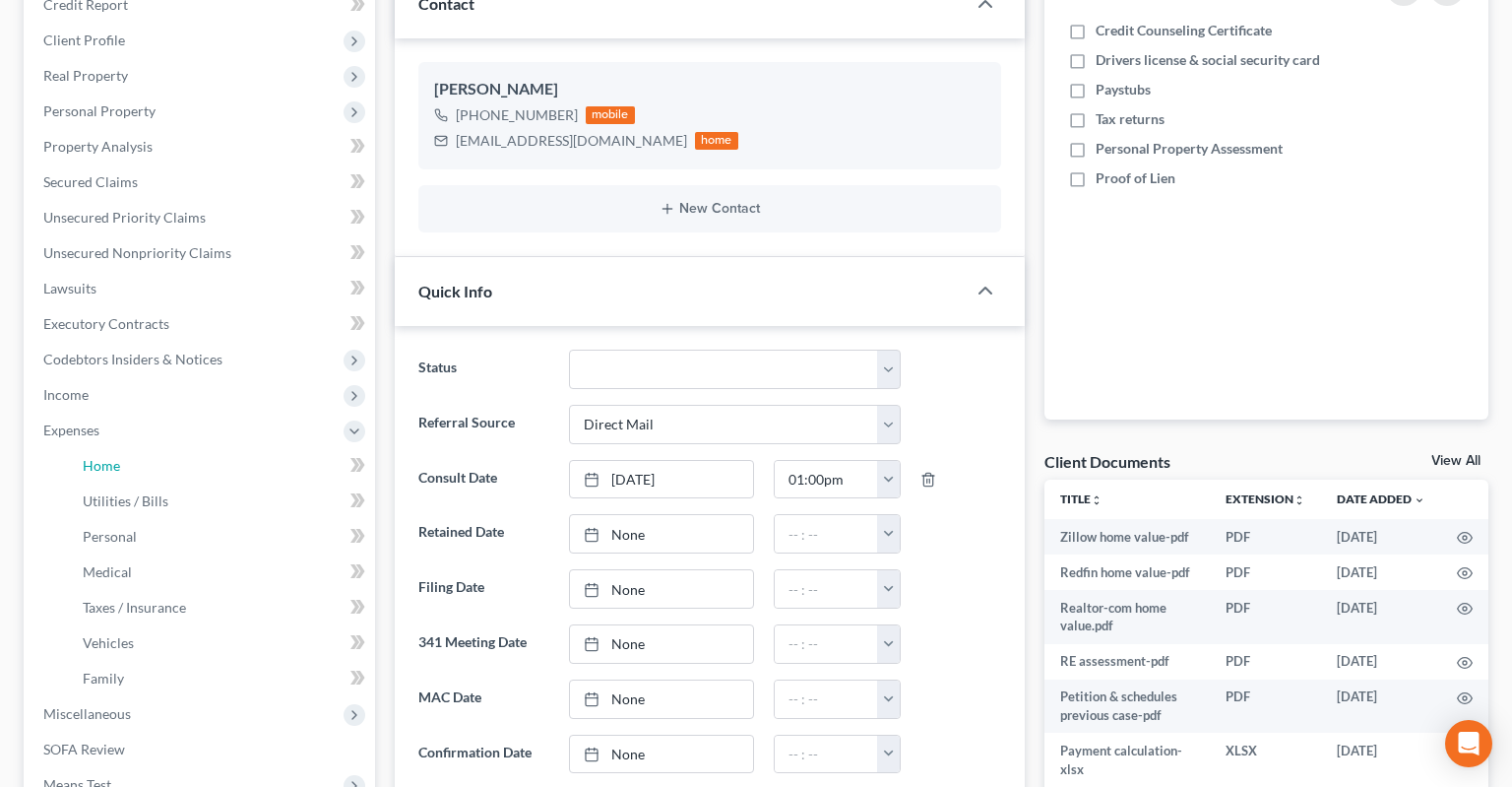 drag, startPoint x: 215, startPoint y: 436, endPoint x: 470, endPoint y: 438, distance: 255.00784 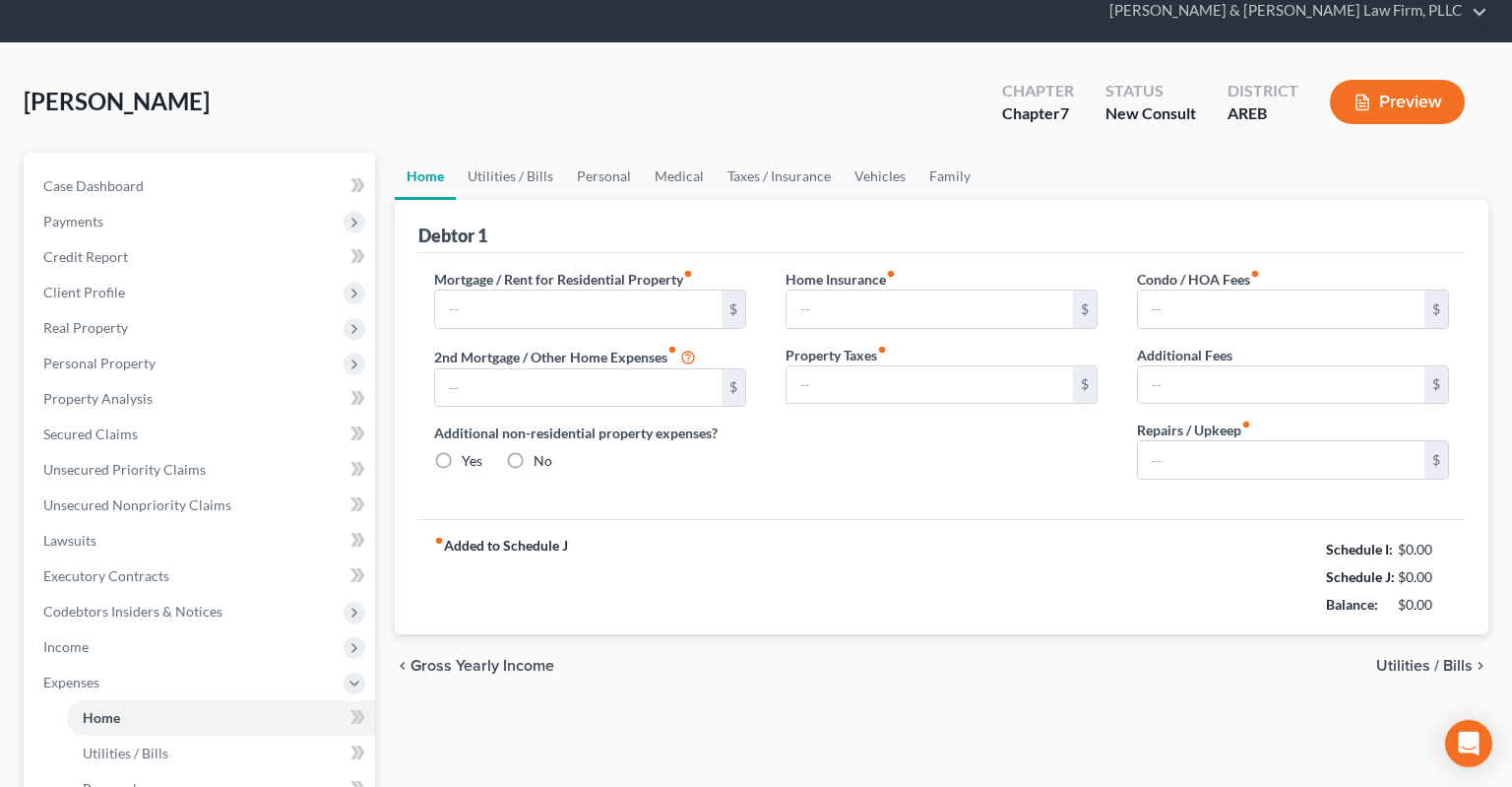 type on "0.00" 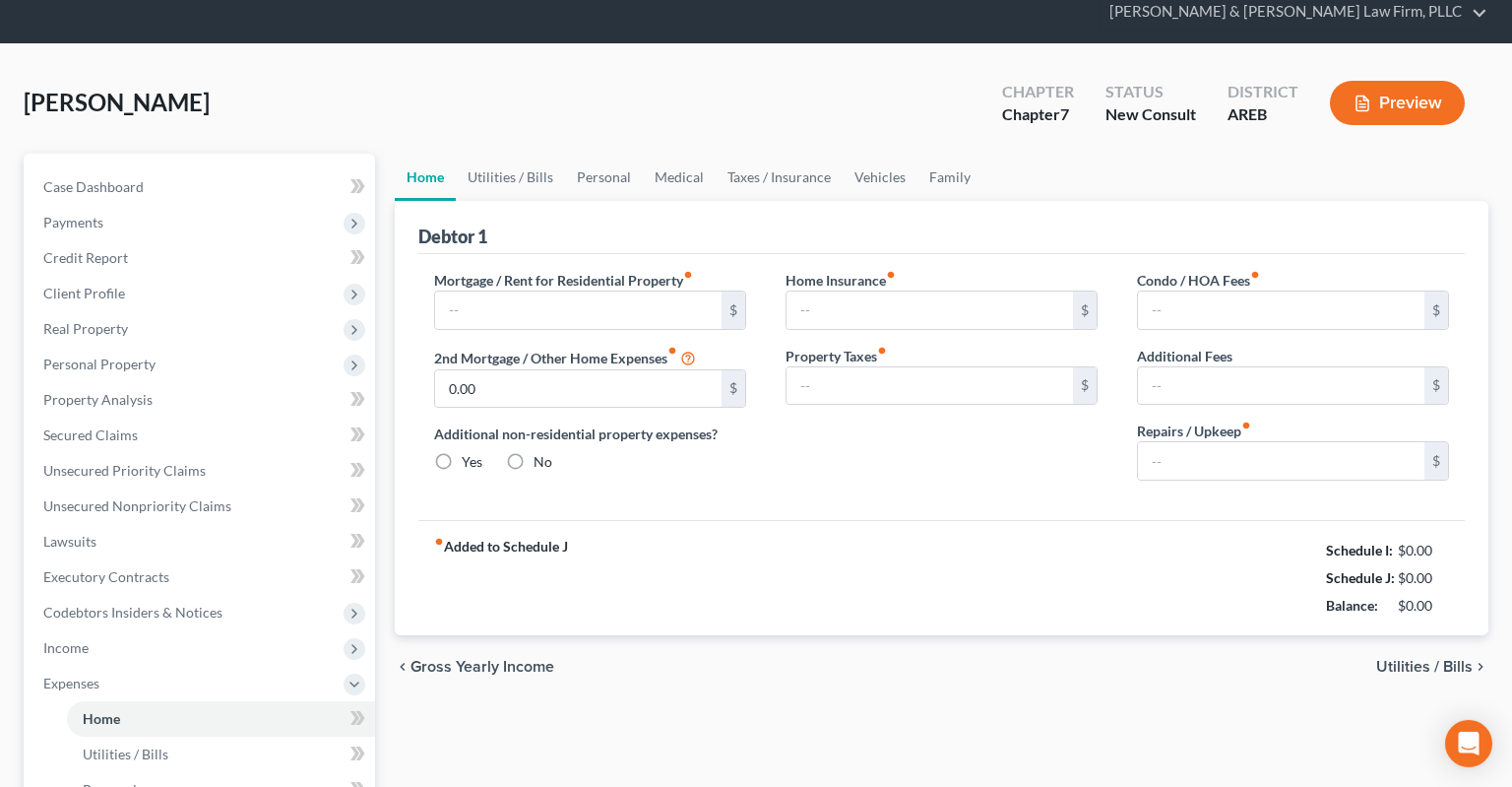 radio on "true" 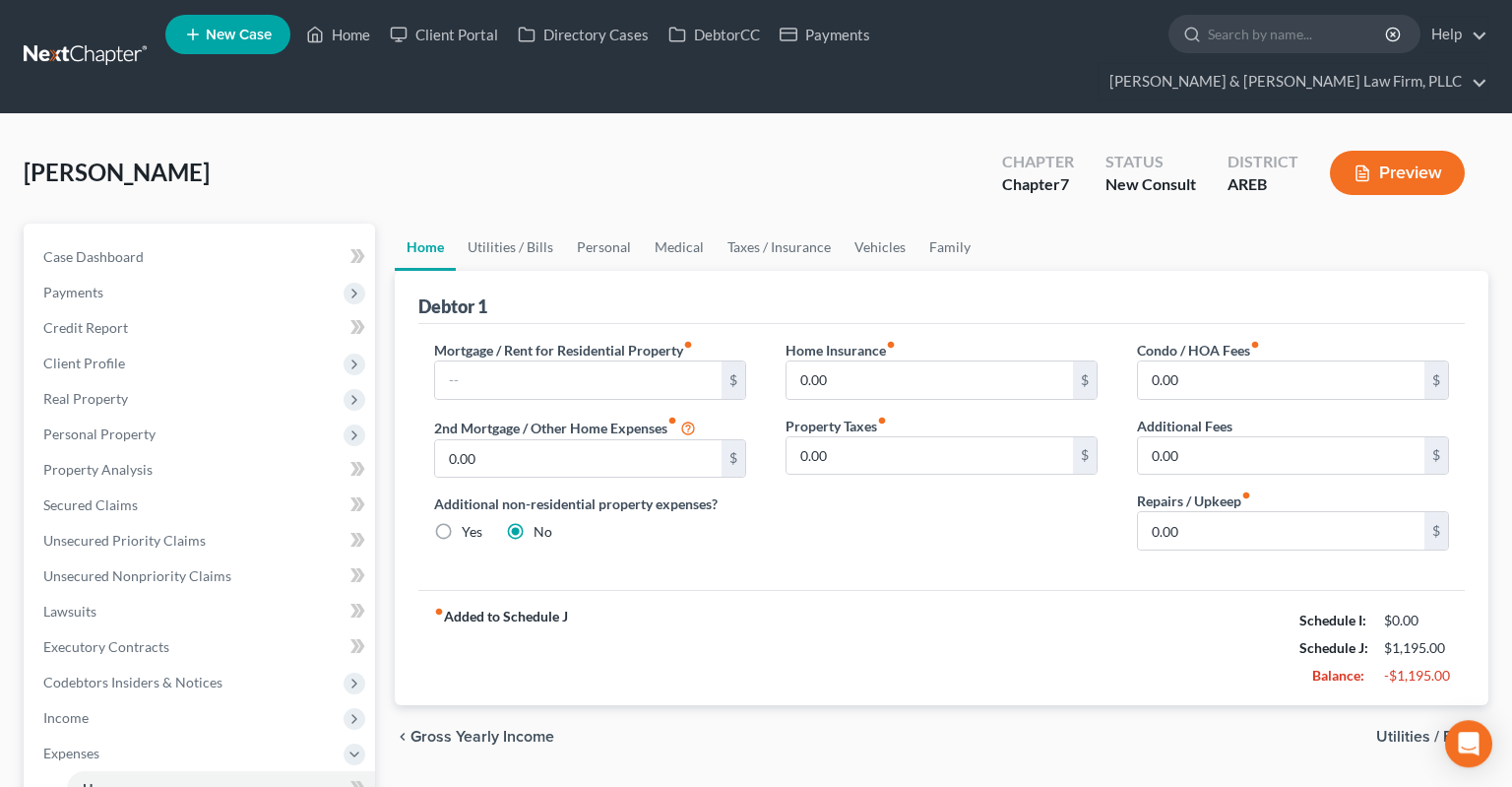 scroll, scrollTop: 0, scrollLeft: 0, axis: both 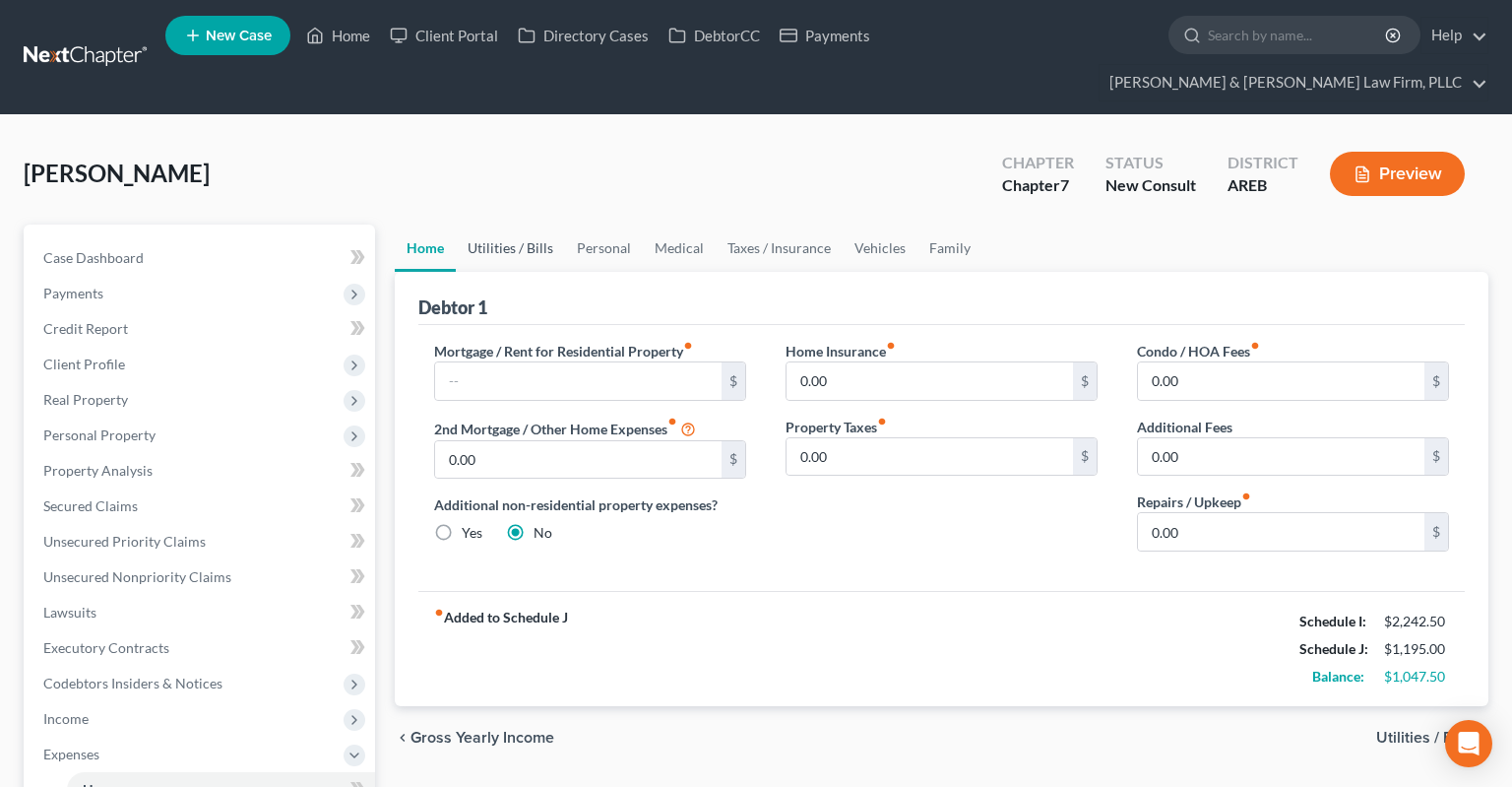 click on "Utilities / Bills" at bounding box center [510, 248] 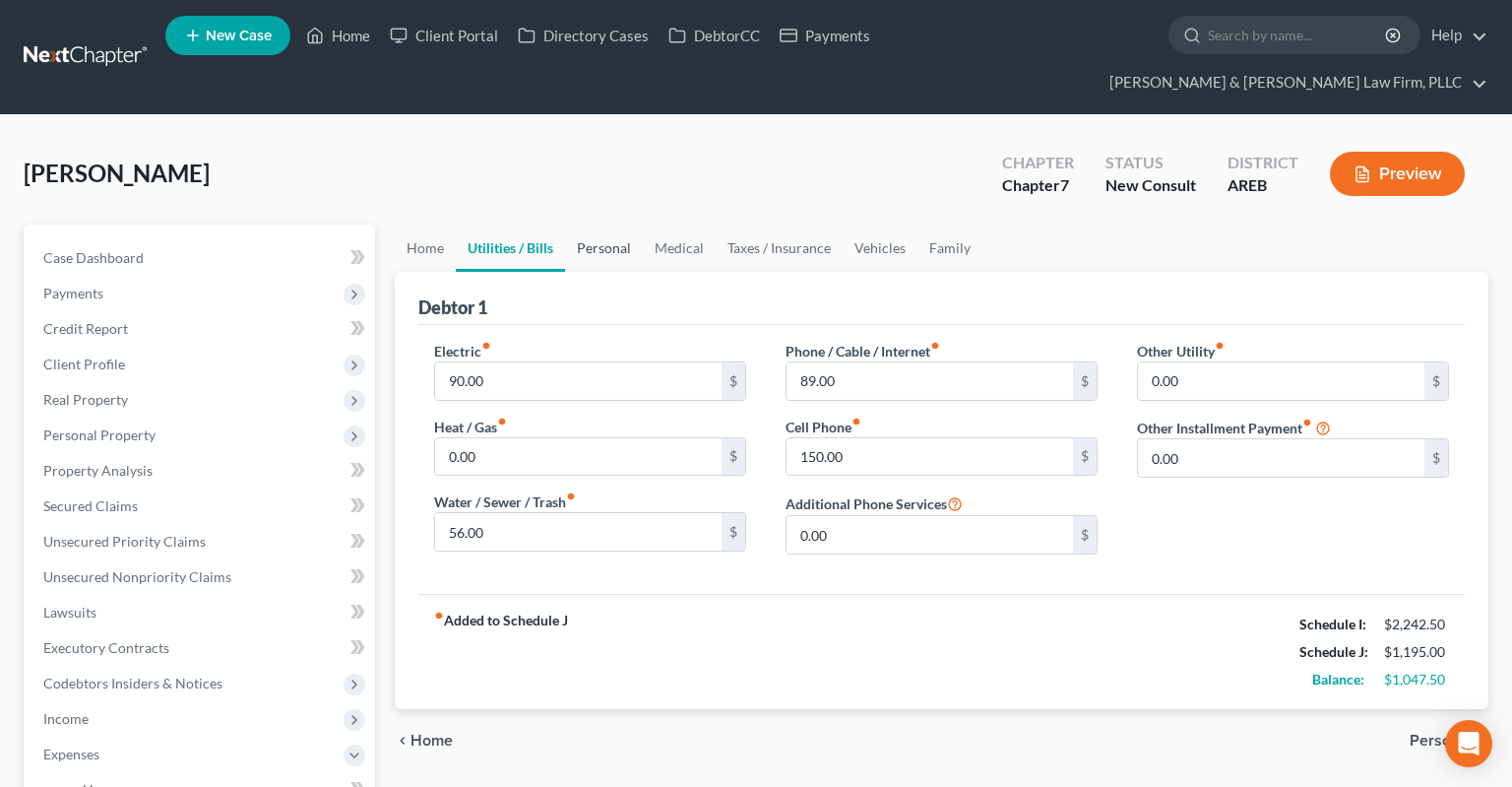 click on "Personal" at bounding box center (603, 248) 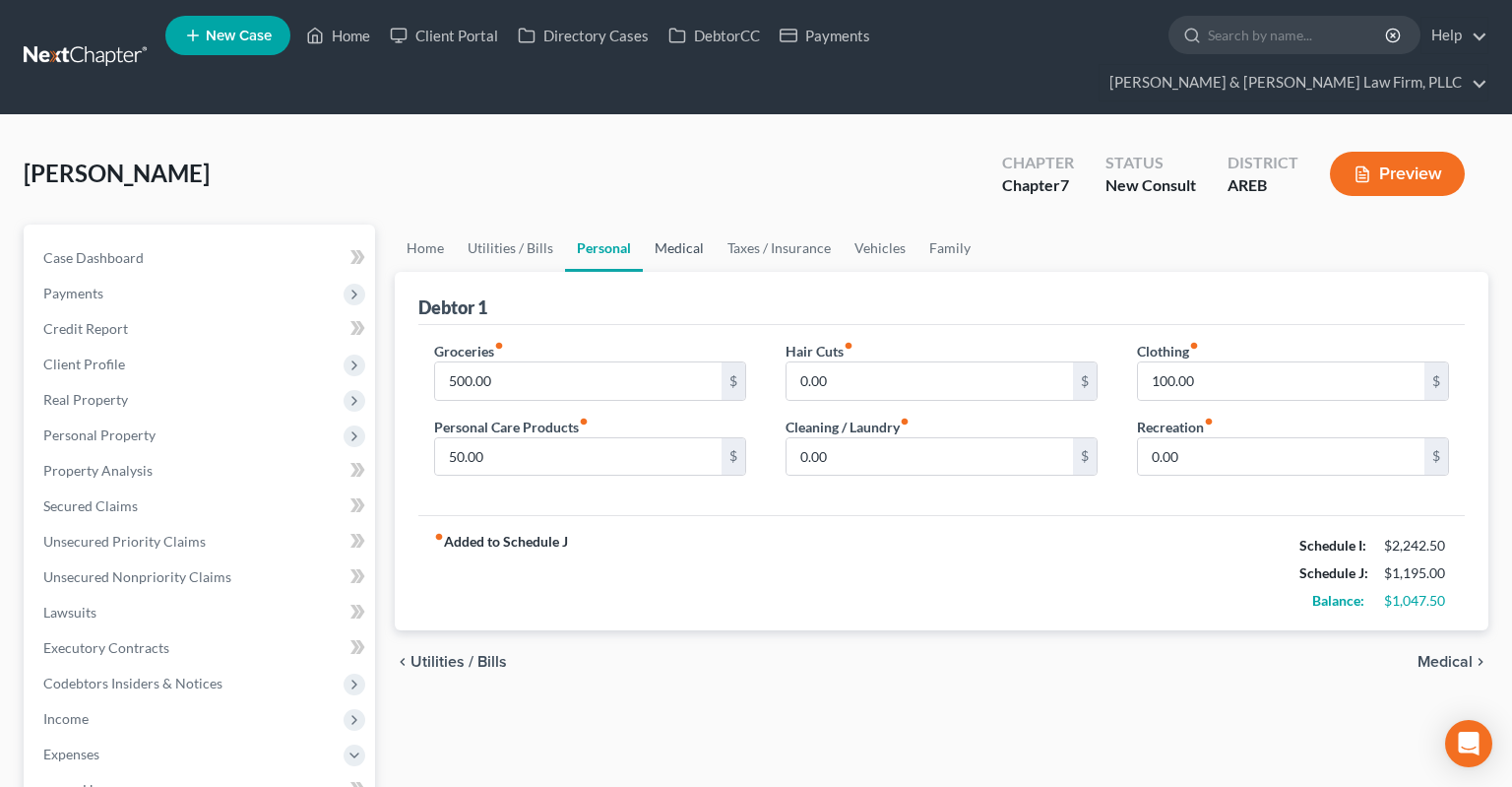 click on "Medical" at bounding box center [679, 248] 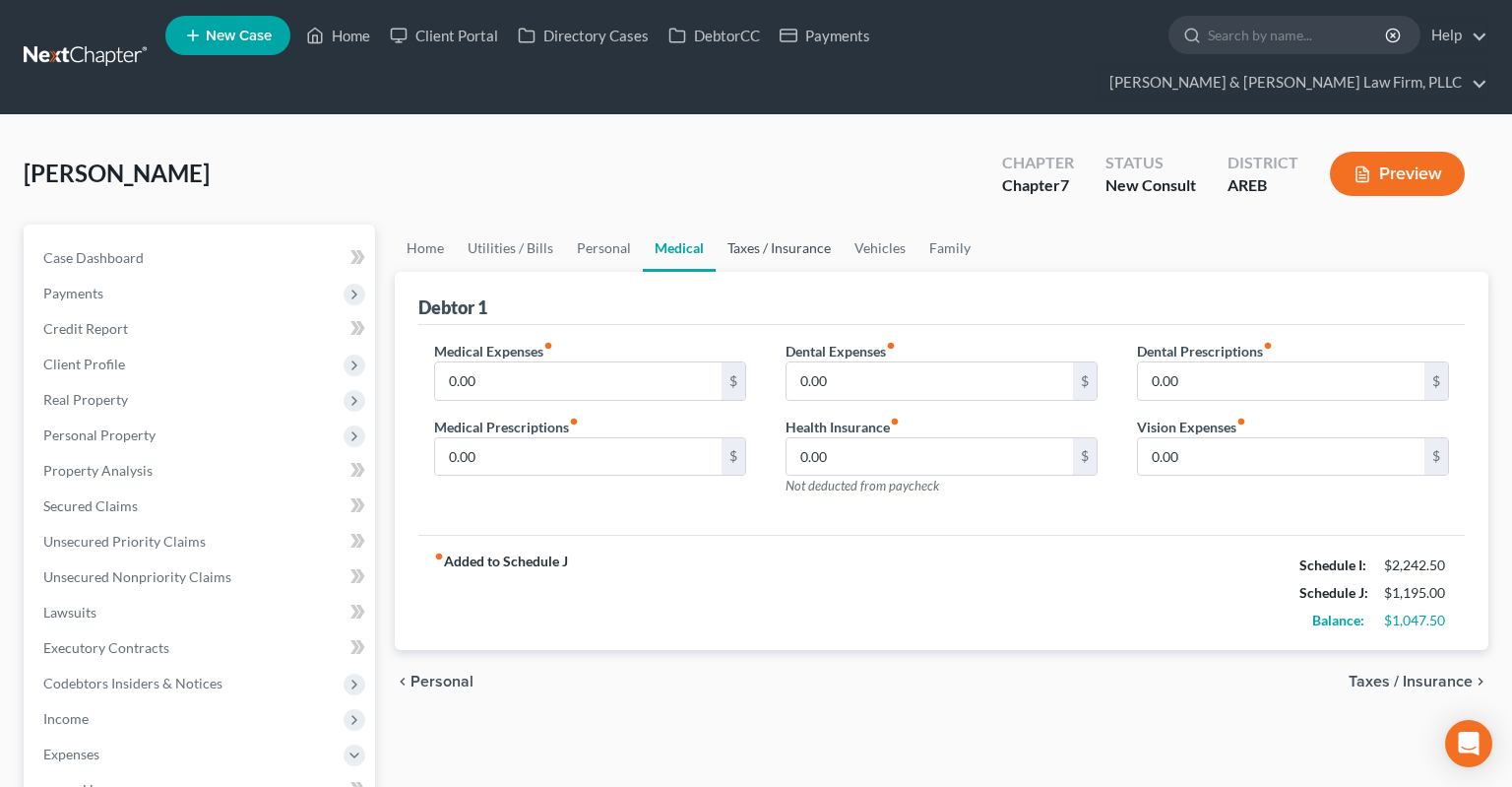 click on "Taxes / Insurance" at bounding box center [779, 248] 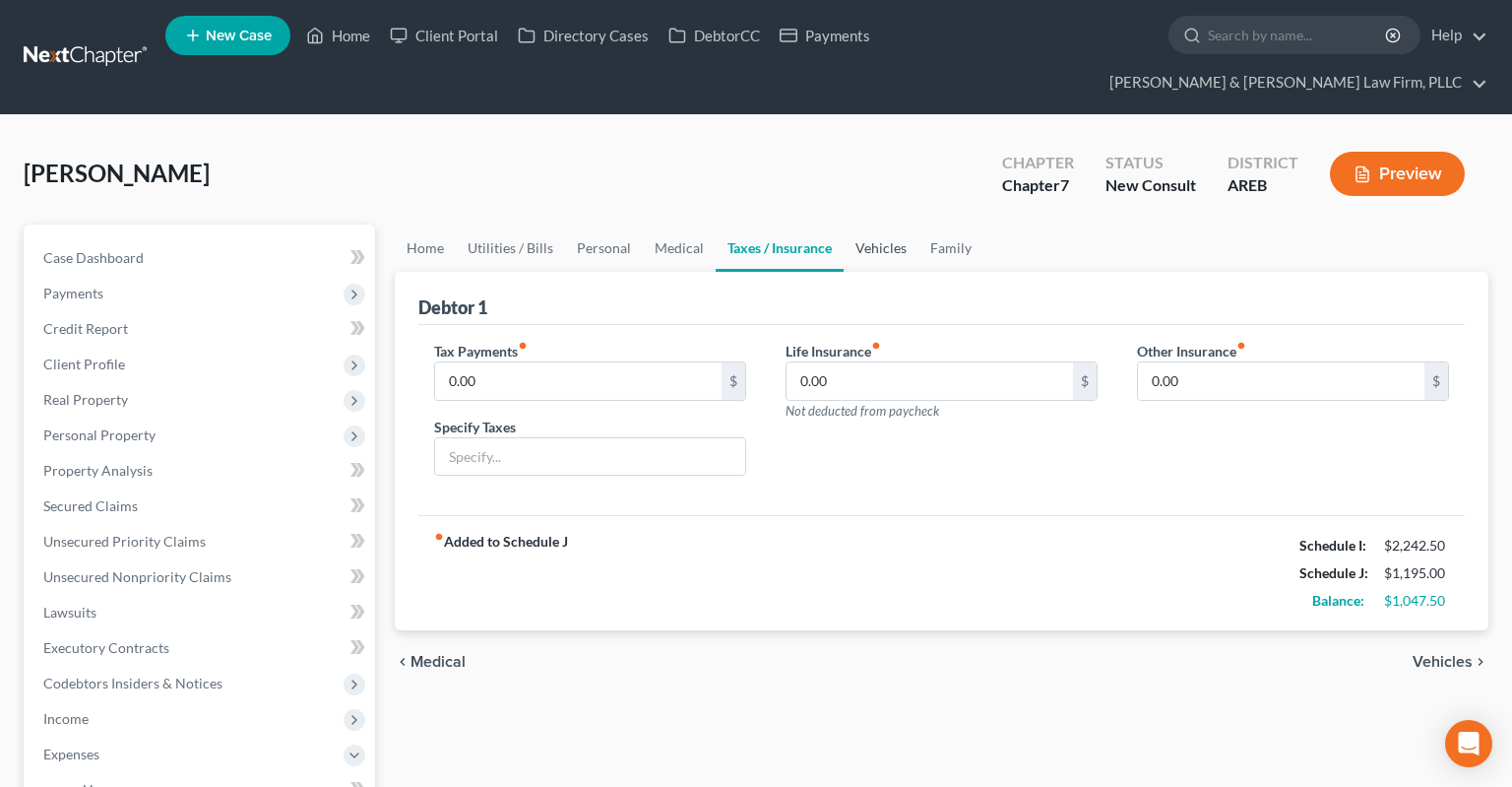 click on "Vehicles" at bounding box center [881, 248] 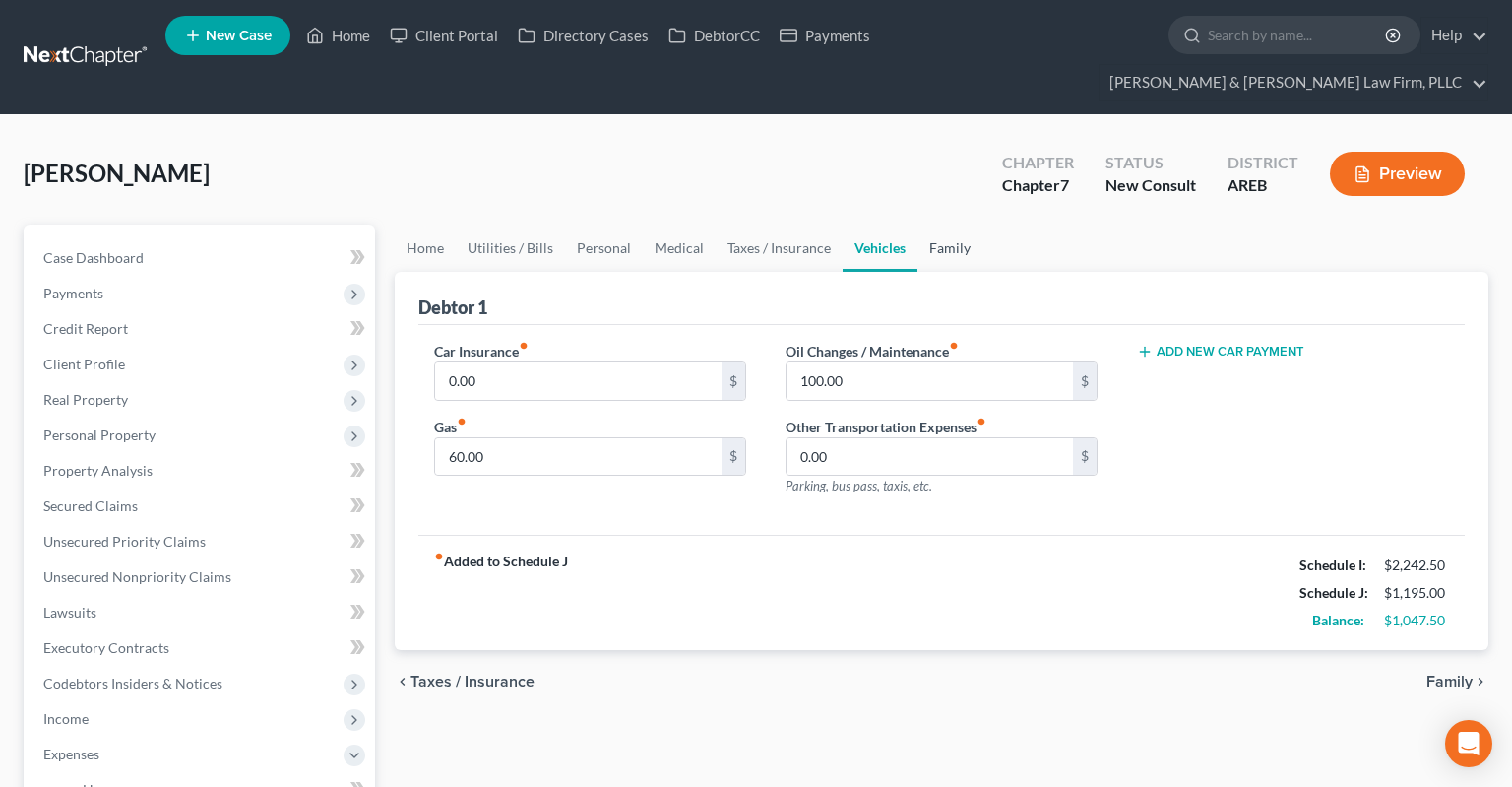 click on "Family" at bounding box center [950, 248] 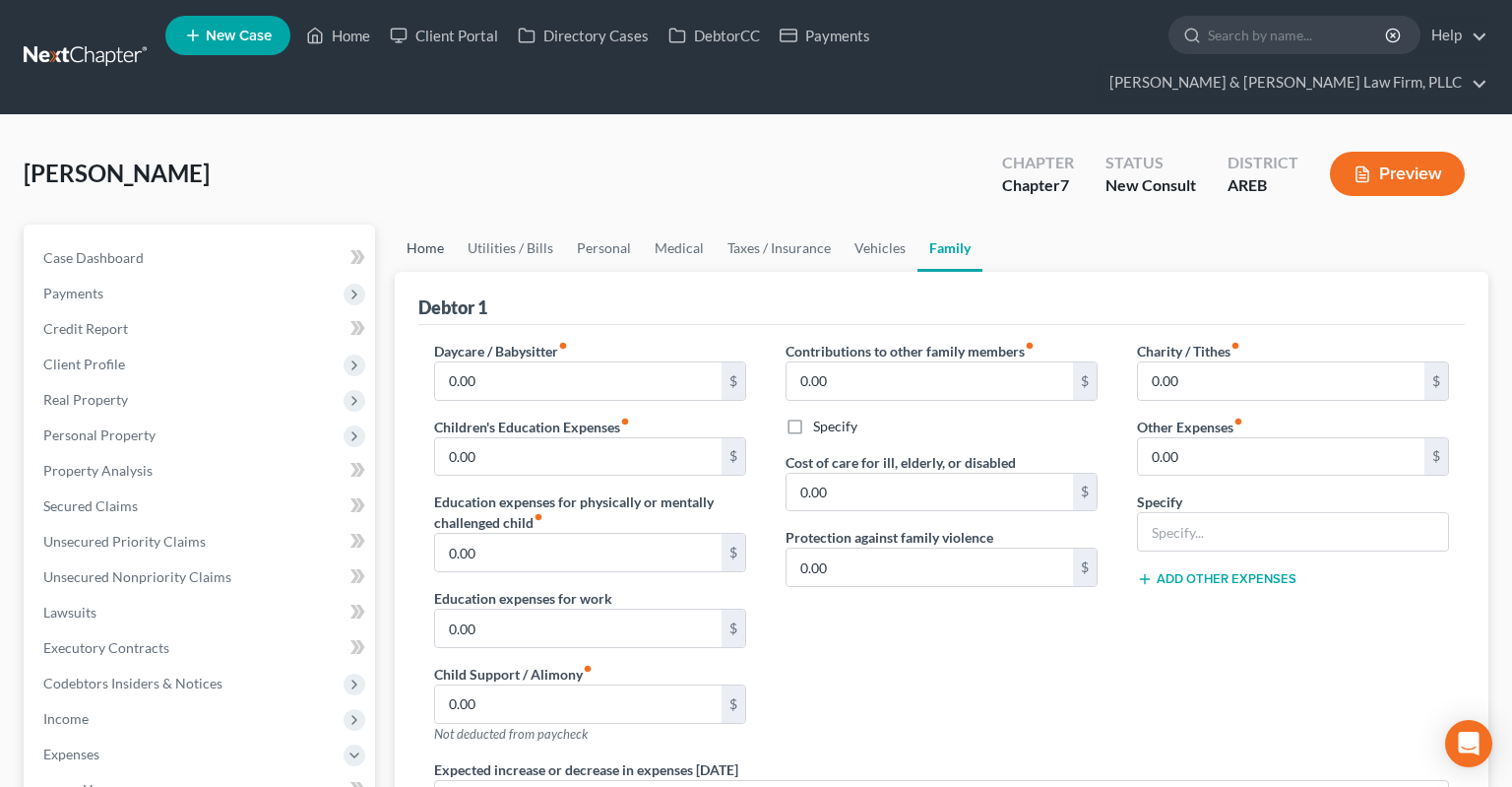 click on "Home" at bounding box center (425, 248) 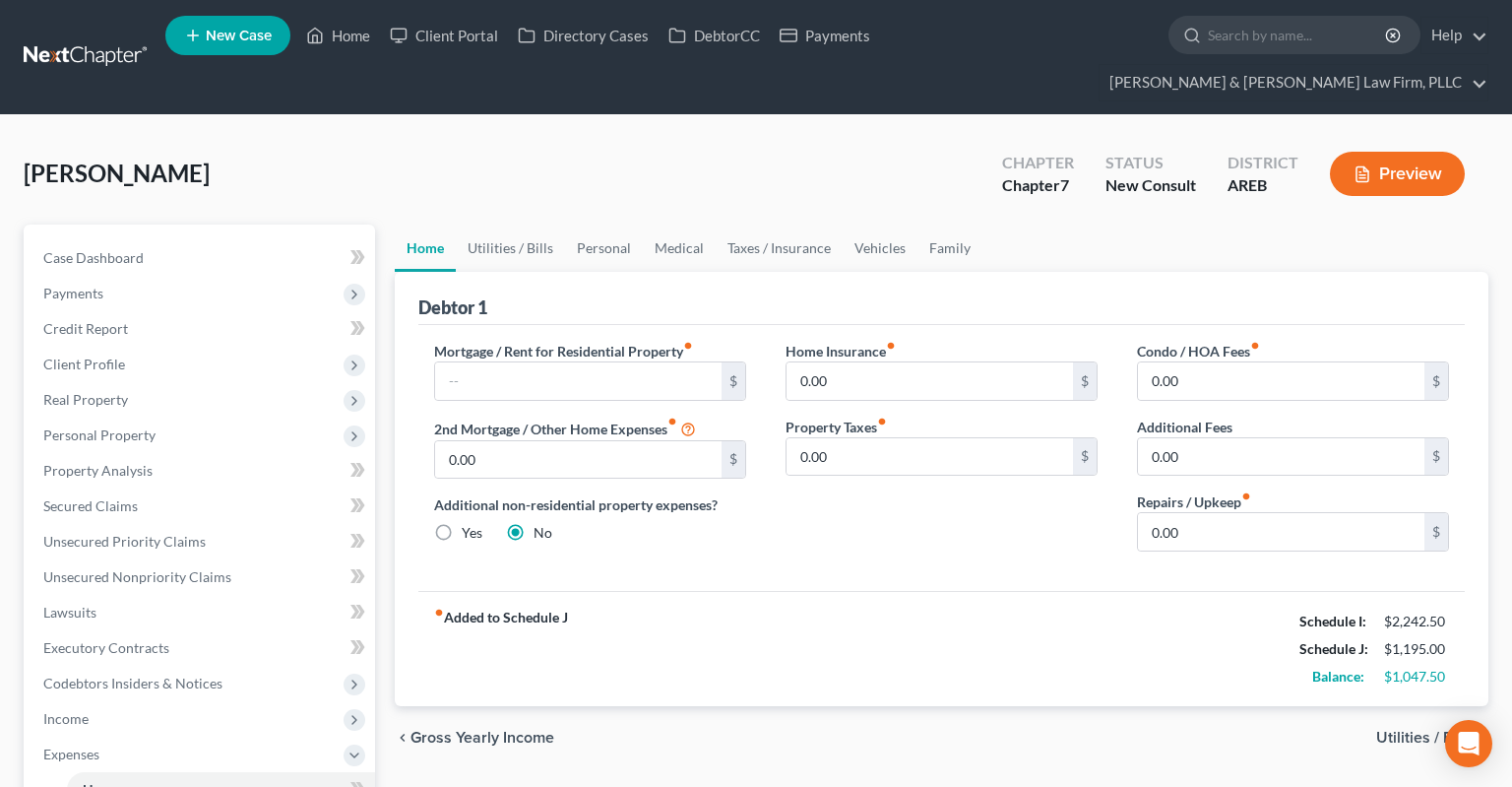 click on "[PERSON_NAME] Upgraded Chapter Chapter  7 Status New Consult District AREB Preview" at bounding box center [756, 181] 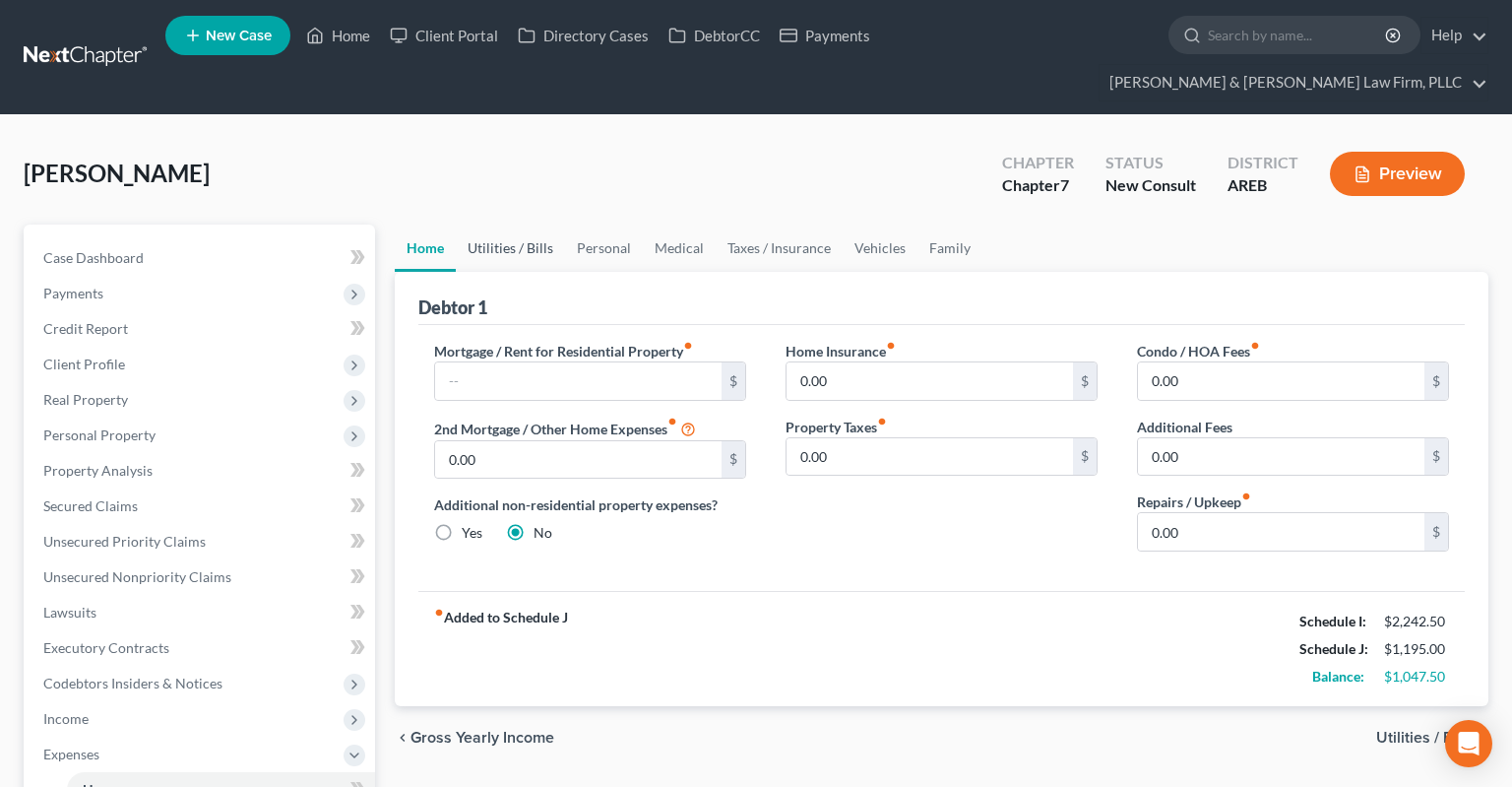 click on "Utilities / Bills" at bounding box center [510, 248] 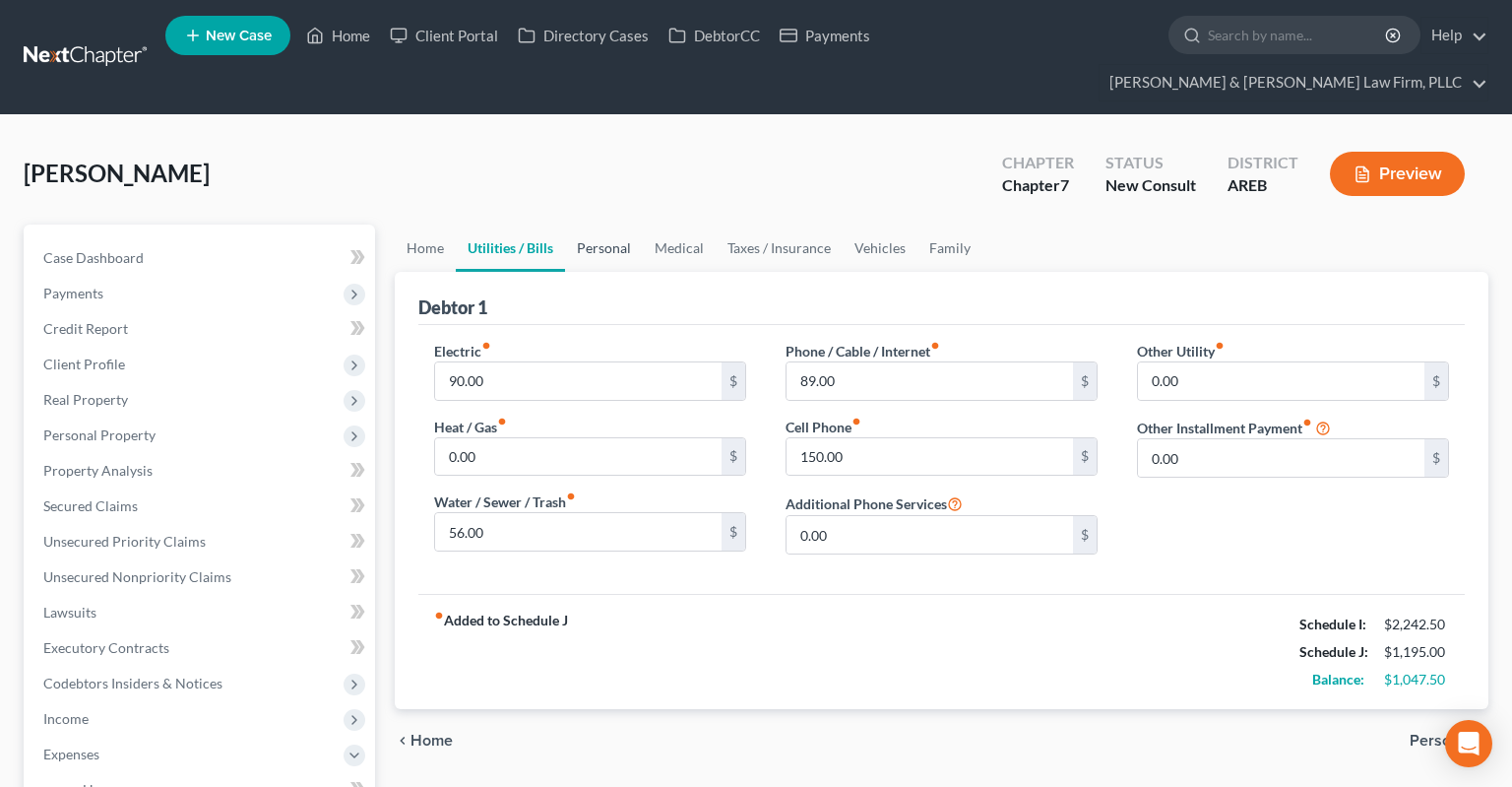 click on "Personal" at bounding box center (603, 248) 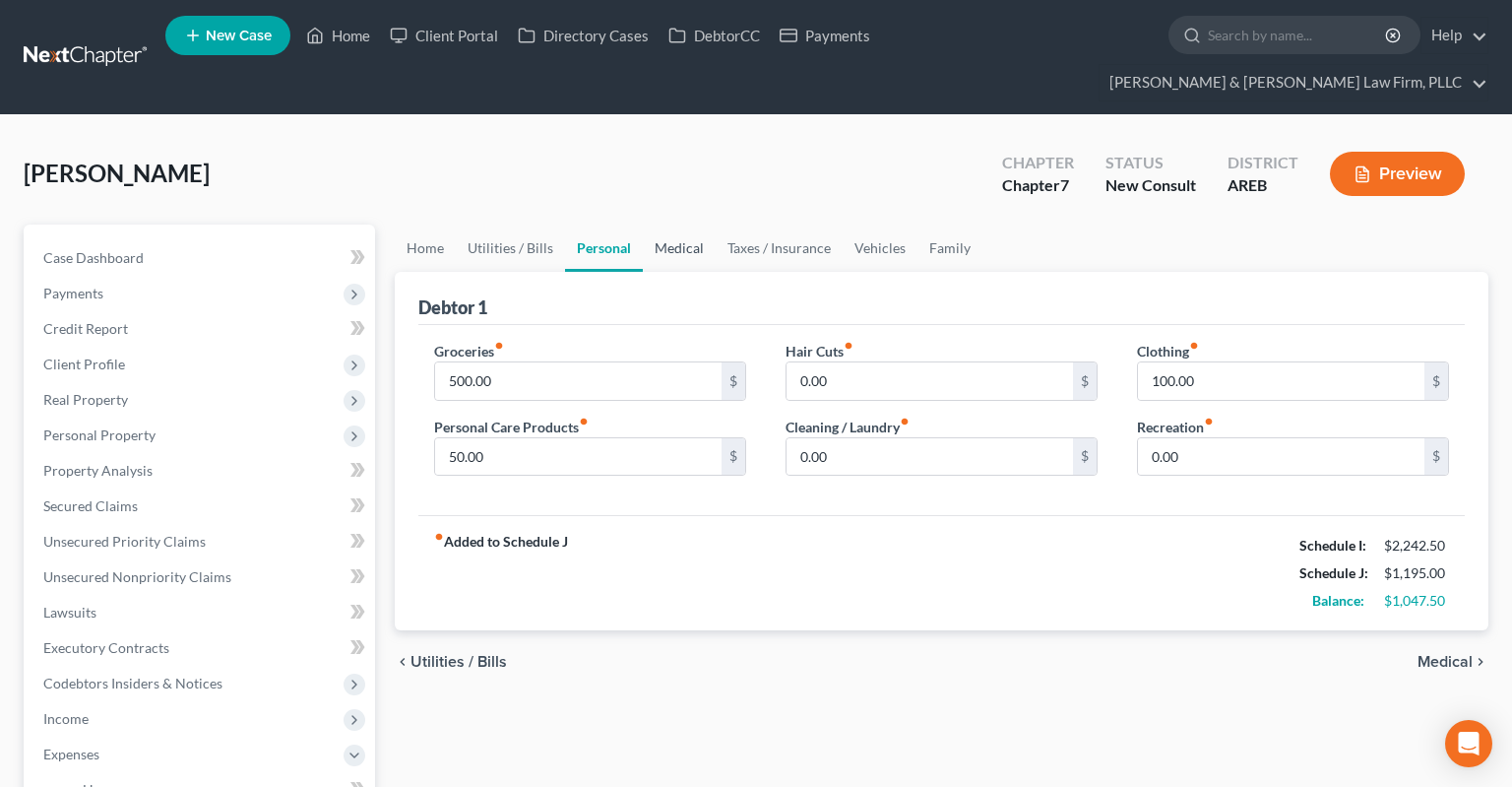 click on "Medical" at bounding box center (679, 248) 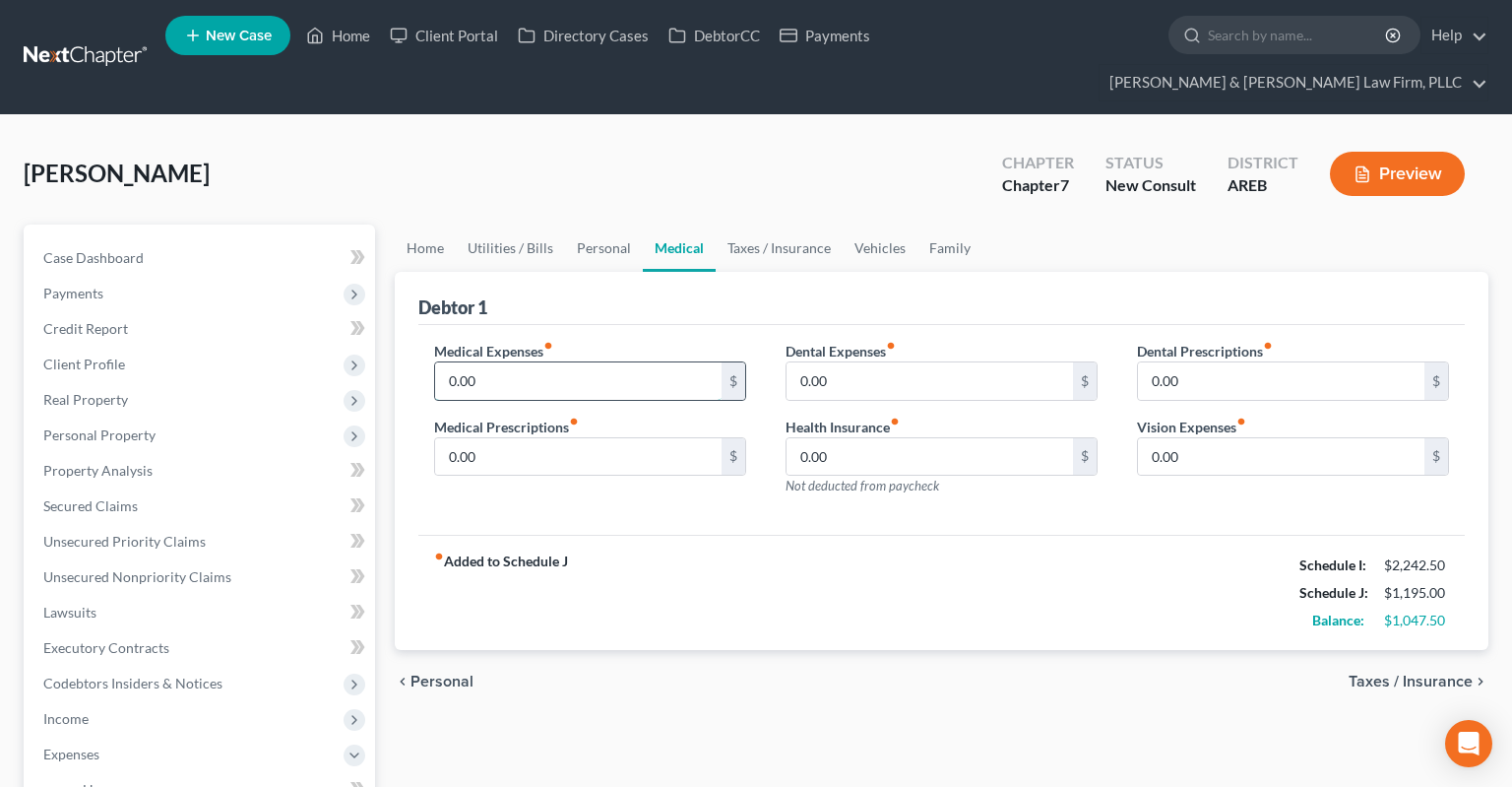 click on "0.00" at bounding box center (578, 381) 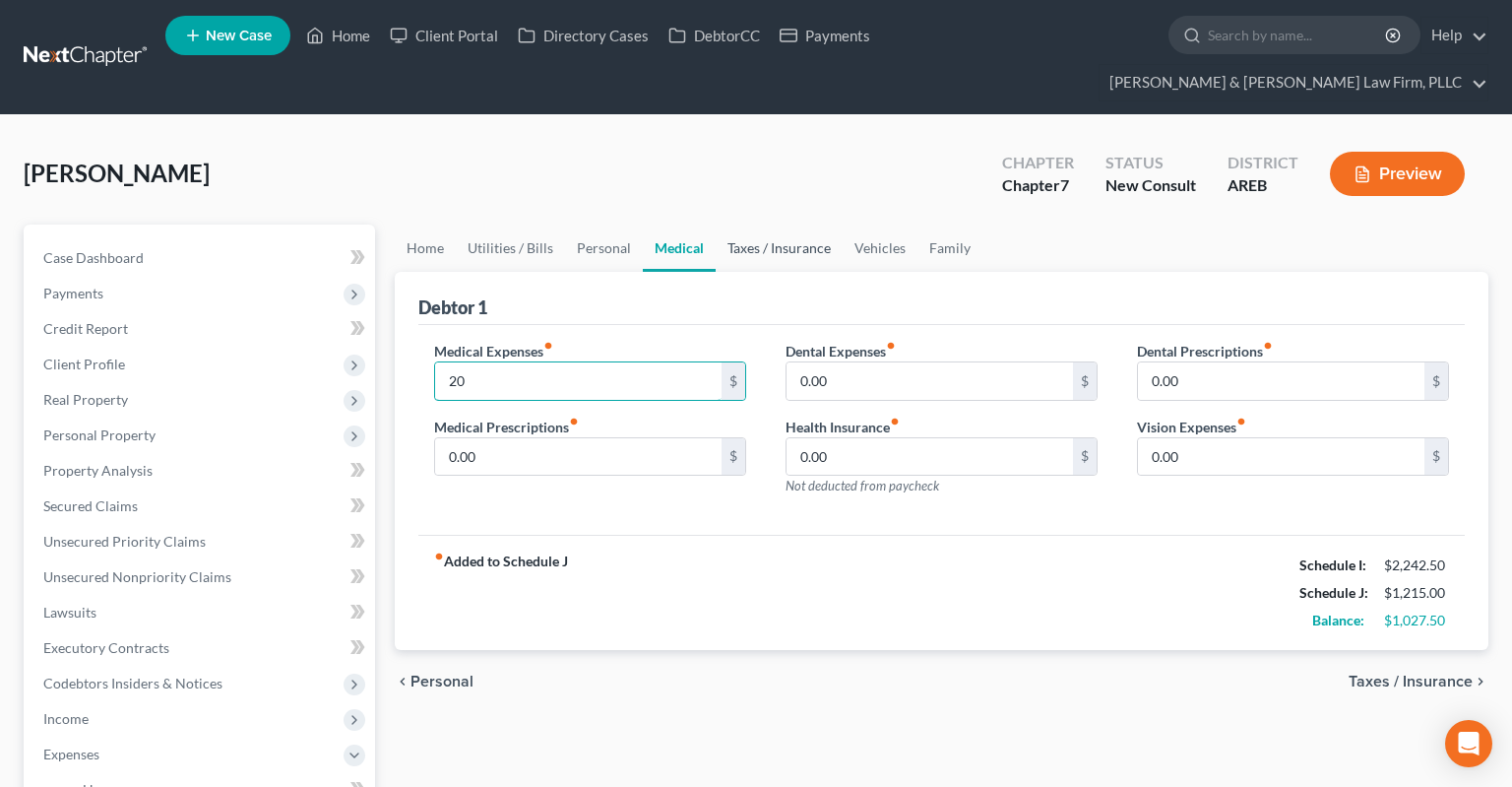 type on "20" 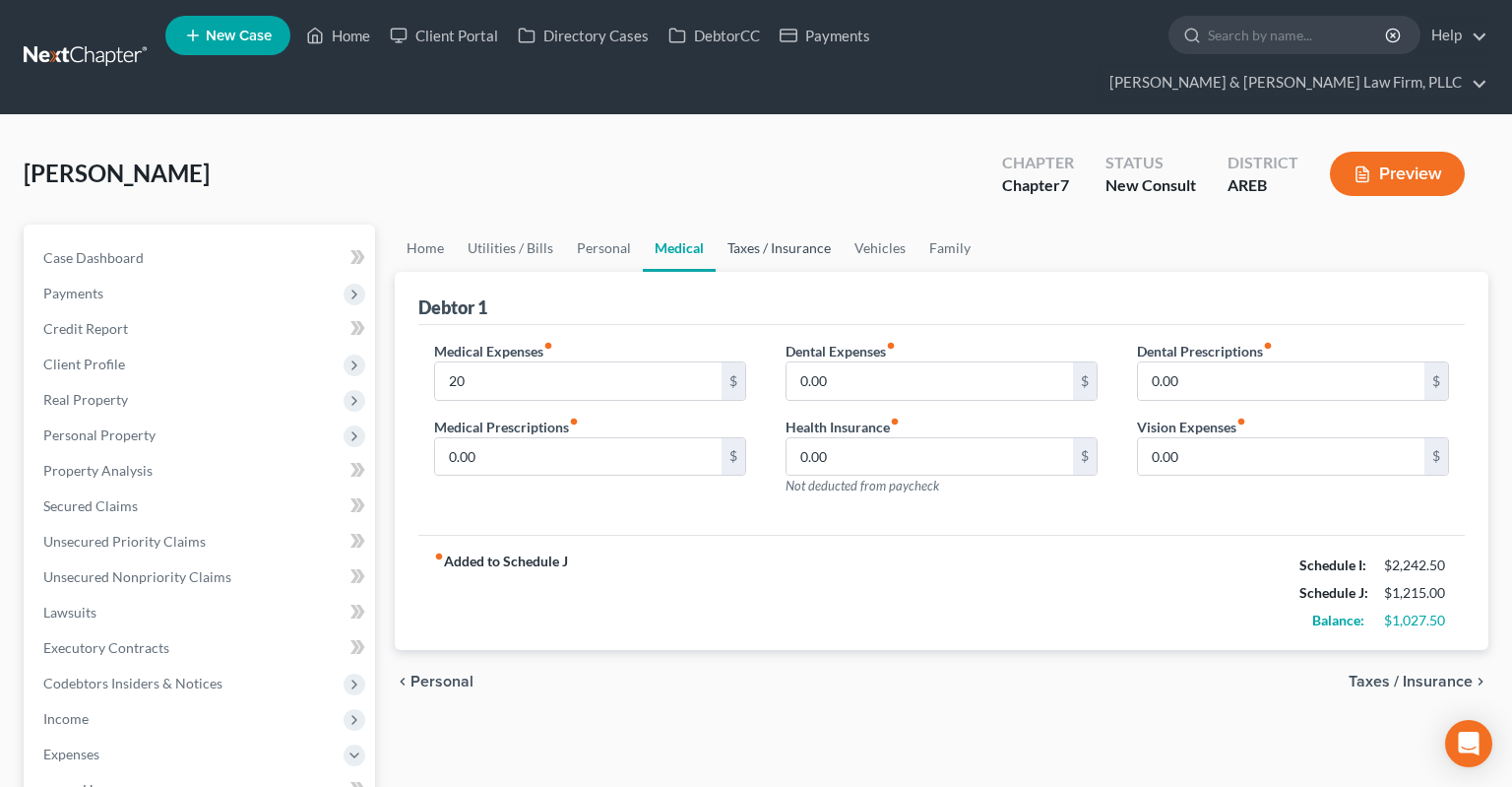 click on "Taxes / Insurance" at bounding box center [779, 248] 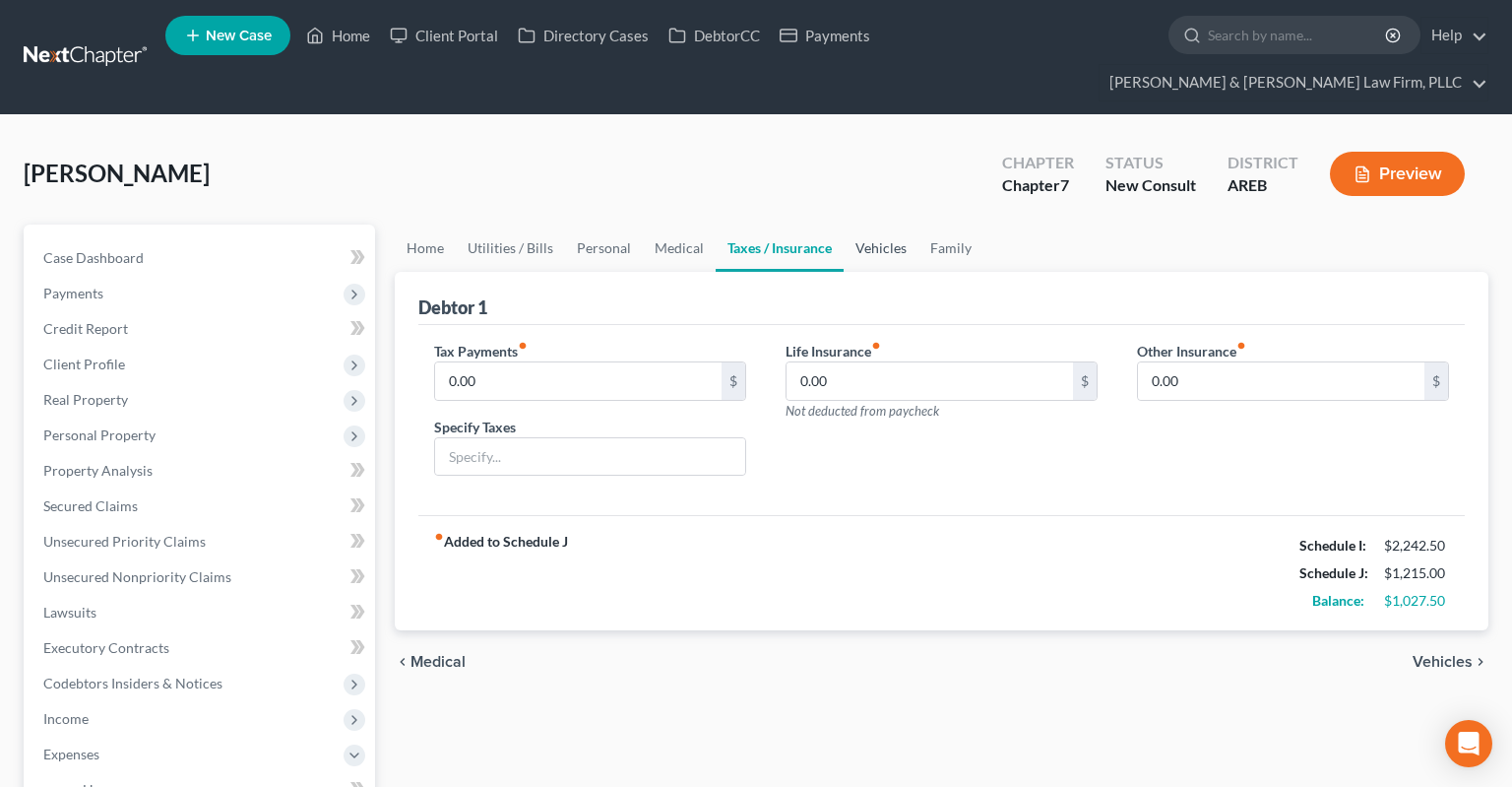 click on "Vehicles" at bounding box center [881, 248] 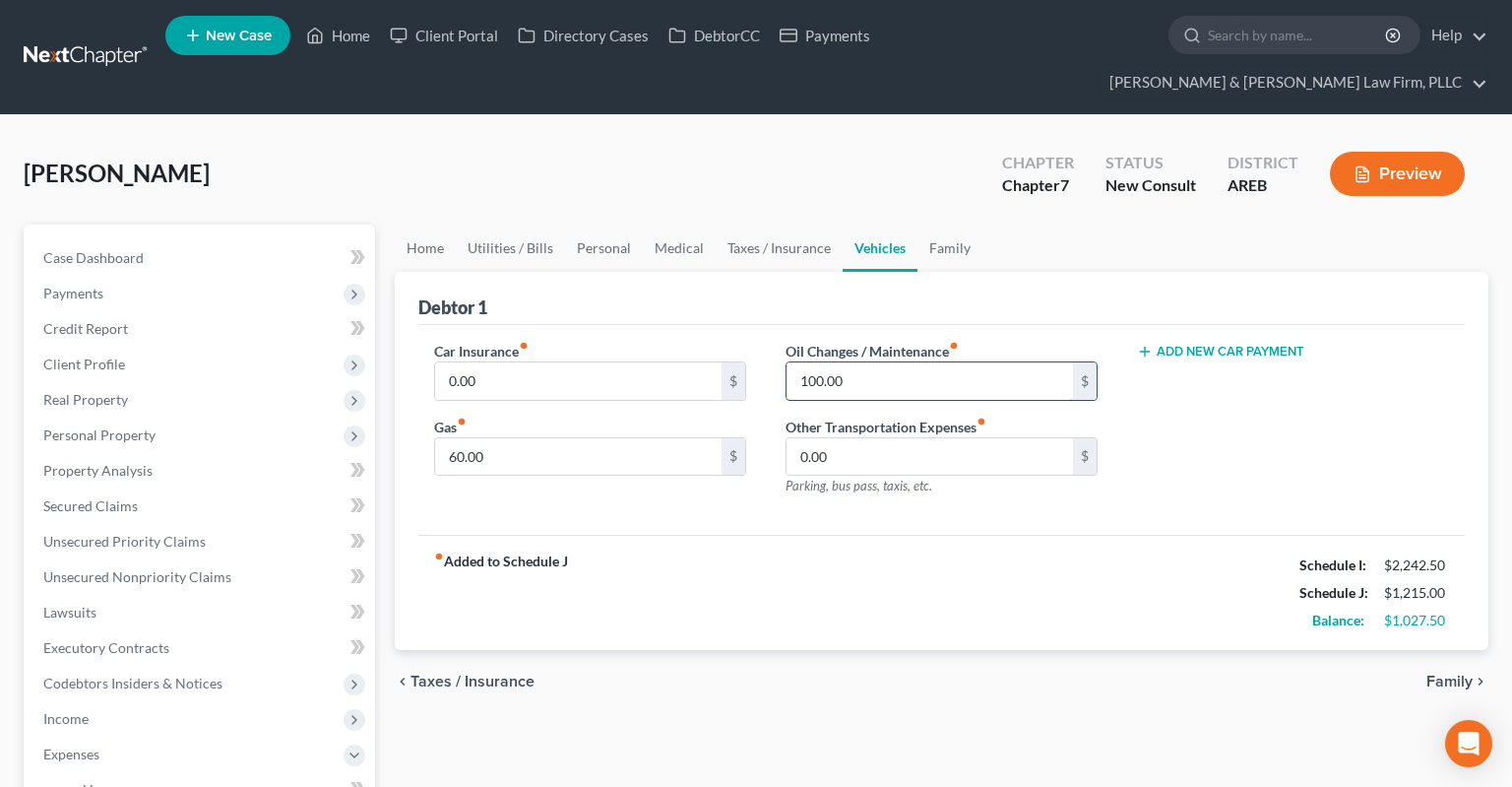 click on "100.00" at bounding box center [929, 381] 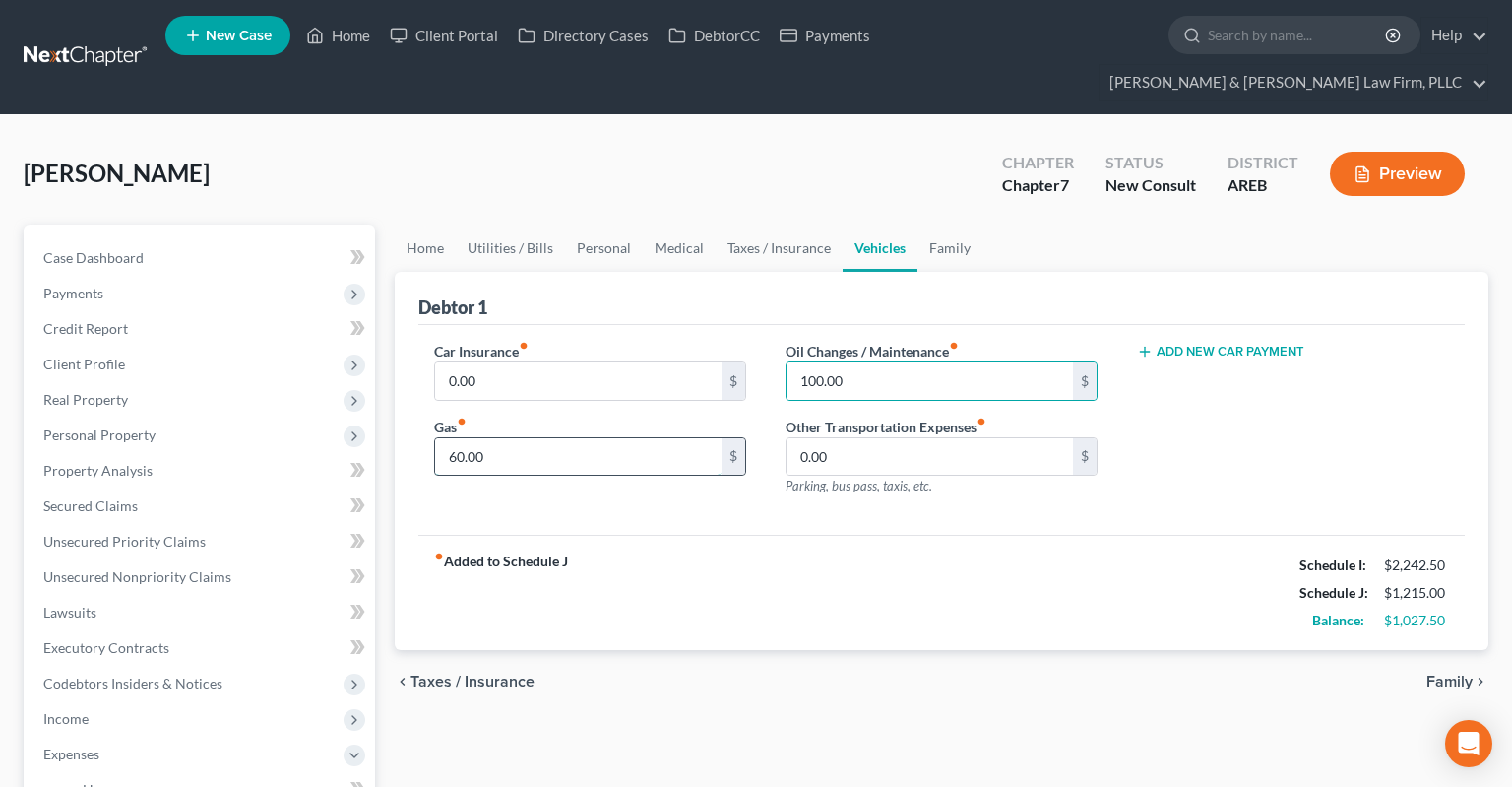 click on "60.00" at bounding box center (578, 457) 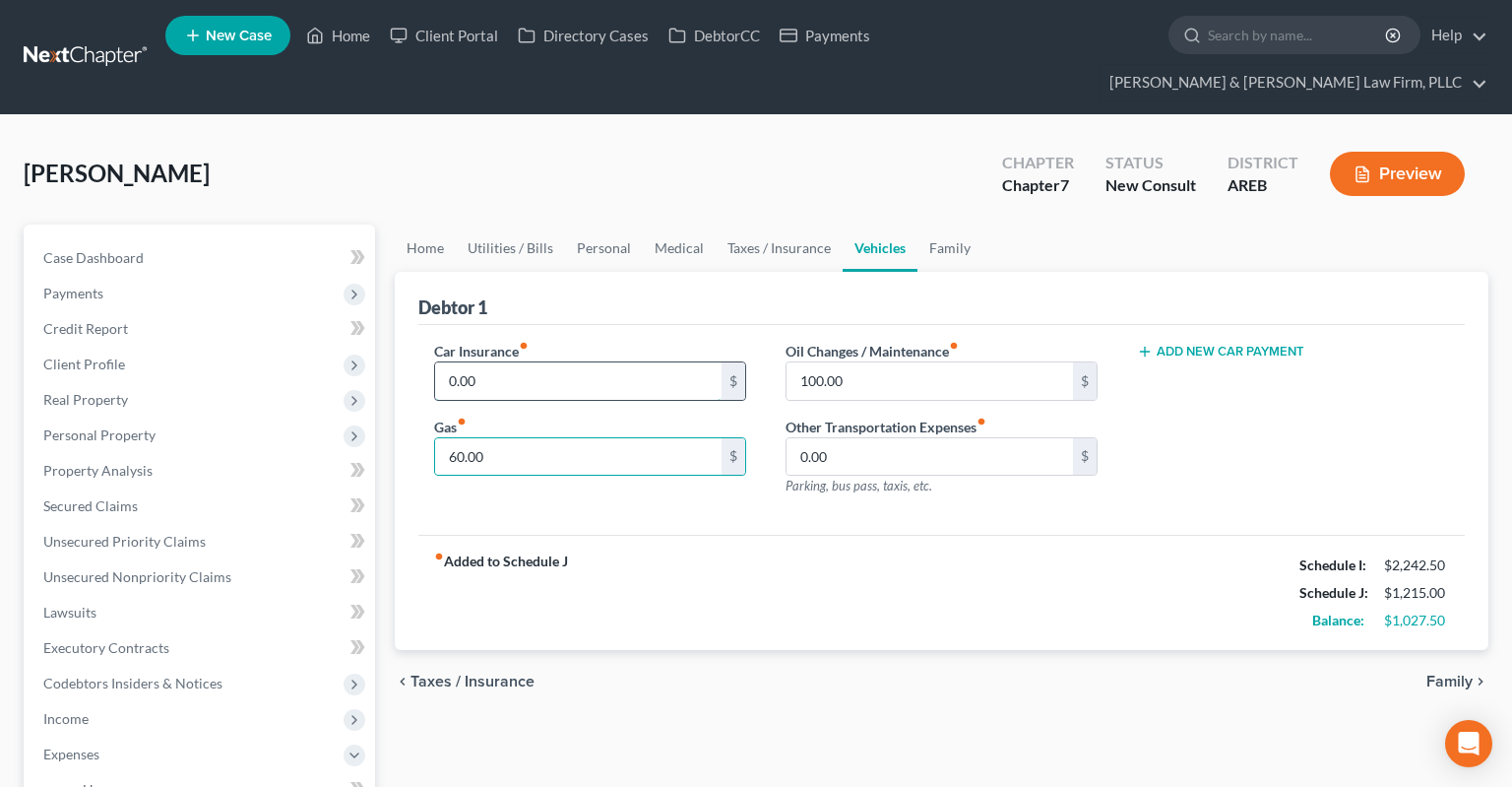 click on "0.00" at bounding box center (578, 381) 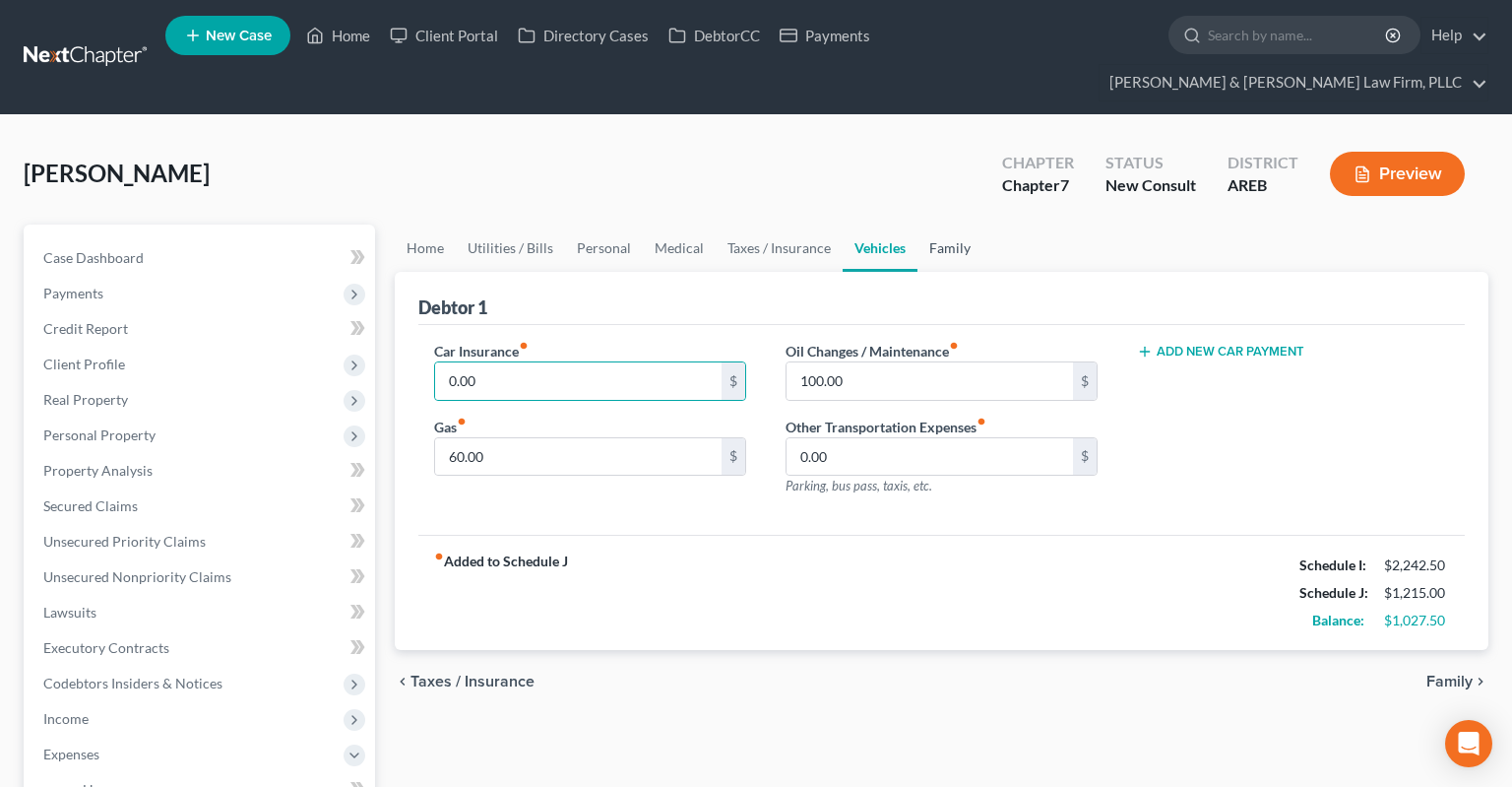 click on "Family" at bounding box center [950, 248] 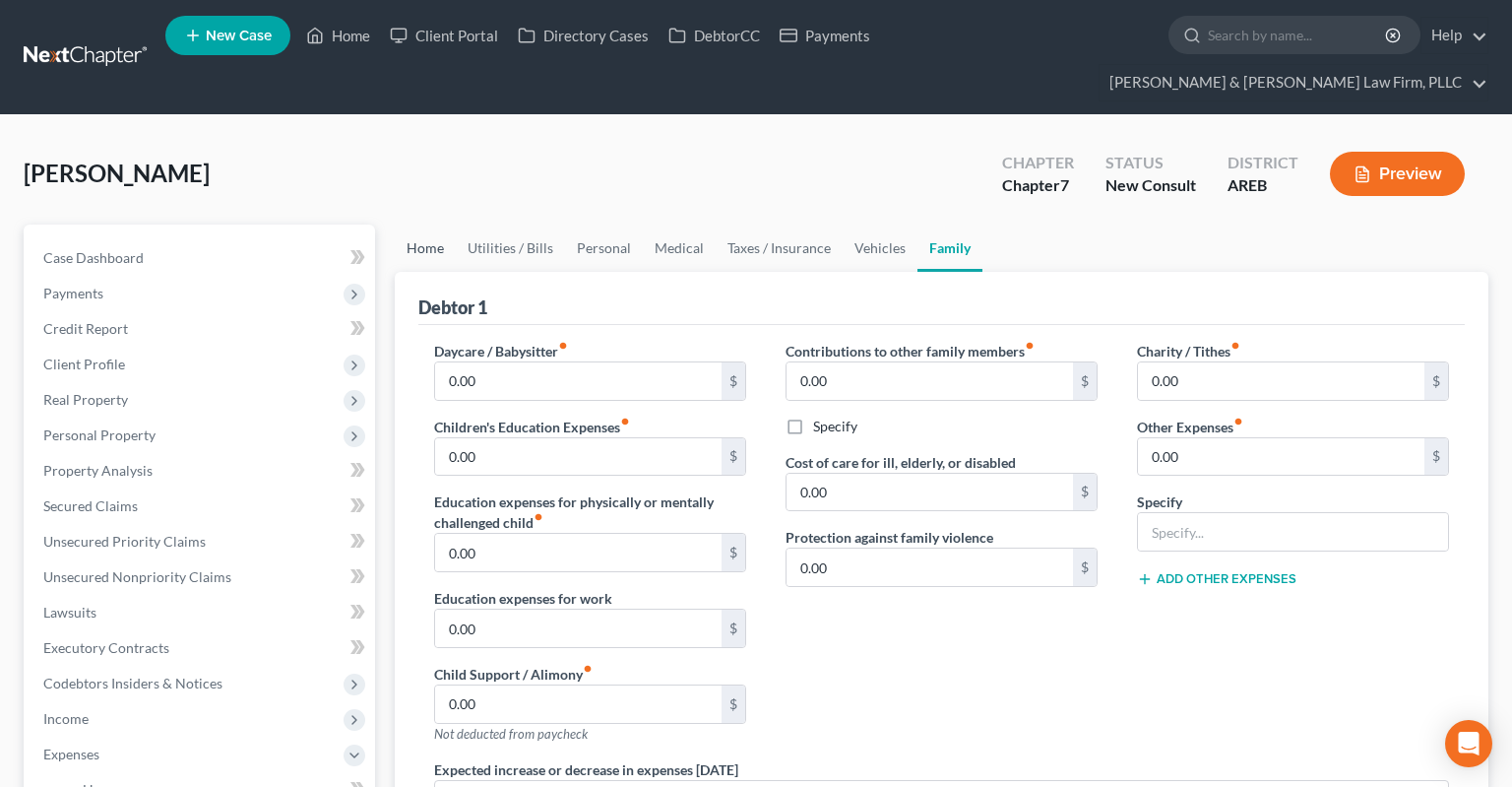 click on "Home" at bounding box center [425, 248] 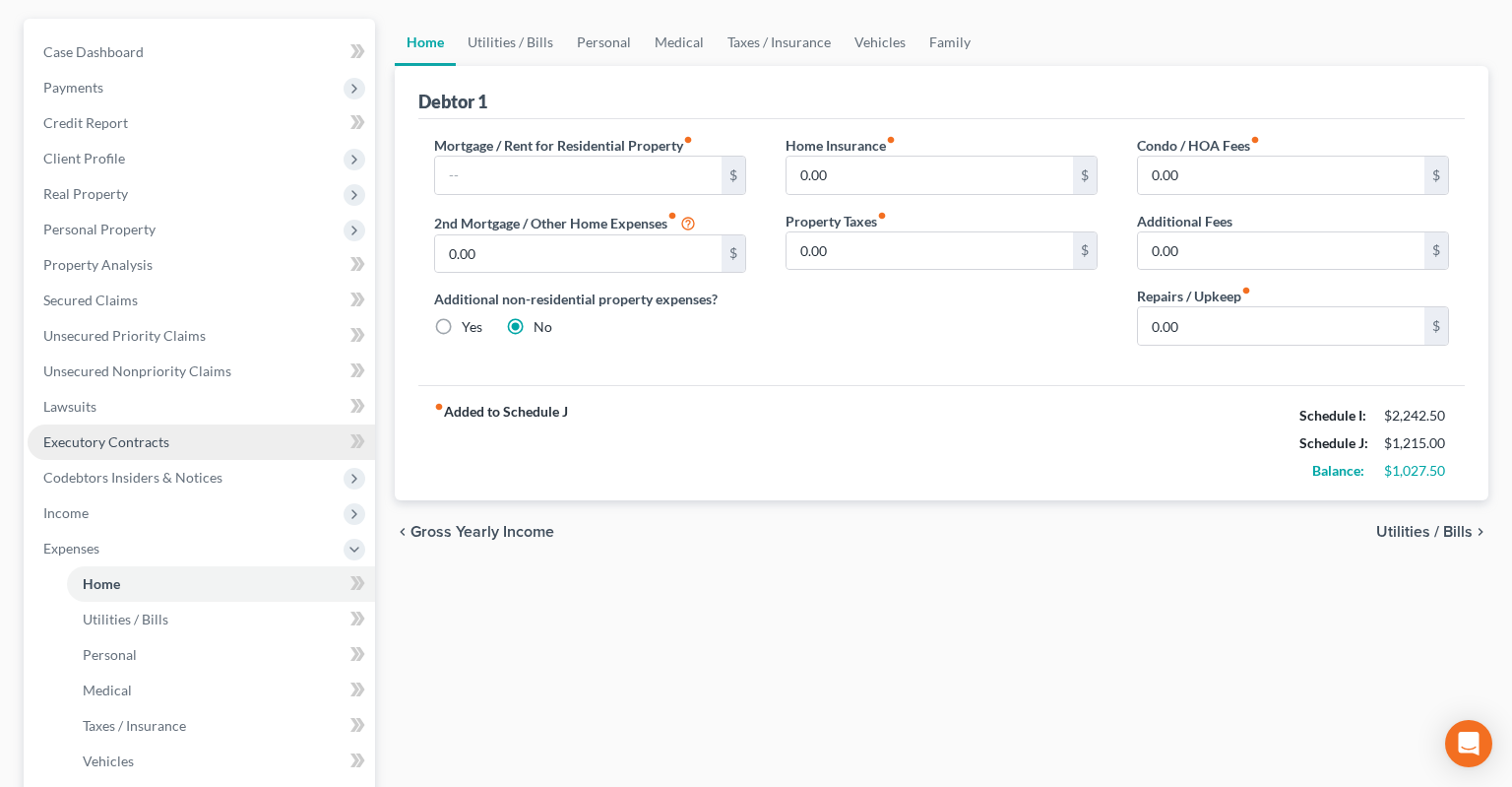 scroll, scrollTop: 208, scrollLeft: 0, axis: vertical 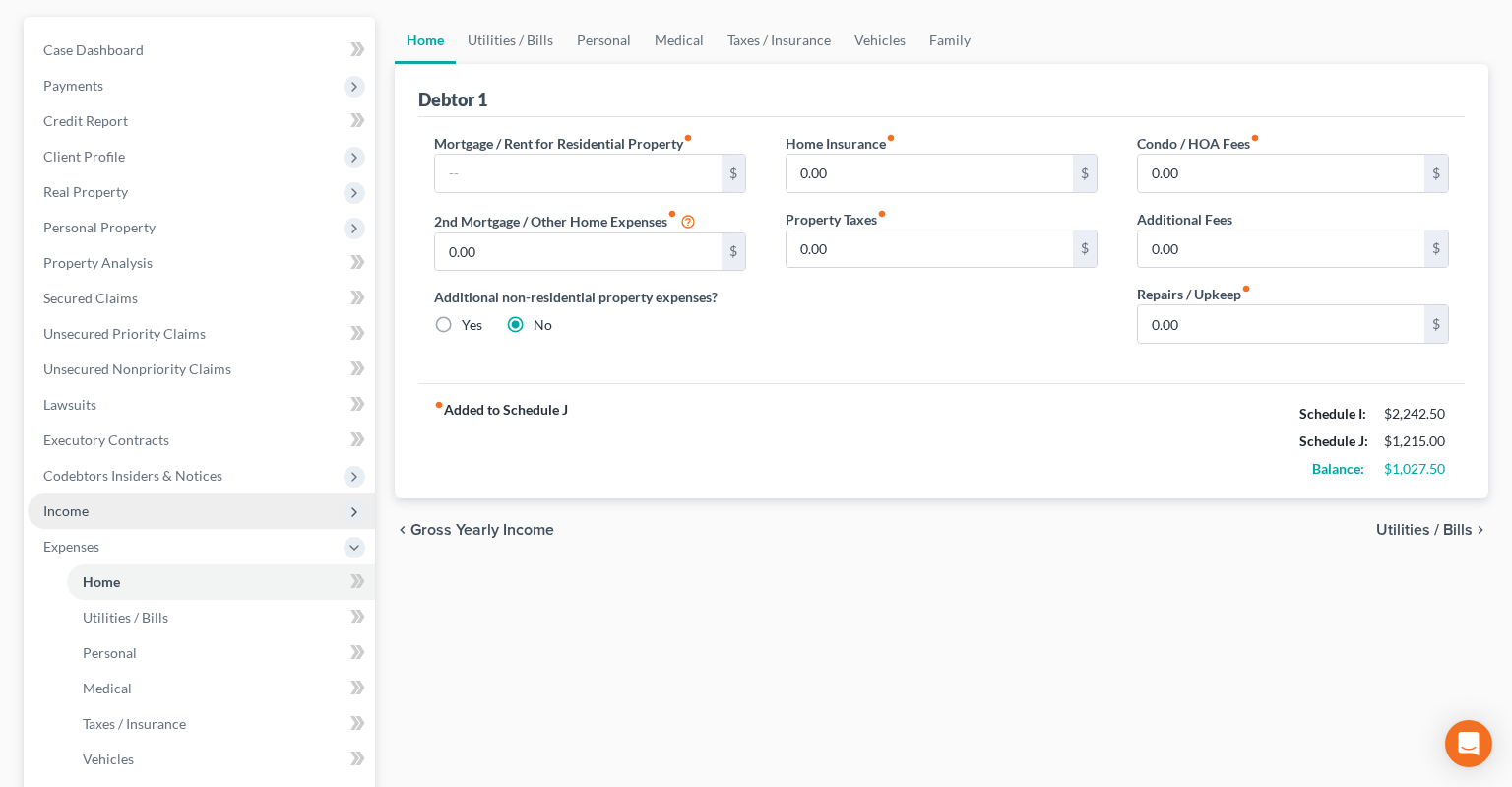 click on "Income" at bounding box center [201, 511] 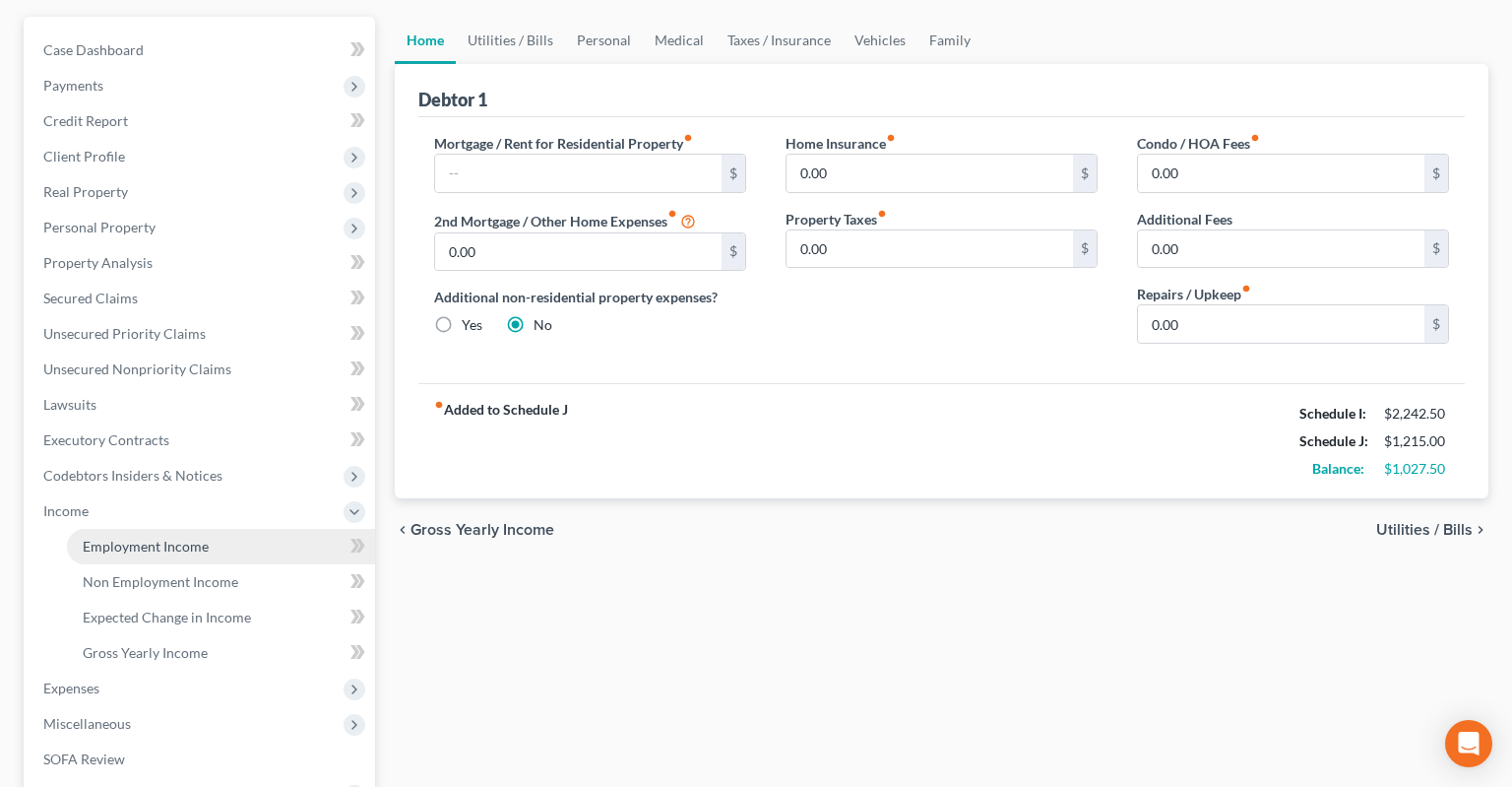 click on "Employment Income" at bounding box center [146, 546] 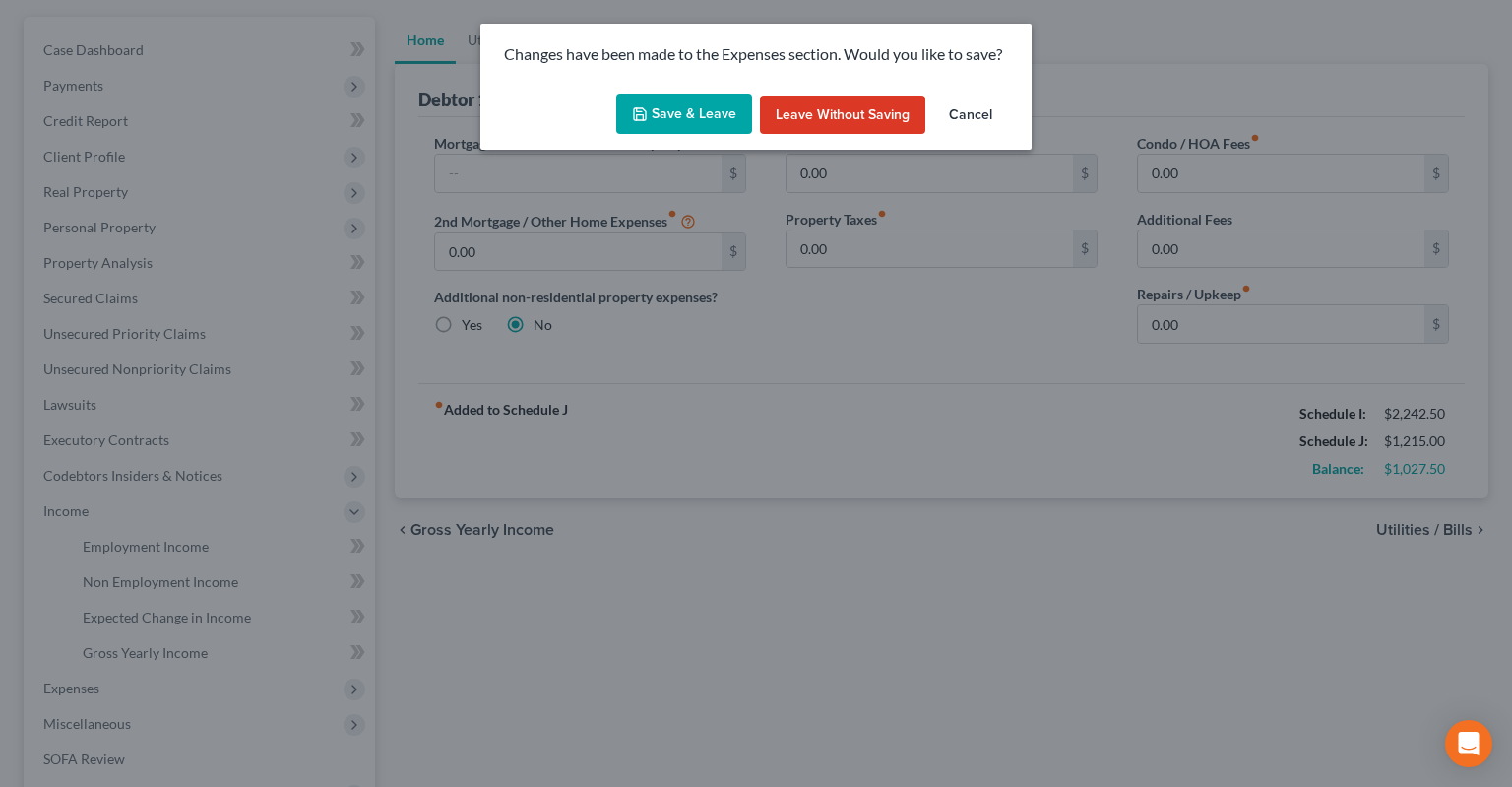 click on "Save & Leave" at bounding box center (684, 114) 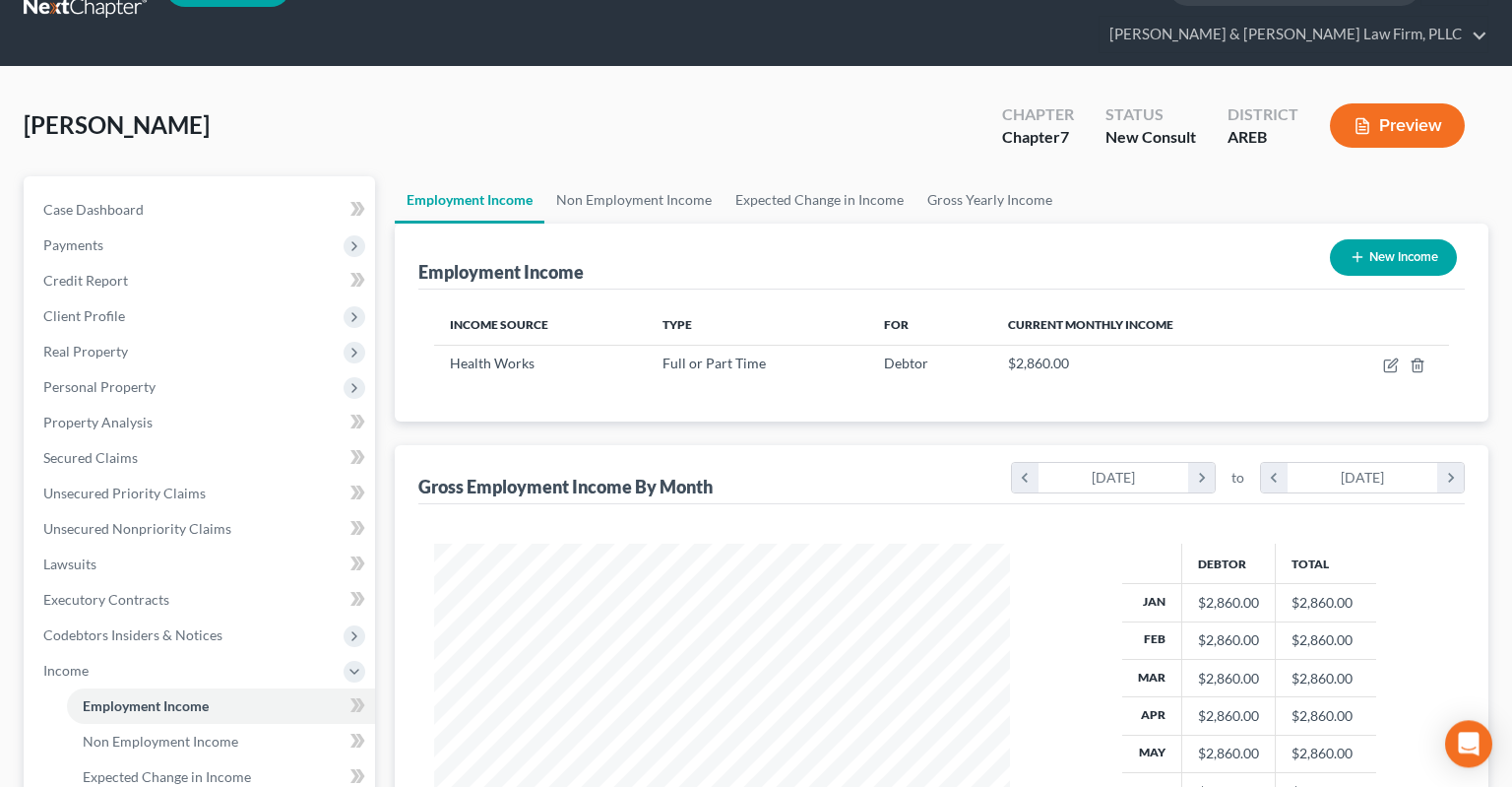 scroll, scrollTop: 1, scrollLeft: 0, axis: vertical 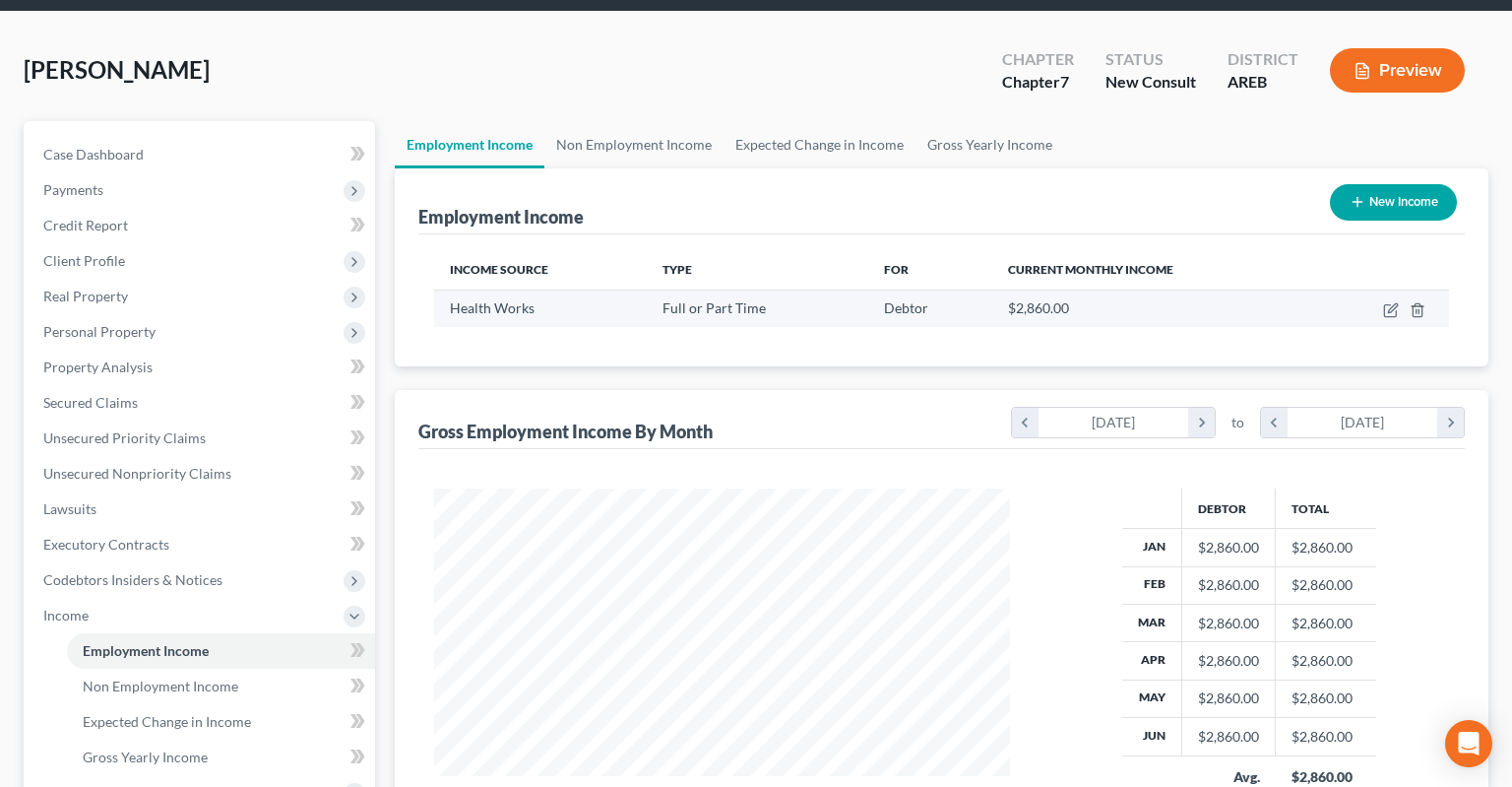 click at bounding box center (1382, 308) 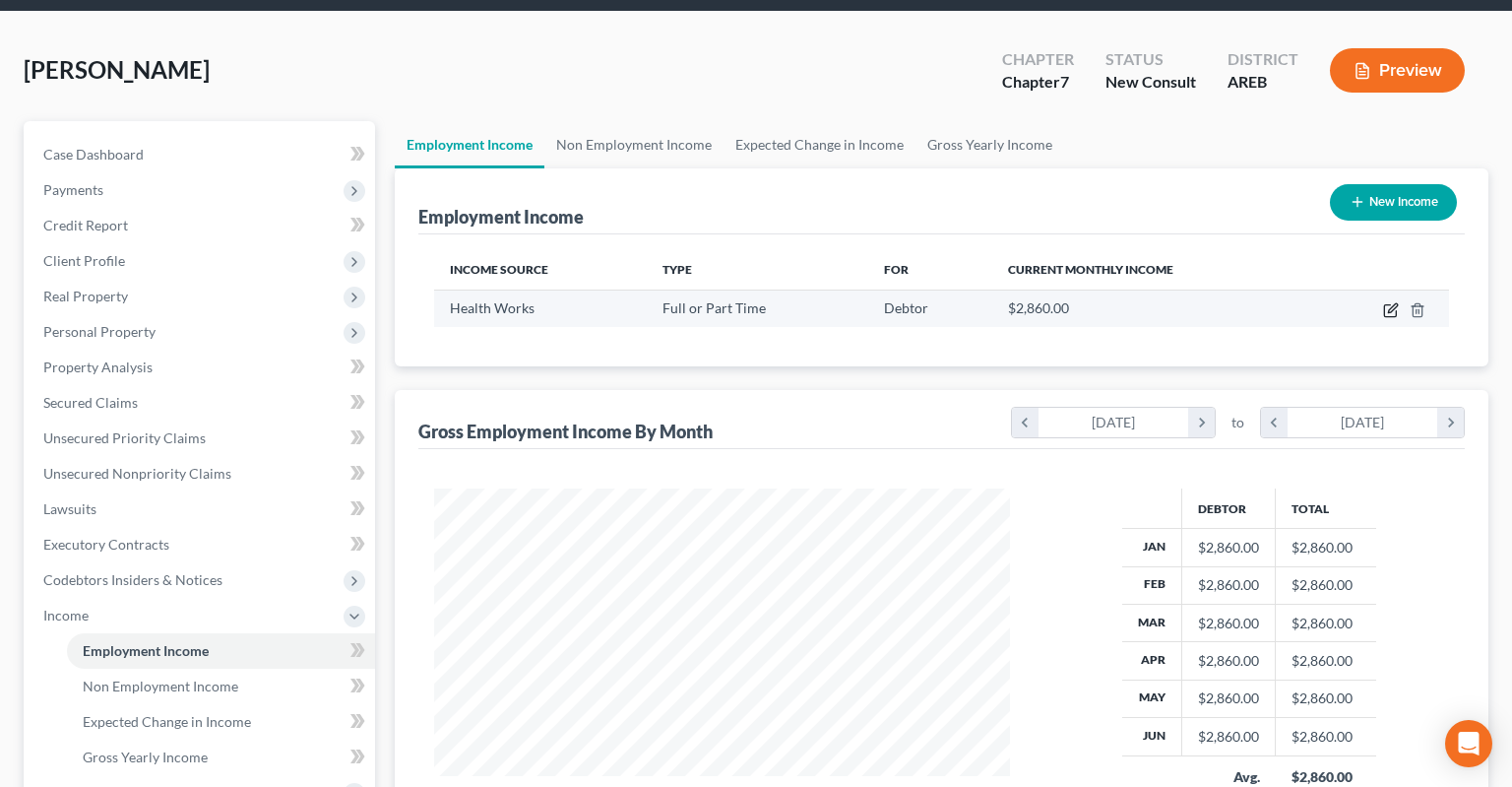 click 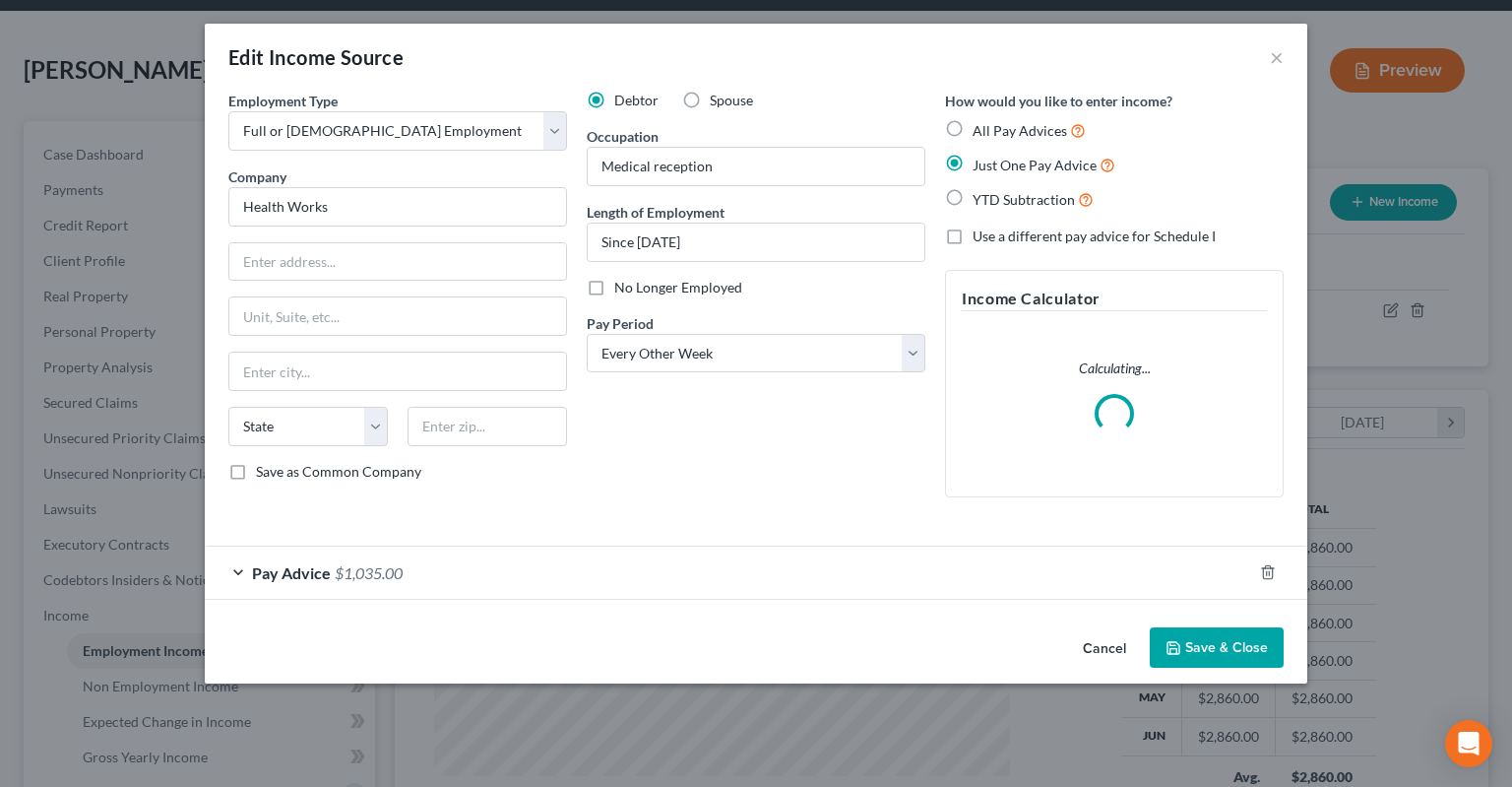click on "Pay Advice $1,035.00" at bounding box center [728, 572] 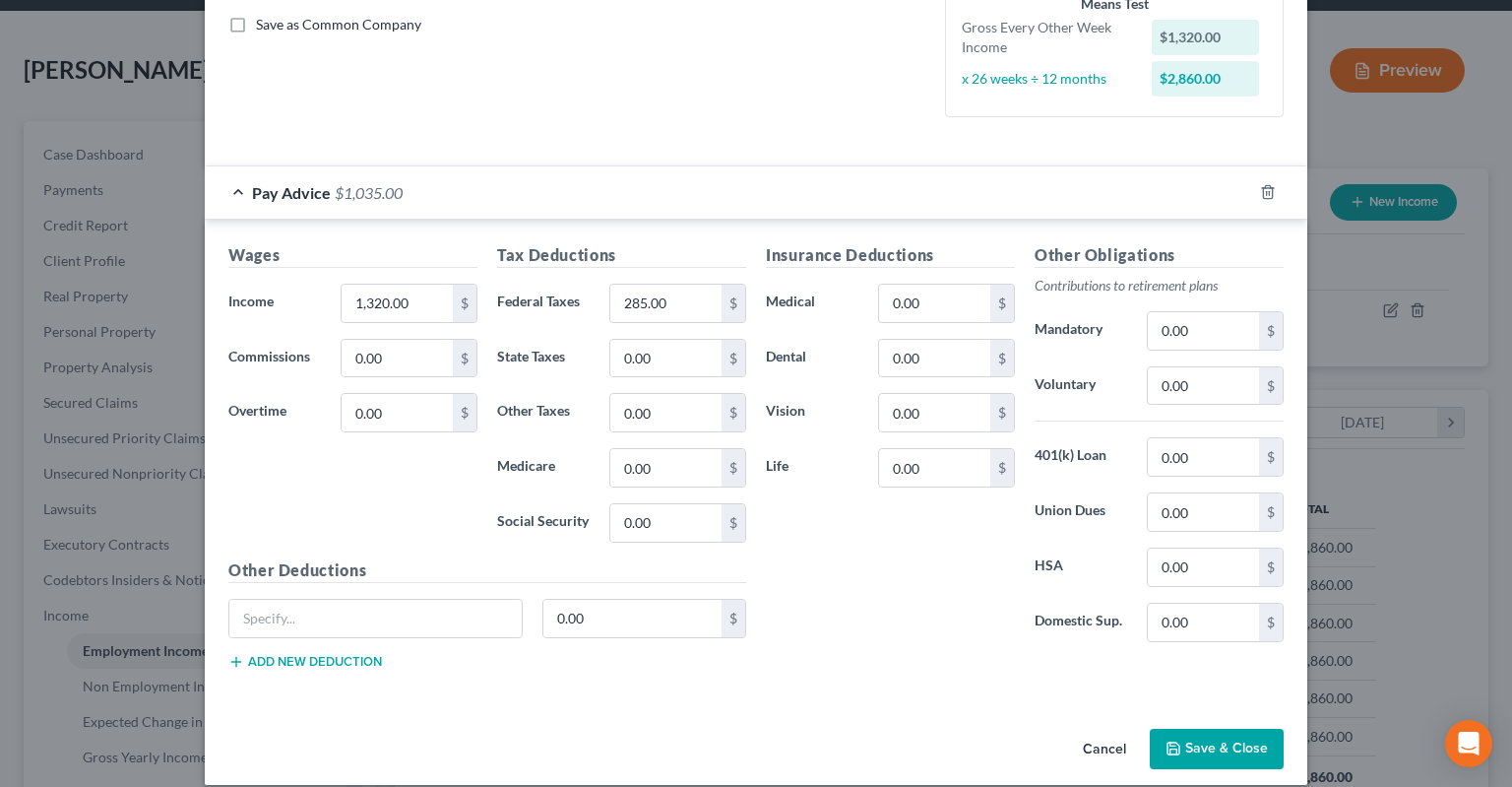 scroll, scrollTop: 465, scrollLeft: 0, axis: vertical 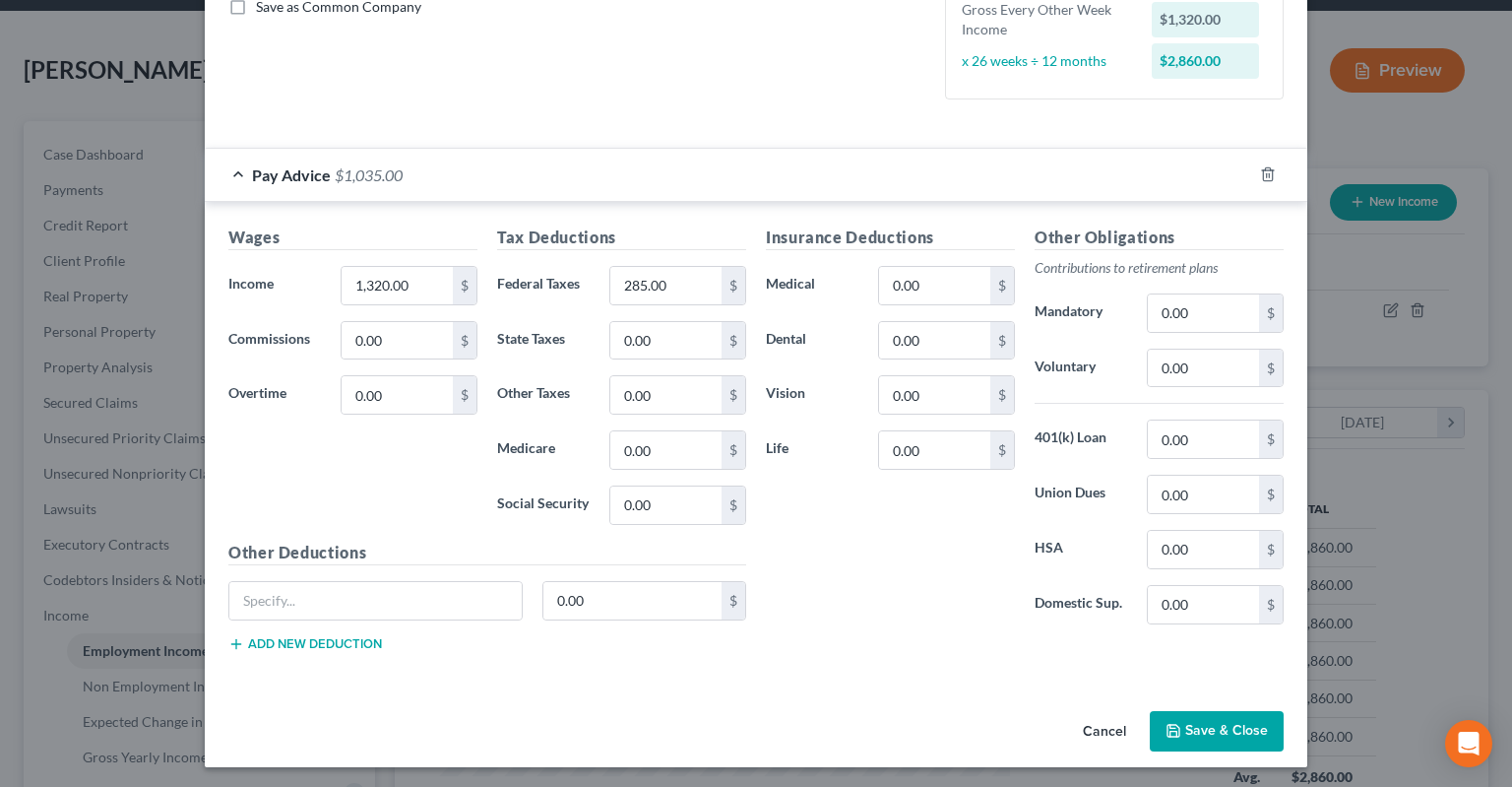 click on "Cancel" at bounding box center (1104, 733) 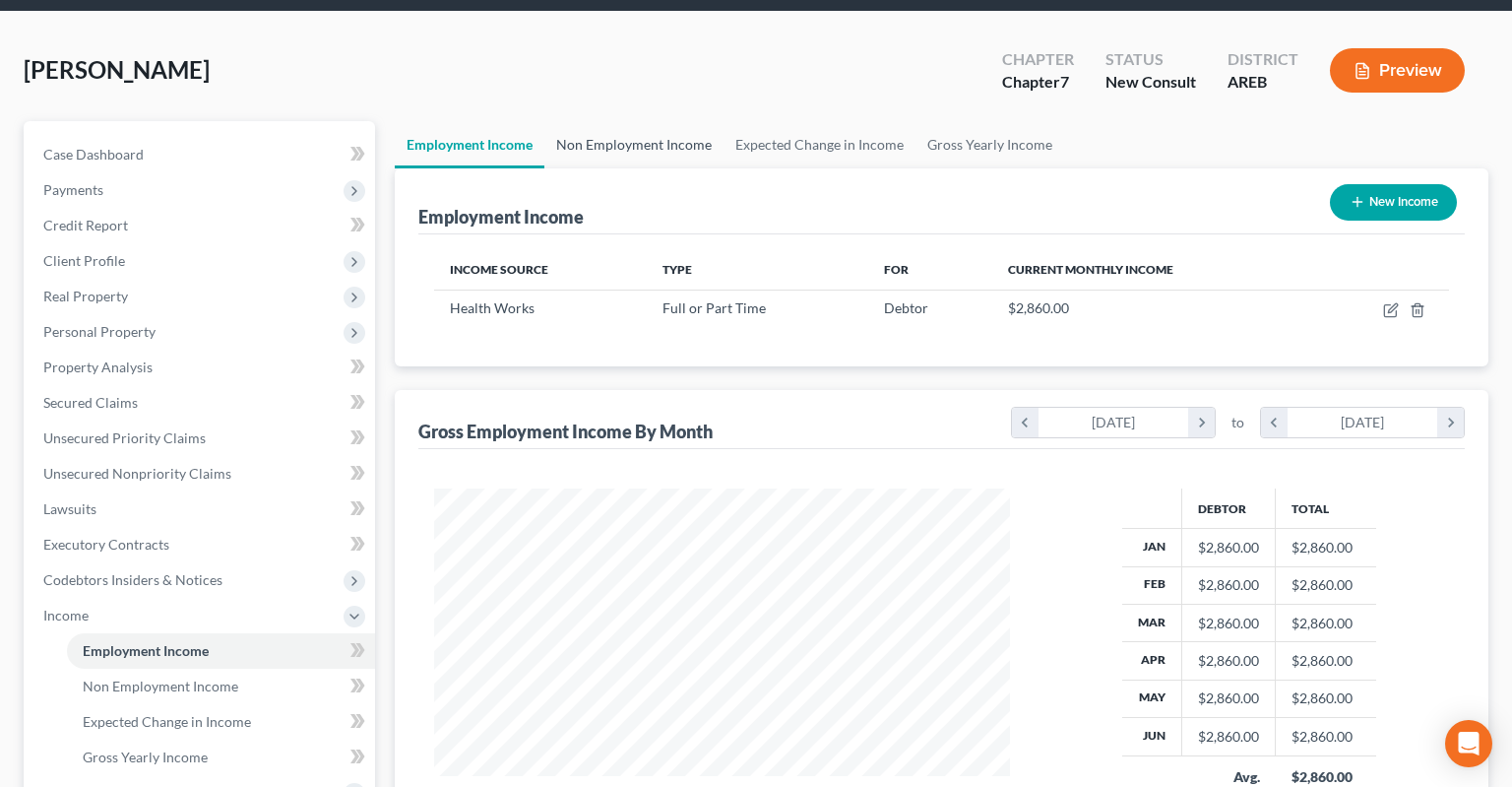 click on "Non Employment Income" at bounding box center (634, 145) 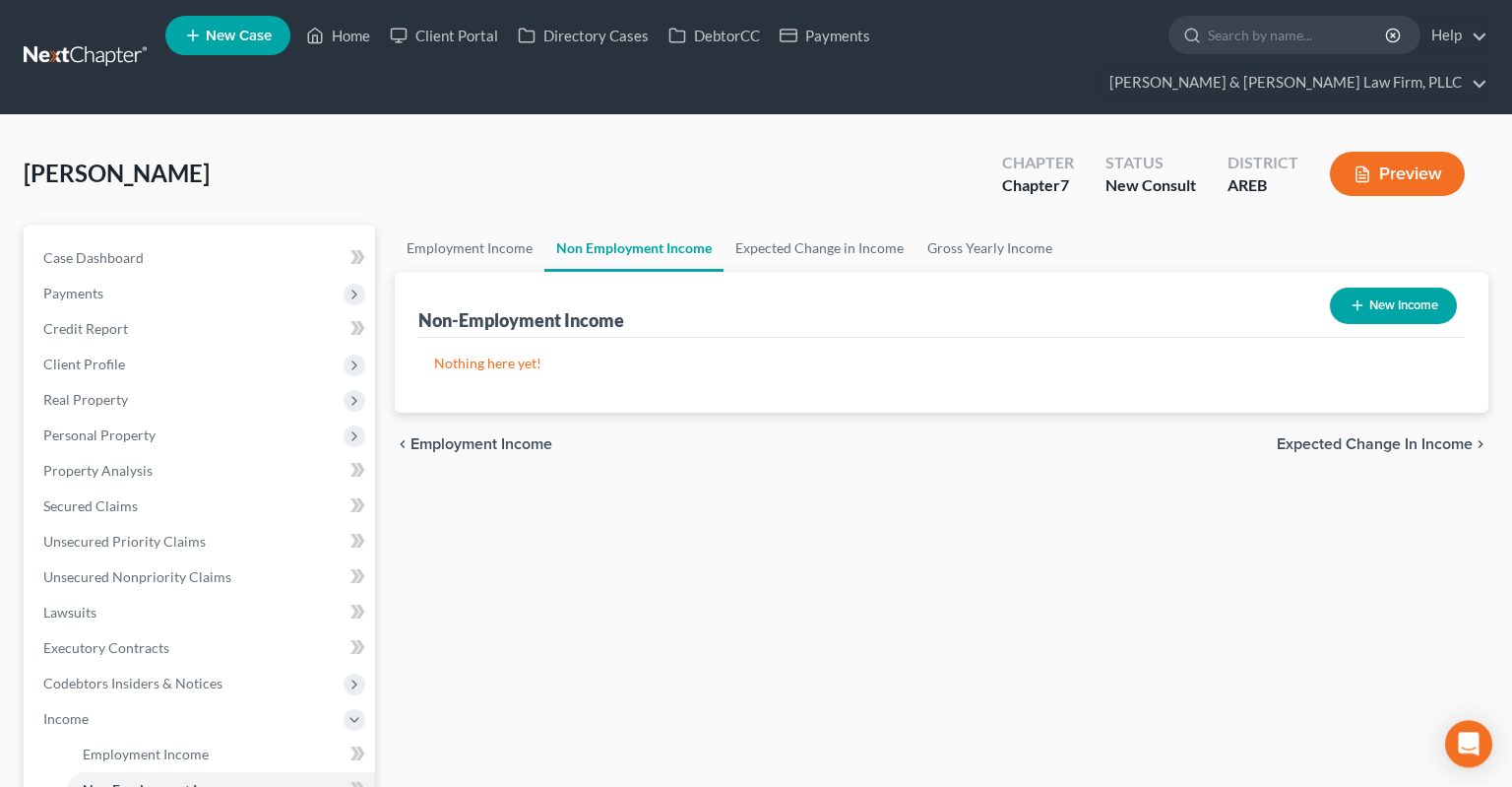scroll, scrollTop: 0, scrollLeft: 0, axis: both 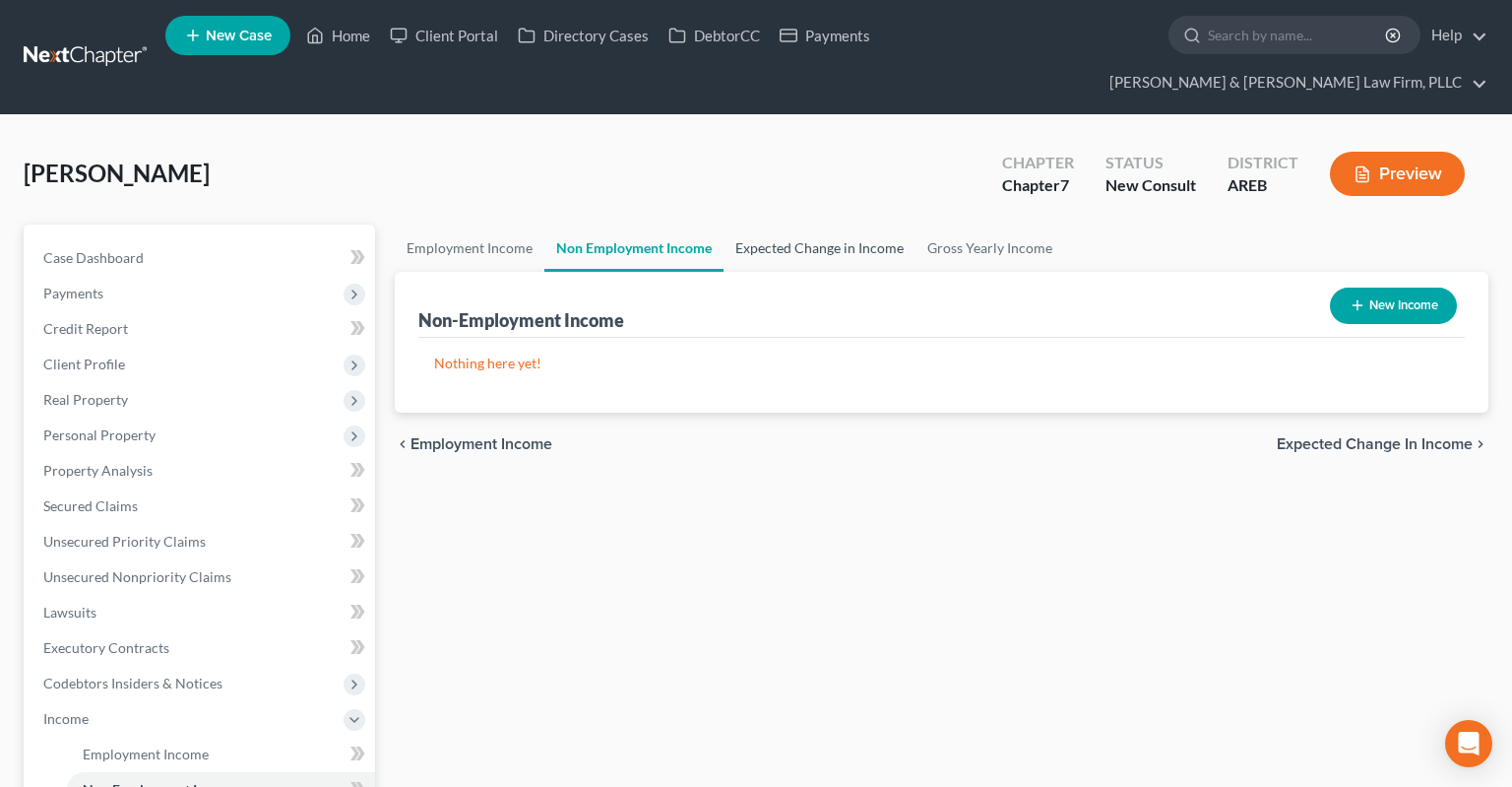 click on "Expected Change in Income" at bounding box center (819, 248) 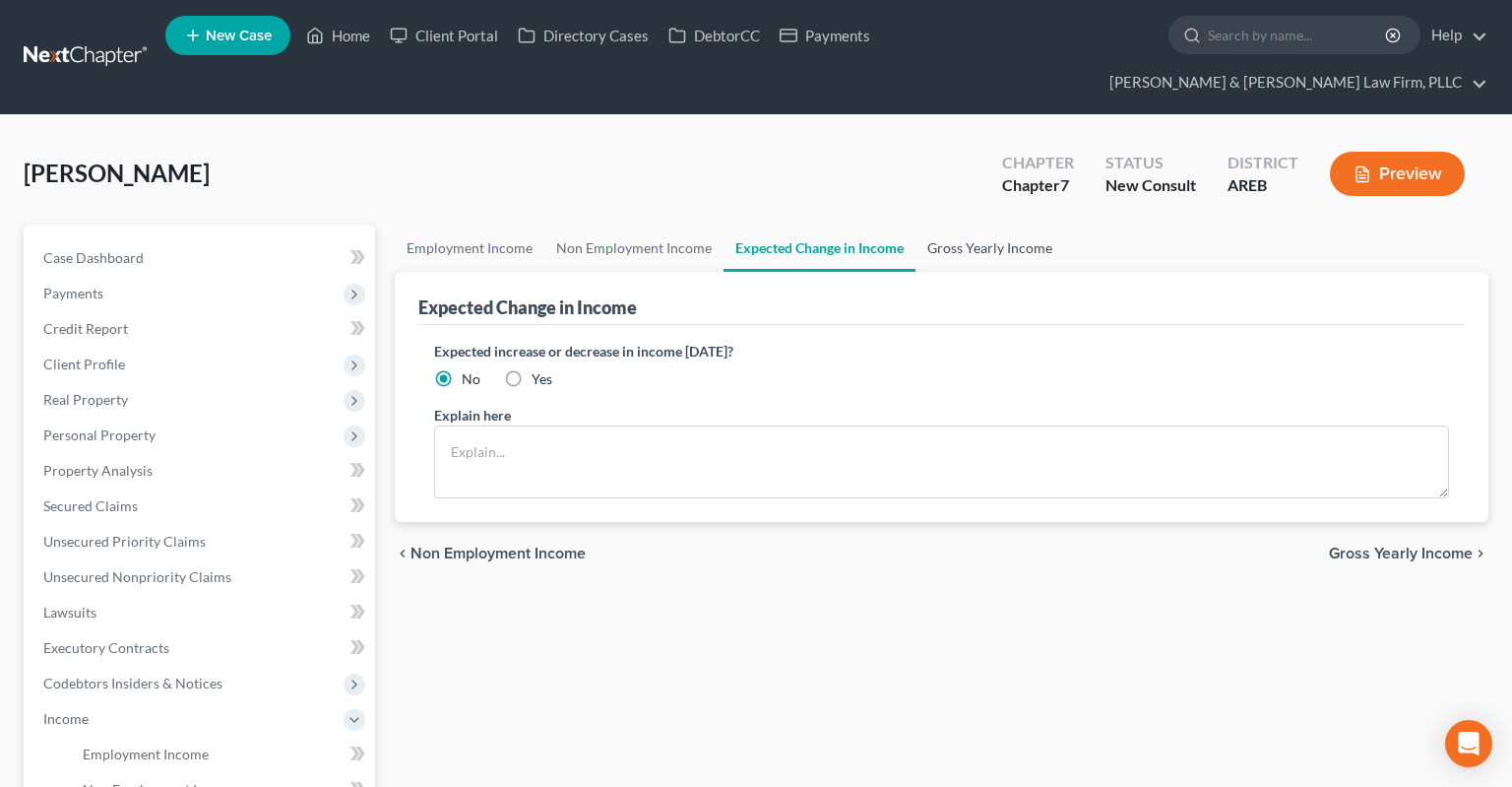 click on "Gross Yearly Income" at bounding box center (989, 248) 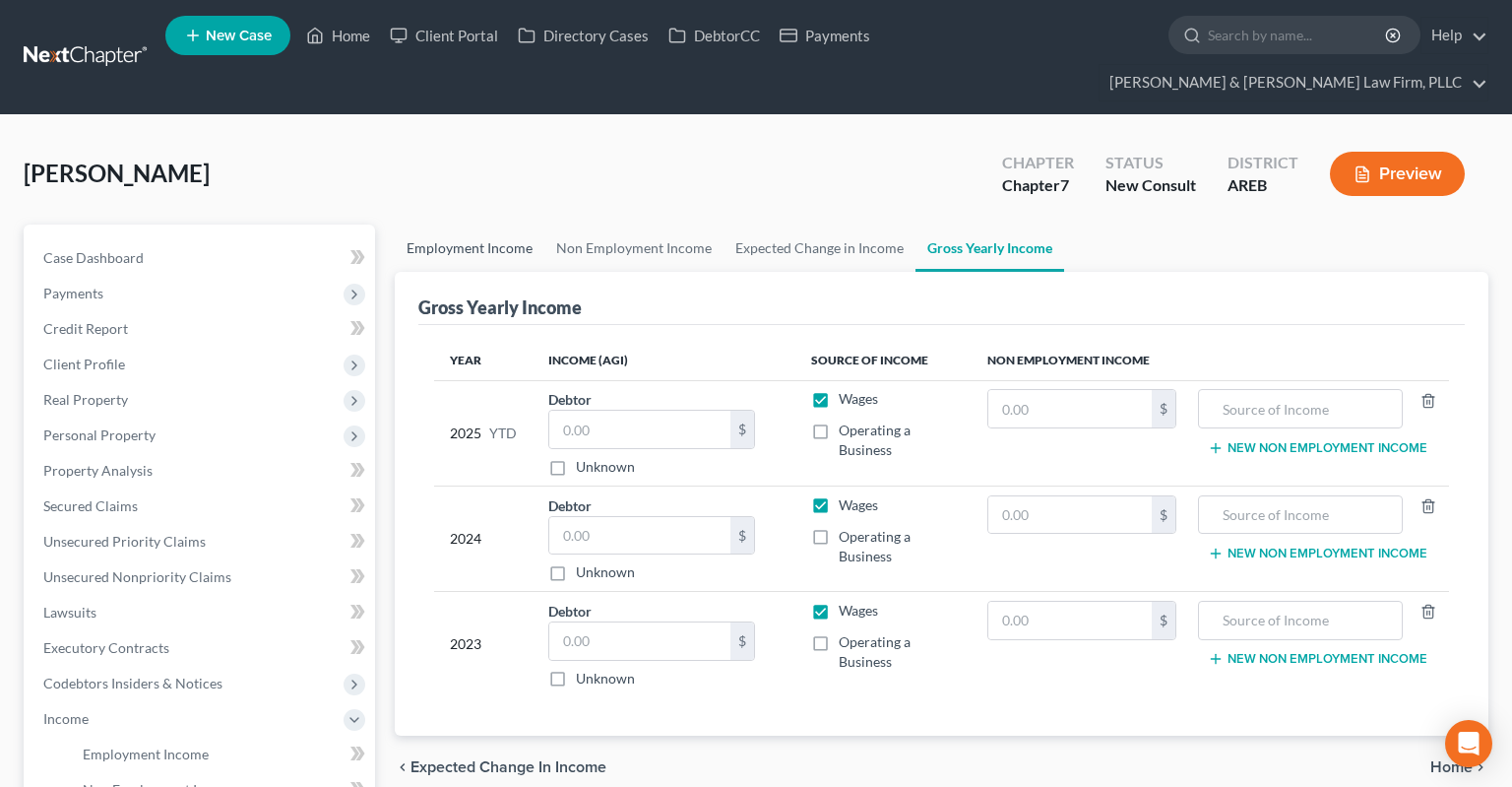 click on "Employment Income" at bounding box center (470, 248) 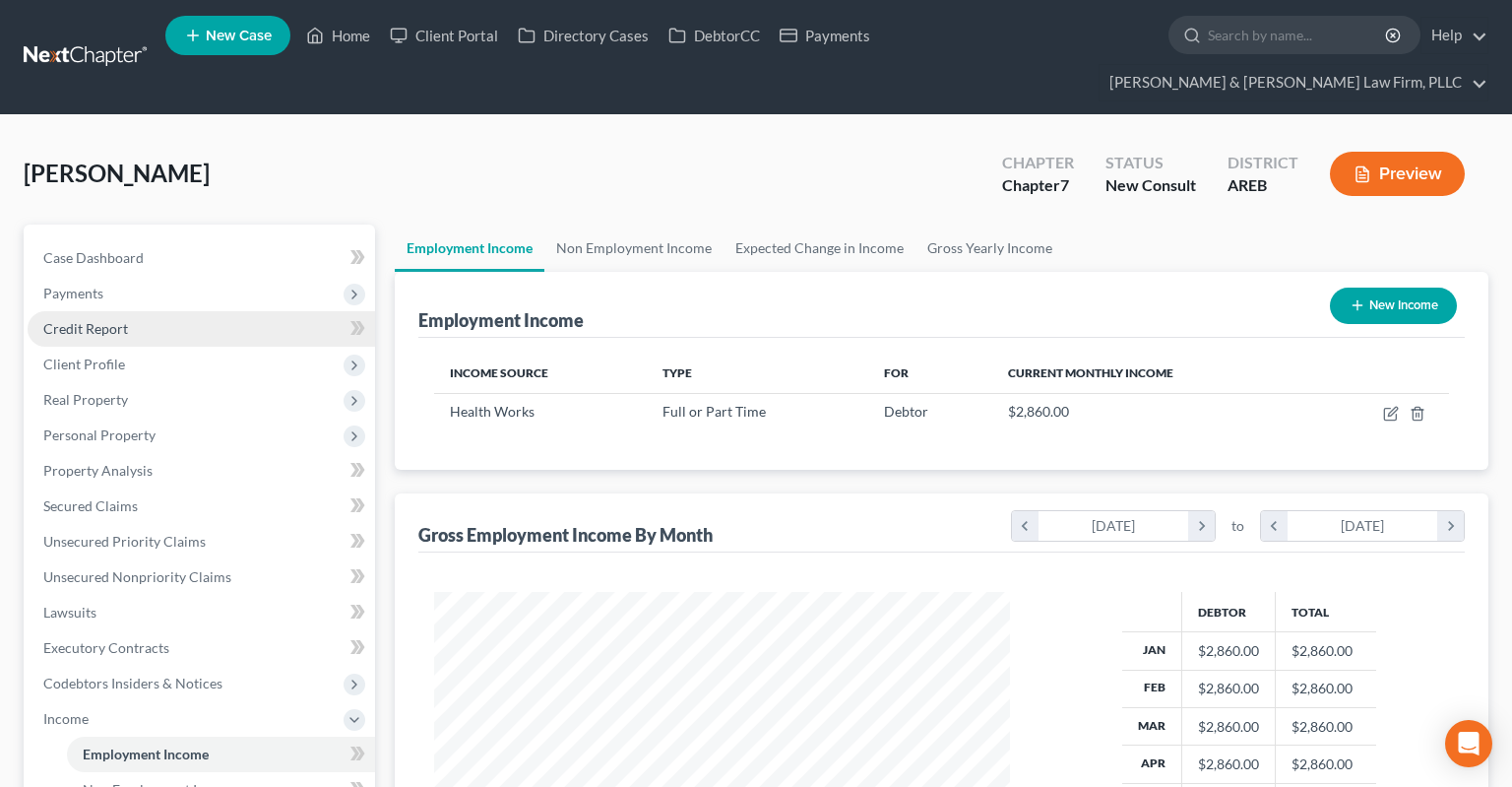scroll, scrollTop: 984630, scrollLeft: 983760, axis: both 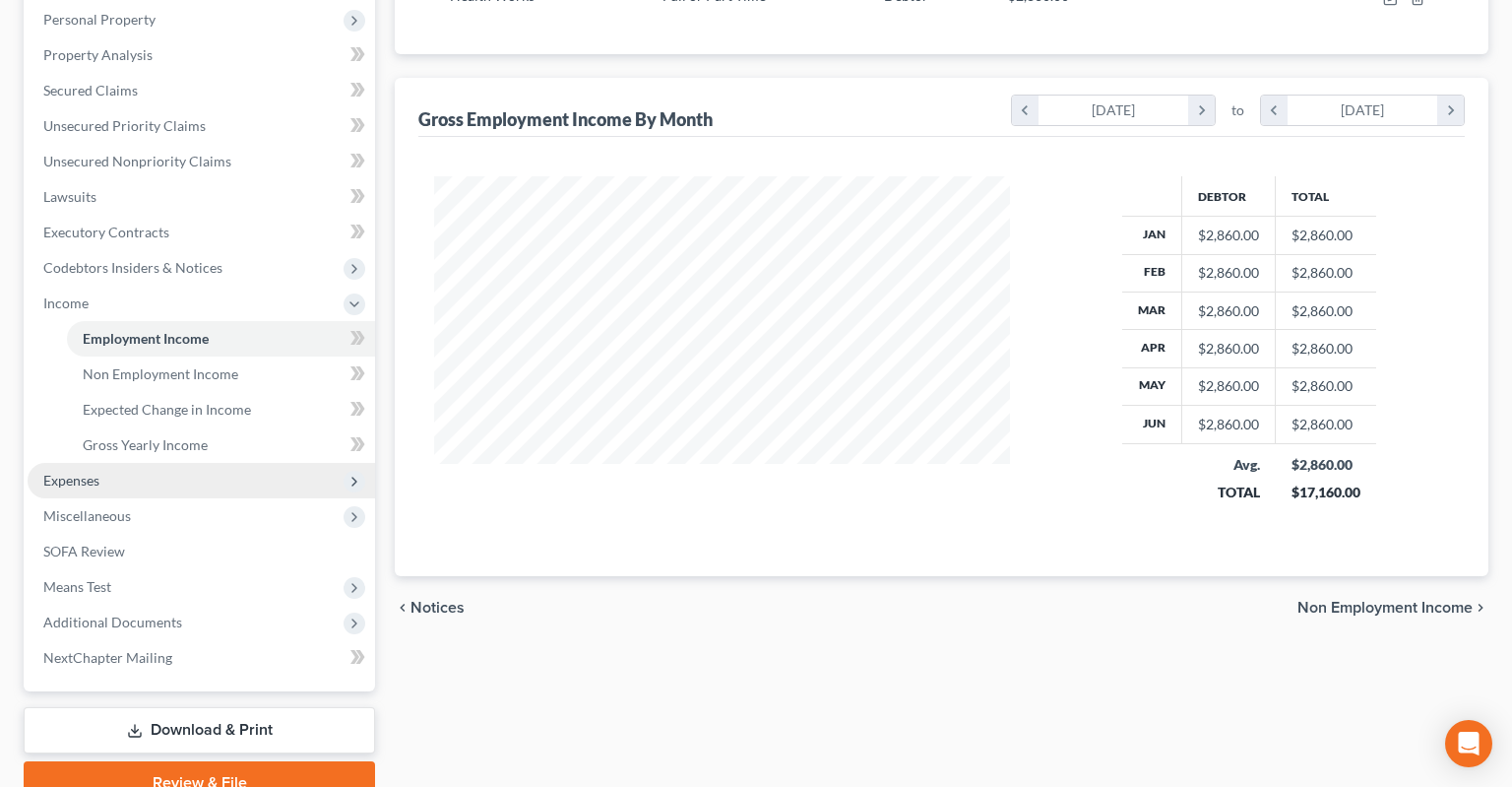 click on "Expenses" at bounding box center [201, 481] 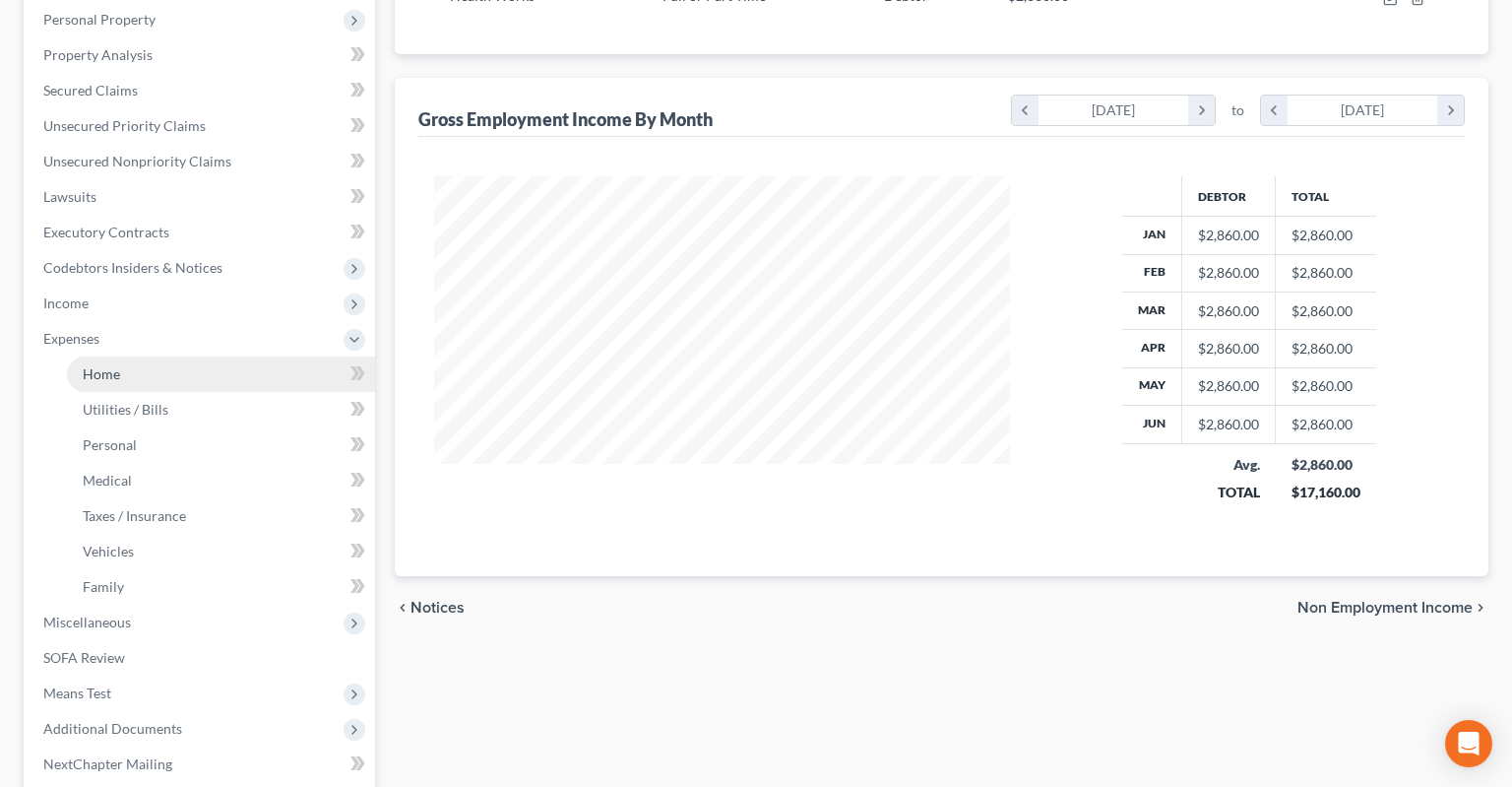 click on "Home" at bounding box center (220, 374) 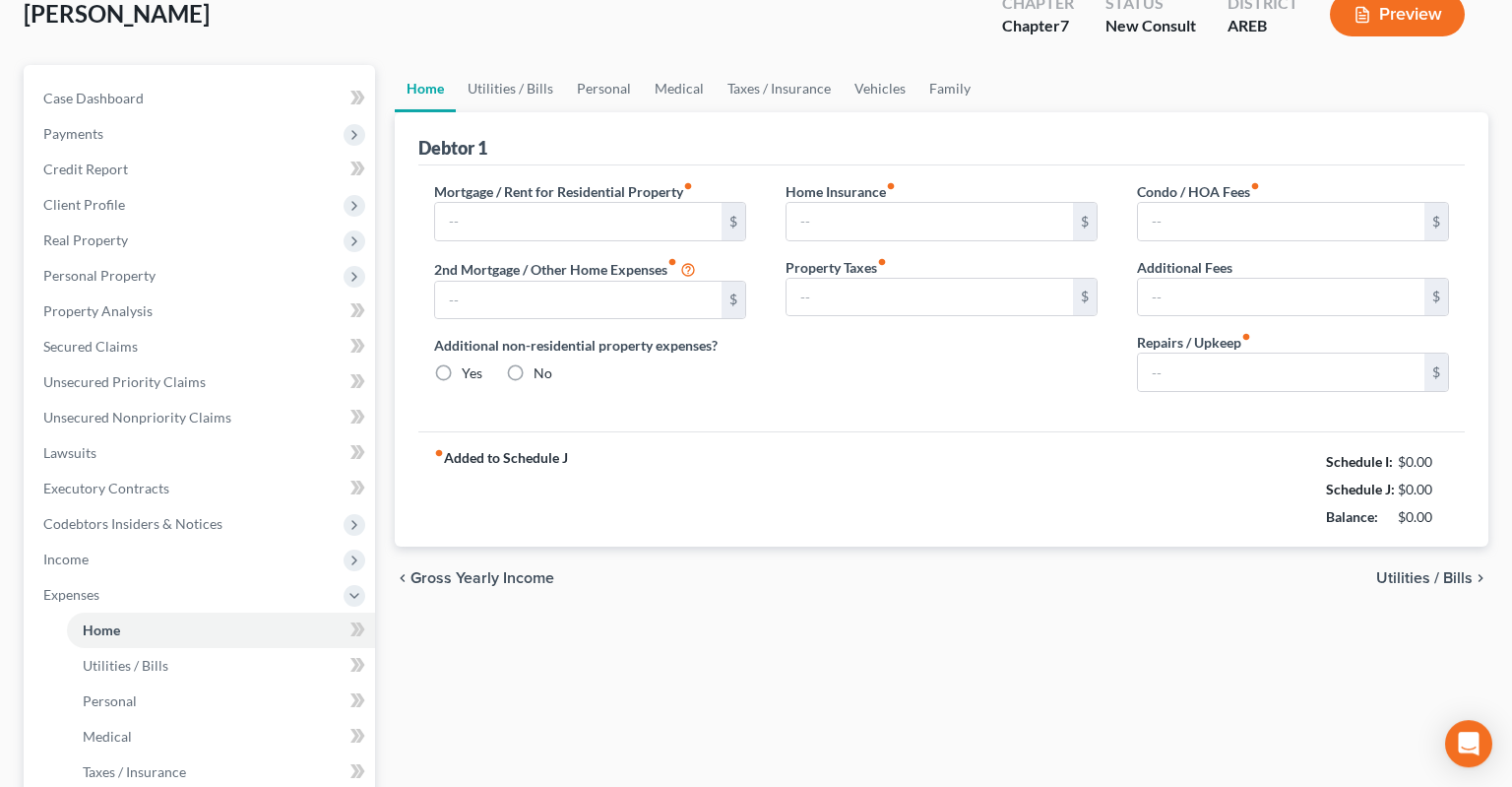 type on "0.00" 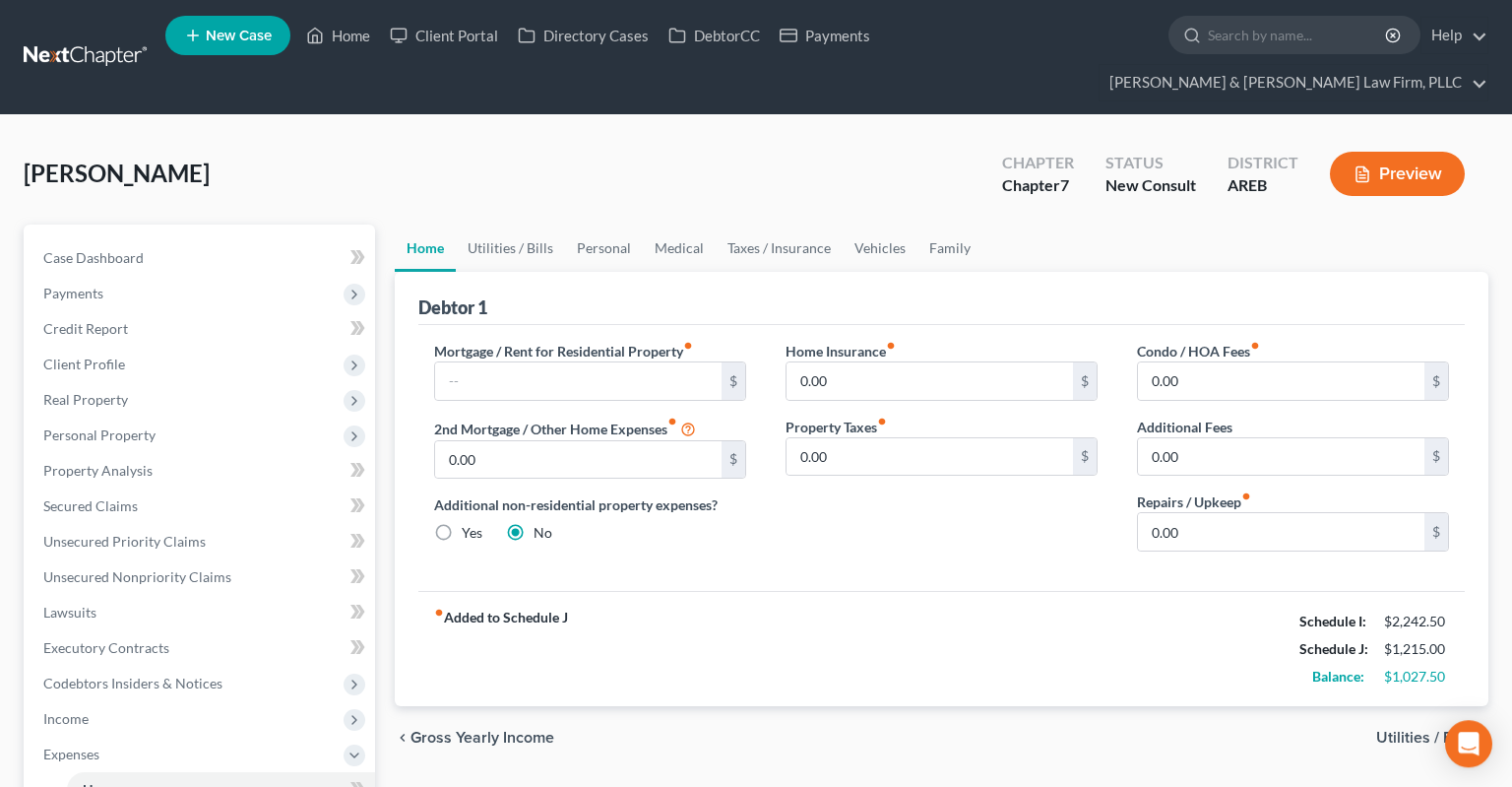 scroll, scrollTop: 0, scrollLeft: 0, axis: both 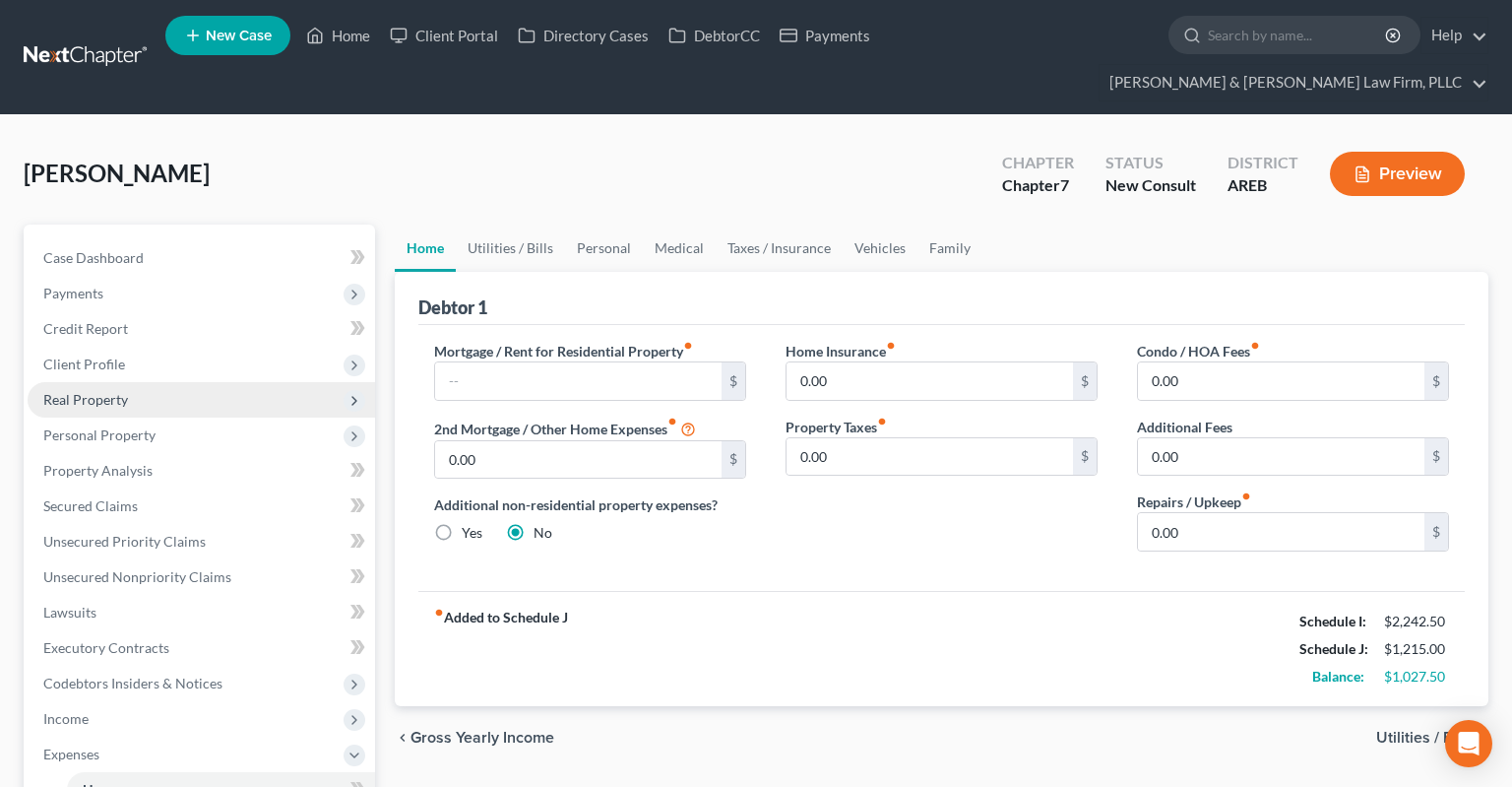 click on "Real Property" at bounding box center (201, 400) 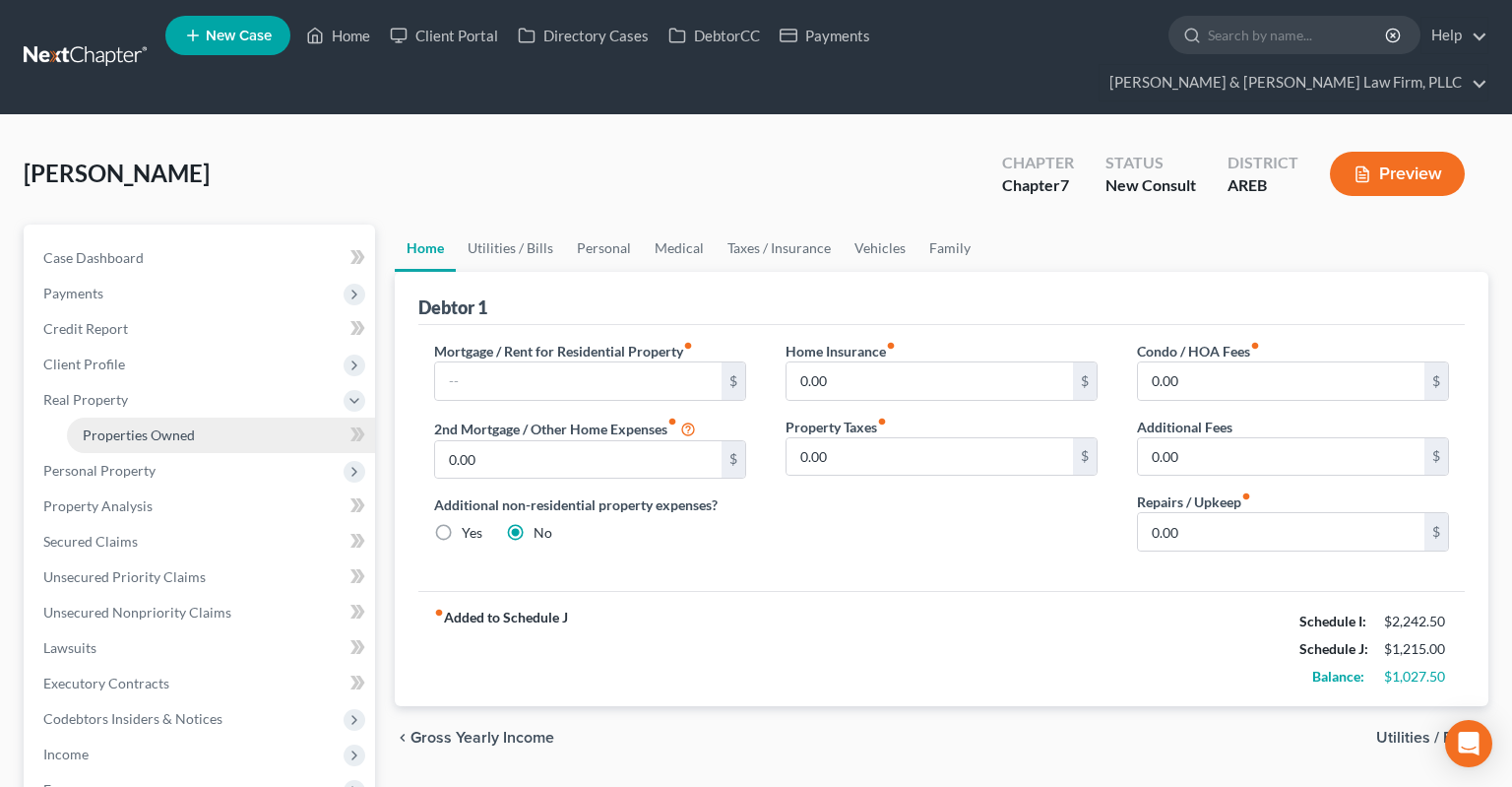 click on "Properties Owned" at bounding box center (139, 434) 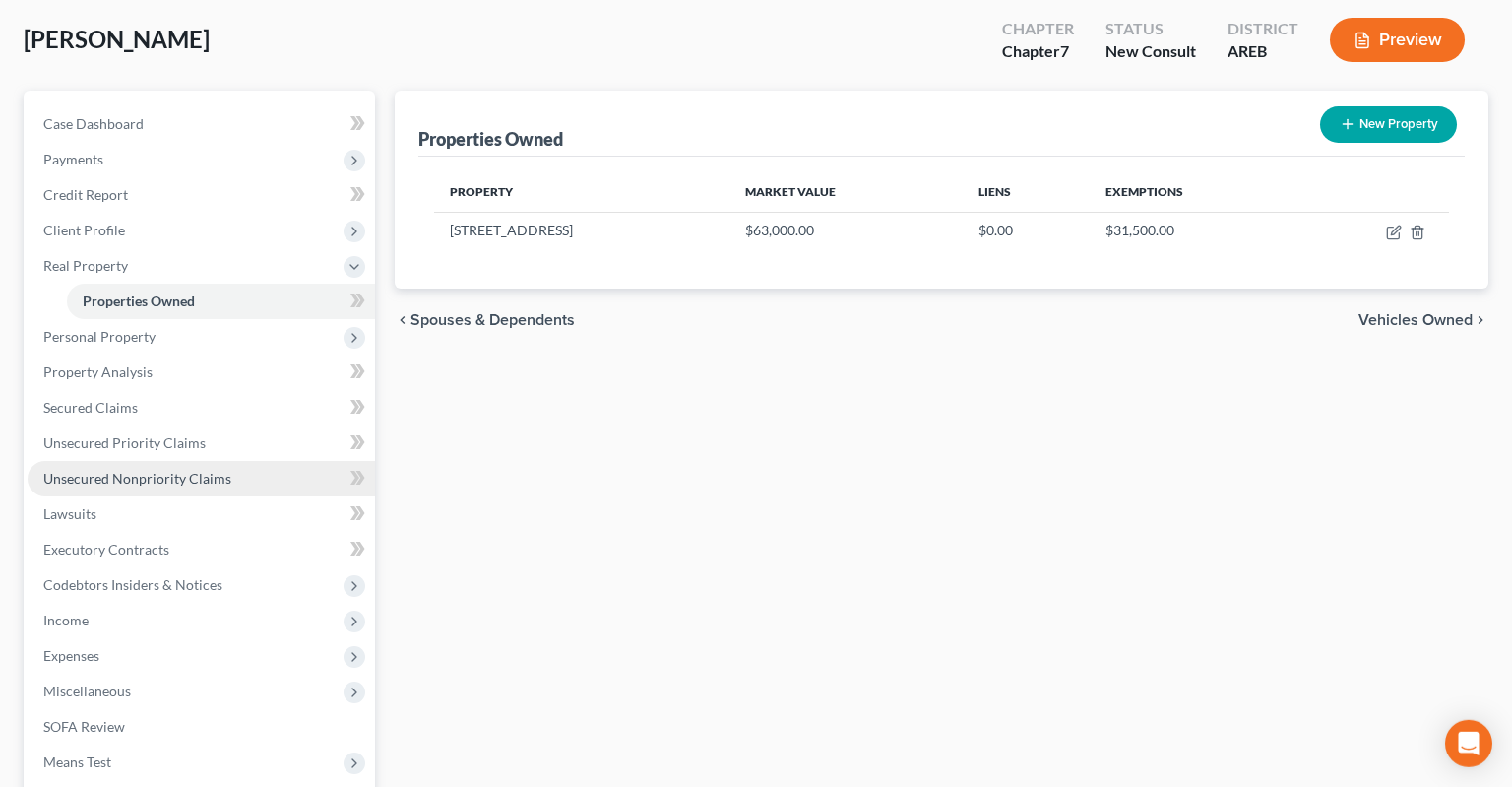 scroll, scrollTop: 311, scrollLeft: 0, axis: vertical 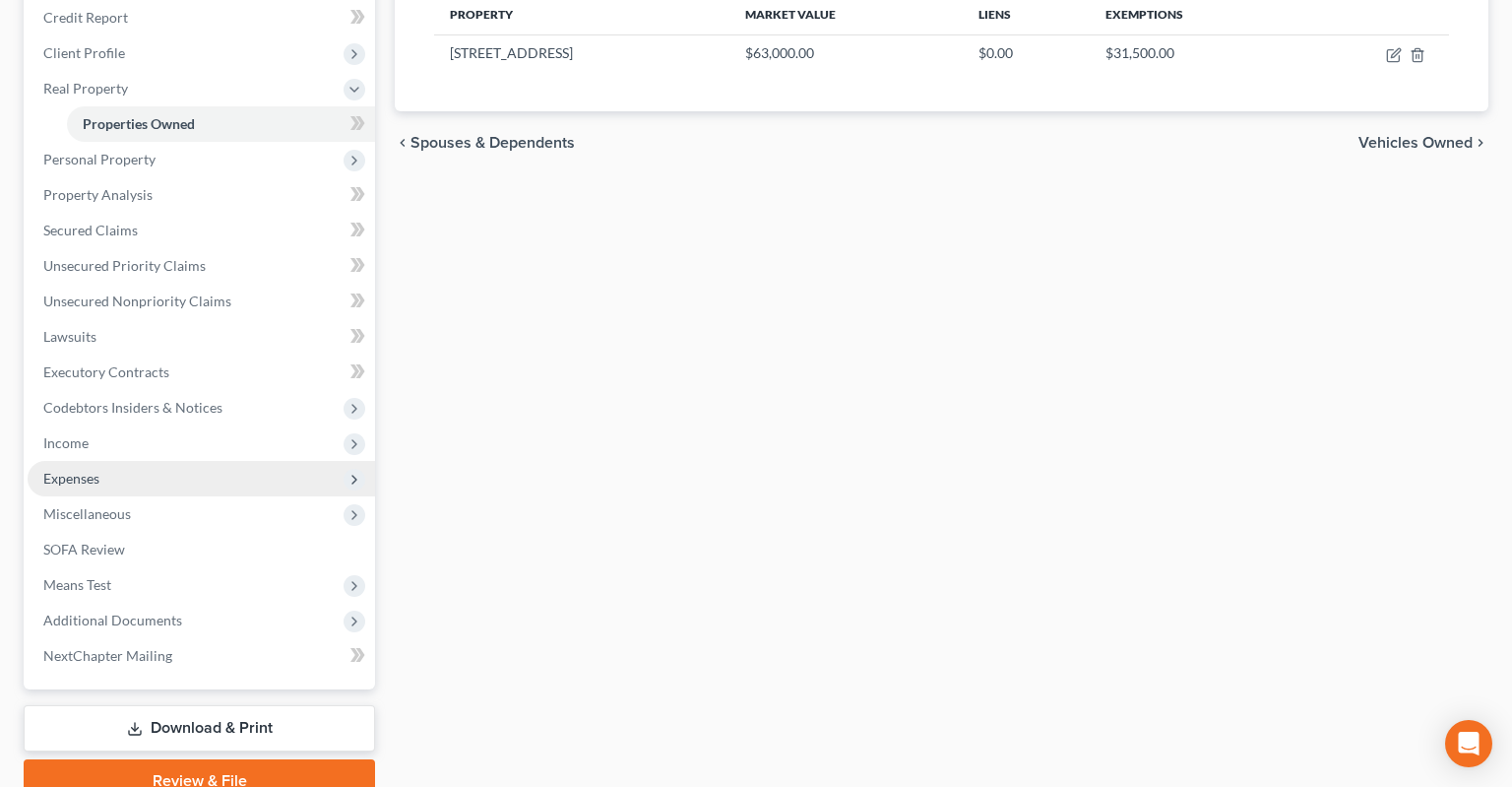 click on "Expenses" at bounding box center (201, 479) 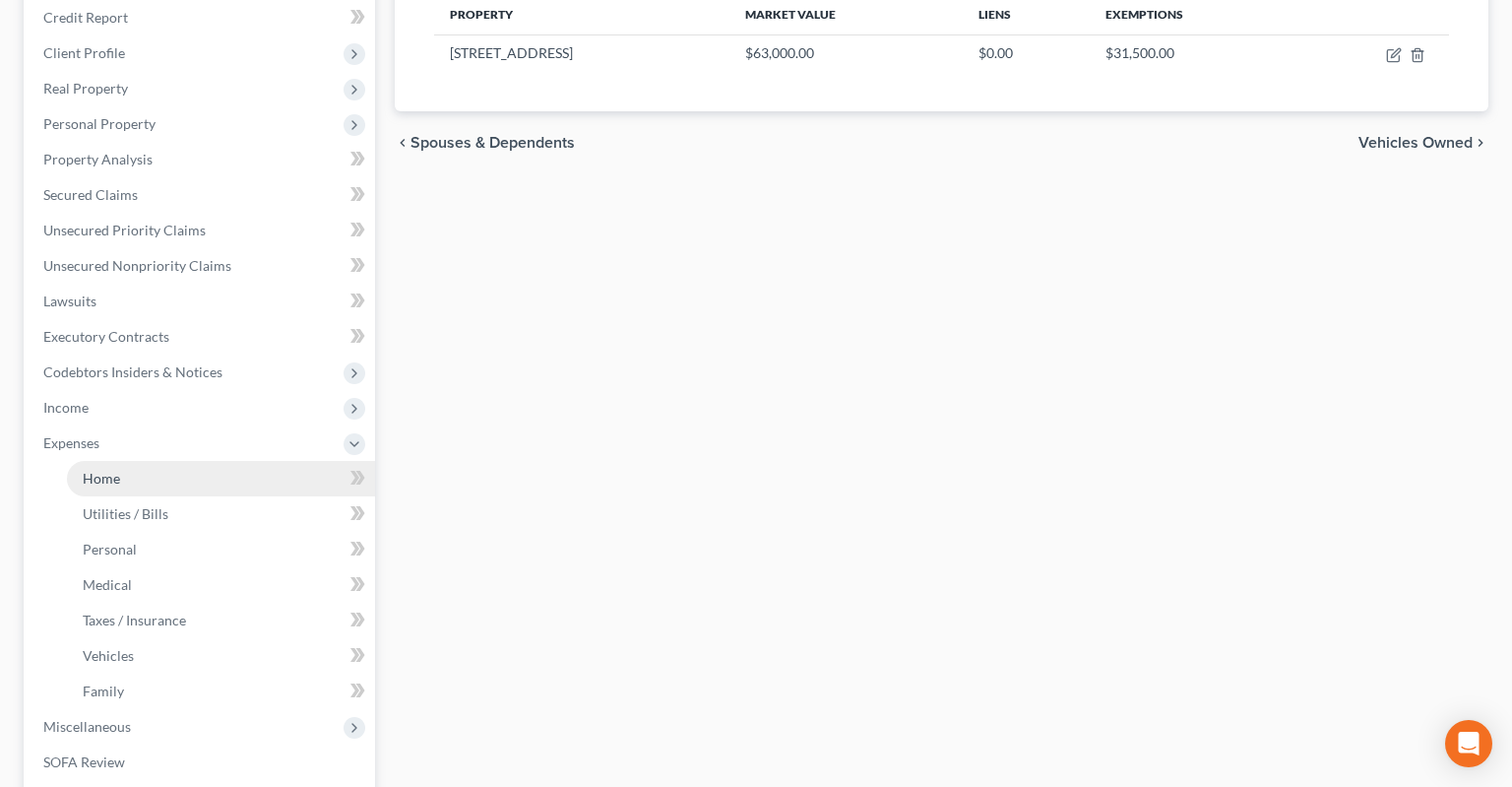 click on "Home" at bounding box center [220, 479] 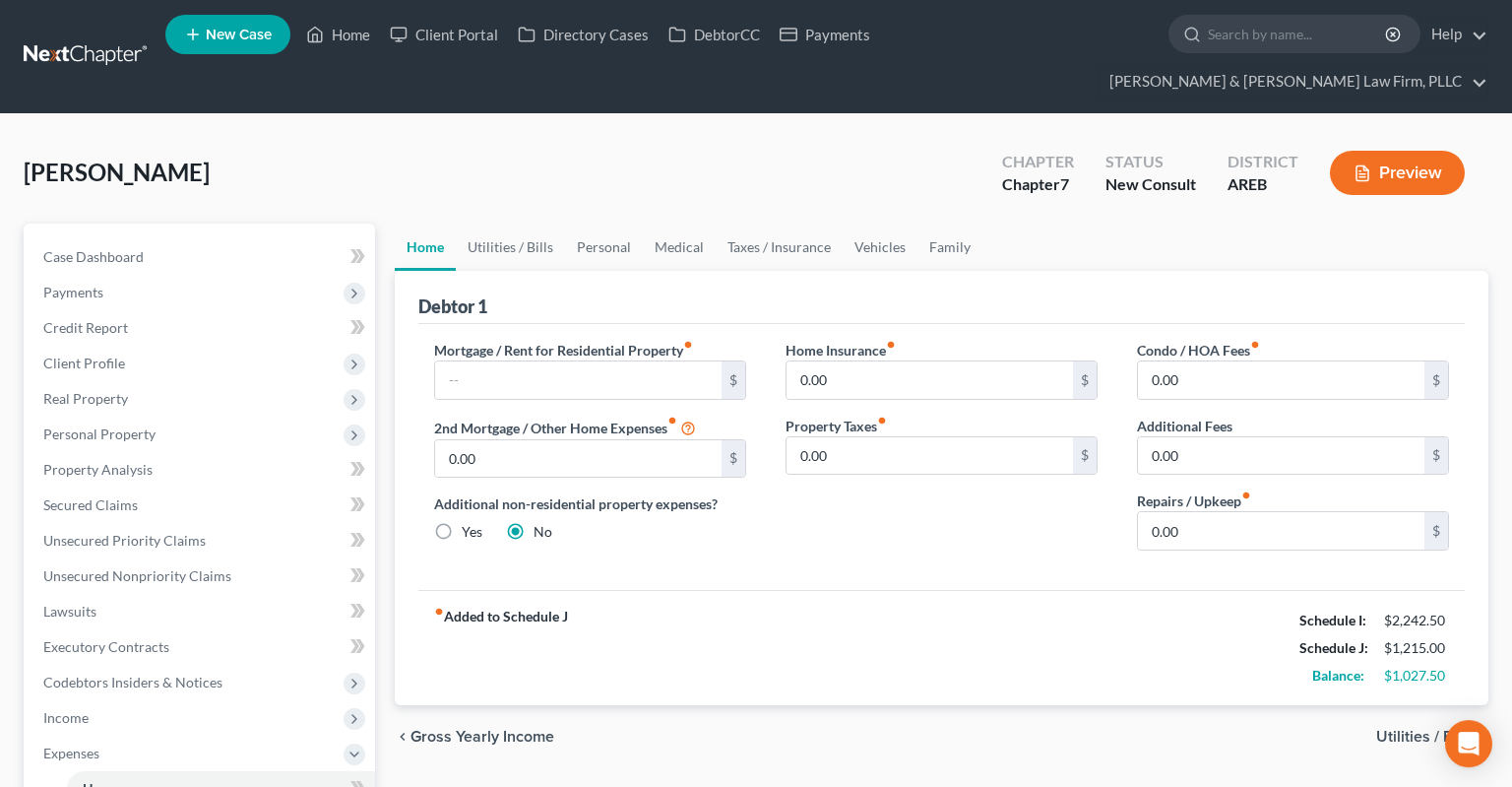 scroll, scrollTop: 0, scrollLeft: 0, axis: both 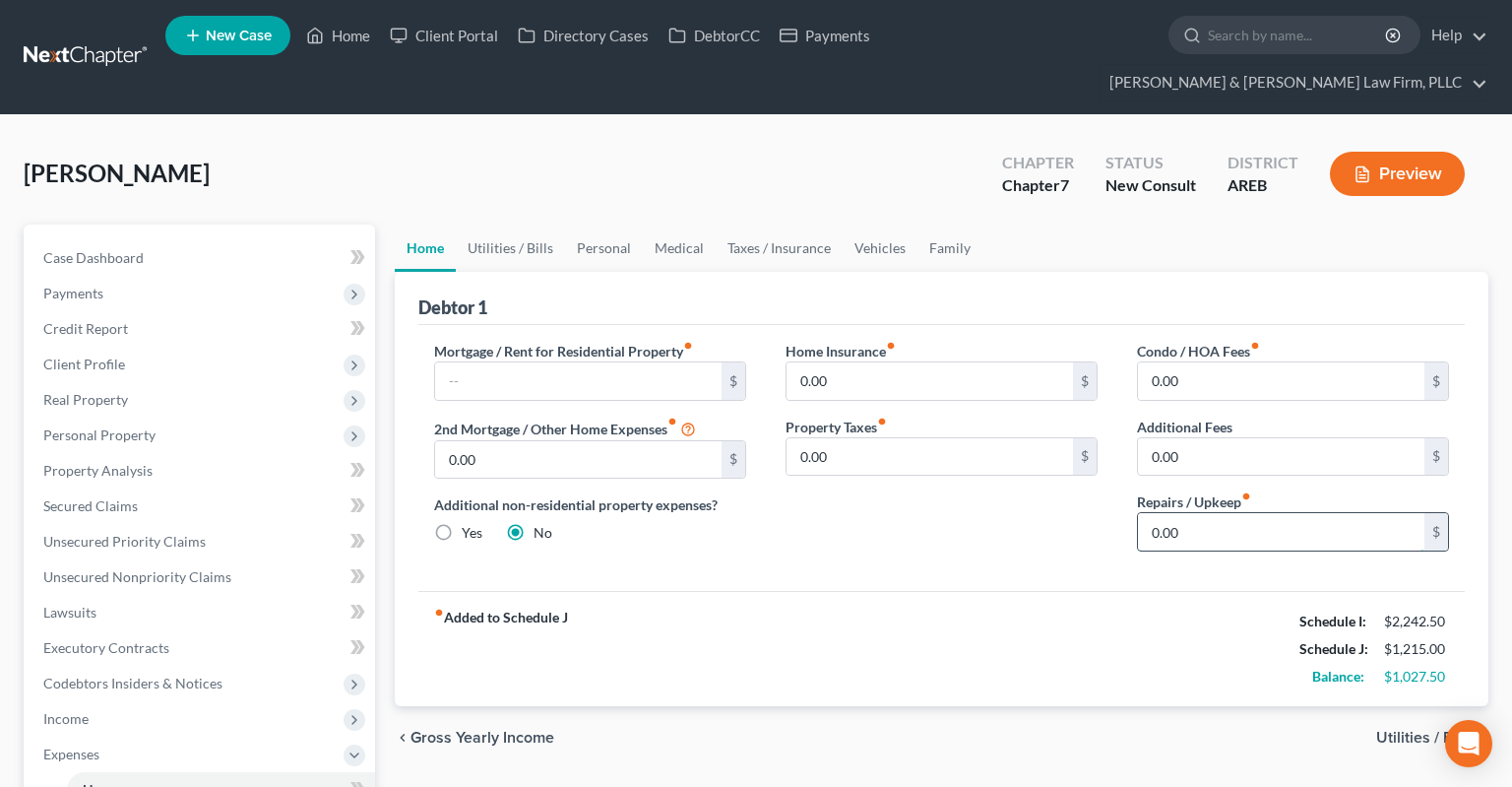 click on "0.00" at bounding box center [1281, 532] 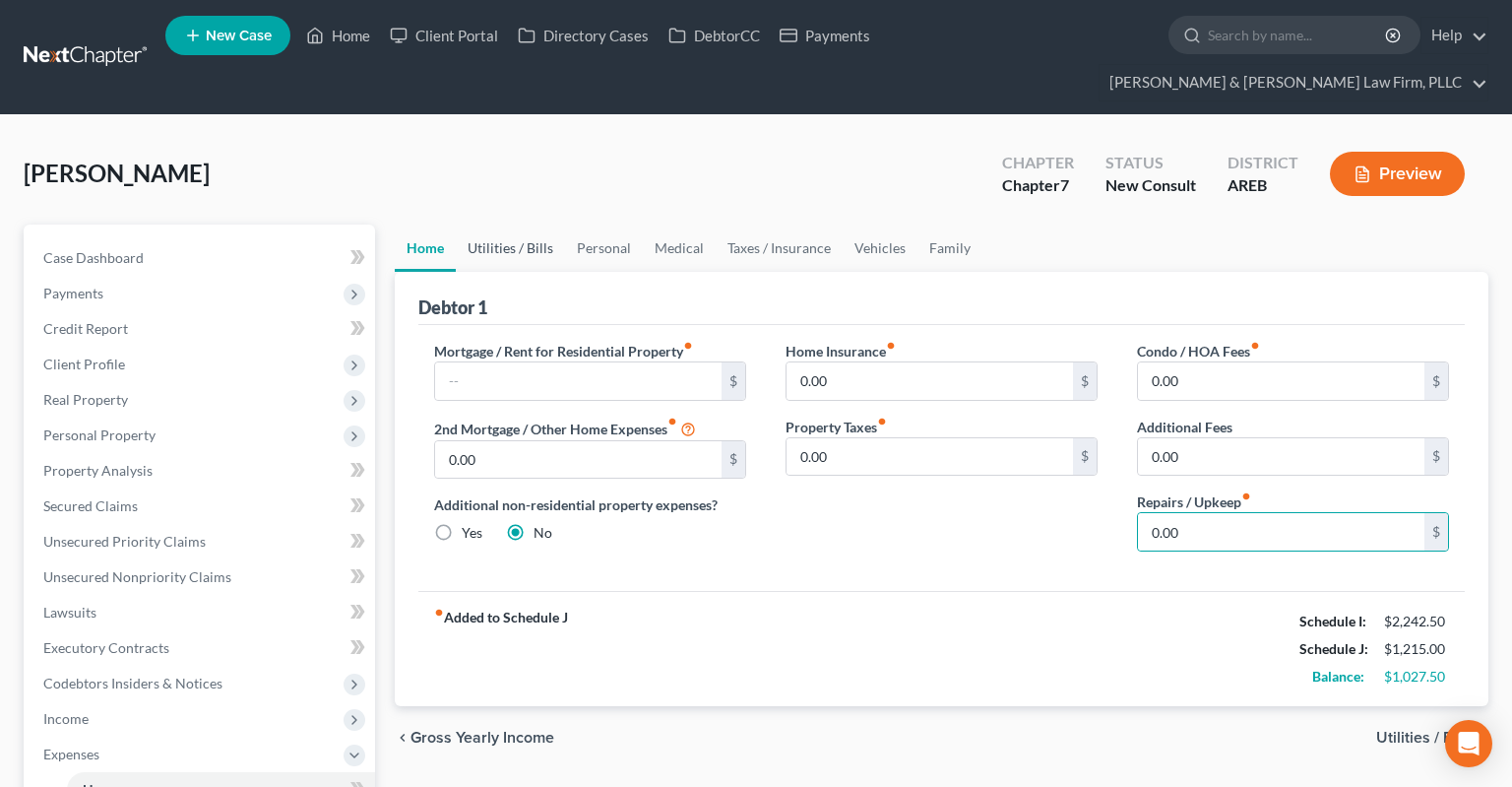 click on "Utilities / Bills" at bounding box center [510, 248] 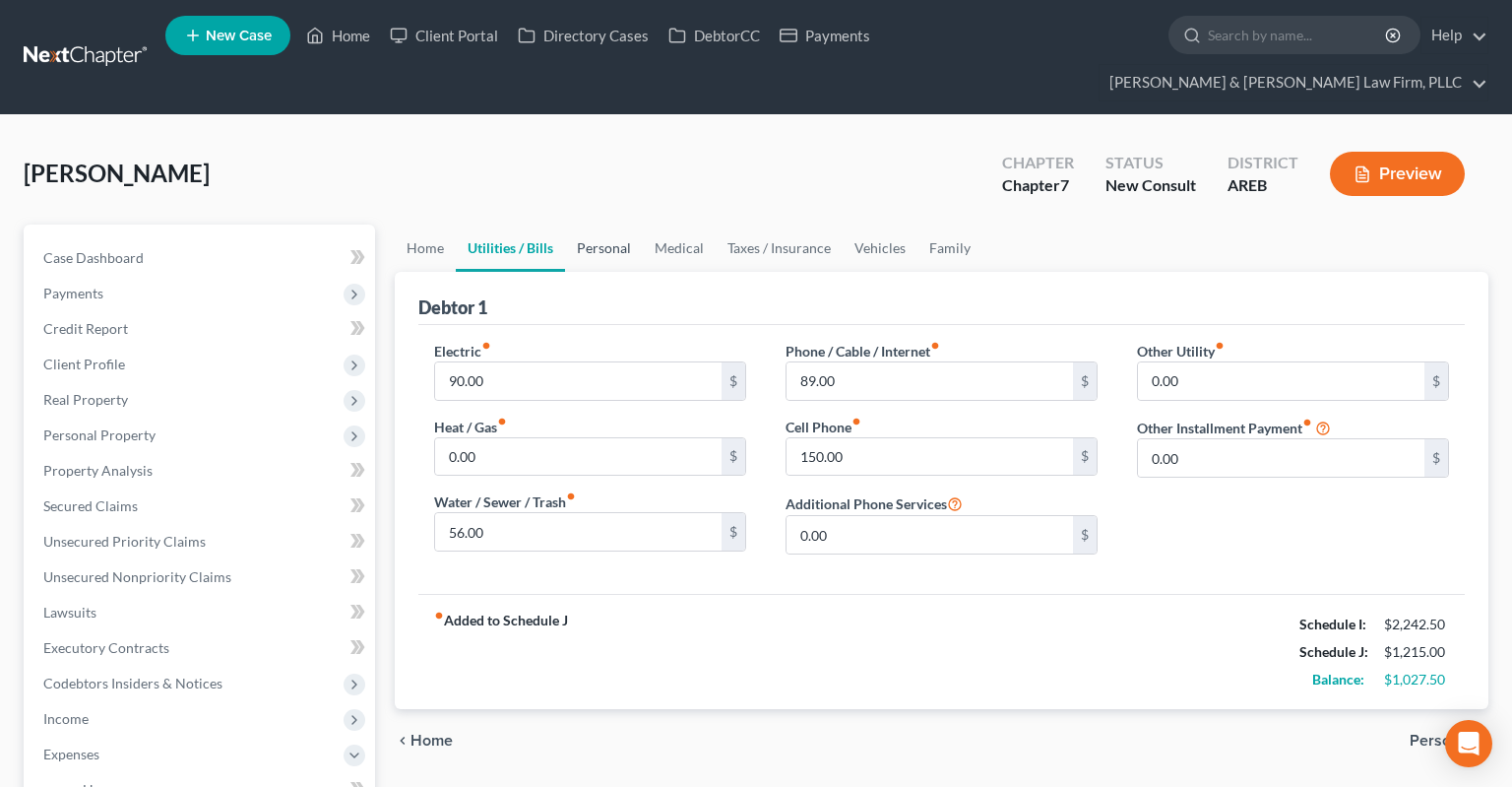 click on "Personal" at bounding box center (603, 248) 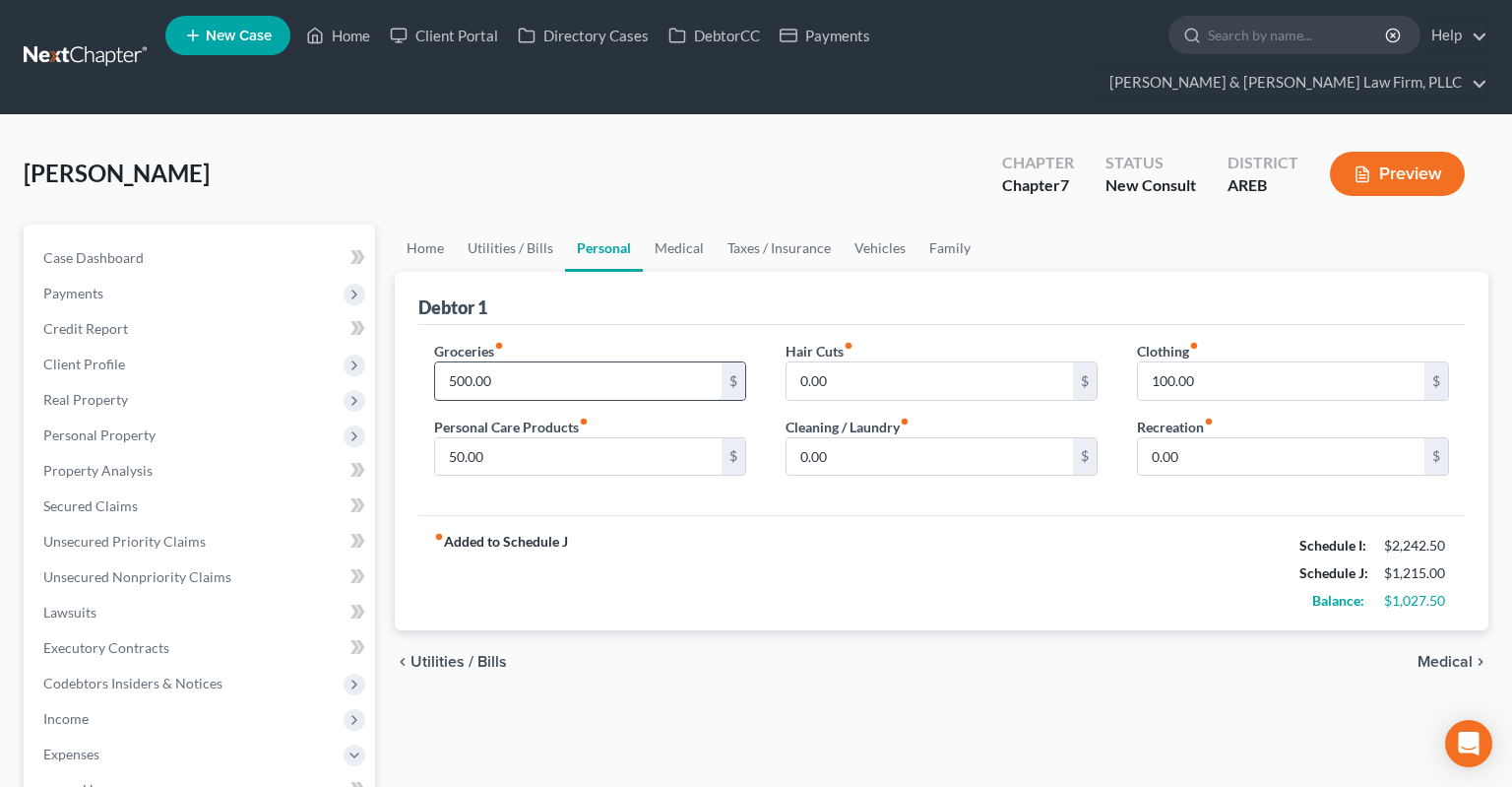 click on "500.00" at bounding box center (578, 381) 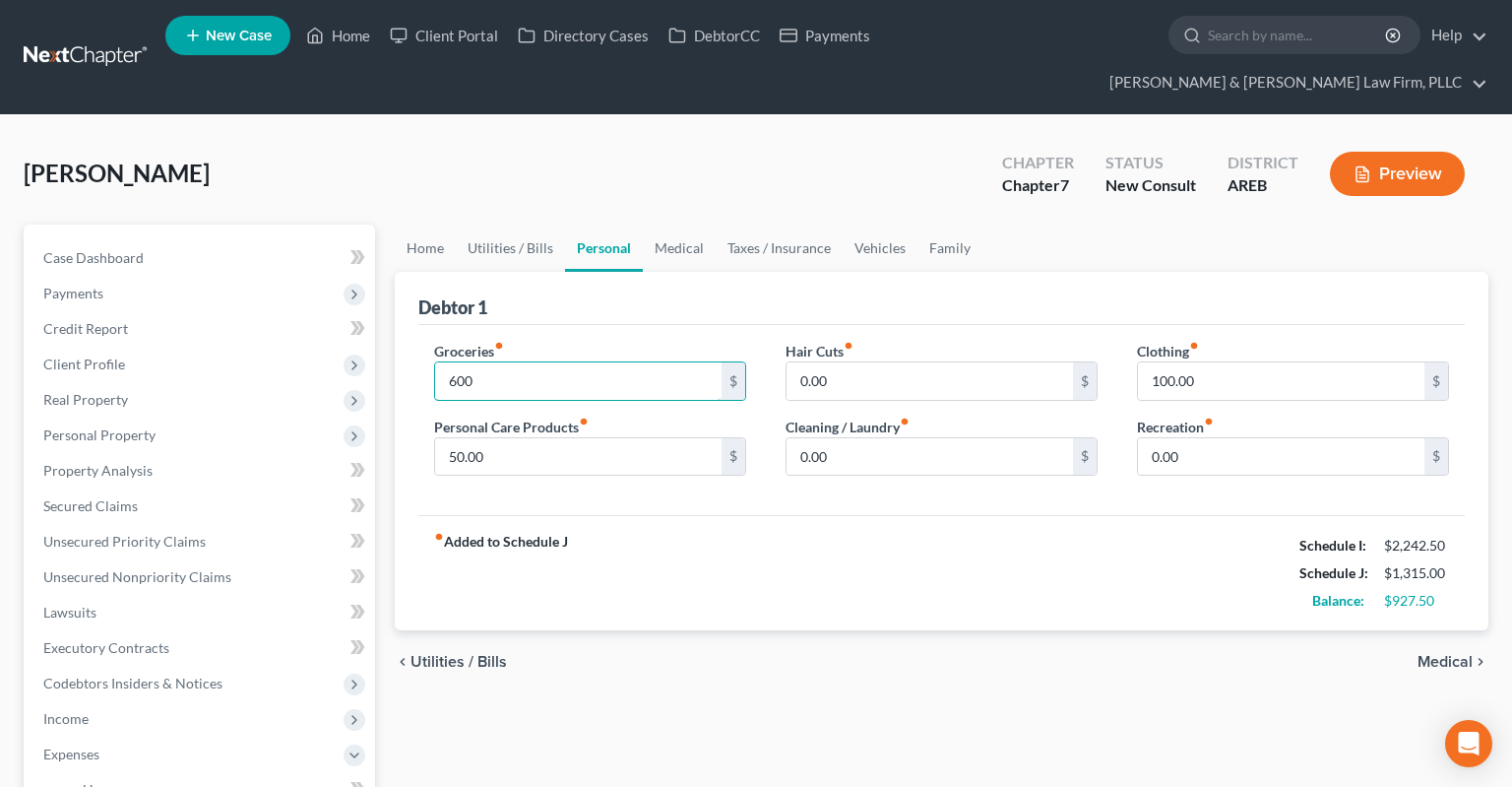 type on "600" 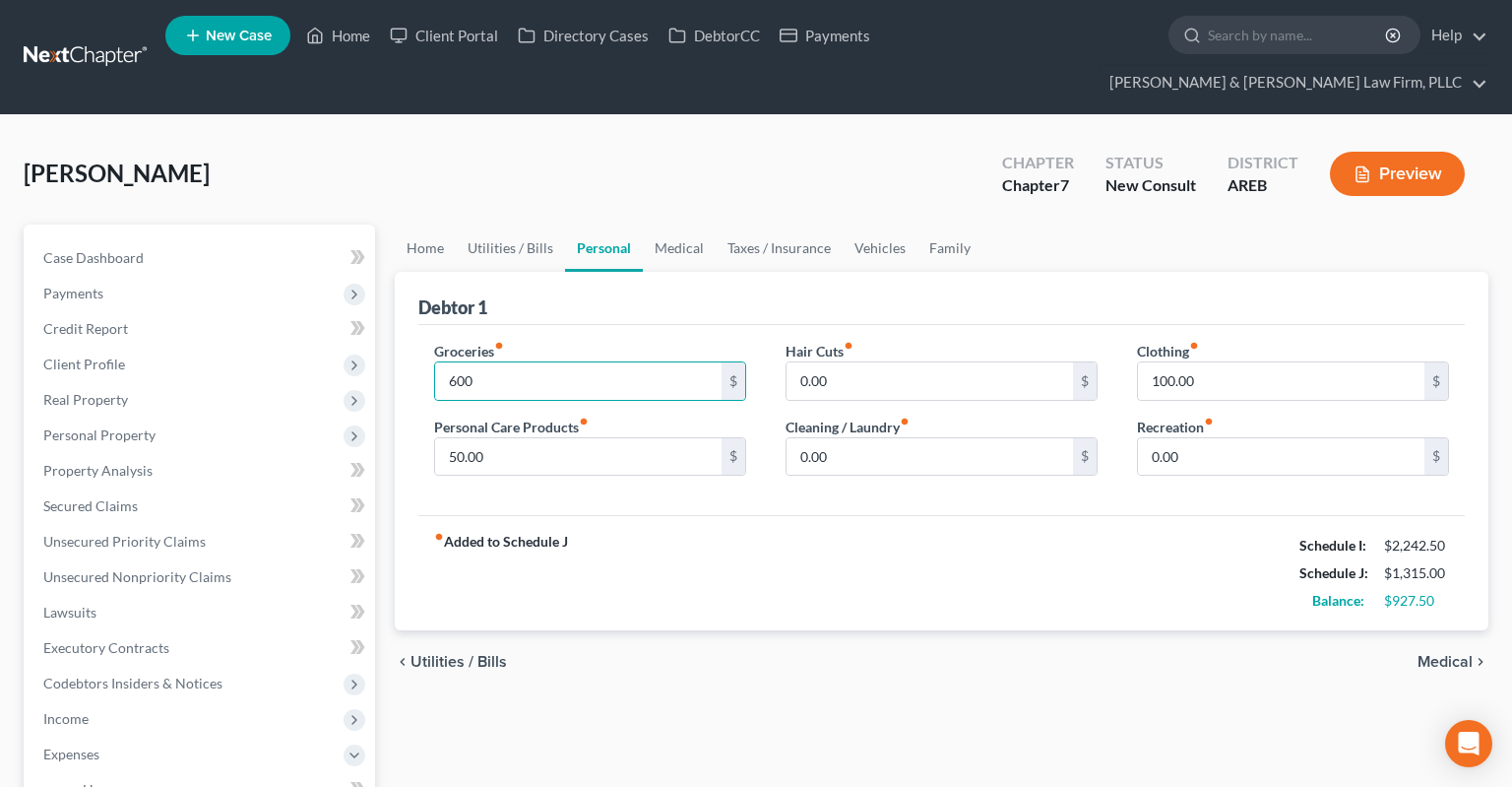 click on "[PERSON_NAME] Upgraded Chapter Chapter  7 Status New Consult District AREB Preview" at bounding box center [756, 181] 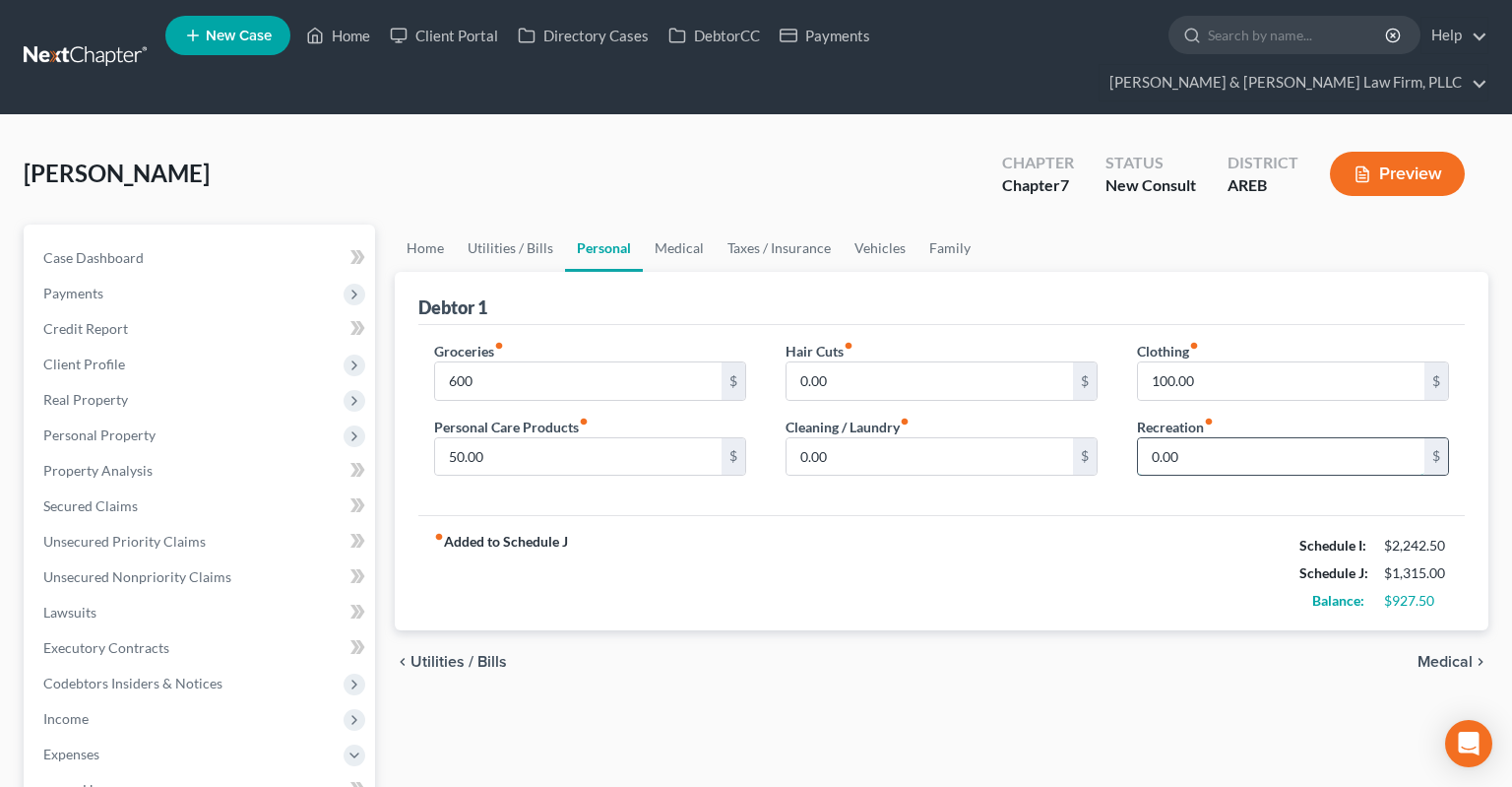 click on "0.00" at bounding box center [1281, 457] 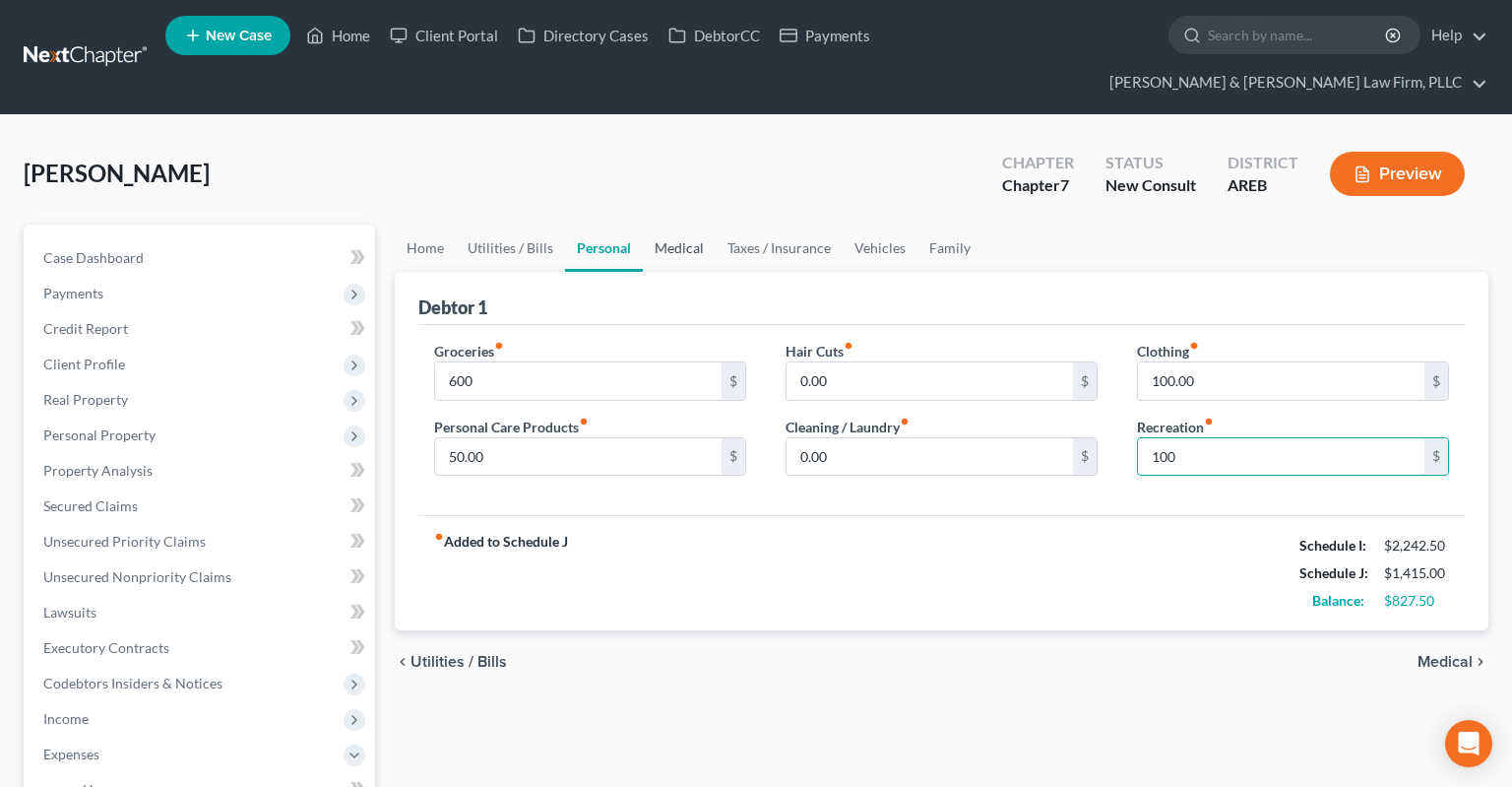 type on "100" 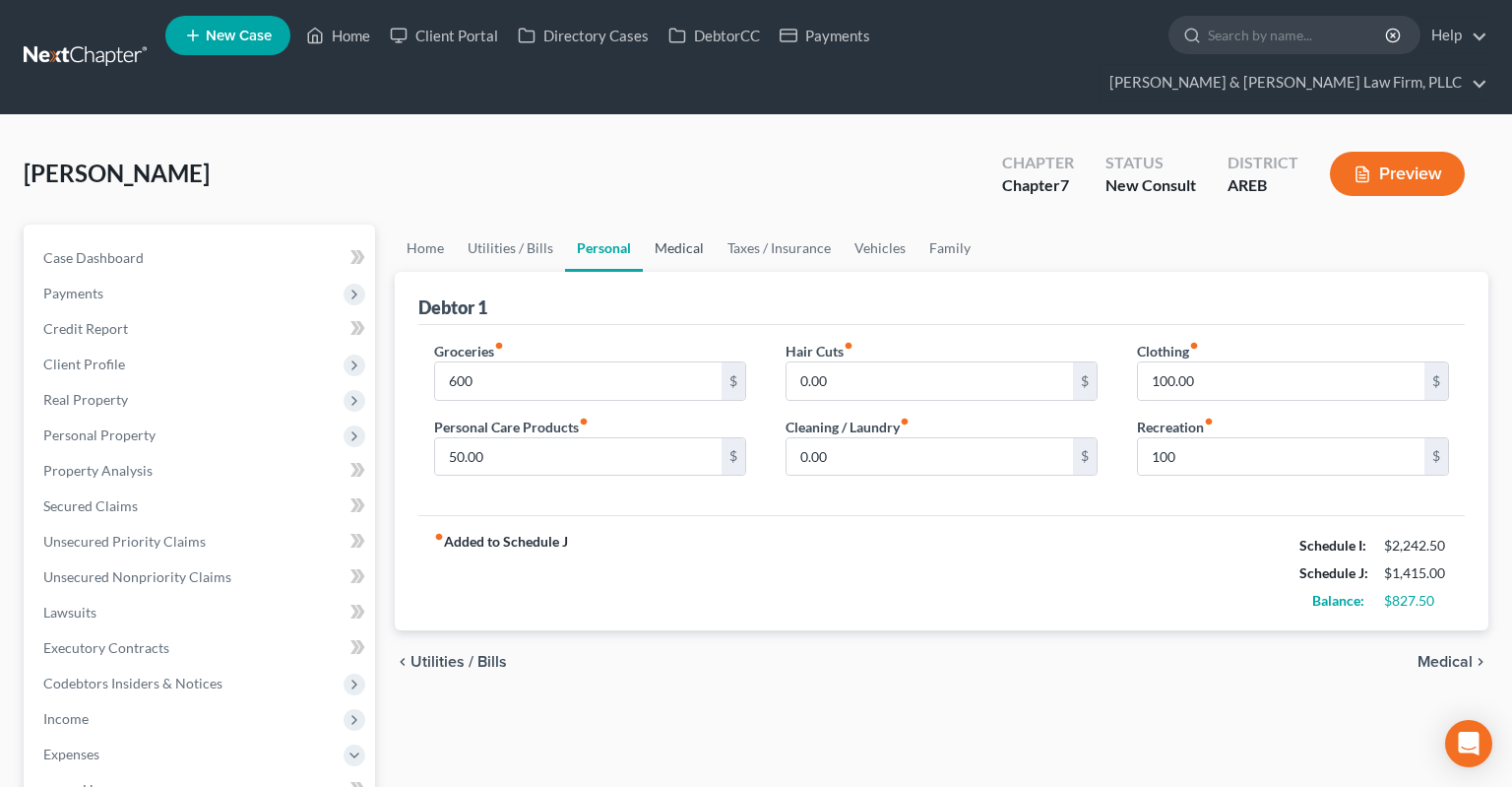click on "Medical" at bounding box center [679, 248] 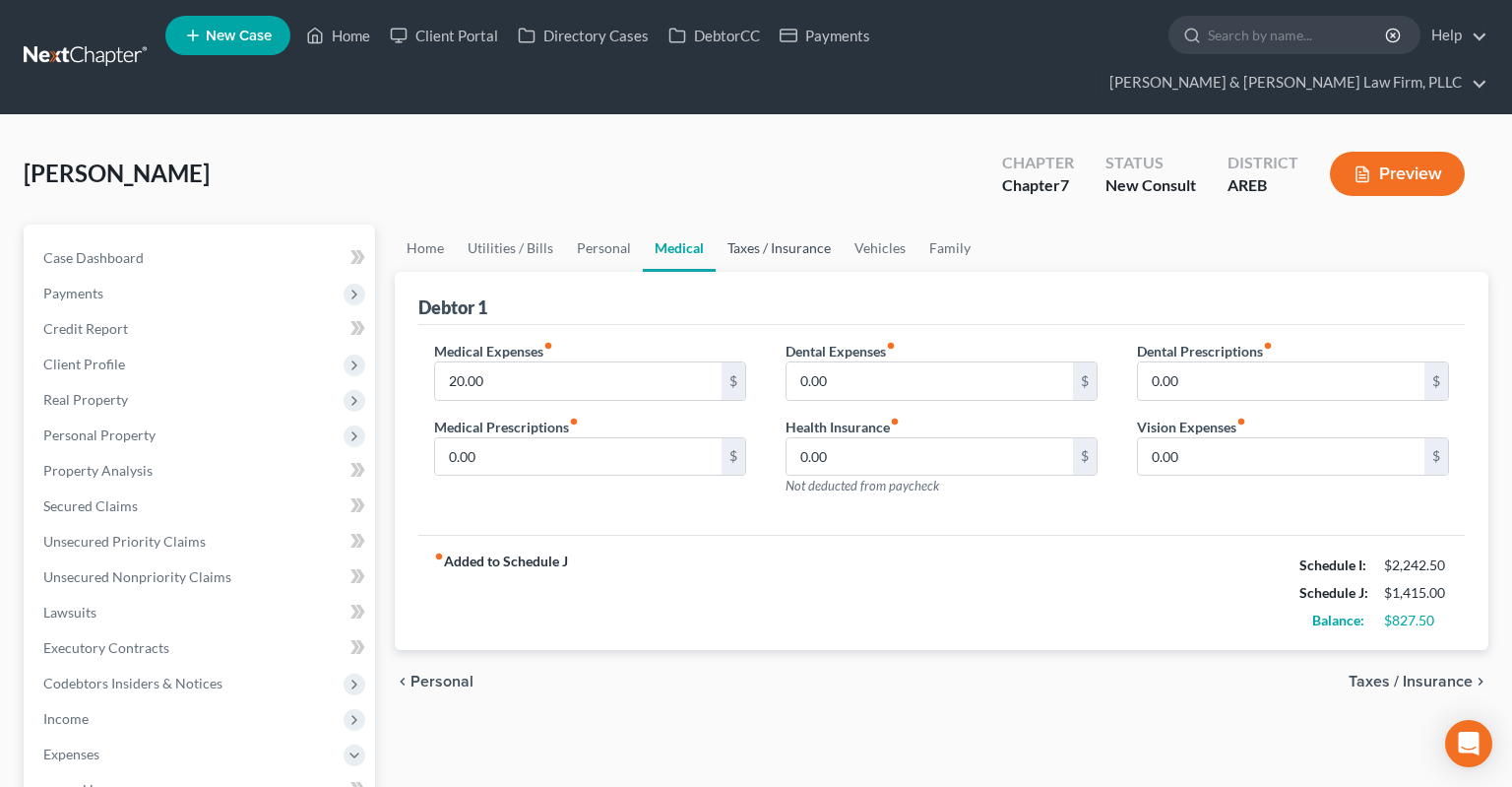 click on "Taxes / Insurance" at bounding box center [779, 248] 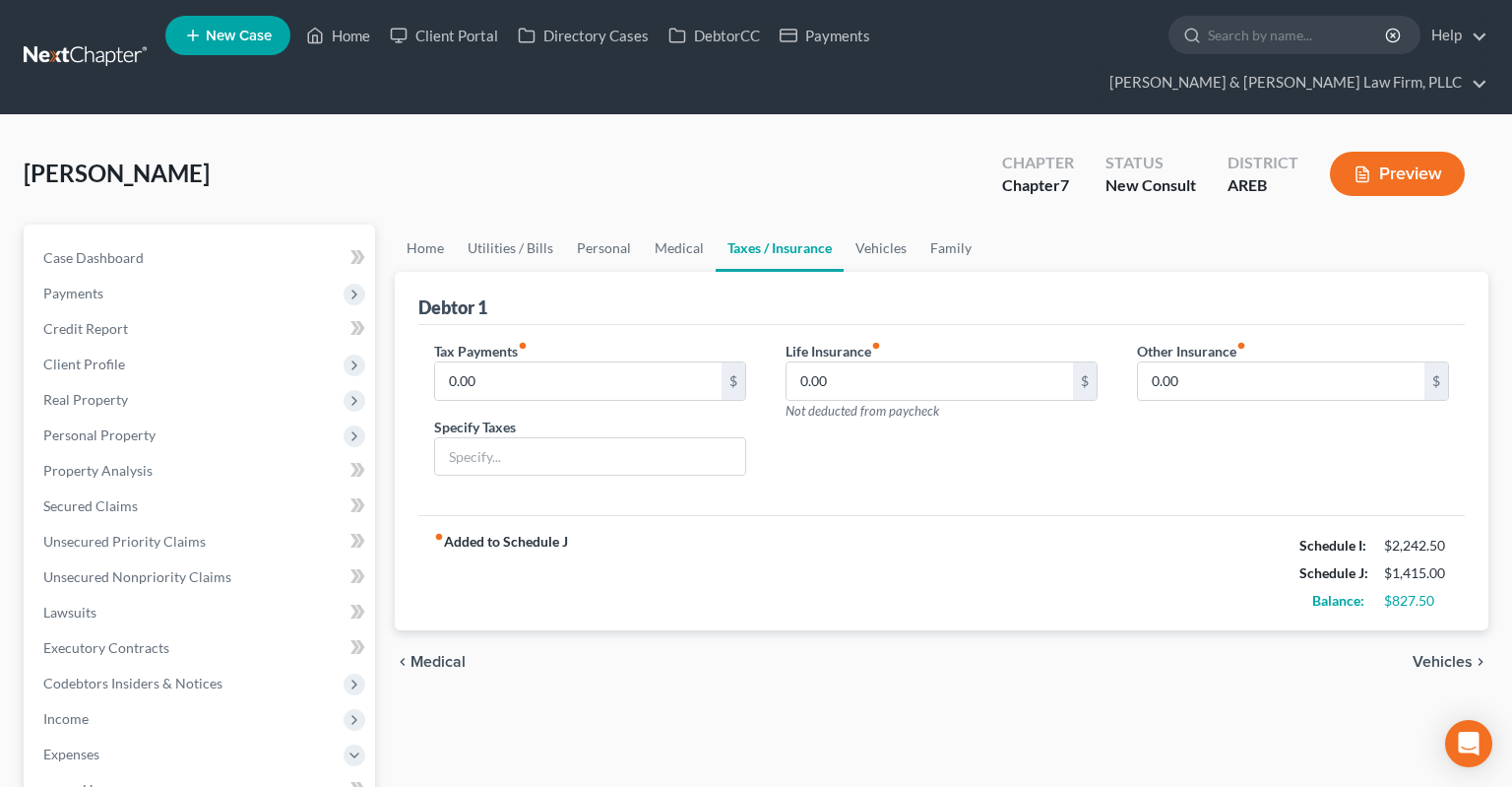 click on "Taxes / Insurance" at bounding box center [780, 248] 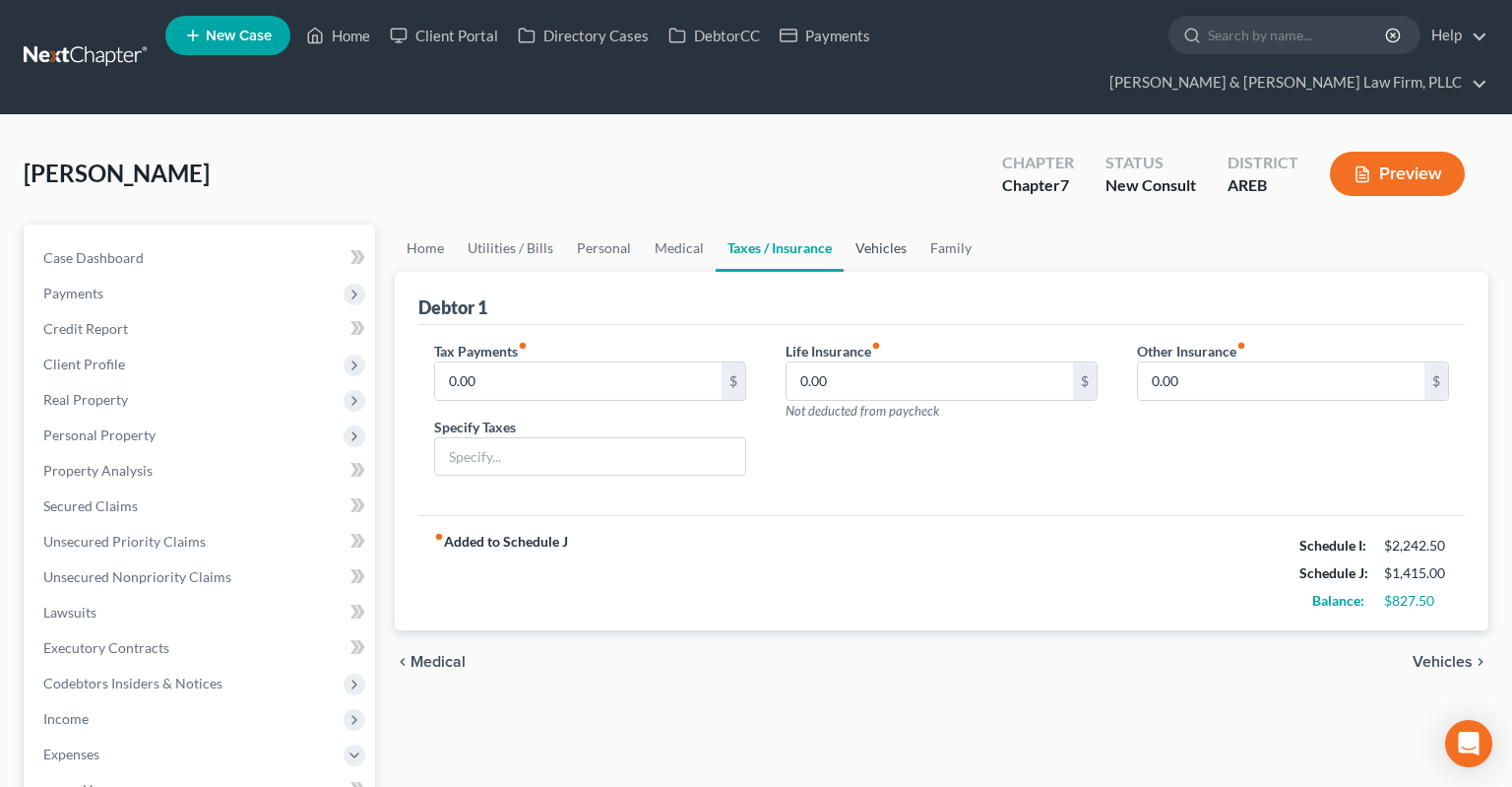 click on "Vehicles" at bounding box center [881, 248] 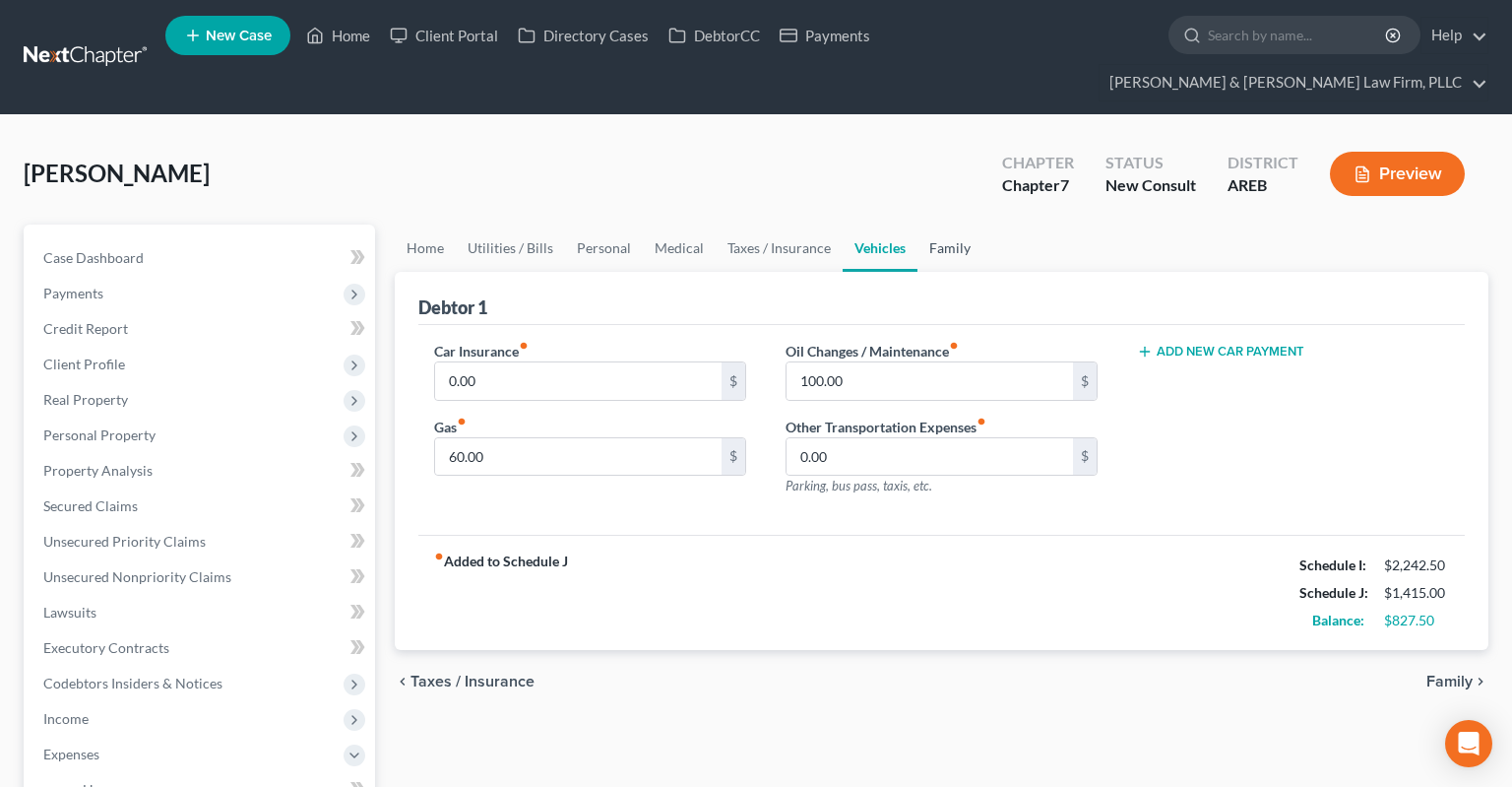click on "Family" at bounding box center [950, 248] 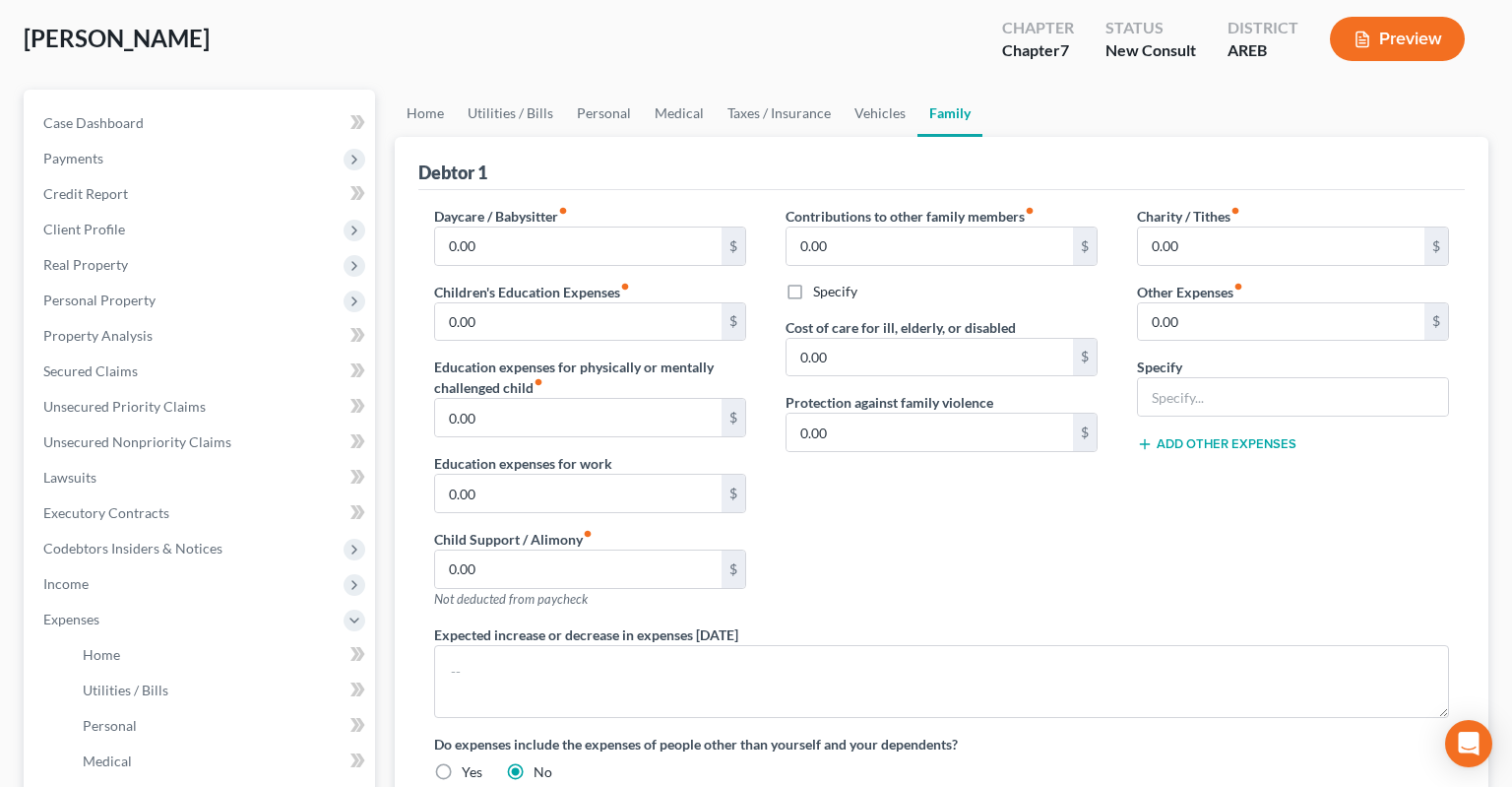 scroll, scrollTop: 0, scrollLeft: 0, axis: both 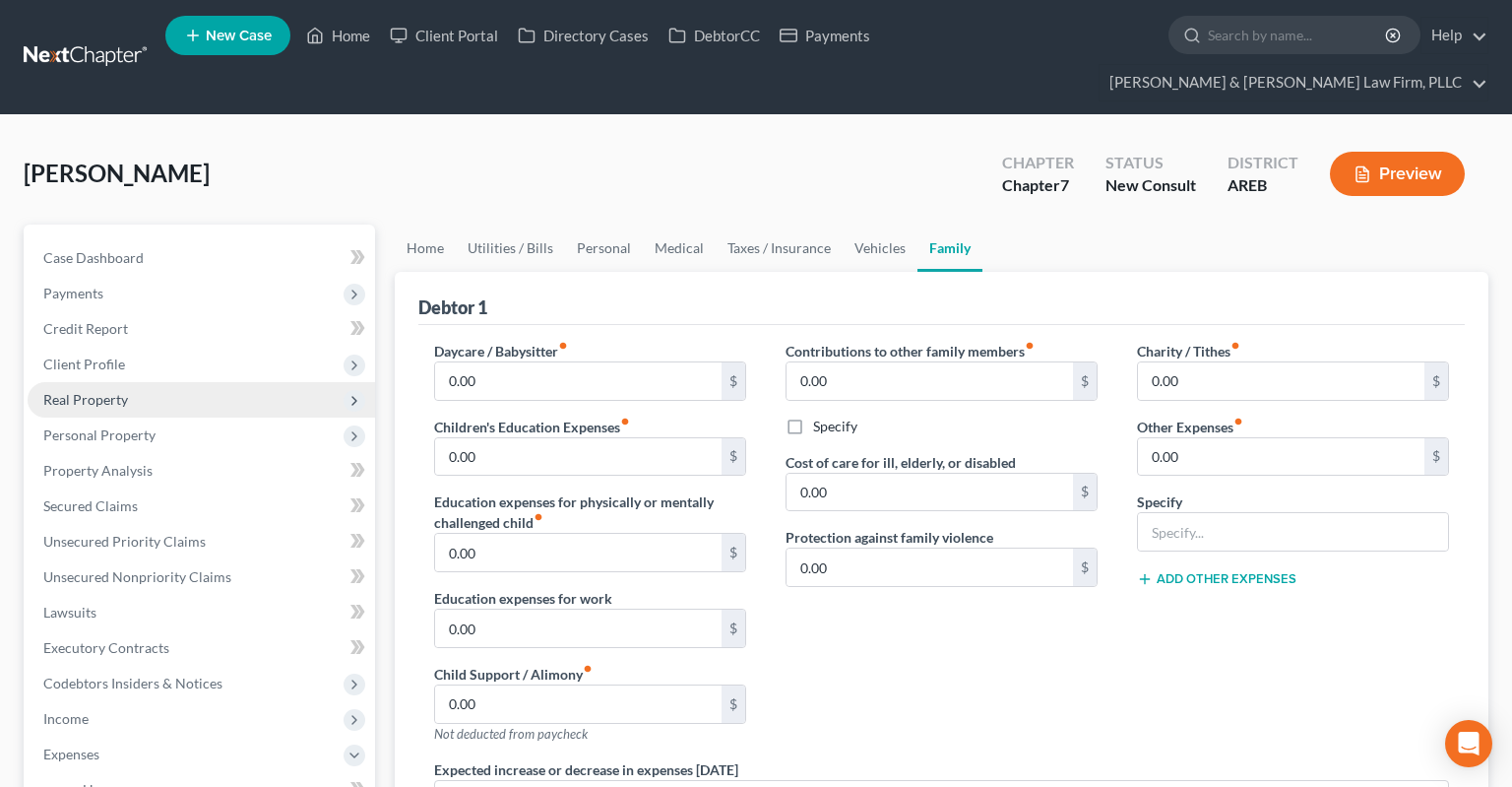 click on "Real Property" at bounding box center (201, 400) 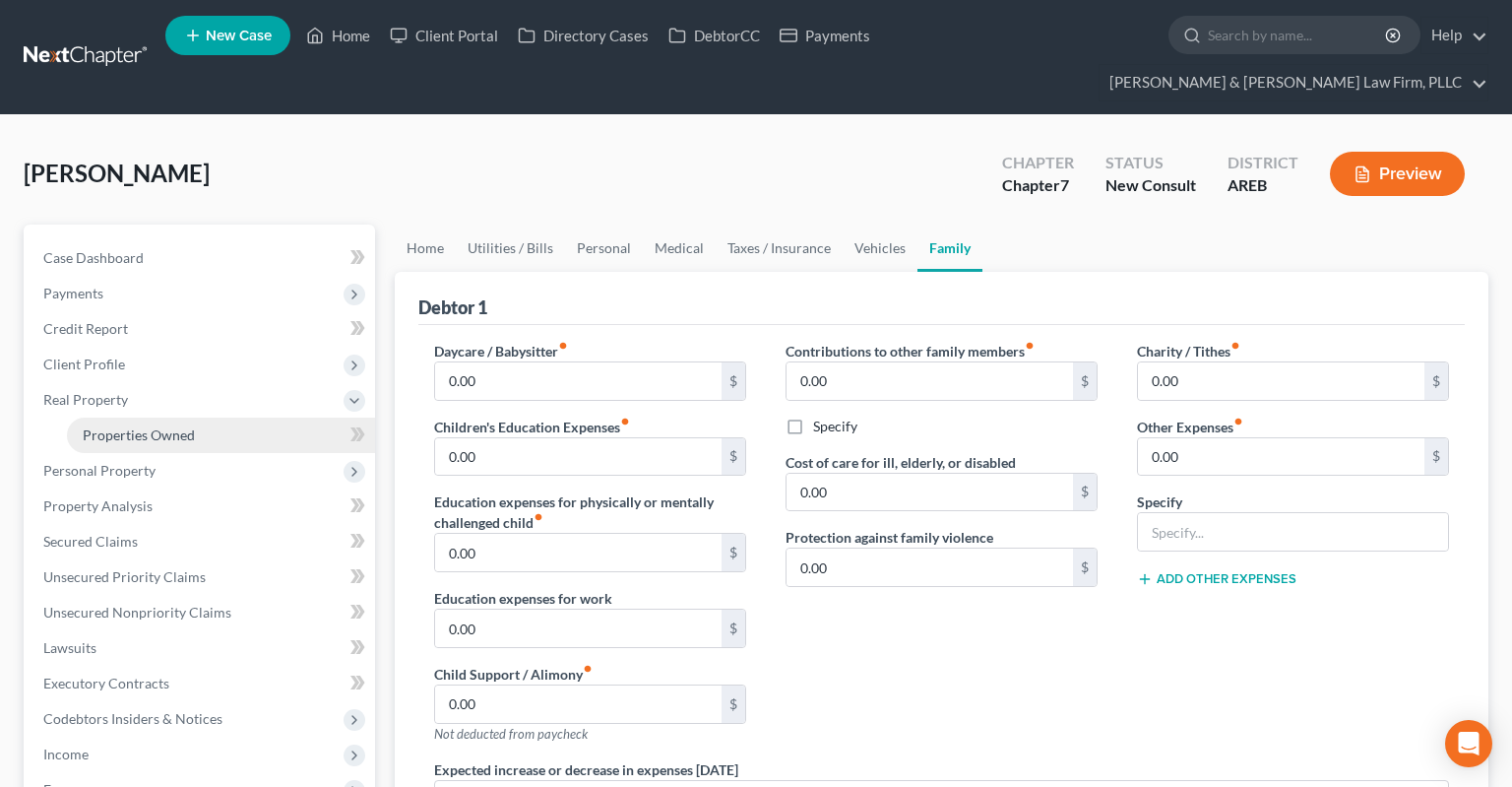 click on "Properties Owned" at bounding box center [220, 435] 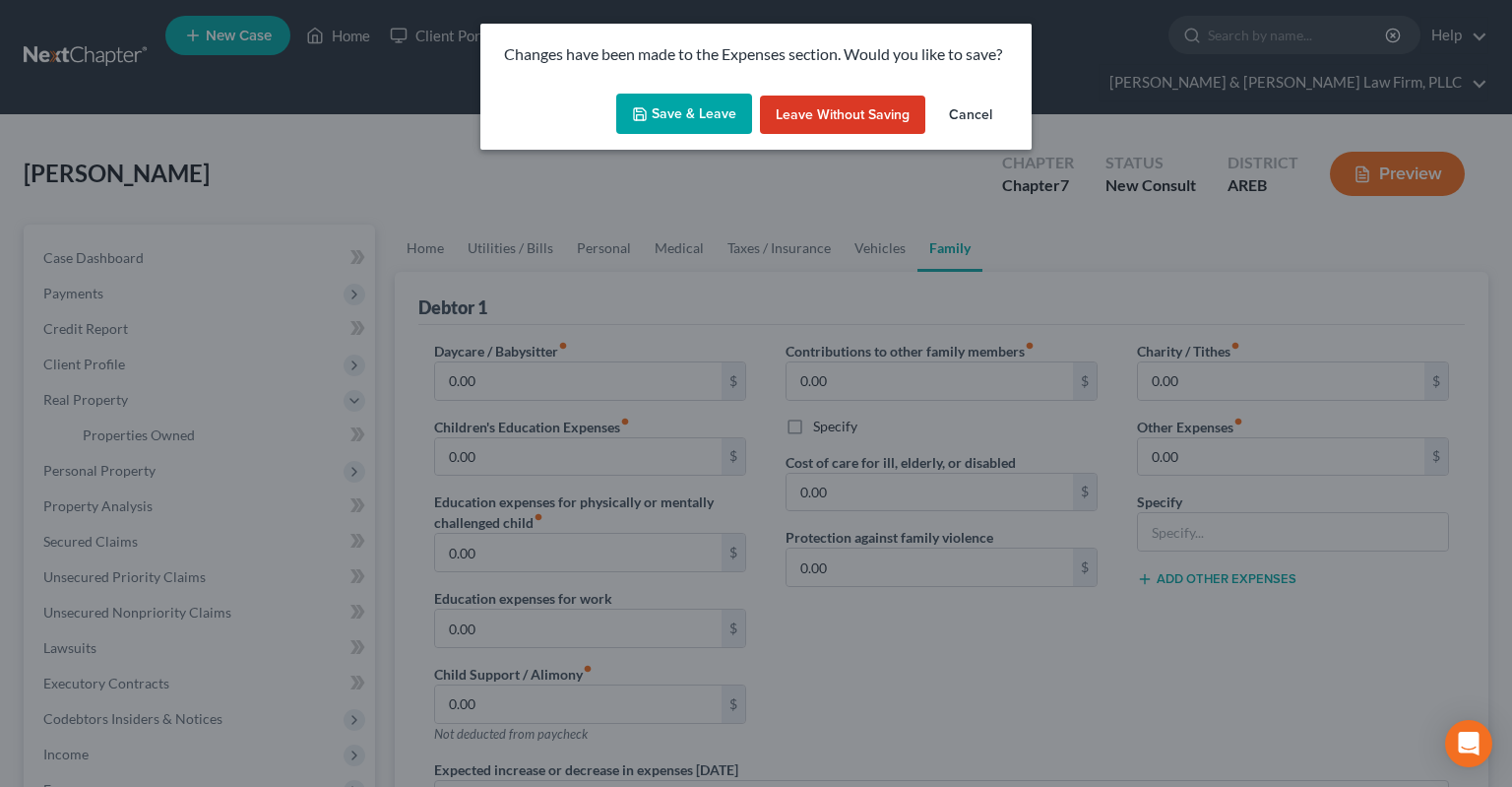 click on "Save & Leave" at bounding box center [684, 114] 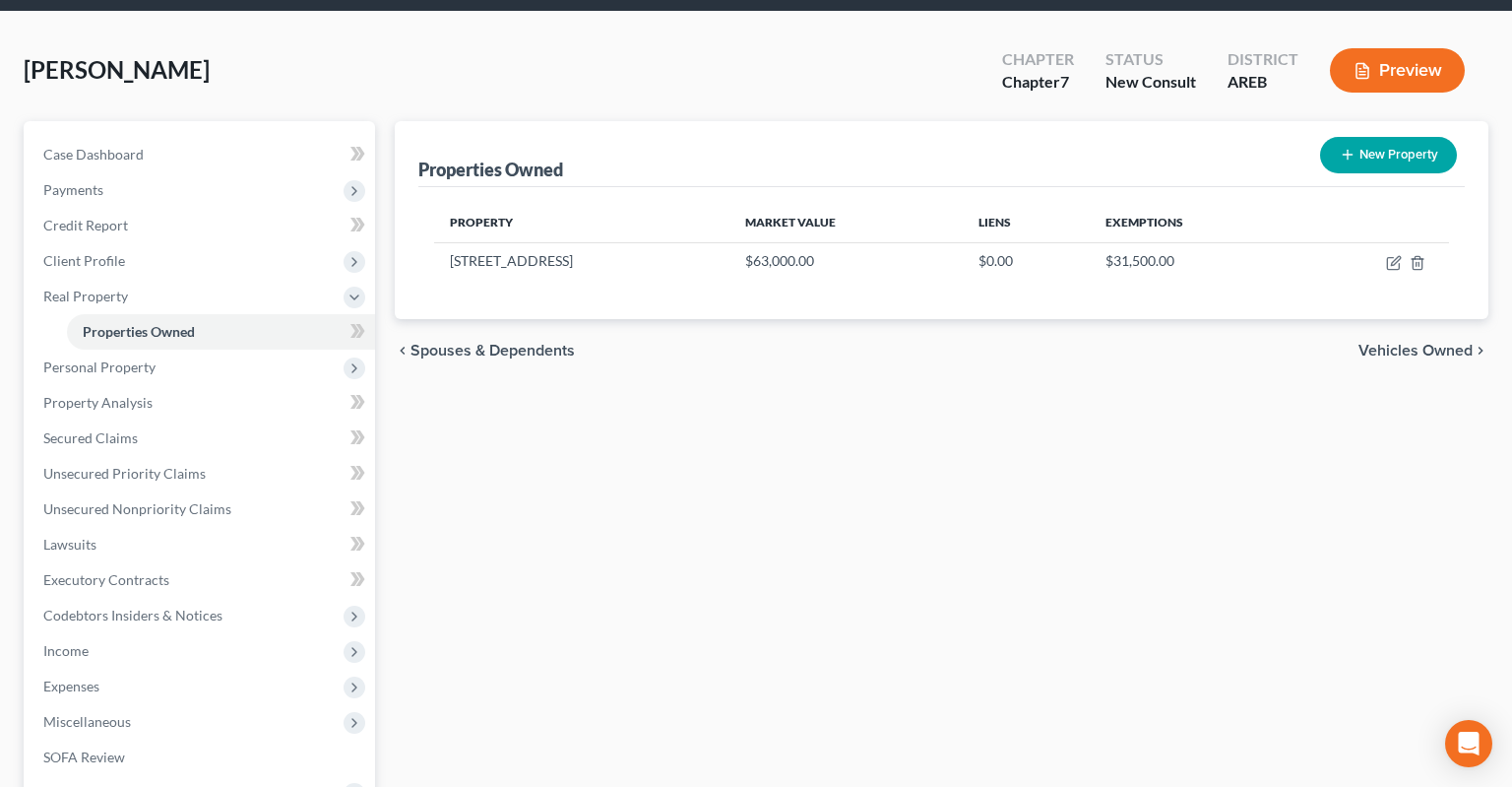 scroll, scrollTop: 0, scrollLeft: 0, axis: both 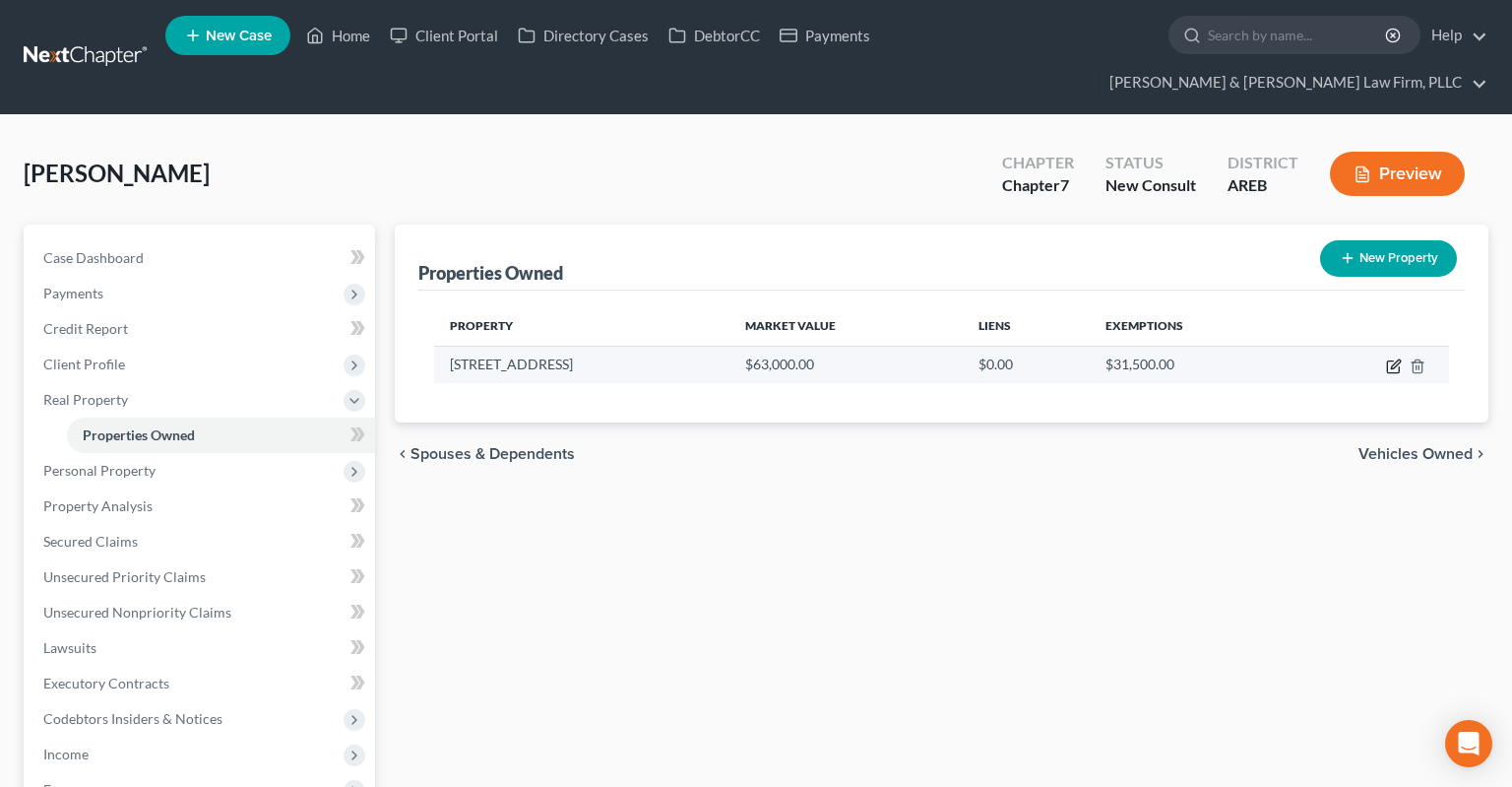 click 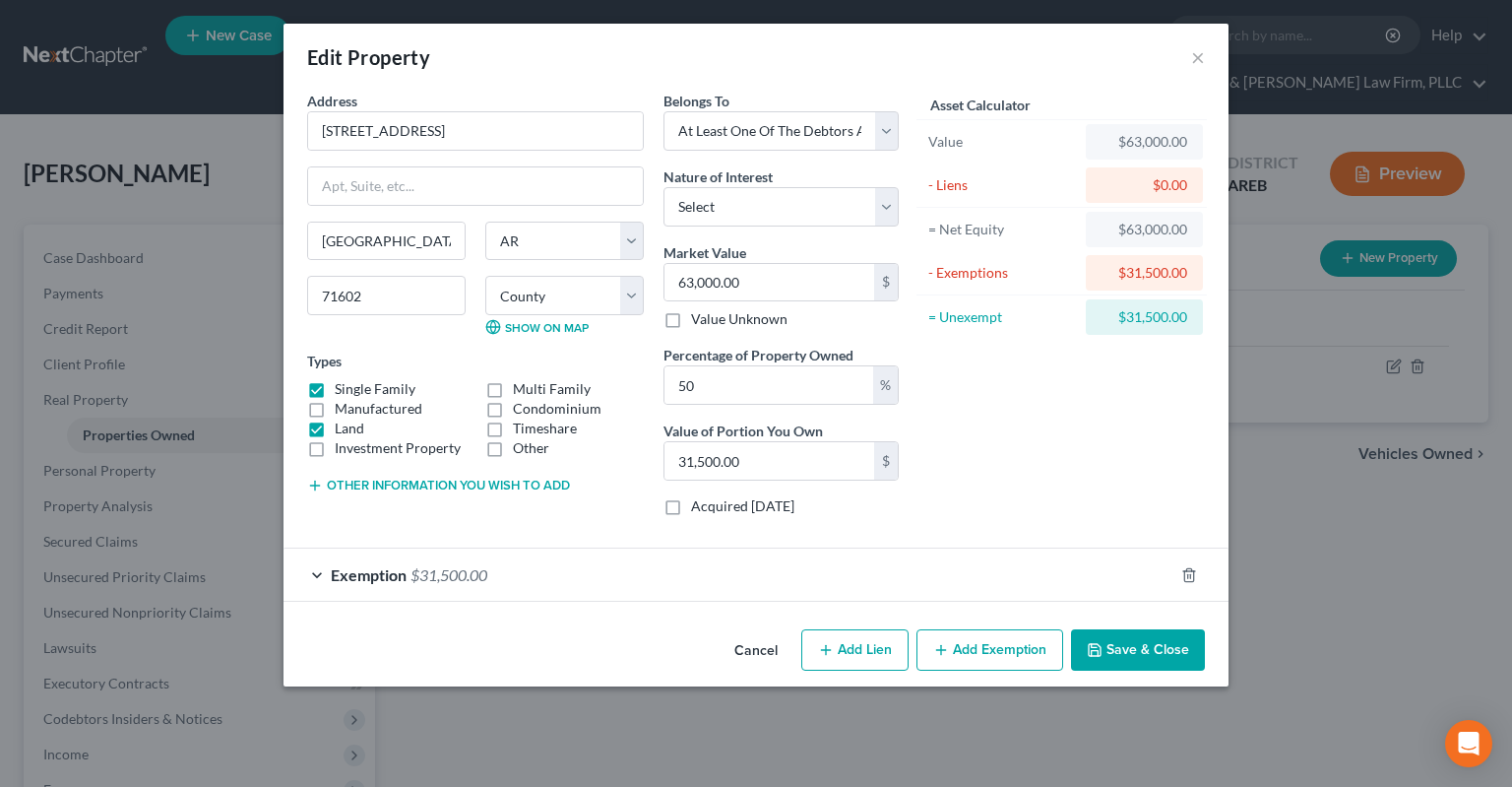 click on "Asset Calculator Value $63,000.00 - Liens $0.00 = Net Equity $63,000.00 - Exemptions $31,500.00 = Unexempt $31,500.00" at bounding box center (1061, 311) 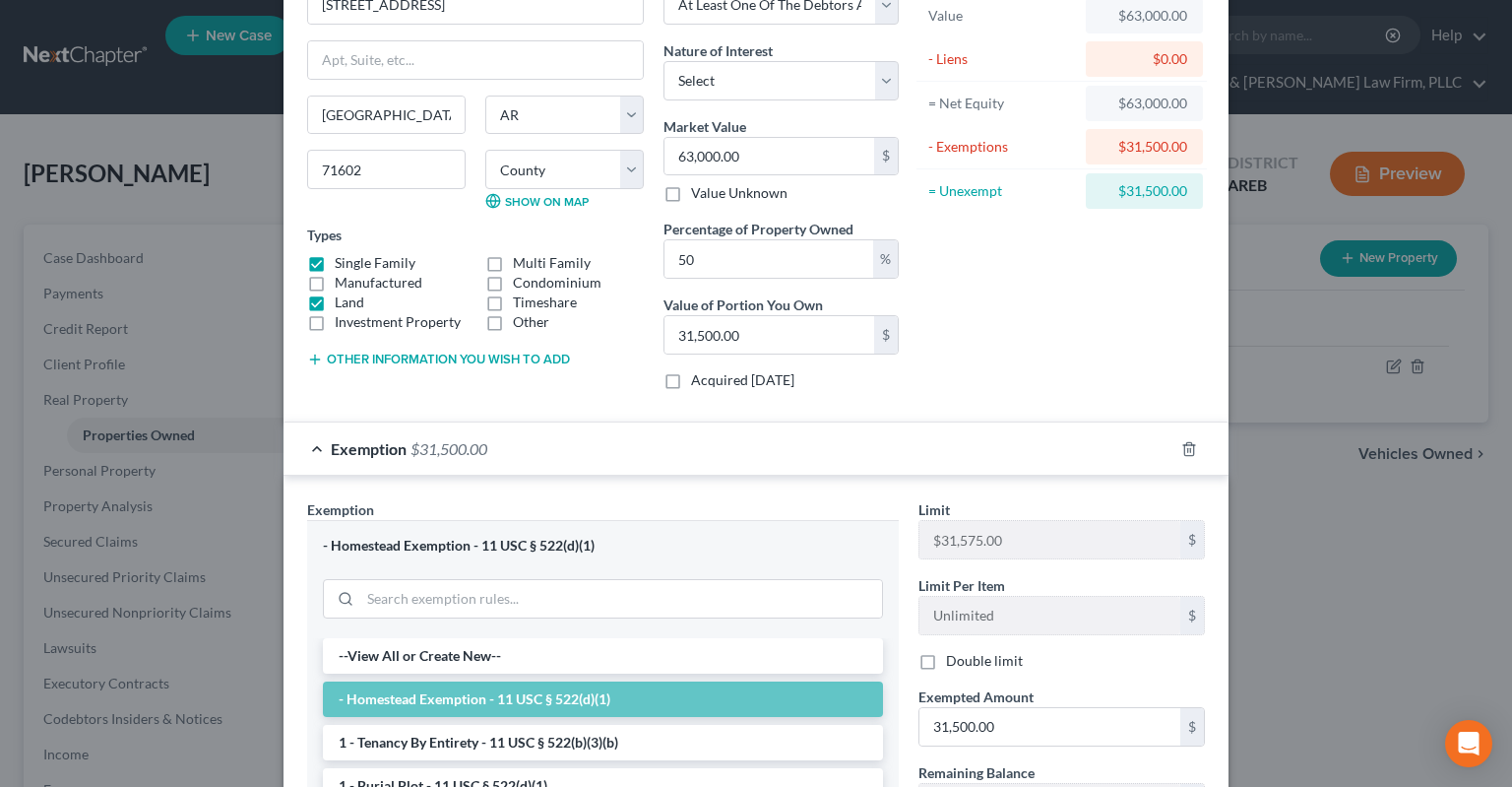 scroll, scrollTop: 99, scrollLeft: 0, axis: vertical 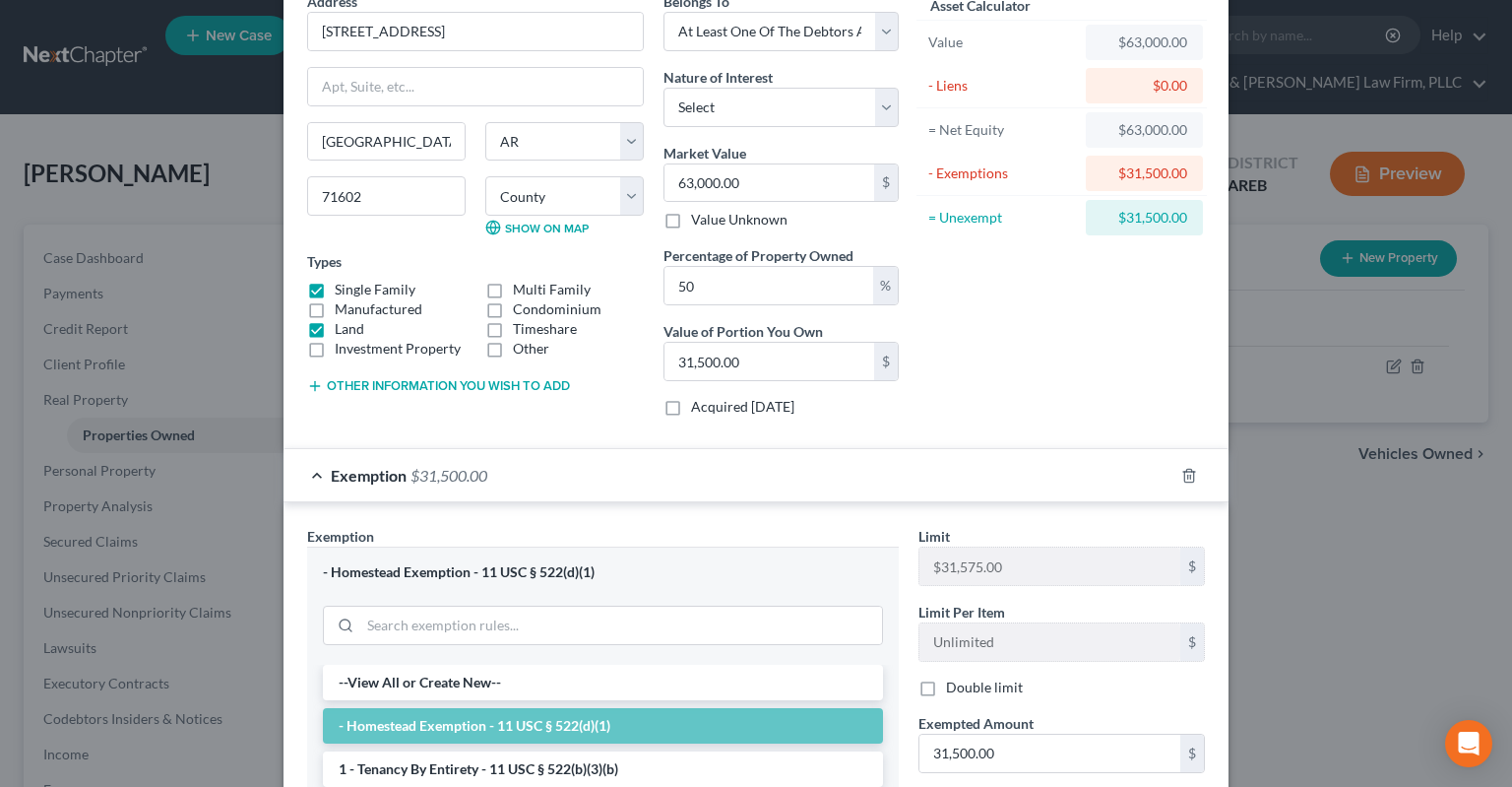 click on "Exemption $31,500.00" at bounding box center (728, 475) 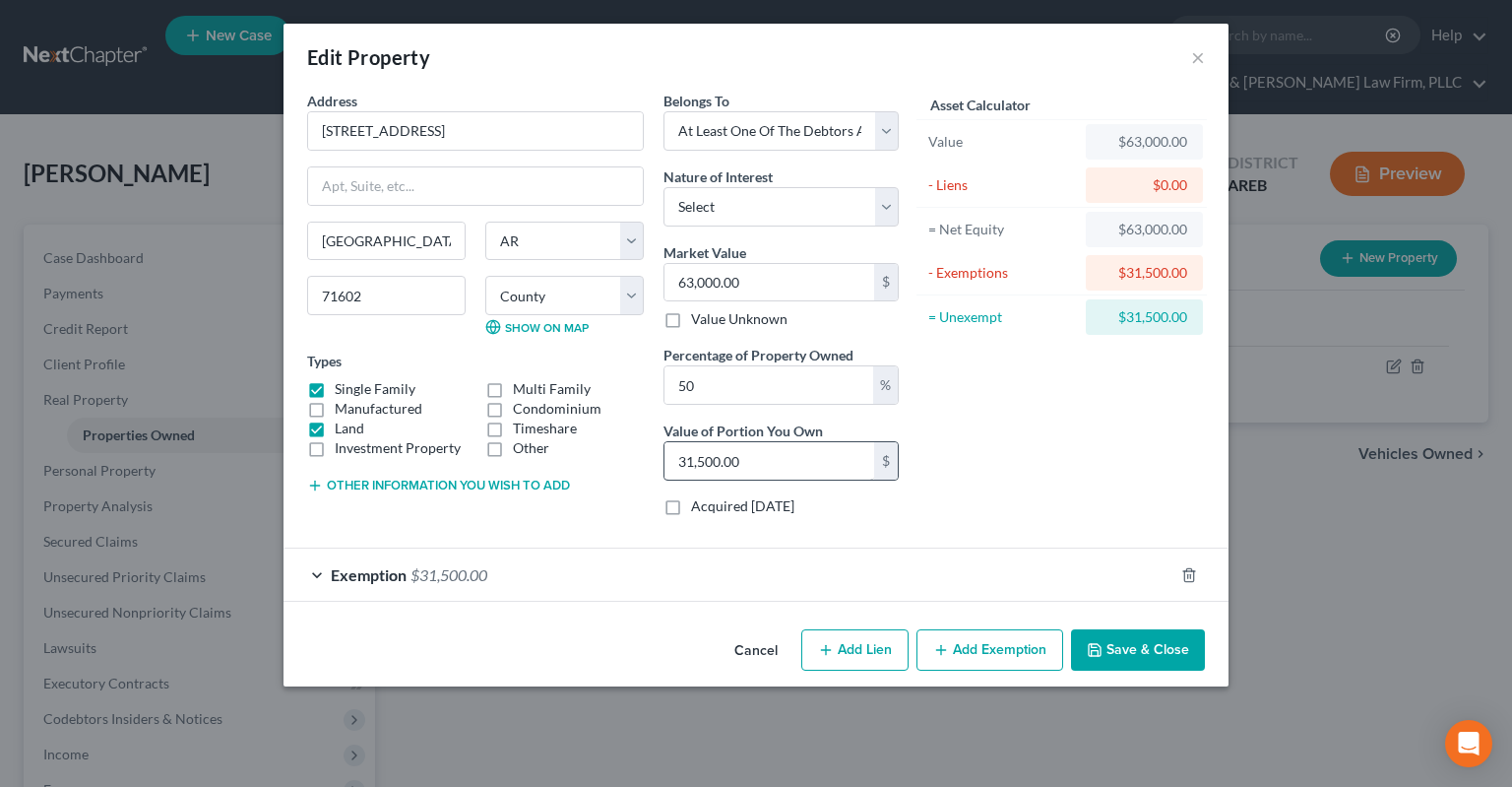 scroll, scrollTop: 0, scrollLeft: 0, axis: both 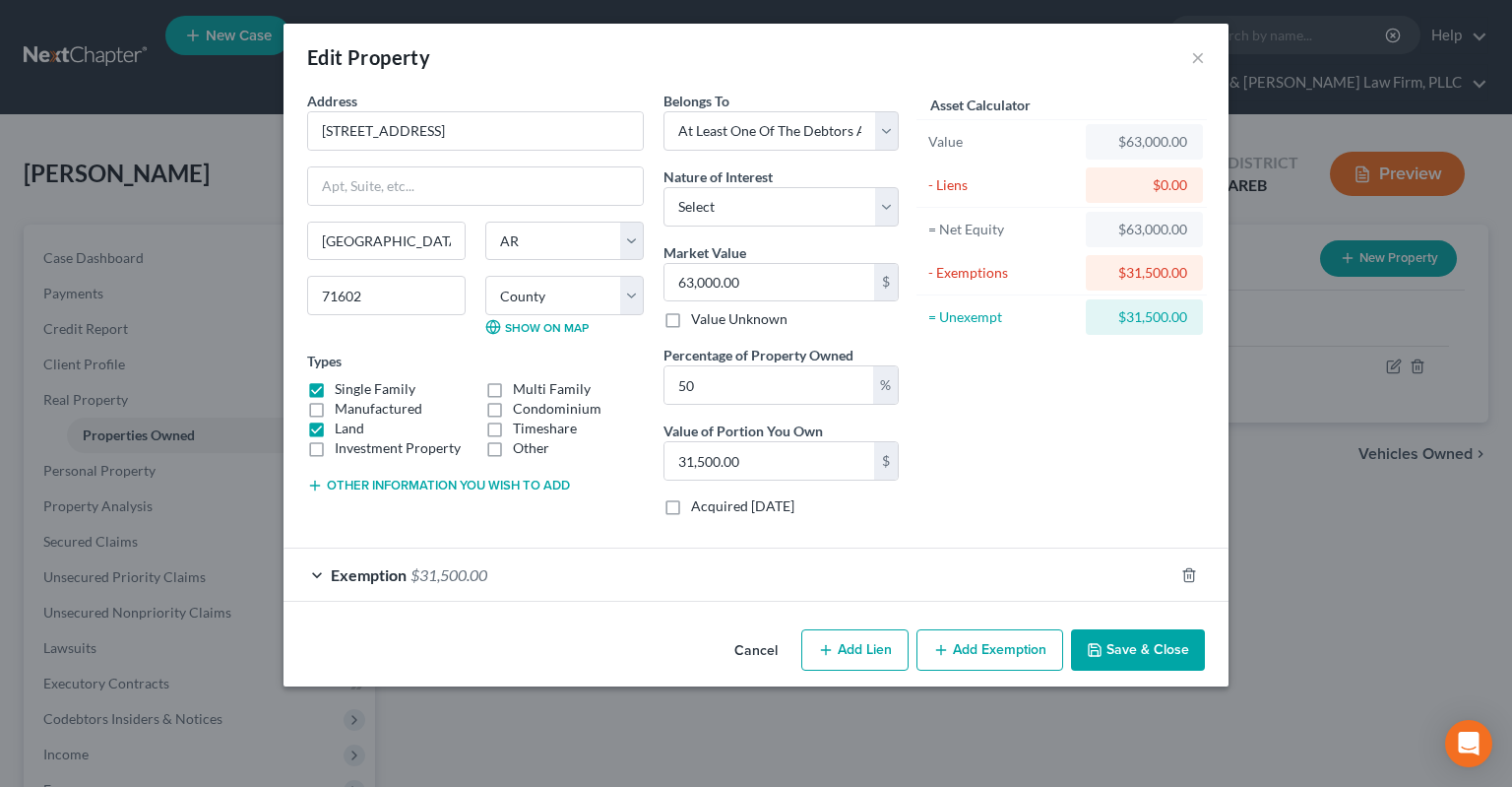 click on "Cancel" at bounding box center [756, 651] 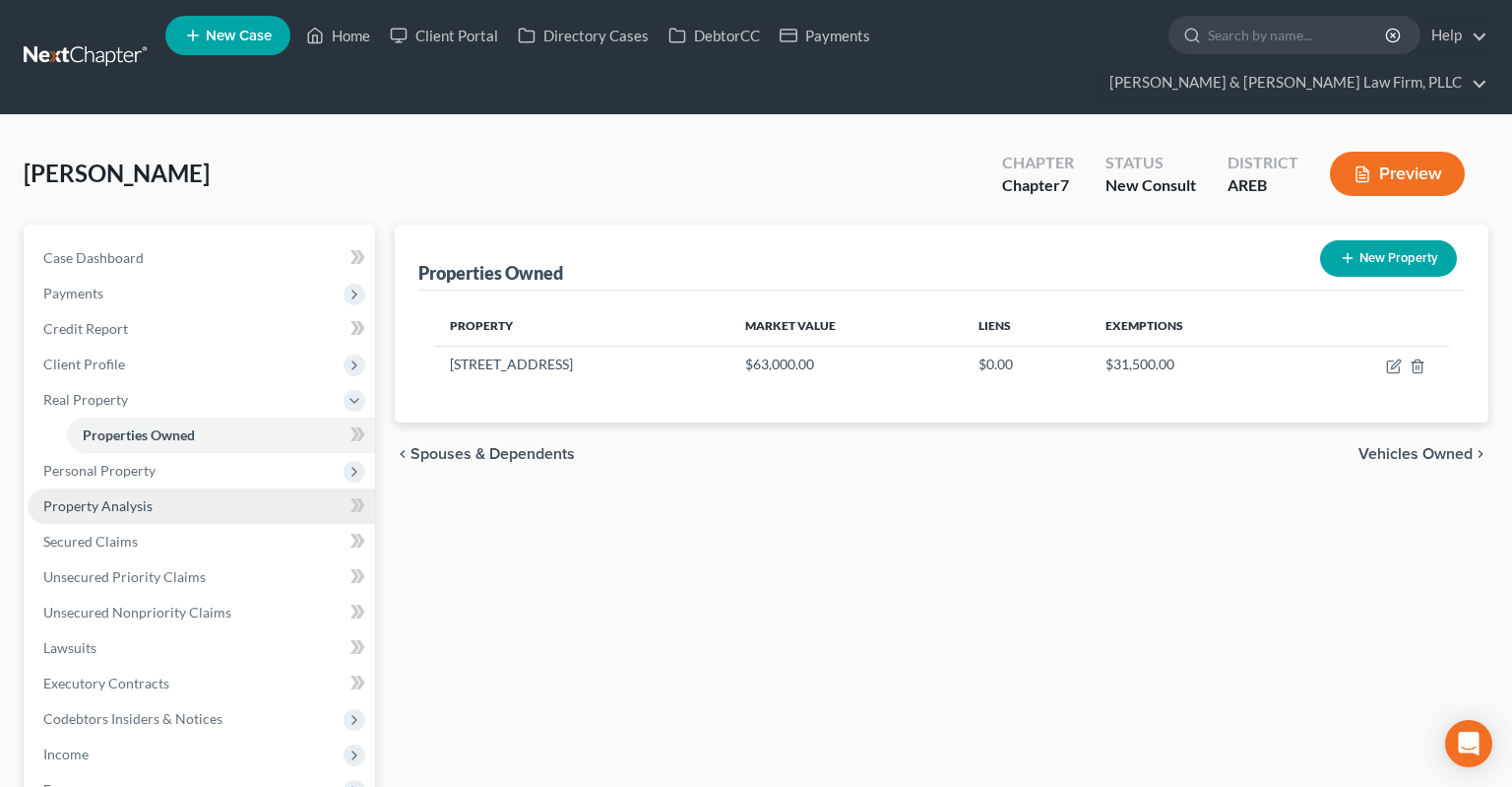 click on "Property Analysis" at bounding box center [201, 506] 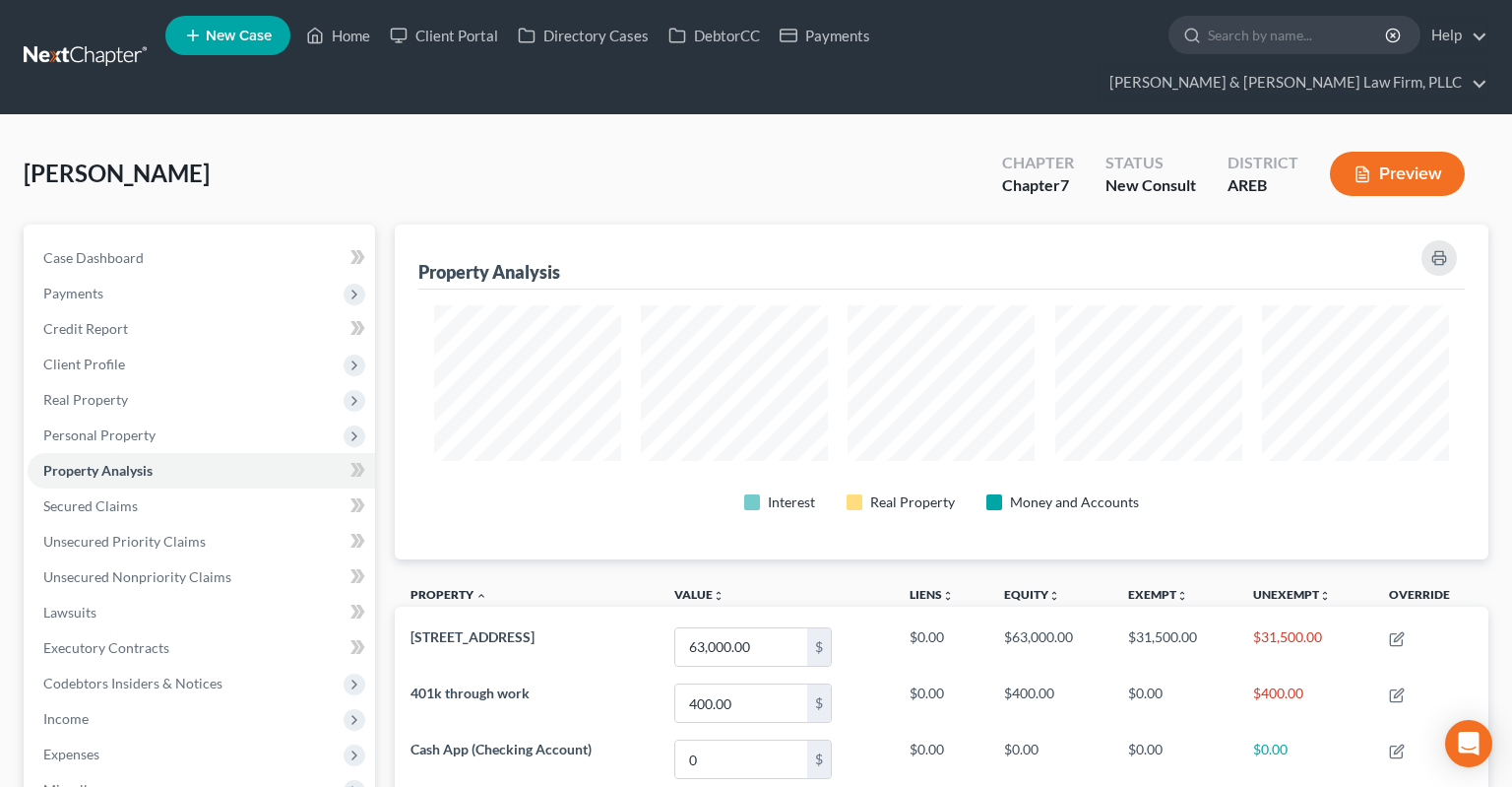 scroll, scrollTop: 984647, scrollLeft: 983281, axis: both 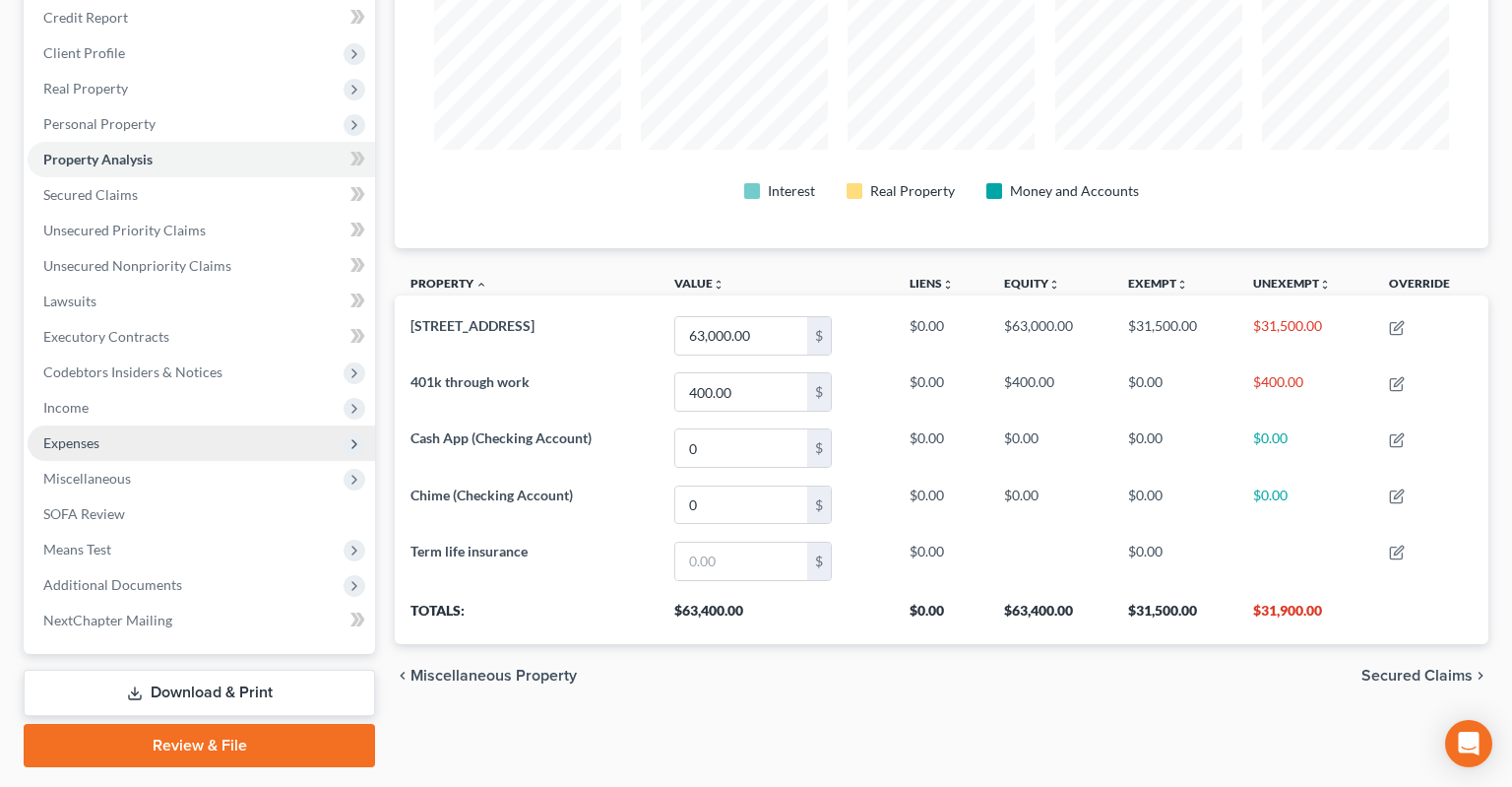click on "Expenses" at bounding box center (201, 443) 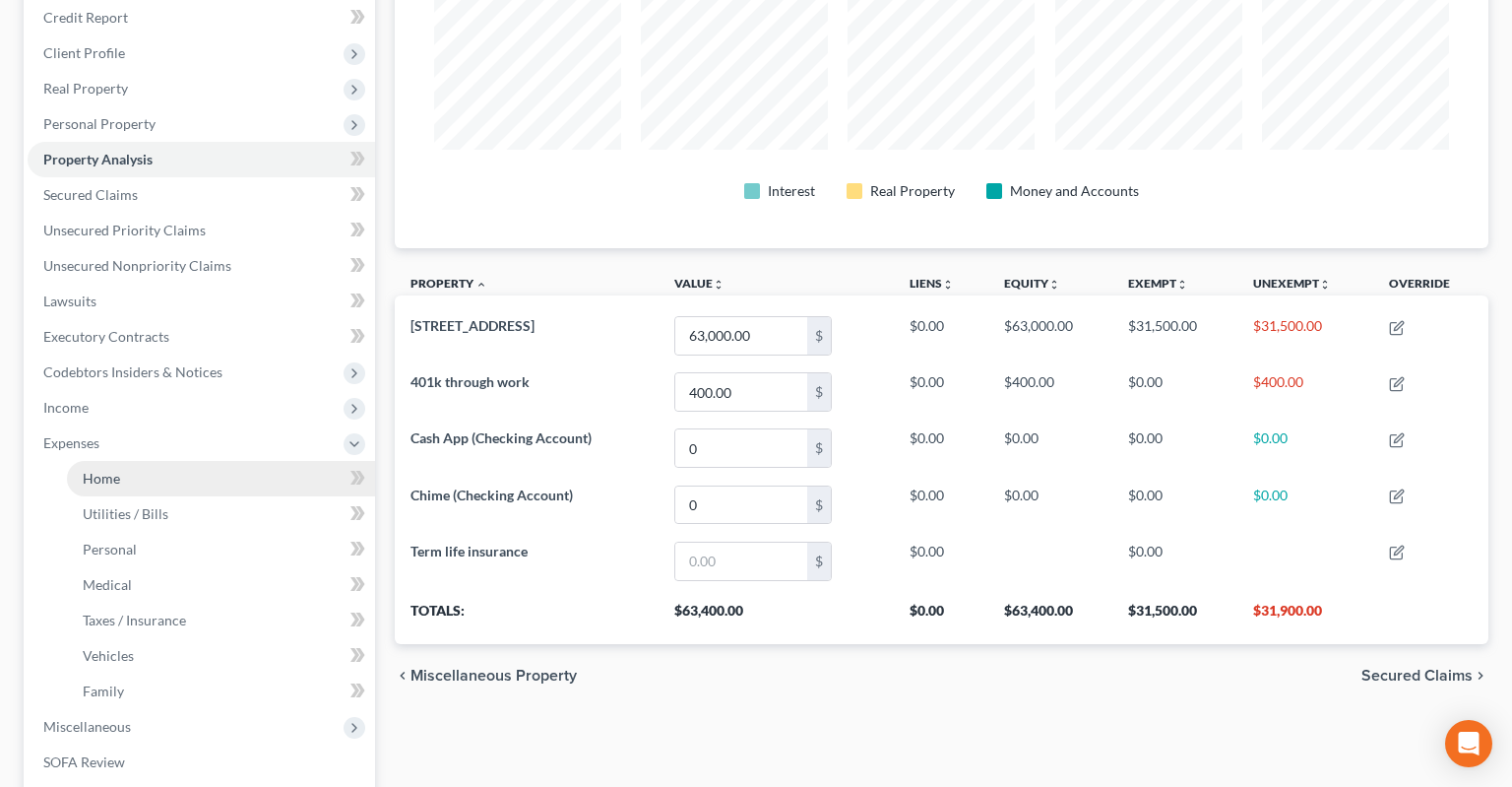 click on "Home" at bounding box center (220, 479) 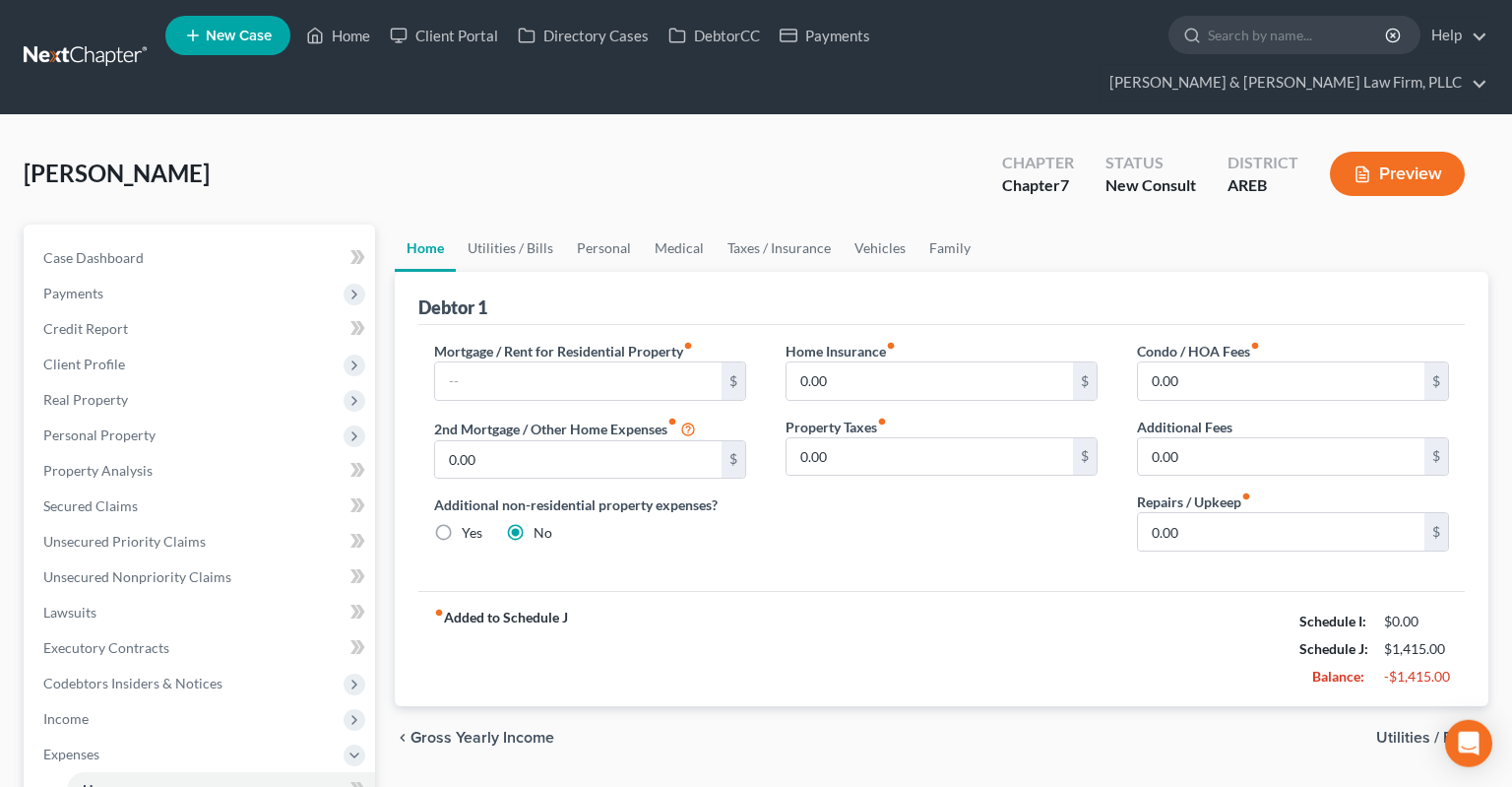 scroll, scrollTop: 0, scrollLeft: 0, axis: both 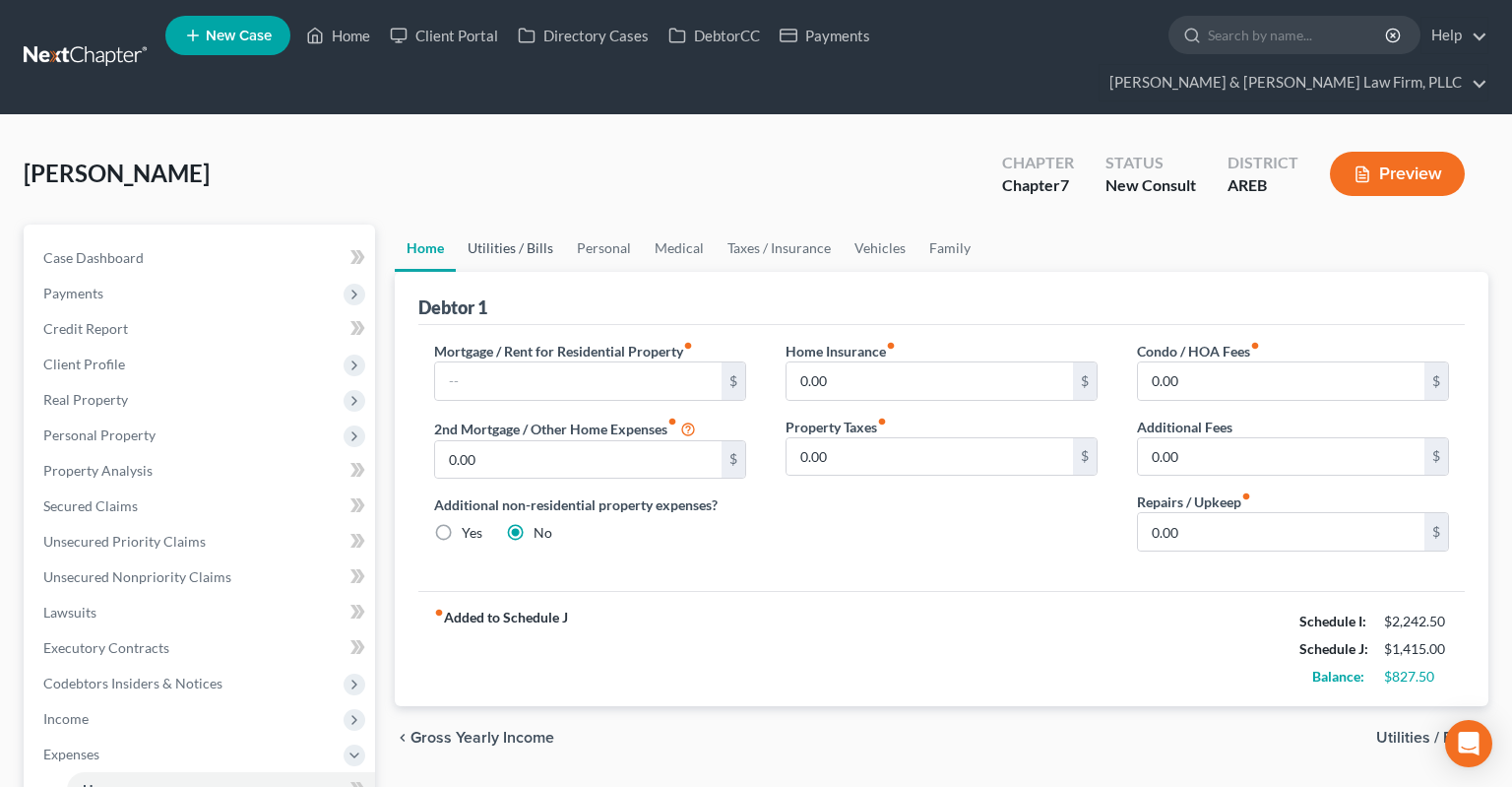 click on "Utilities / Bills" at bounding box center [510, 248] 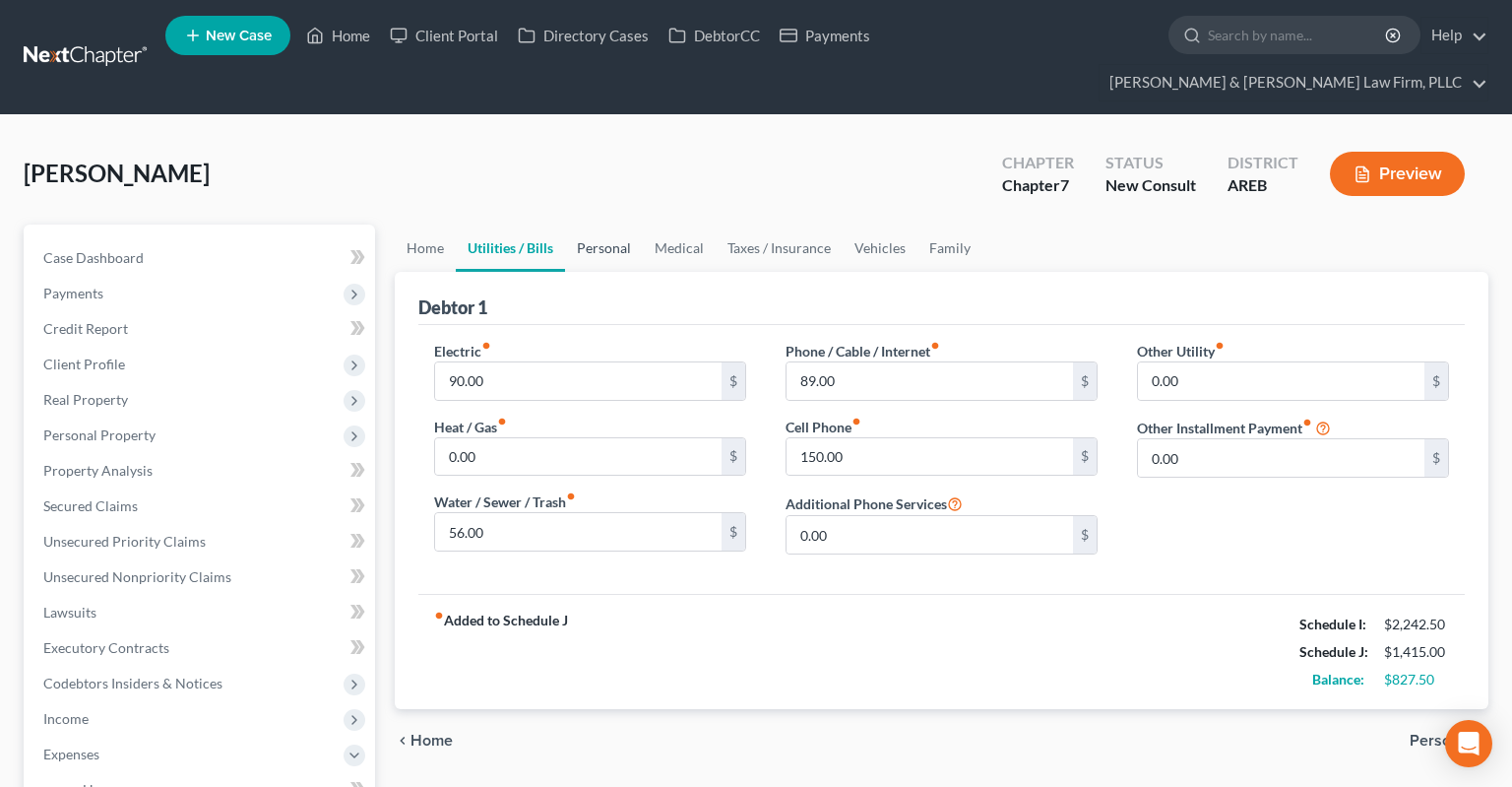 click on "Personal" at bounding box center (603, 248) 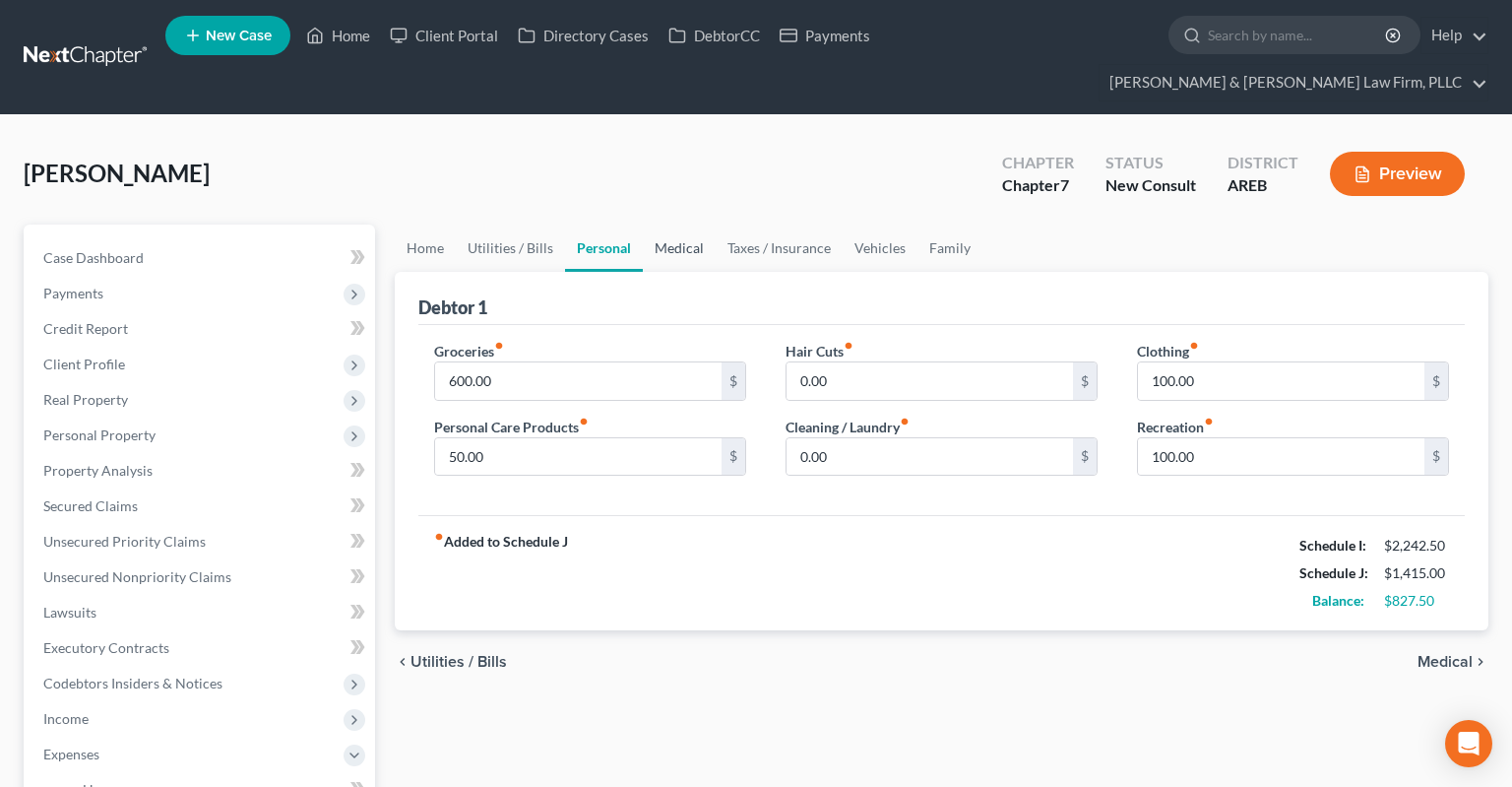 click on "Medical" at bounding box center [679, 248] 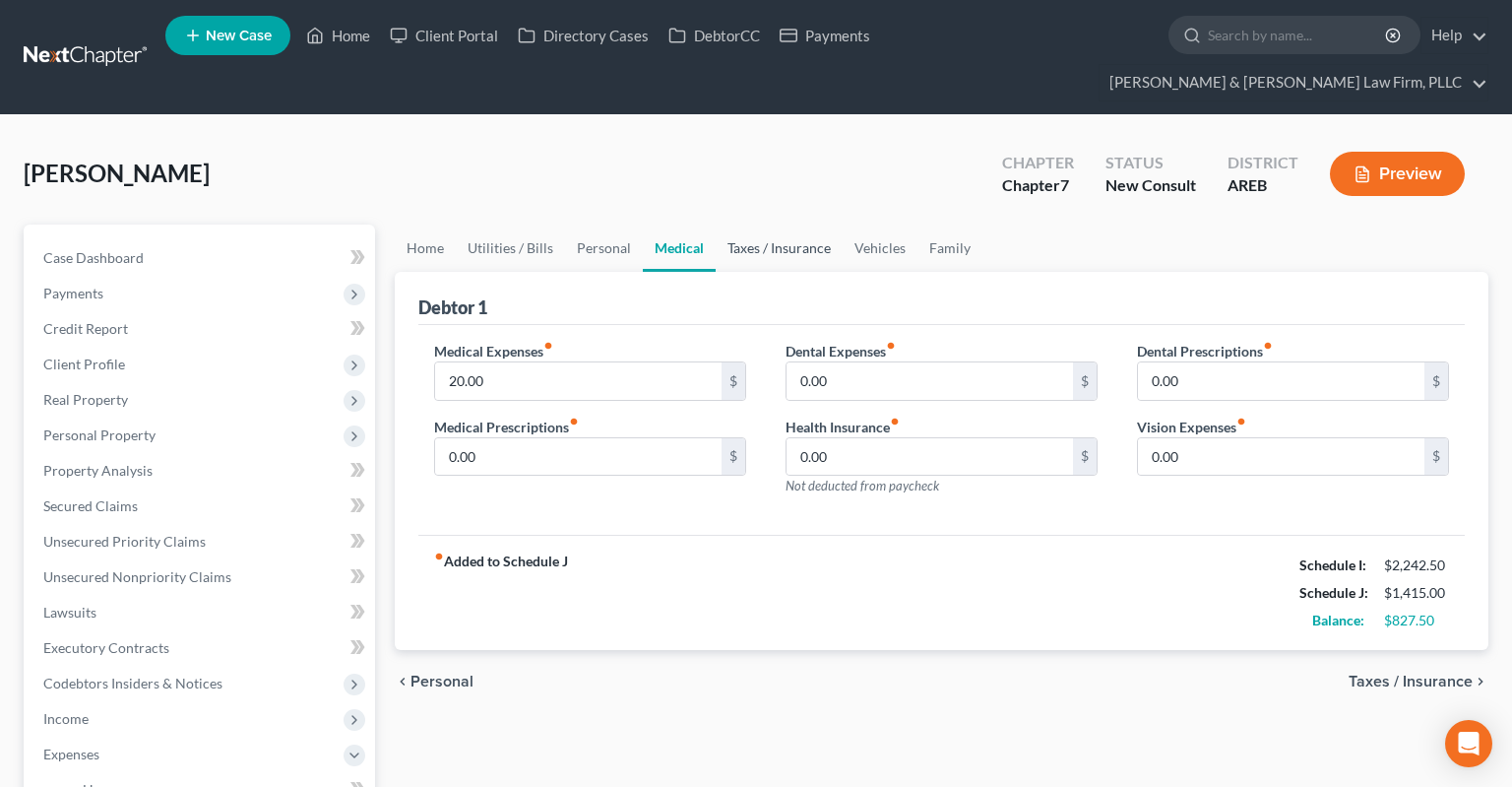 click on "Taxes / Insurance" at bounding box center (779, 248) 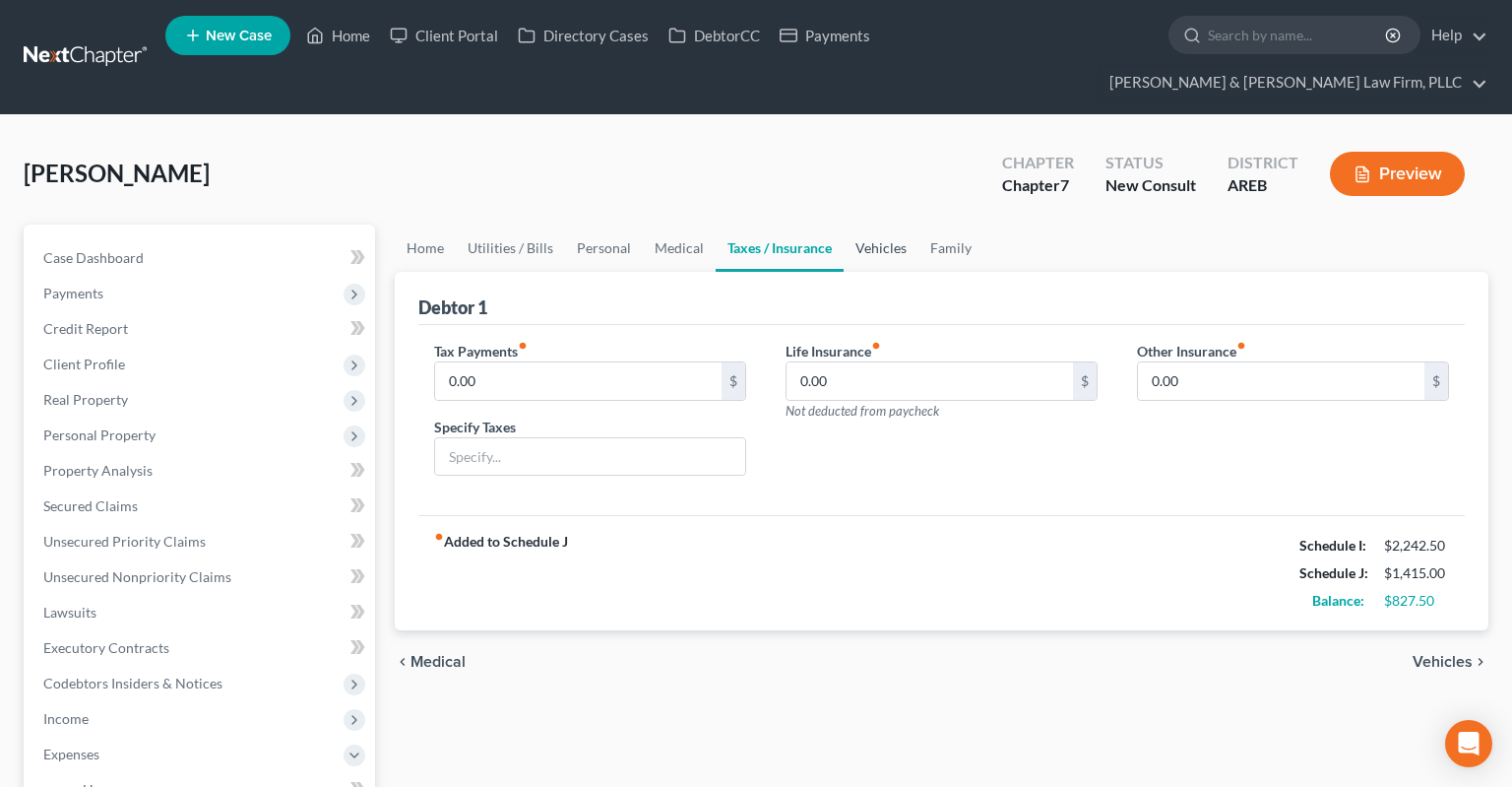 click on "Vehicles" at bounding box center [881, 248] 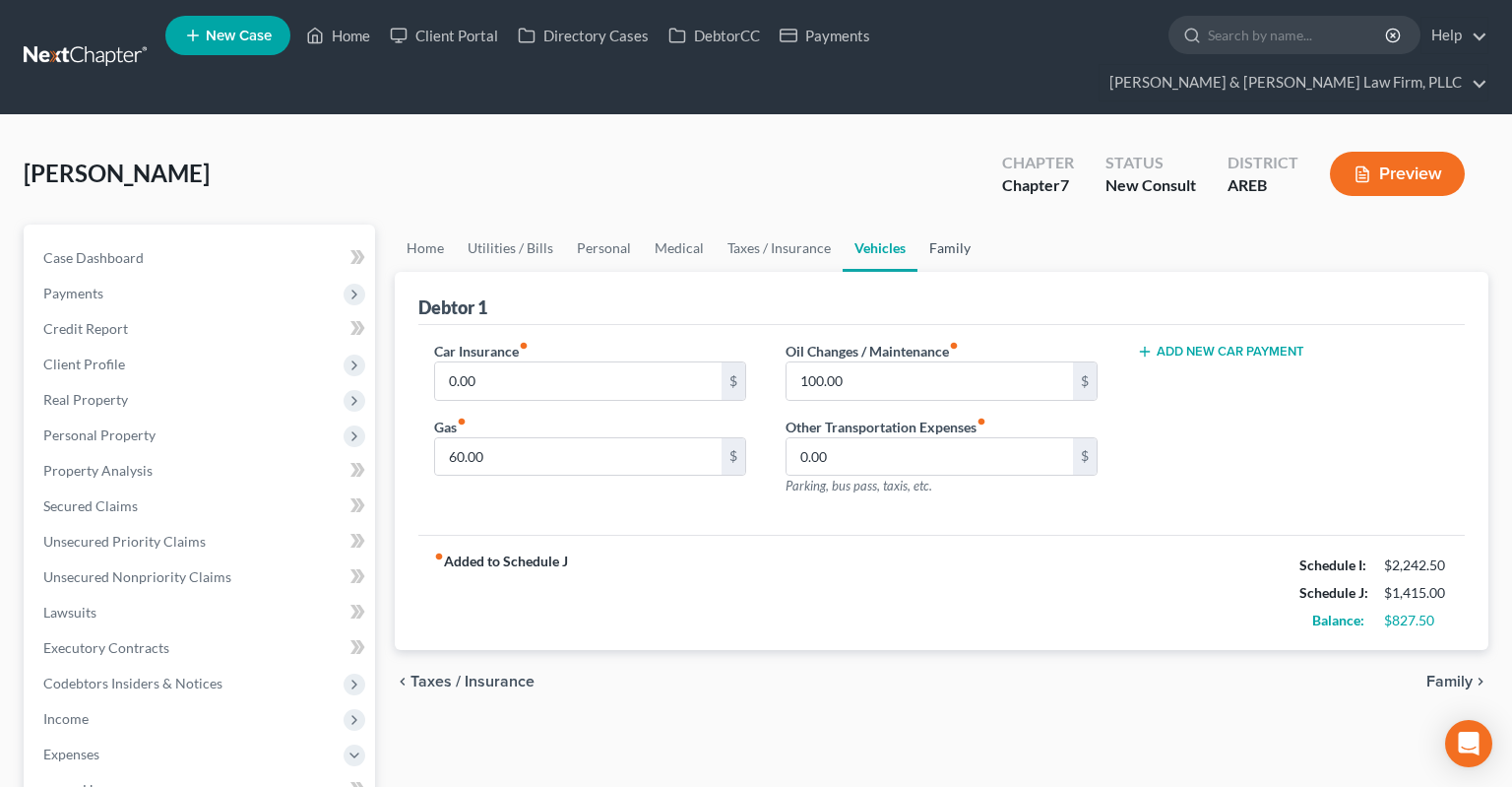 click on "Family" at bounding box center [950, 248] 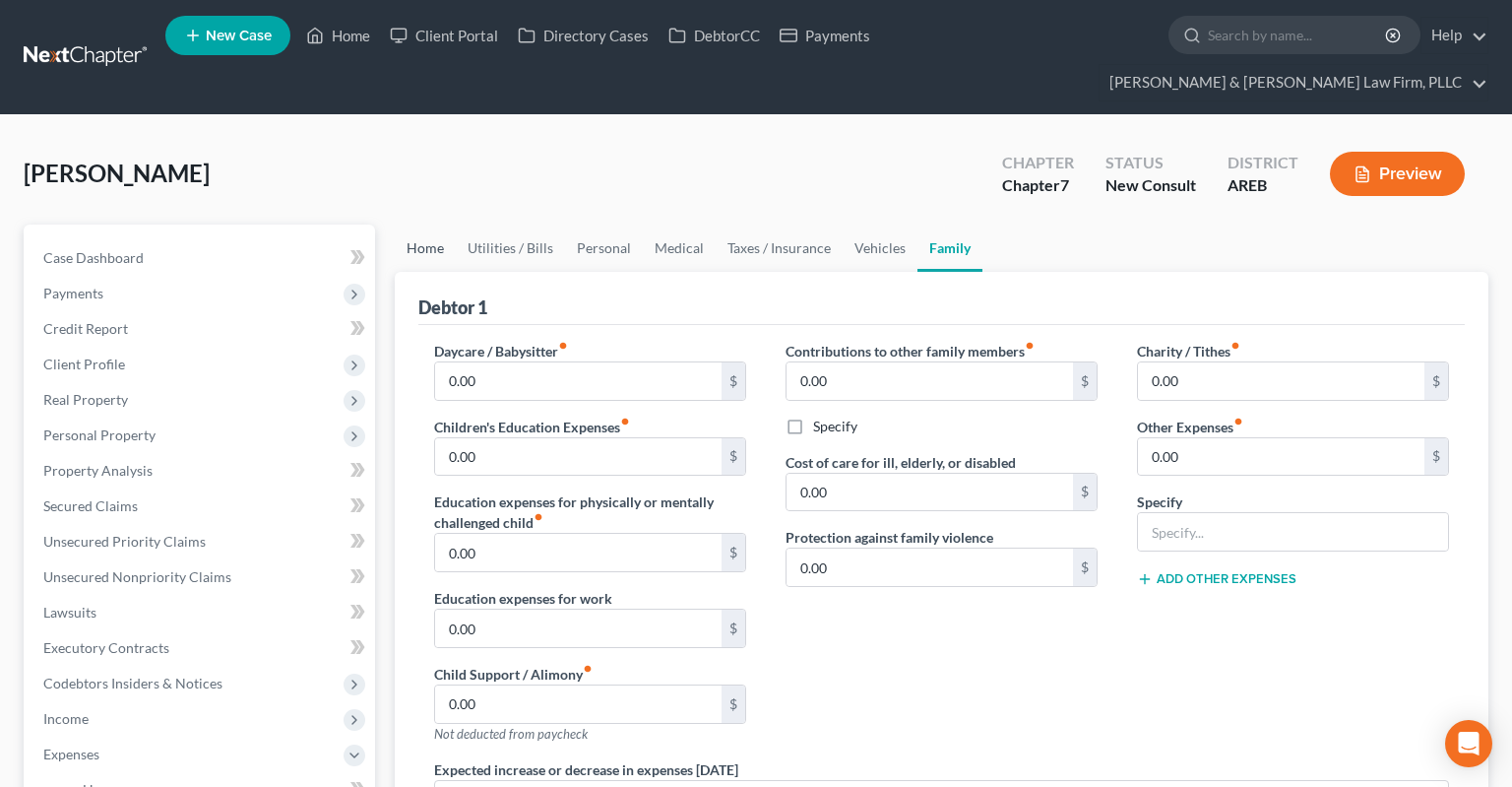 click on "Home" at bounding box center (425, 248) 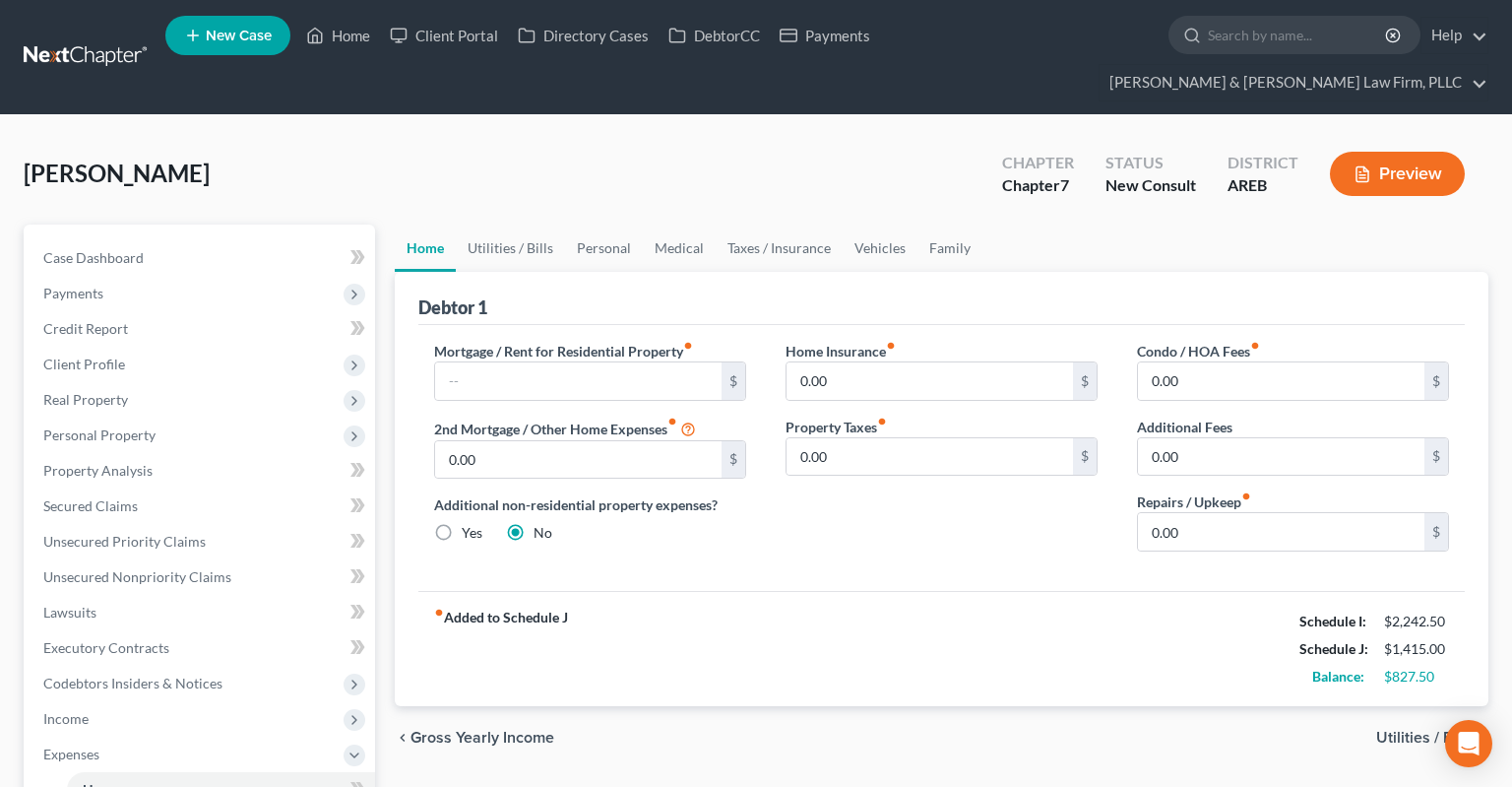 click on "[PERSON_NAME] Upgraded Chapter Chapter  7 Status New Consult District AREB Preview" at bounding box center [756, 181] 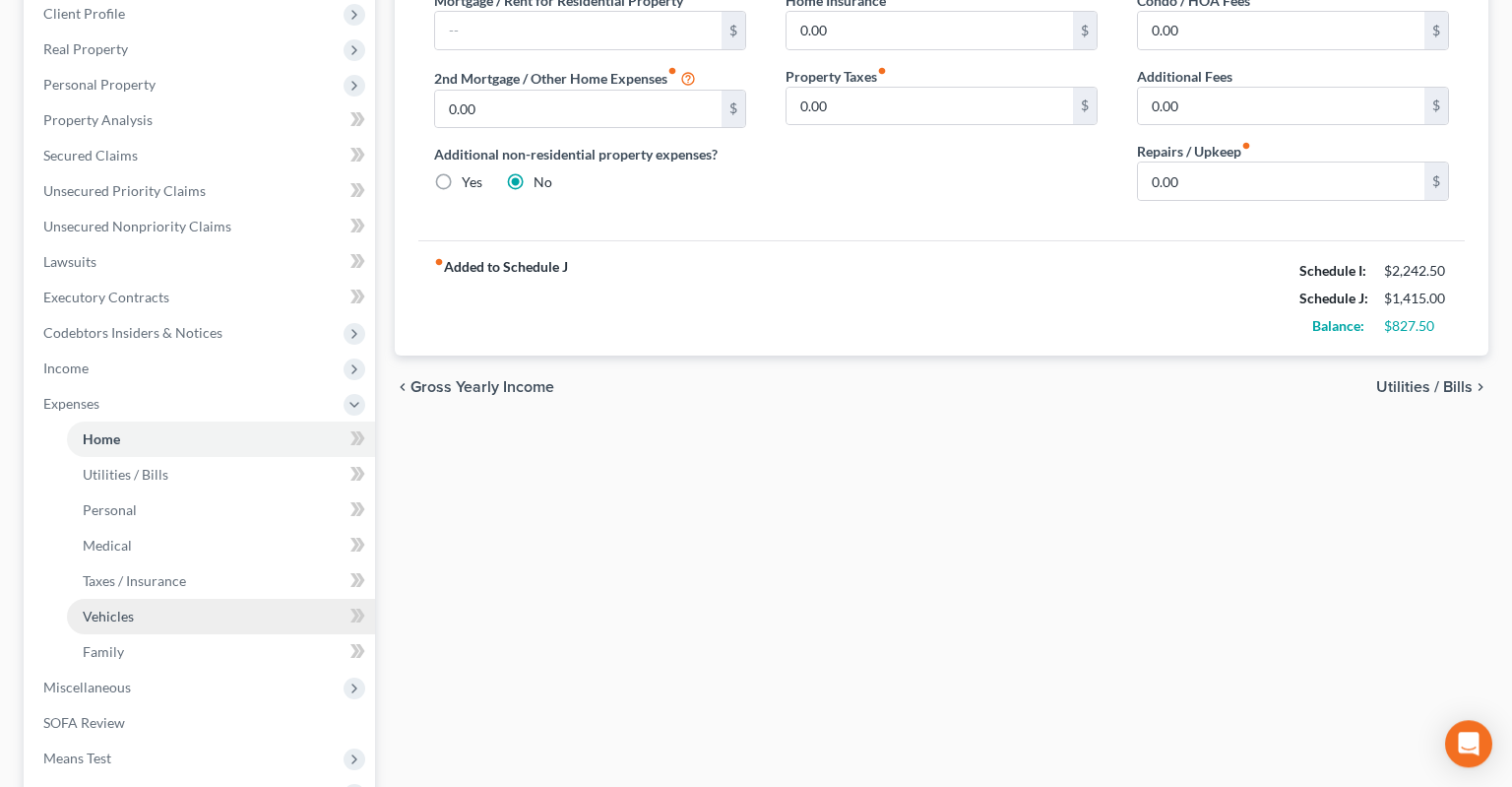 scroll, scrollTop: 520, scrollLeft: 0, axis: vertical 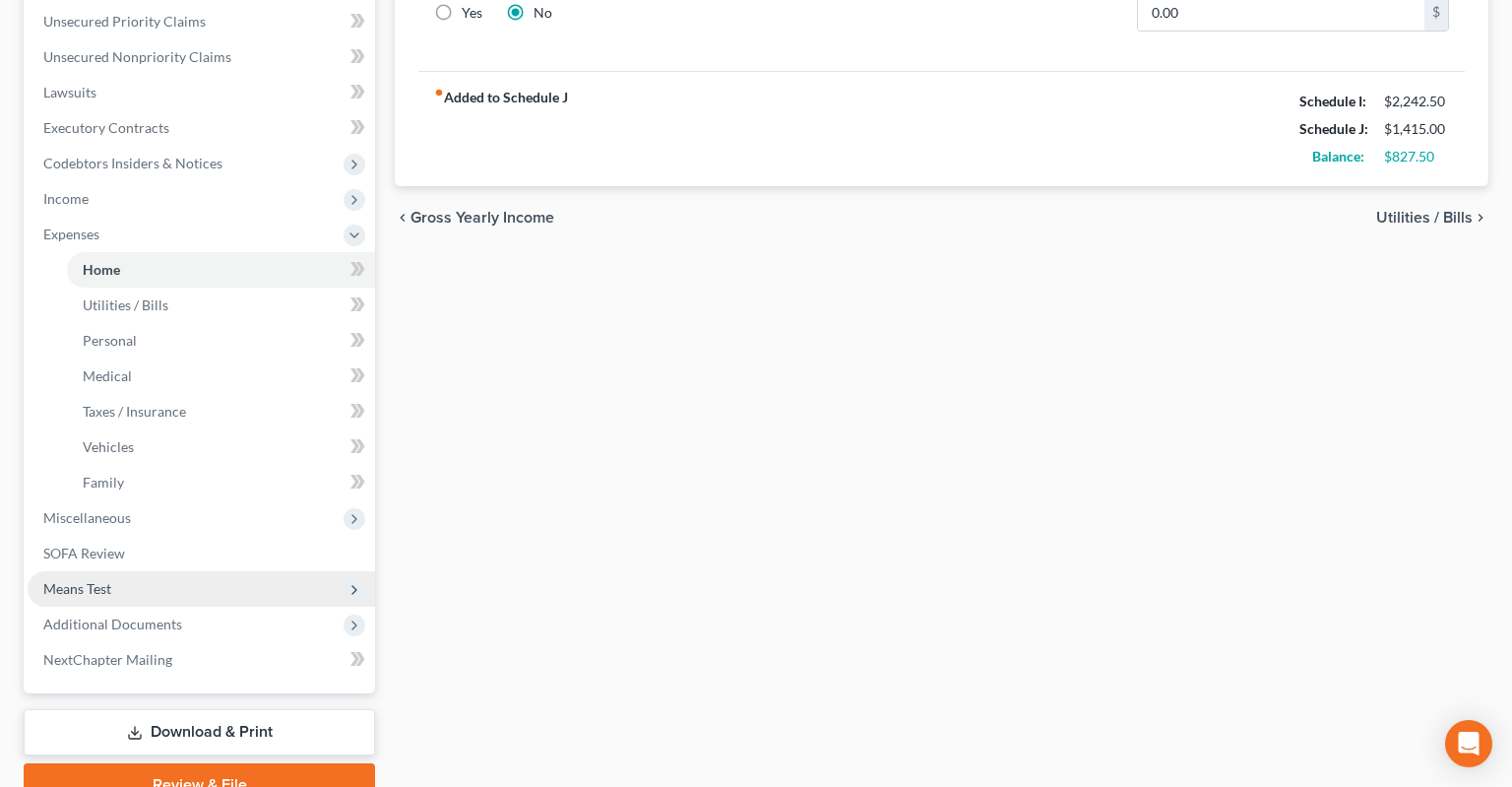 click on "Means Test" at bounding box center (201, 589) 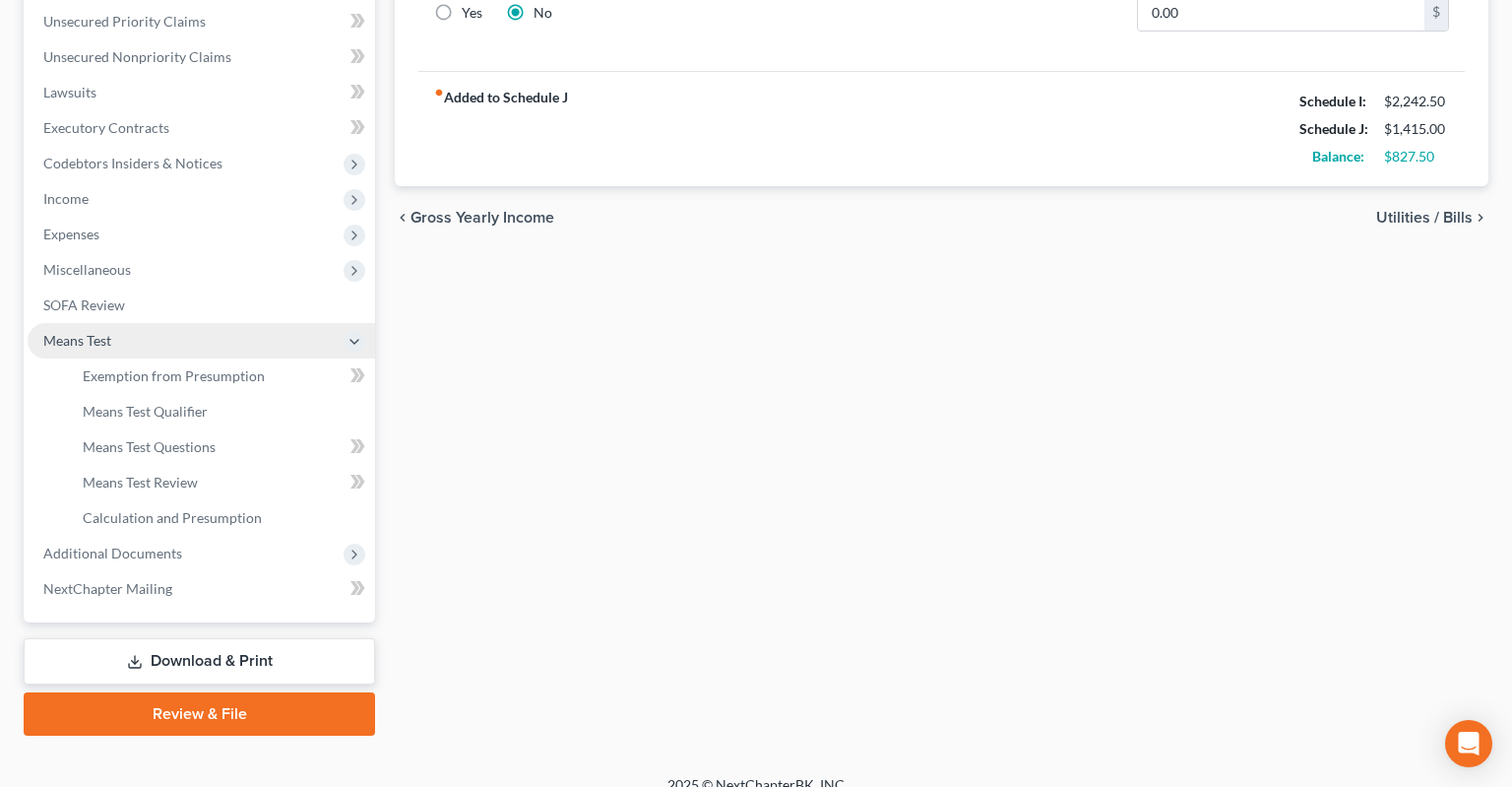 scroll, scrollTop: 505, scrollLeft: 0, axis: vertical 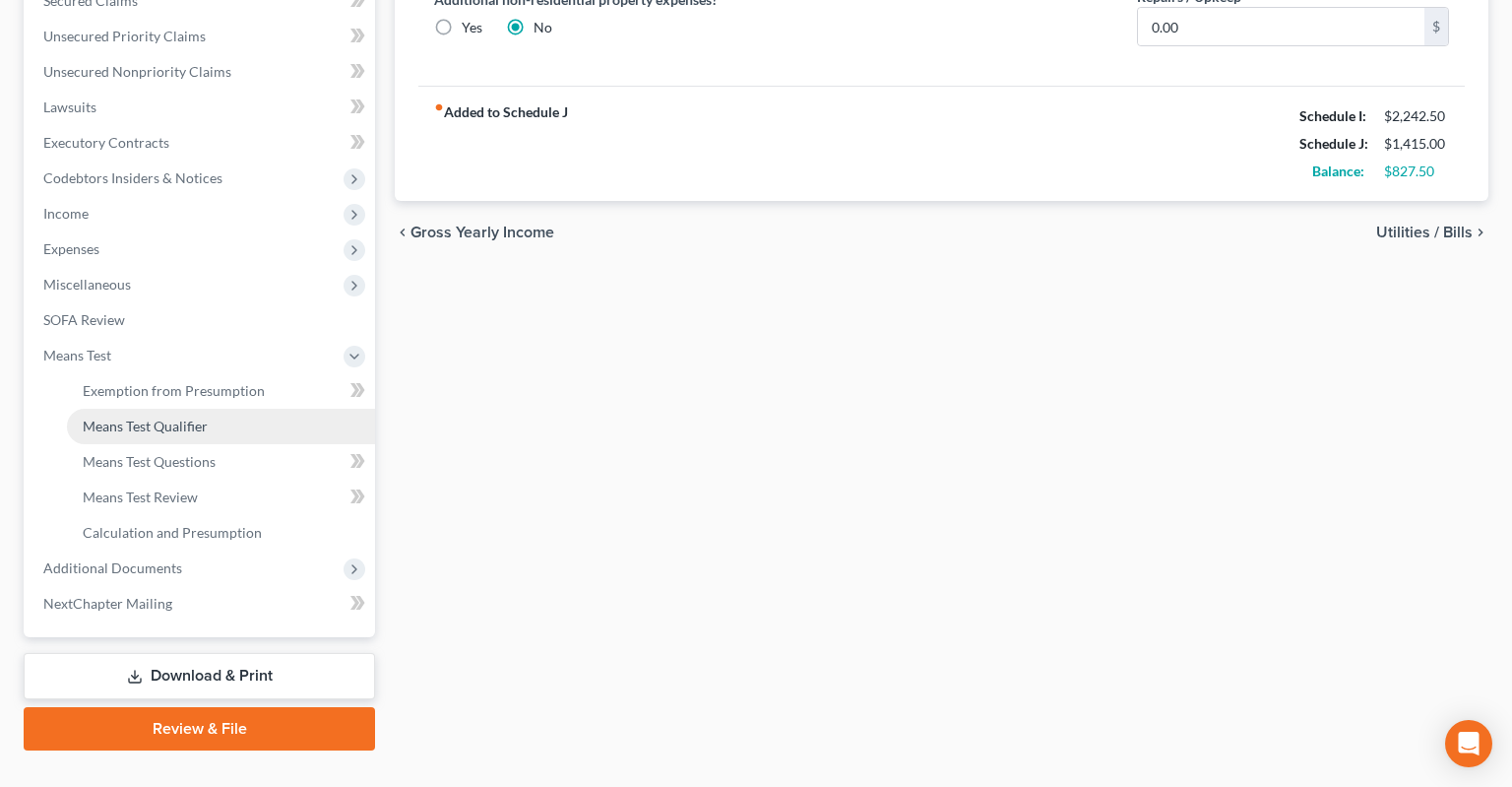 click on "Means Test Qualifier" at bounding box center (220, 426) 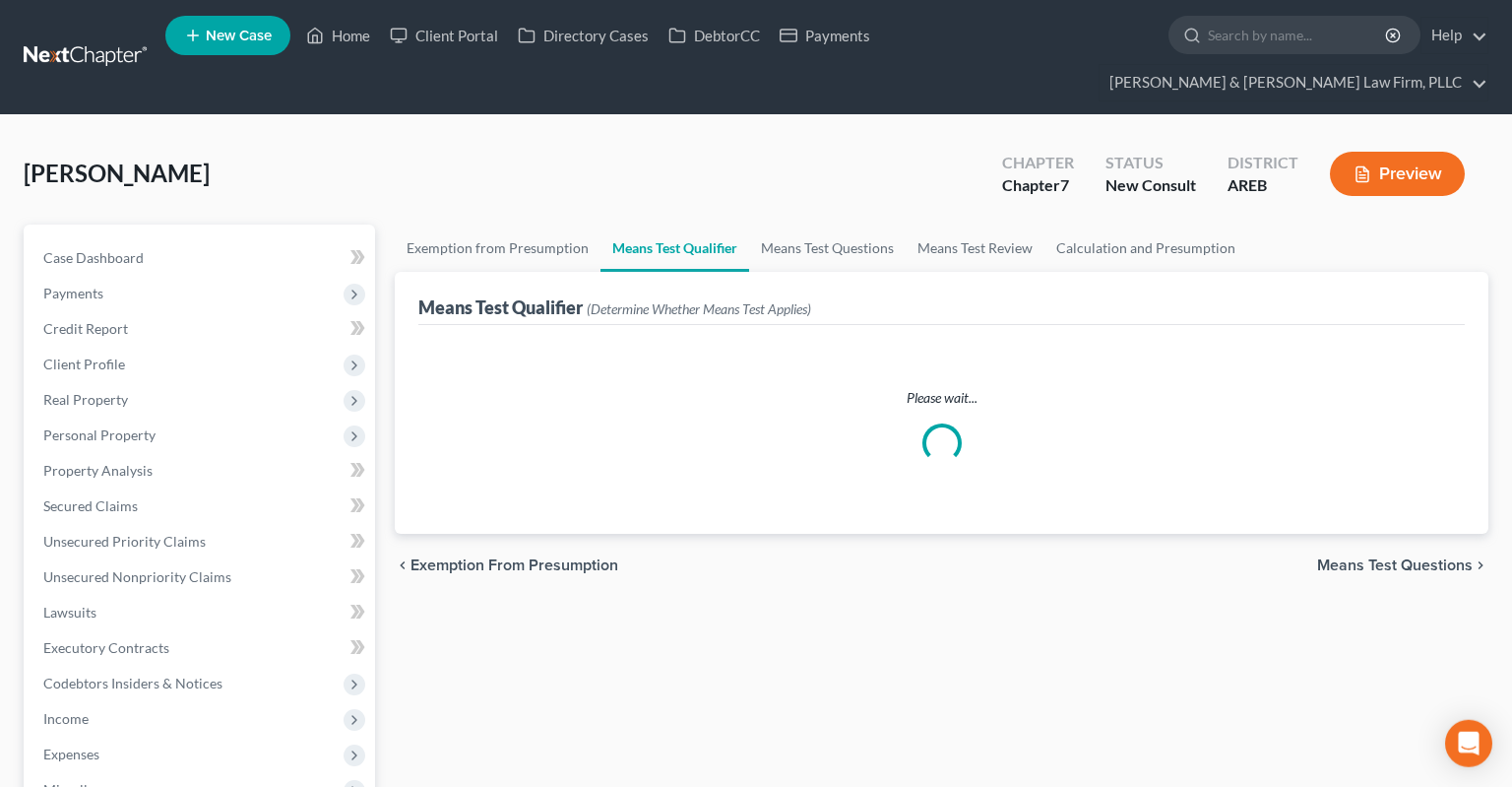 scroll, scrollTop: 0, scrollLeft: 0, axis: both 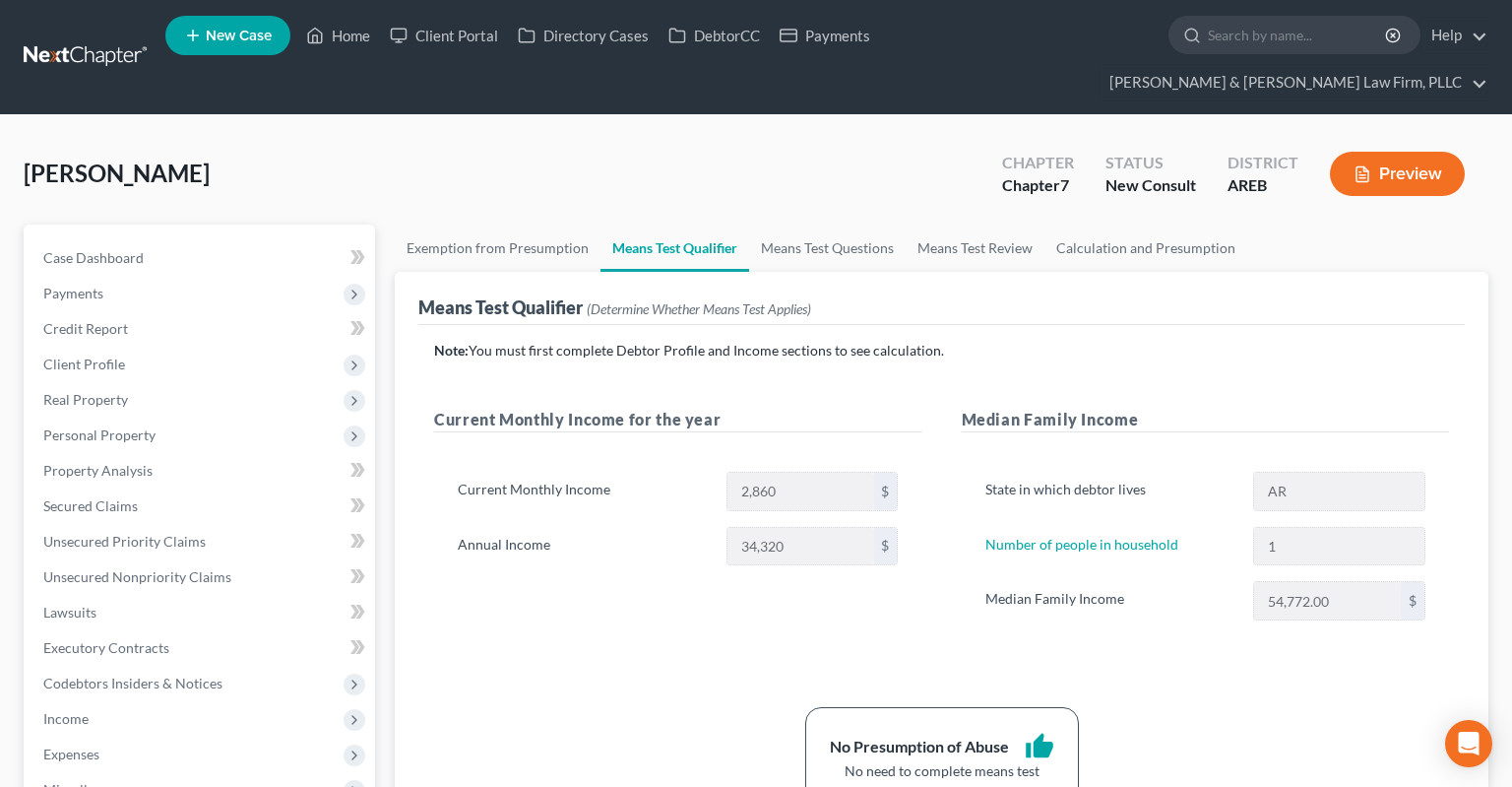 click on "[PERSON_NAME] Upgraded Chapter Chapter  7 Status New Consult District AREB Preview" at bounding box center [756, 181] 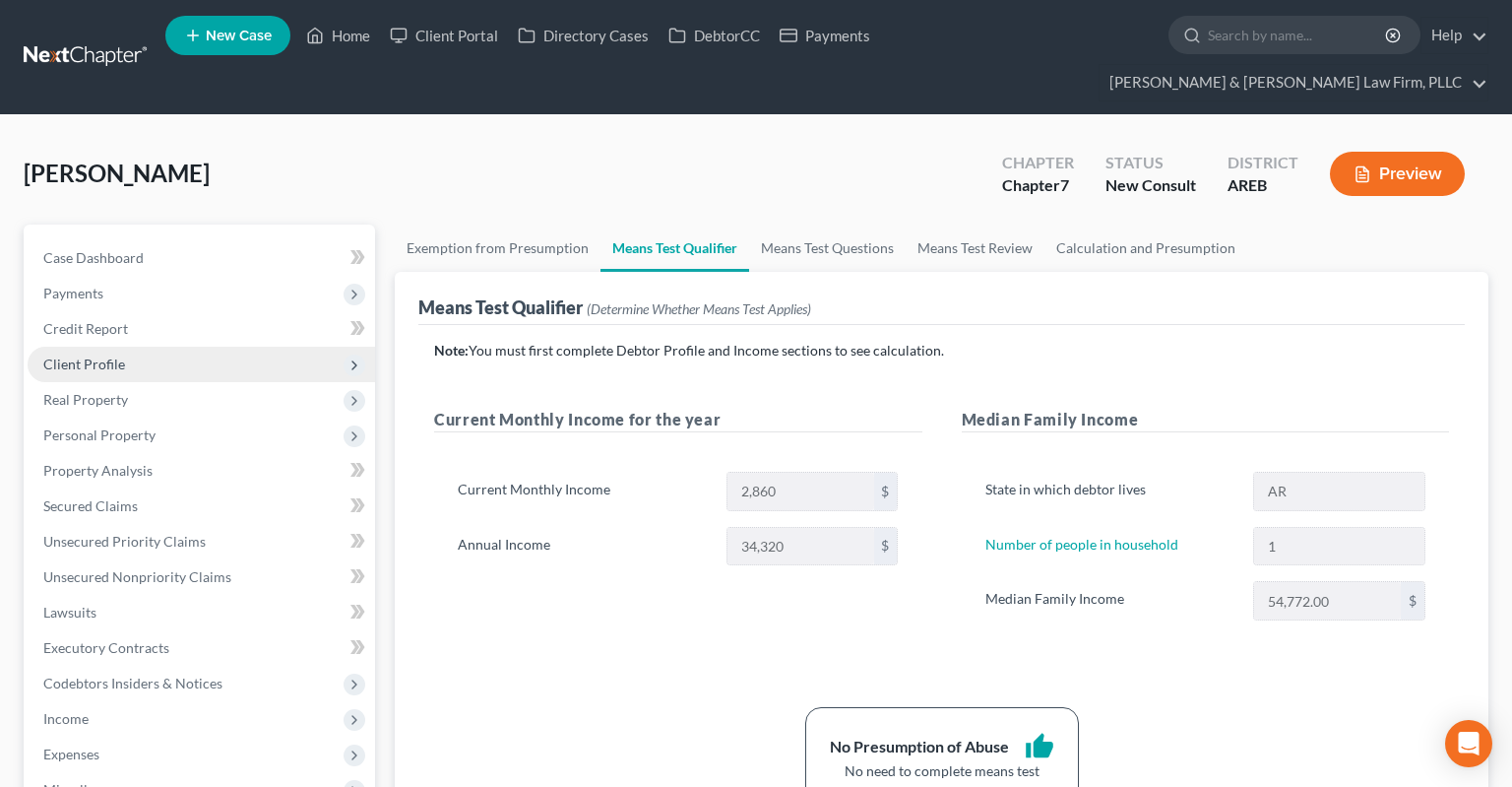click on "Client Profile" at bounding box center [201, 364] 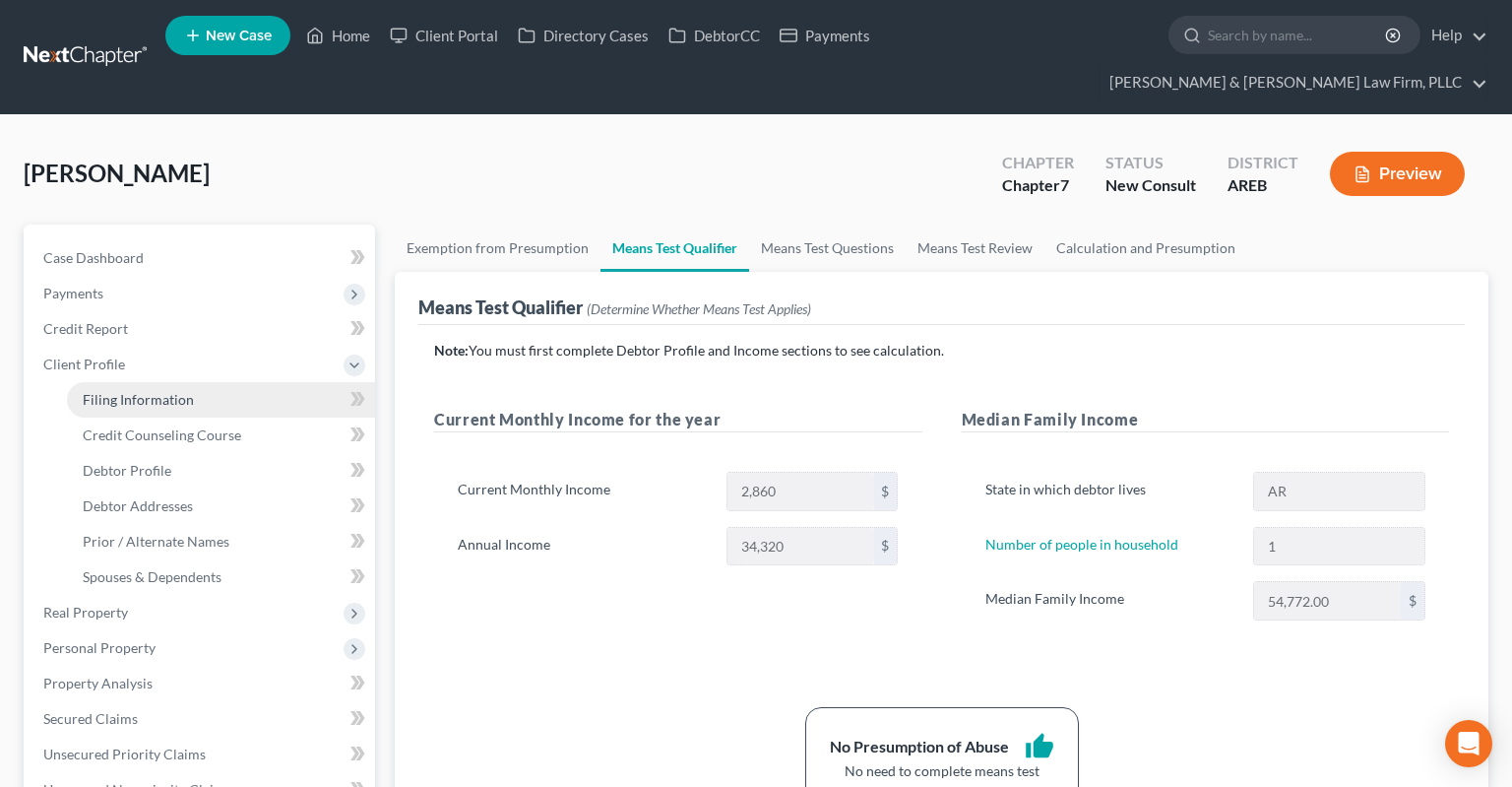click on "Filing Information" at bounding box center [220, 400] 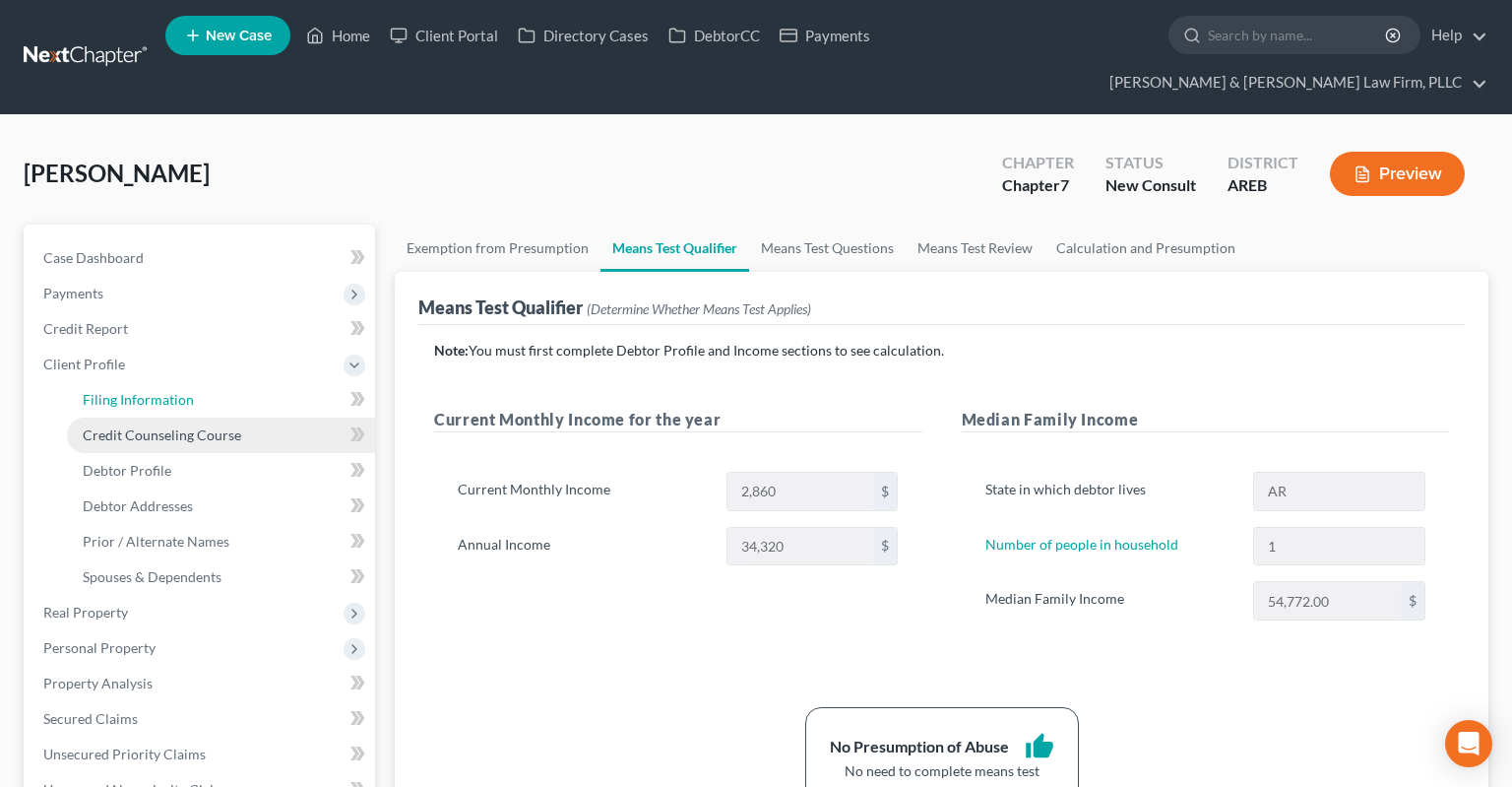 select on "1" 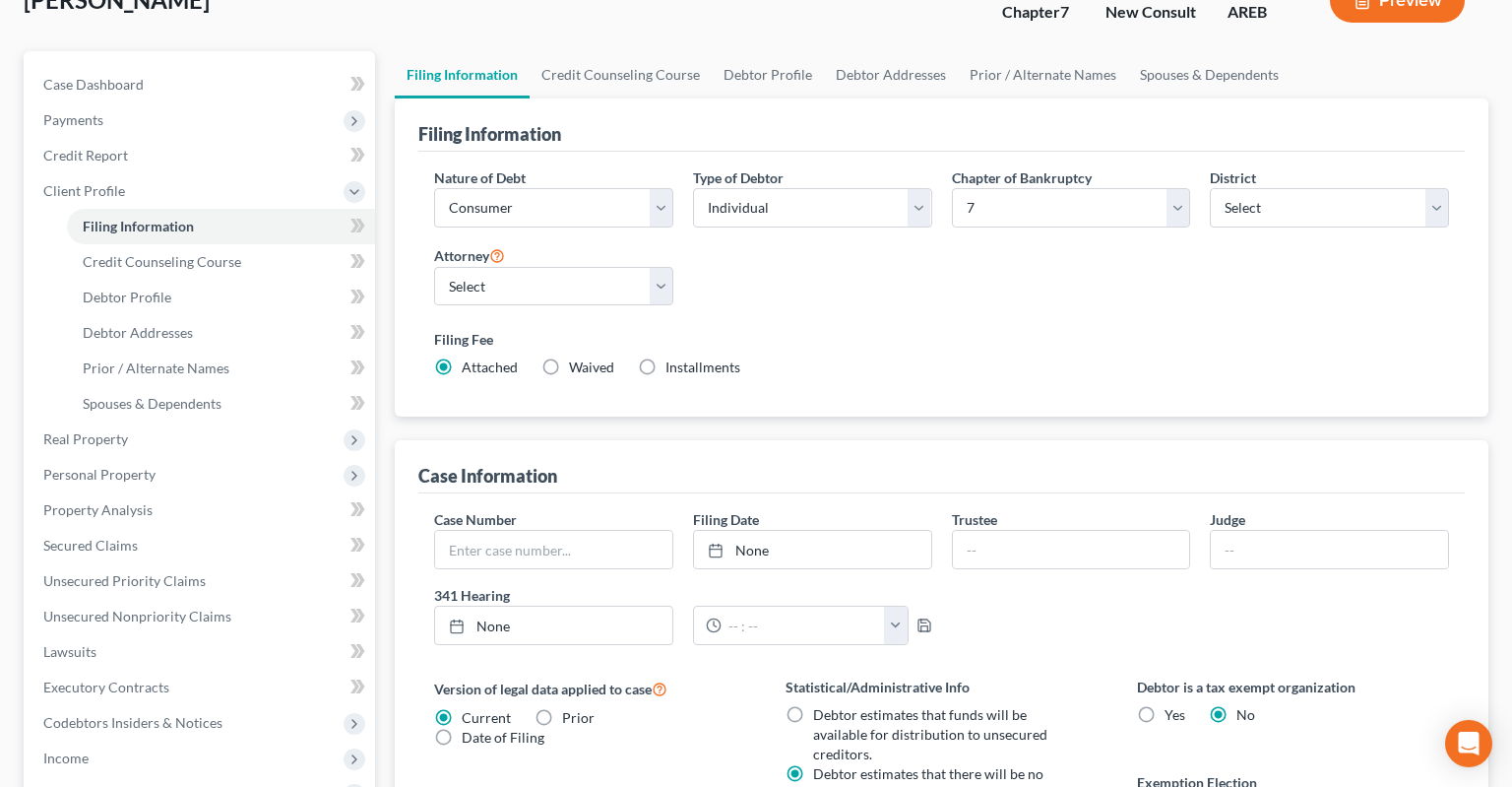 scroll, scrollTop: 151, scrollLeft: 0, axis: vertical 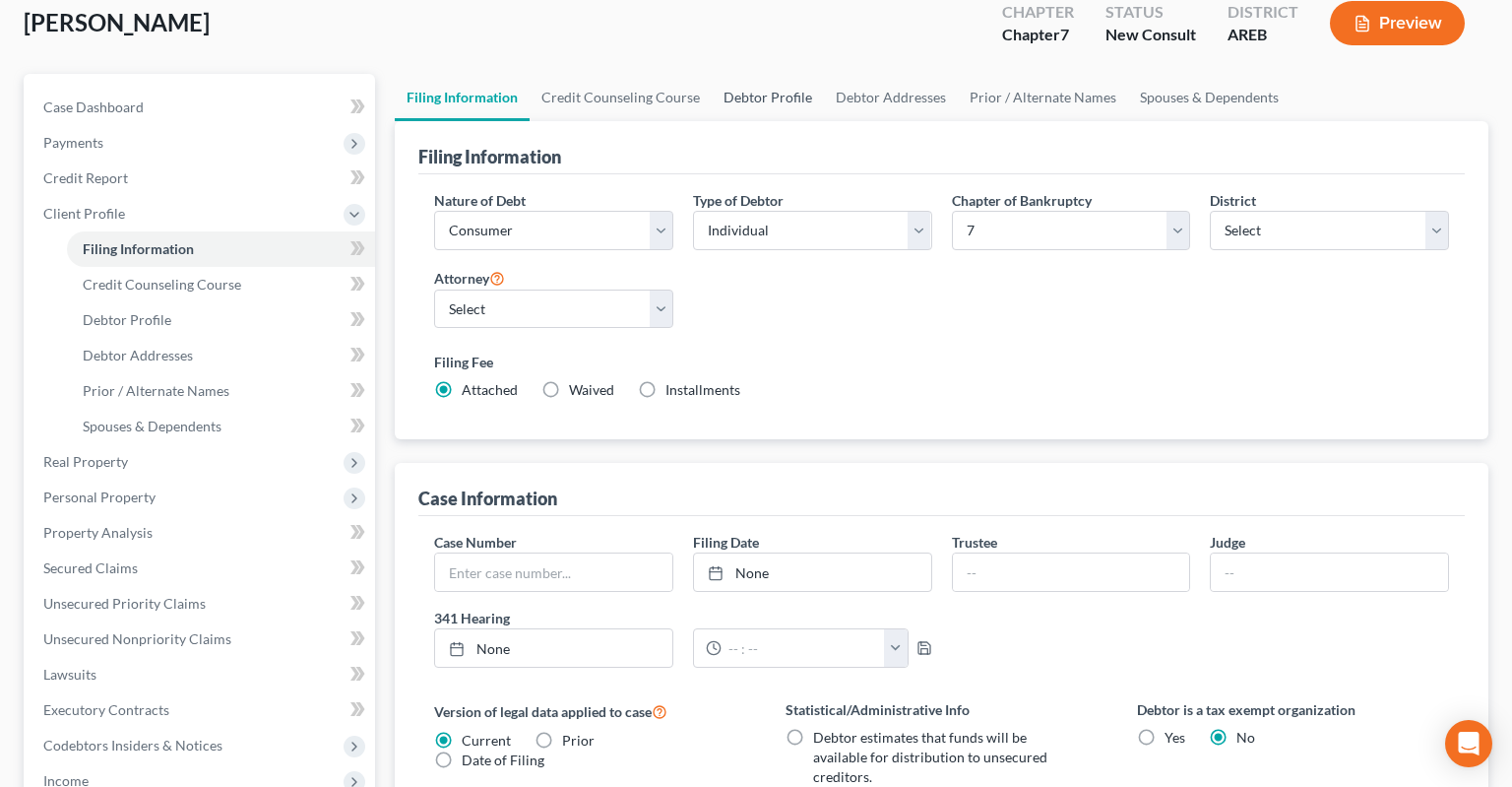 click on "Debtor Profile" at bounding box center [768, 98] 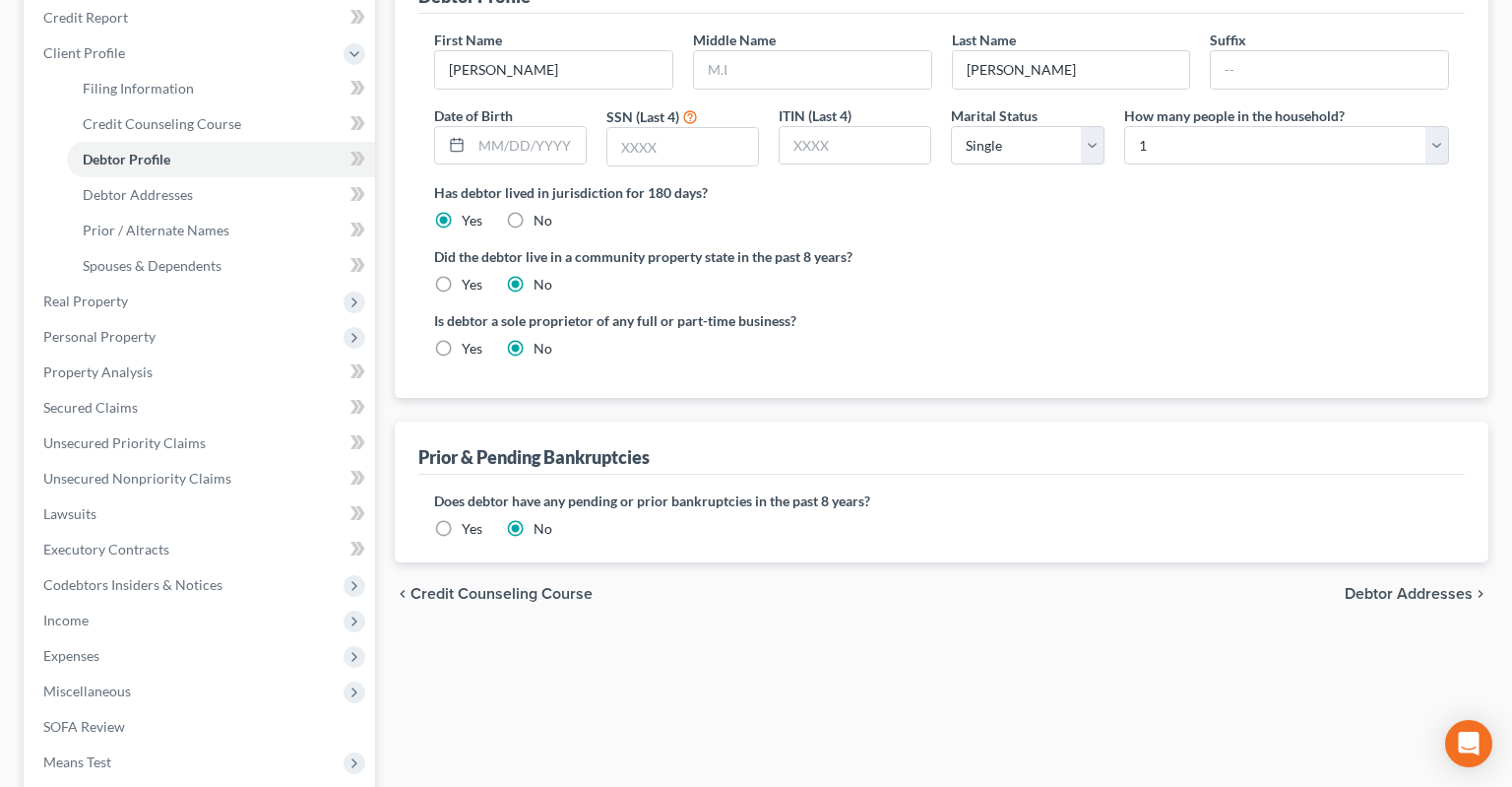 scroll, scrollTop: 0, scrollLeft: 0, axis: both 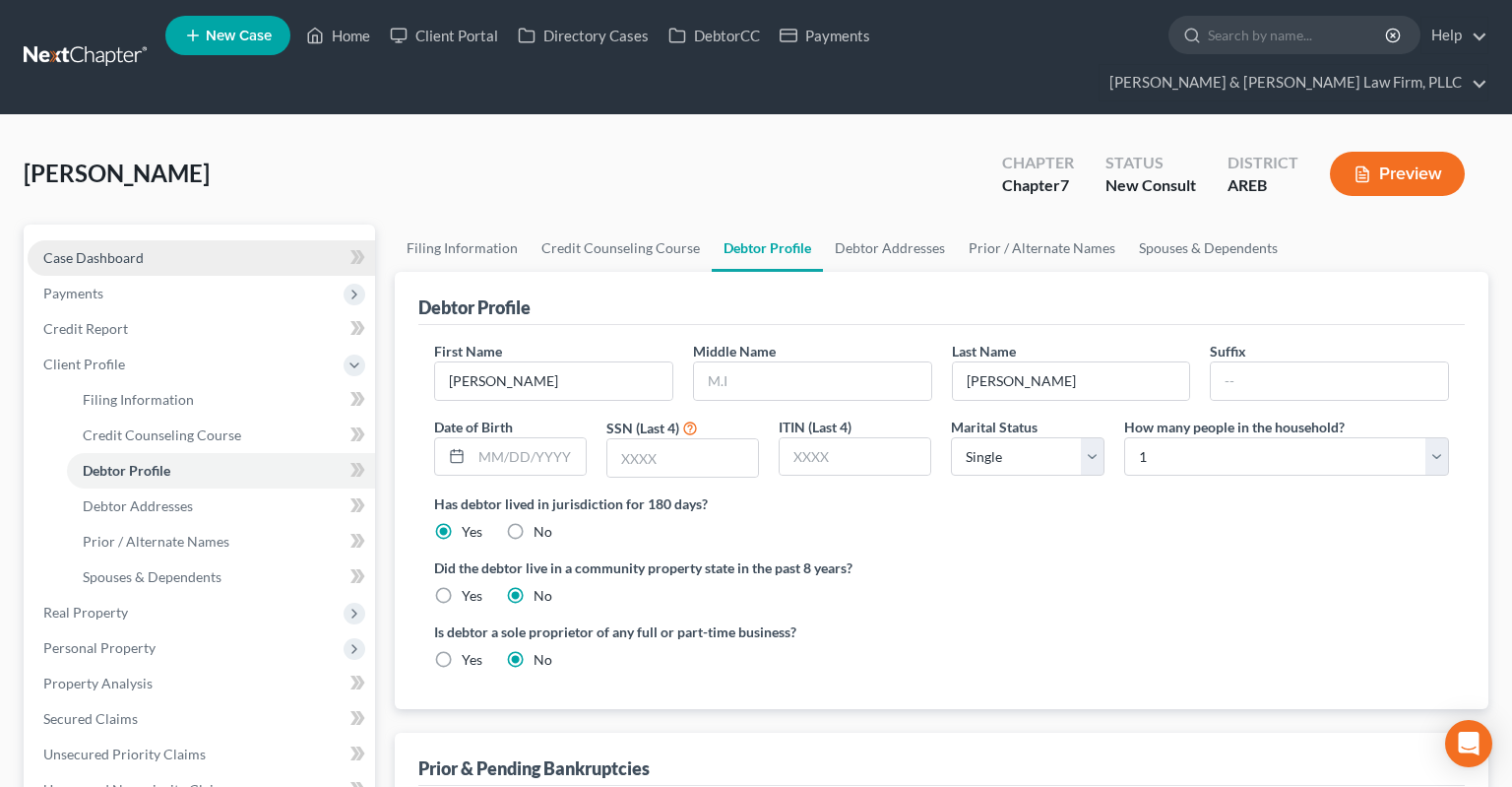 click on "Case Dashboard" at bounding box center [201, 258] 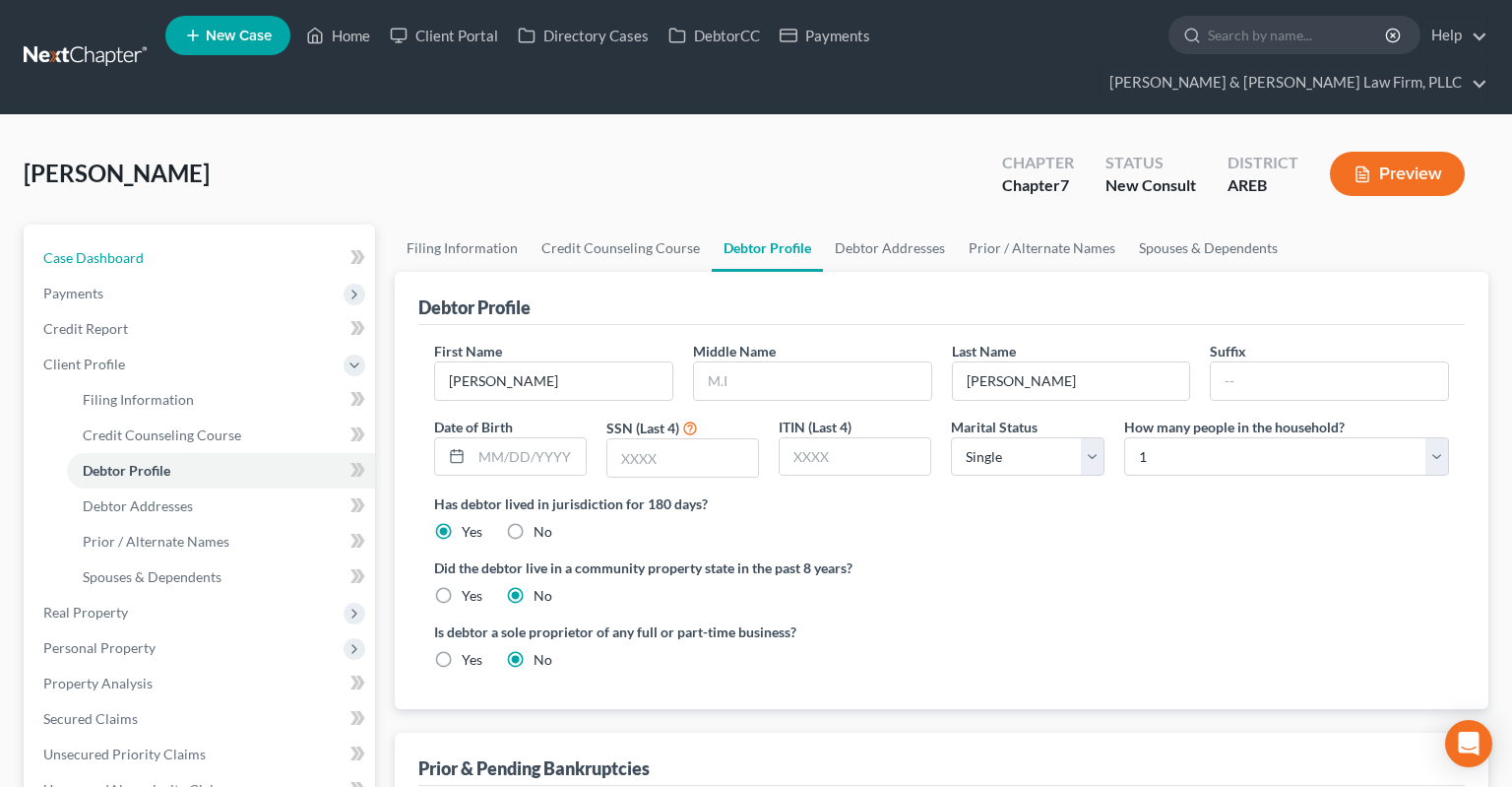 select on "2" 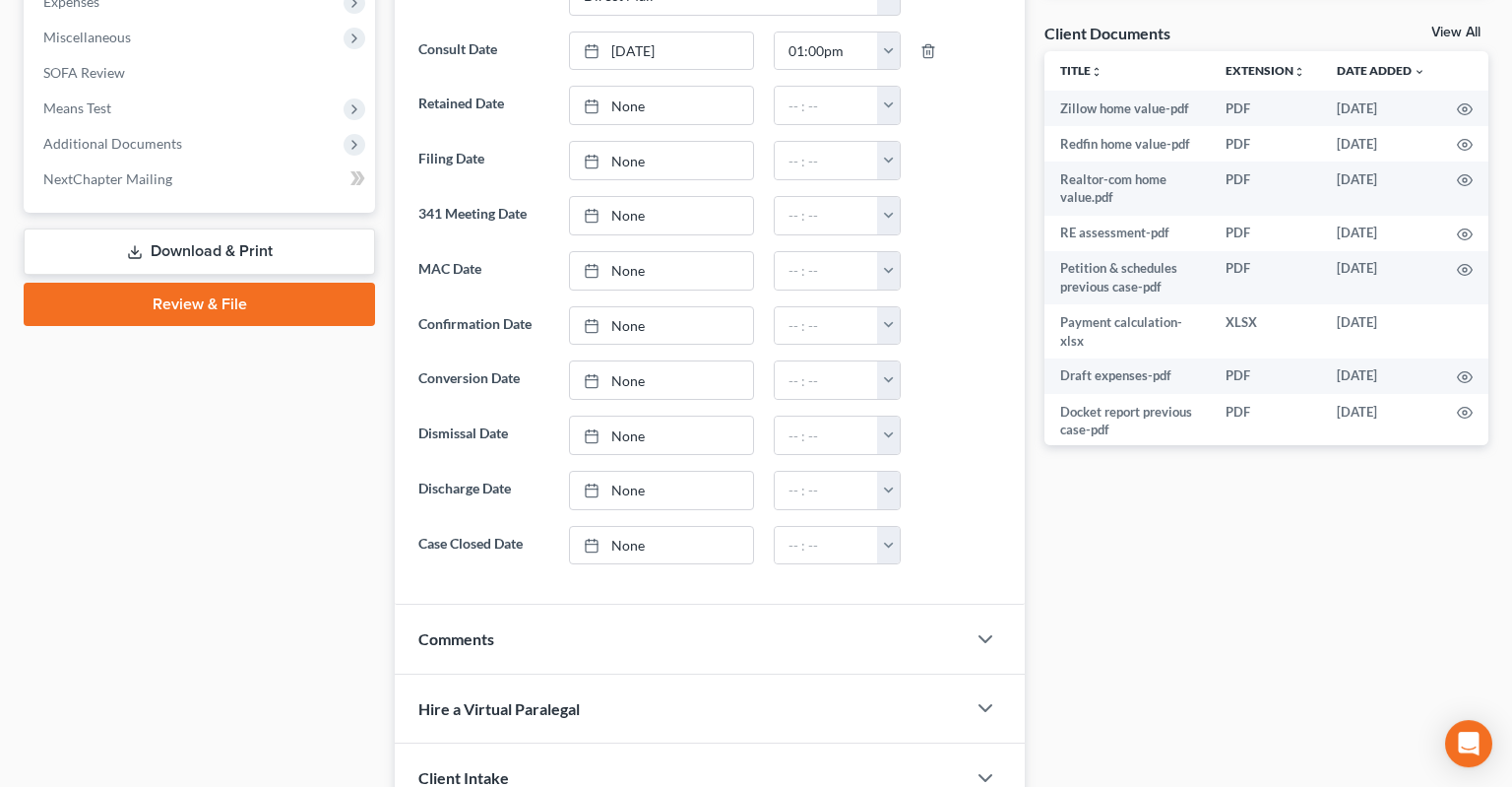 scroll, scrollTop: 831, scrollLeft: 0, axis: vertical 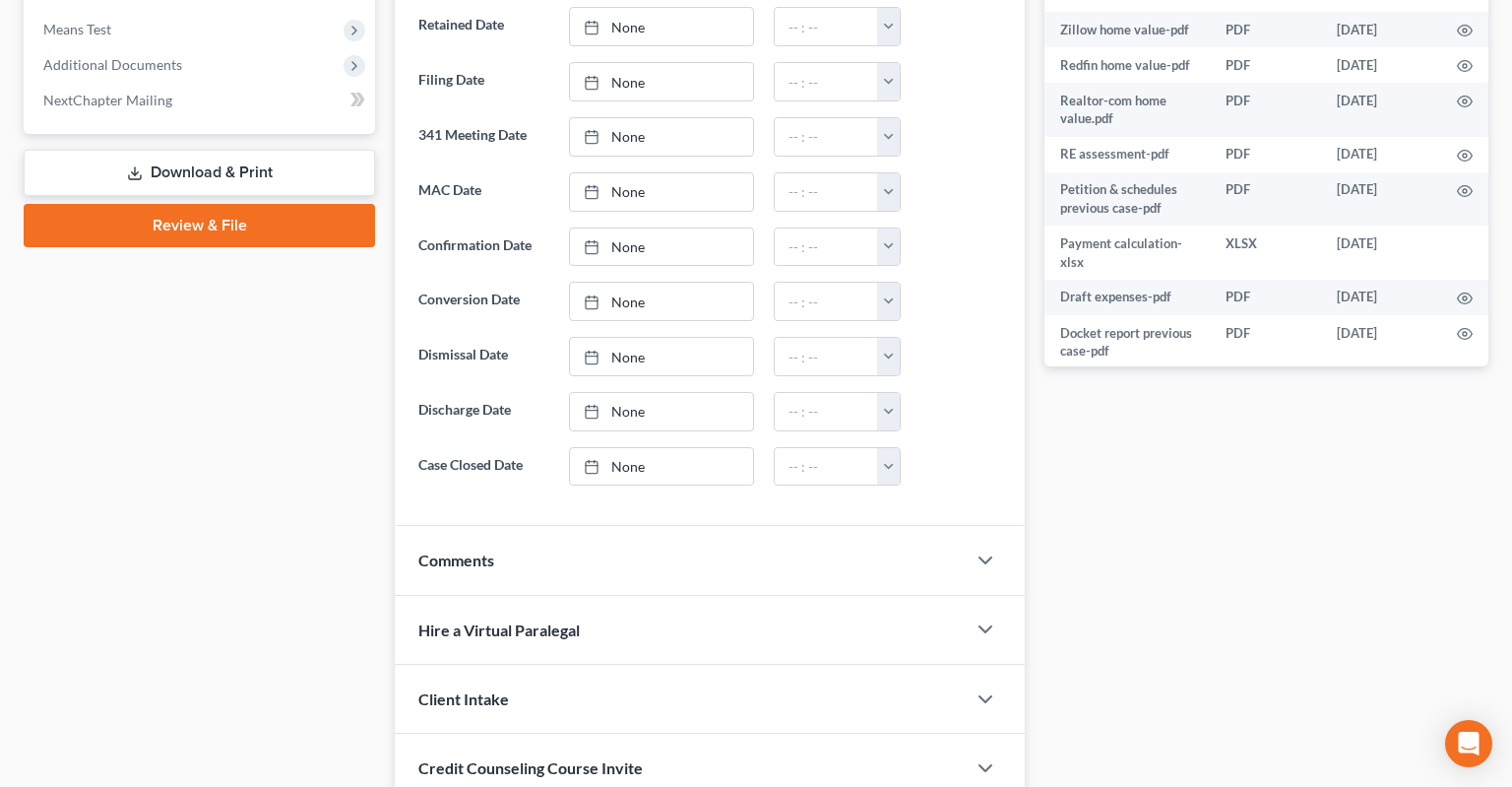 click on "Docs
Tasks
Events
Timer
0% Completed
Nothing here yet! Credit Counseling Certificate   Drivers license & social security card   Paystubs   Tax returns   Personal Property Assessment   Proof of Lien
Hide Completed Tasks
Nothing here yet!
Hide Past Events
Nothing here yet! Consult Date for [PERSON_NAME] [DATE] 1:00 PM No description
0h 39m Total Time Tracked Filter All stop [PERSON_NAME] stop [PERSON_NAME] stop [PERSON_NAME] stop [PERSON_NAME] Time Tracking In Progress...
Start End Total Hours [DATE] 10:01 AM [DATE] 10:09 AM 0h 9m   [DATE] 4:26 PM [DATE] 4:28 PM 0h 3m   [DATE] 2:48 PM [DATE] 2:49 PM 0h 1m   [DATE] 1:17 PM [DATE] 1:43 PM 0h 26m
Client Documents View All
Title
unfold_more
expand_more
expand_less
Extension
unfold_more
expand_more
expand_less
Date Added
unfold_more
expand_more
expand_less
Zillow home value-pdf PDF" at bounding box center [1266, 133] 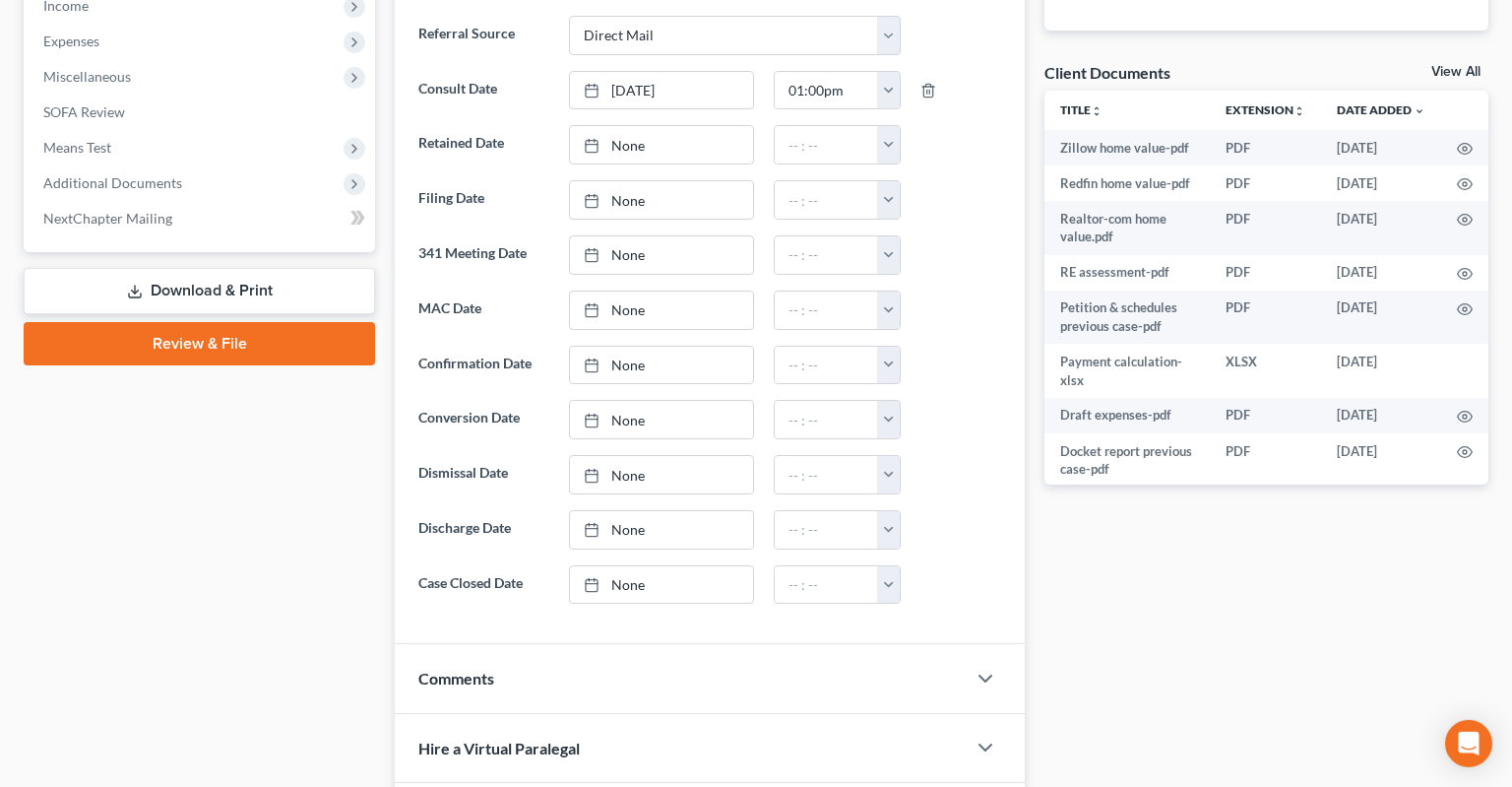 scroll, scrollTop: 416, scrollLeft: 0, axis: vertical 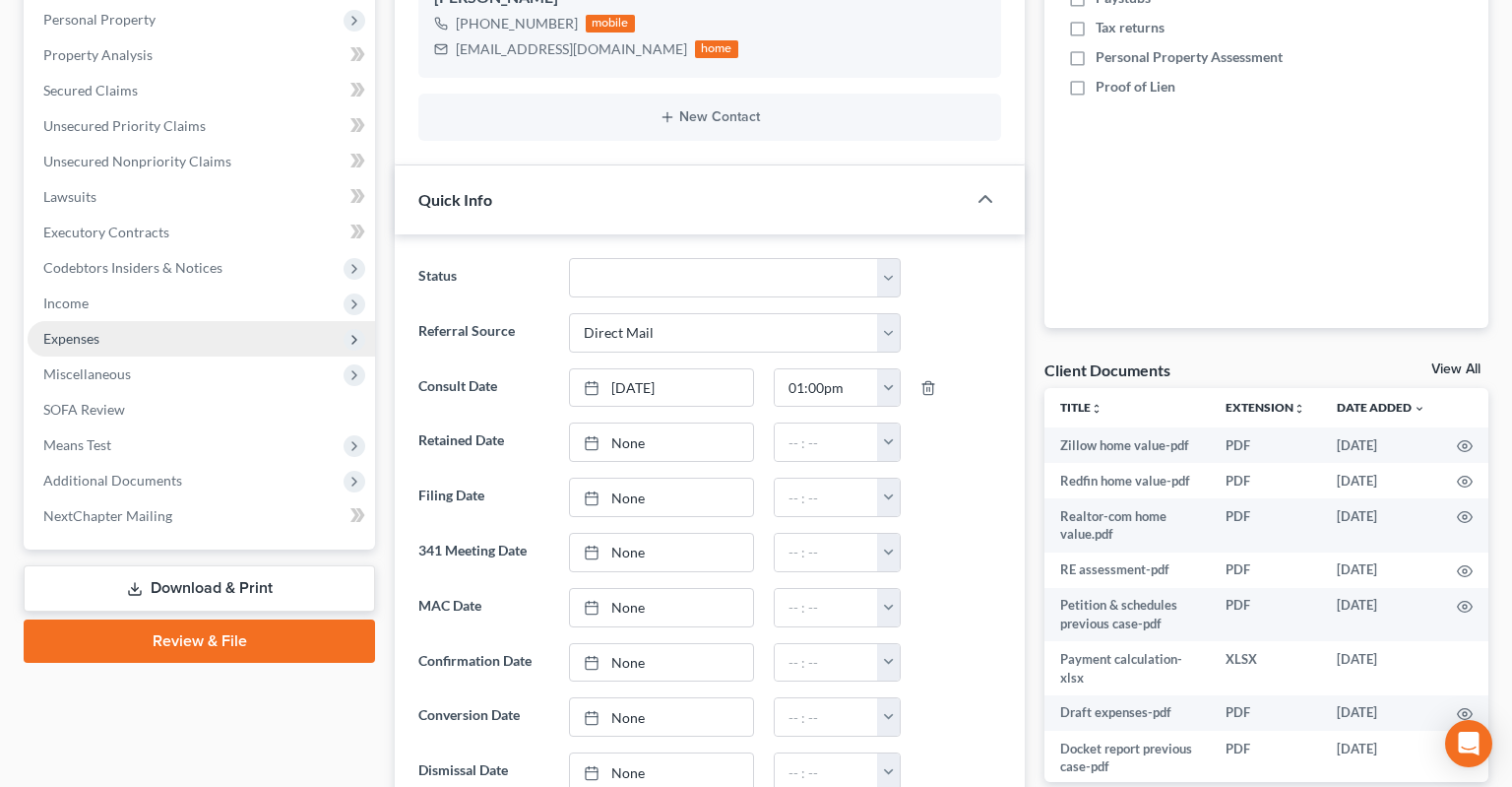 click on "Expenses" at bounding box center [201, 339] 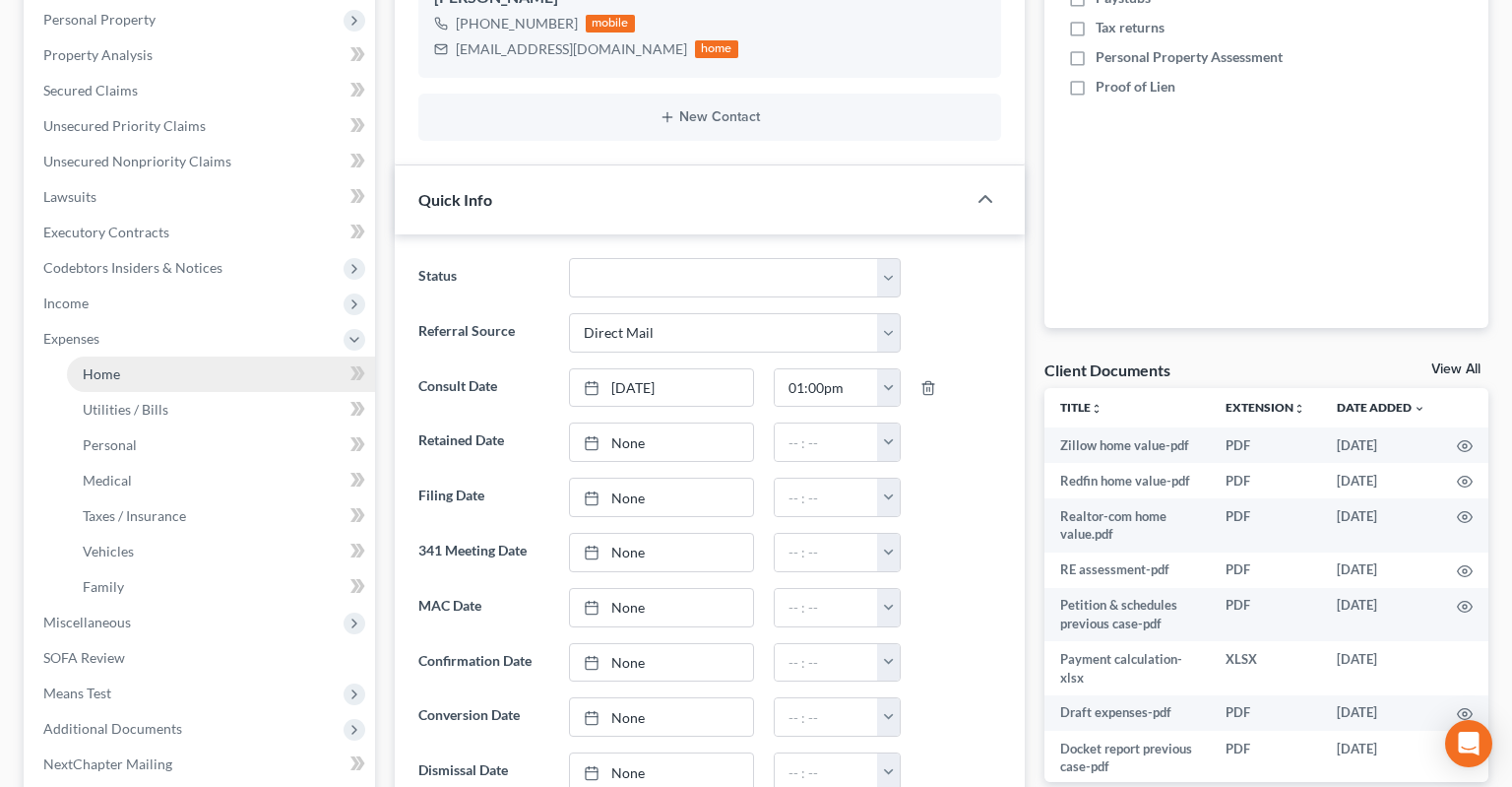 click on "Home" at bounding box center (220, 374) 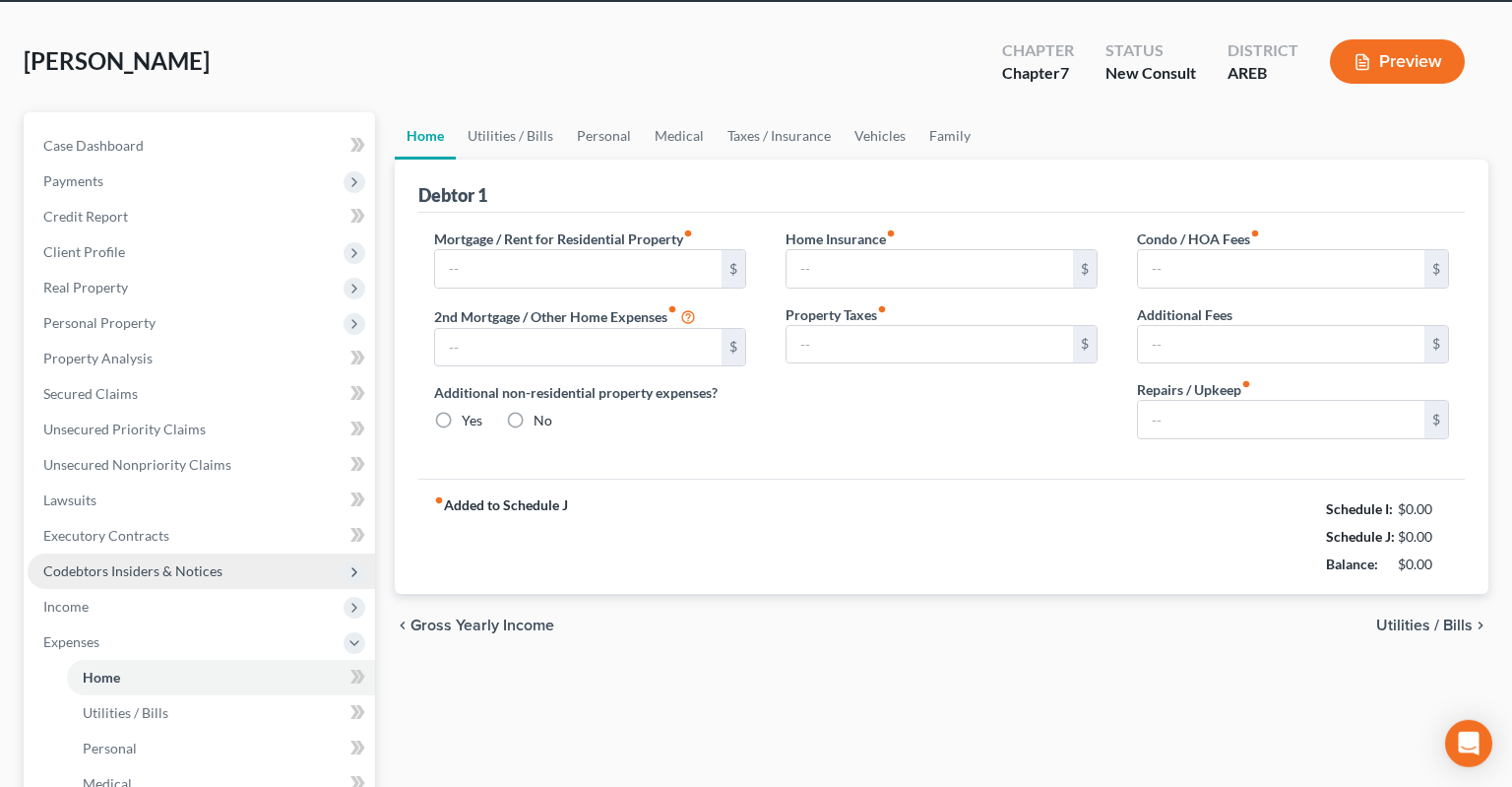 type on "0.00" 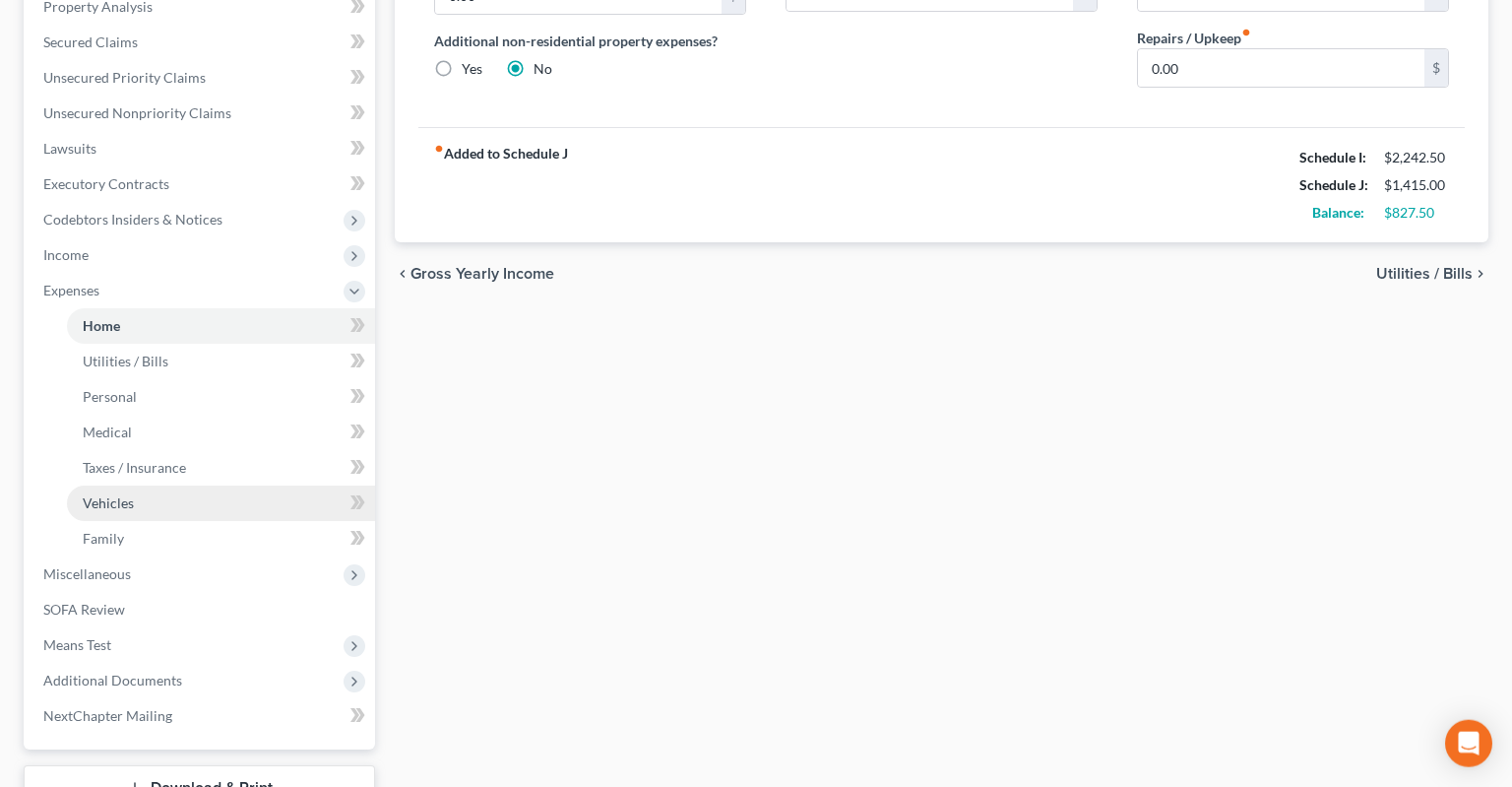 scroll, scrollTop: 576, scrollLeft: 0, axis: vertical 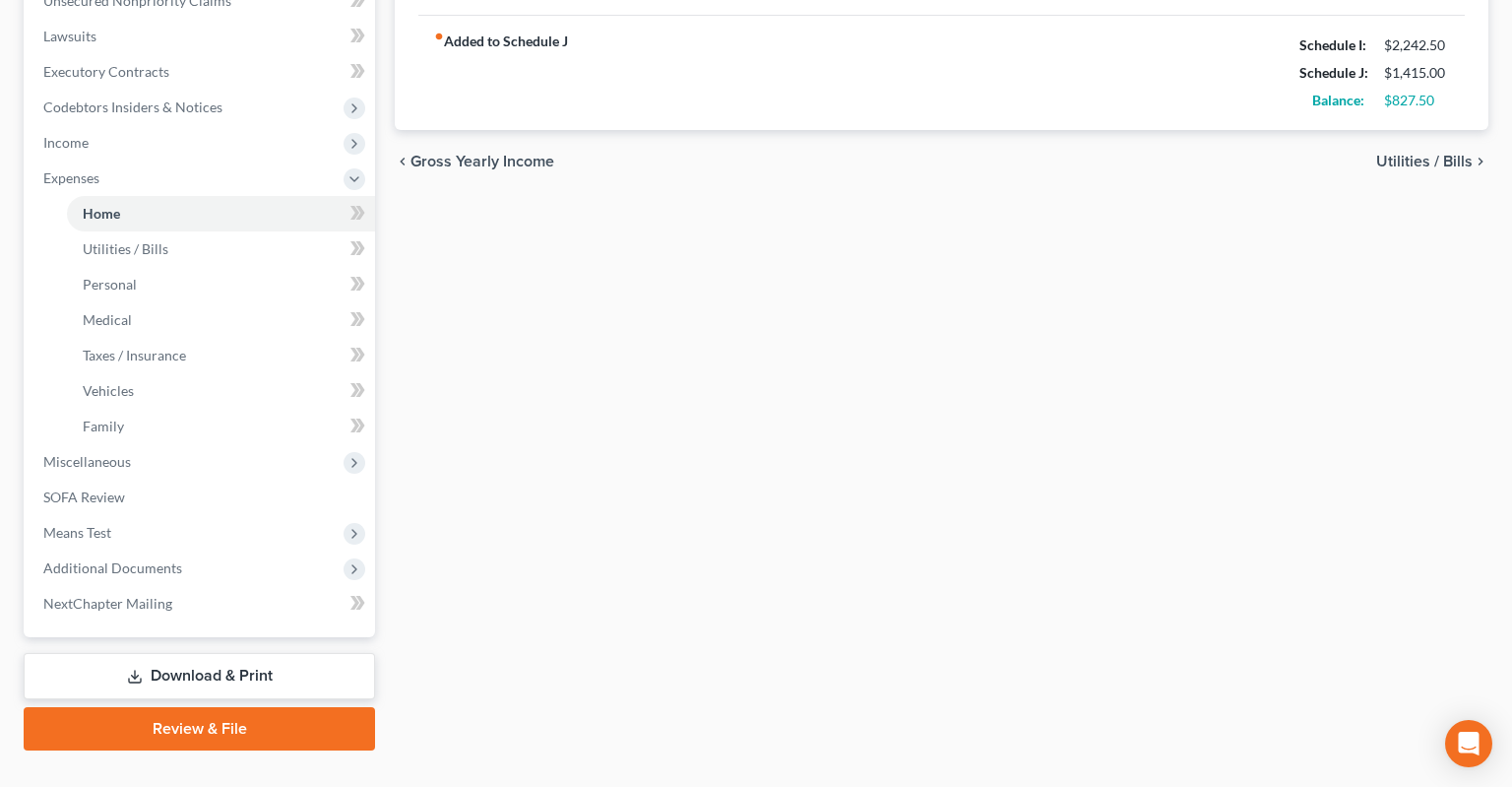 click on "Download & Print" at bounding box center [199, 676] 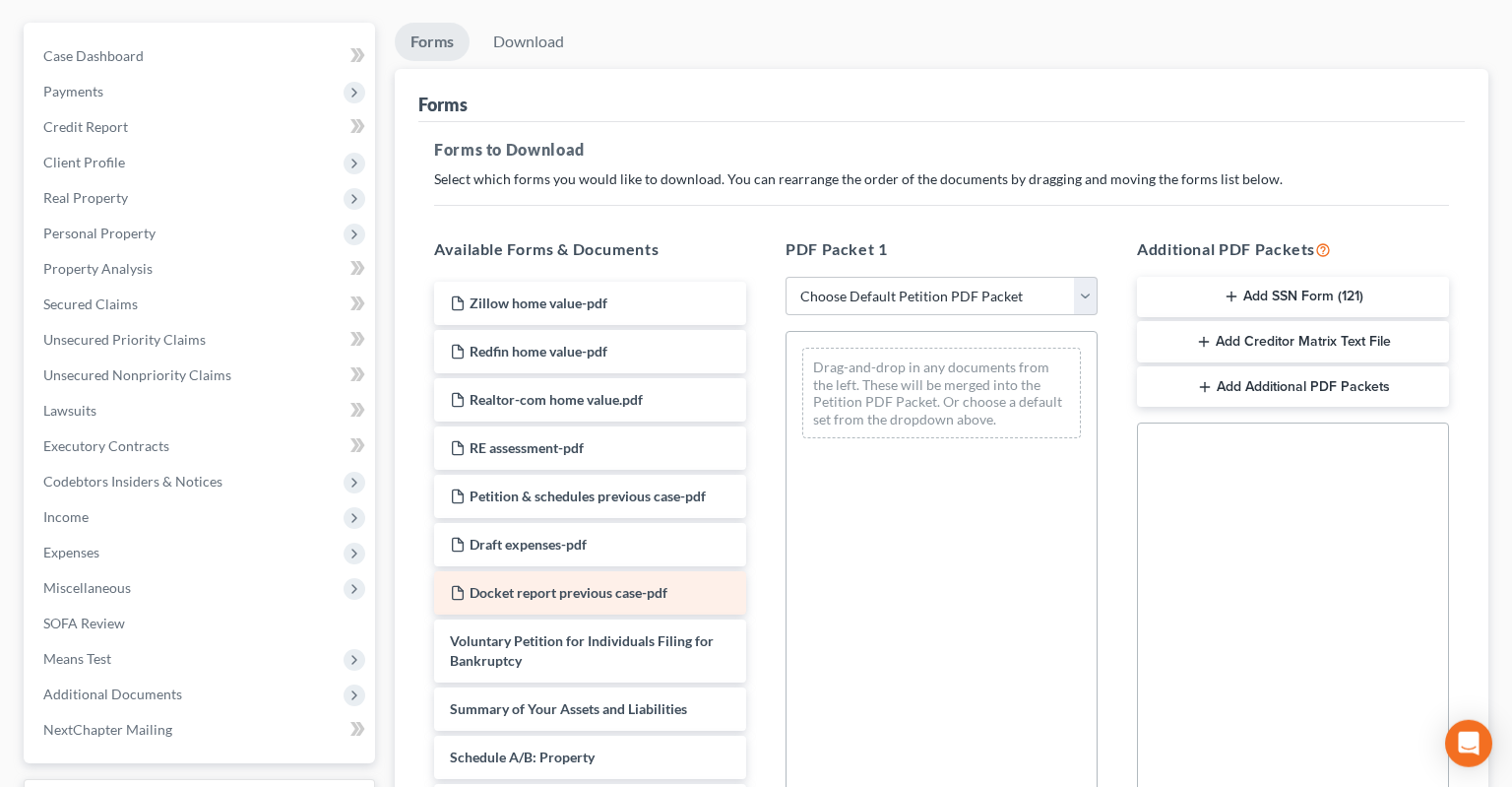 scroll, scrollTop: 208, scrollLeft: 0, axis: vertical 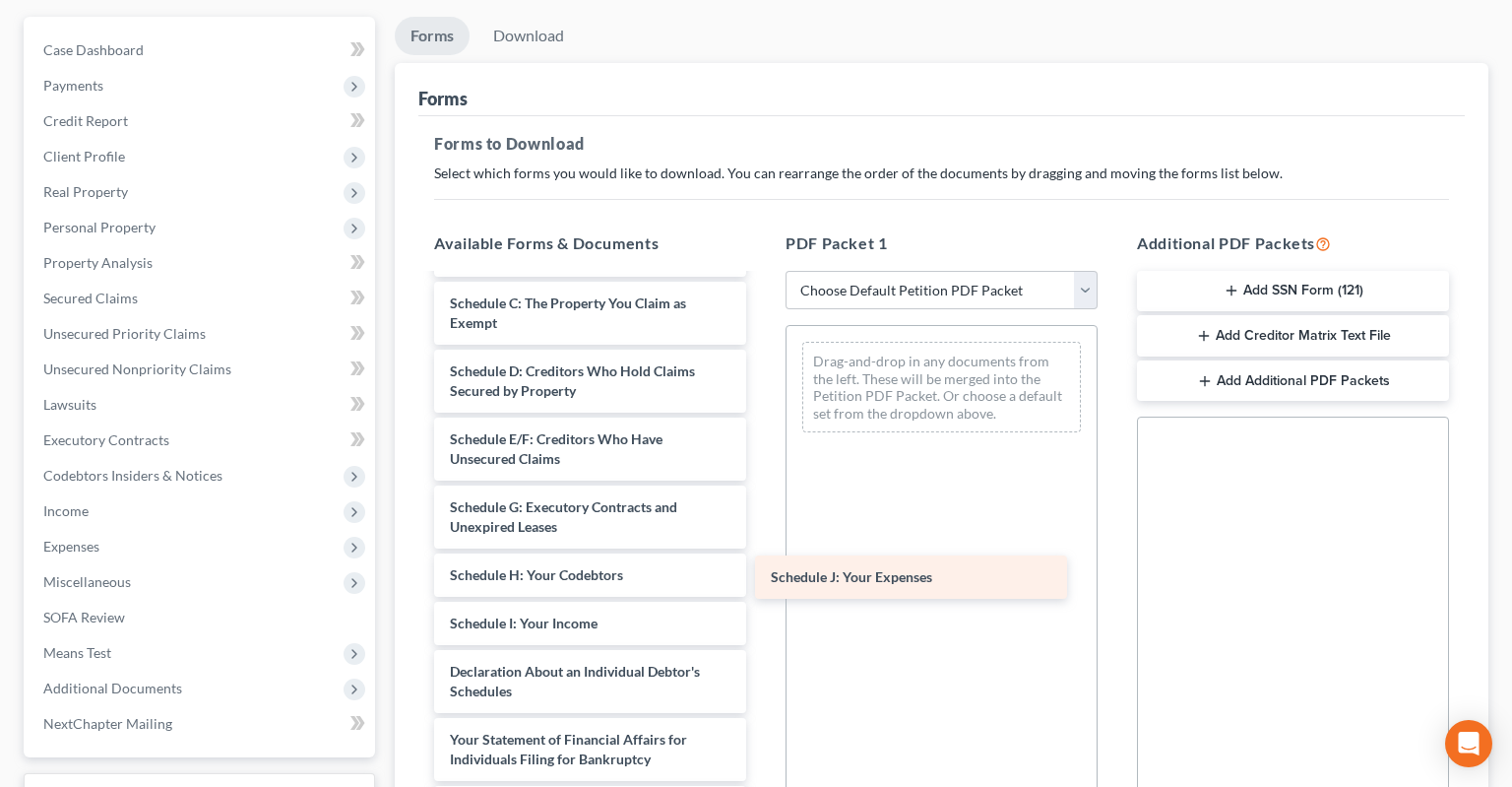 drag, startPoint x: 590, startPoint y: 640, endPoint x: 921, endPoint y: 577, distance: 336.94213 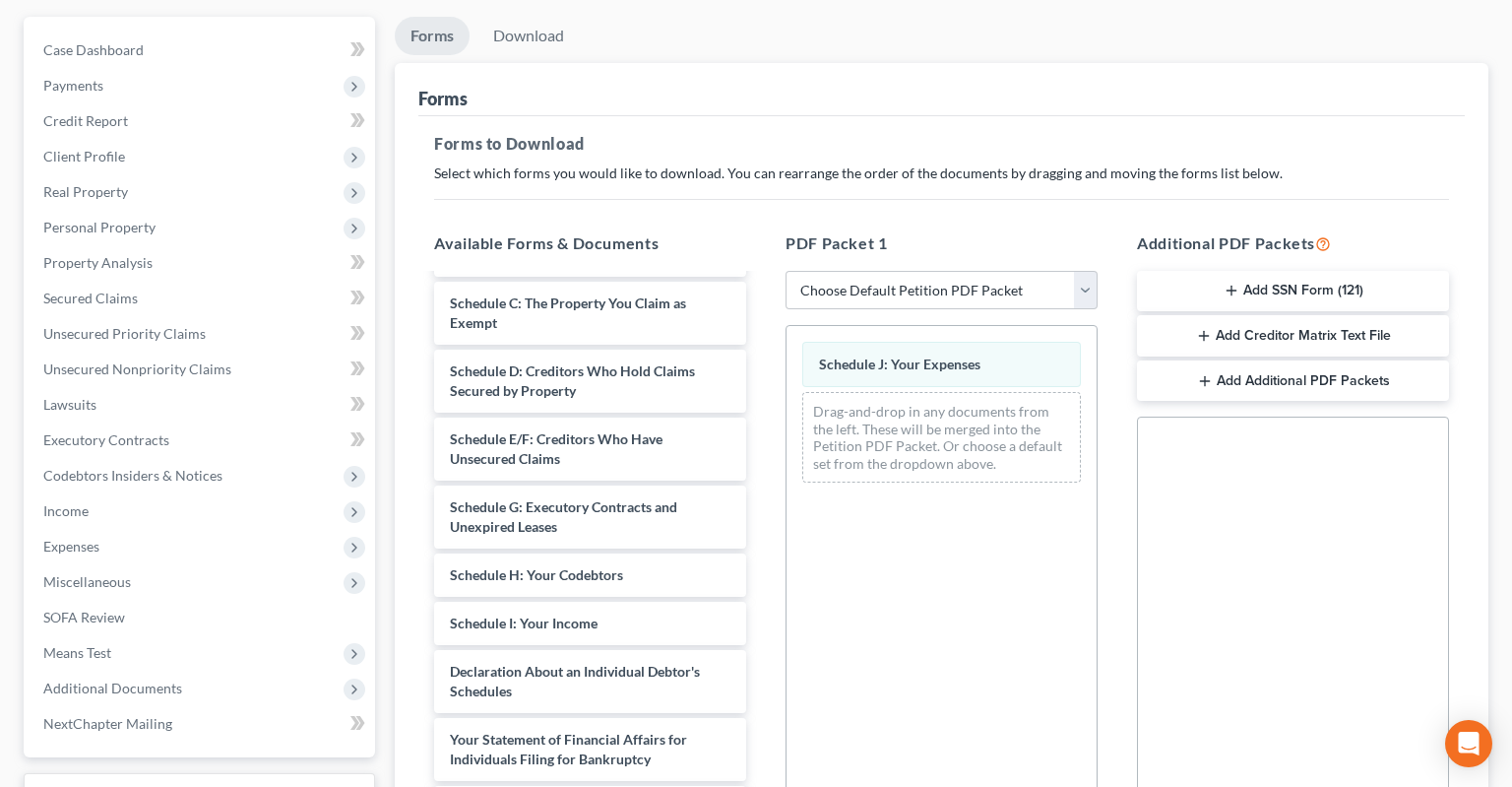 scroll, scrollTop: 427, scrollLeft: 0, axis: vertical 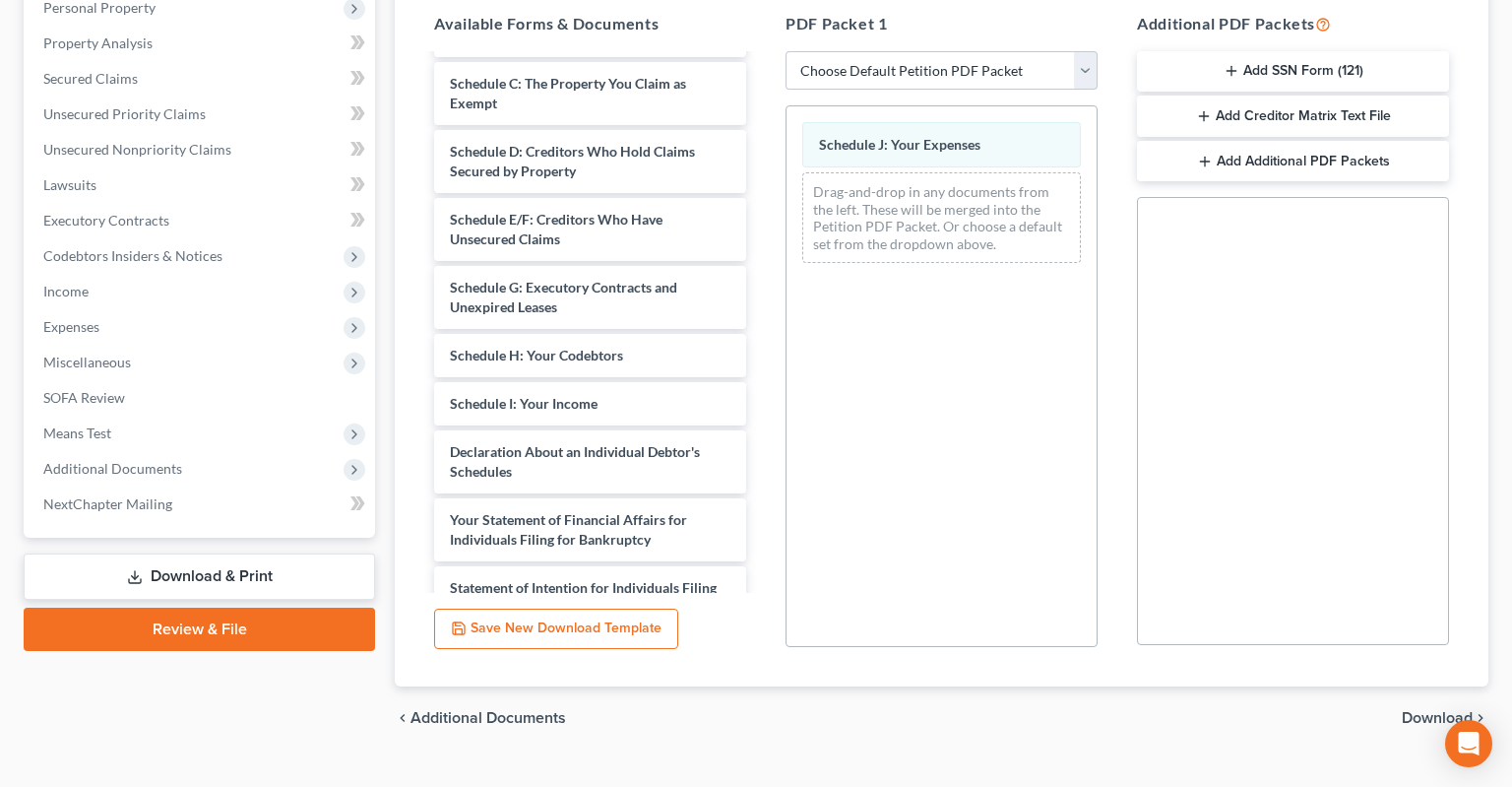click on "Download" at bounding box center [1437, 718] 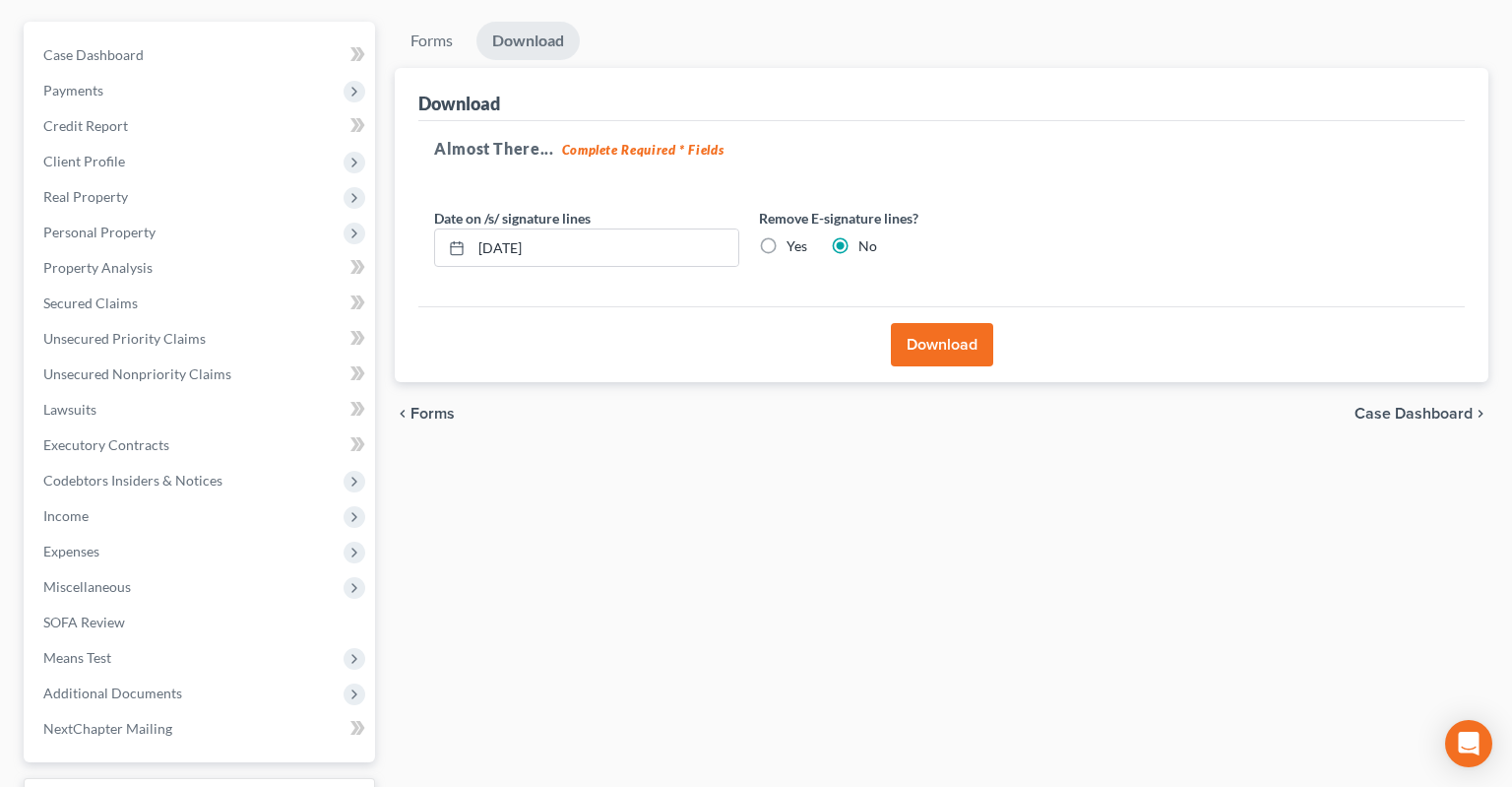 scroll, scrollTop: 120, scrollLeft: 0, axis: vertical 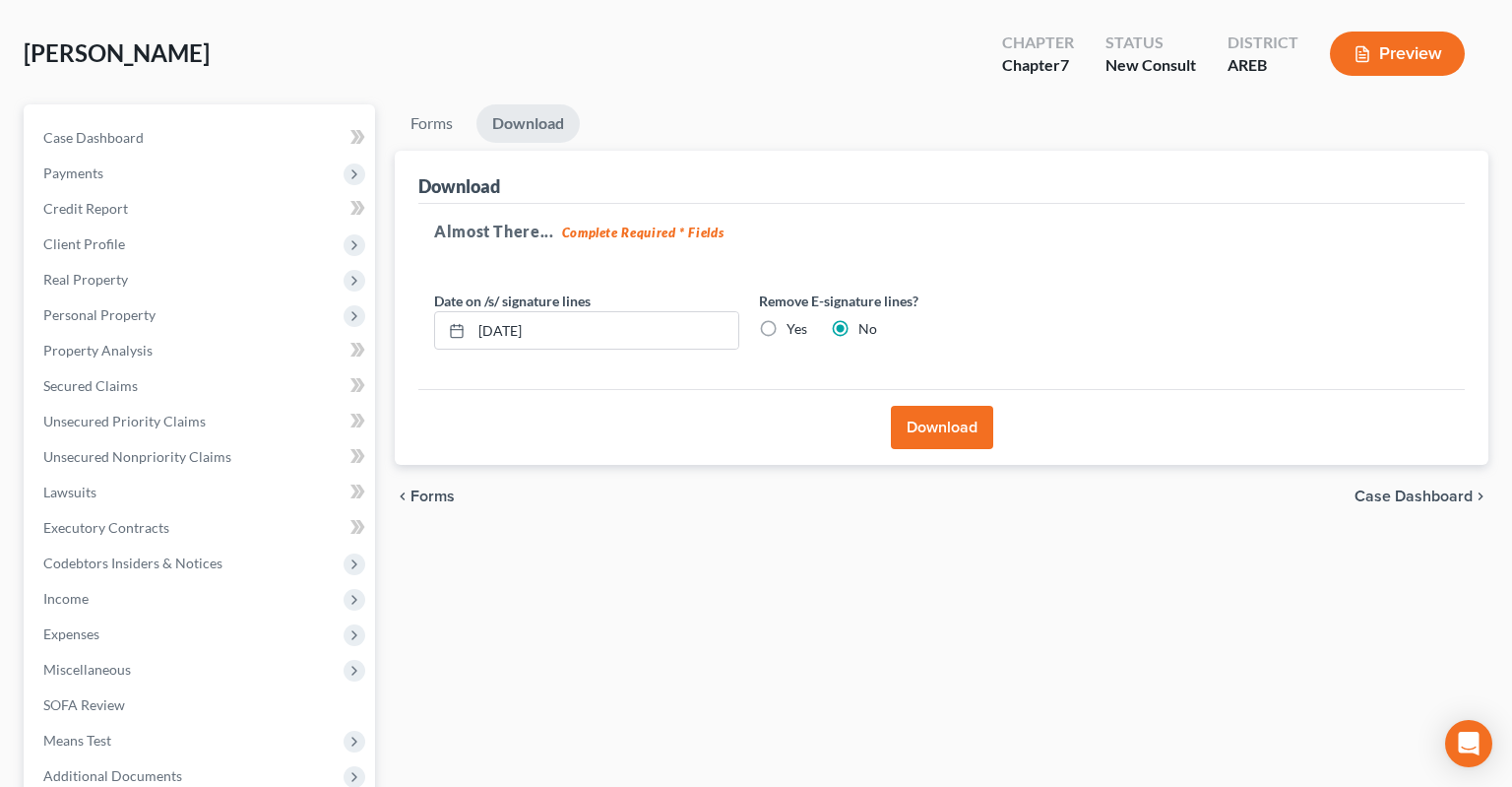 click on "Download" at bounding box center [942, 427] 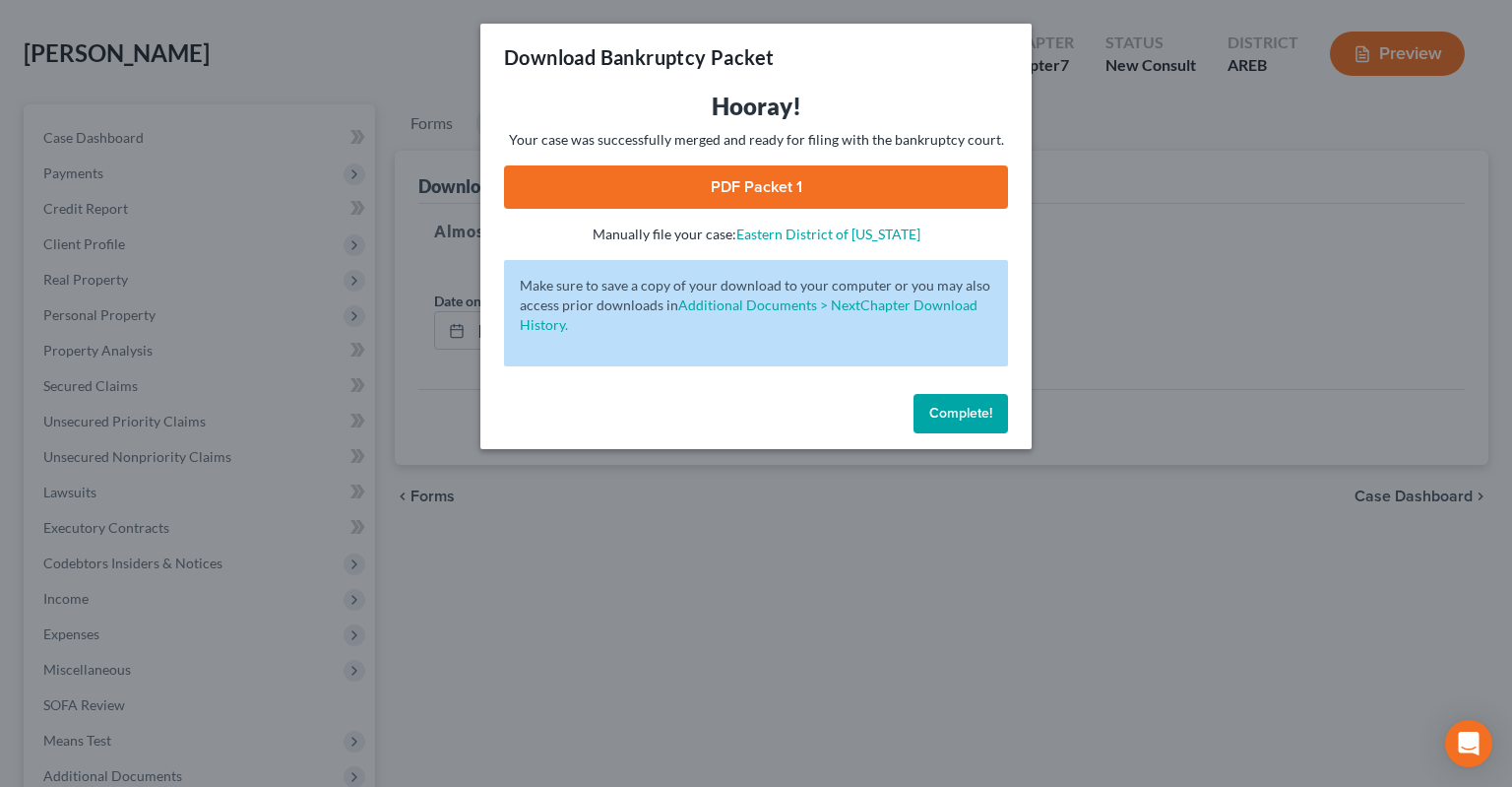 click on "PDF Packet 1" at bounding box center (756, 187) 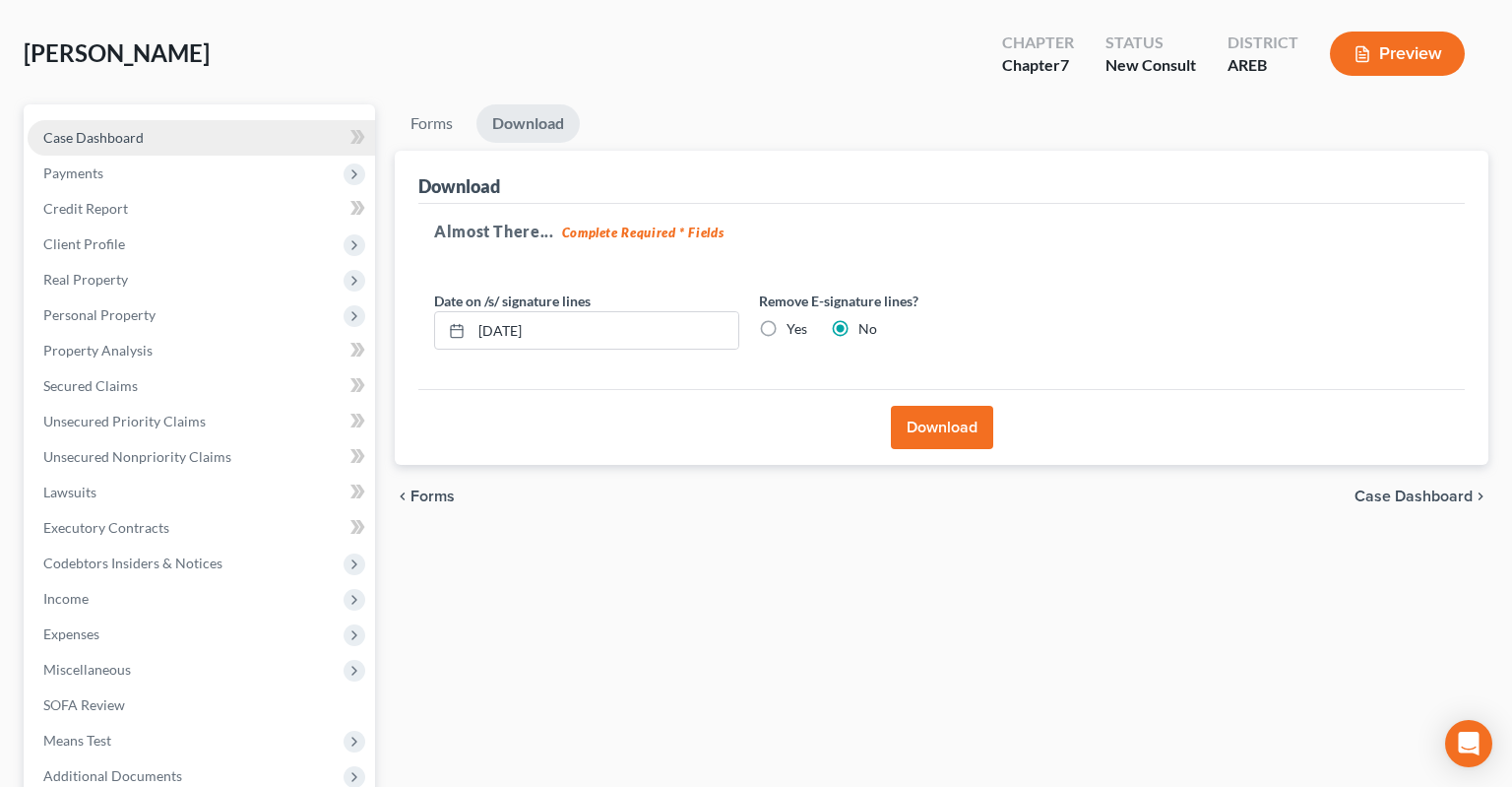 click on "Case Dashboard" at bounding box center [201, 138] 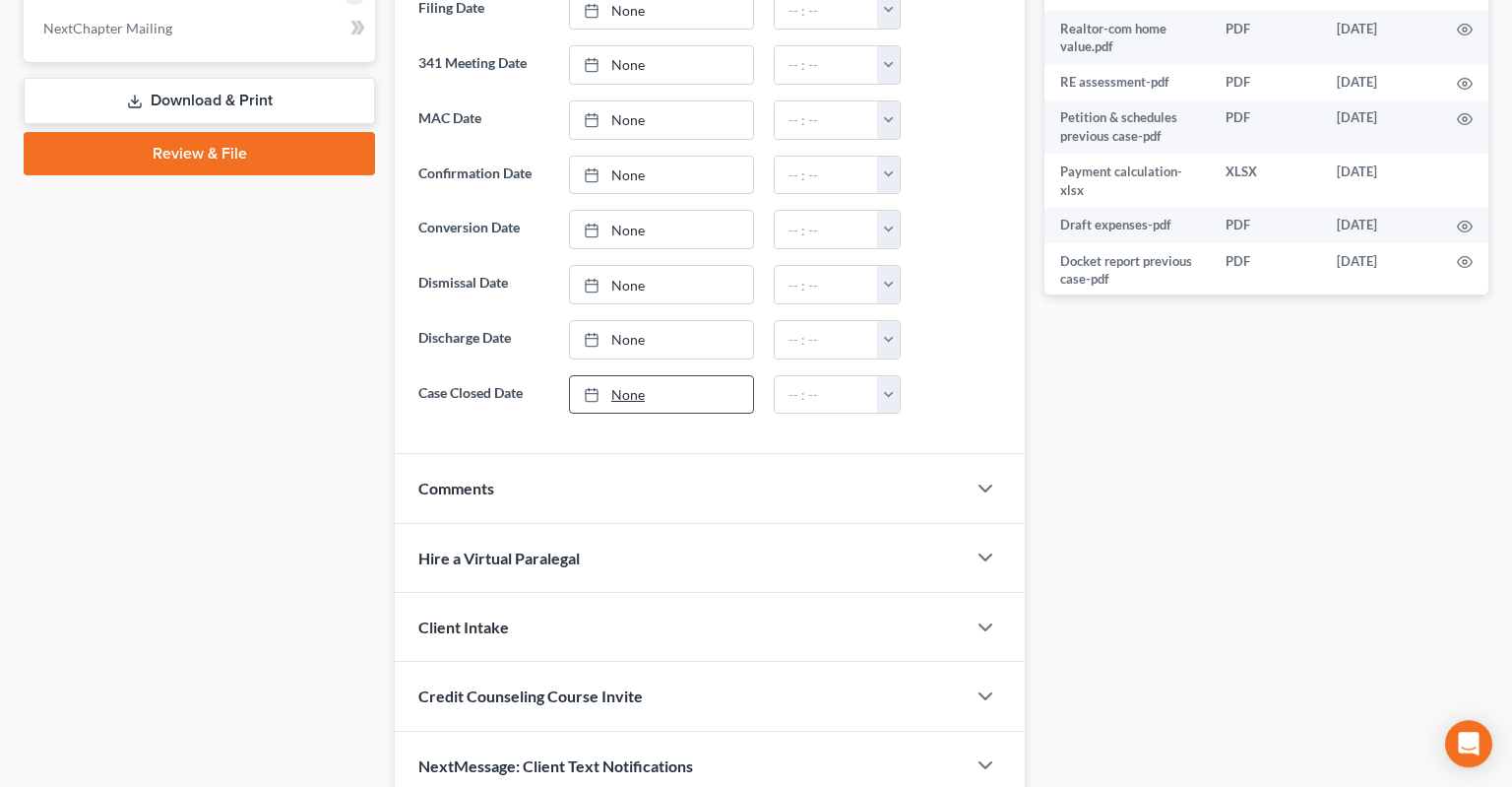 scroll, scrollTop: 949, scrollLeft: 0, axis: vertical 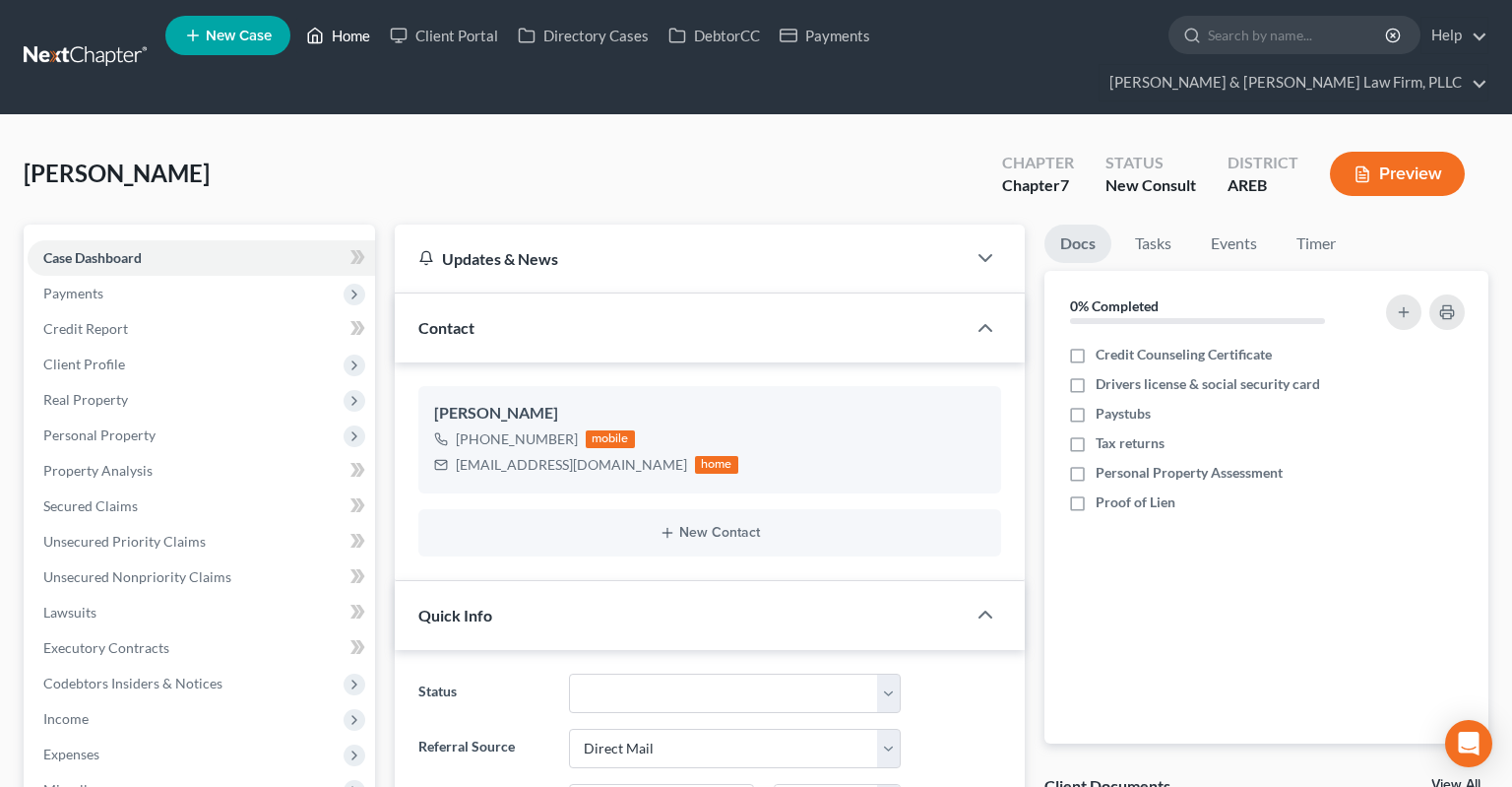 click on "Home" at bounding box center (338, 35) 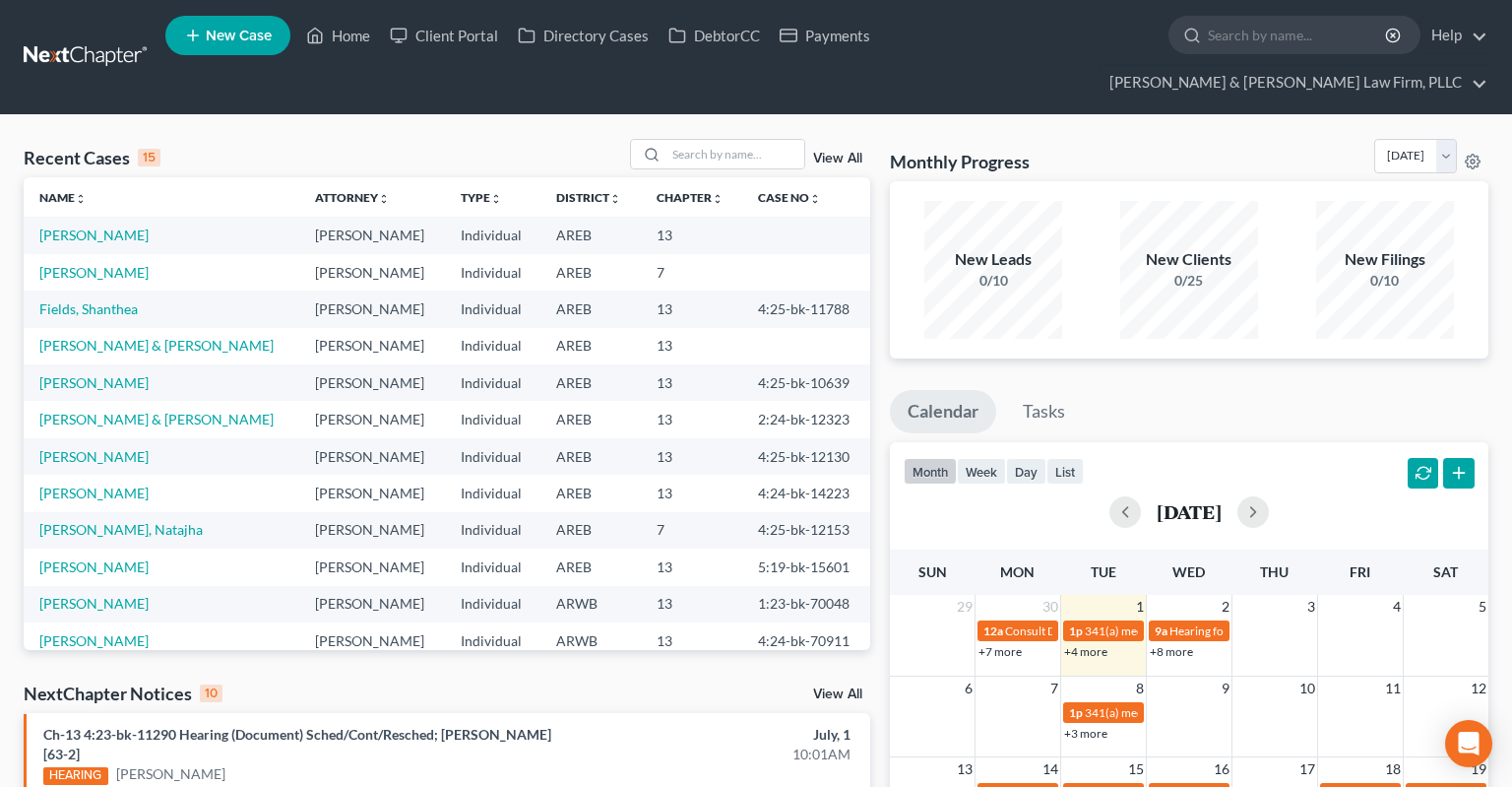 click on "[PERSON_NAME]" at bounding box center (161, 272) 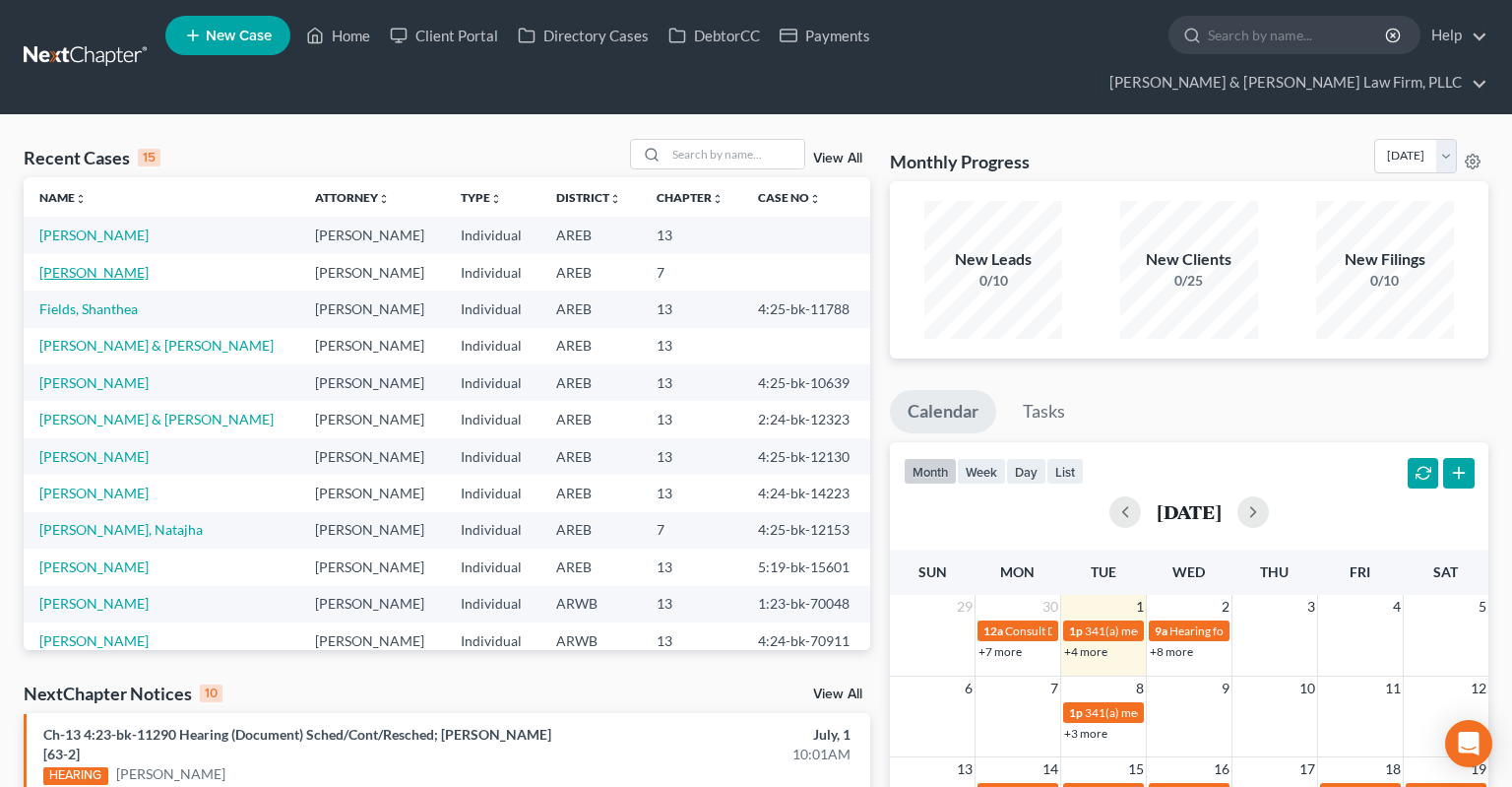 click on "[PERSON_NAME]" at bounding box center (94, 272) 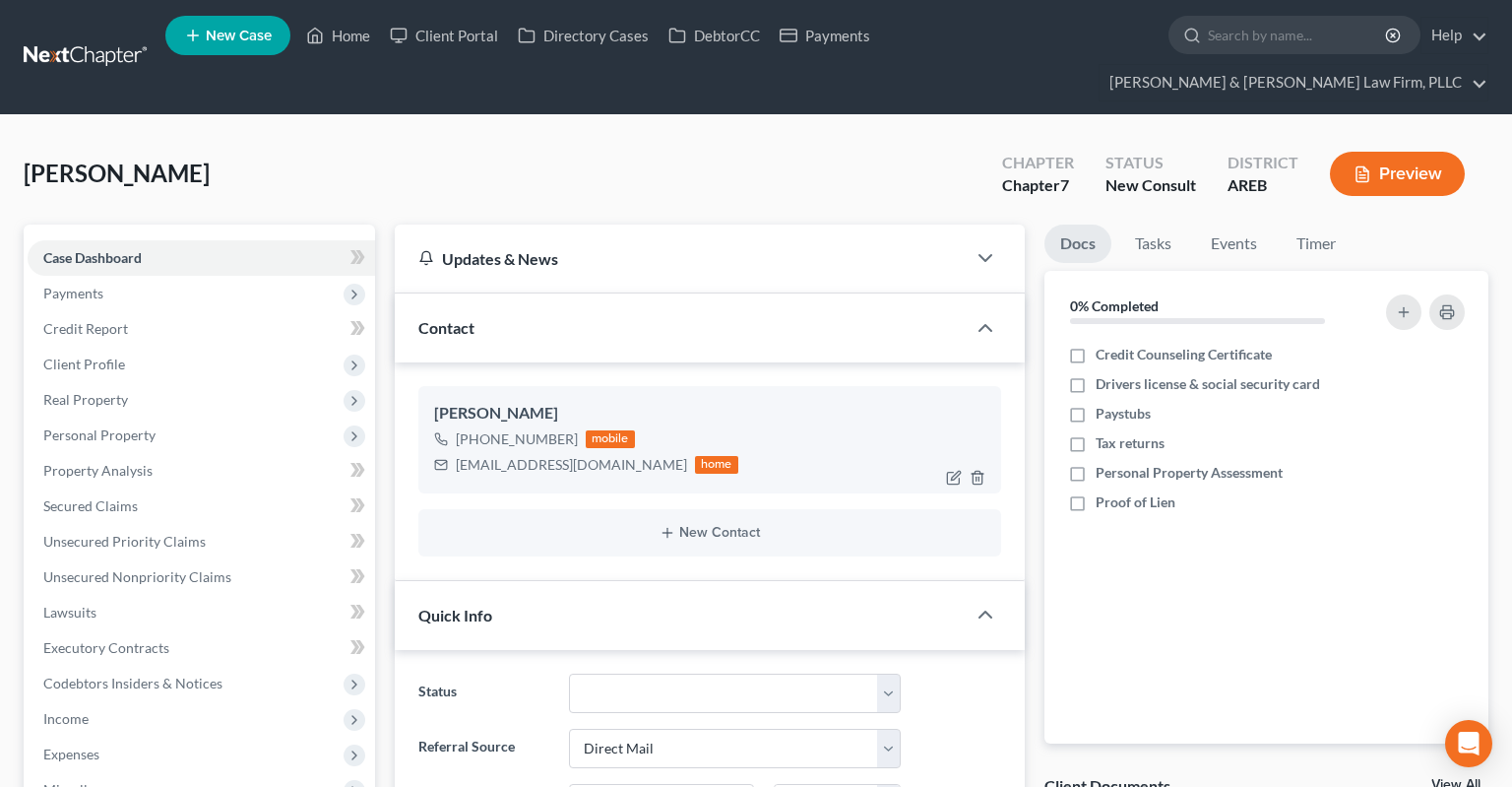 click on "[EMAIL_ADDRESS][DOMAIN_NAME]" at bounding box center (571, 465) 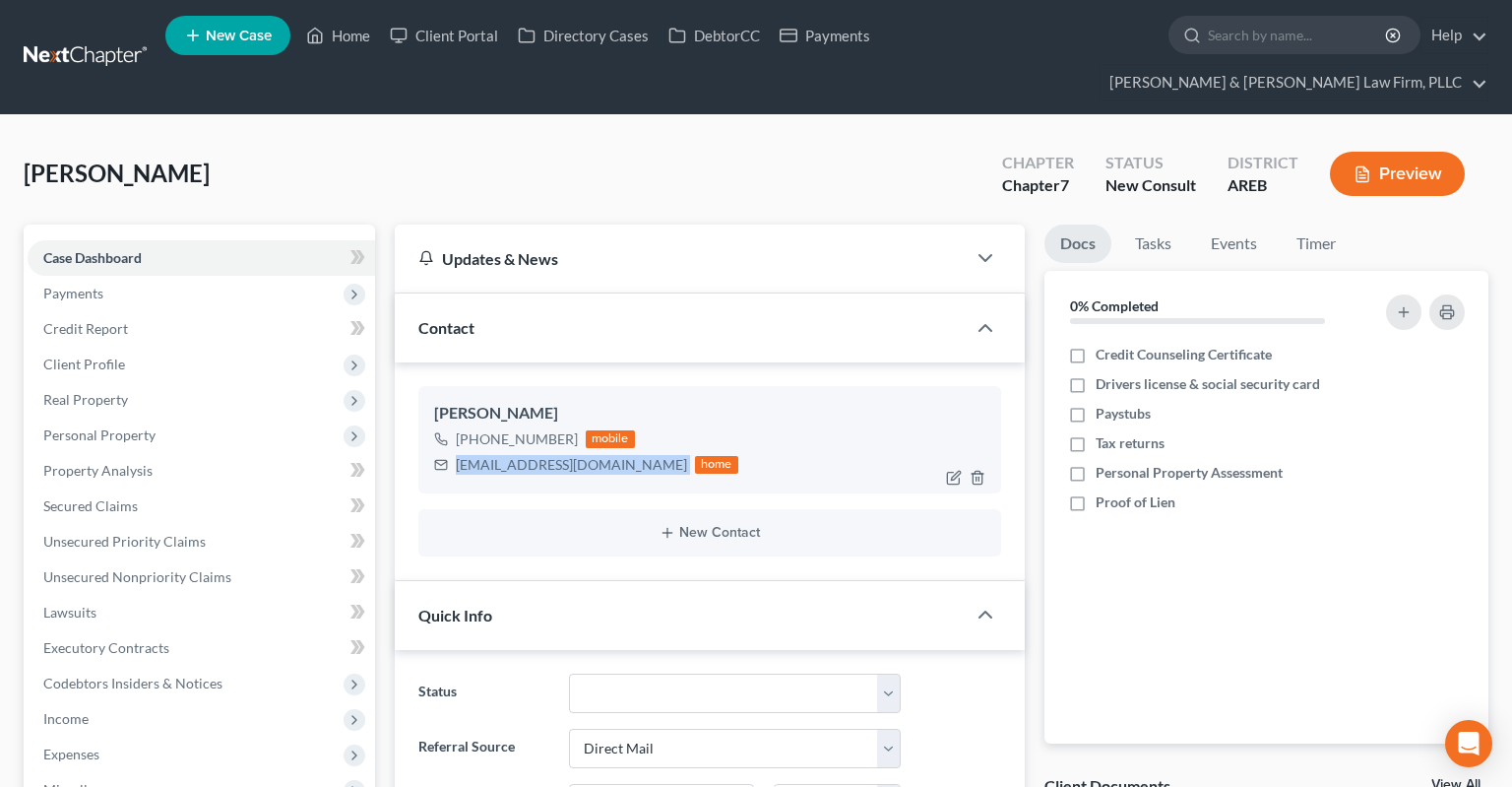 drag, startPoint x: 455, startPoint y: 427, endPoint x: 652, endPoint y: 433, distance: 197.09135 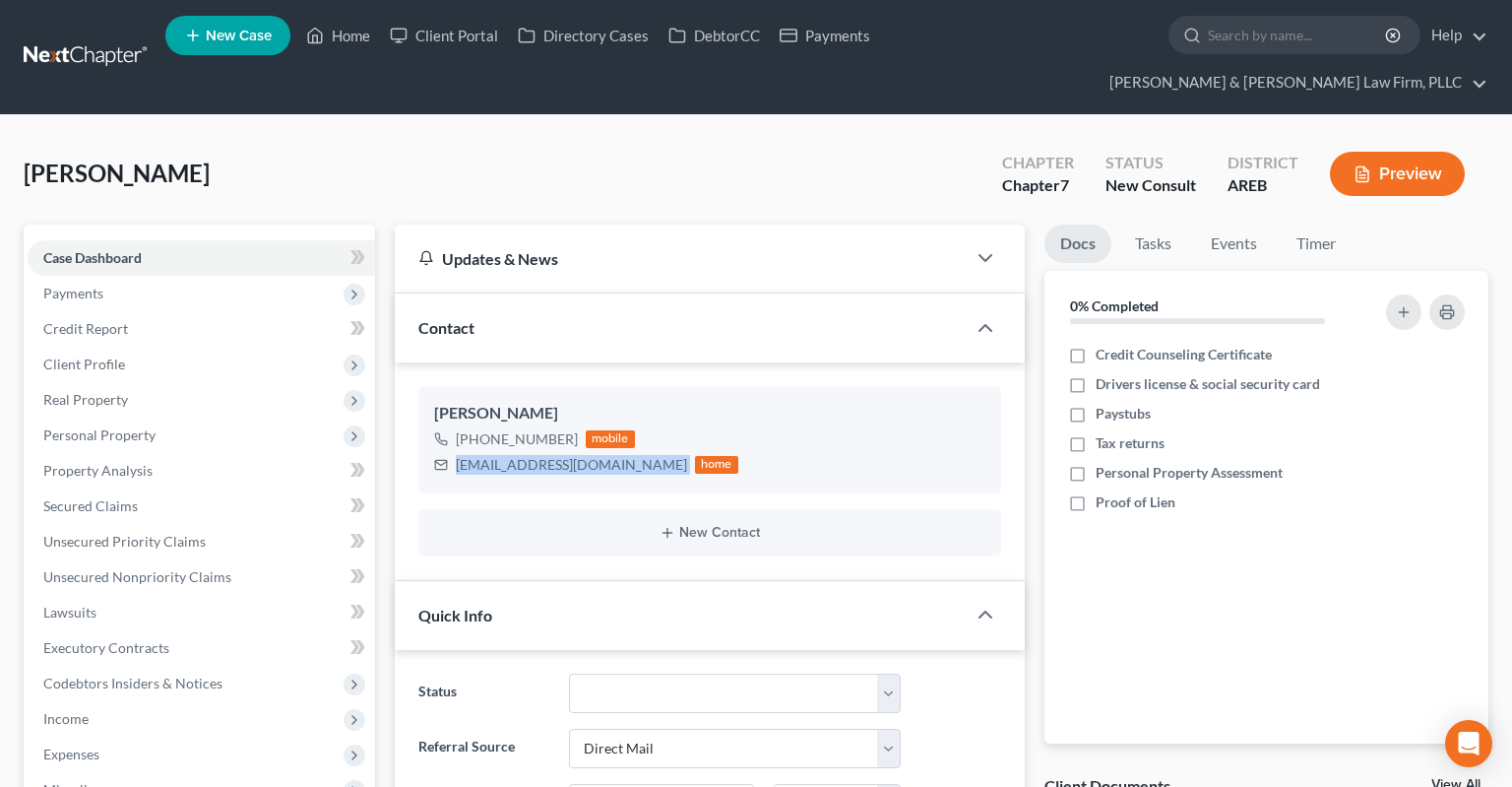 copy on "[EMAIL_ADDRESS][DOMAIN_NAME]" 